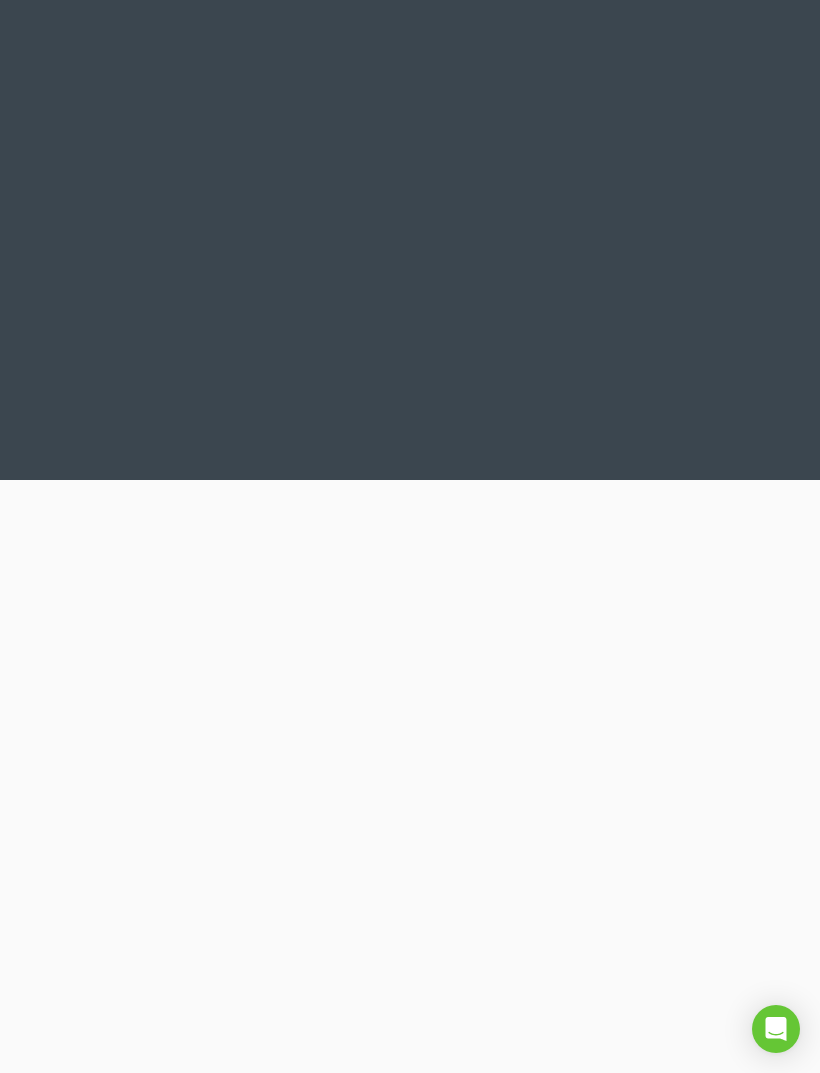 scroll, scrollTop: 64, scrollLeft: 0, axis: vertical 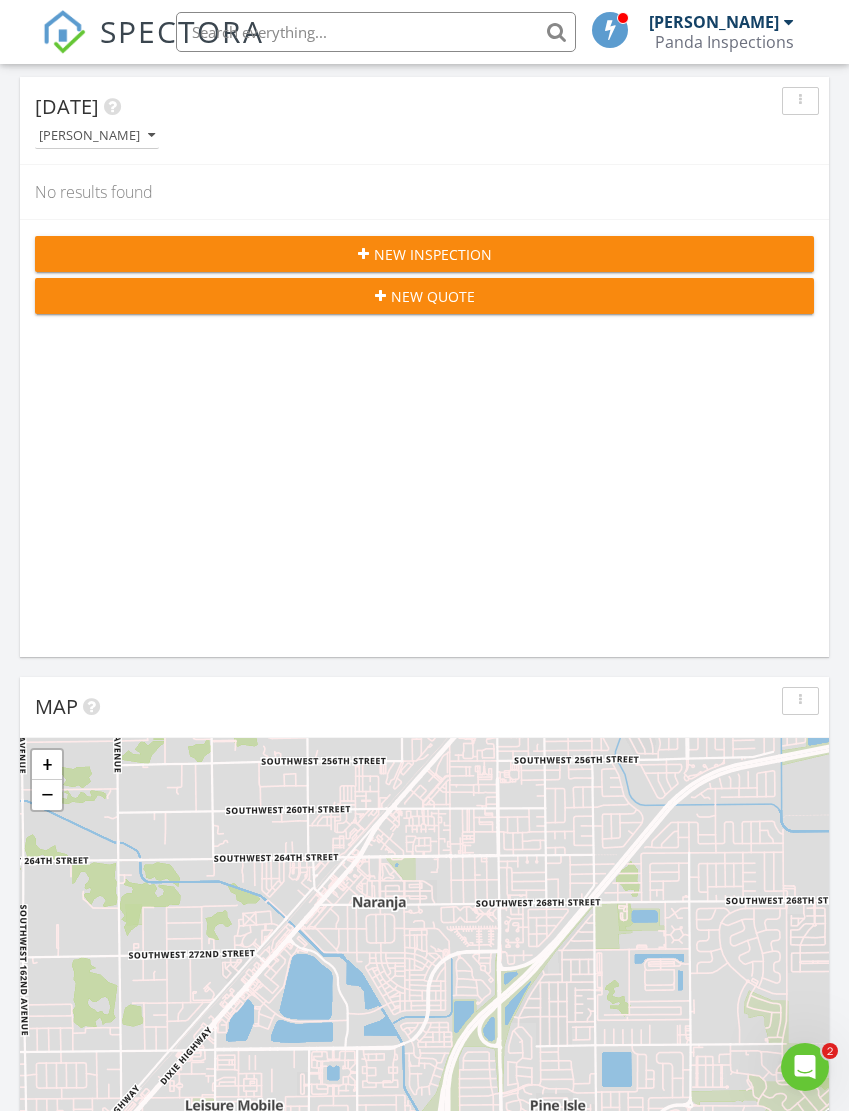 click on "New Inspection" at bounding box center (424, 254) 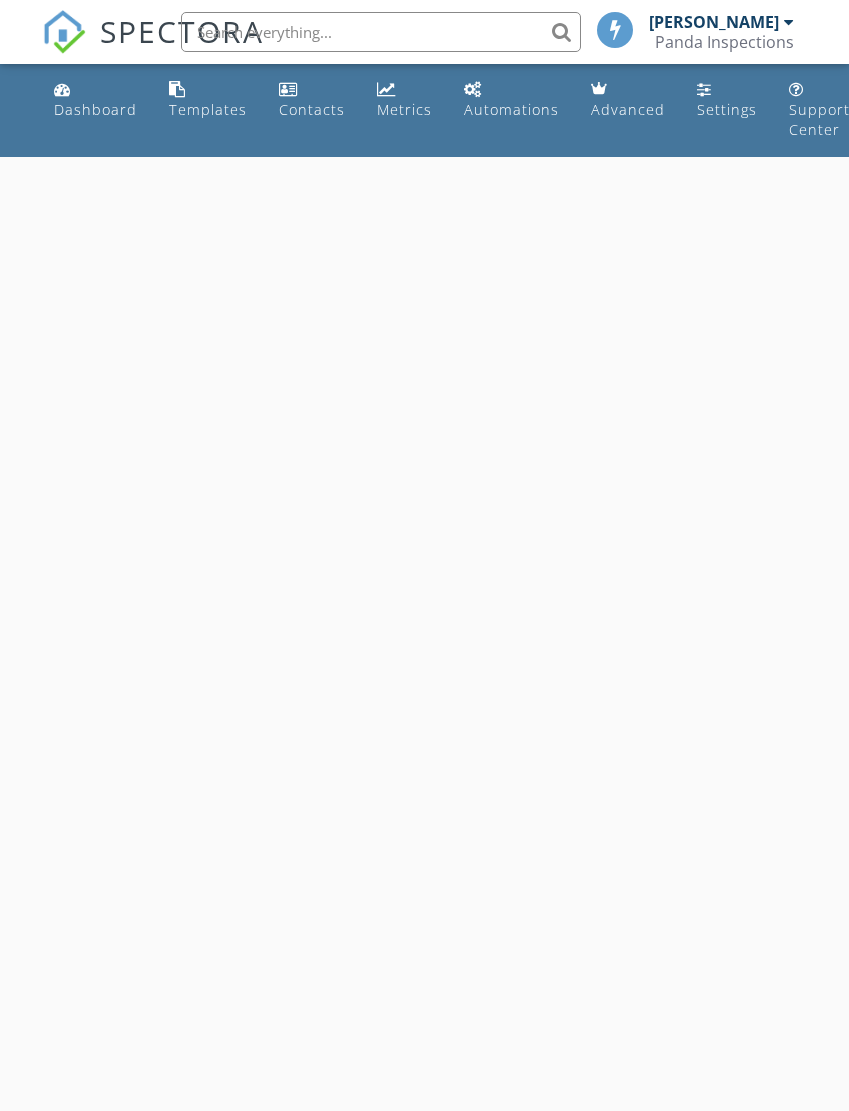 scroll, scrollTop: 0, scrollLeft: 0, axis: both 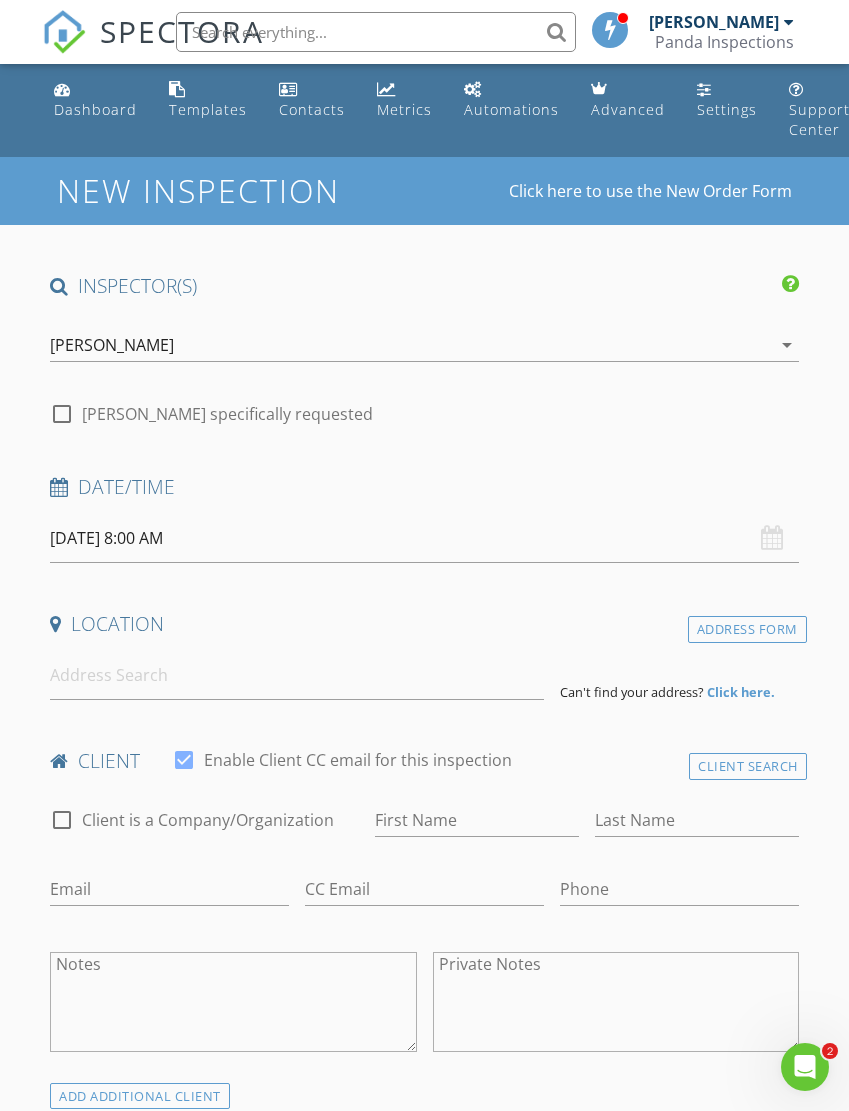 click on "07/28/2025 8:00 AM" at bounding box center [424, 538] 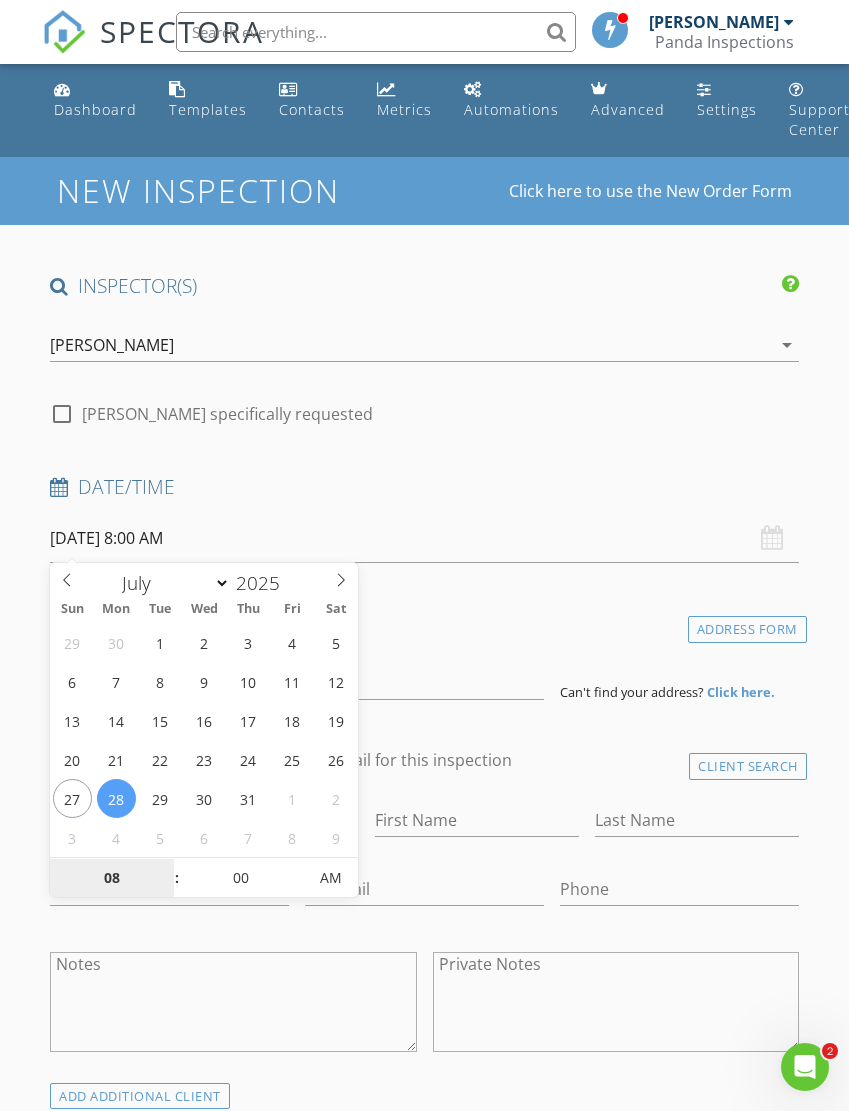 type on "07/27/2025 8:00 AM" 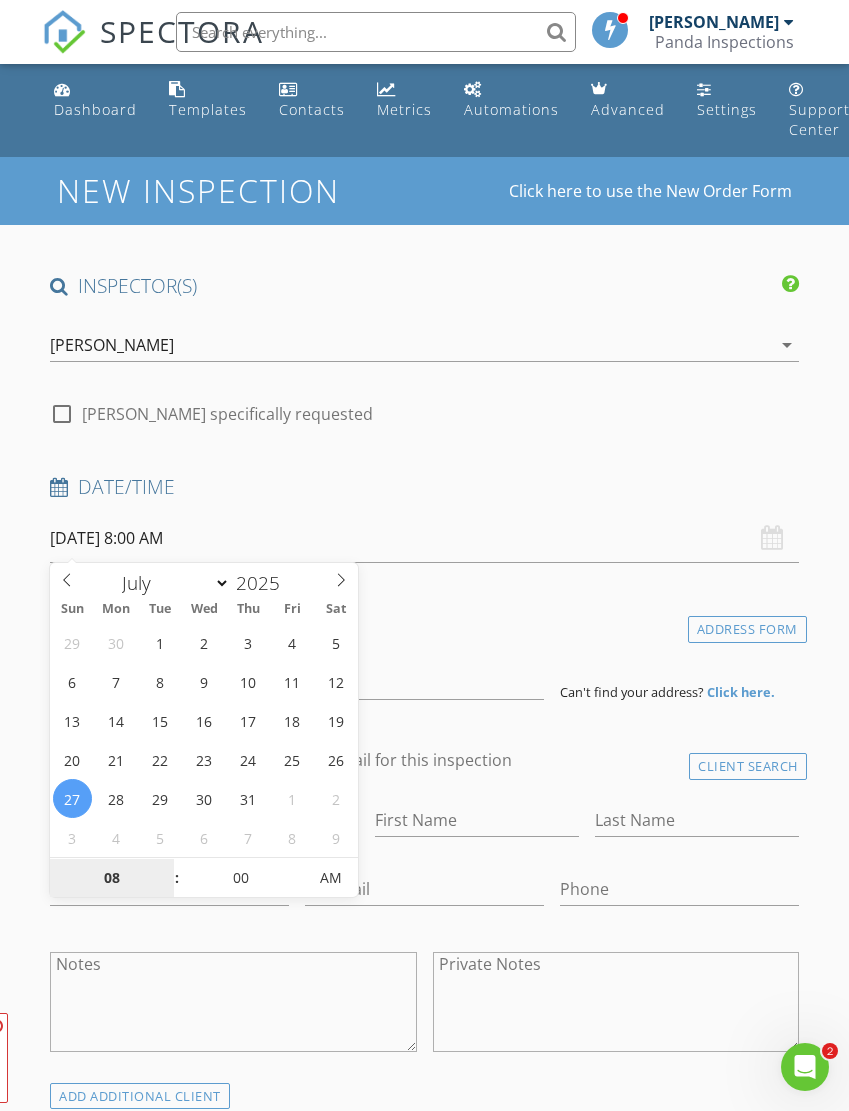 scroll, scrollTop: 148, scrollLeft: 0, axis: vertical 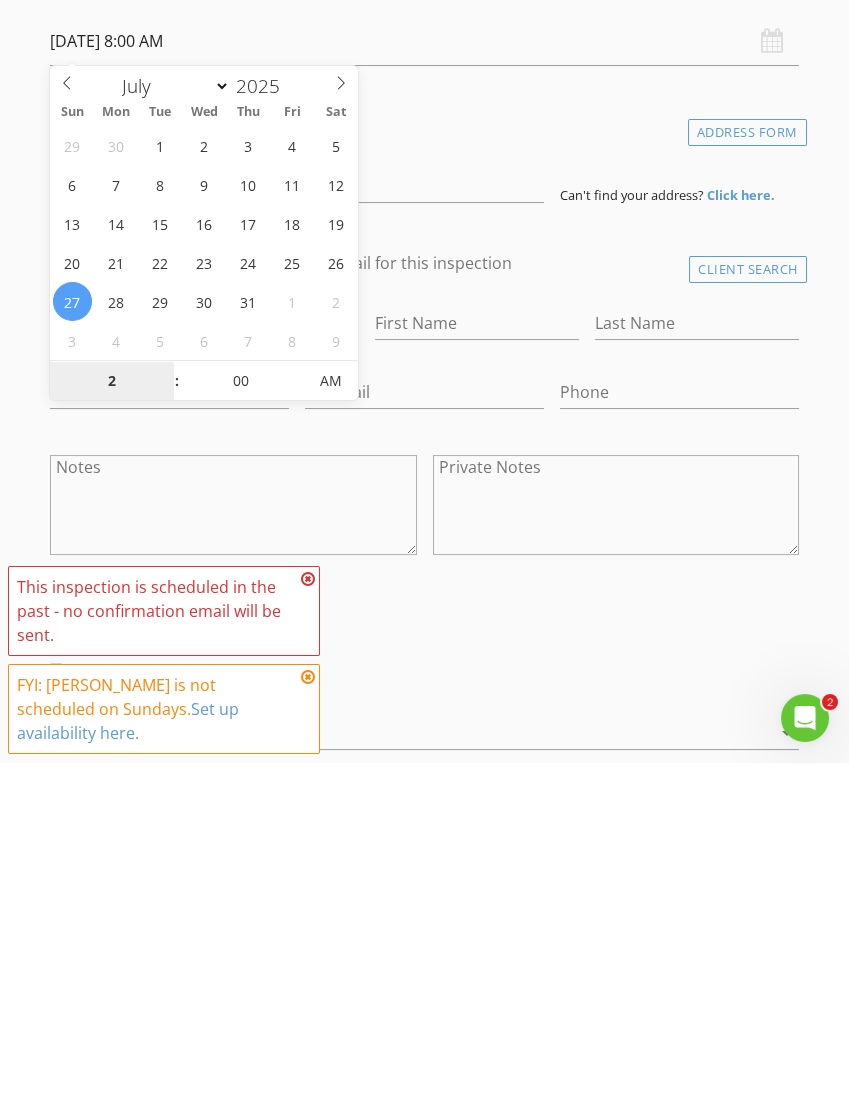 type on "02" 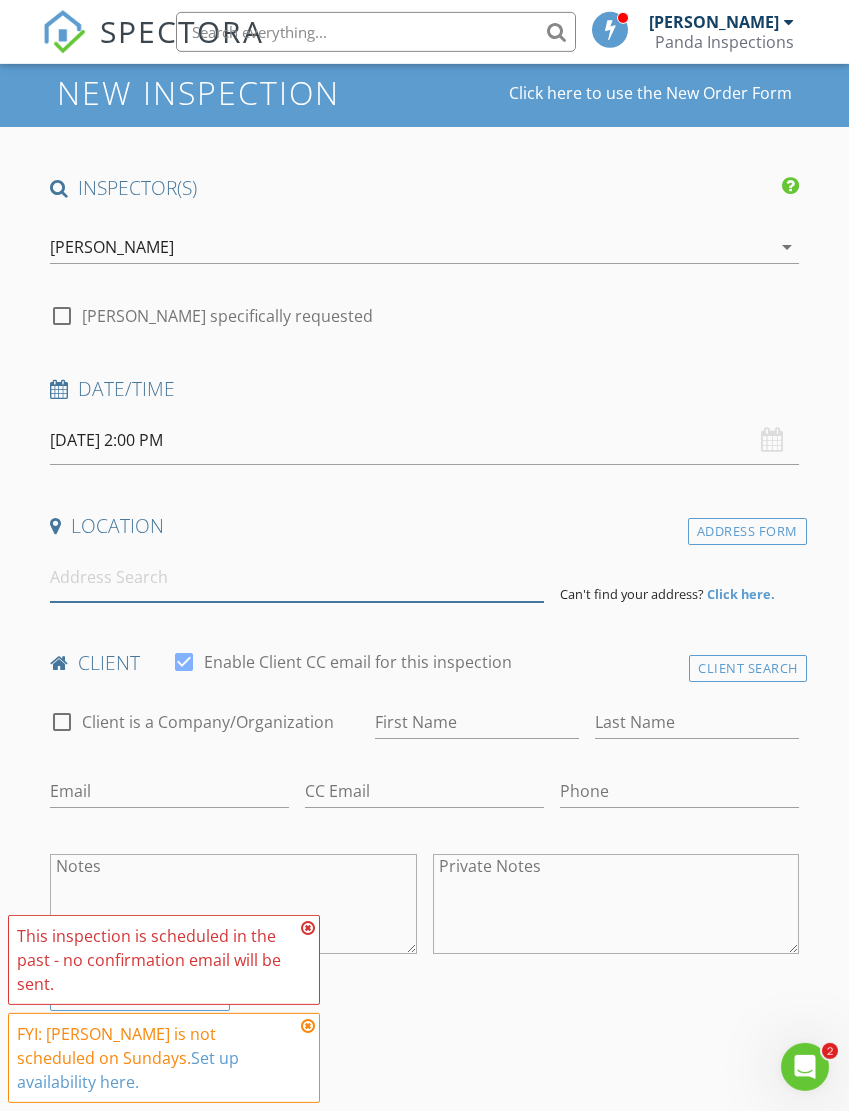click at bounding box center [296, 577] 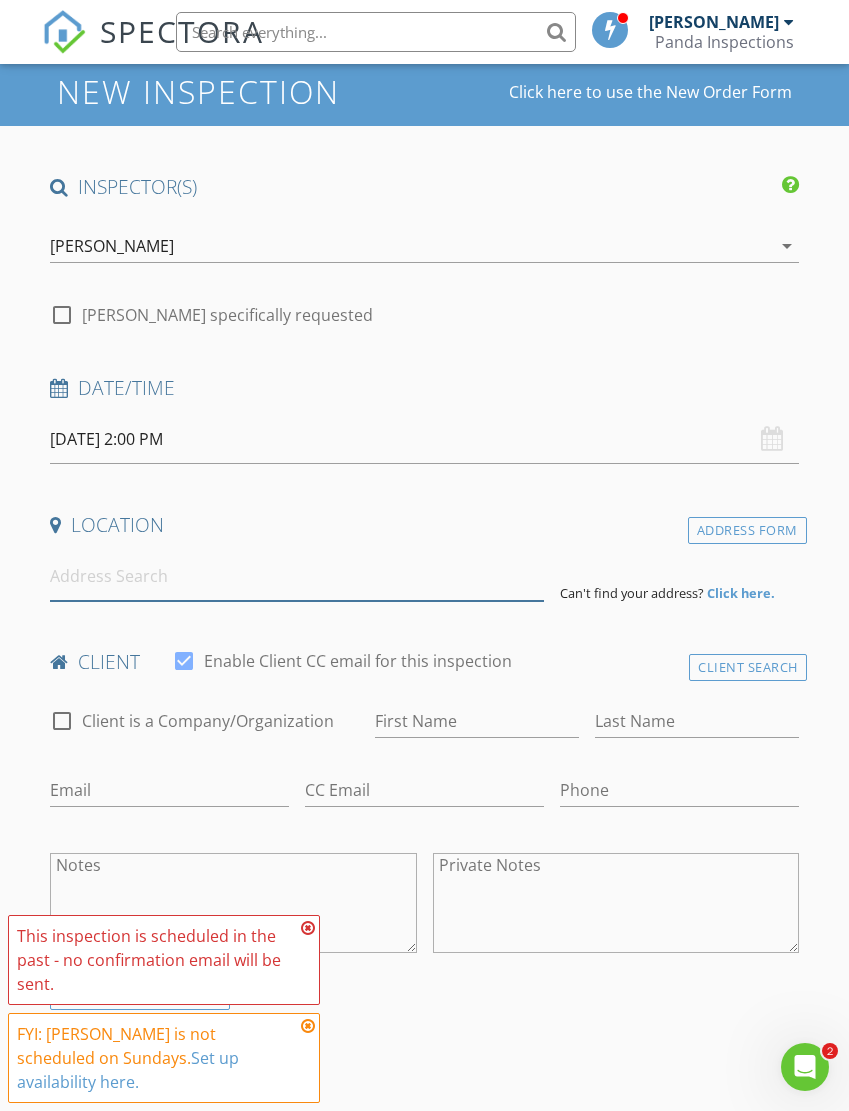 scroll, scrollTop: 98, scrollLeft: 0, axis: vertical 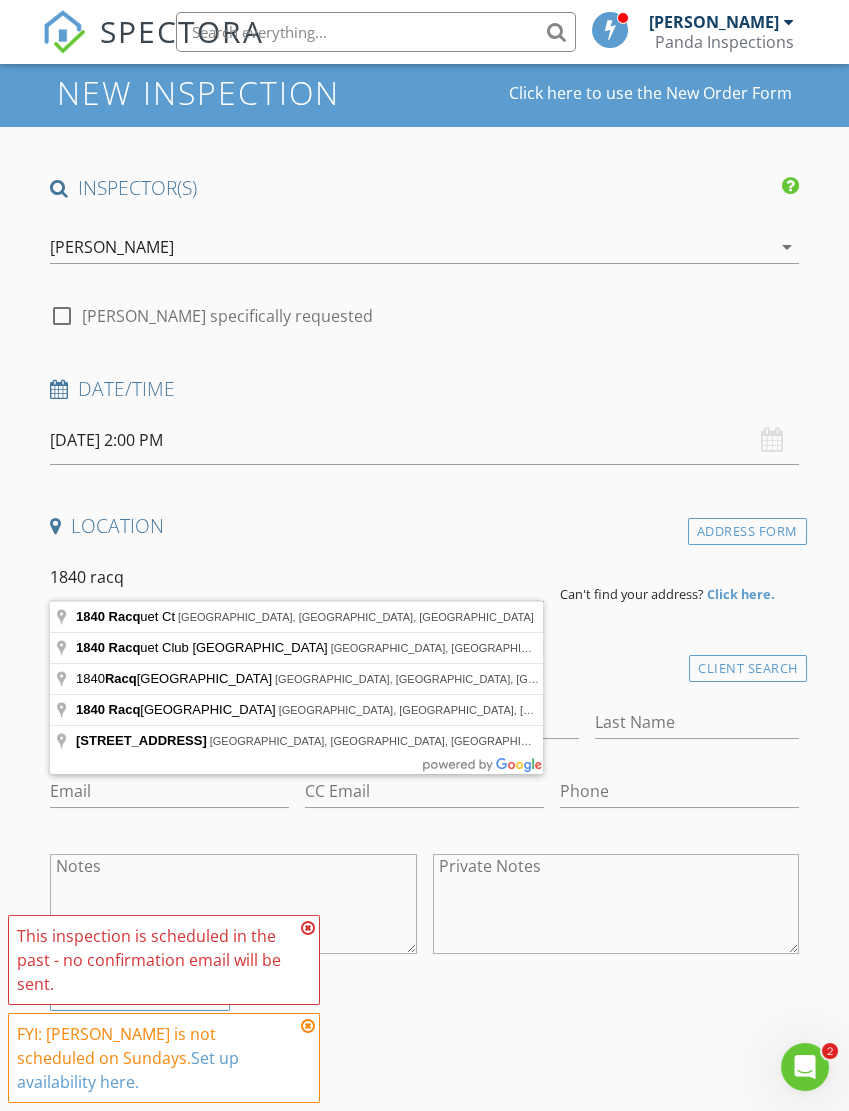 type on "1840 Racquet Ct, North Lauderdale, FL, USA" 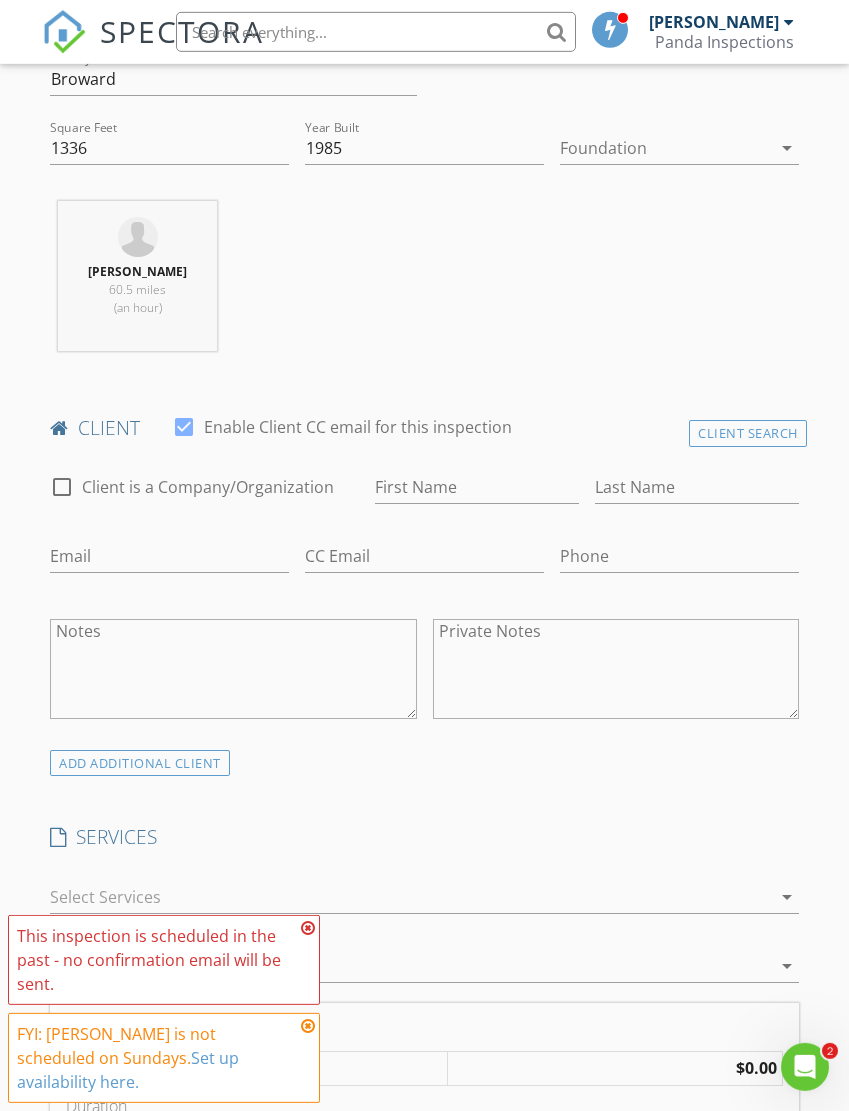 scroll, scrollTop: 744, scrollLeft: 0, axis: vertical 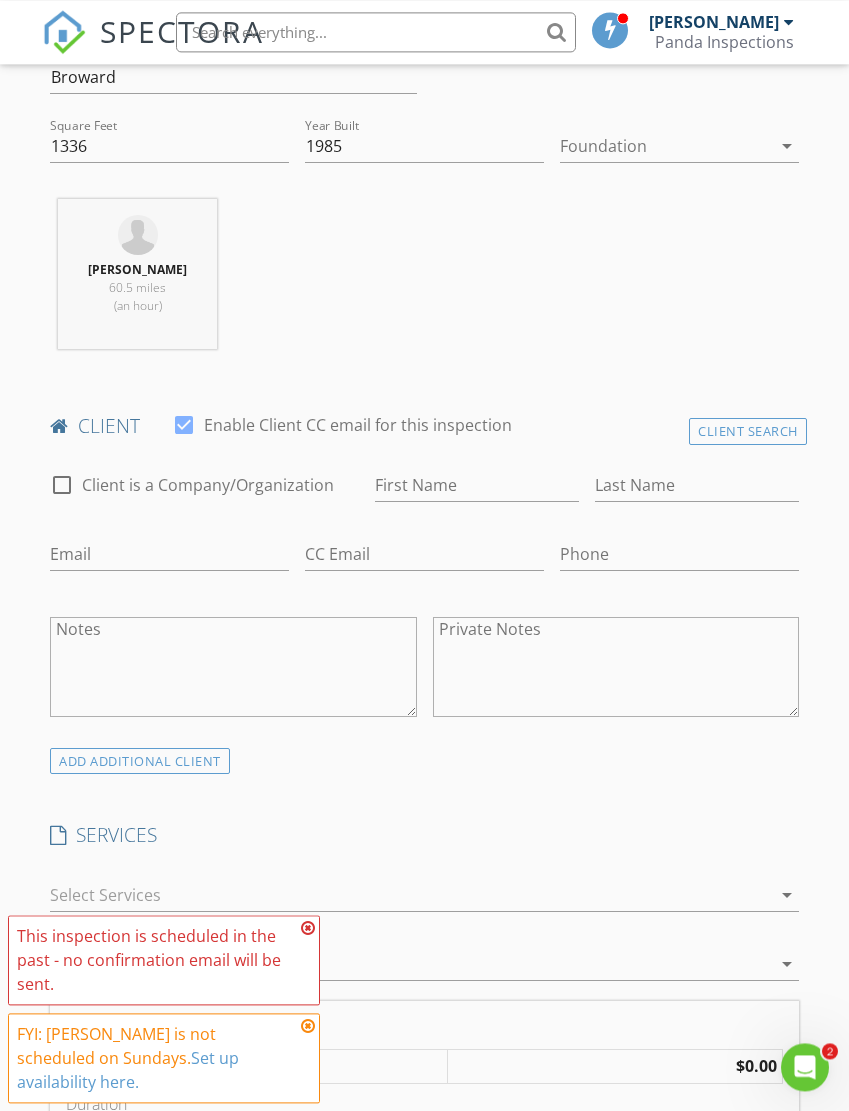 click at bounding box center [308, 928] 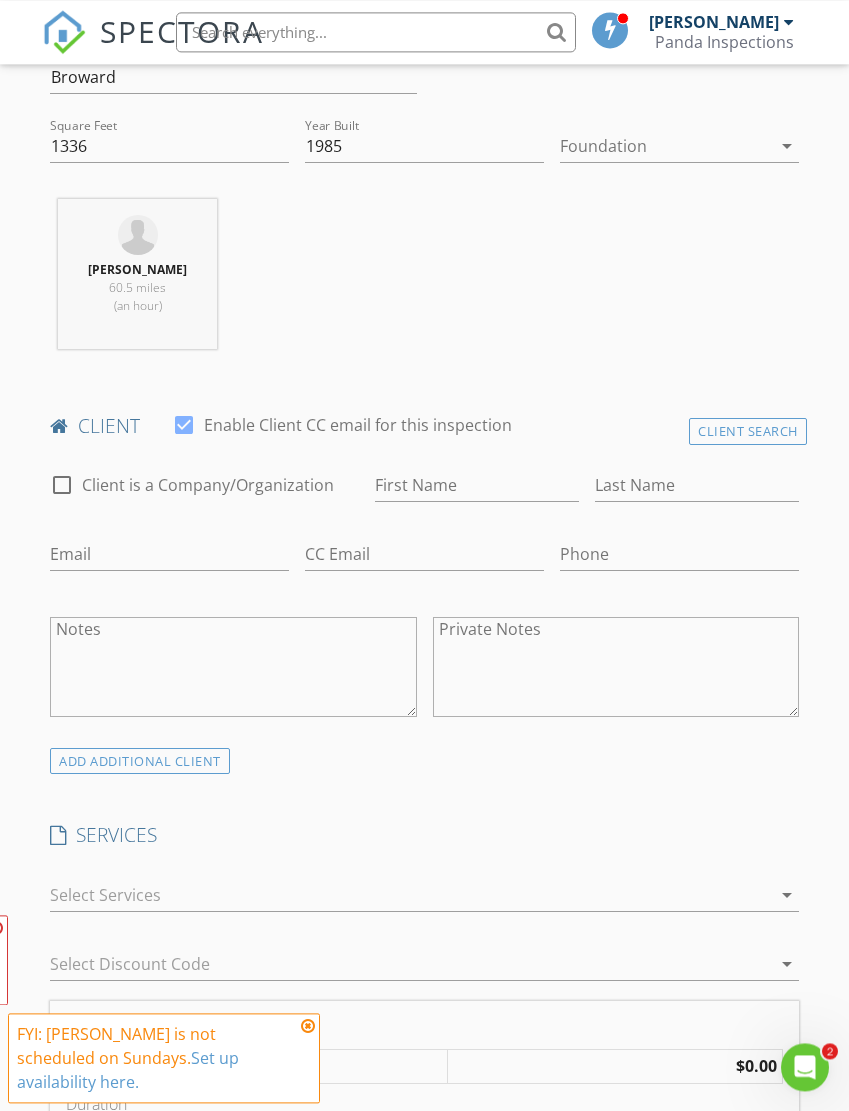 scroll, scrollTop: 744, scrollLeft: 0, axis: vertical 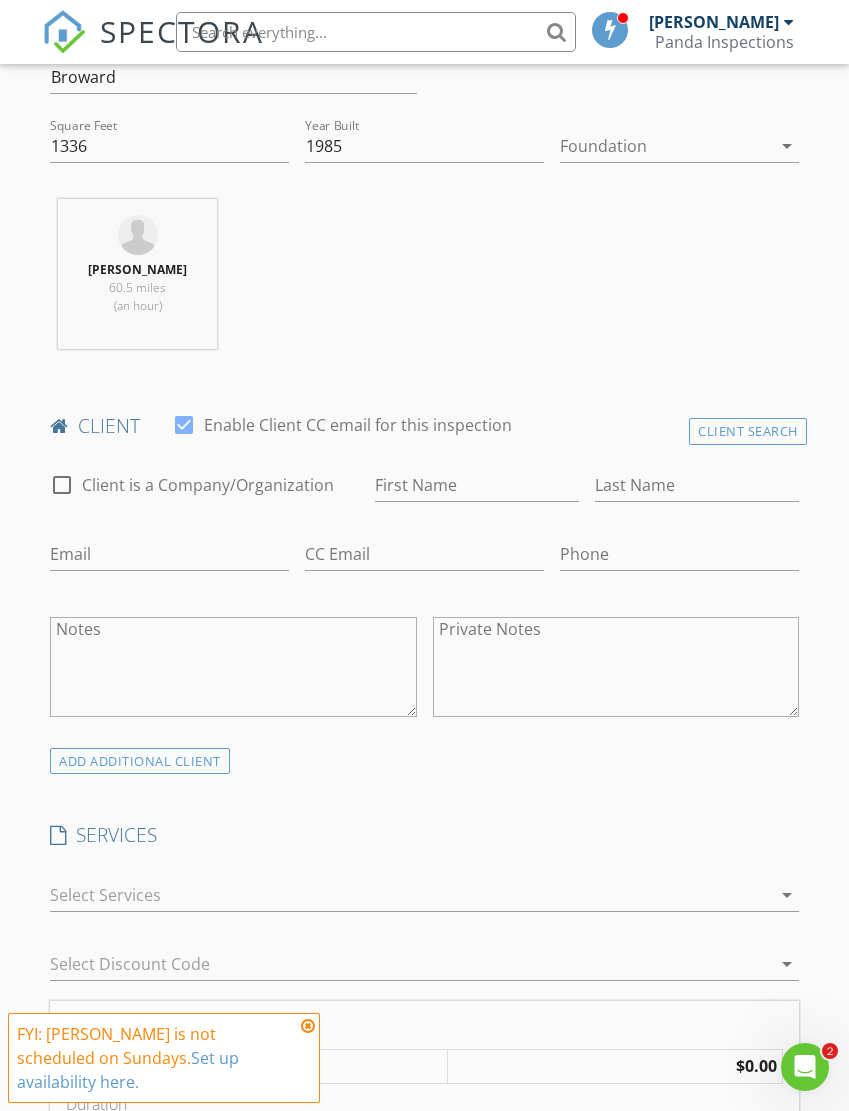 click at bounding box center [308, 1026] 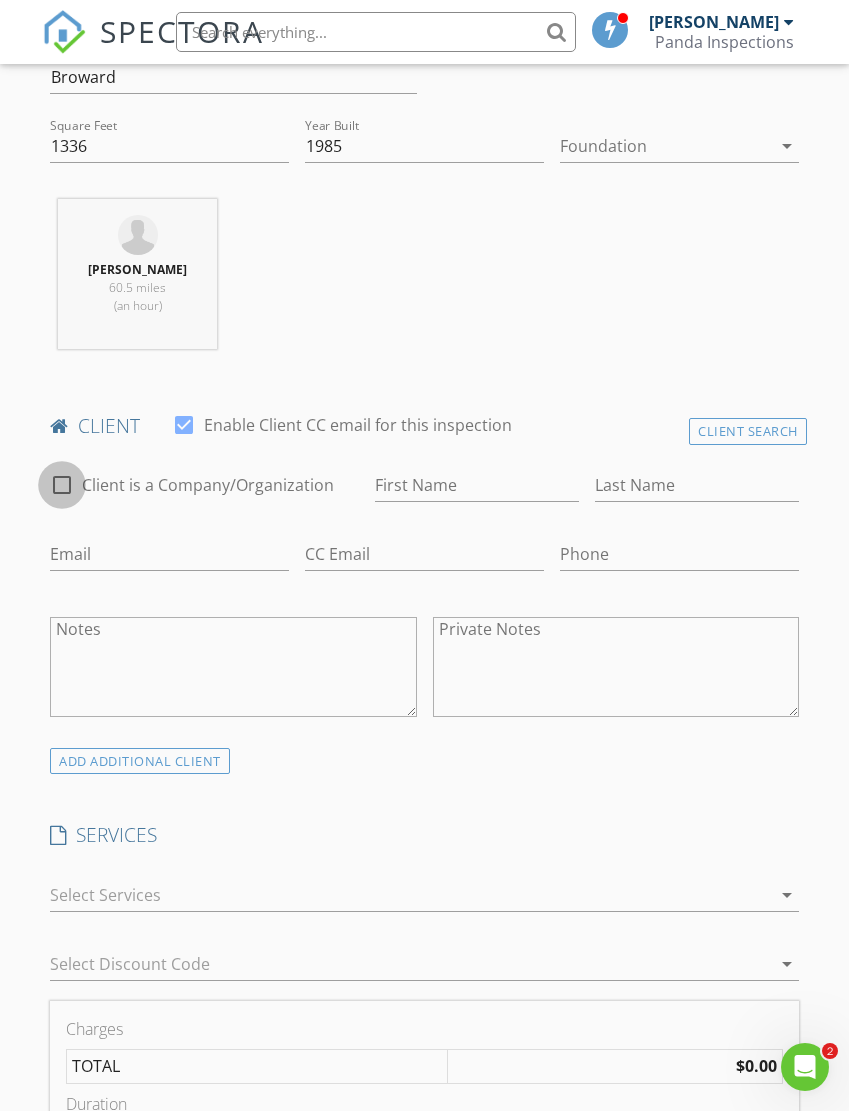 click at bounding box center [62, 485] 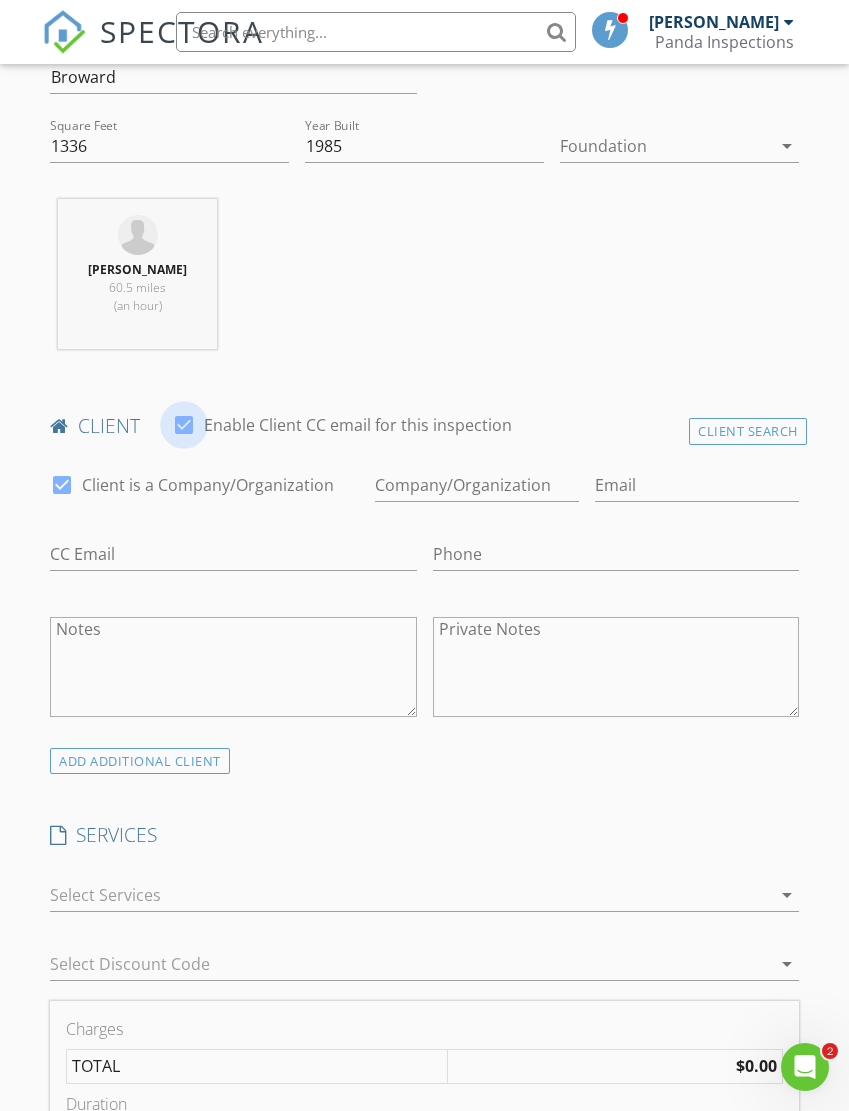 click at bounding box center [184, 425] 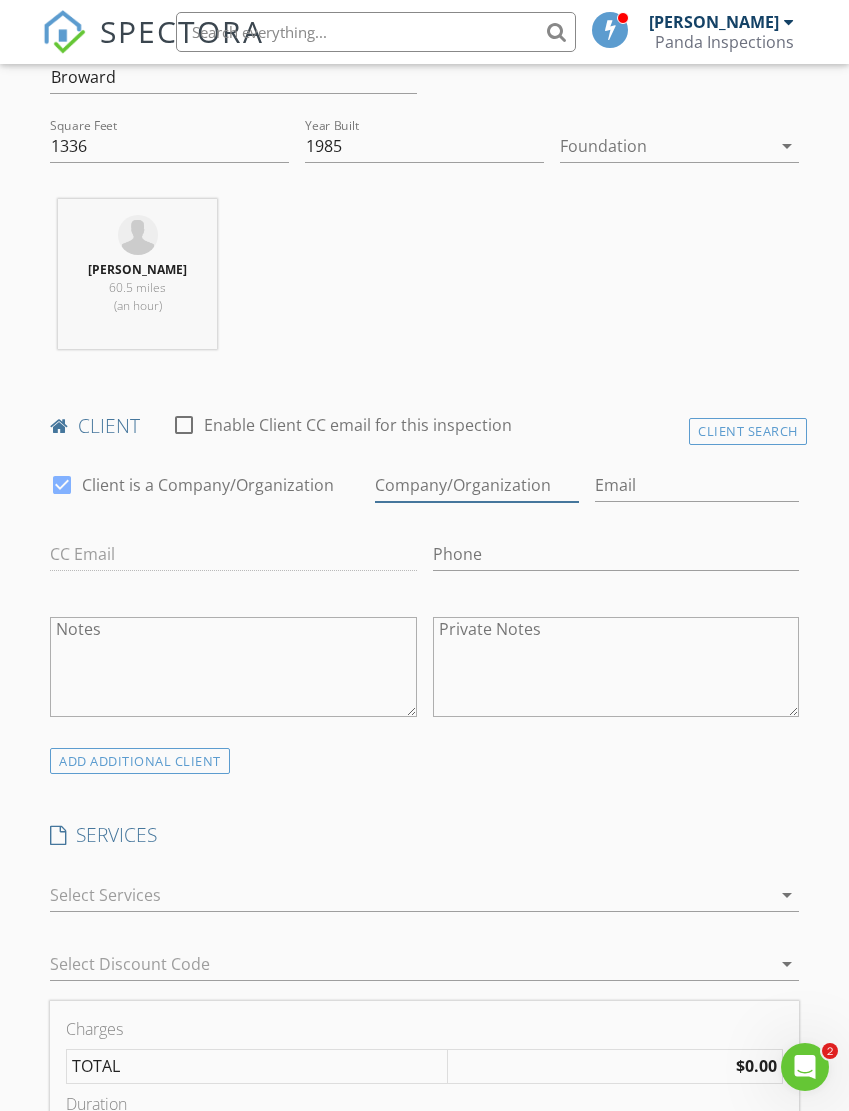 click on "Enable Client CC email for this inspection" at bounding box center (477, 485) 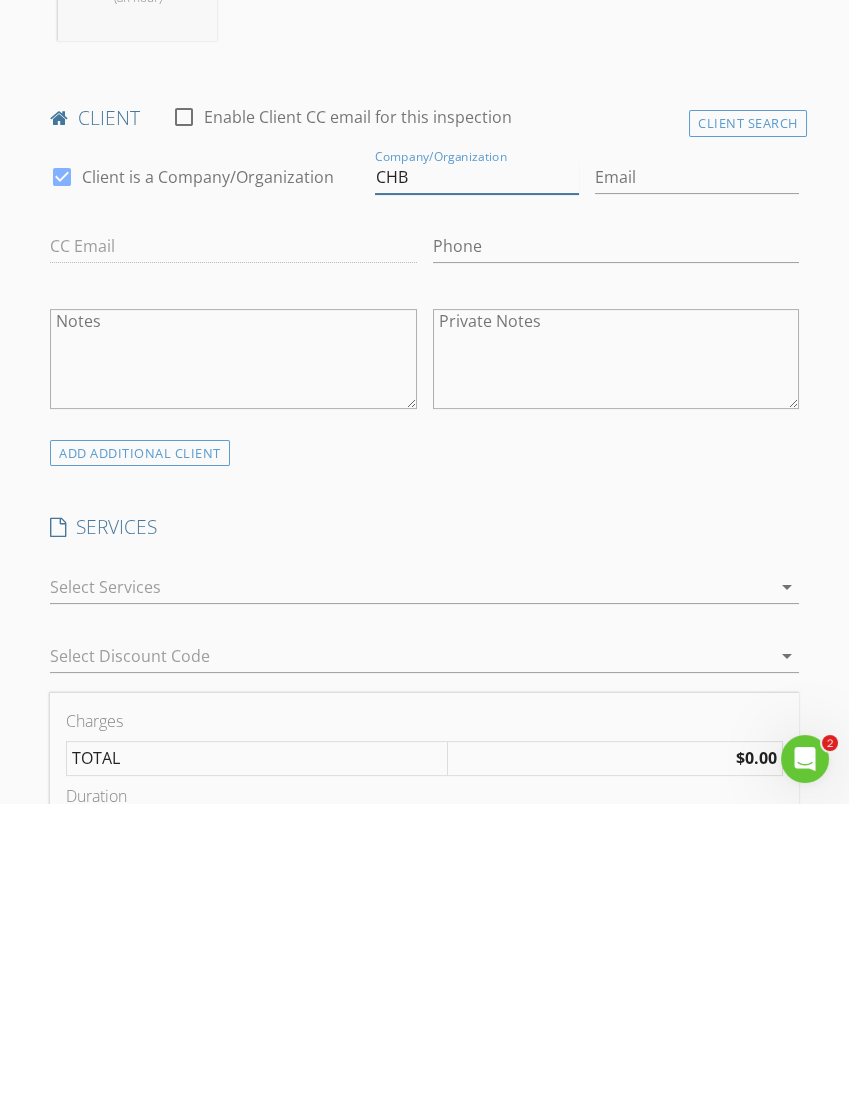 type on "CHB" 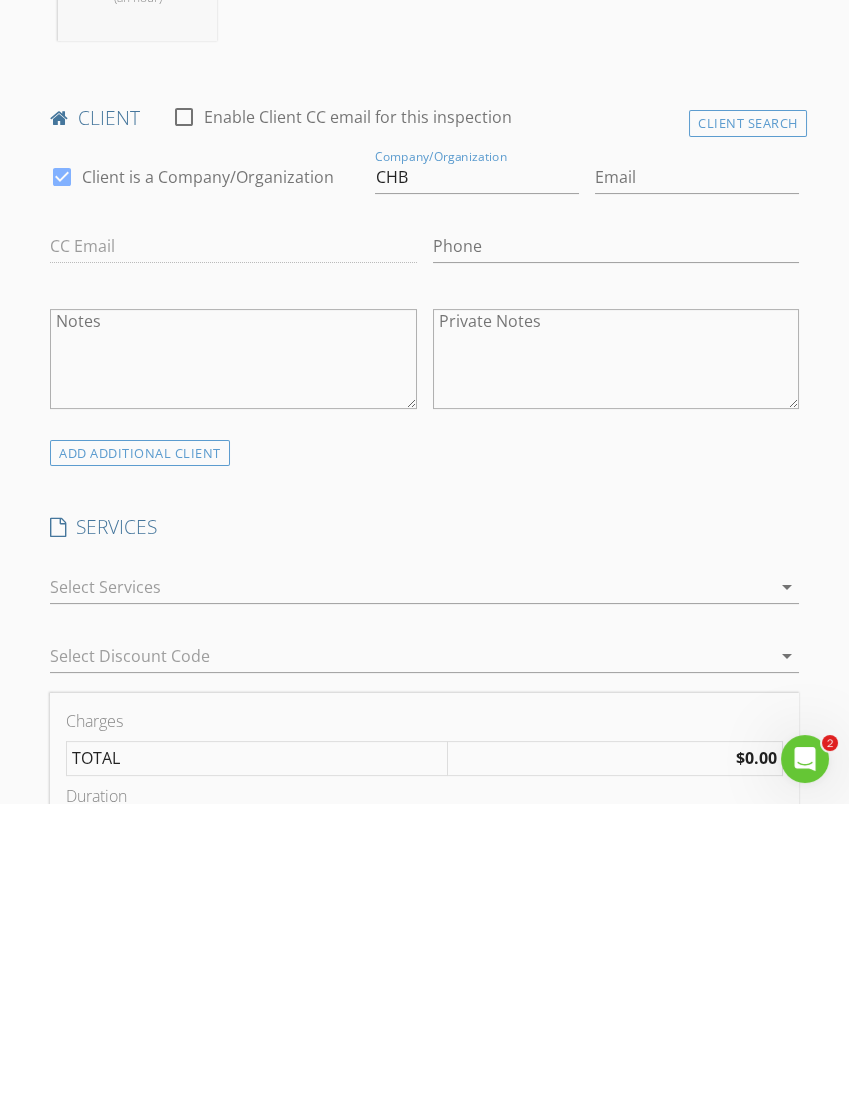 click at bounding box center (410, 895) 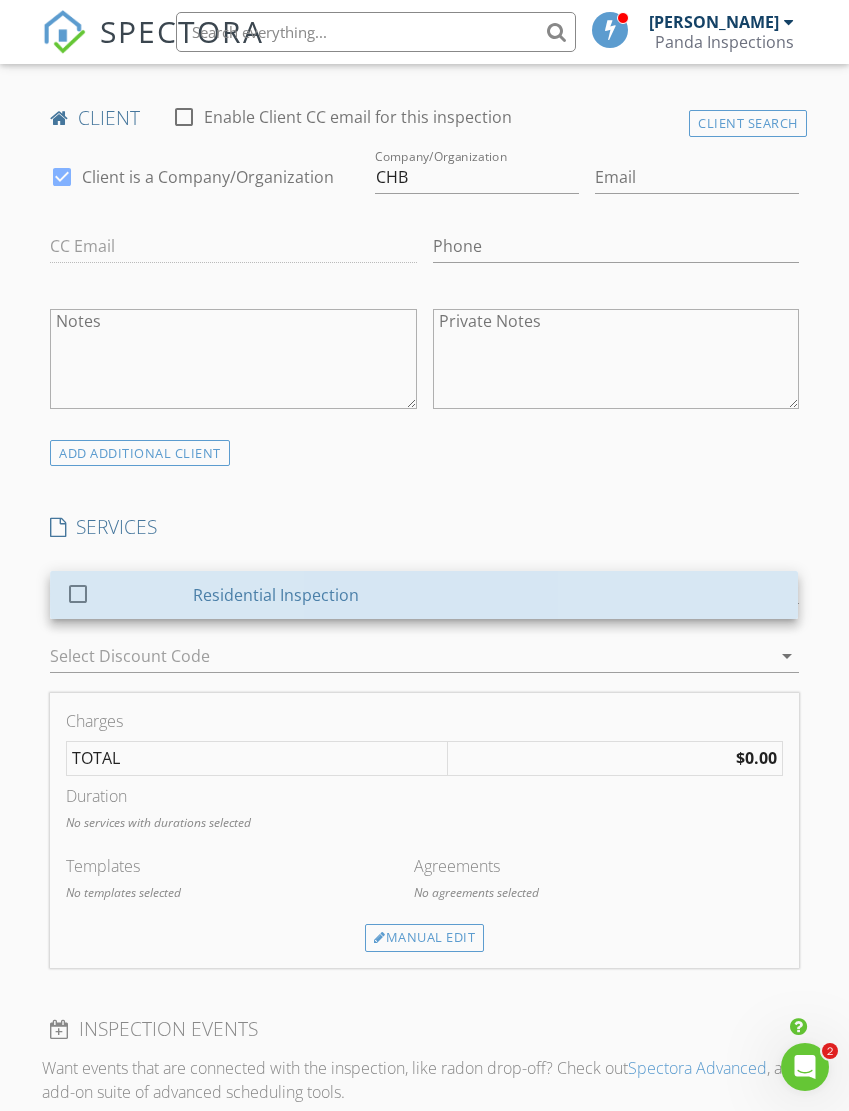 click on "Residential Inspection" at bounding box center [488, 595] 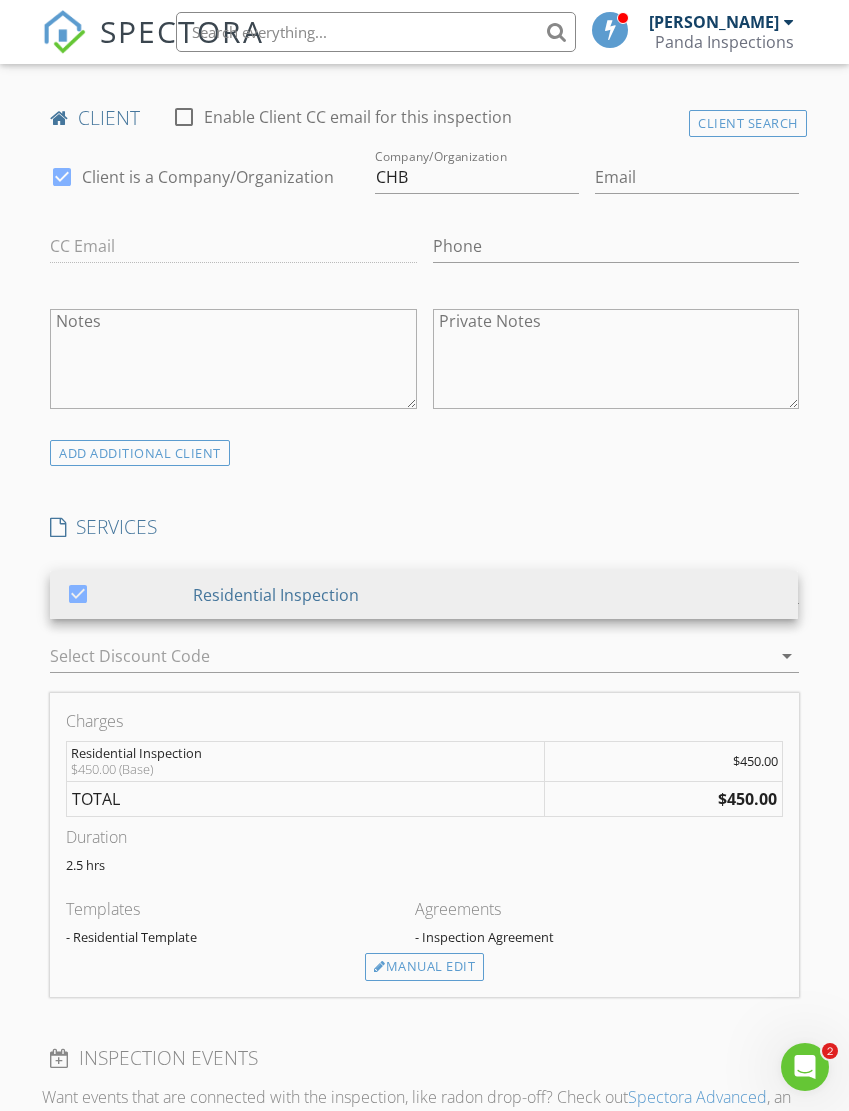 click on "Charges" at bounding box center [424, 721] 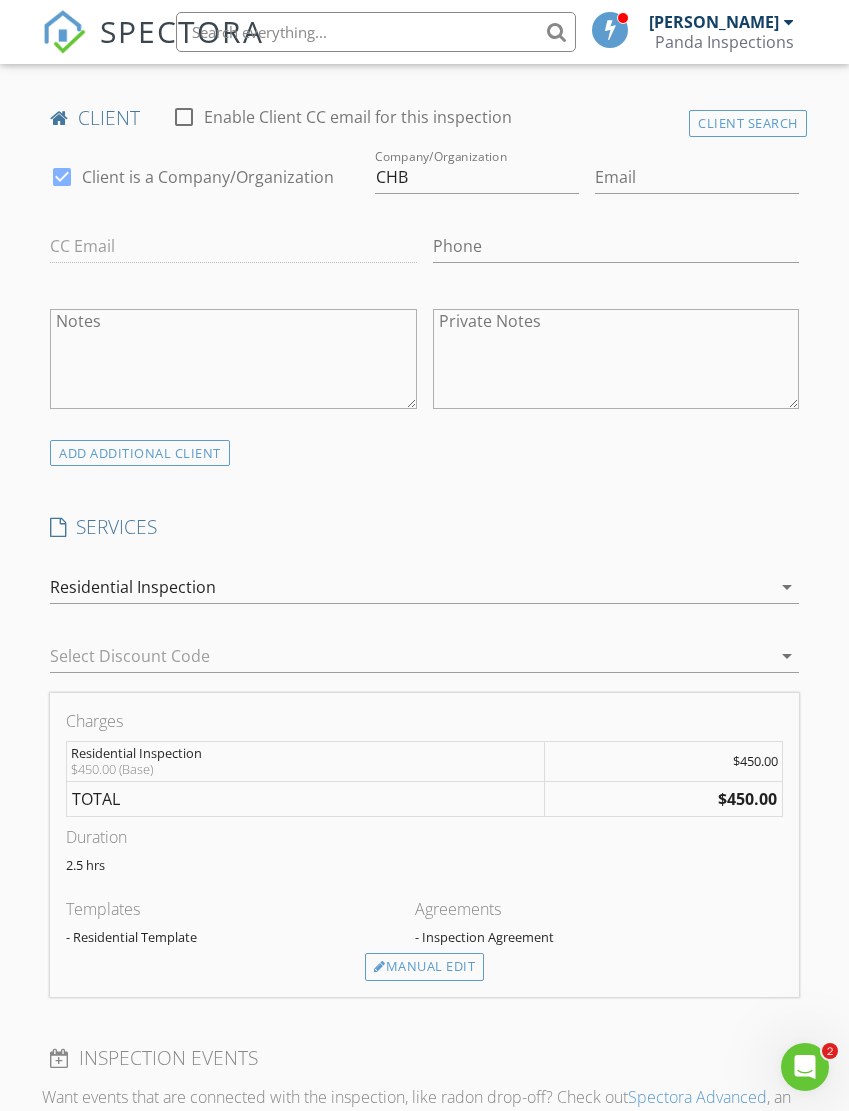 click on "Select Discount Code arrow_drop_down" at bounding box center (424, 660) 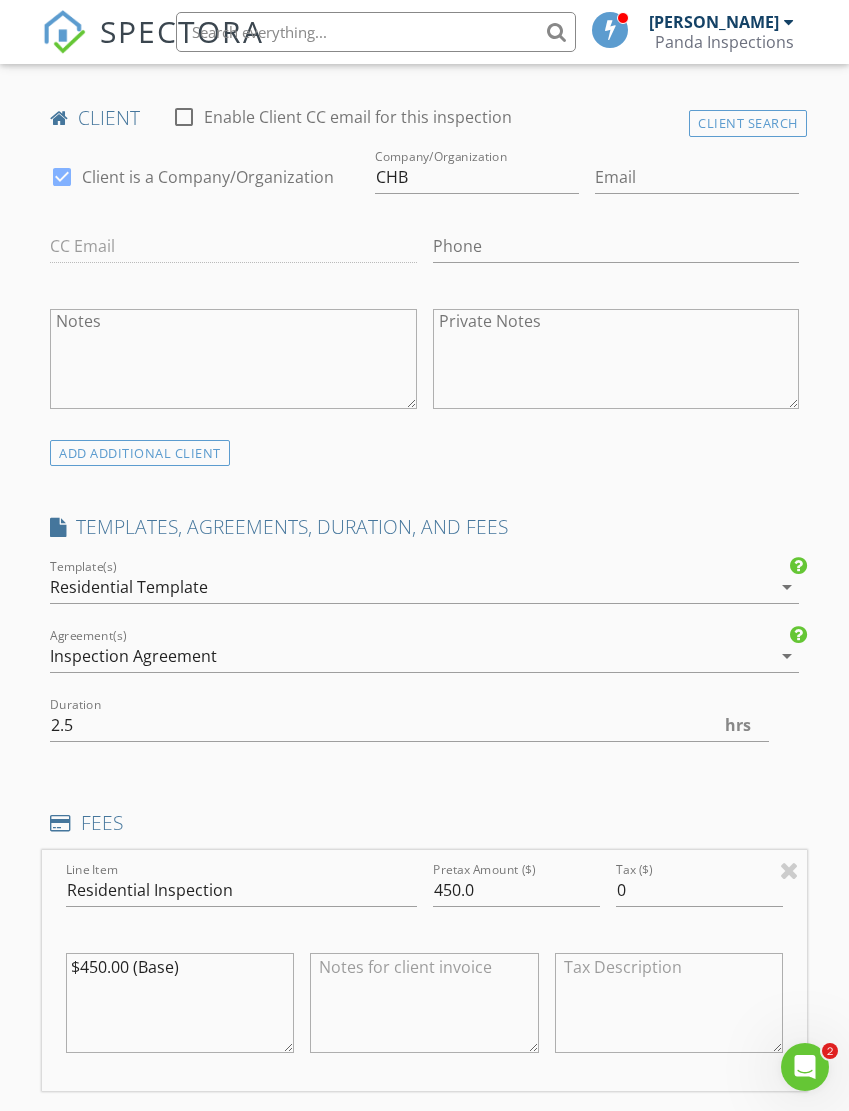 click on "Inspection Agreement" at bounding box center [410, 656] 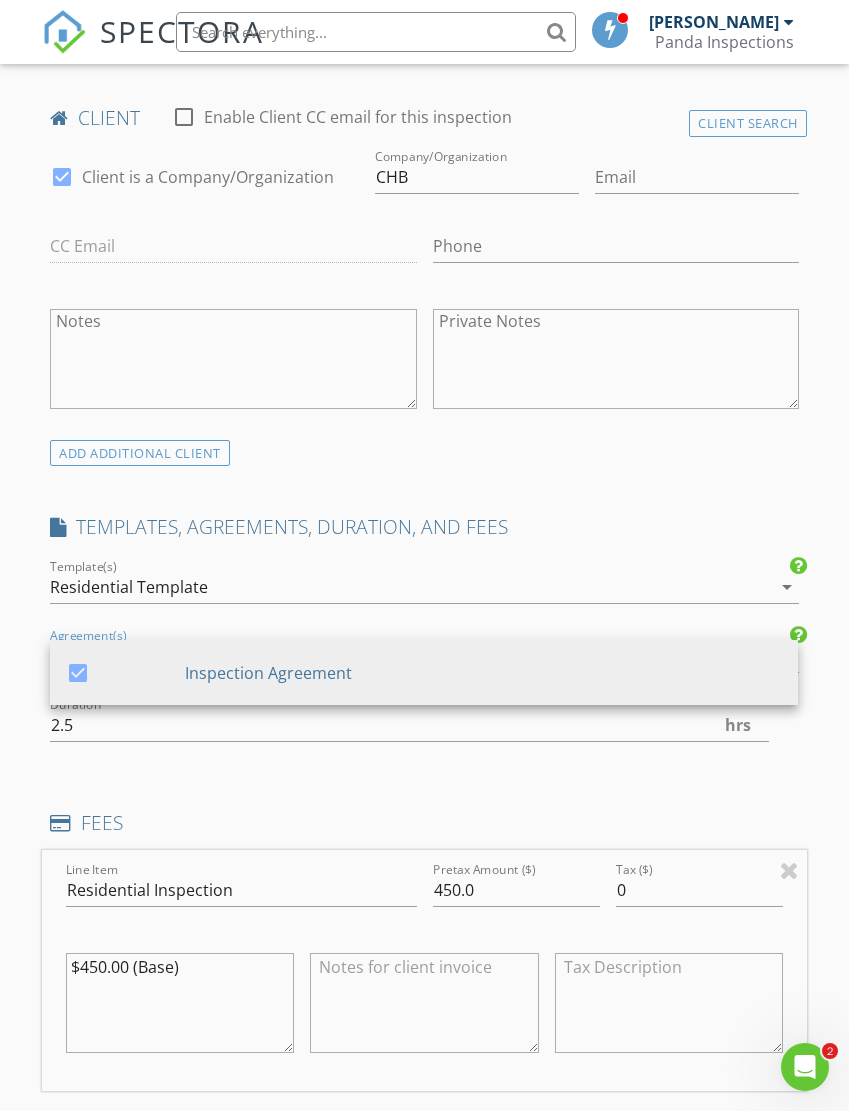 click on "check_box   Inspection Agreement" at bounding box center [424, 672] 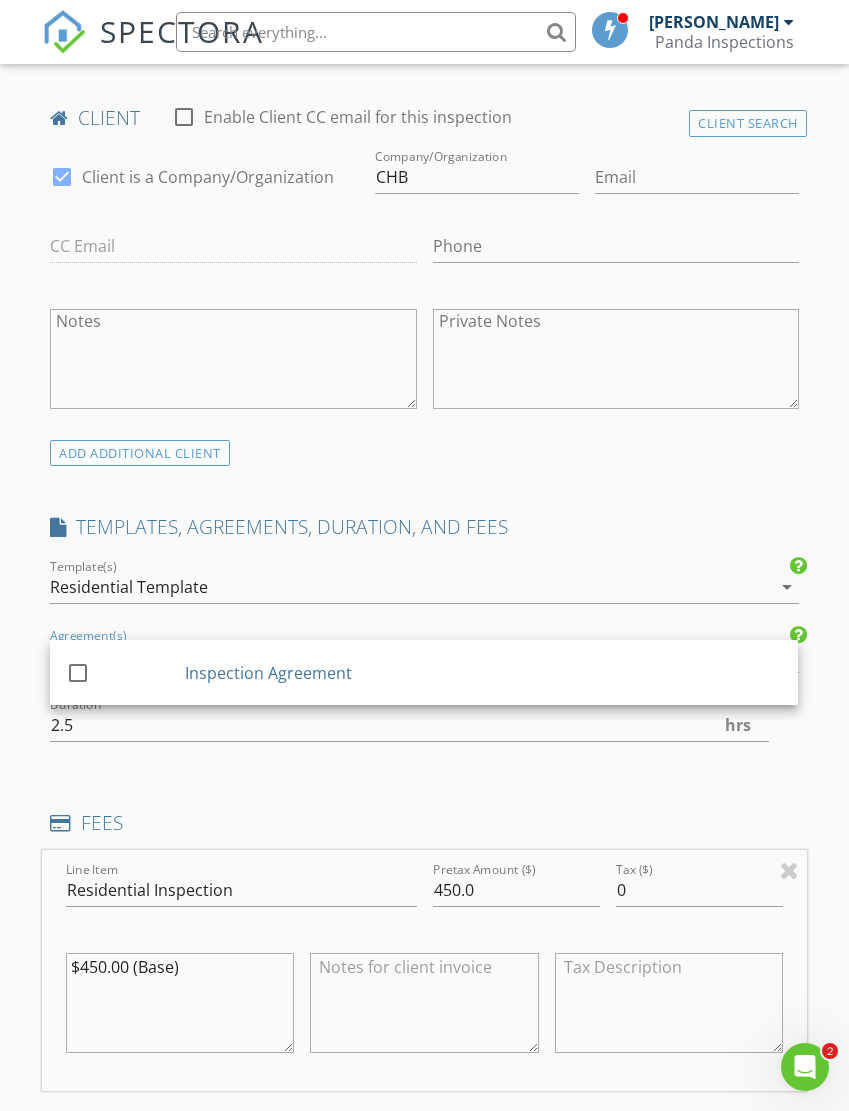 click on "INSPECTOR(S)
check_box   Carlos Reyes   PRIMARY   Carlos Reyes arrow_drop_down   check_box_outline_blank Carlos Reyes specifically requested
Date/Time
07/27/2025 2:00 PM
Location
Address Search       Address 1840 Racquet Ct   Unit   City North Lauderdale   State FL   Zip 33068   County Broward     Square Feet 1336   Year Built 1985   Foundation arrow_drop_down     Carlos Reyes     60.5 miles     (an hour)
client
check_box_outline_blank Enable Client CC email for this inspection   Client Search     check_box Client is a Company/Organization   Company/Organization CHB       Email   CC Email   Phone           Notes   Private Notes
ADD ADDITIONAL client
SERVICES
check_box   Residential Inspection   Residential Inspection arrow_drop_down     Select Discount Code arrow_drop_down" at bounding box center (424, 890) 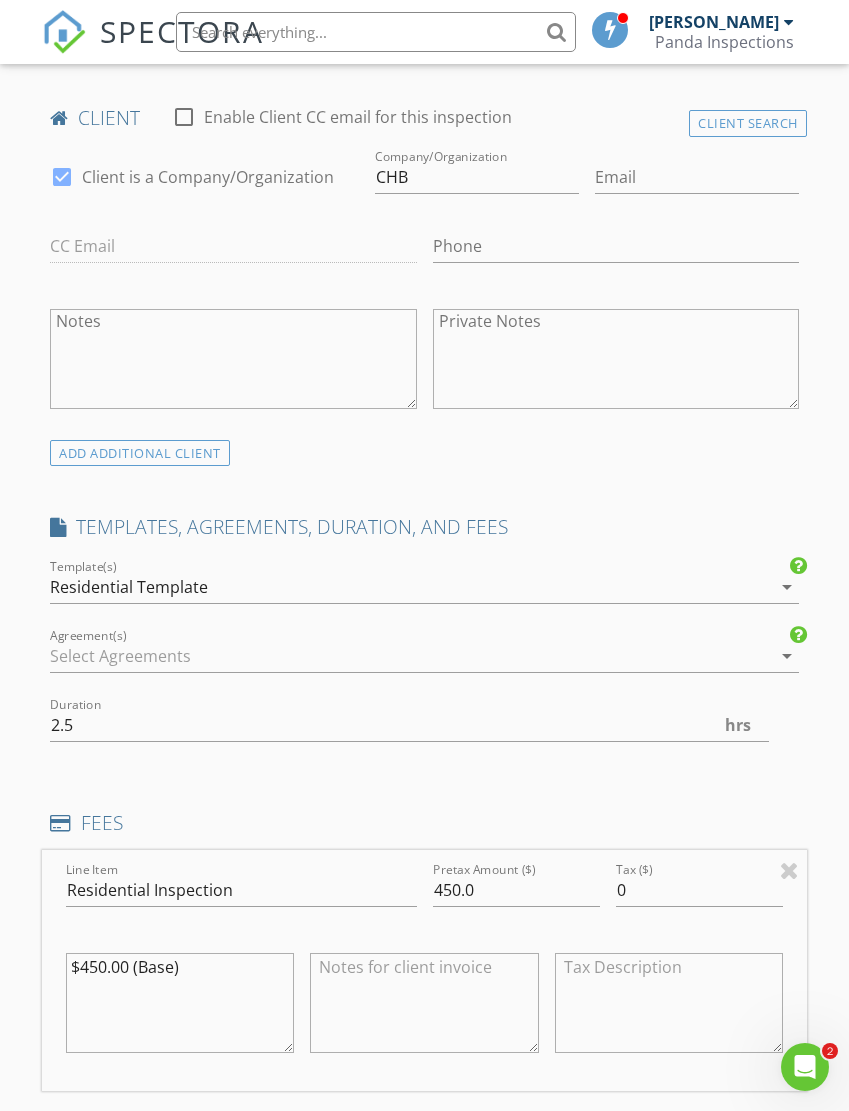 click on "Pretax Amount ($) 450.0" at bounding box center (516, 894) 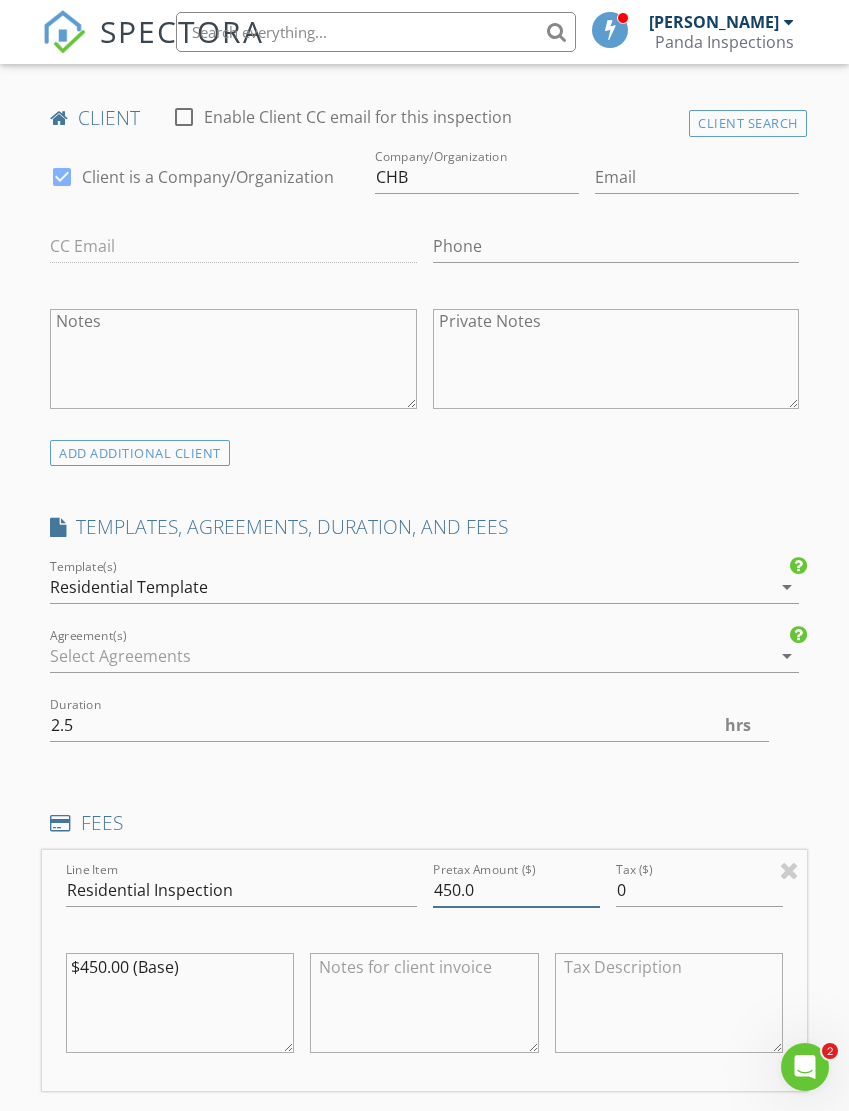 click on "450.0" at bounding box center (516, 890) 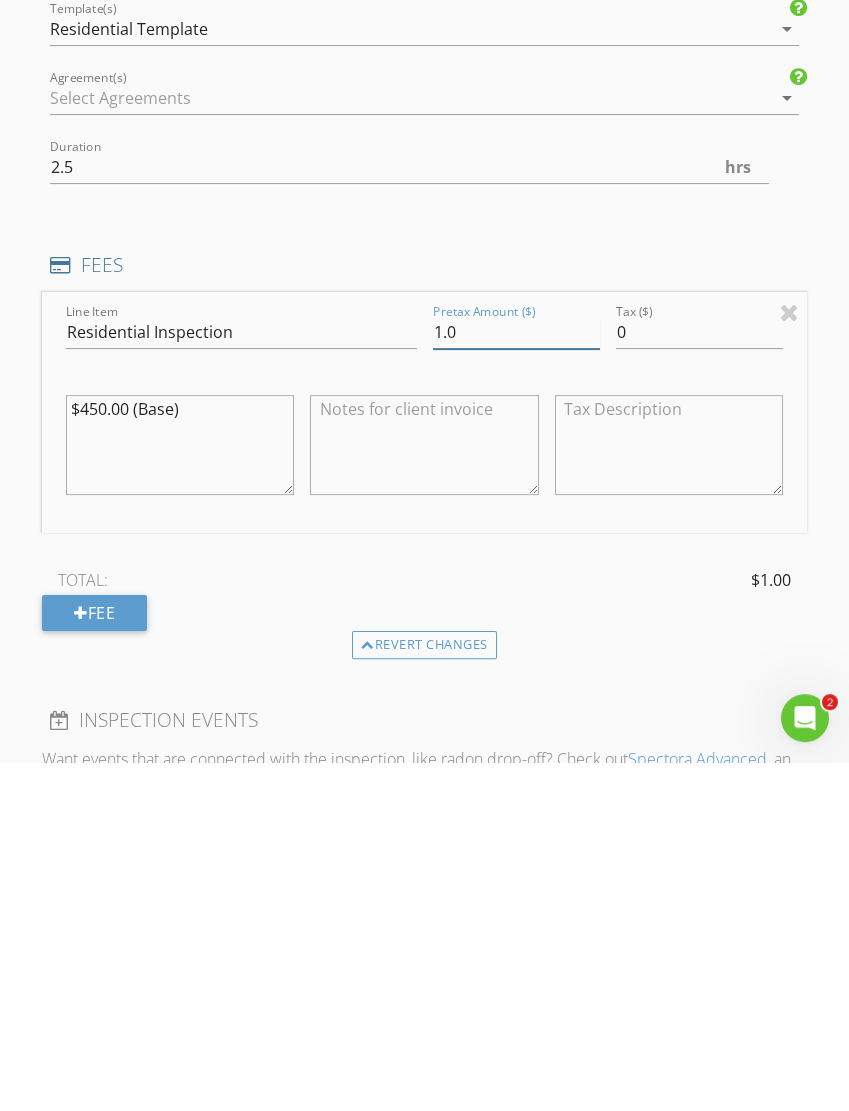 type on "12.0" 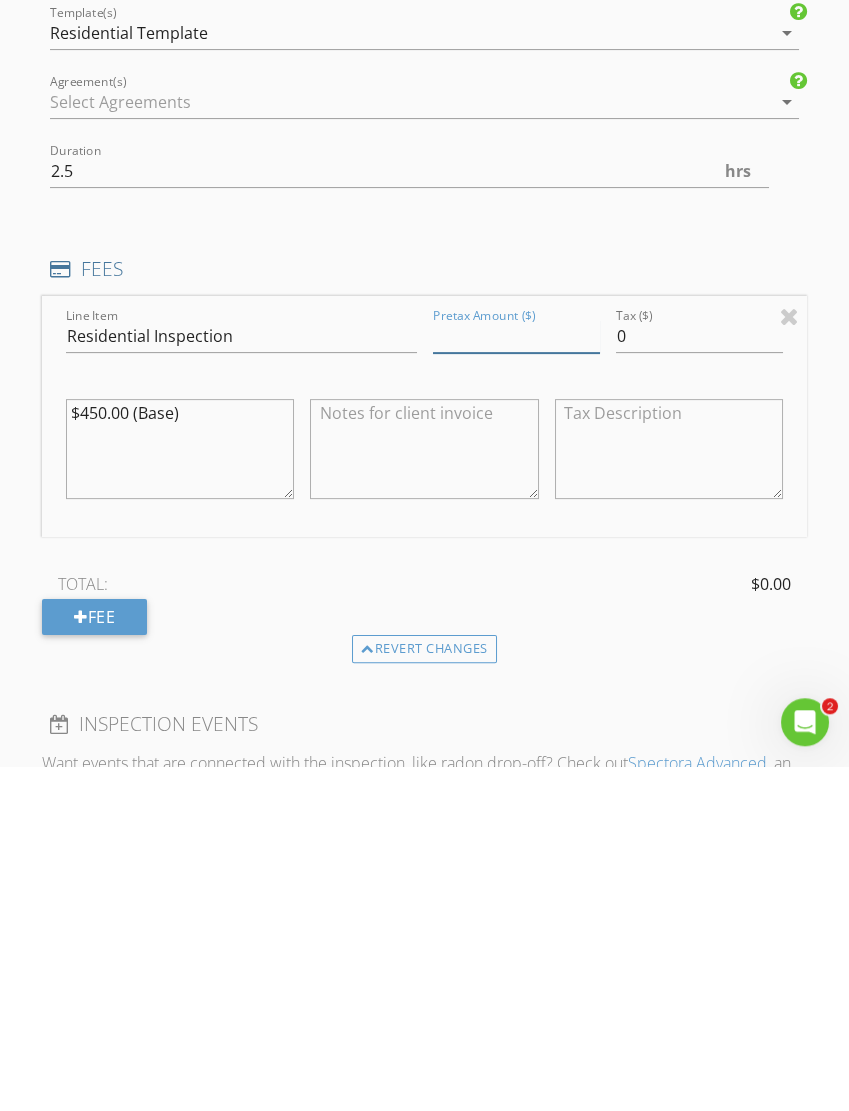scroll, scrollTop: 1261, scrollLeft: 1, axis: both 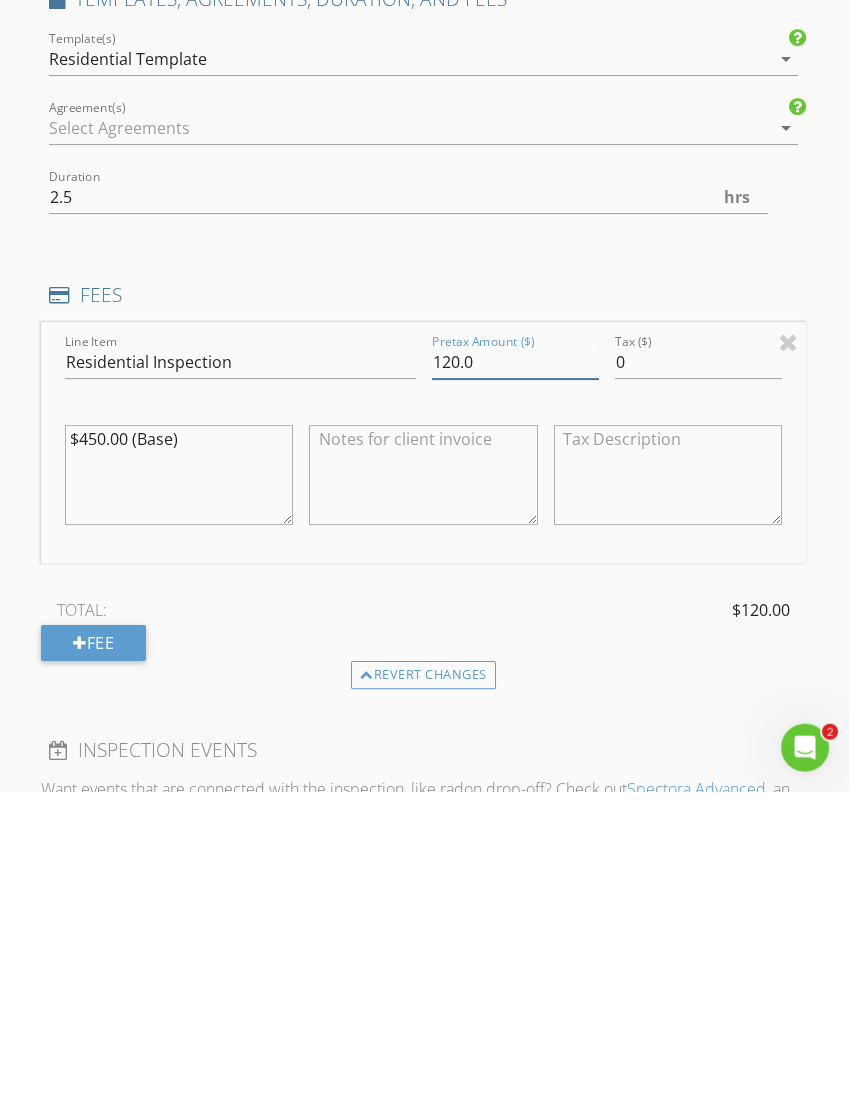 type on "120.0" 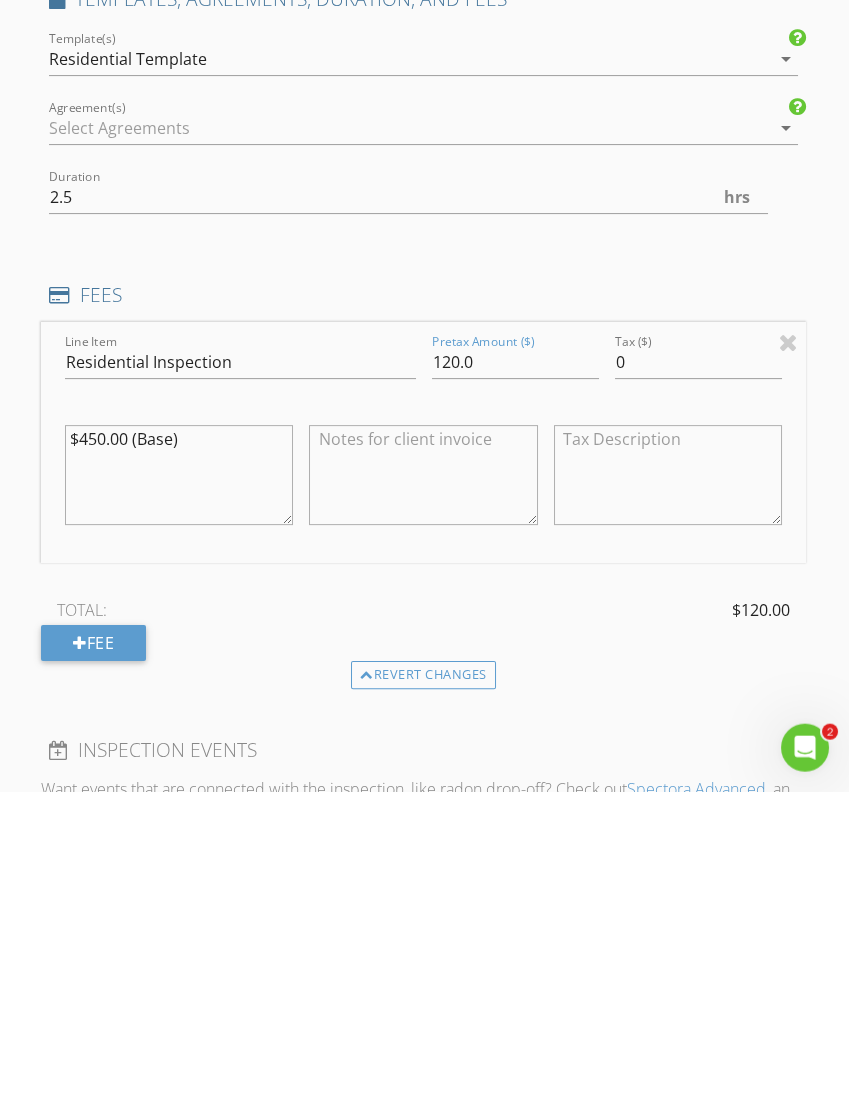 click on "$450.00 (Base)" at bounding box center (179, 794) 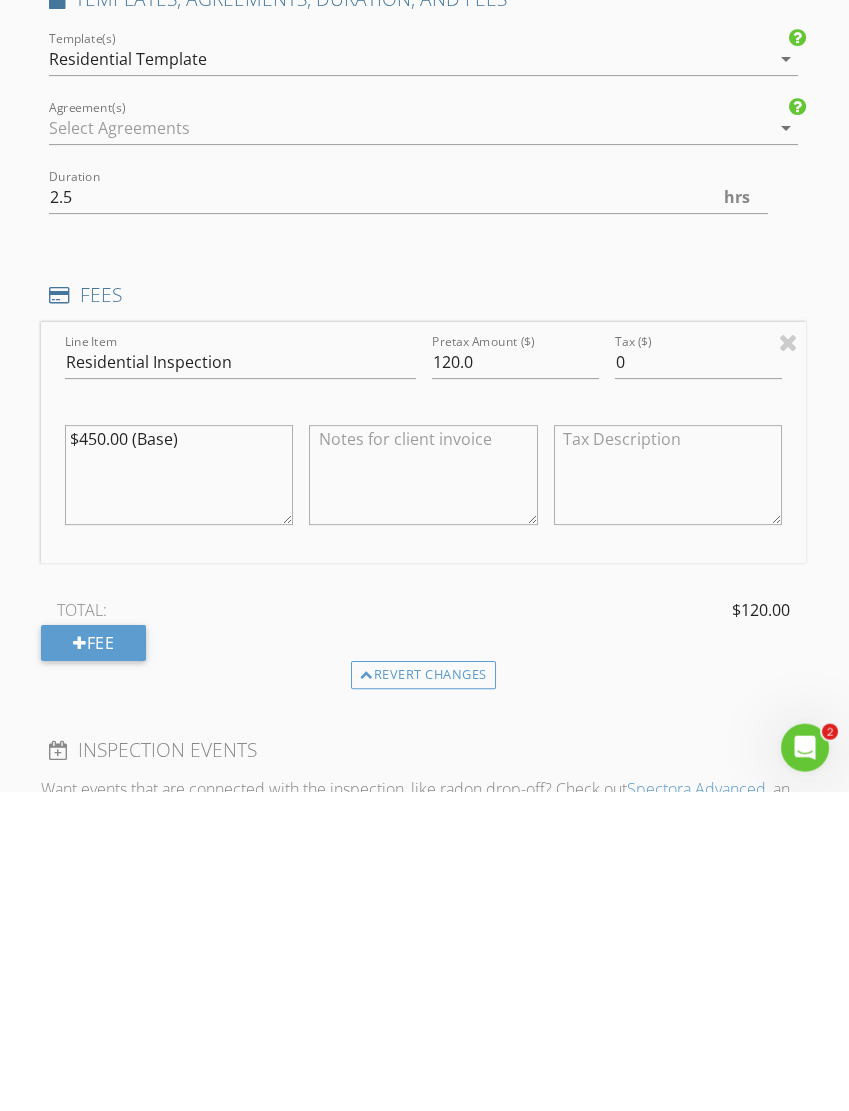 click on "$450.00 (Base)" at bounding box center (179, 794) 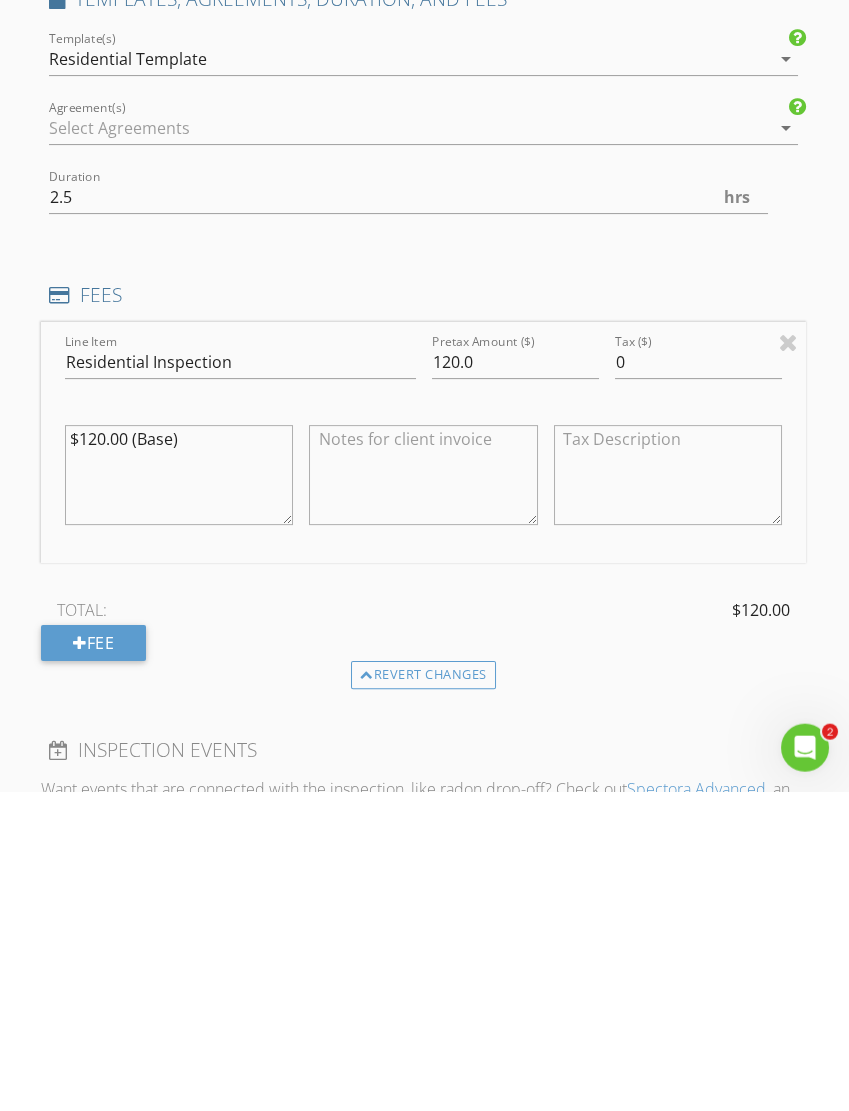 type on "$120.00 (Base)" 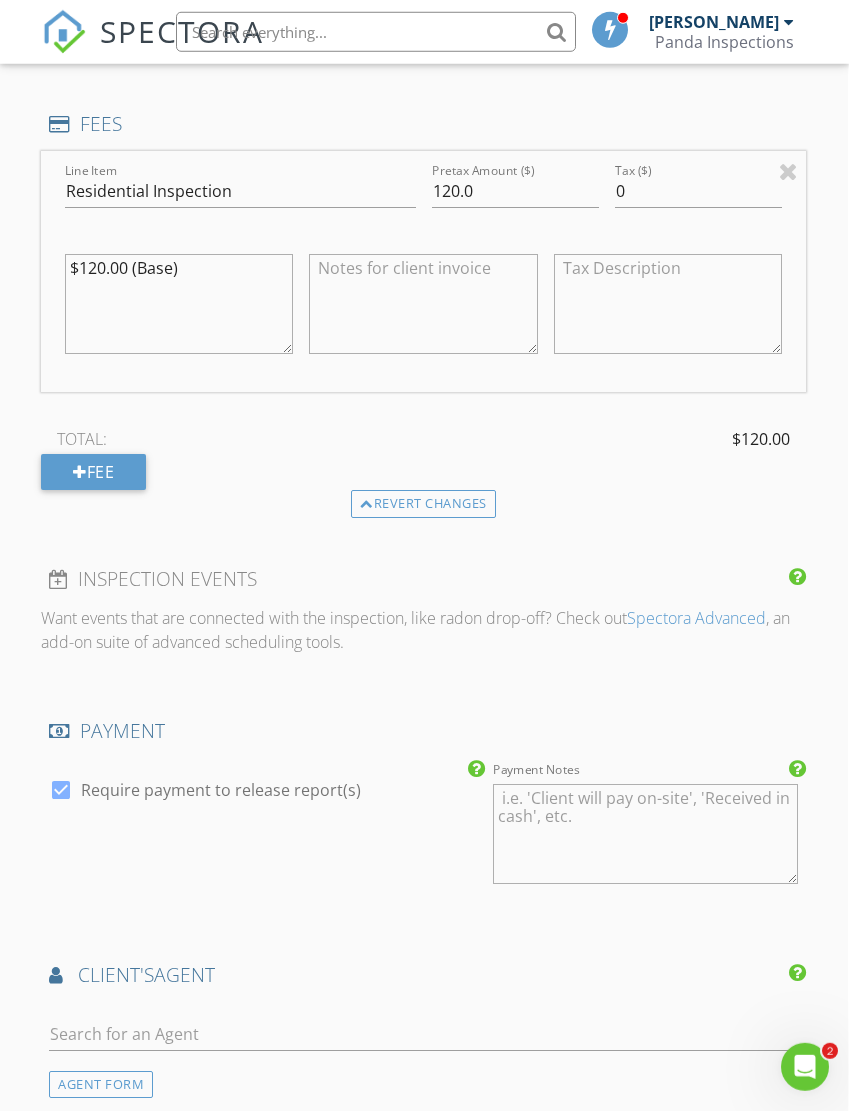 scroll, scrollTop: 1944, scrollLeft: 1, axis: both 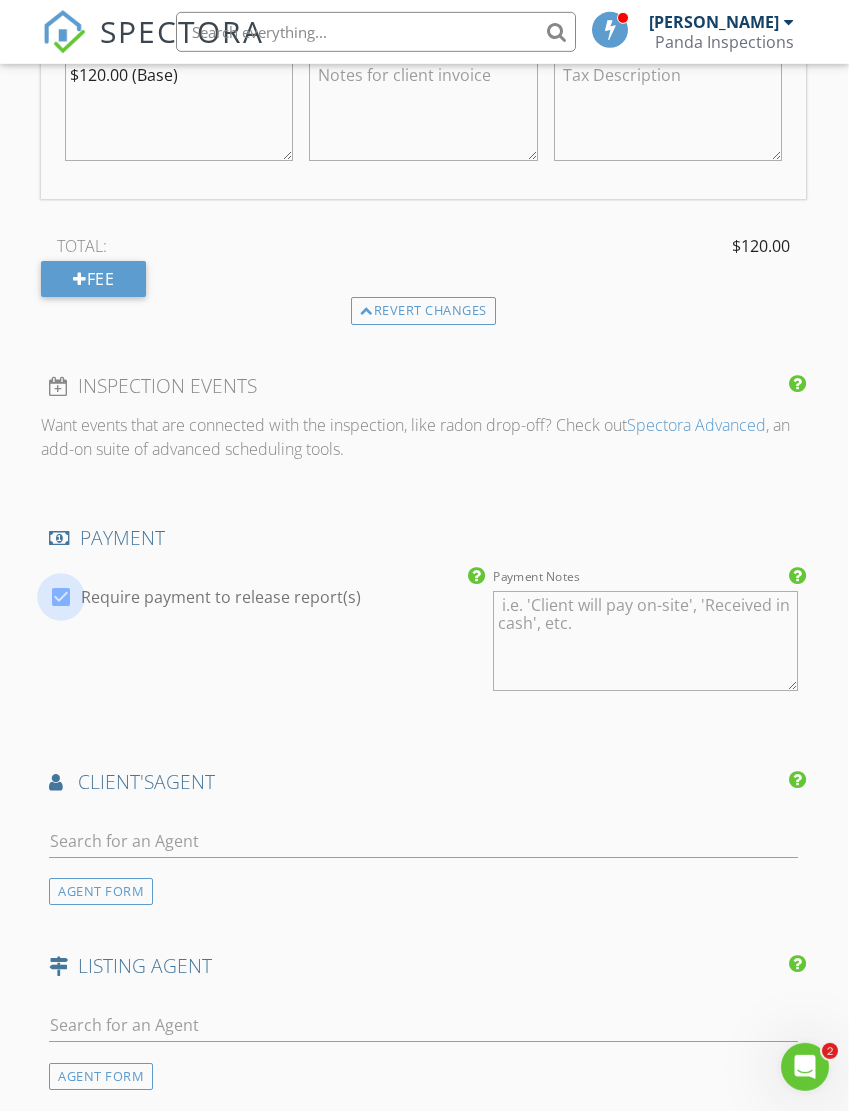 click at bounding box center (61, 597) 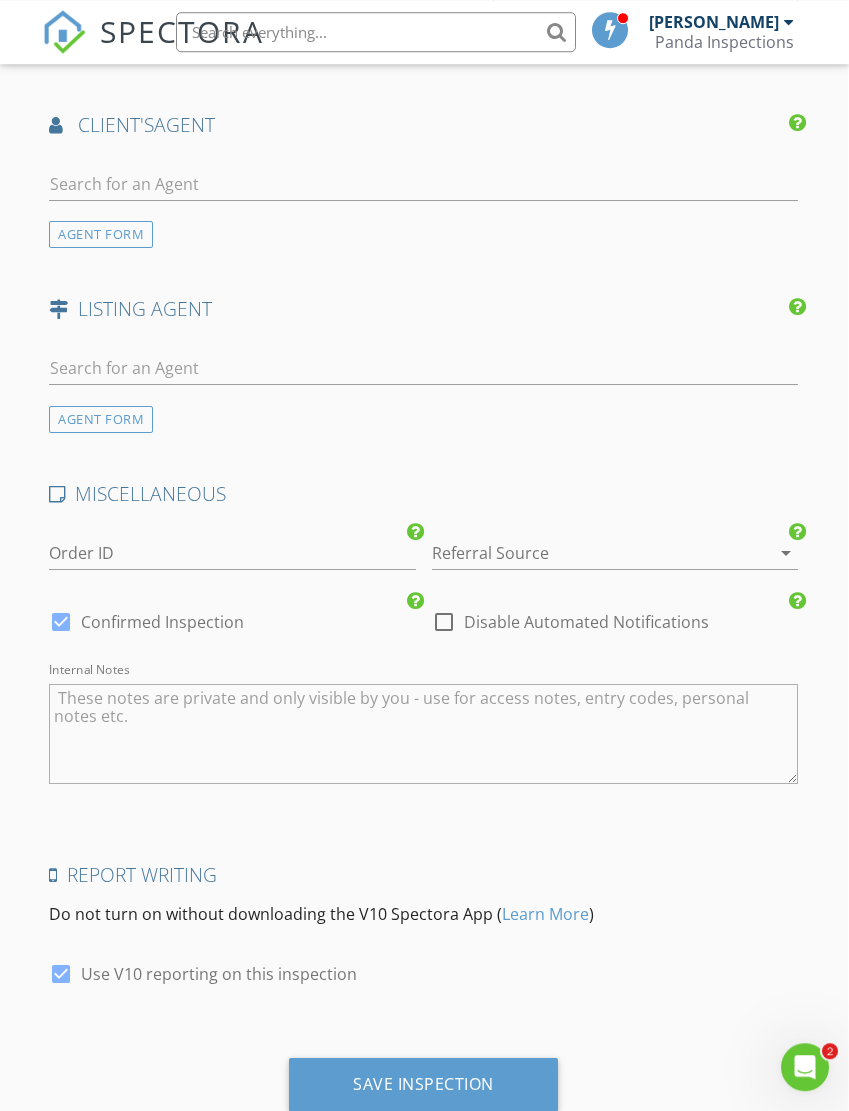 scroll, scrollTop: 2675, scrollLeft: 1, axis: both 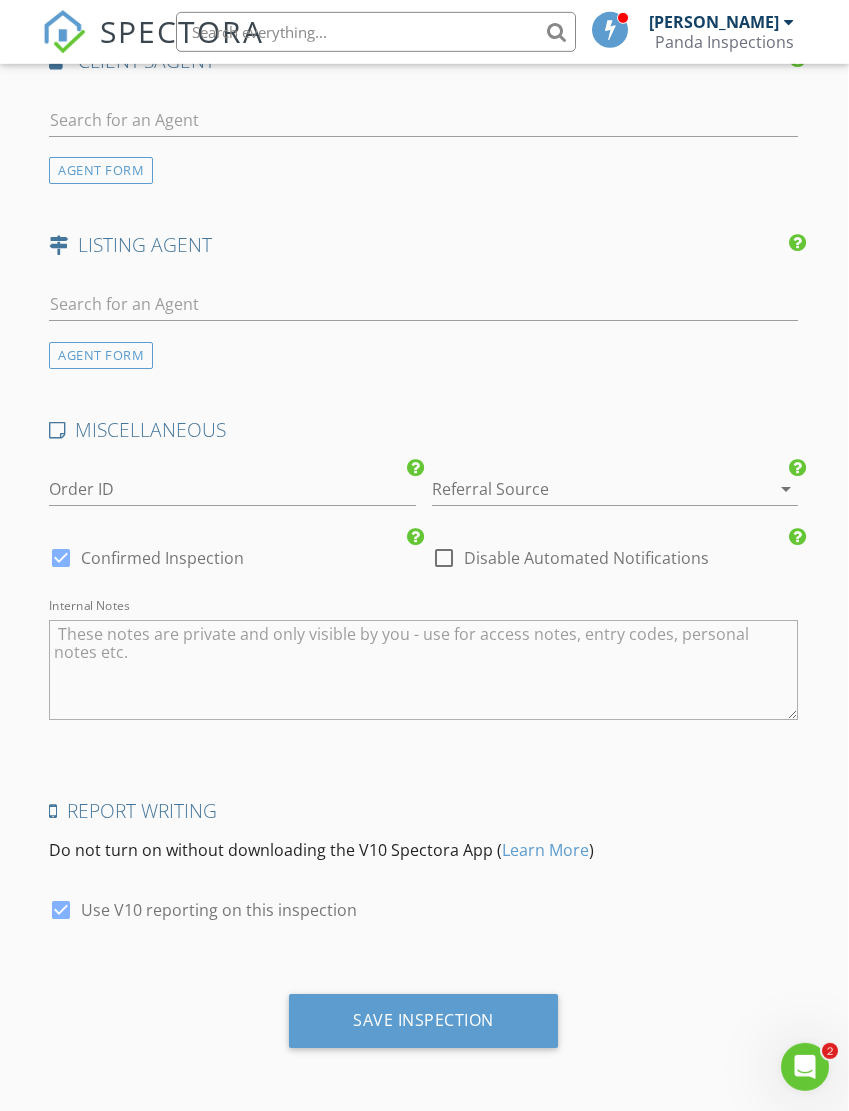 click on "Use V10 reporting on this inspection" at bounding box center (219, 910) 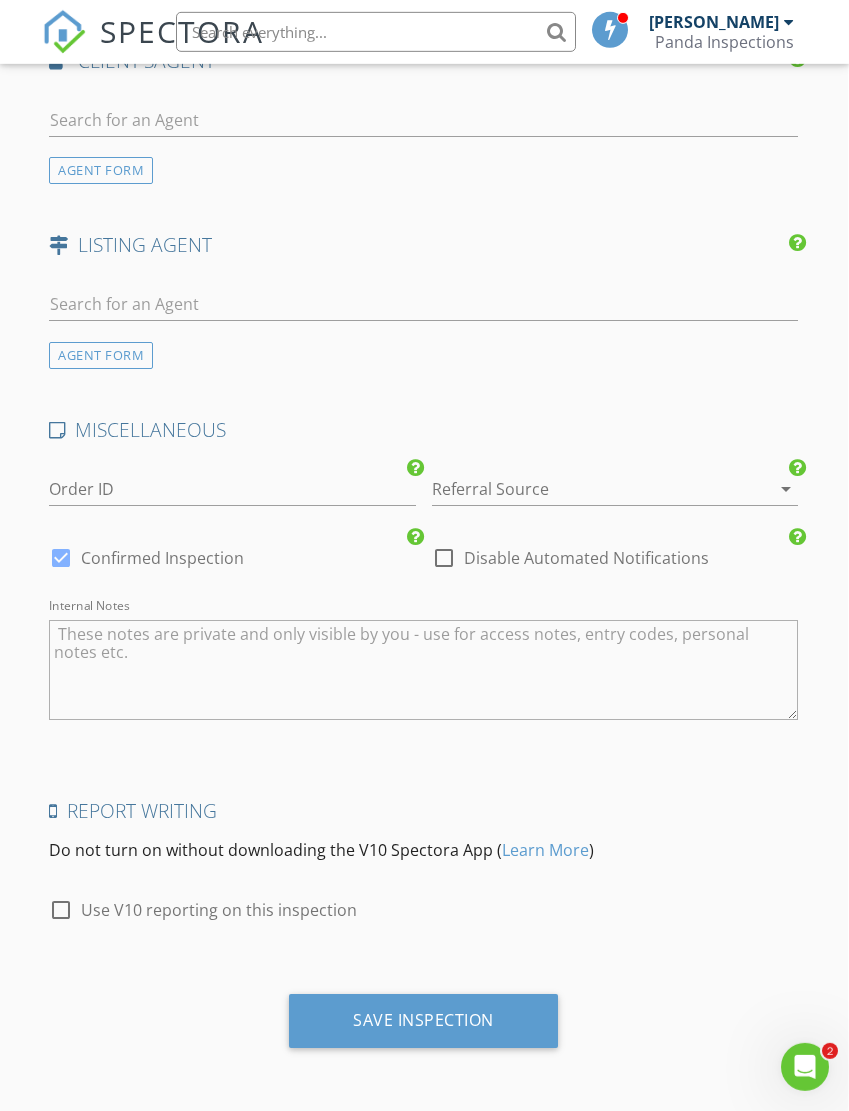 checkbox on "false" 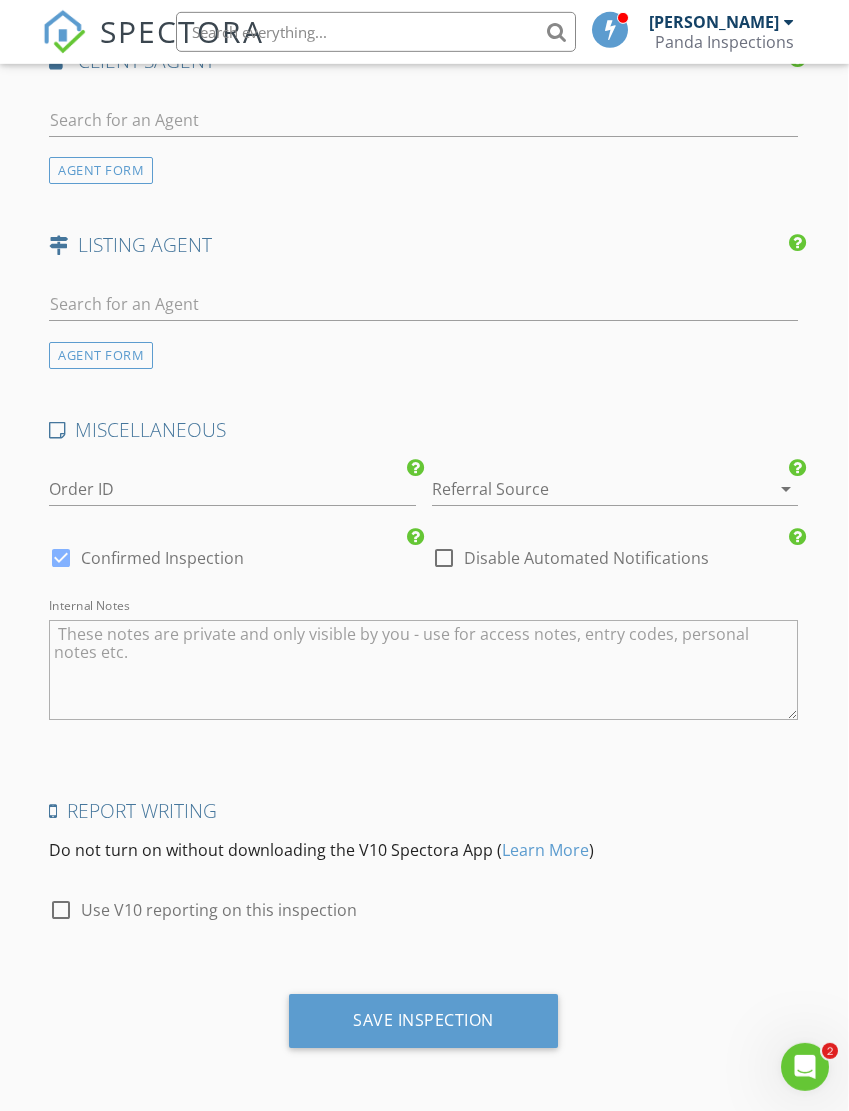 click on "Save Inspection" at bounding box center [423, 1020] 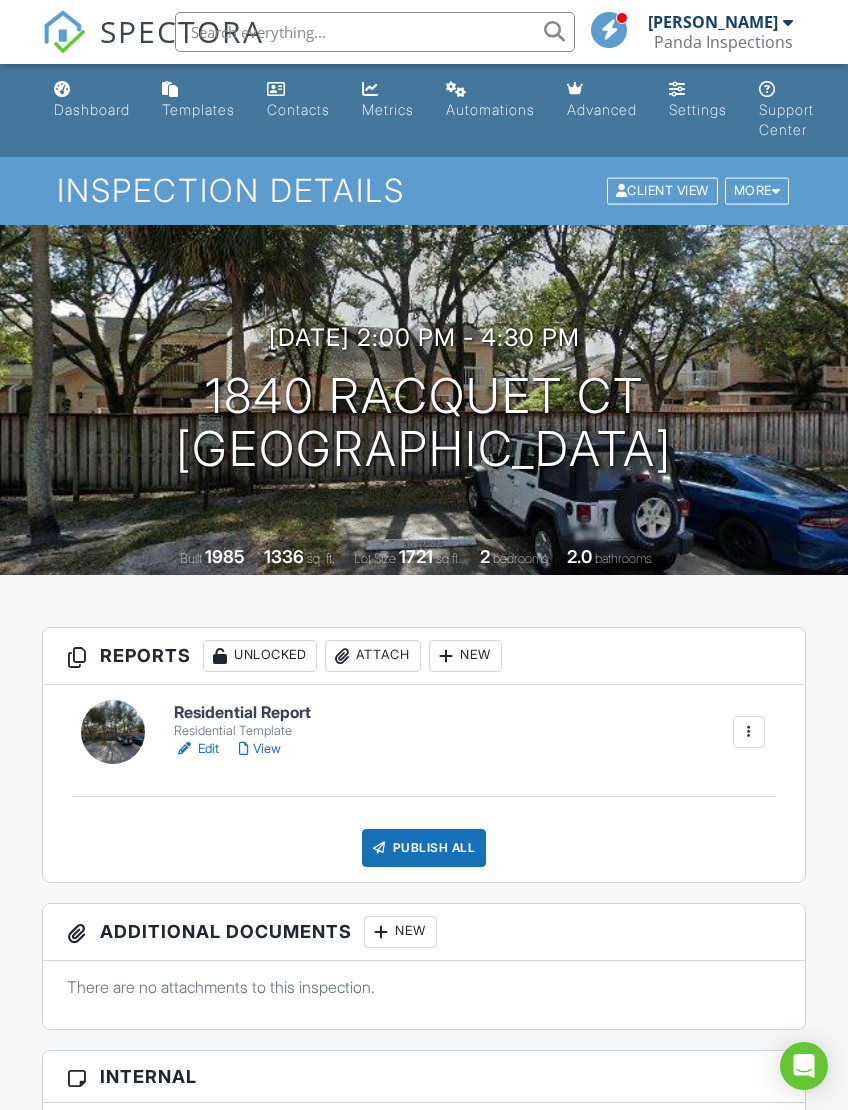 scroll, scrollTop: 0, scrollLeft: 0, axis: both 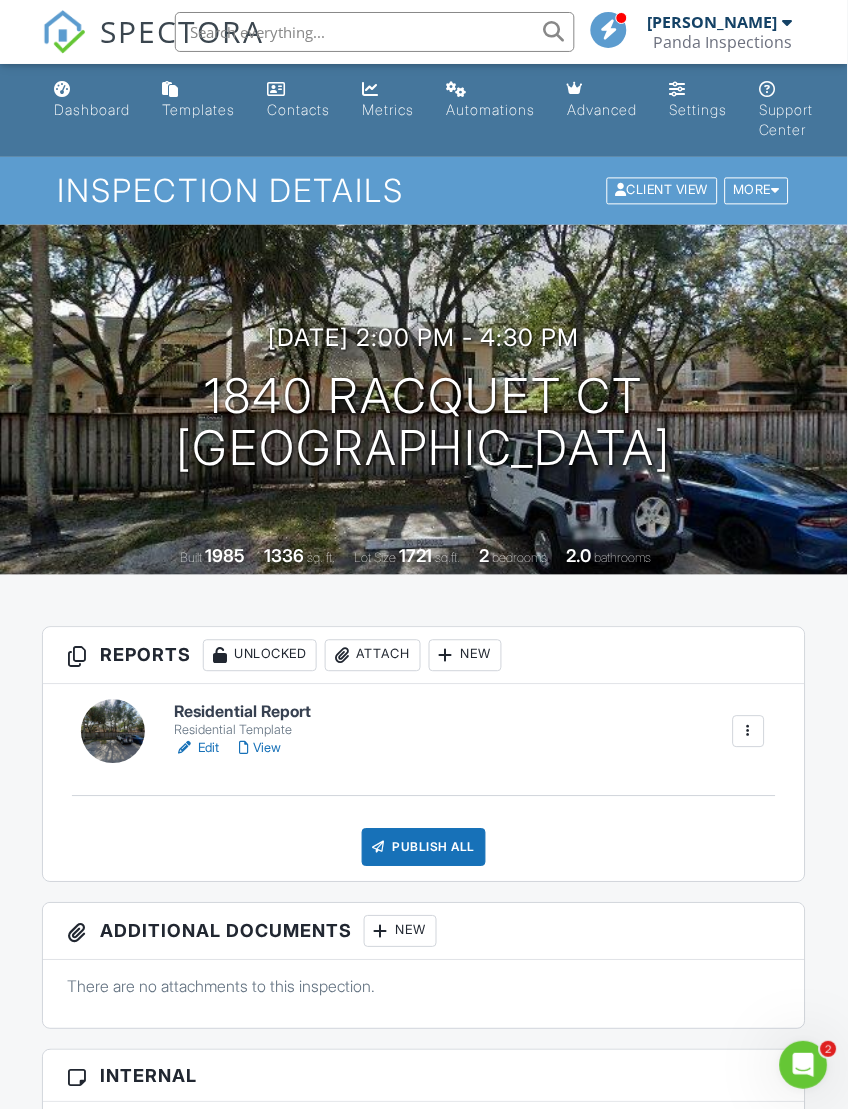 click on "Edit" at bounding box center [196, 749] 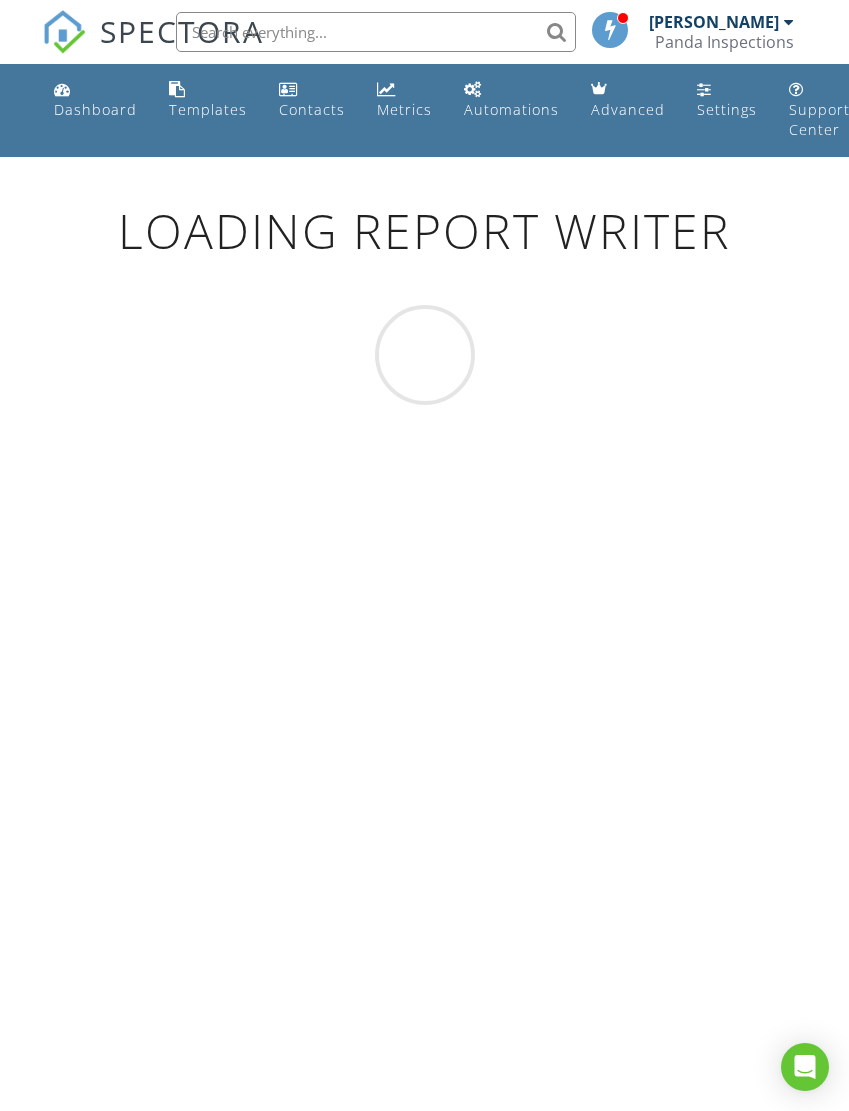 scroll, scrollTop: 0, scrollLeft: 0, axis: both 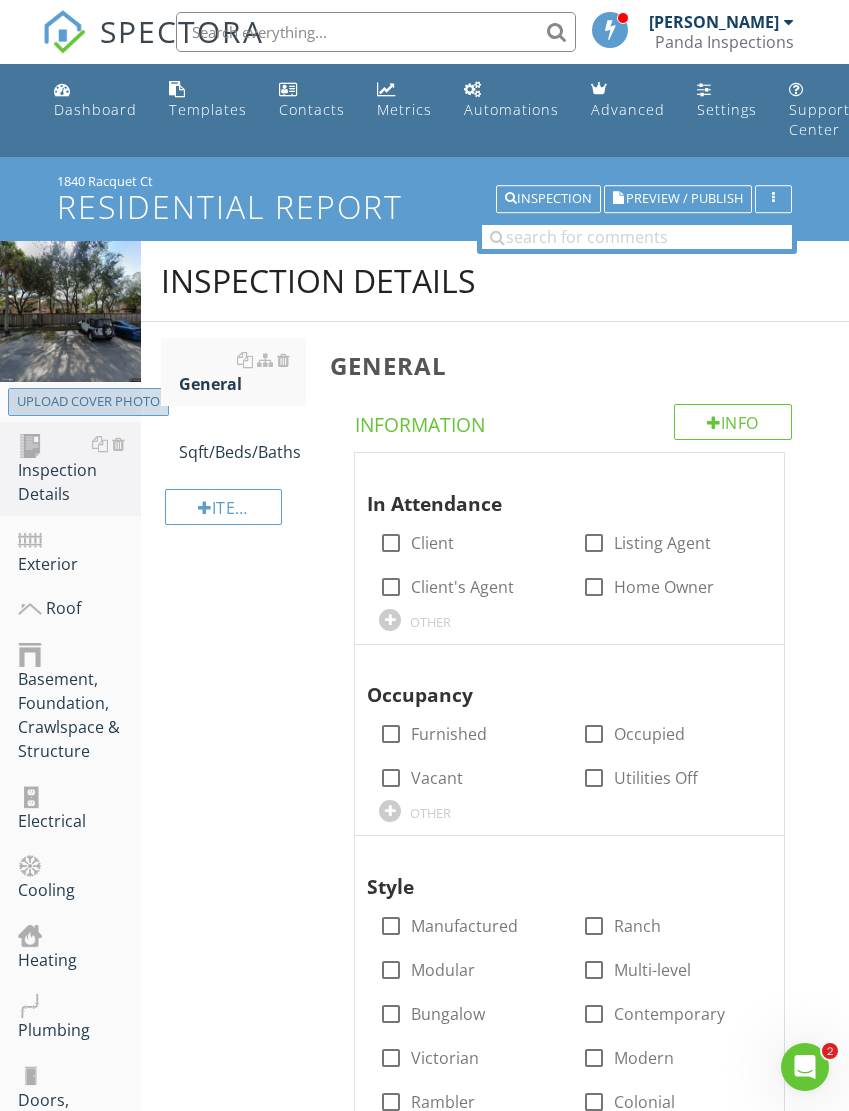 click on "Upload cover photo" at bounding box center (88, 402) 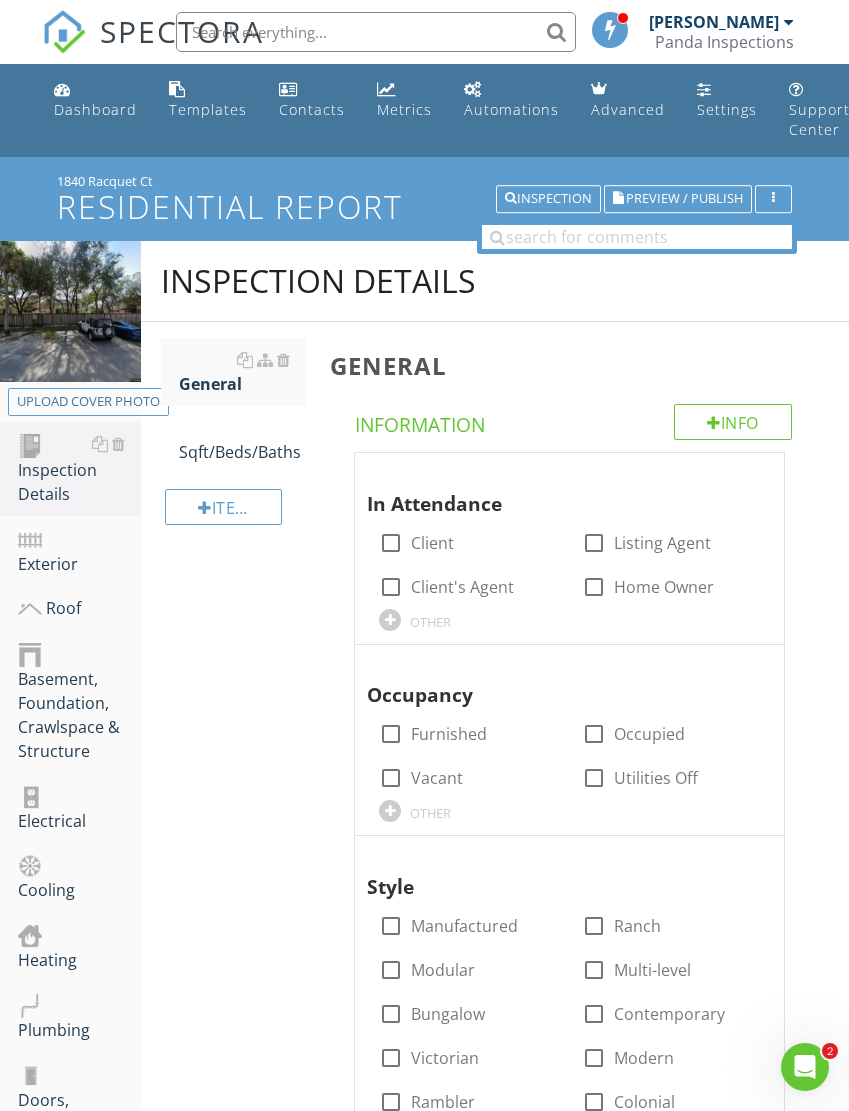 type on "C:\fakepath\IMG_2285.jpeg" 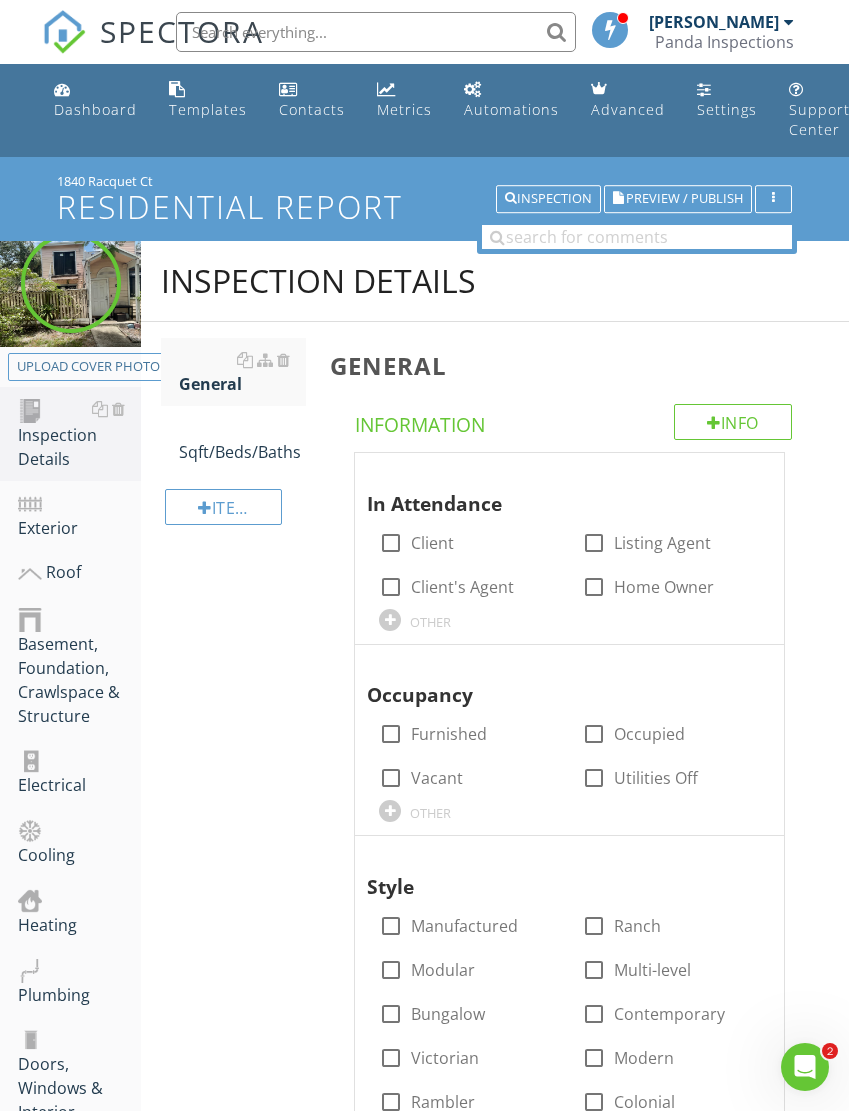 click on "Client" at bounding box center (432, 543) 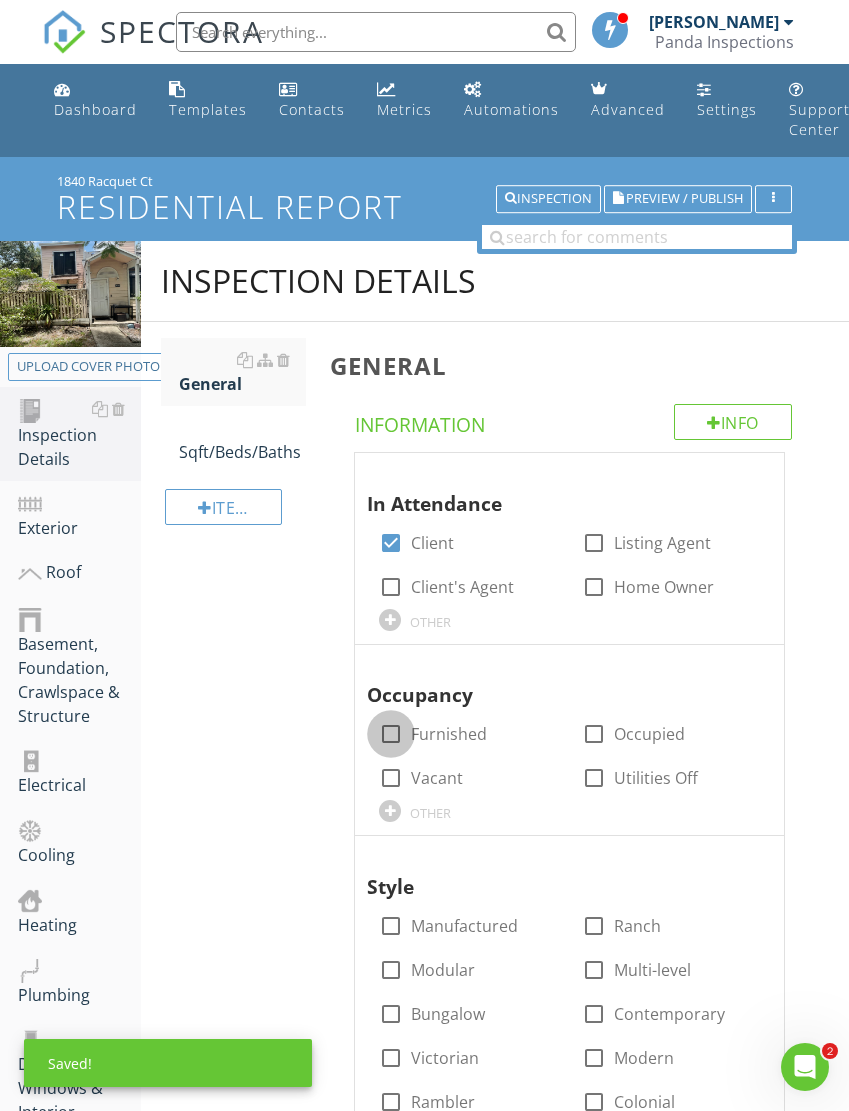 click at bounding box center [391, 734] 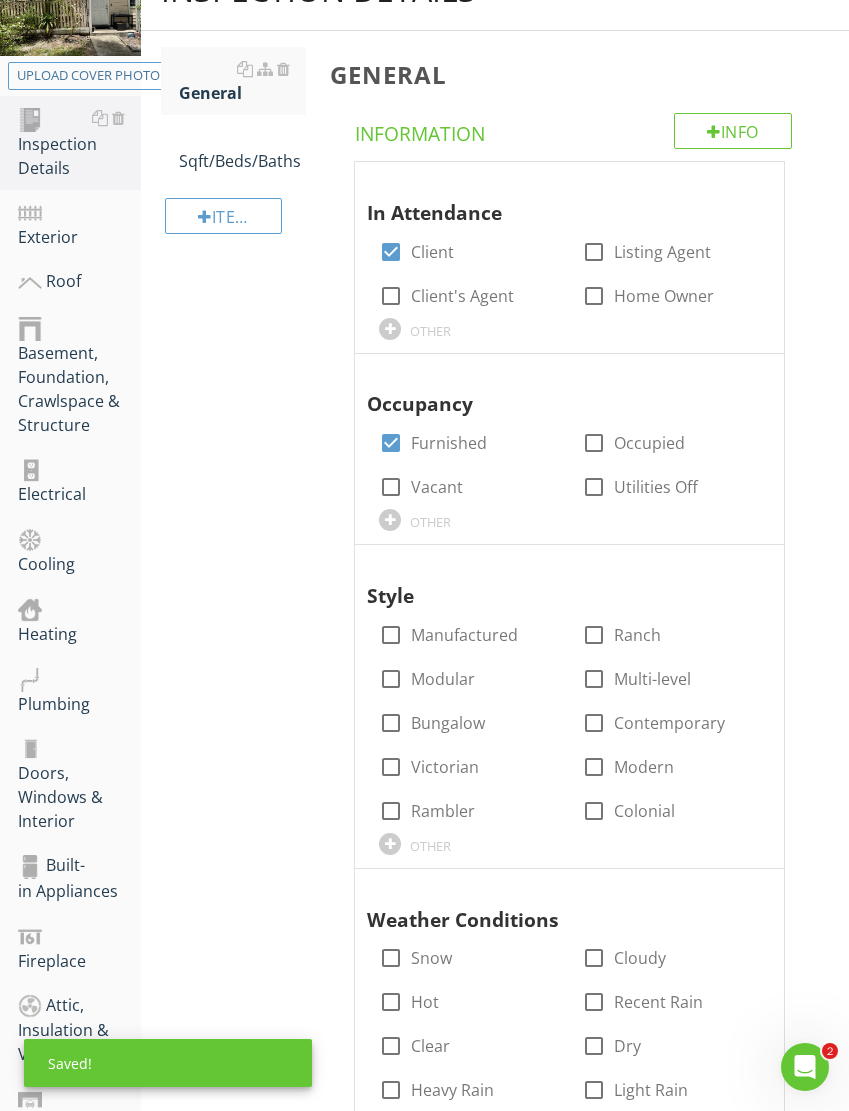 scroll, scrollTop: 304, scrollLeft: 0, axis: vertical 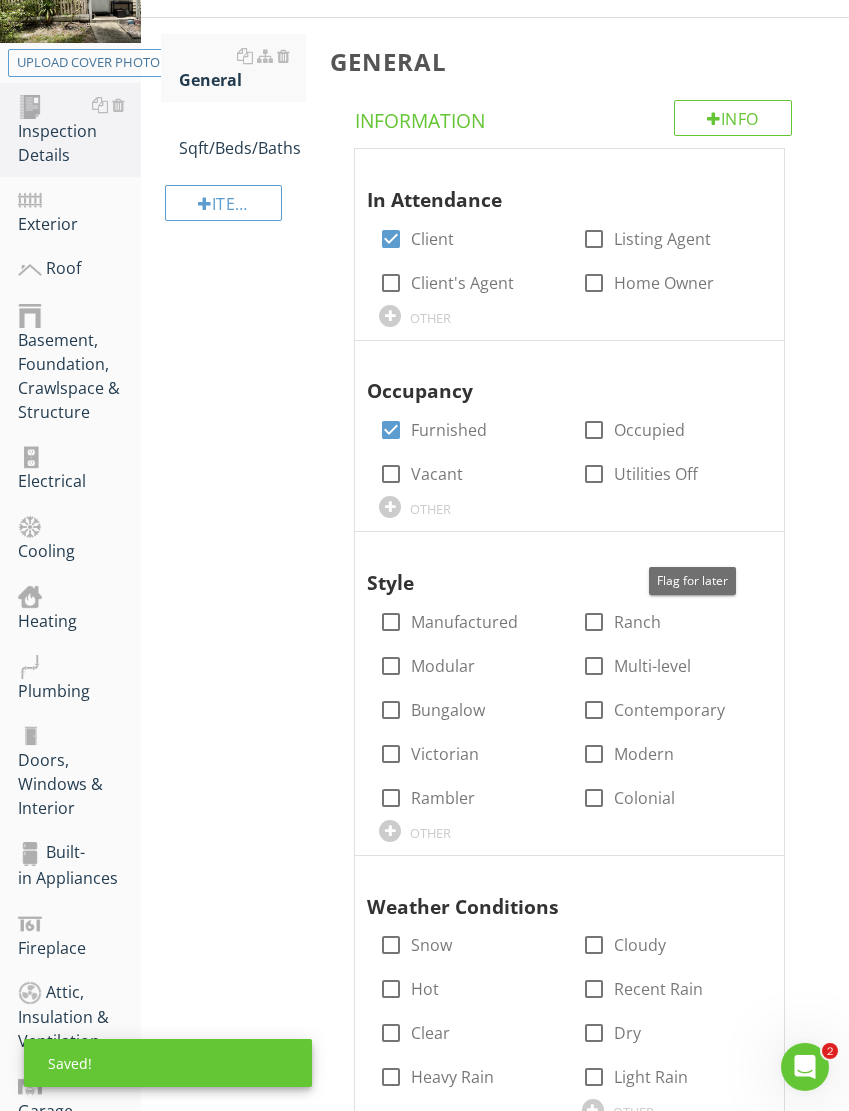 click at bounding box center [720, 551] 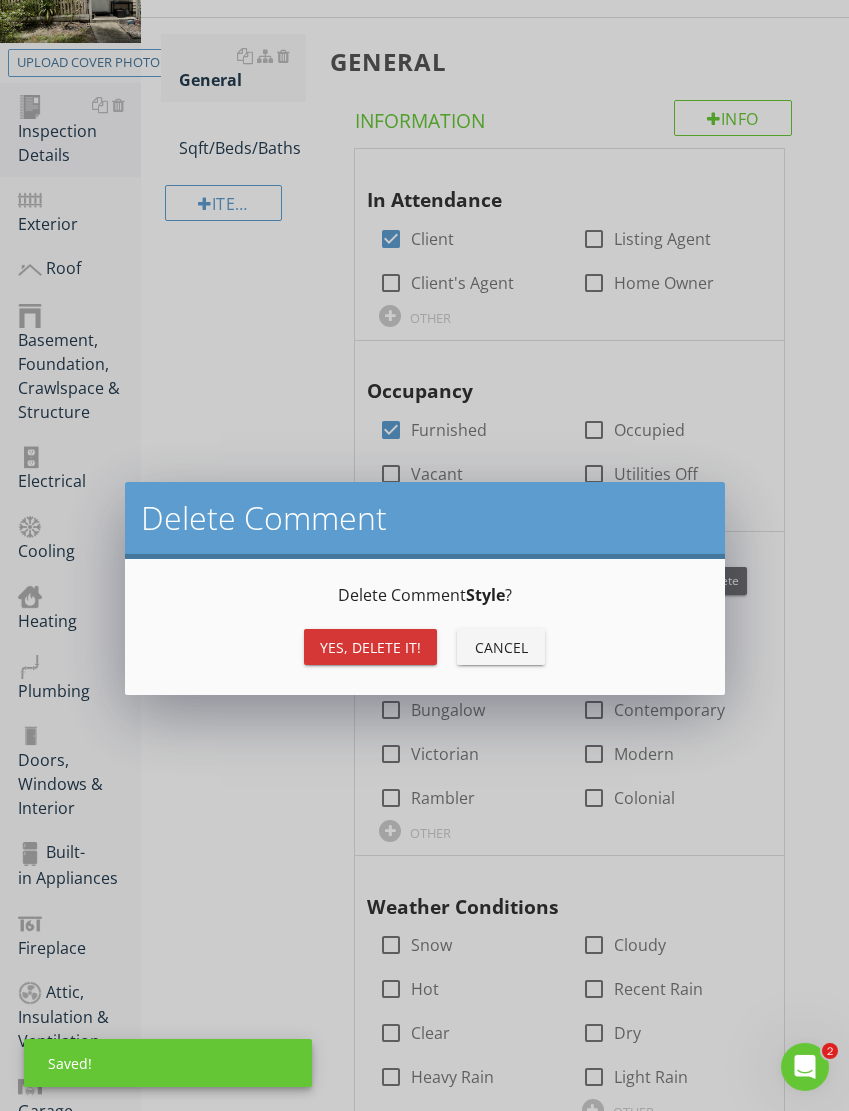 click on "Yes, Delete it!" at bounding box center (370, 647) 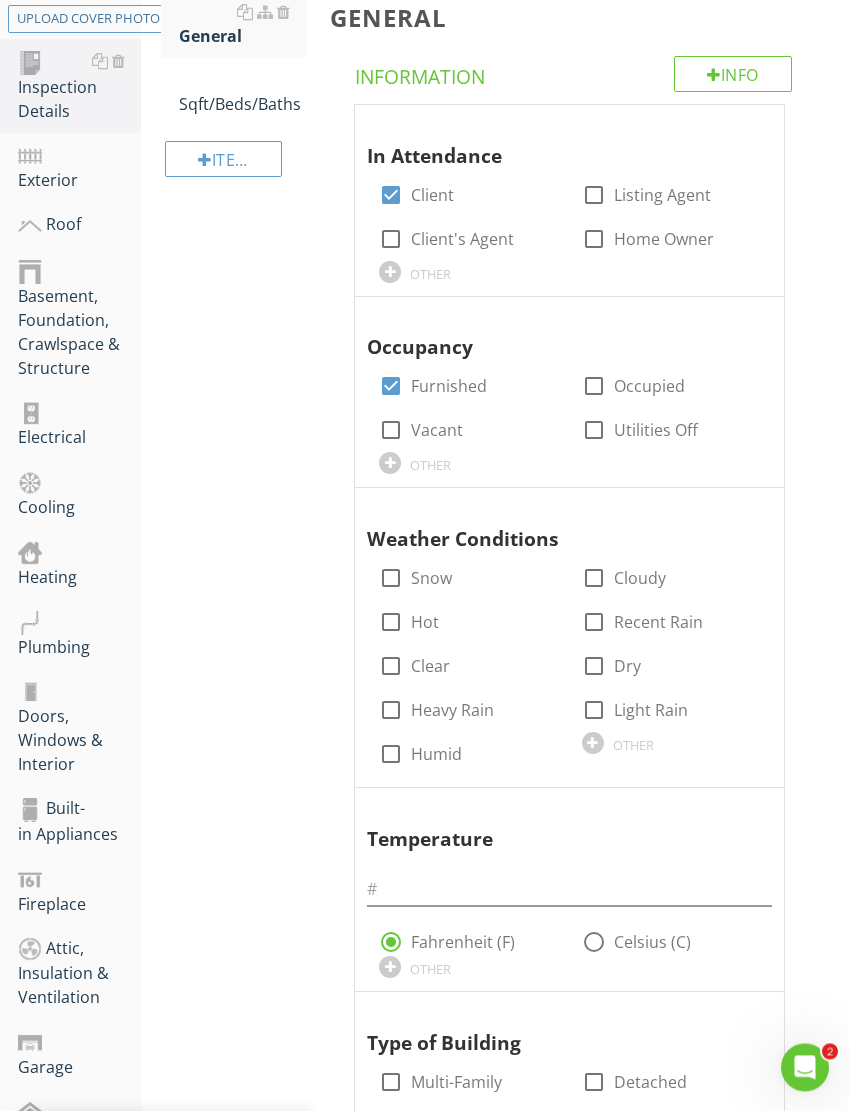 scroll, scrollTop: 350, scrollLeft: 0, axis: vertical 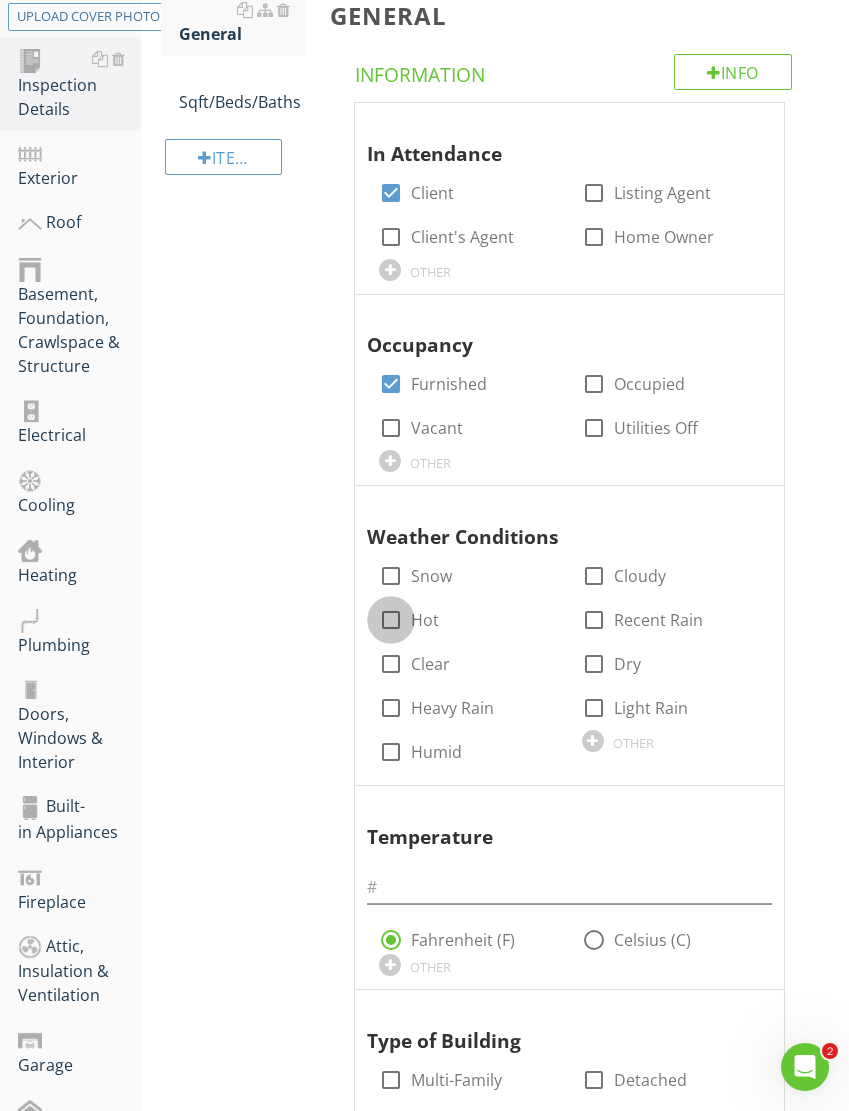 click at bounding box center (391, 620) 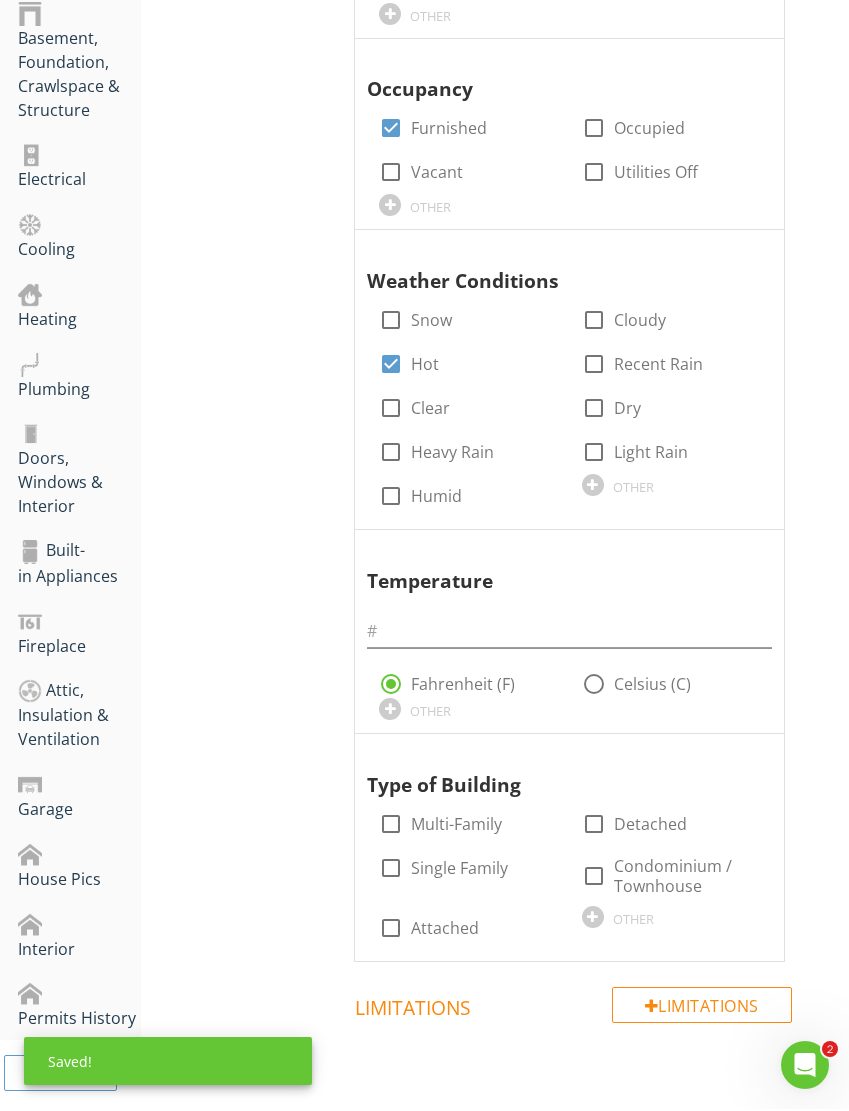 scroll, scrollTop: 603, scrollLeft: 0, axis: vertical 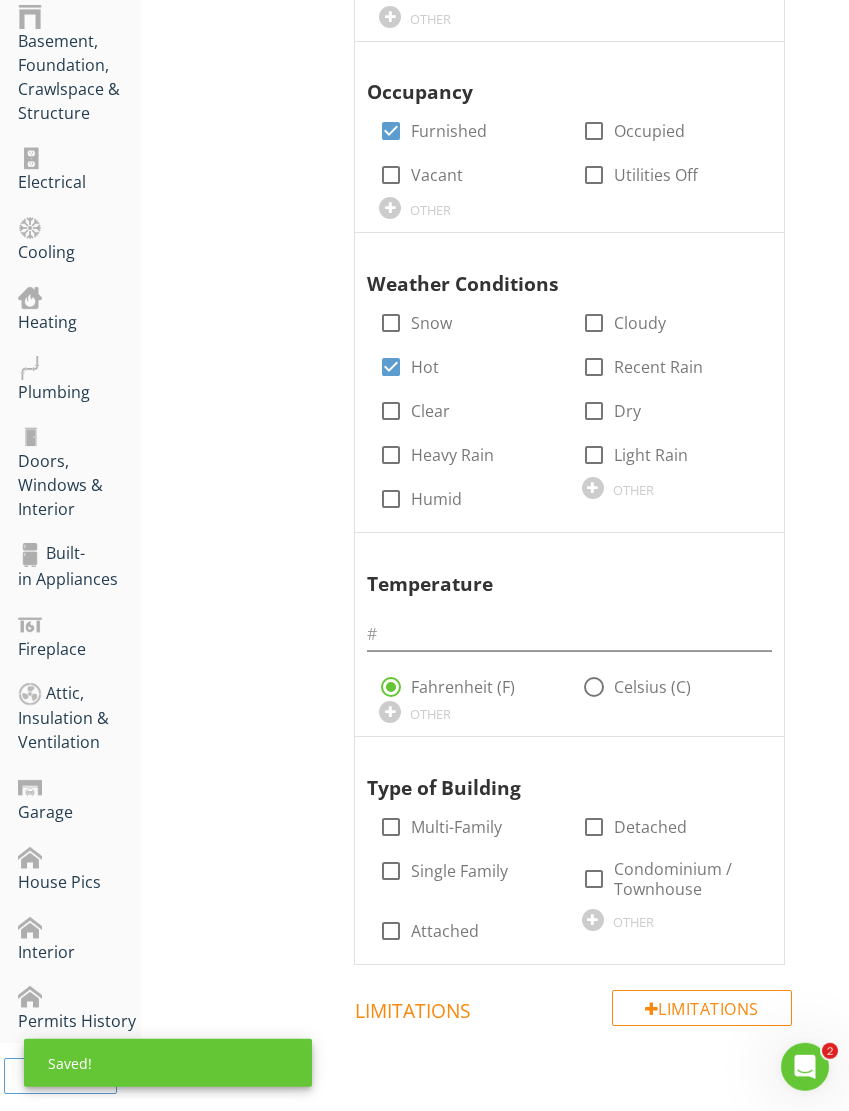 click at bounding box center [720, 552] 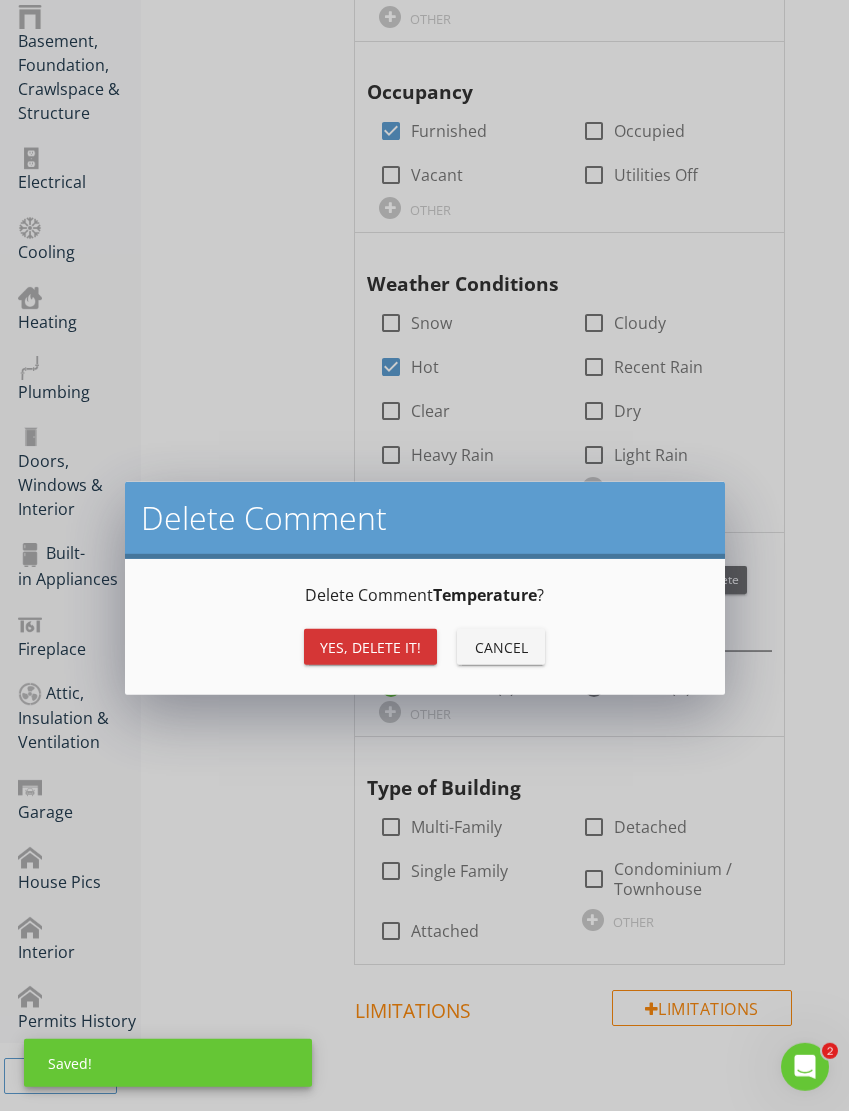 click on "Yes, Delete it!" at bounding box center [370, 647] 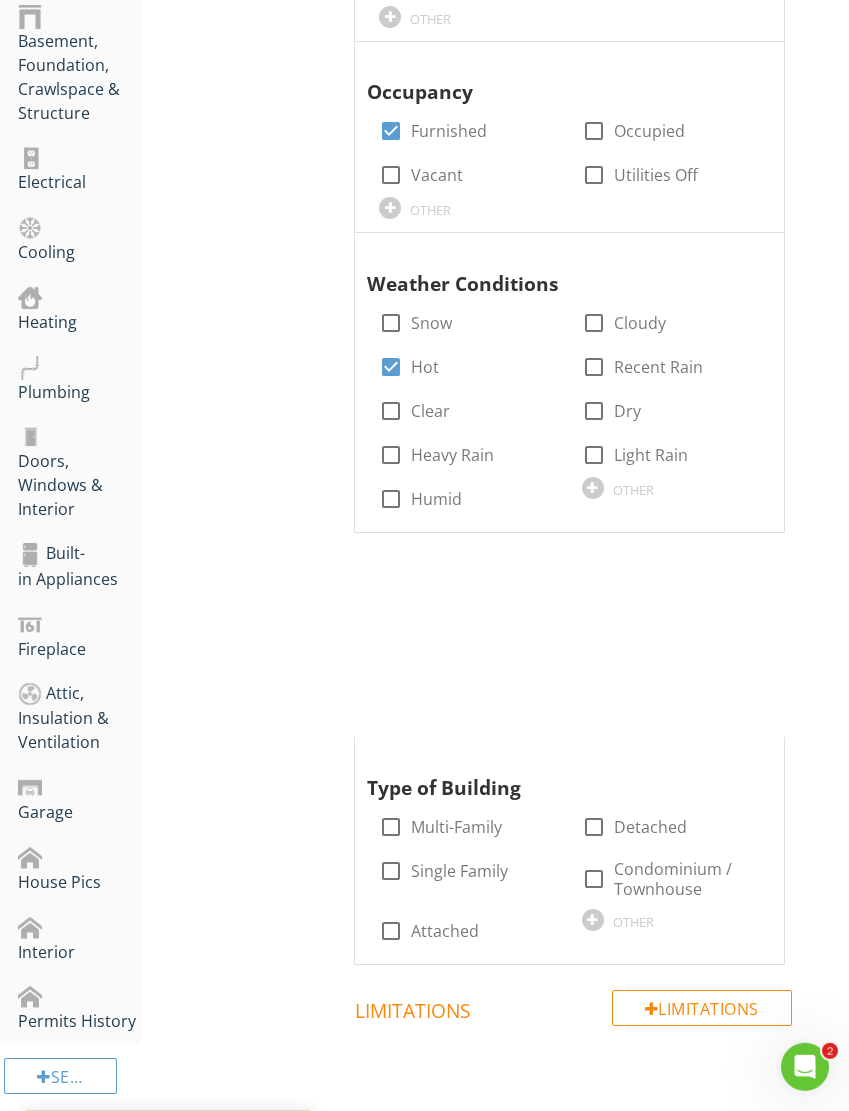 scroll, scrollTop: 545, scrollLeft: 0, axis: vertical 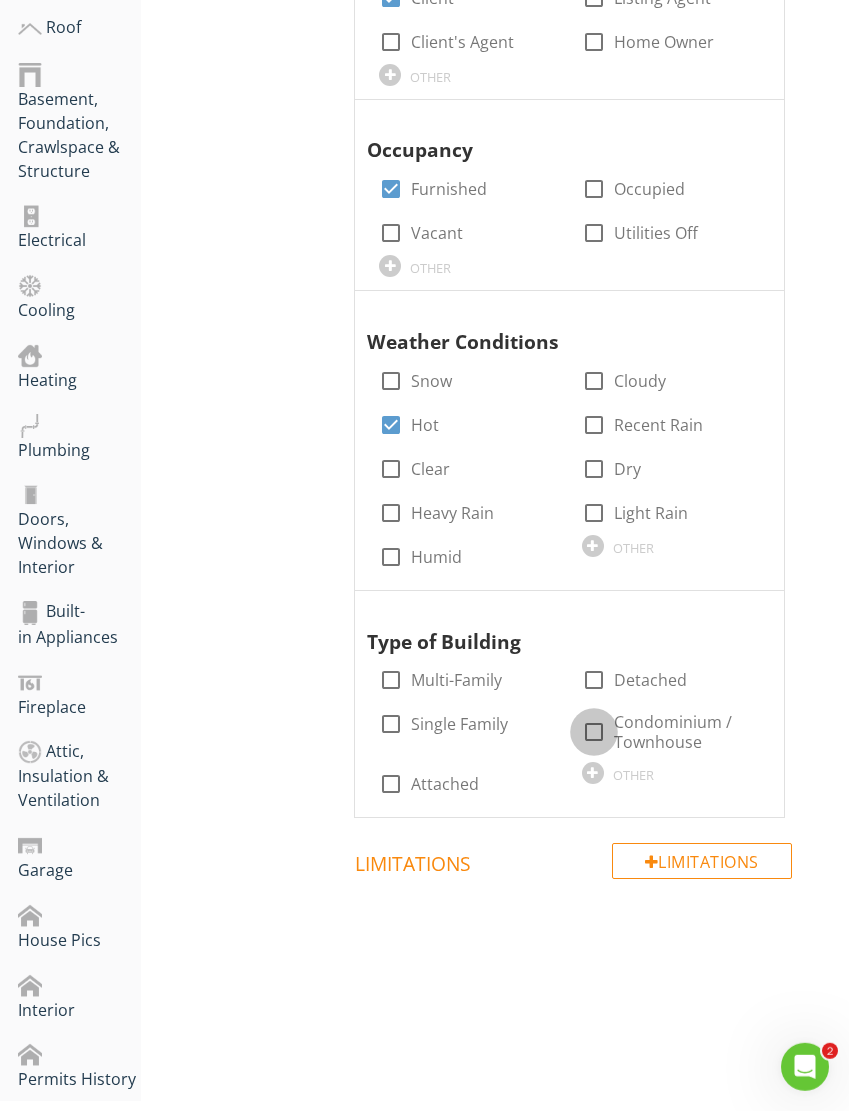 click at bounding box center [594, 732] 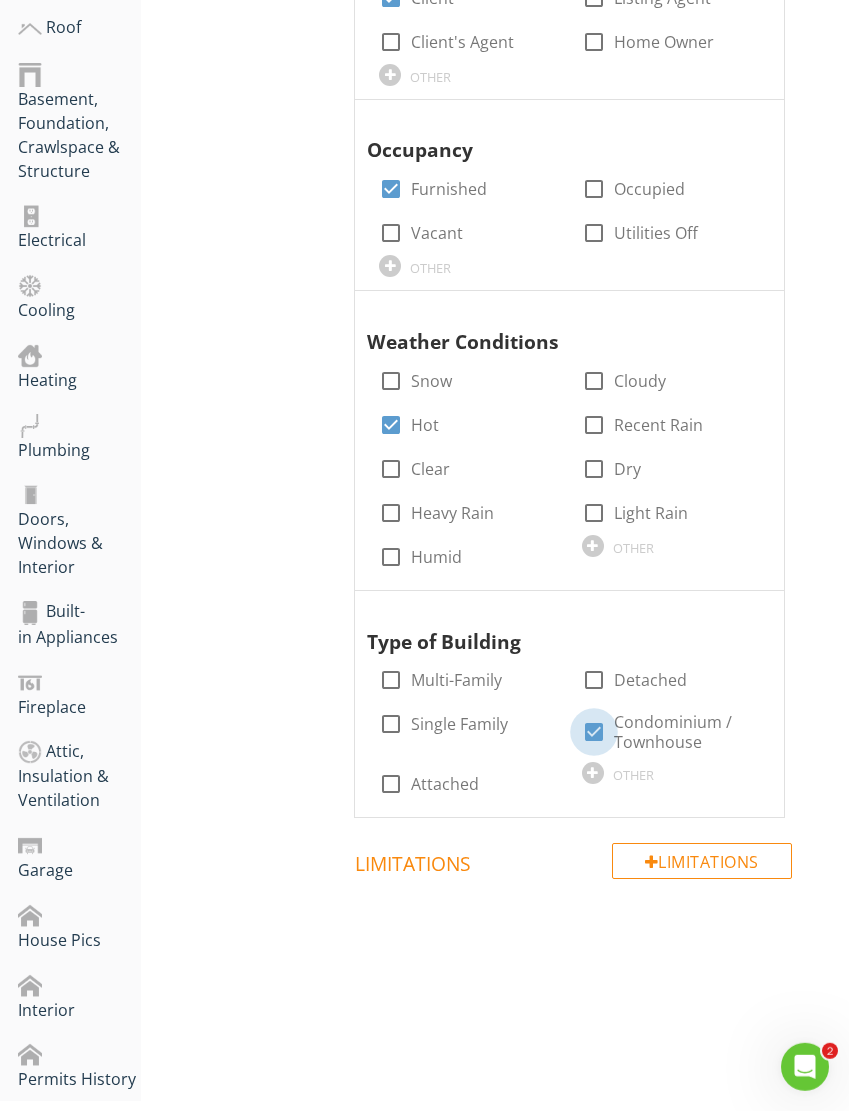 click at bounding box center [594, 732] 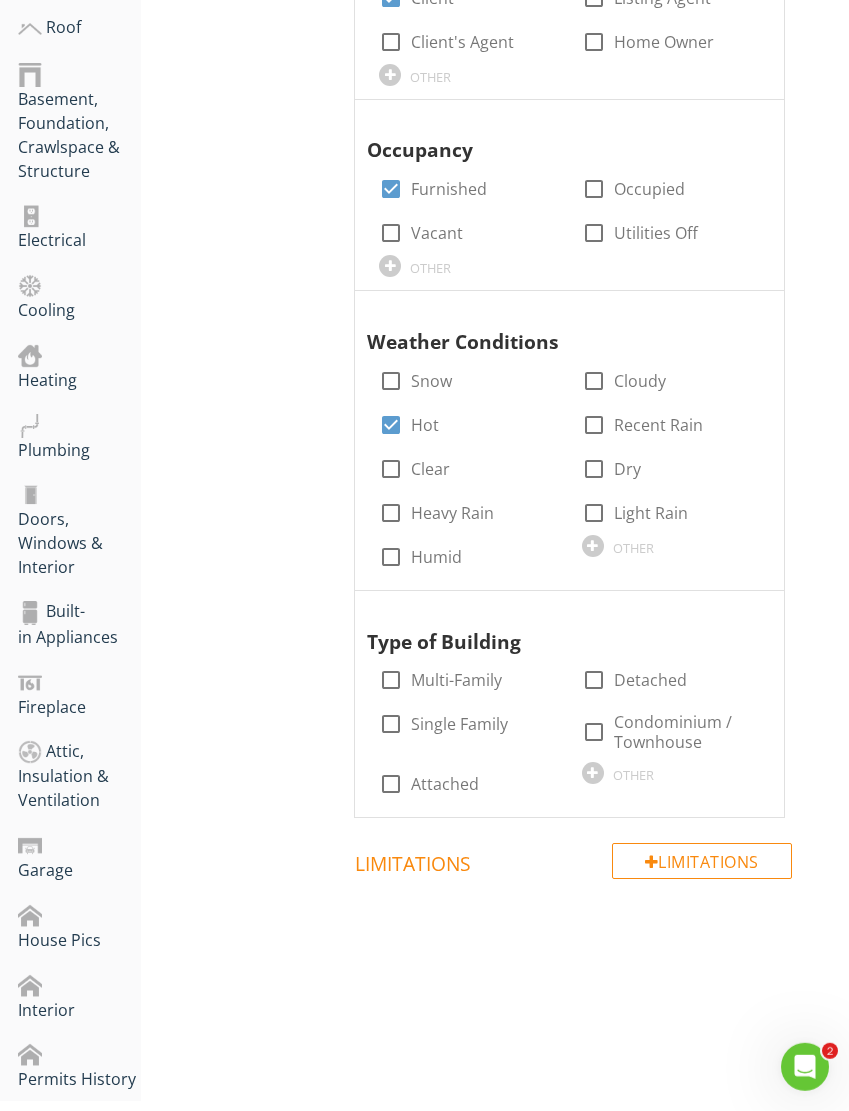 click at bounding box center (594, 732) 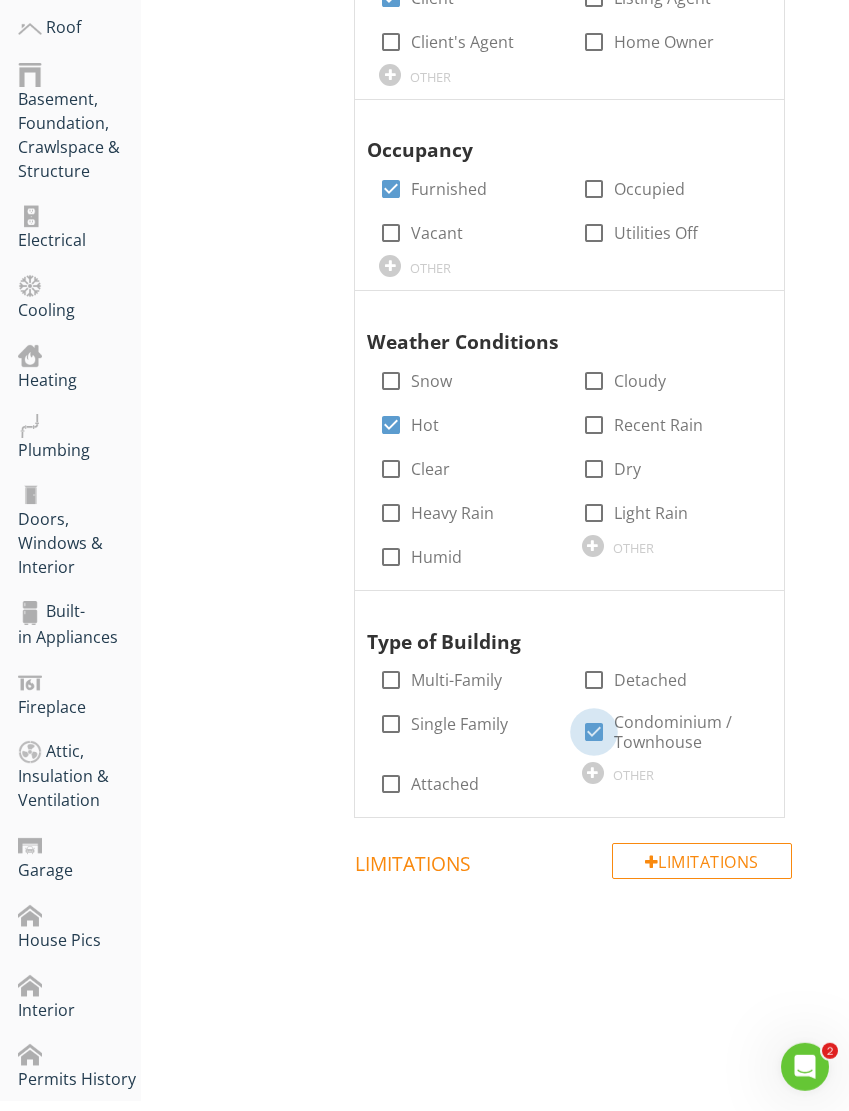 checkbox on "true" 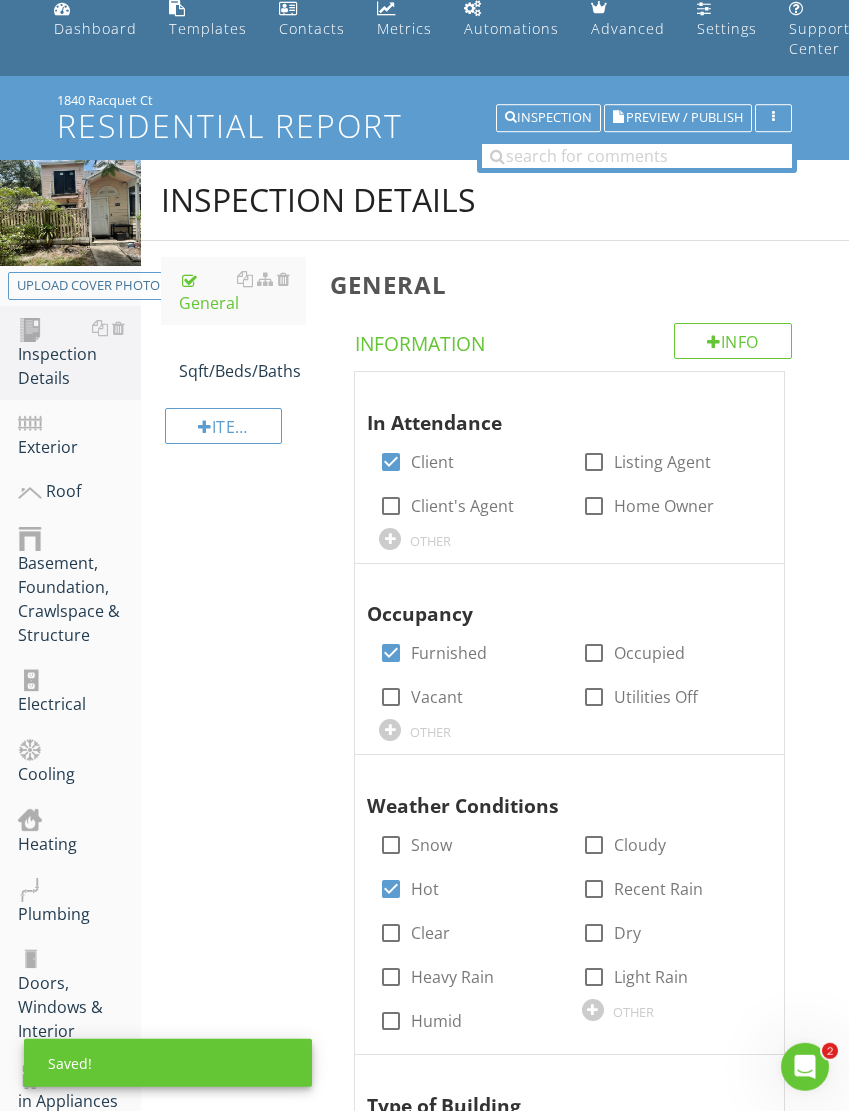 scroll, scrollTop: 82, scrollLeft: 0, axis: vertical 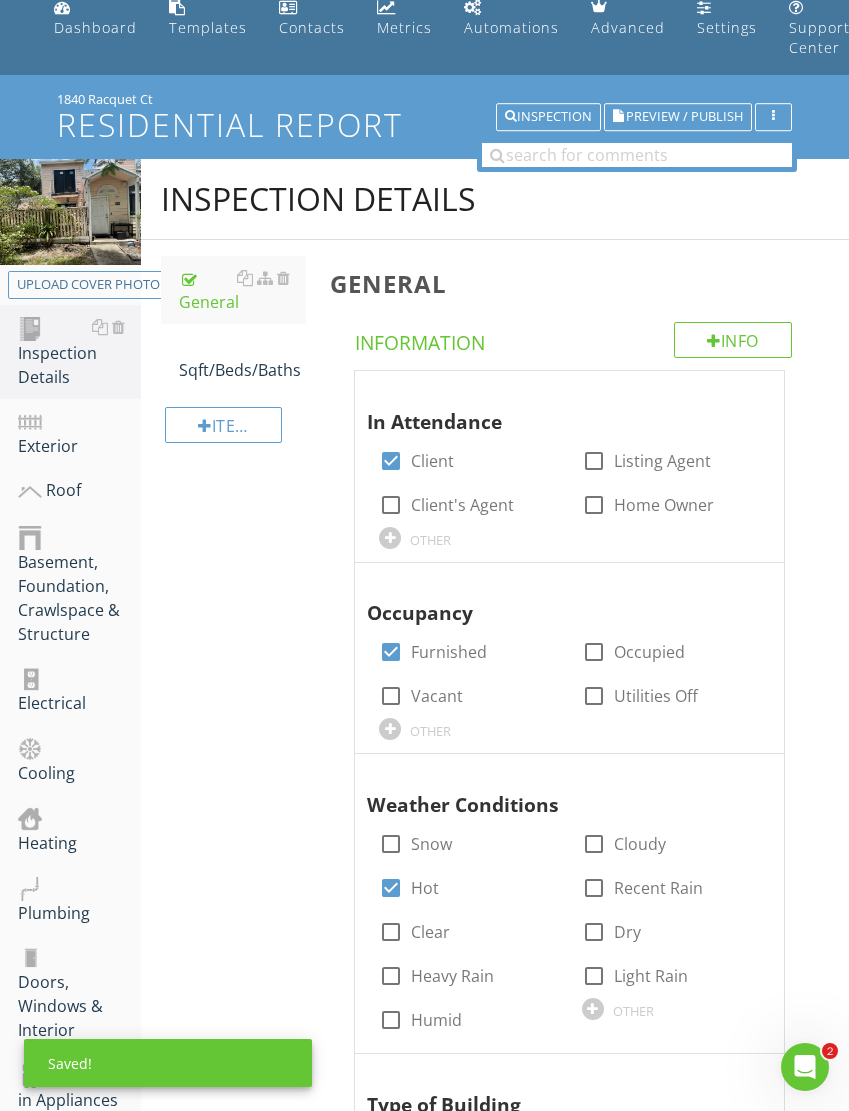 click on "Sqft/Beds/Baths" at bounding box center [242, 358] 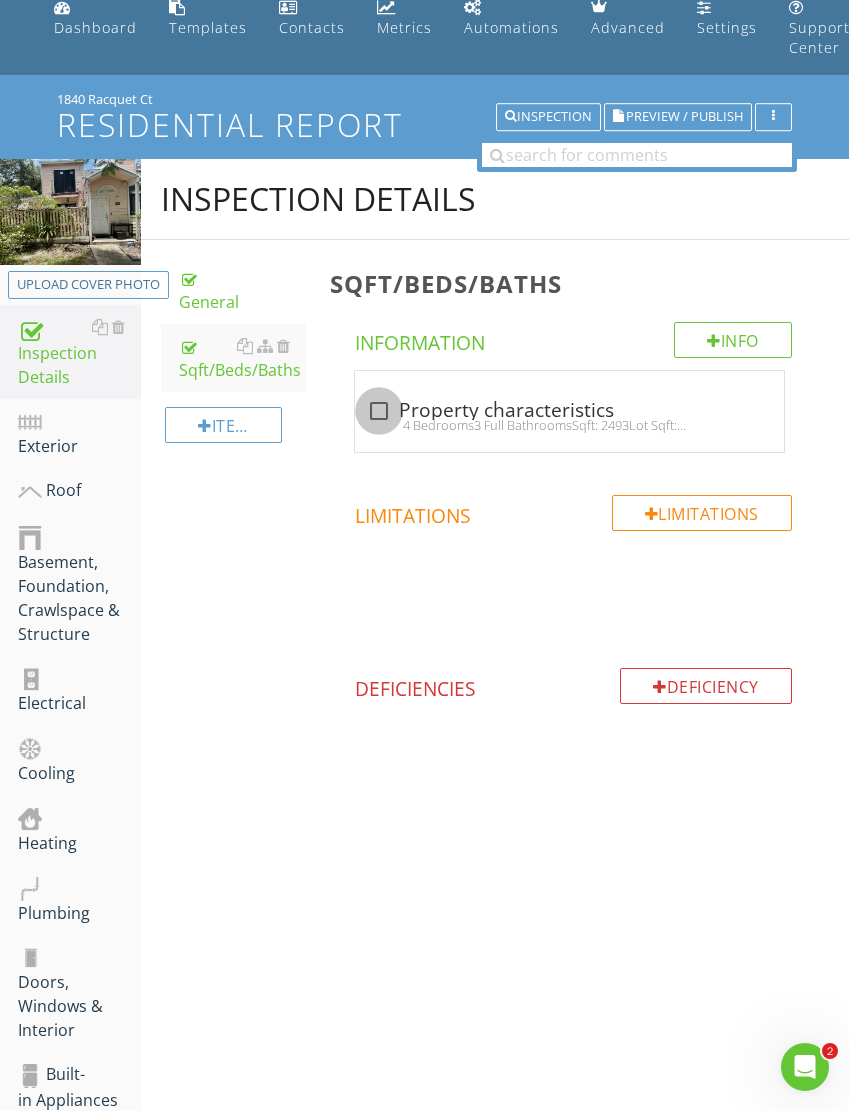 click at bounding box center [379, 411] 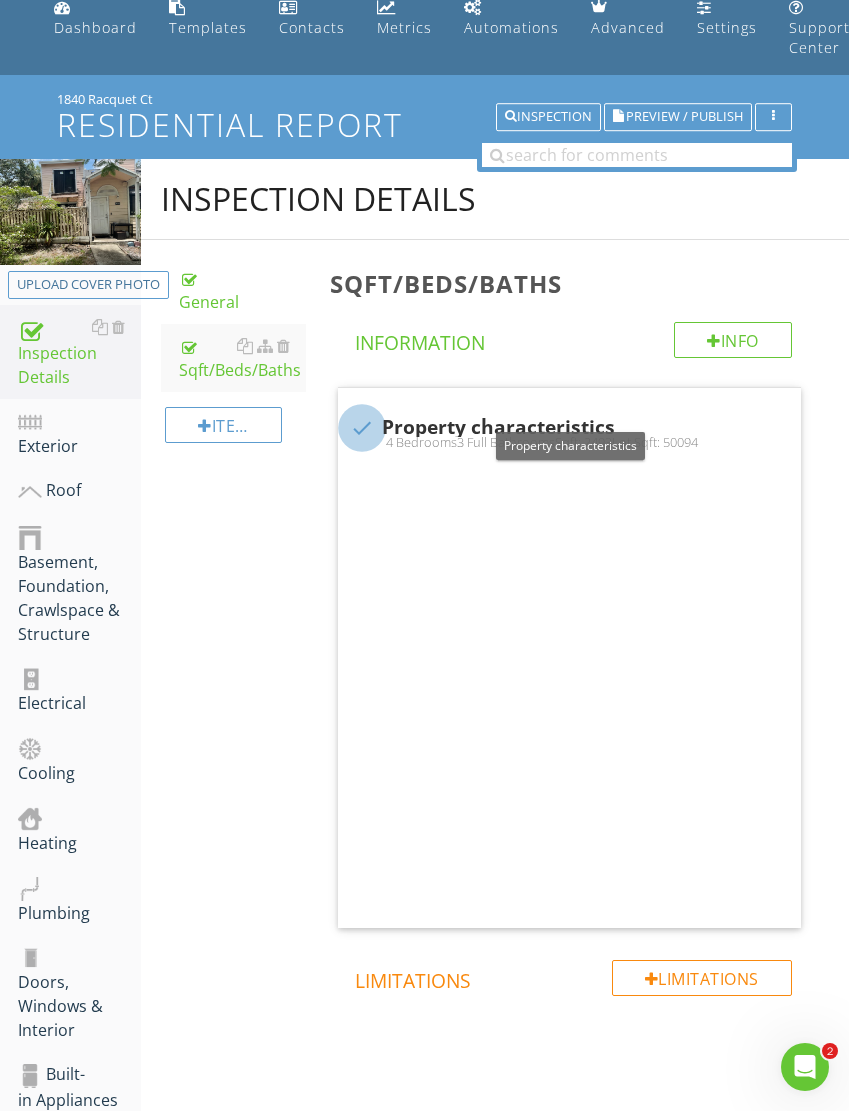 checkbox on "true" 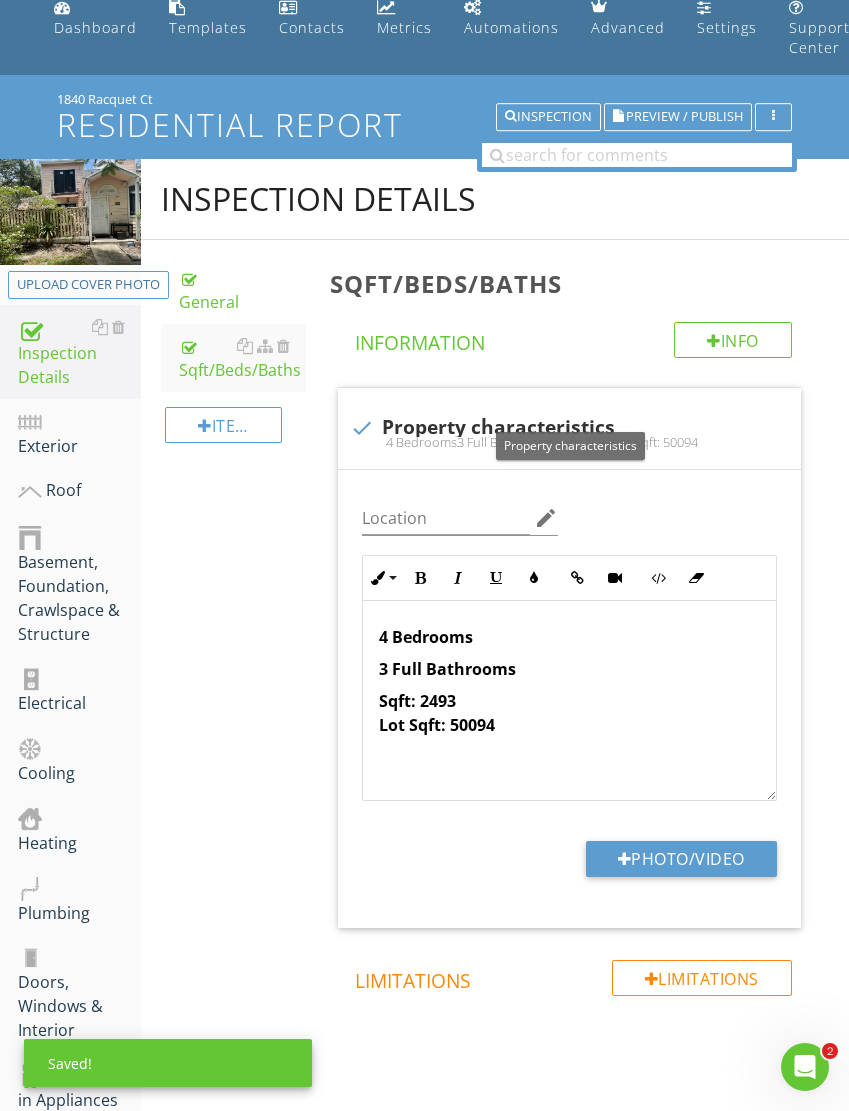 click on "4 Bedrooms" at bounding box center [426, 637] 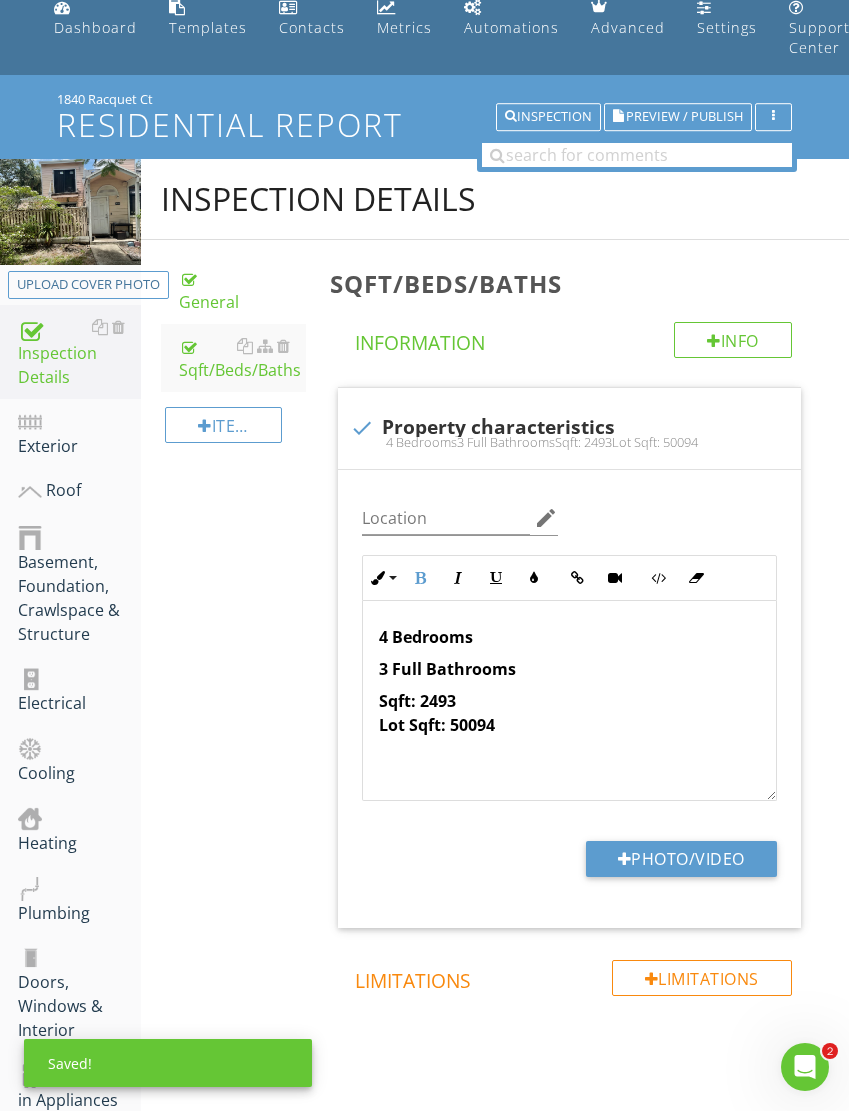 scroll, scrollTop: 81, scrollLeft: 0, axis: vertical 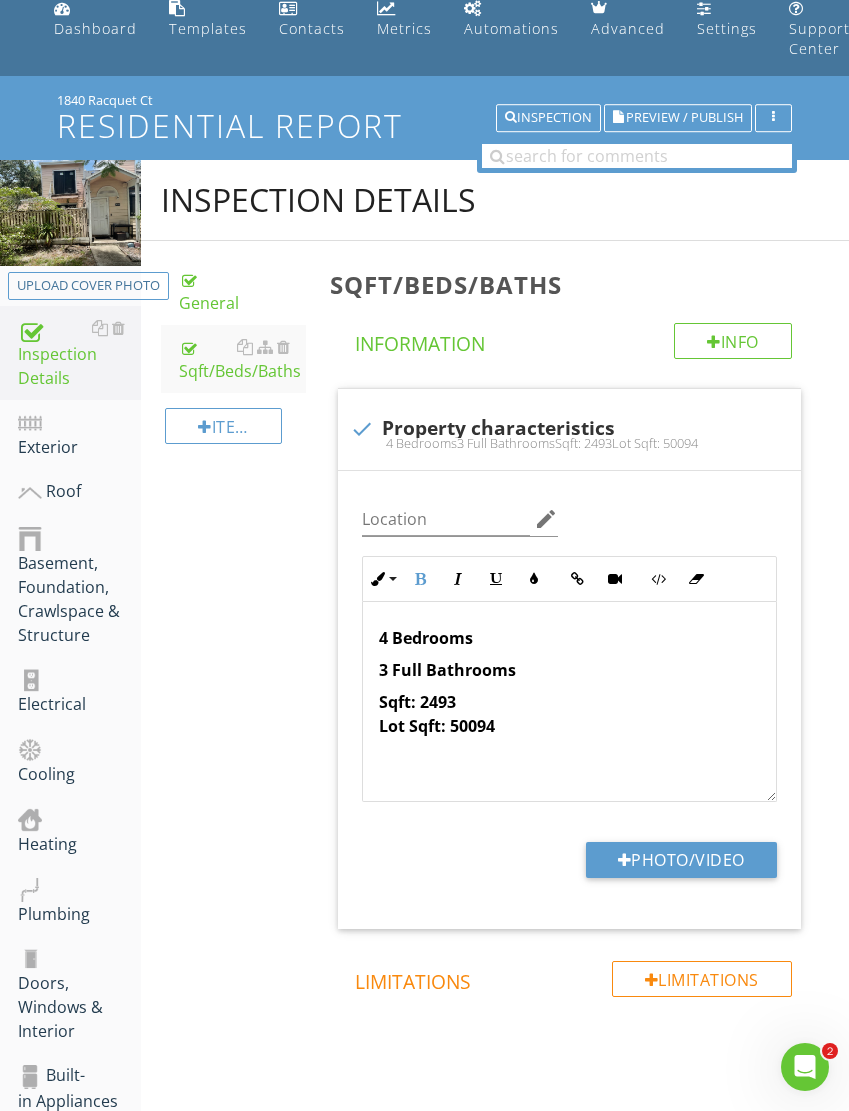 click on "4 Bedrooms 3 Full Bathrooms Sqft: 2493 Lot Sqft: 50094" at bounding box center [569, 702] 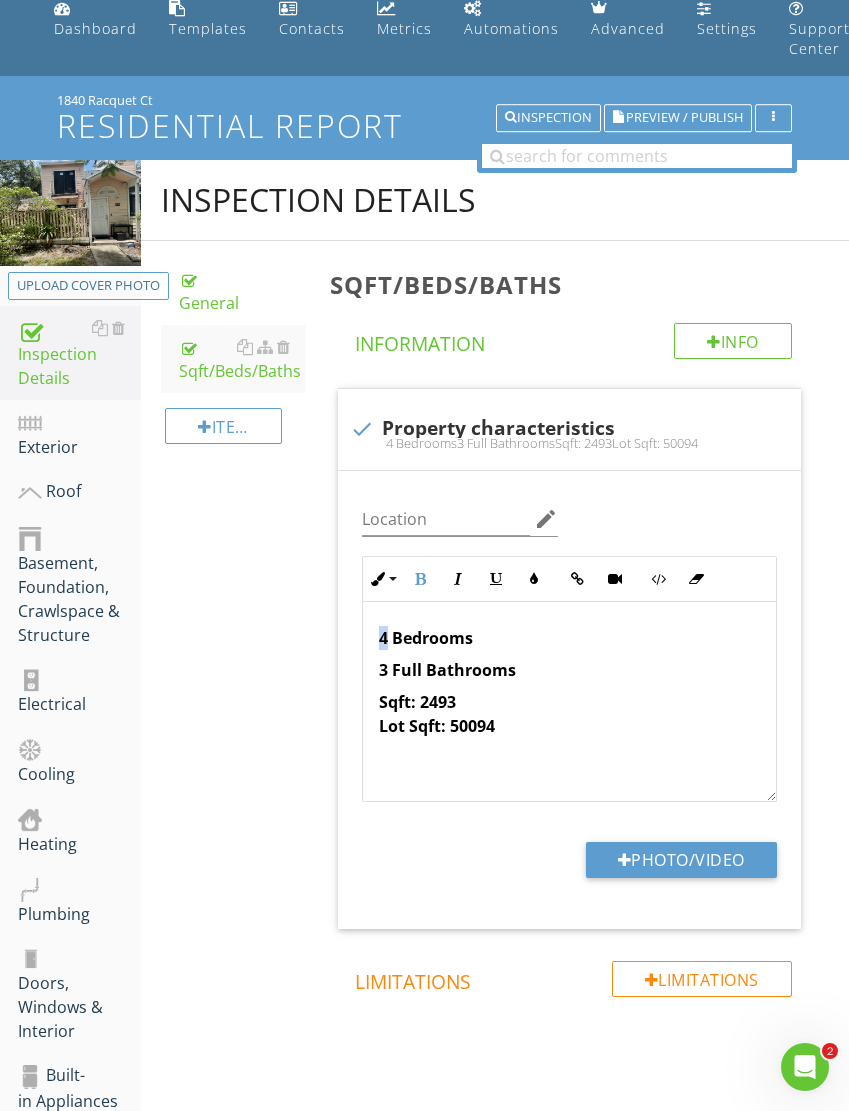 type 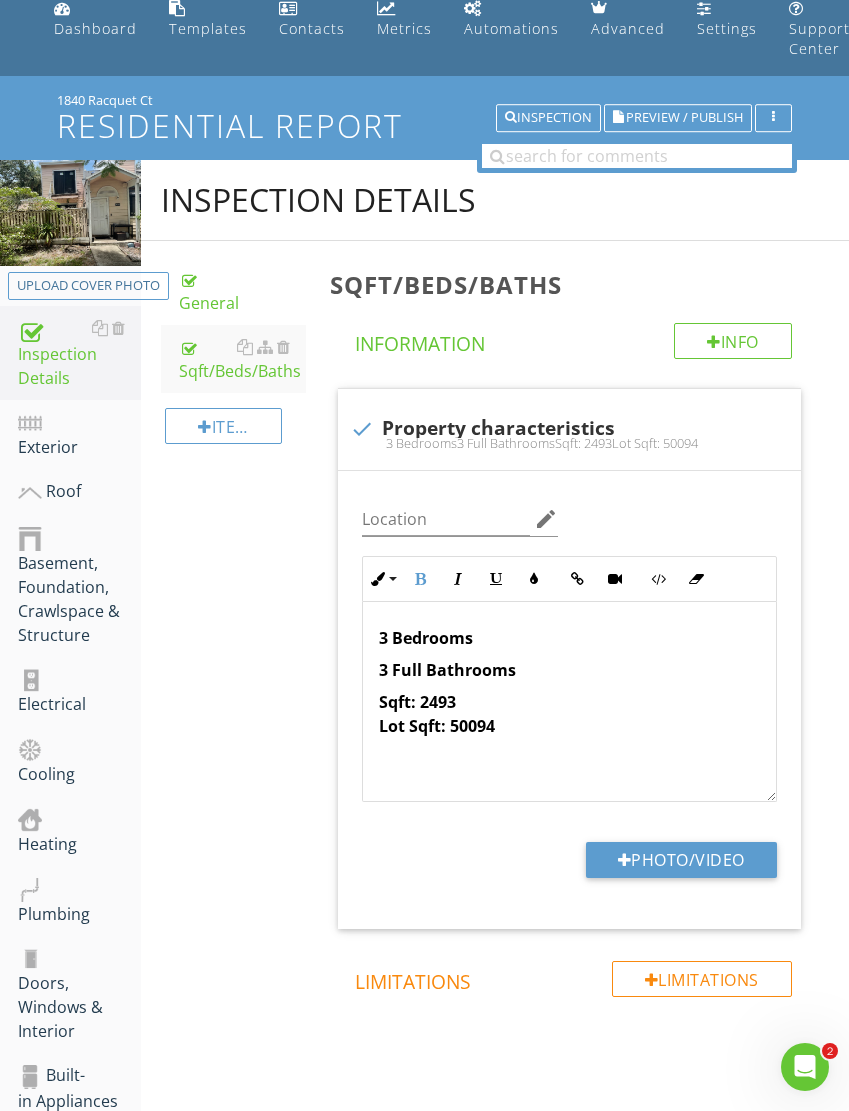 click on "3 Full Bathrooms" at bounding box center (447, 670) 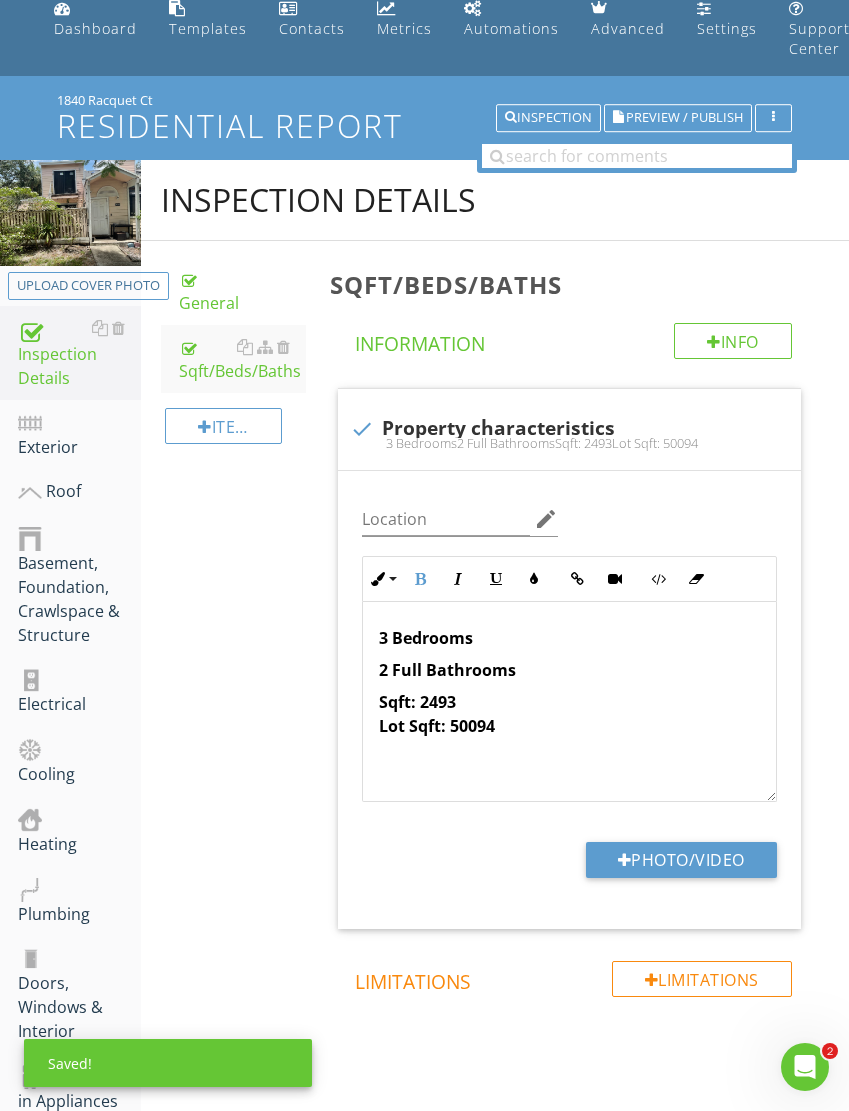 click on "3 Bedrooms 2 Full Bathrooms Sqft: 2493 Lot Sqft: 50094" at bounding box center (569, 702) 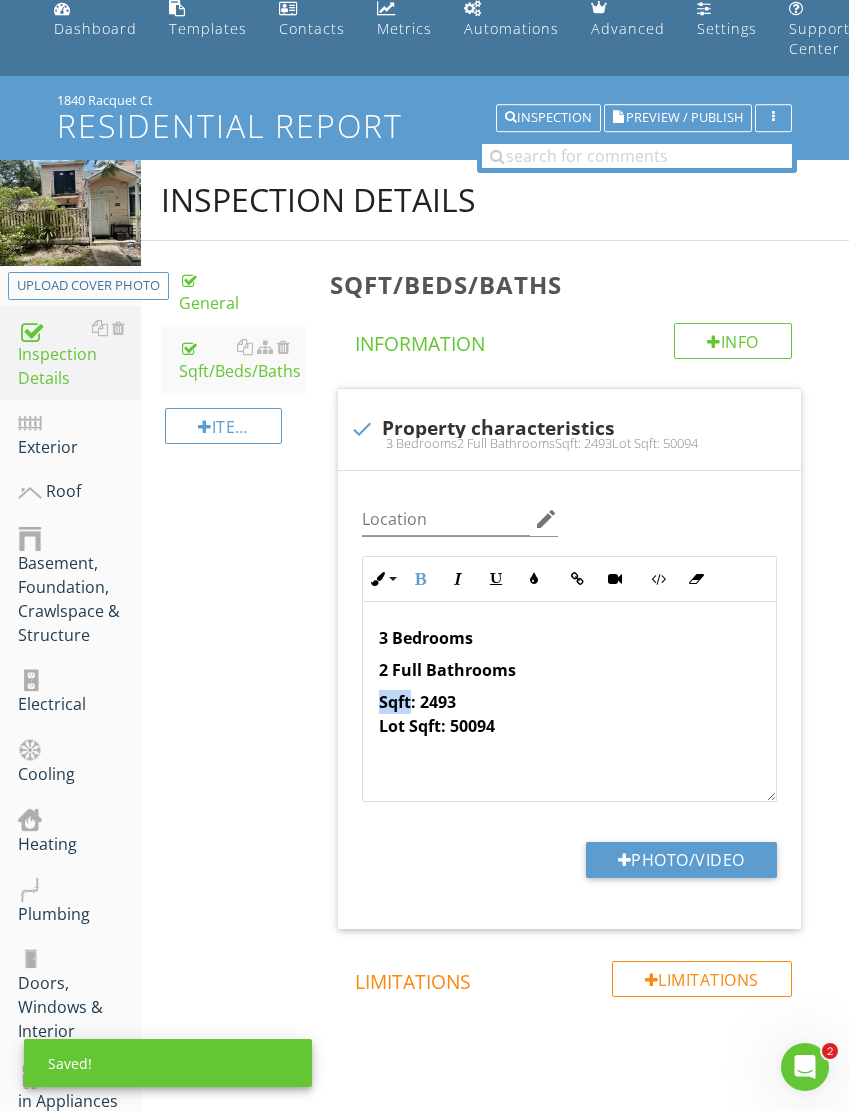 click on "2 Full Bathrooms" at bounding box center (569, 670) 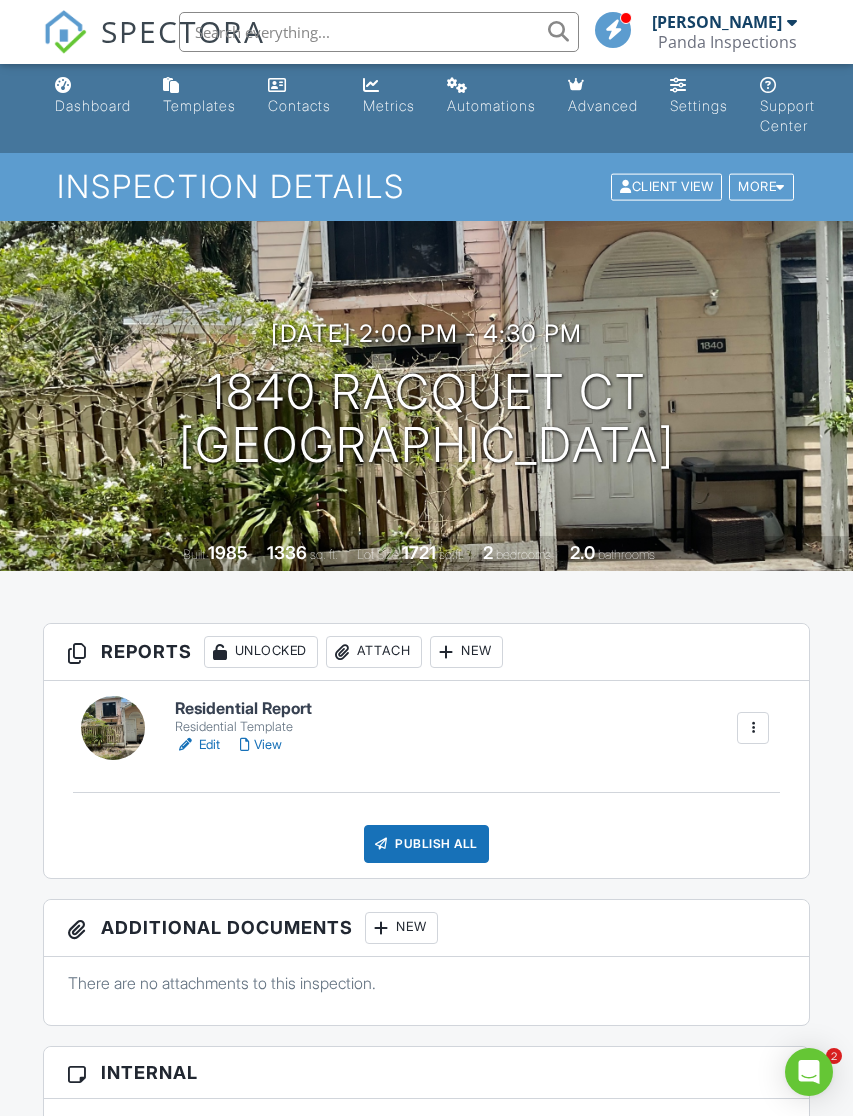 scroll, scrollTop: 4, scrollLeft: 0, axis: vertical 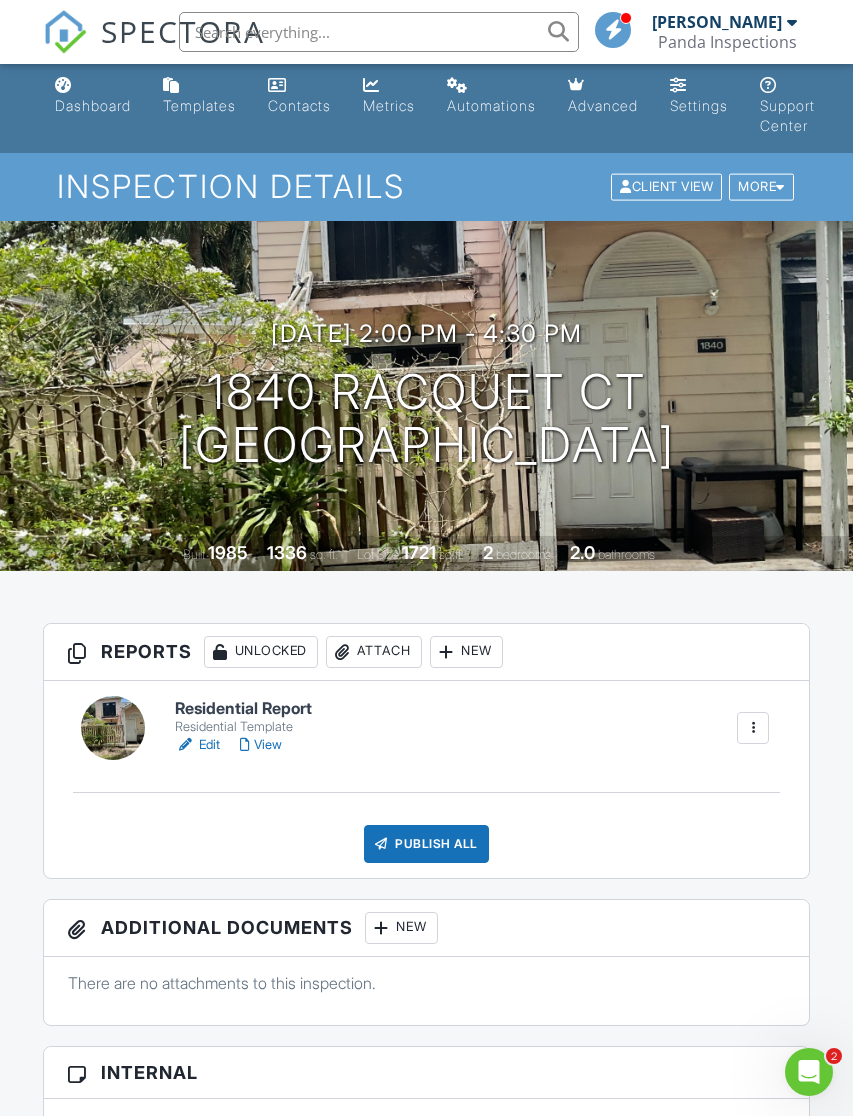 click on "Edit" at bounding box center (197, 745) 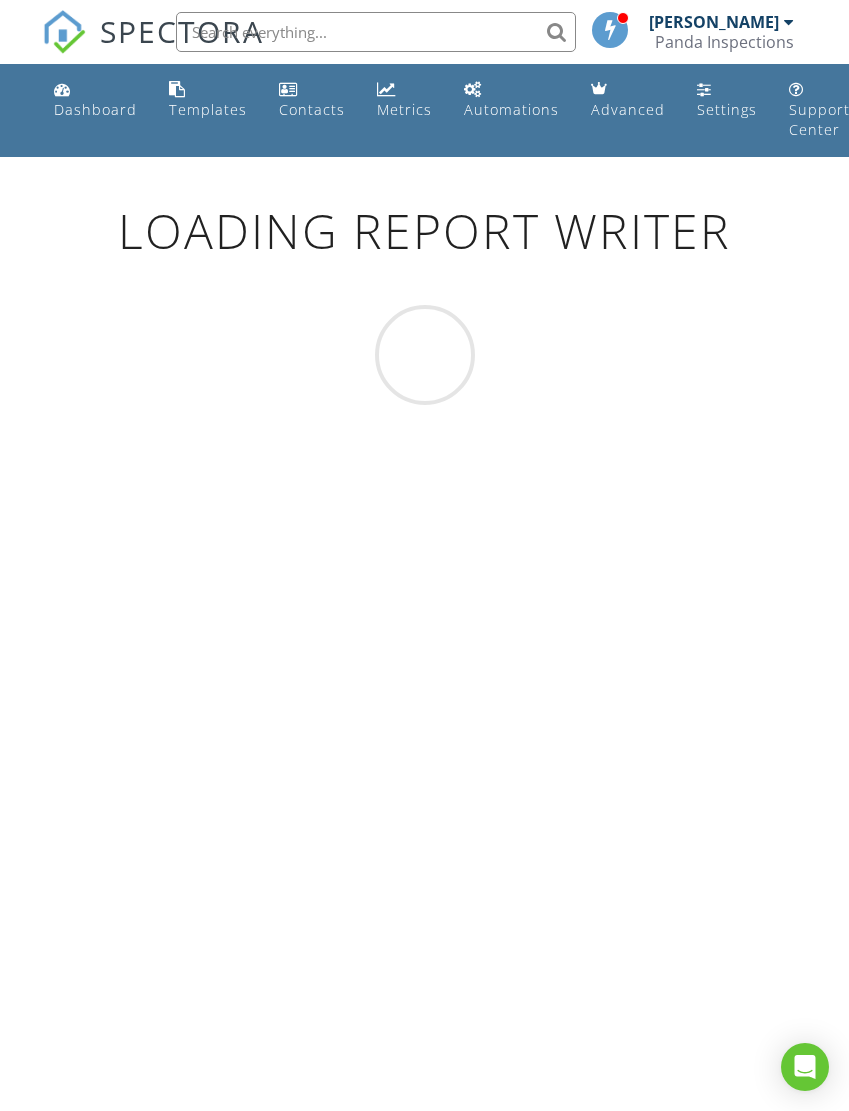 scroll, scrollTop: 0, scrollLeft: 0, axis: both 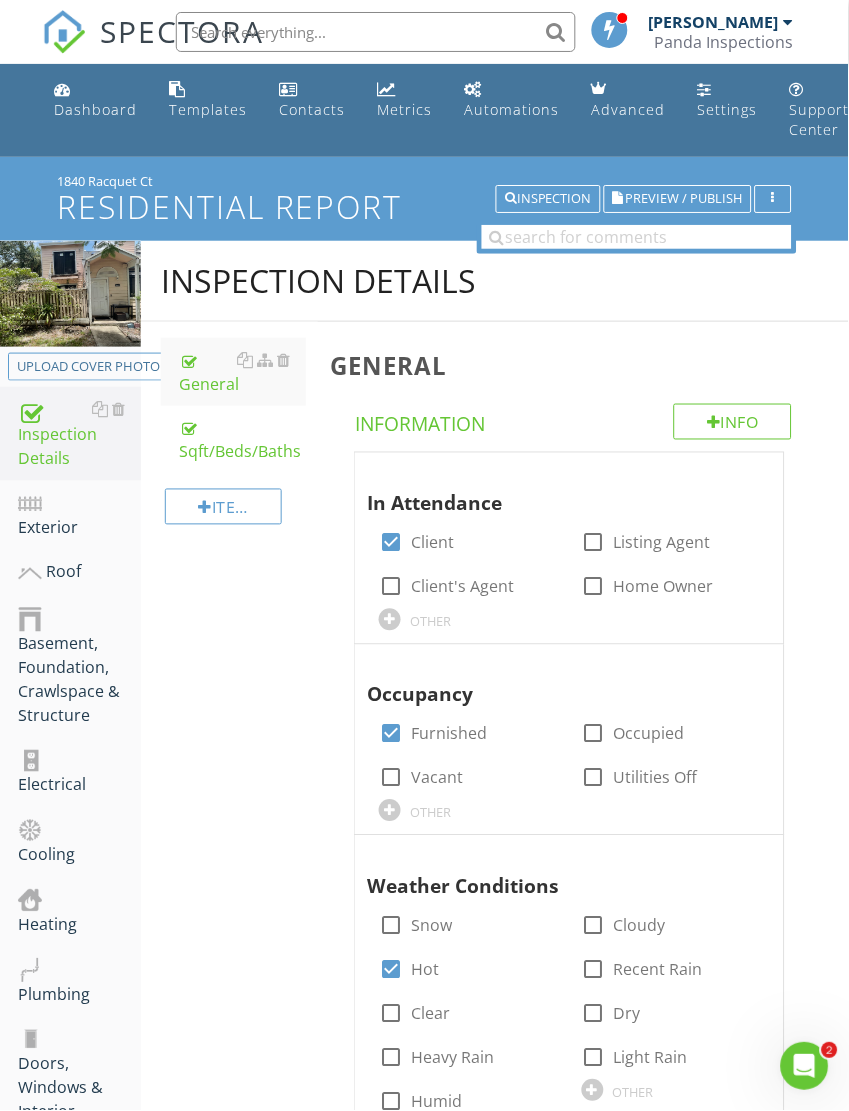 click on "Sqft/Beds/Baths" at bounding box center (242, 440) 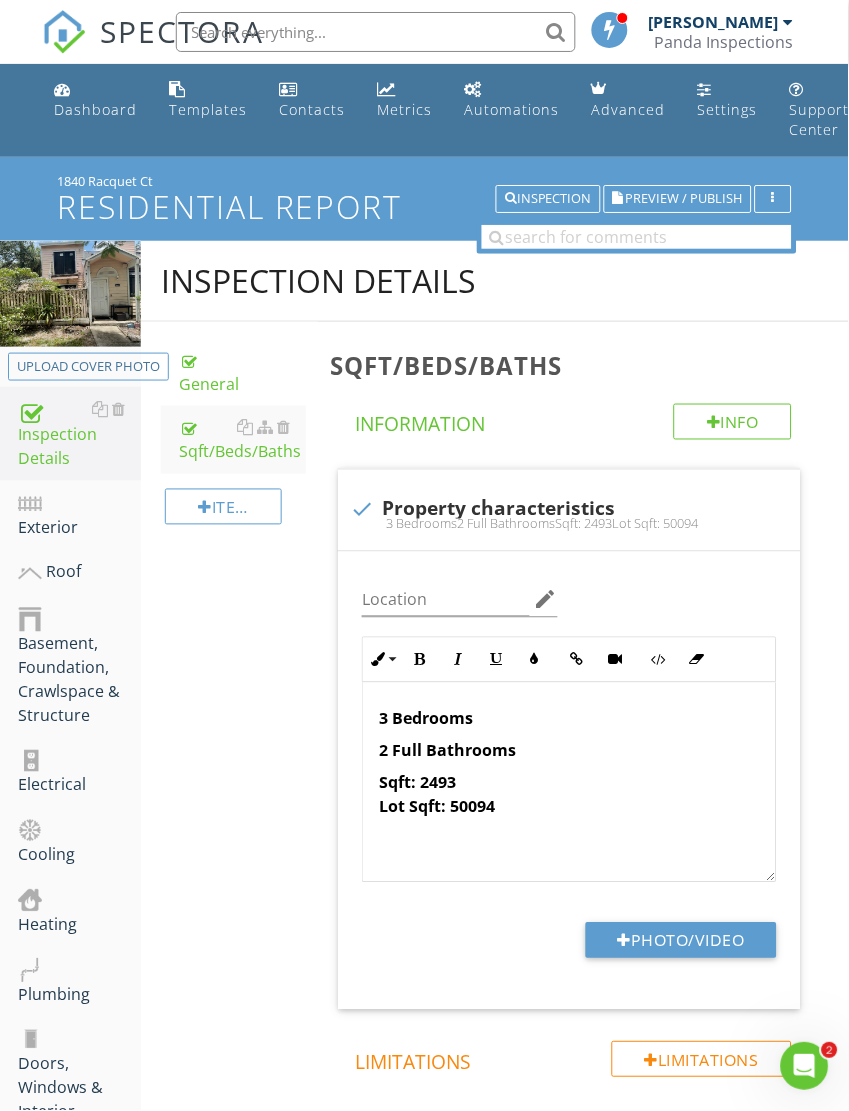 click on "3 Bedrooms 2 Full Bathrooms Sqft: 2493 Lot Sqft: 50094" at bounding box center [569, 783] 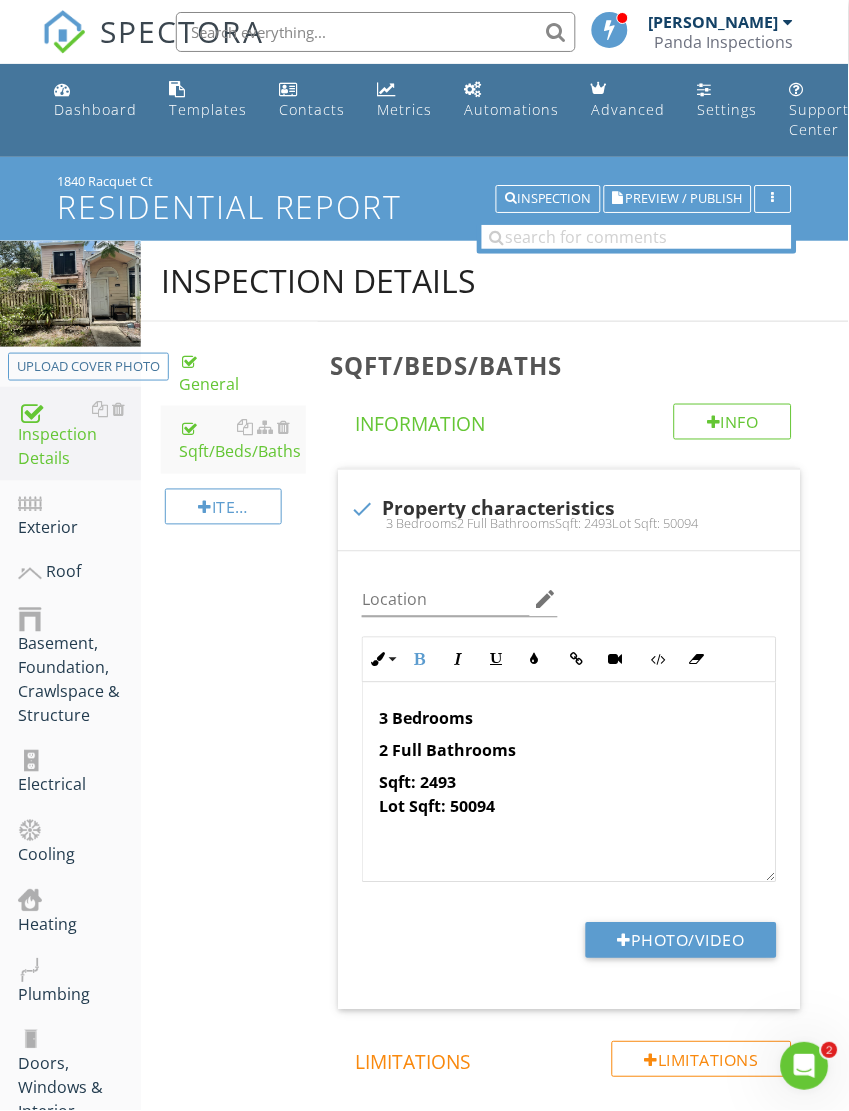 scroll, scrollTop: 52, scrollLeft: 0, axis: vertical 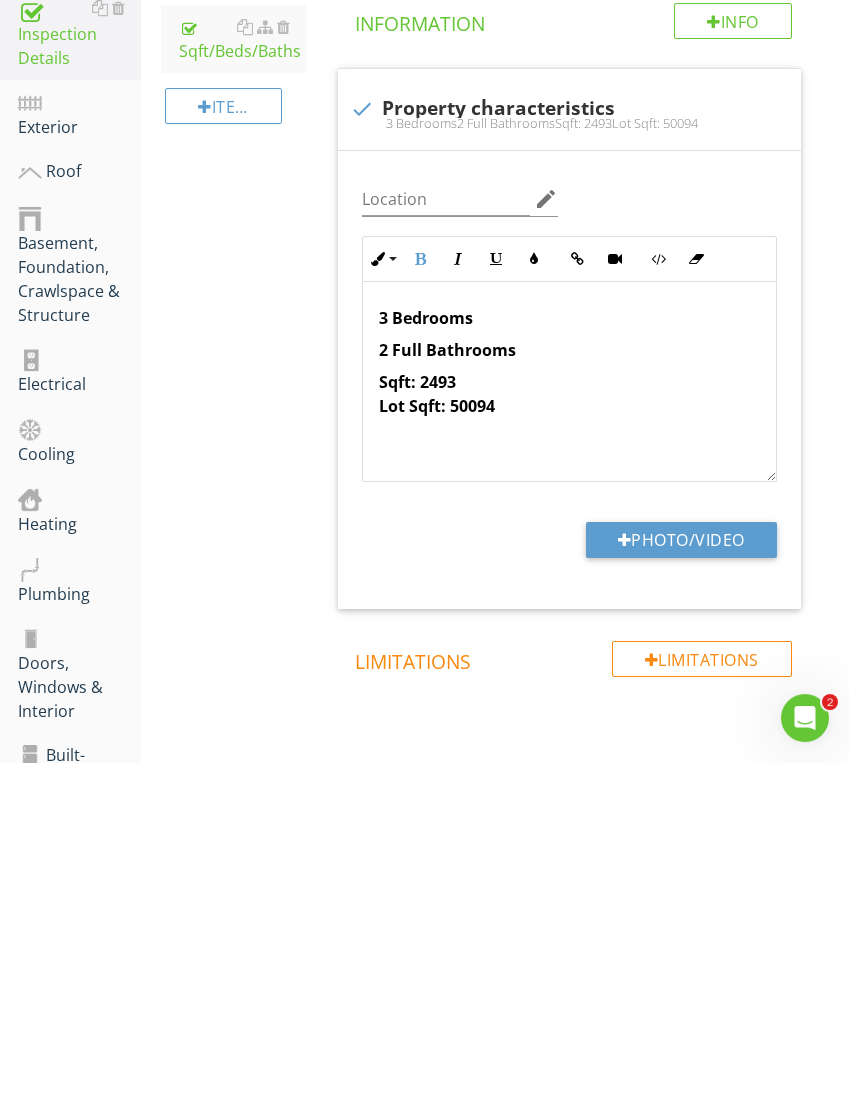 click on "Sqft: 2493 Lot Sqft: 50094" at bounding box center (437, 743) 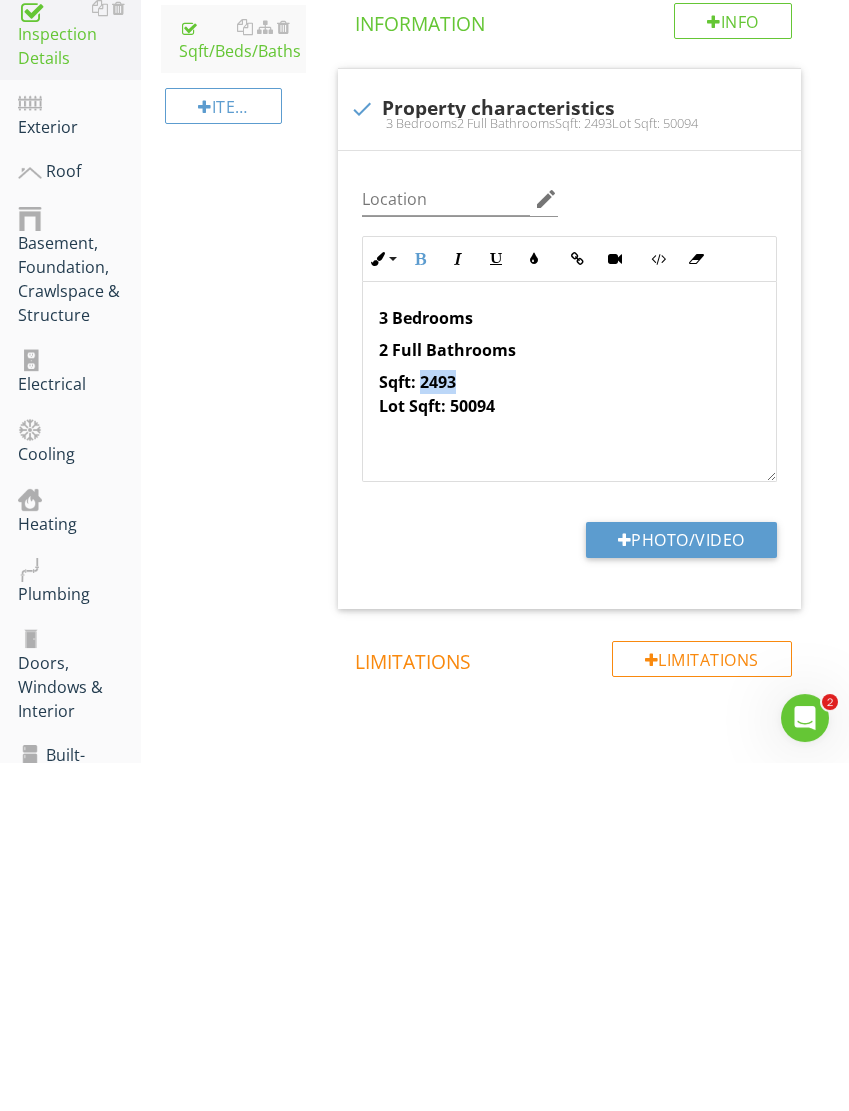 type 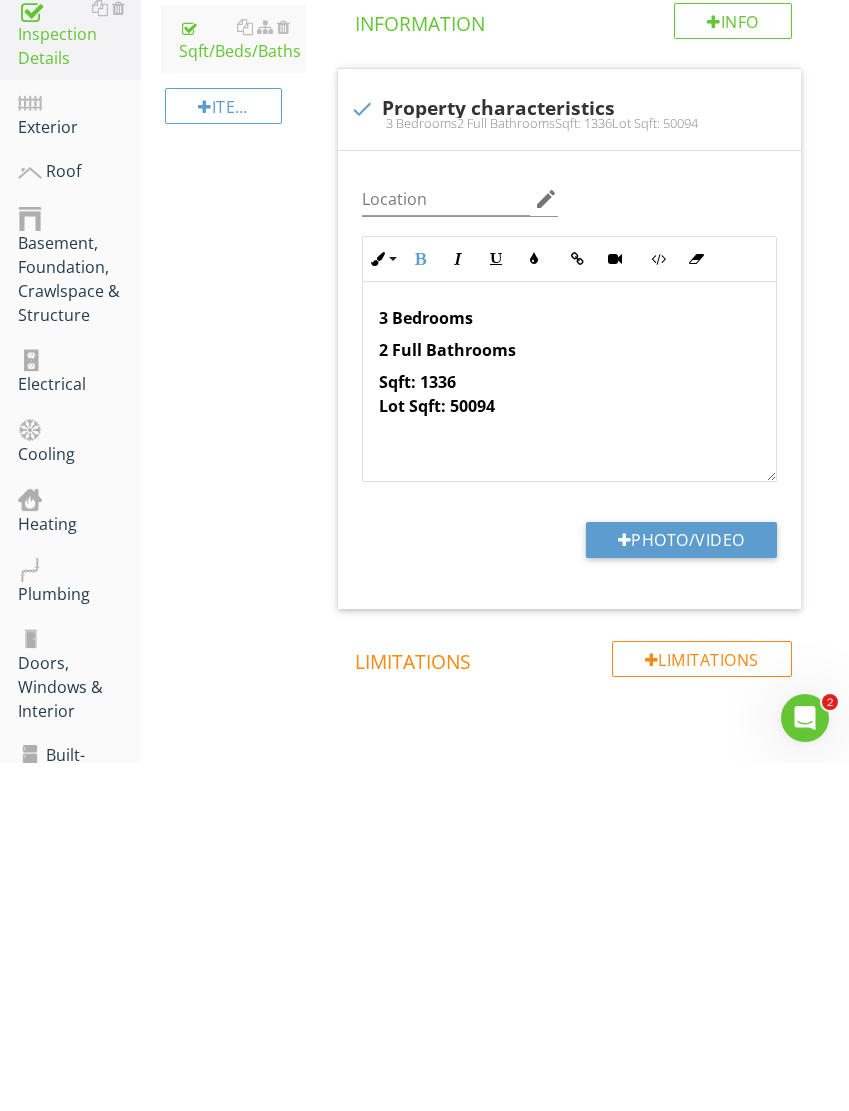 click on "Sqft: 1336 Lot Sqft: 50094" at bounding box center (437, 743) 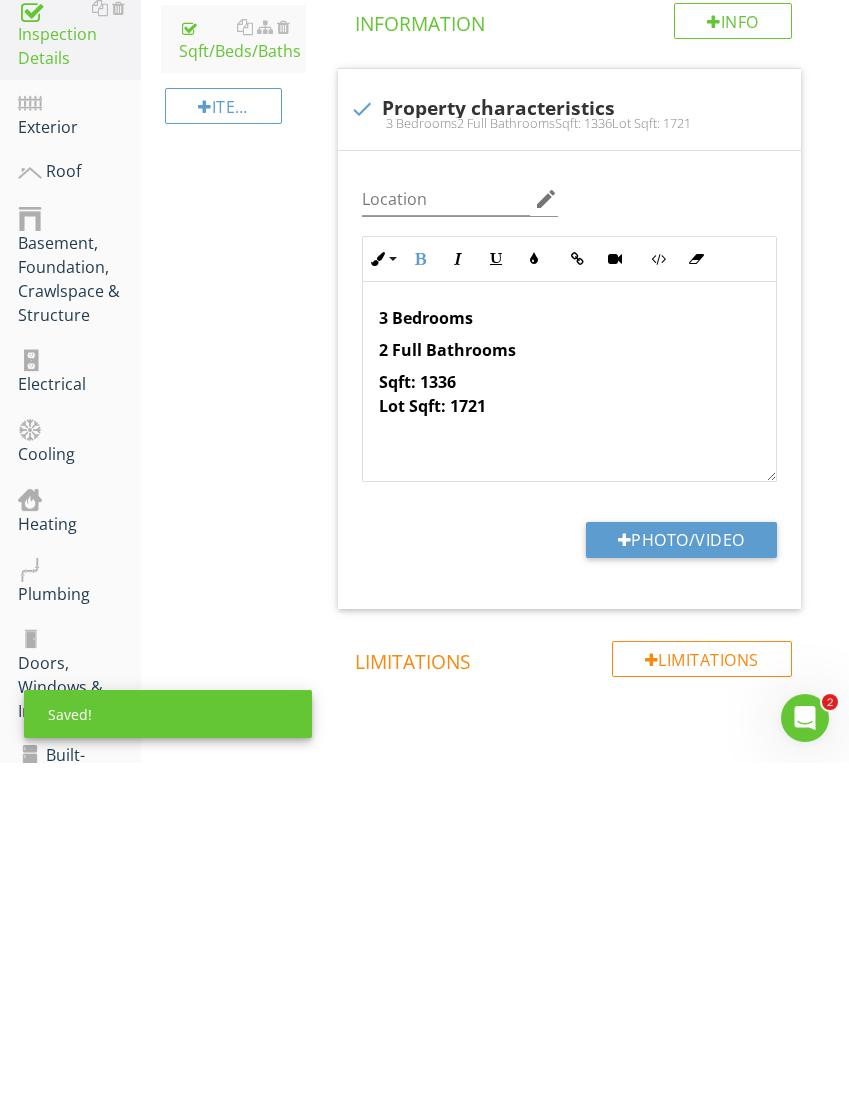 click on "Exterior" at bounding box center (79, 464) 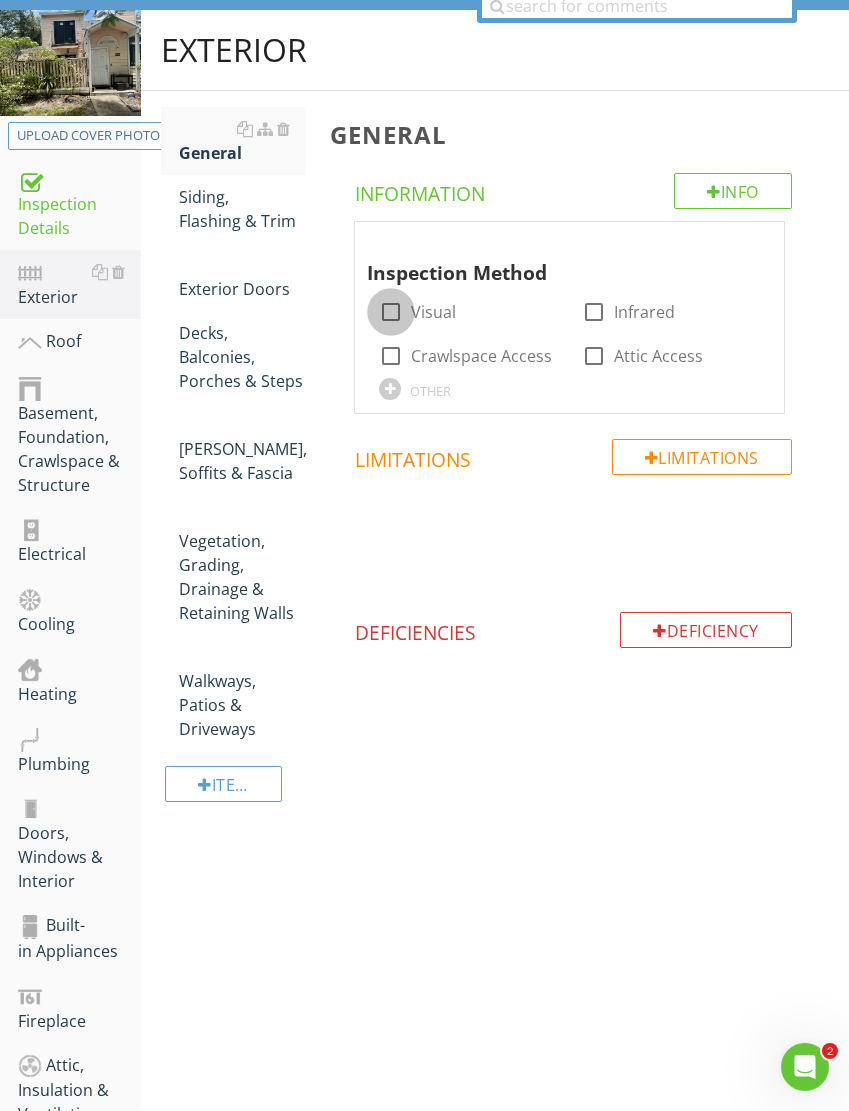 scroll, scrollTop: 232, scrollLeft: 0, axis: vertical 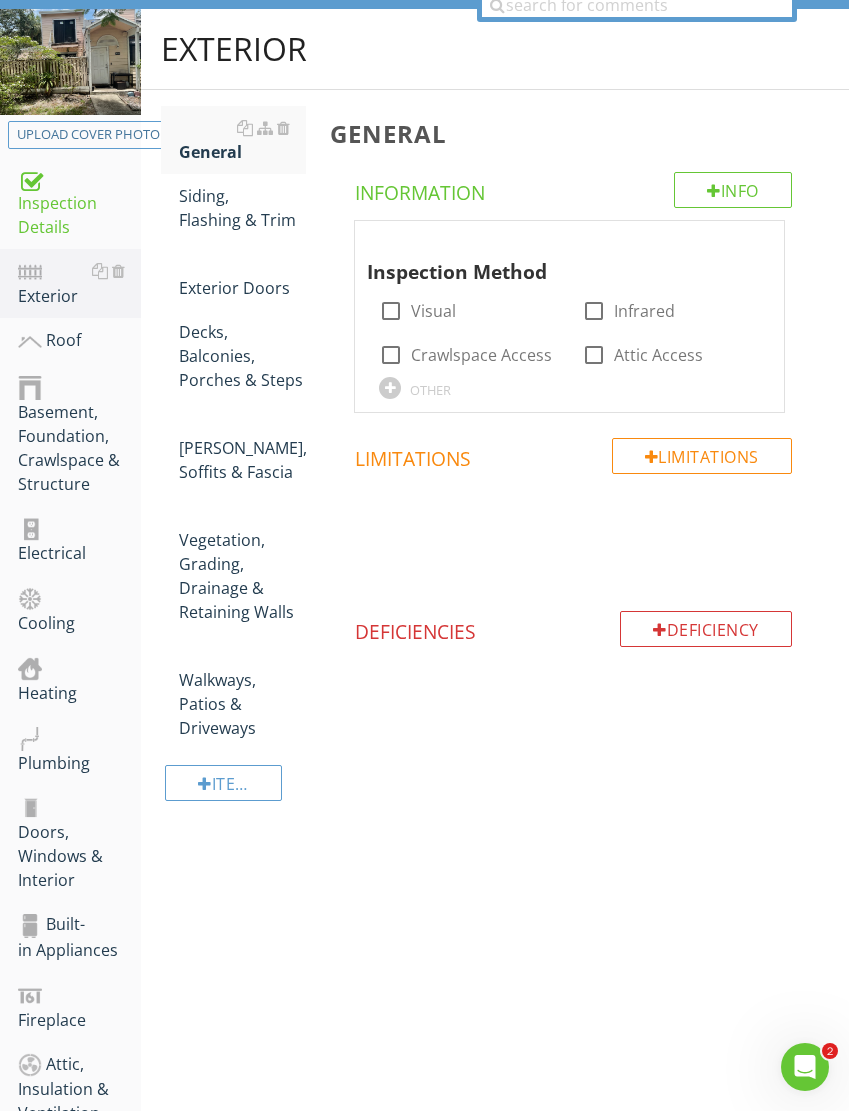 click at bounding box center [391, 311] 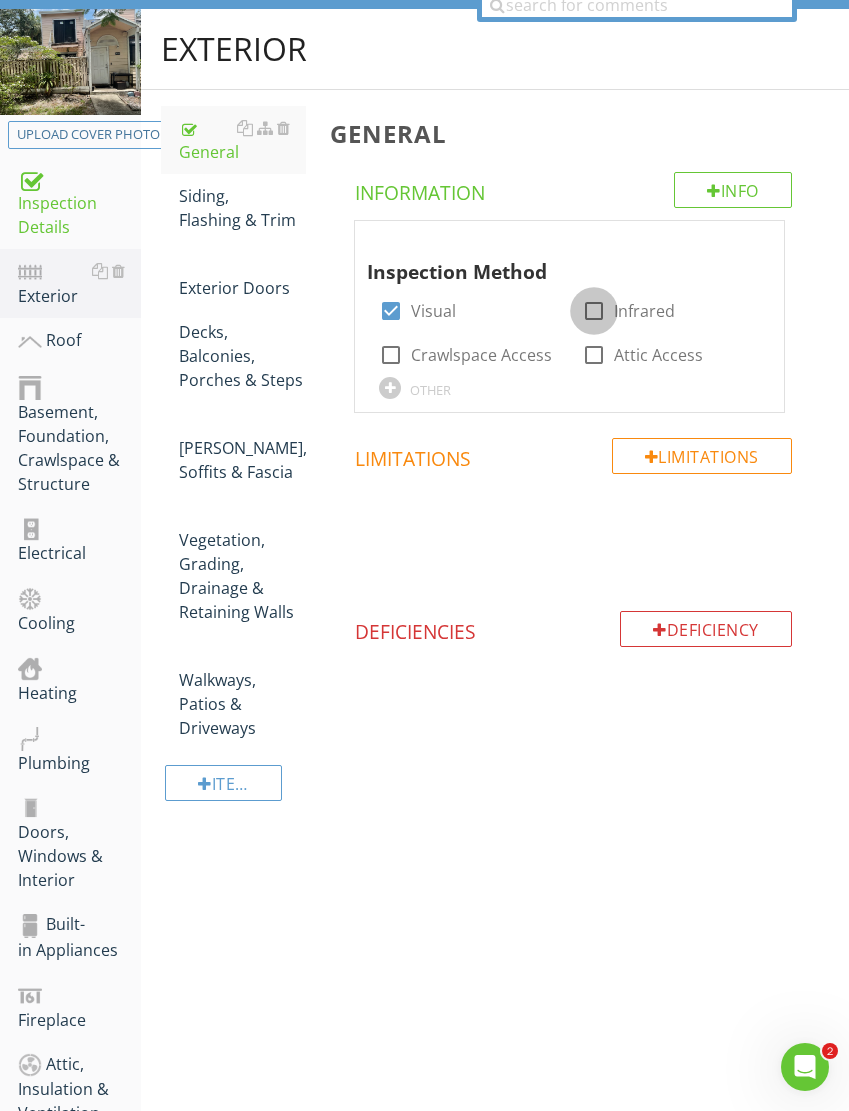 click at bounding box center [594, 311] 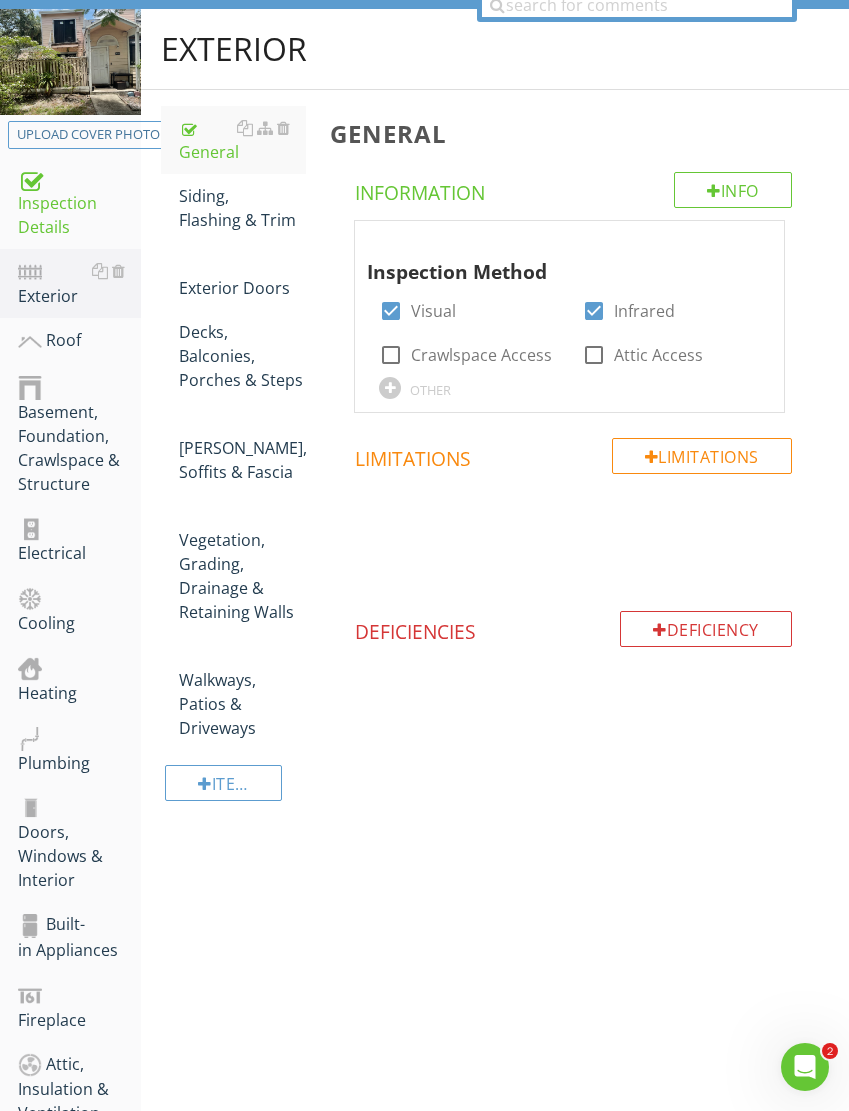 click on "Siding, Flashing & Trim" at bounding box center [242, 208] 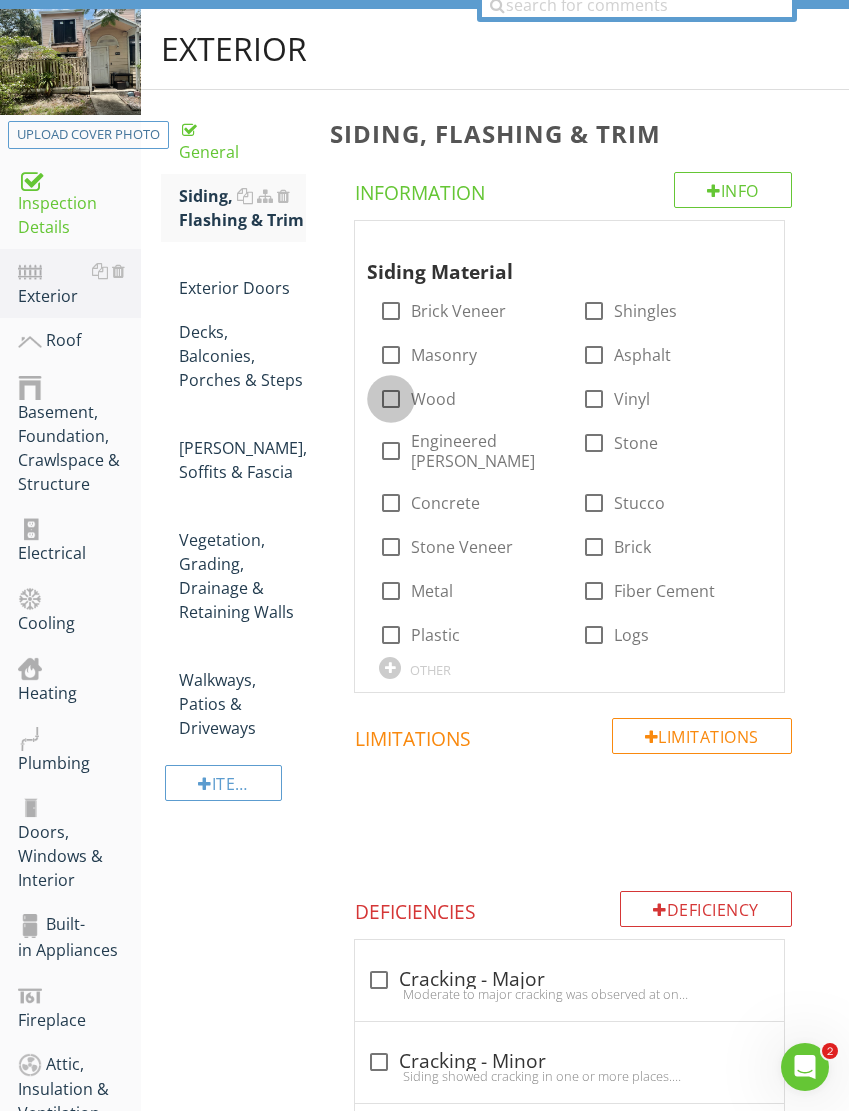 click at bounding box center (391, 399) 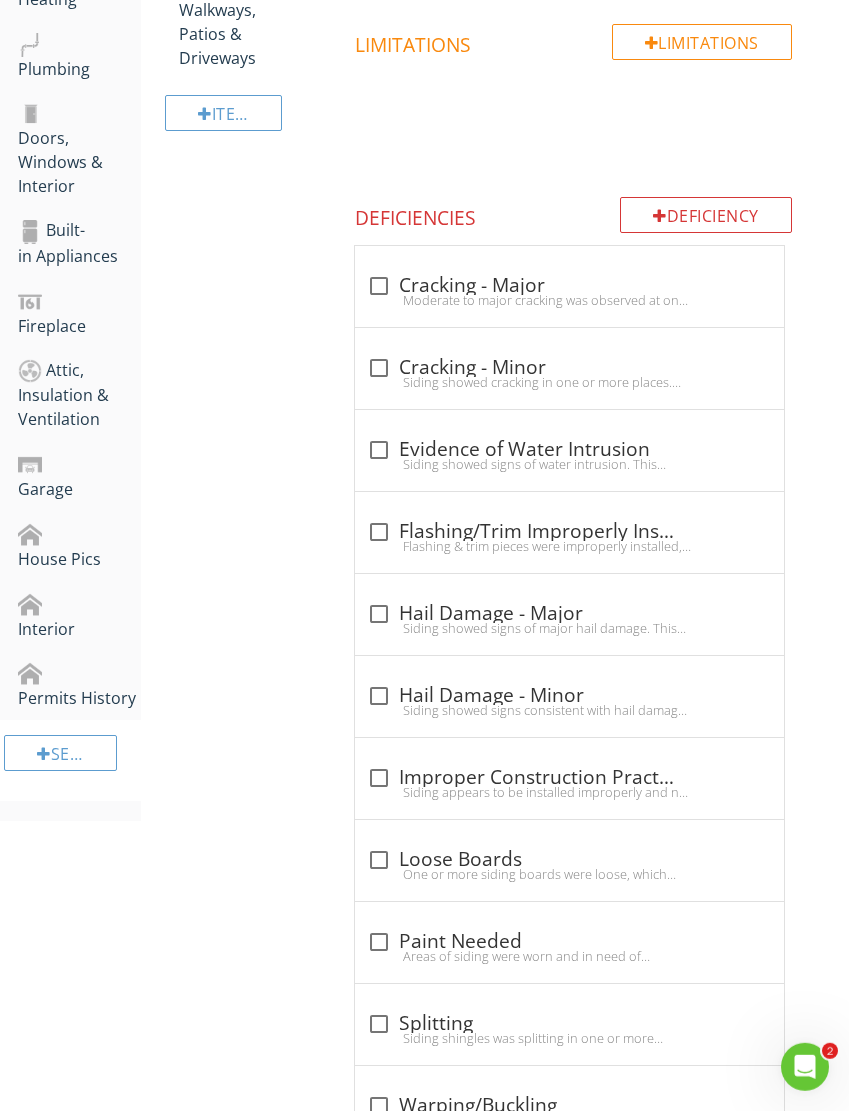 scroll, scrollTop: 967, scrollLeft: 0, axis: vertical 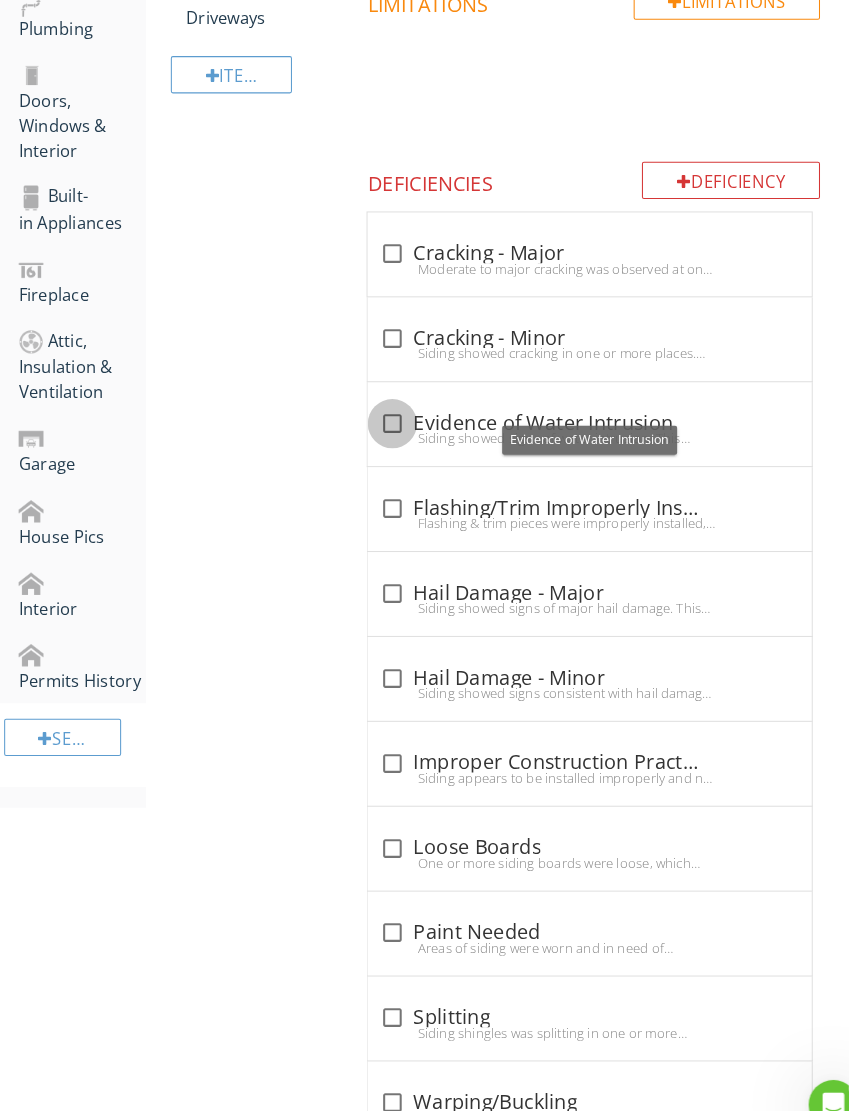 click at bounding box center (379, 409) 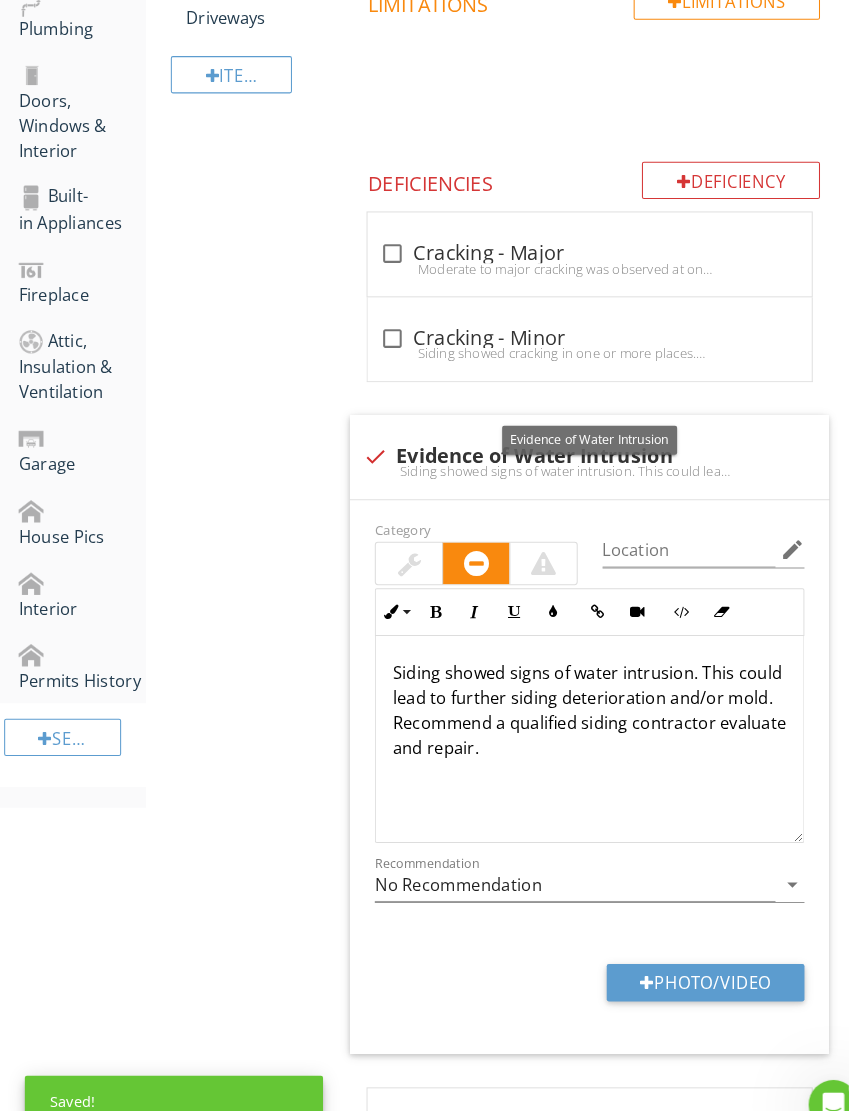 click at bounding box center (525, 544) 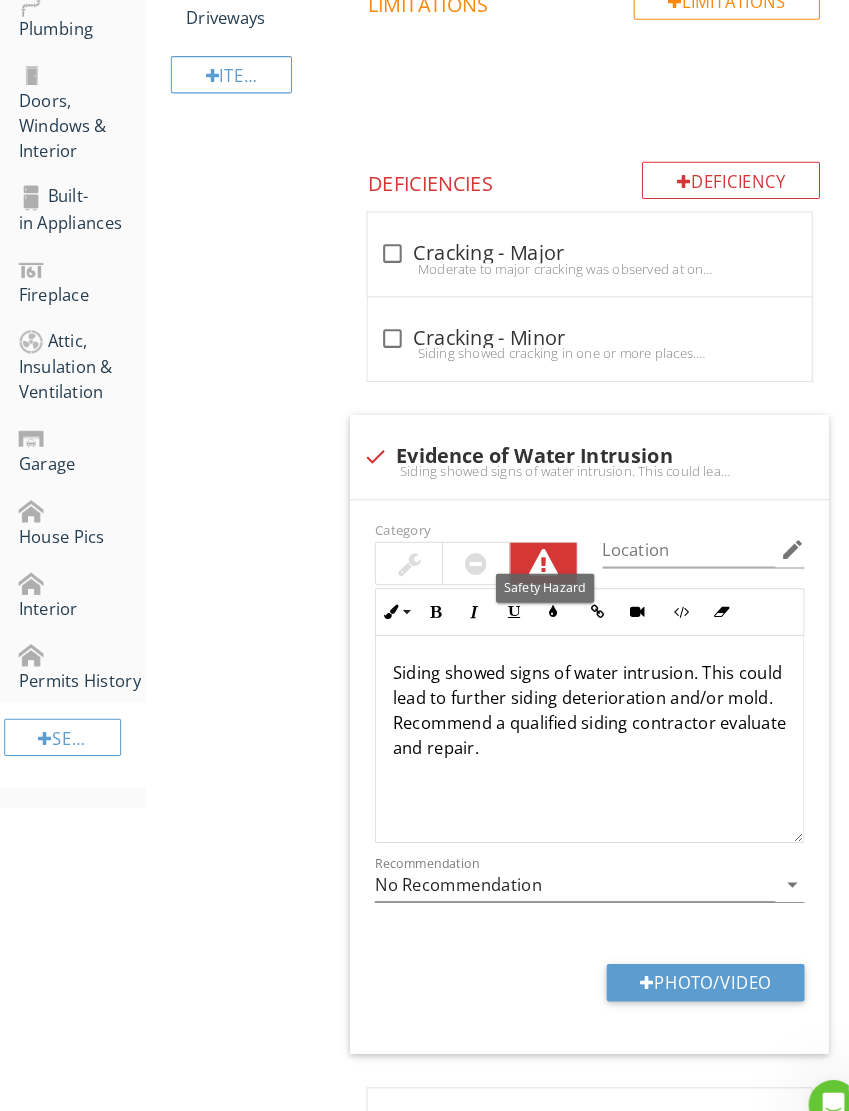 click on "Photo/Video" at bounding box center [681, 949] 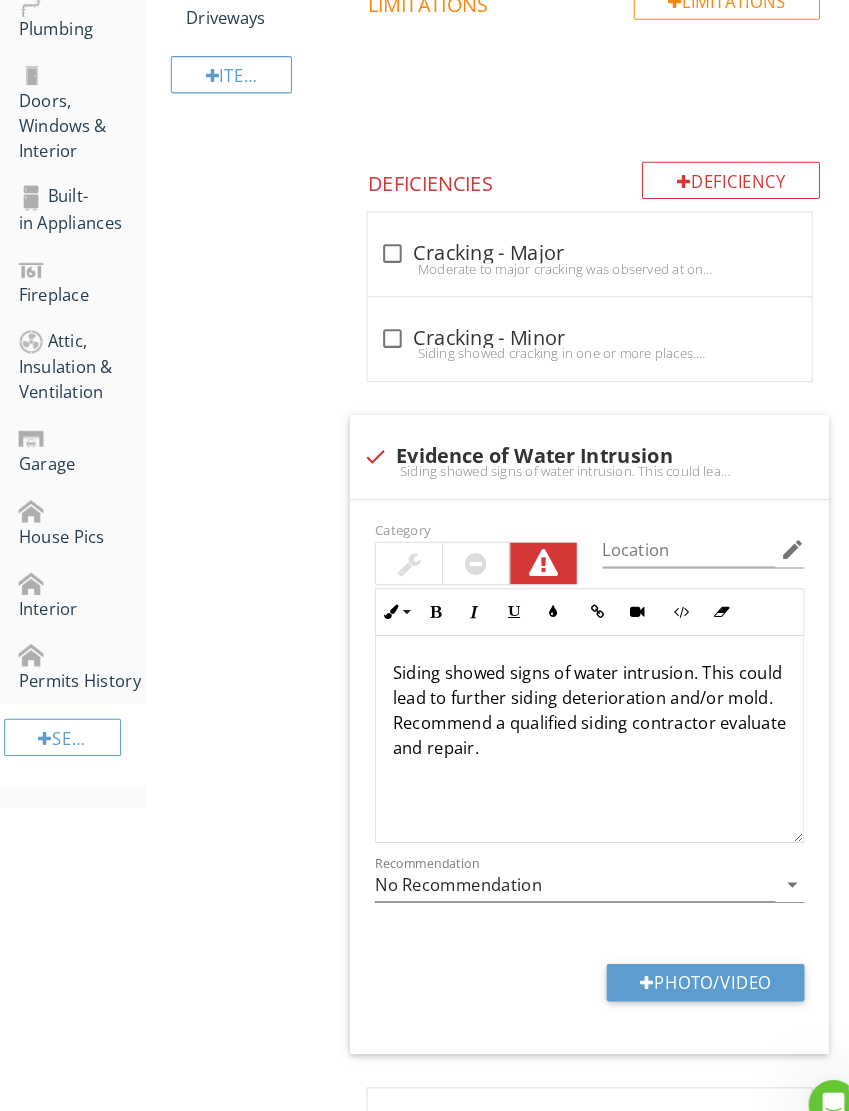 type on "C:\fakepath\IMG_2301.jpeg" 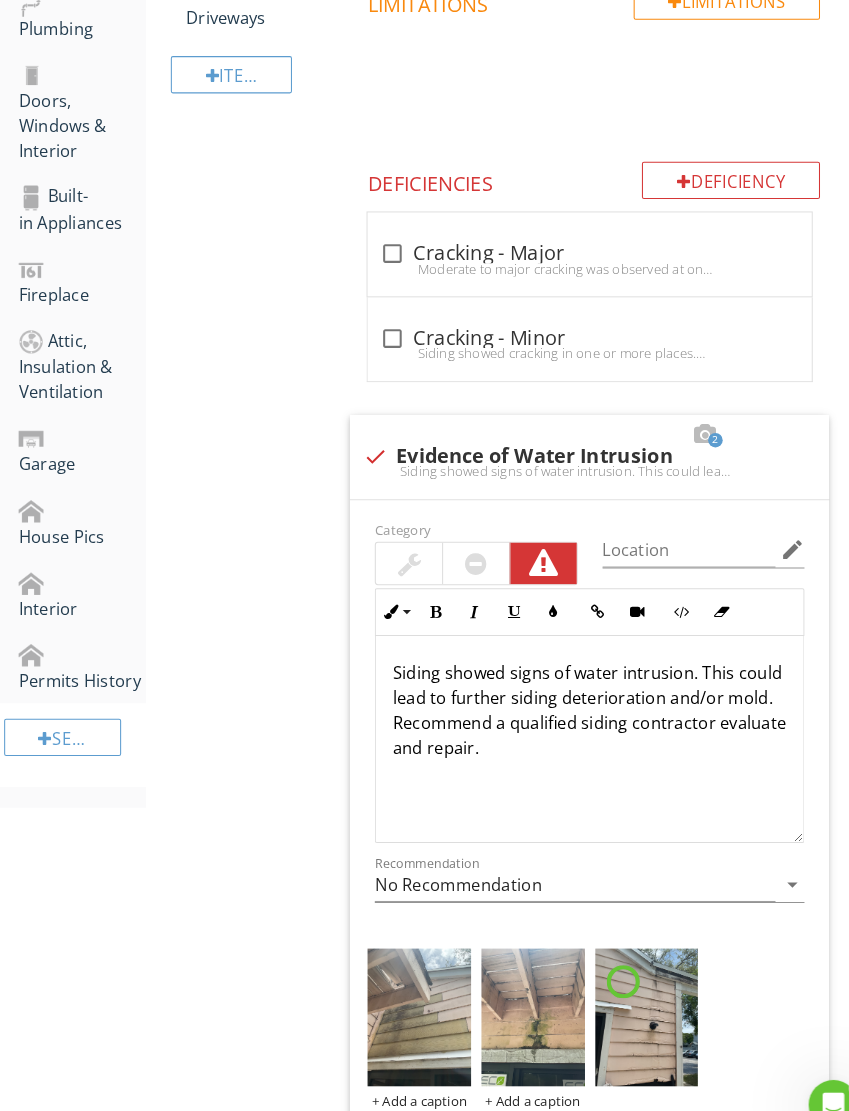 click on "Deficiency" at bounding box center [706, 174] 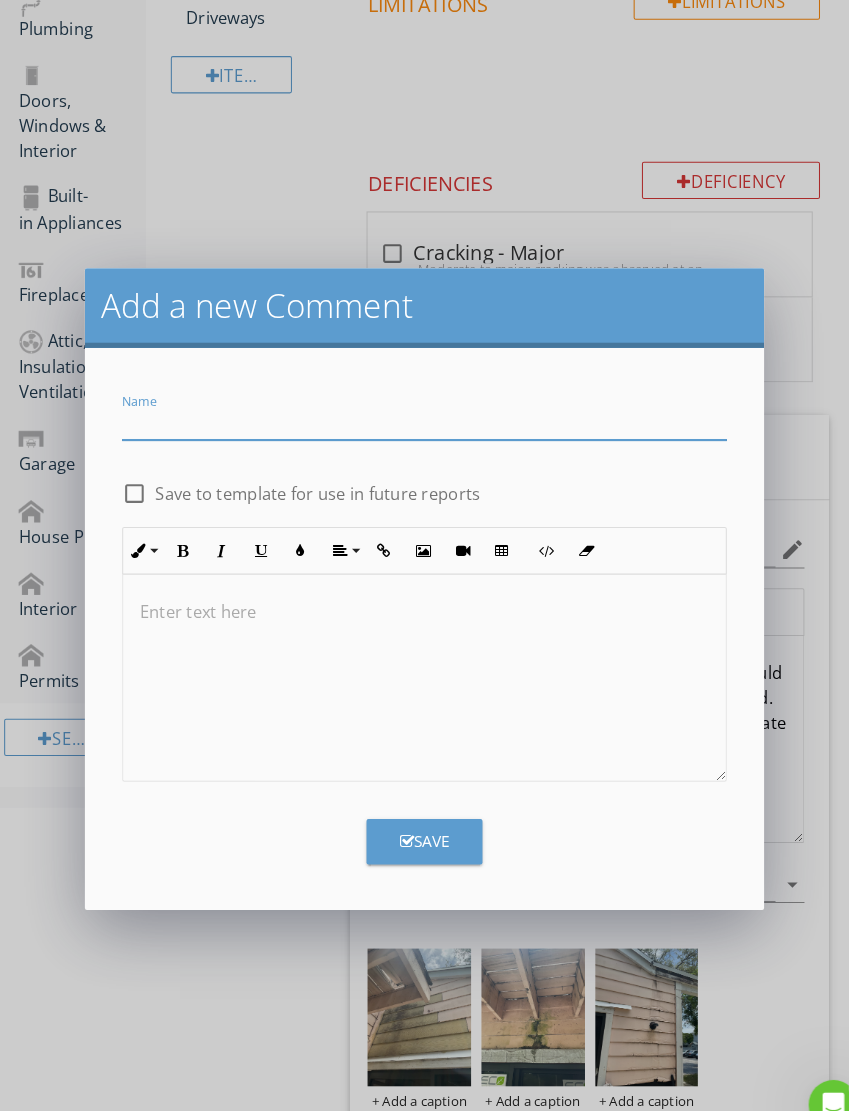 click at bounding box center [410, 408] 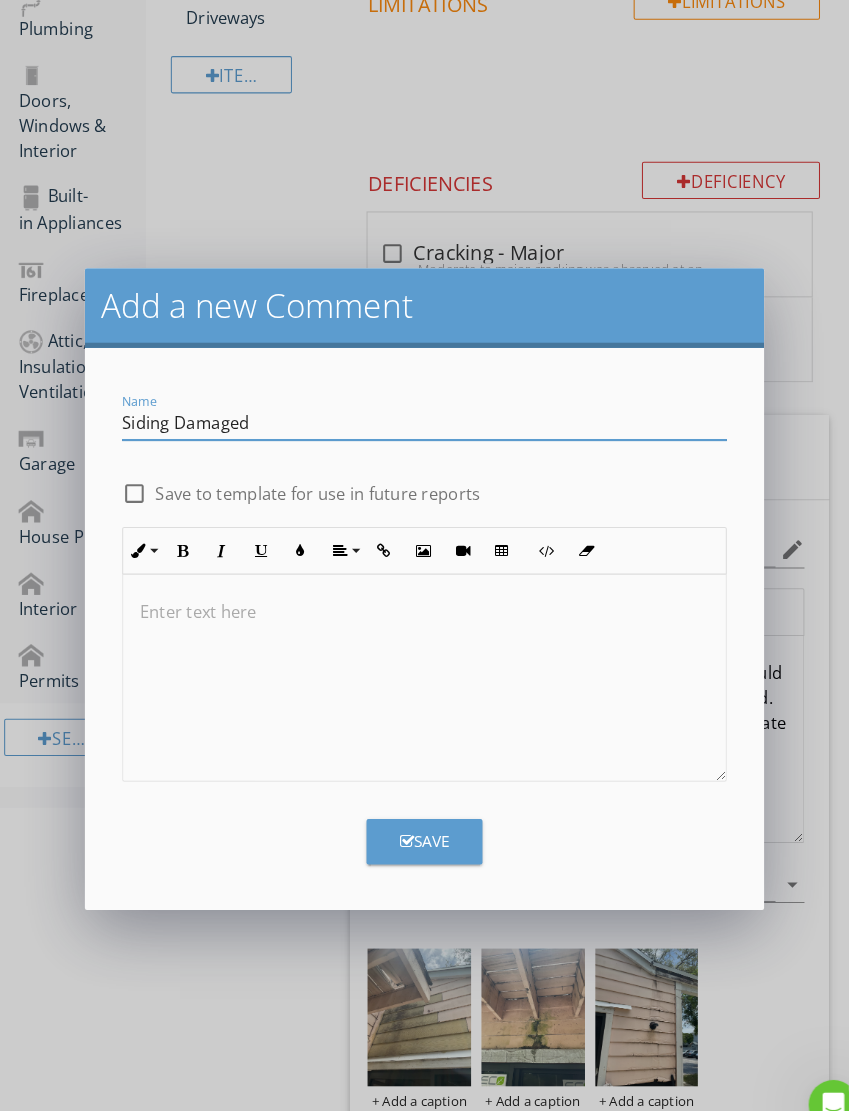type on "Siding Damaged" 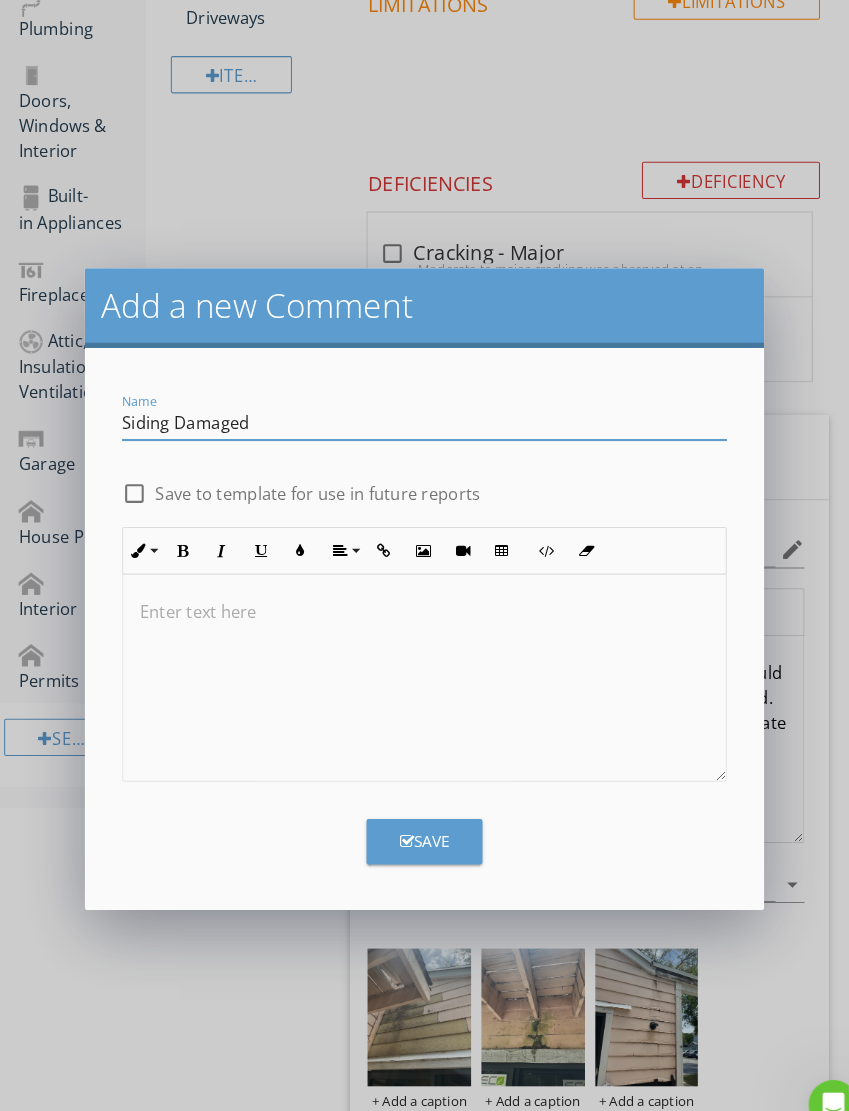 click at bounding box center [410, 655] 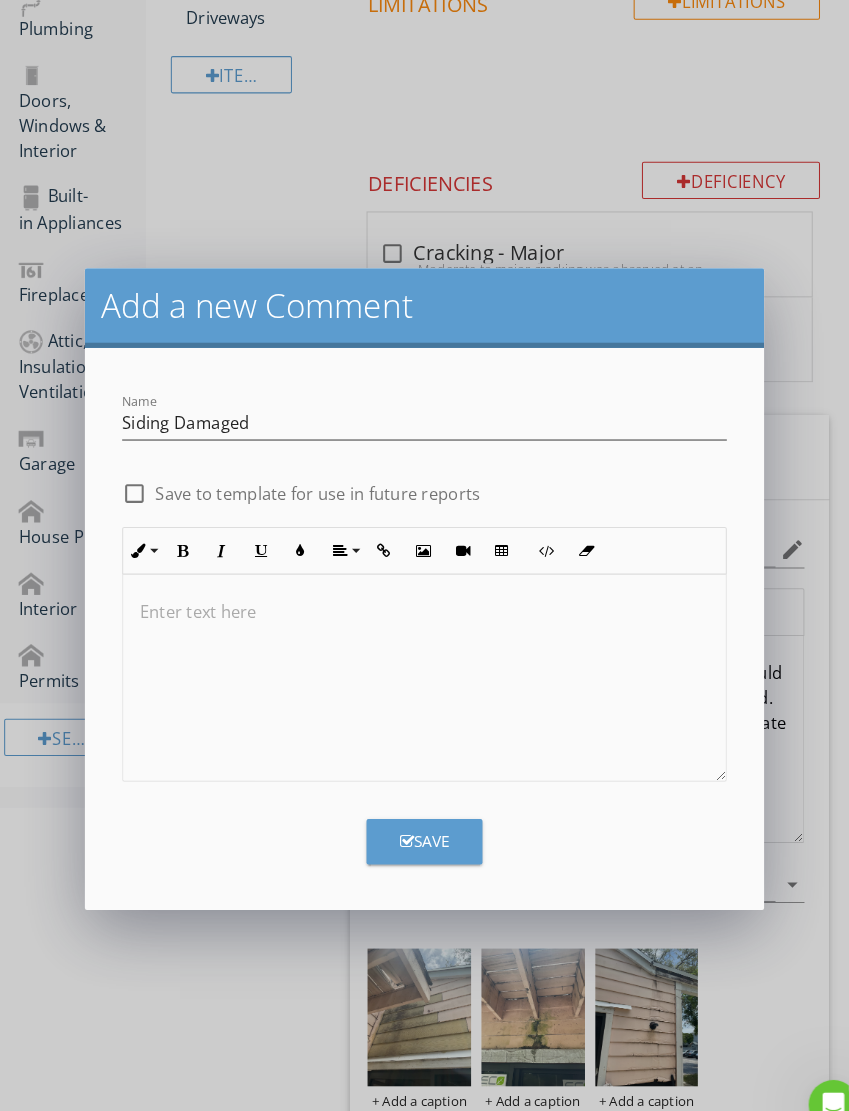 type 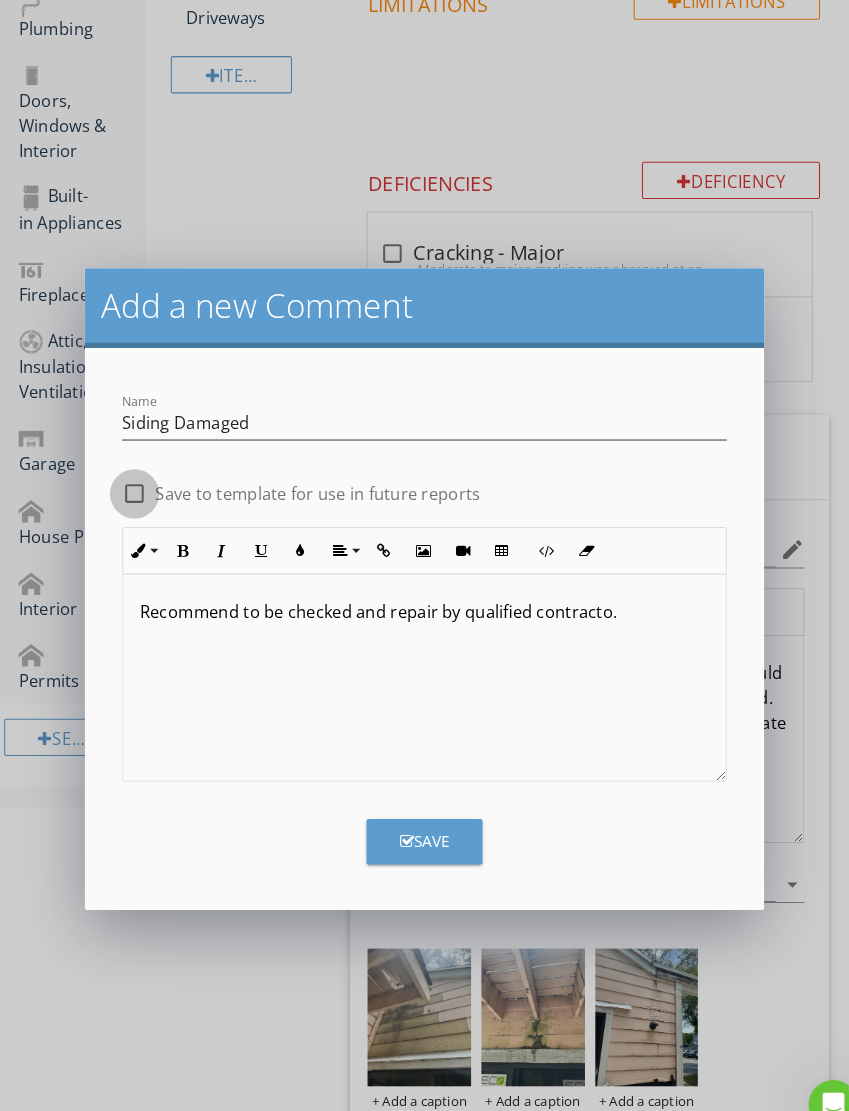 click at bounding box center (130, 477) 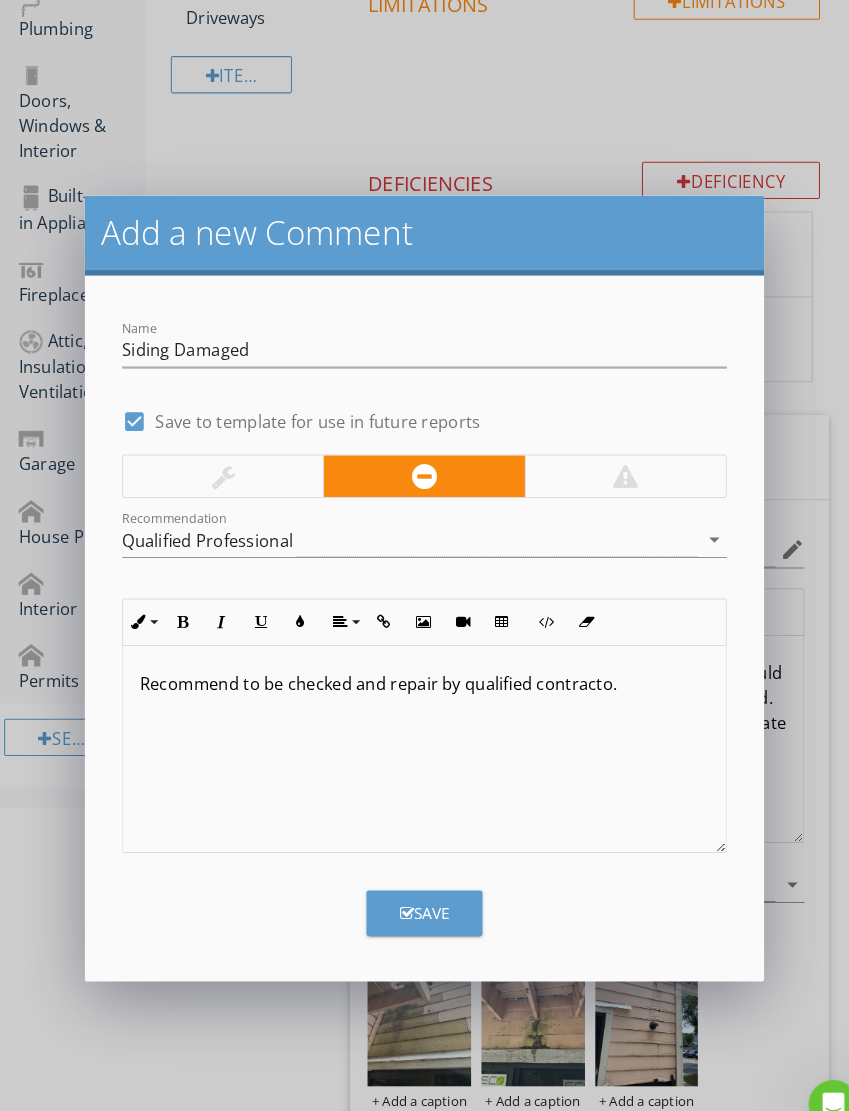 click at bounding box center [604, 460] 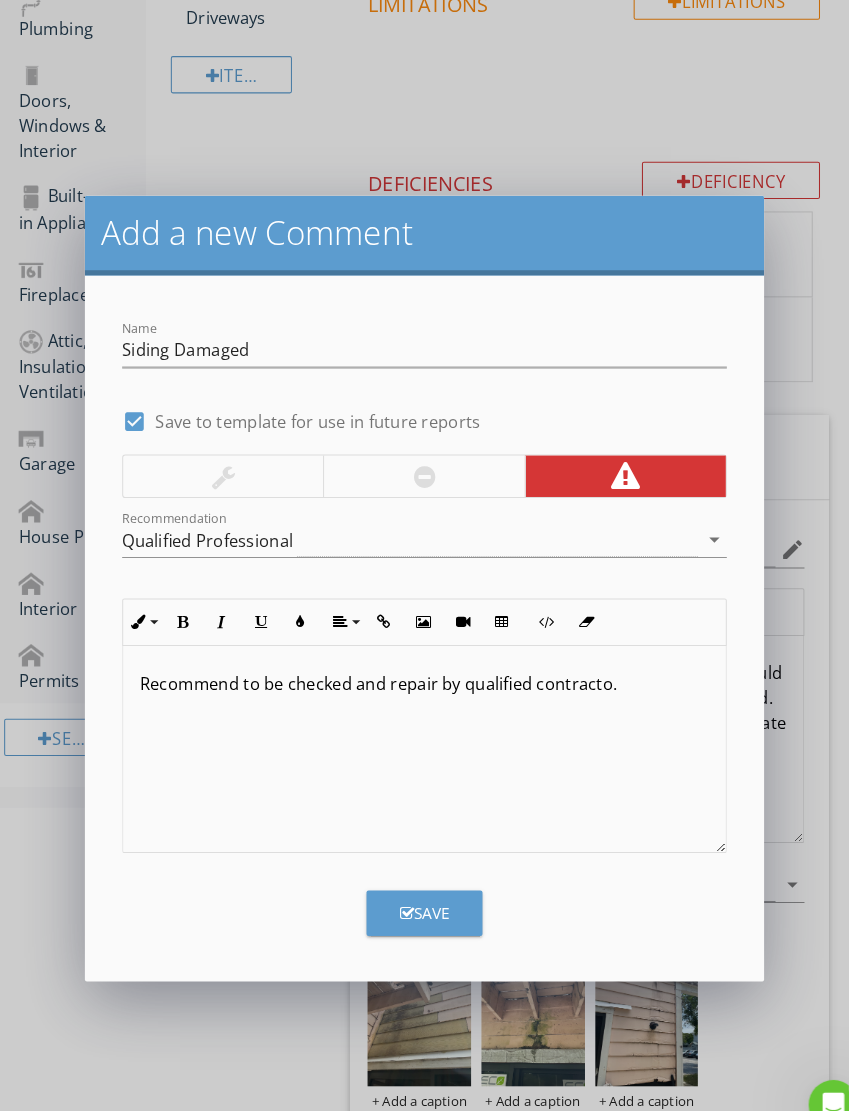 click on "Save" at bounding box center (410, 882) 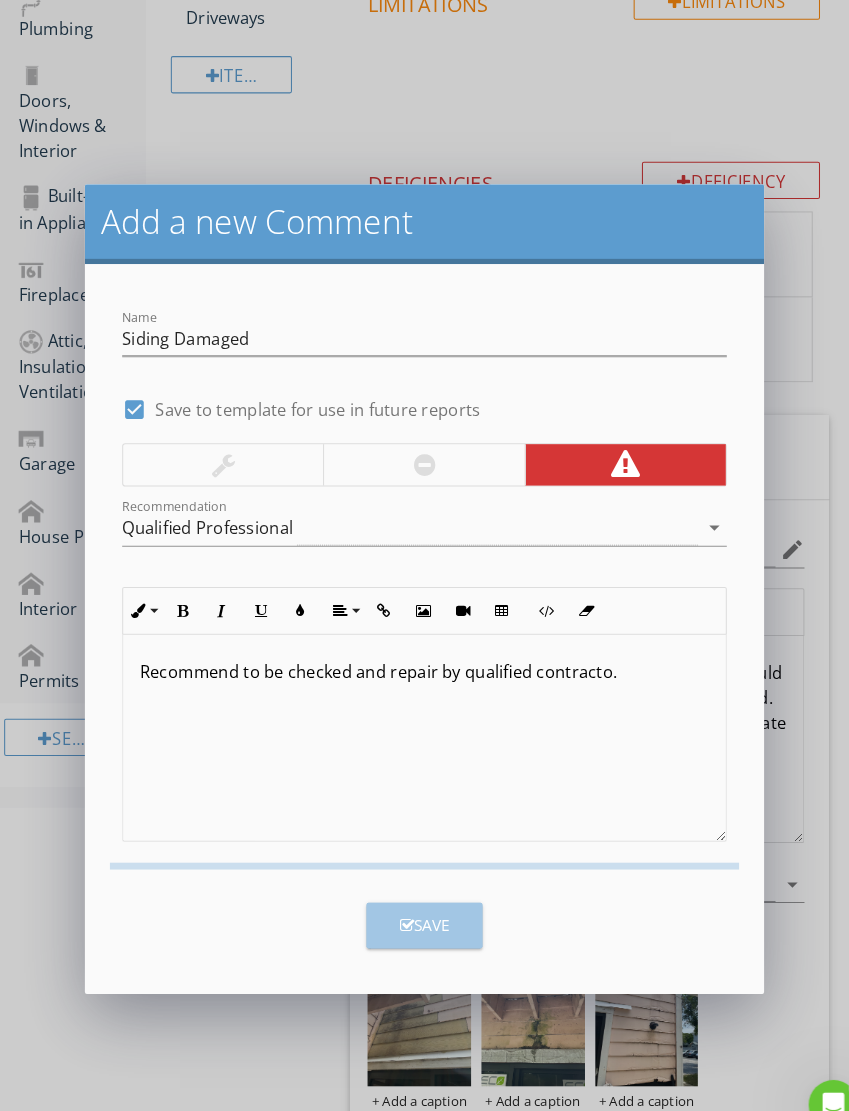 checkbox on "false" 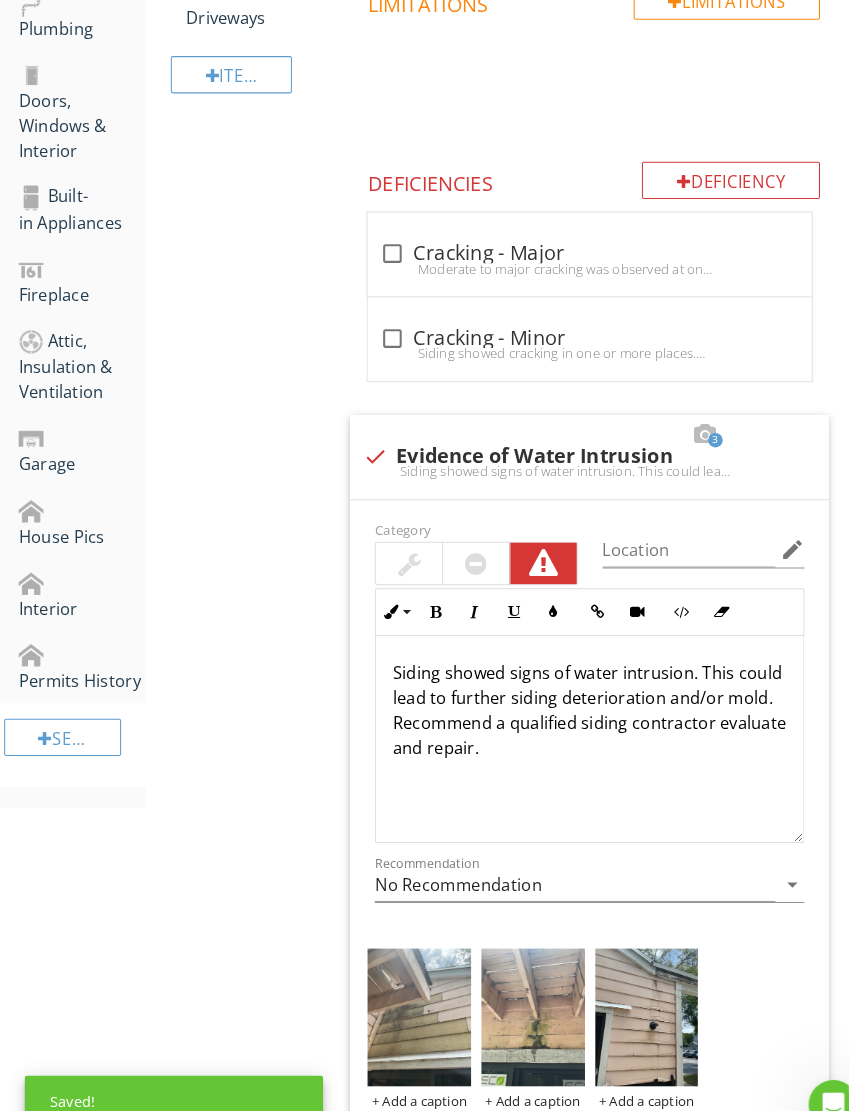 scroll, scrollTop: 2421, scrollLeft: 0, axis: vertical 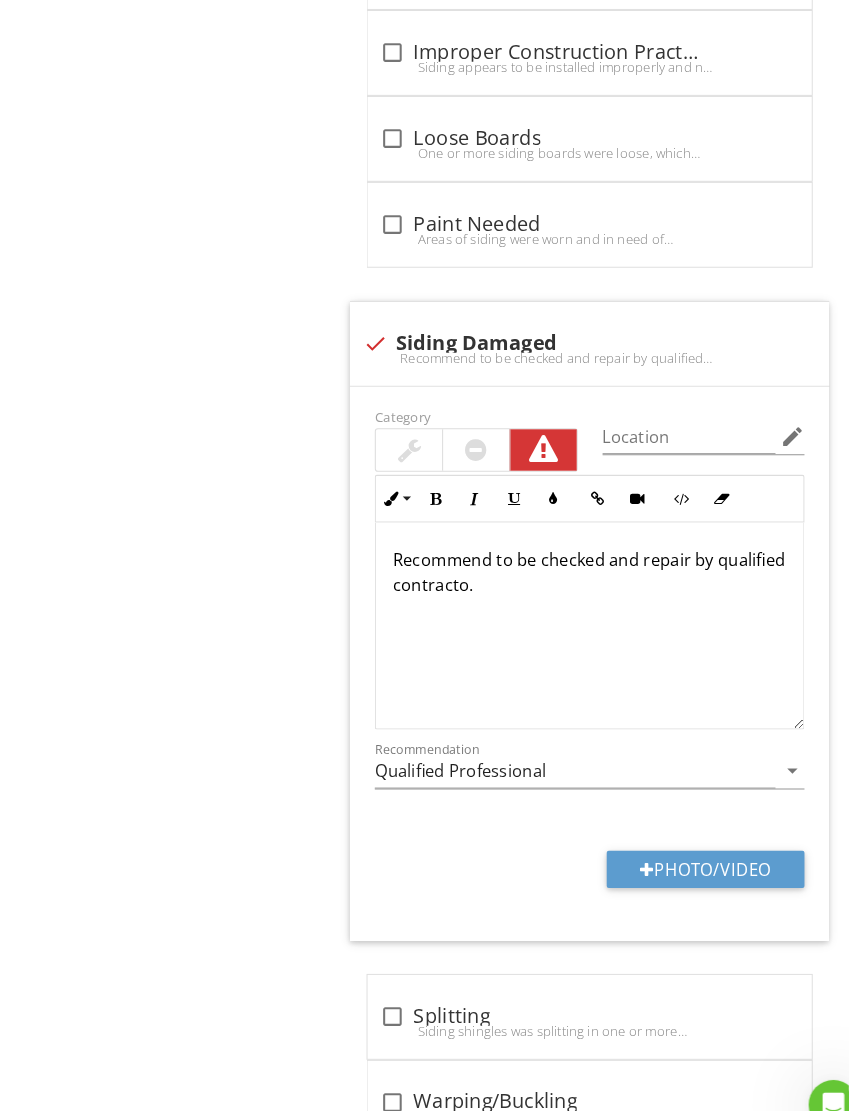 click on "Photo/Video" at bounding box center [681, 840] 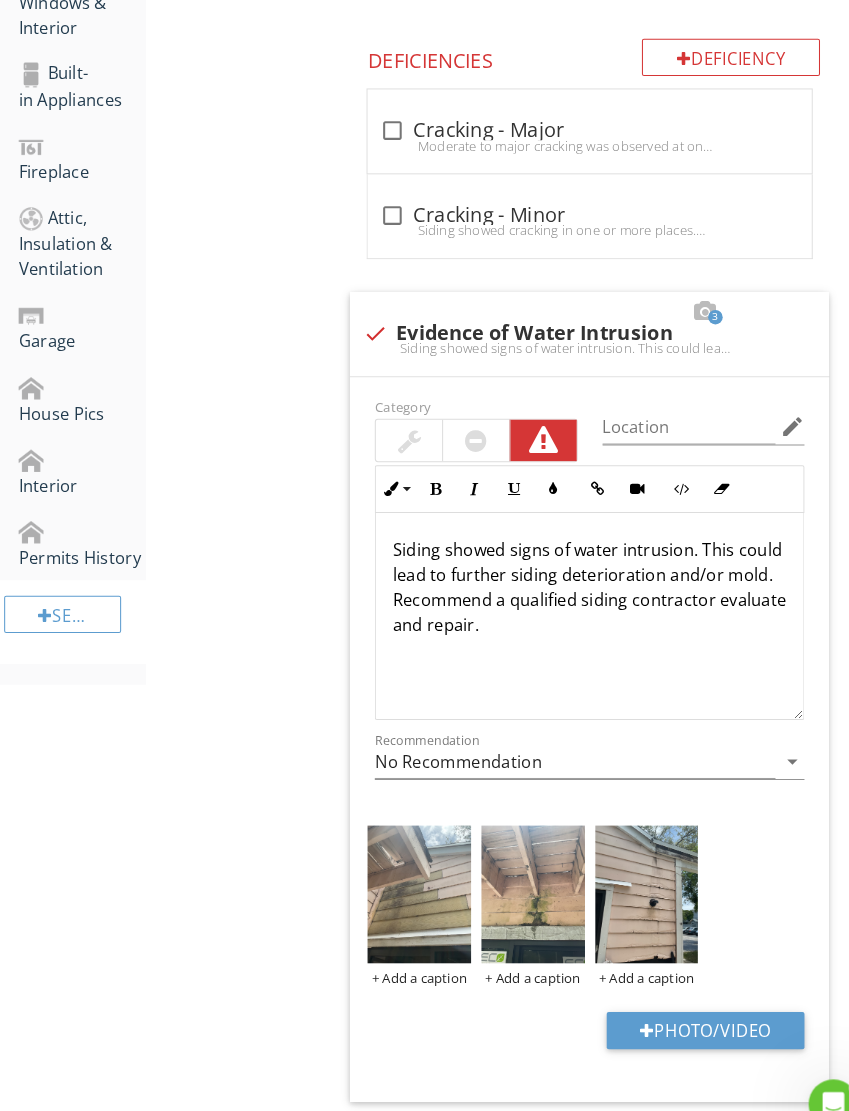 scroll, scrollTop: 1047, scrollLeft: 0, axis: vertical 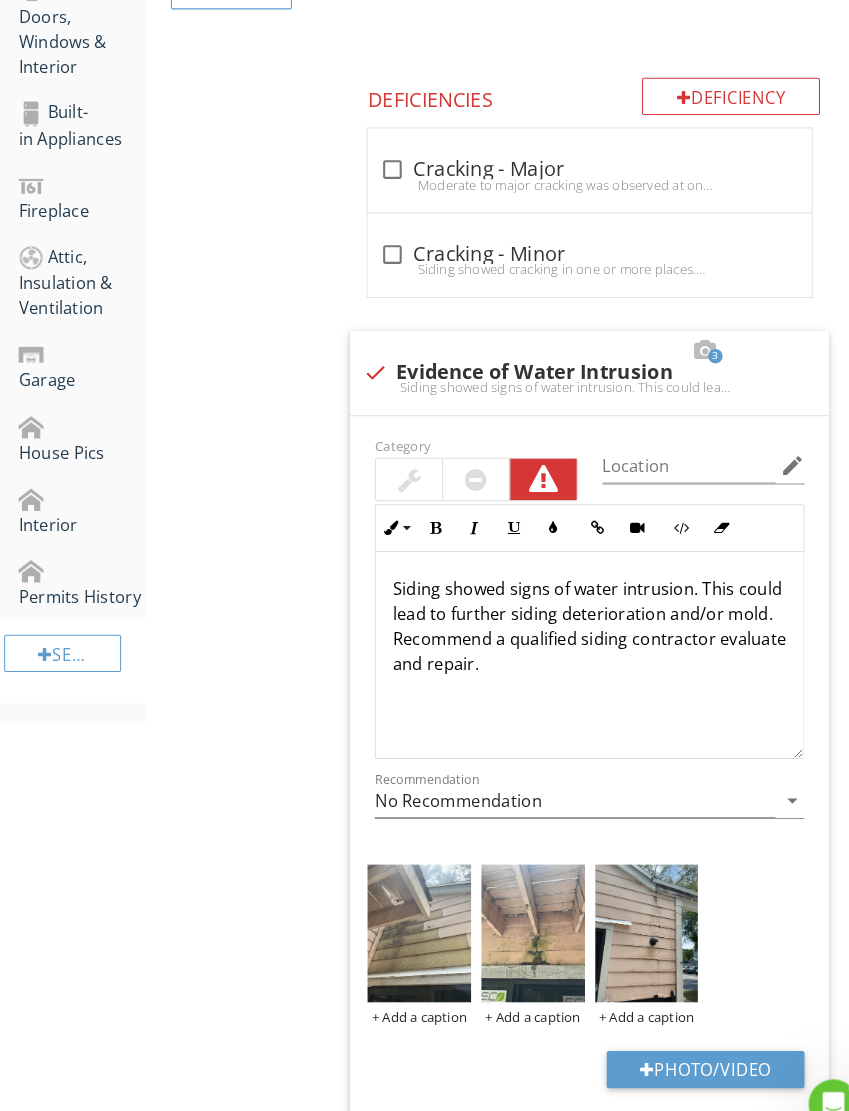 click on "Deficiency" at bounding box center [706, 94] 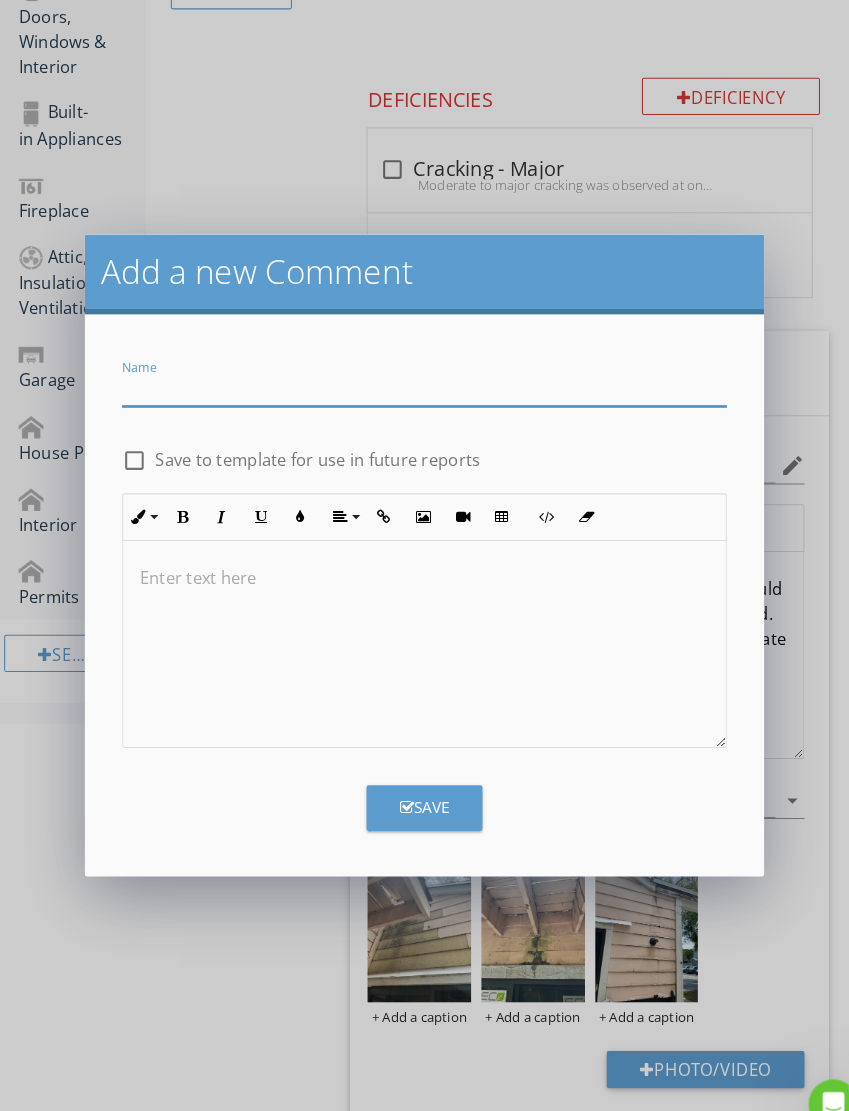 click at bounding box center [410, 376] 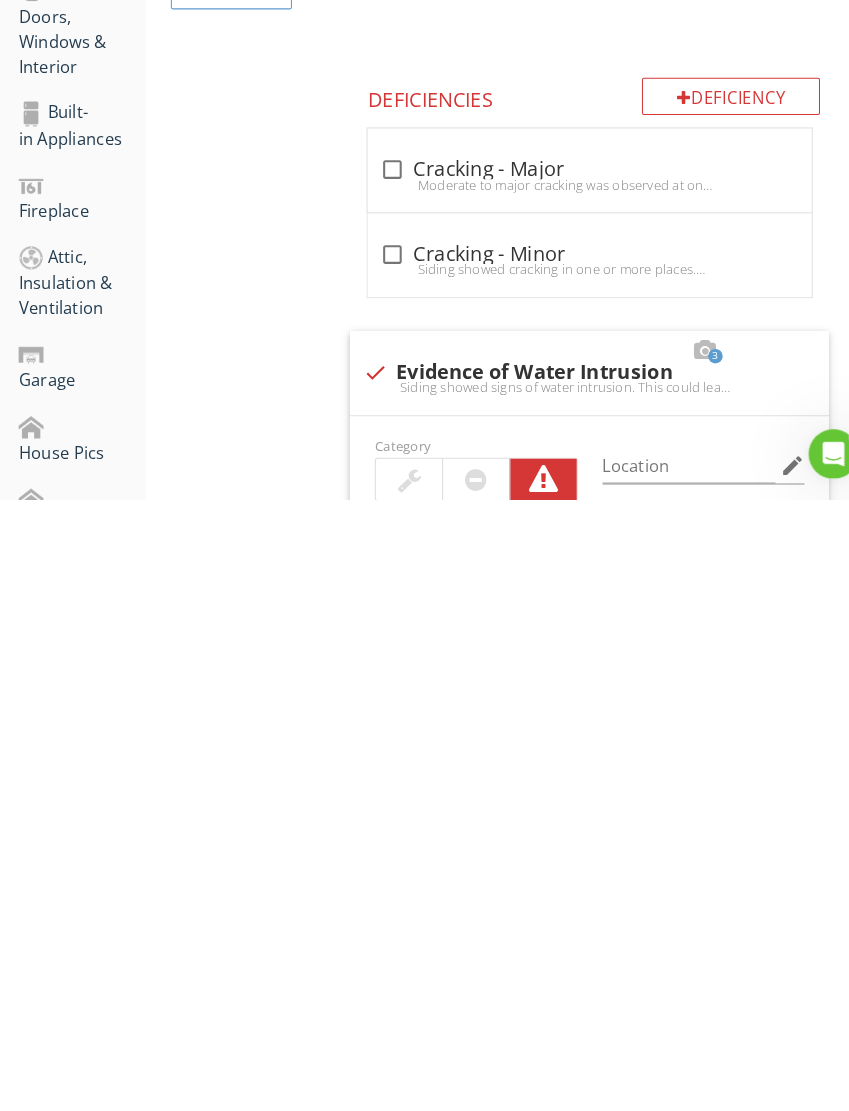 scroll, scrollTop: 418, scrollLeft: 0, axis: vertical 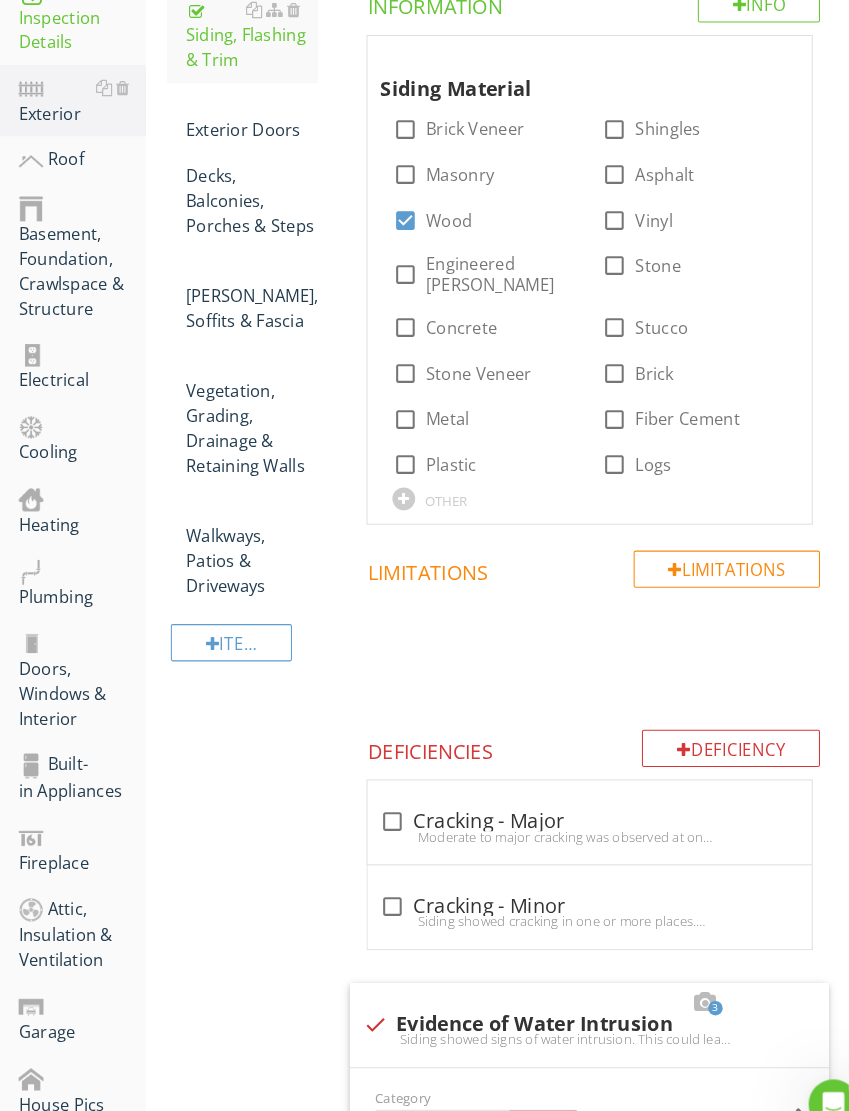 click on "Decks, Balconies, Porches & Steps" at bounding box center (242, 194) 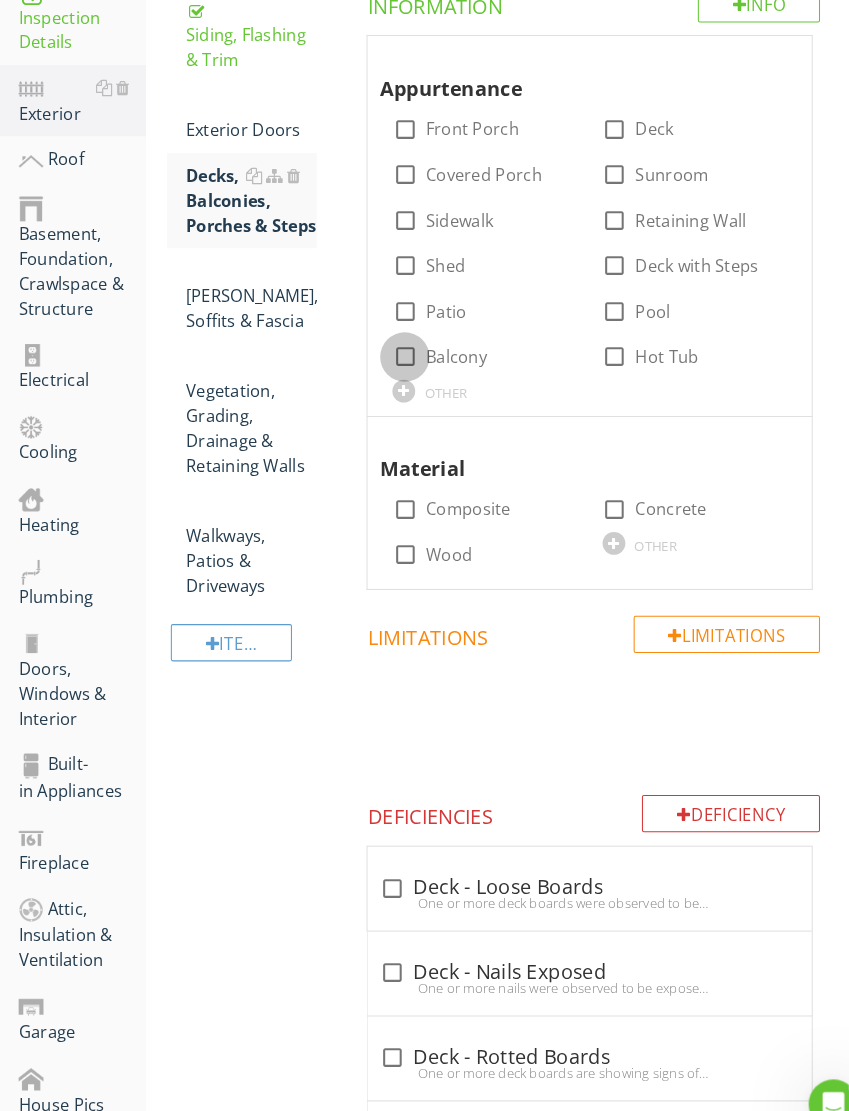 click at bounding box center (391, 345) 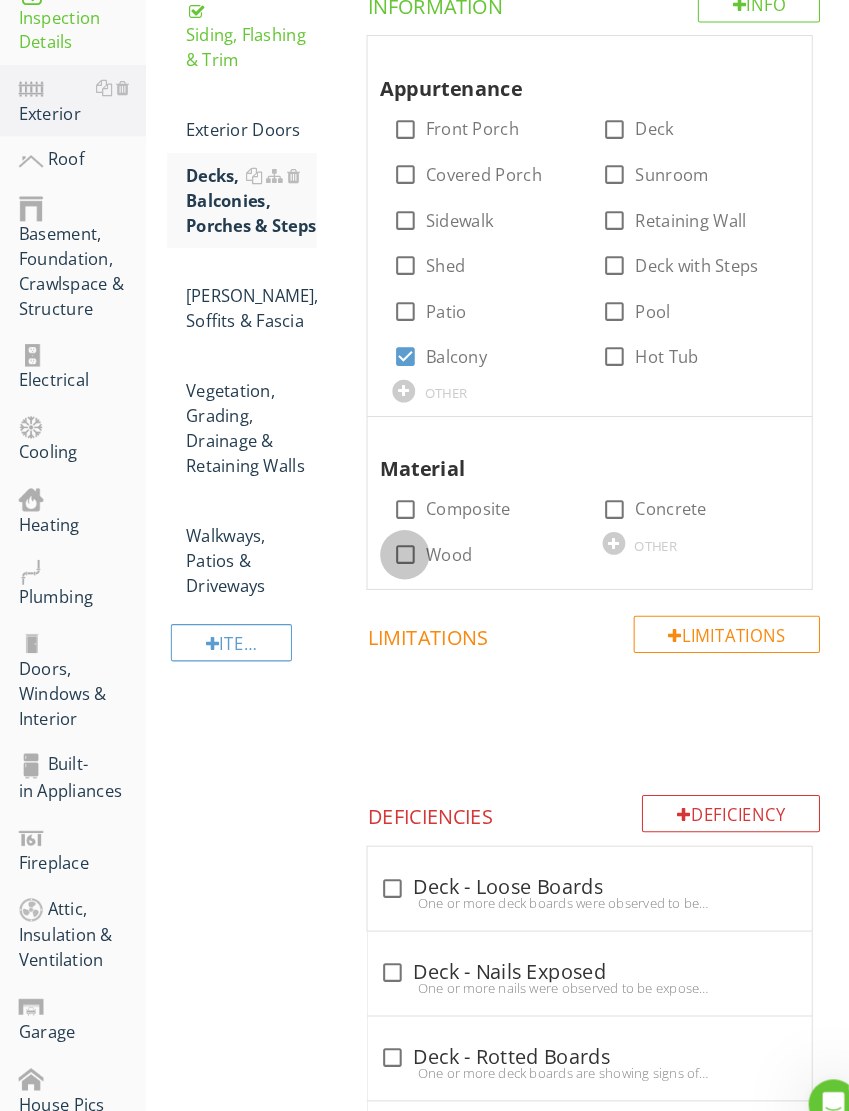 click at bounding box center [391, 536] 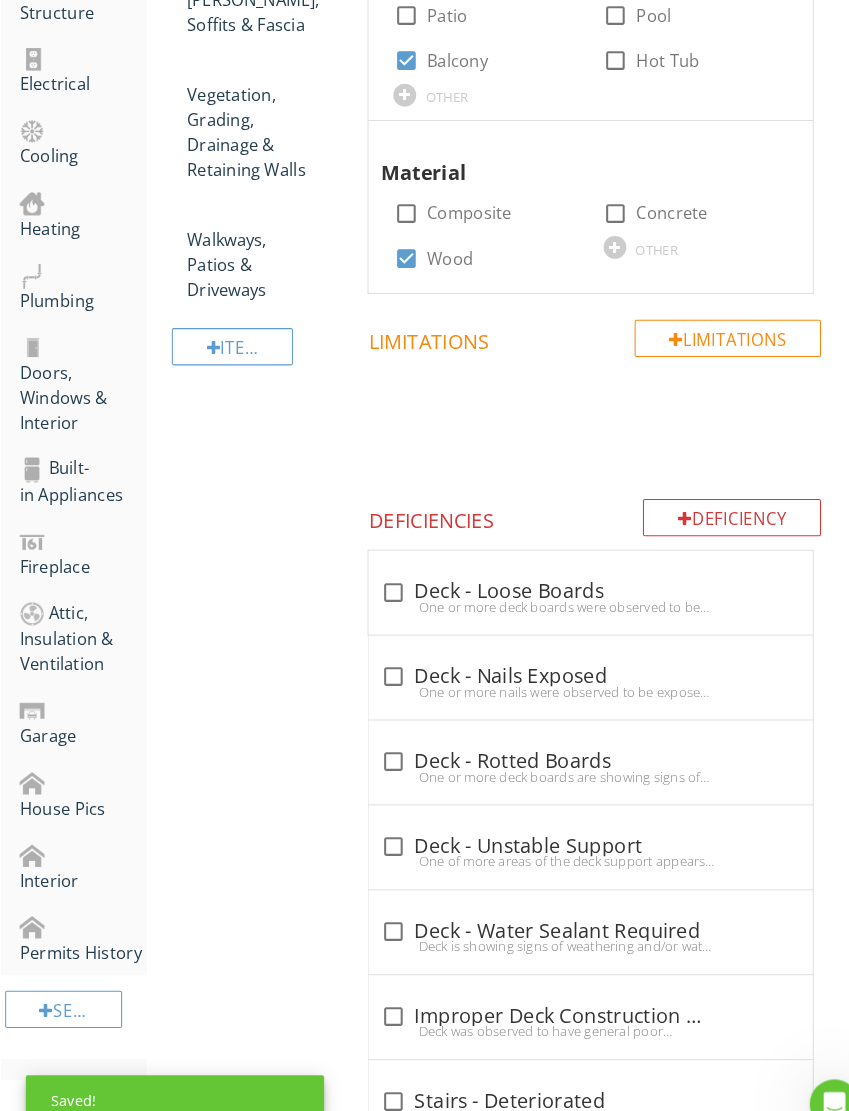 scroll, scrollTop: 717, scrollLeft: 0, axis: vertical 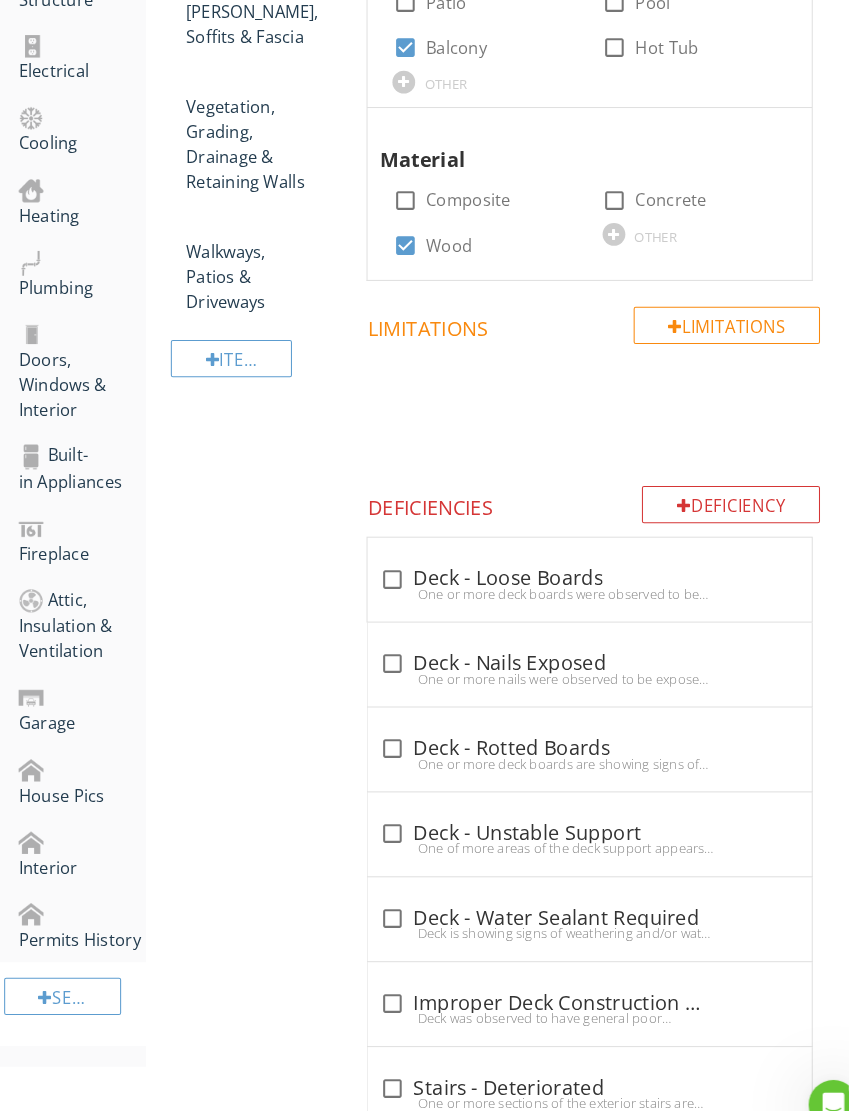 click on "Deficiency" at bounding box center [706, 487] 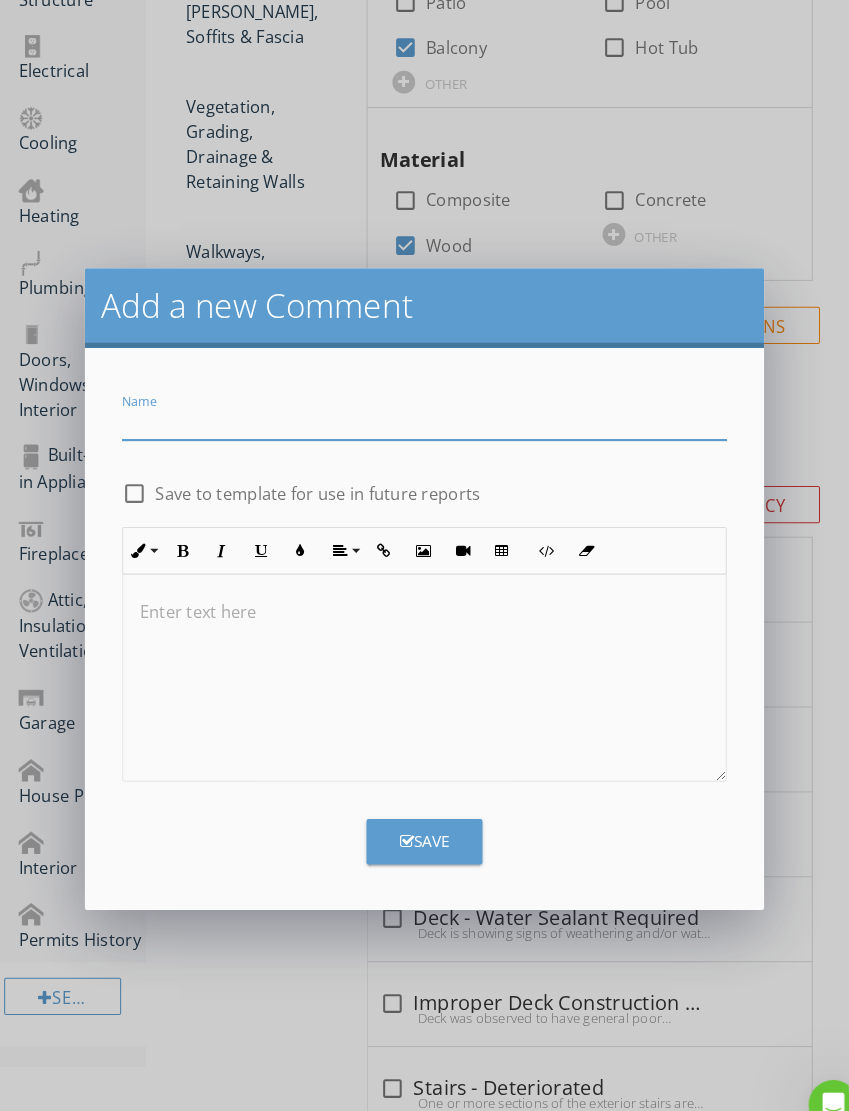 click at bounding box center (410, 408) 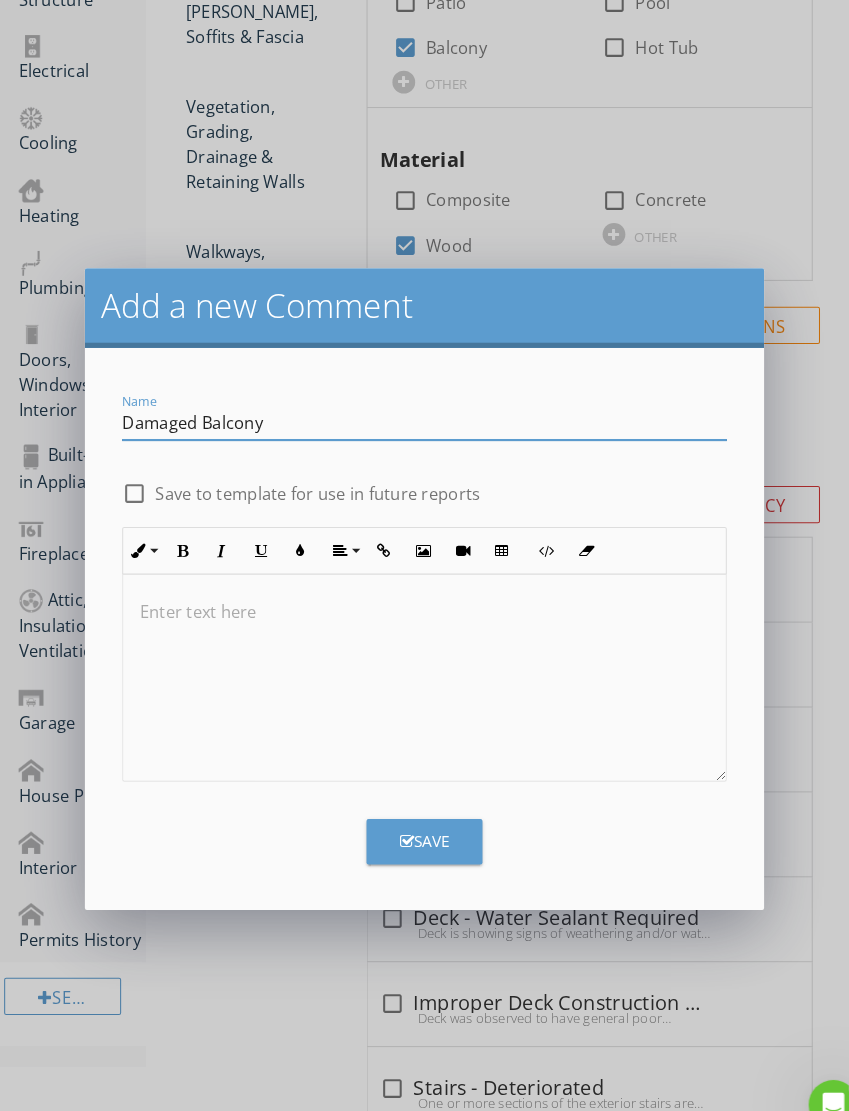 type on "Damaged Balcony" 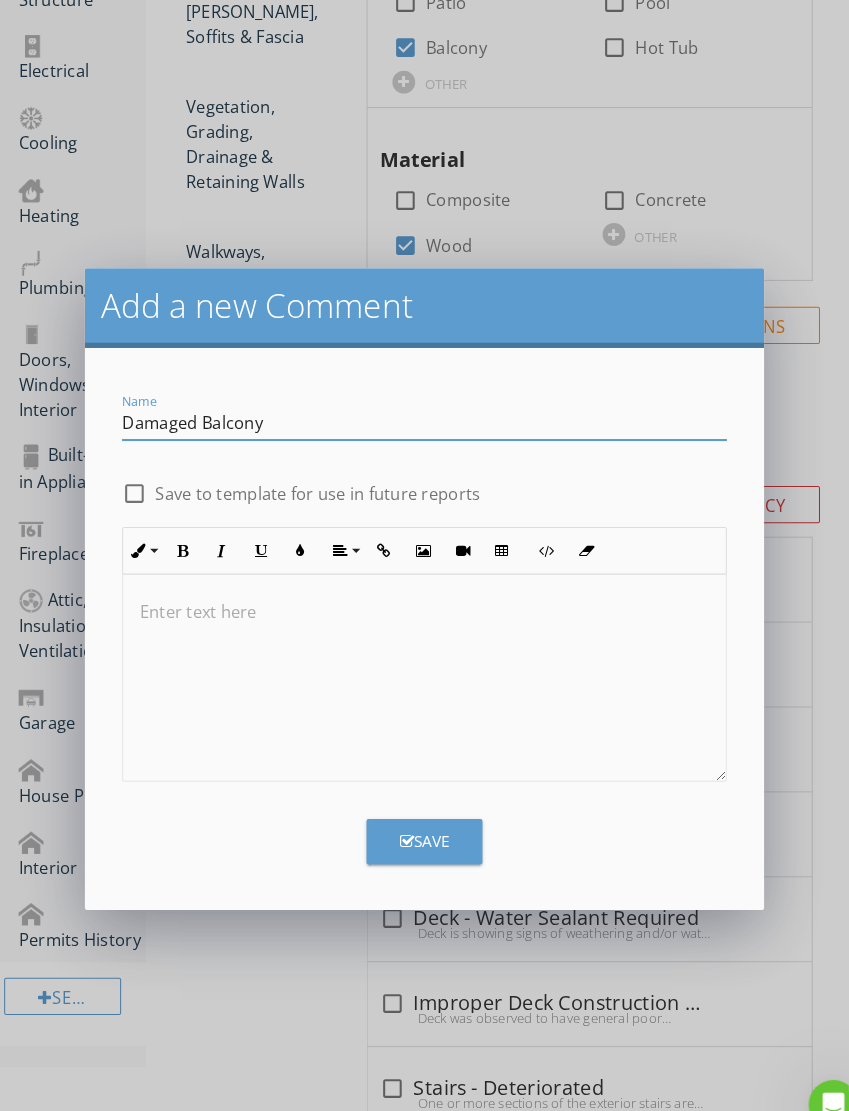 click at bounding box center (410, 655) 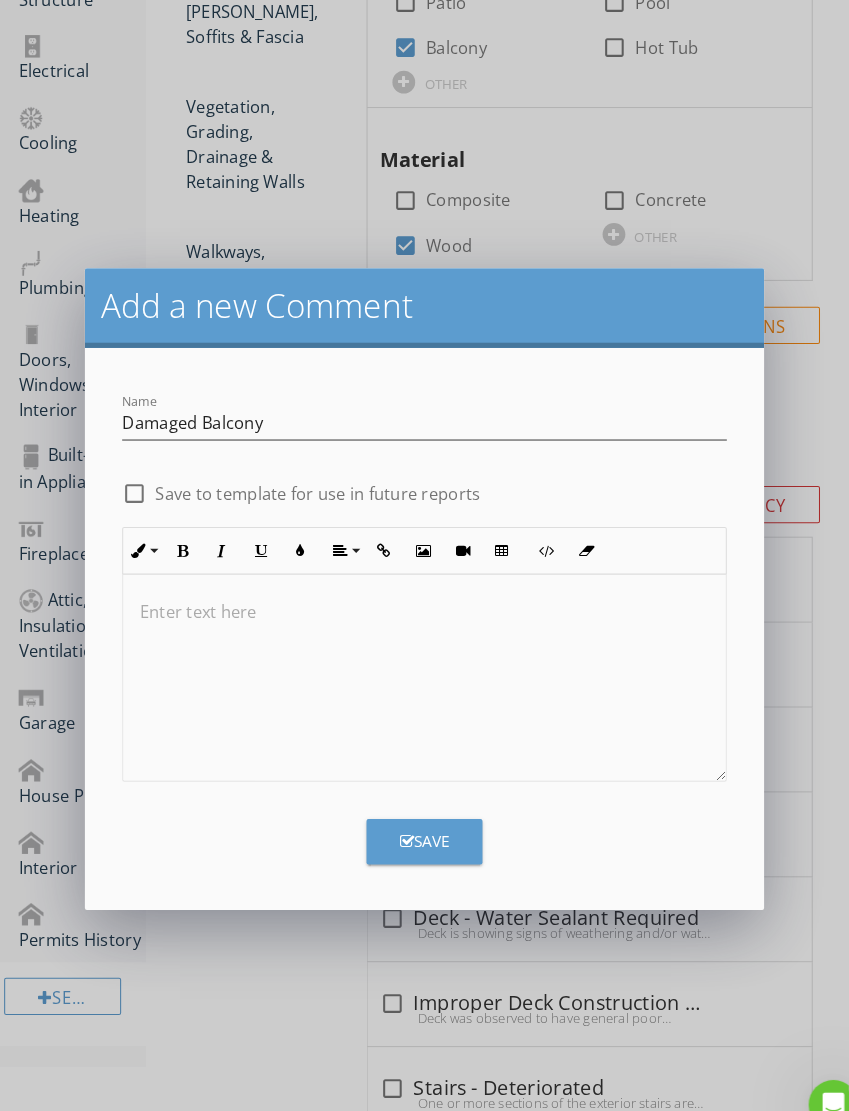 type 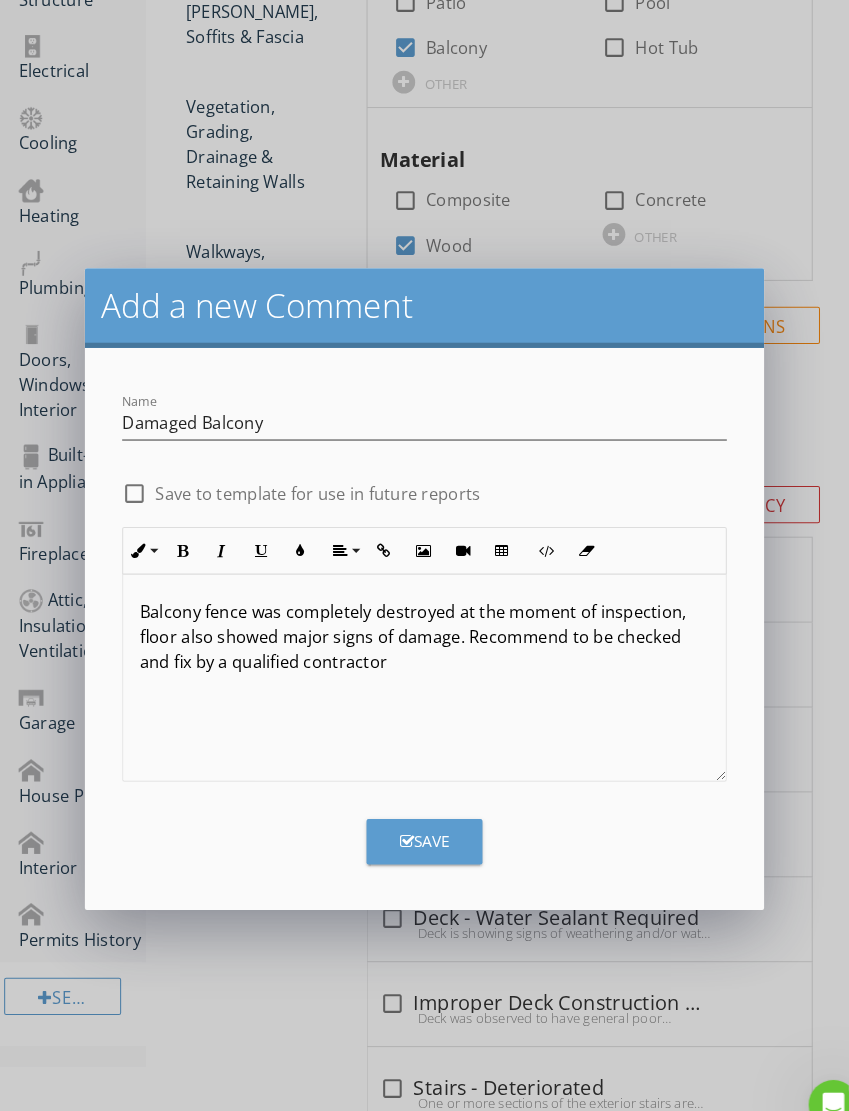 click on "Save" at bounding box center (410, 805) 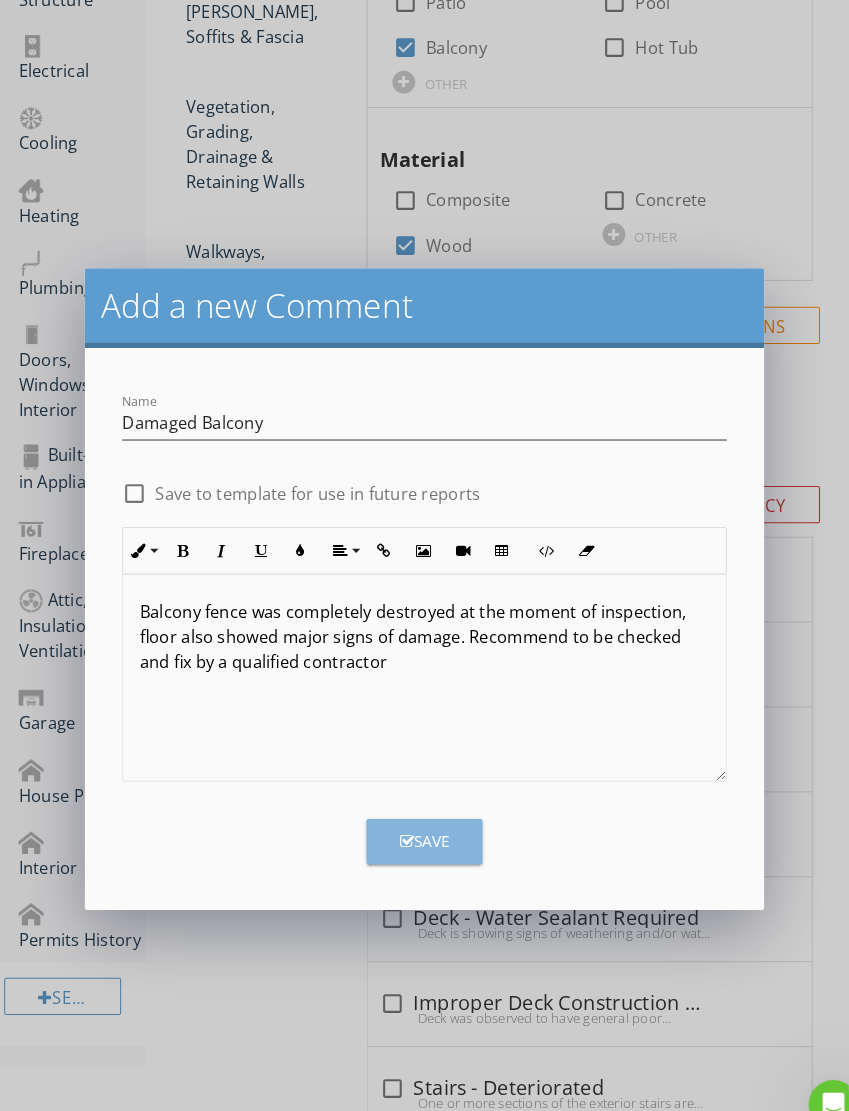 click on "Save" at bounding box center [410, 812] 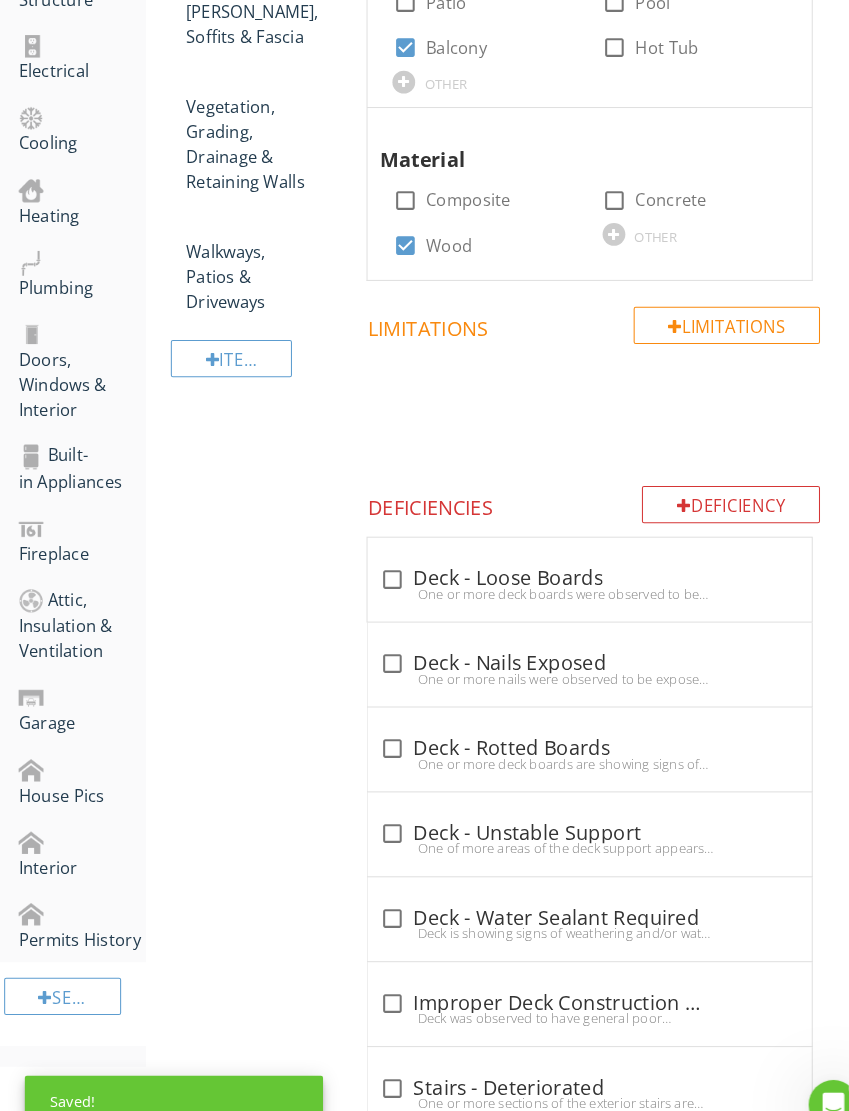 scroll, scrollTop: 1398, scrollLeft: 0, axis: vertical 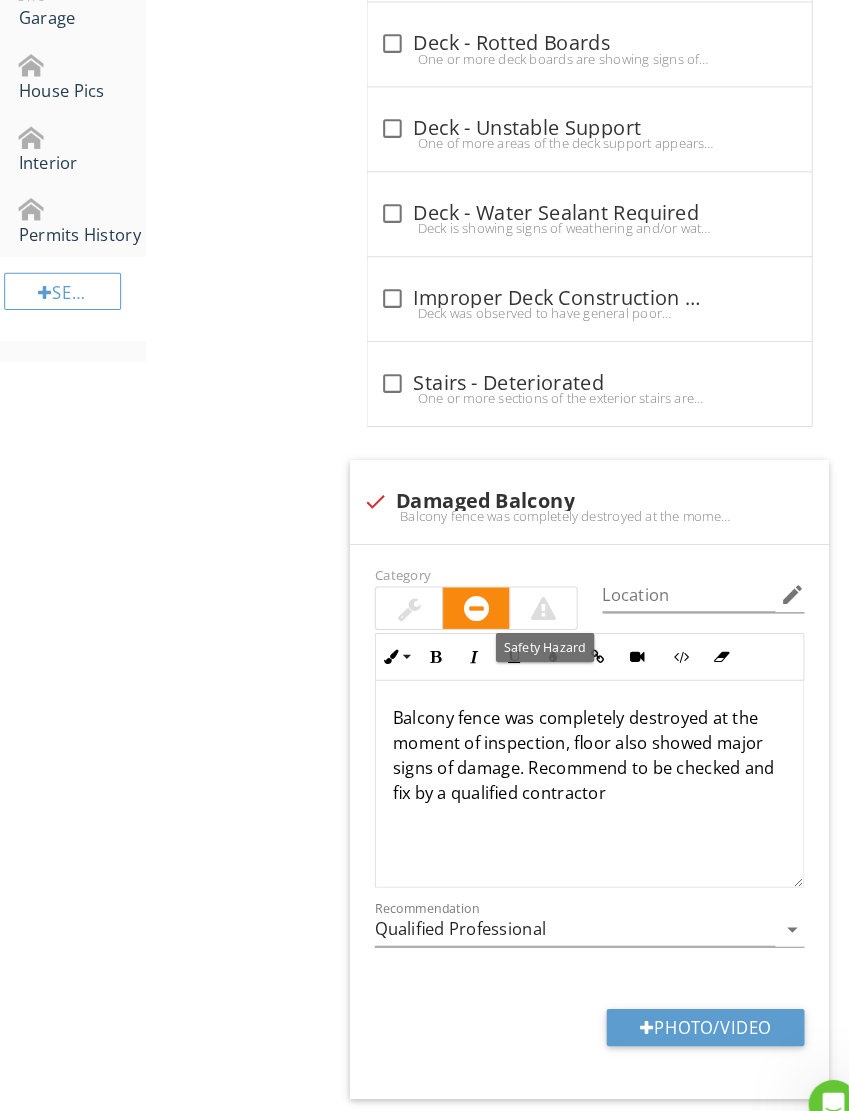 click at bounding box center (525, 587) 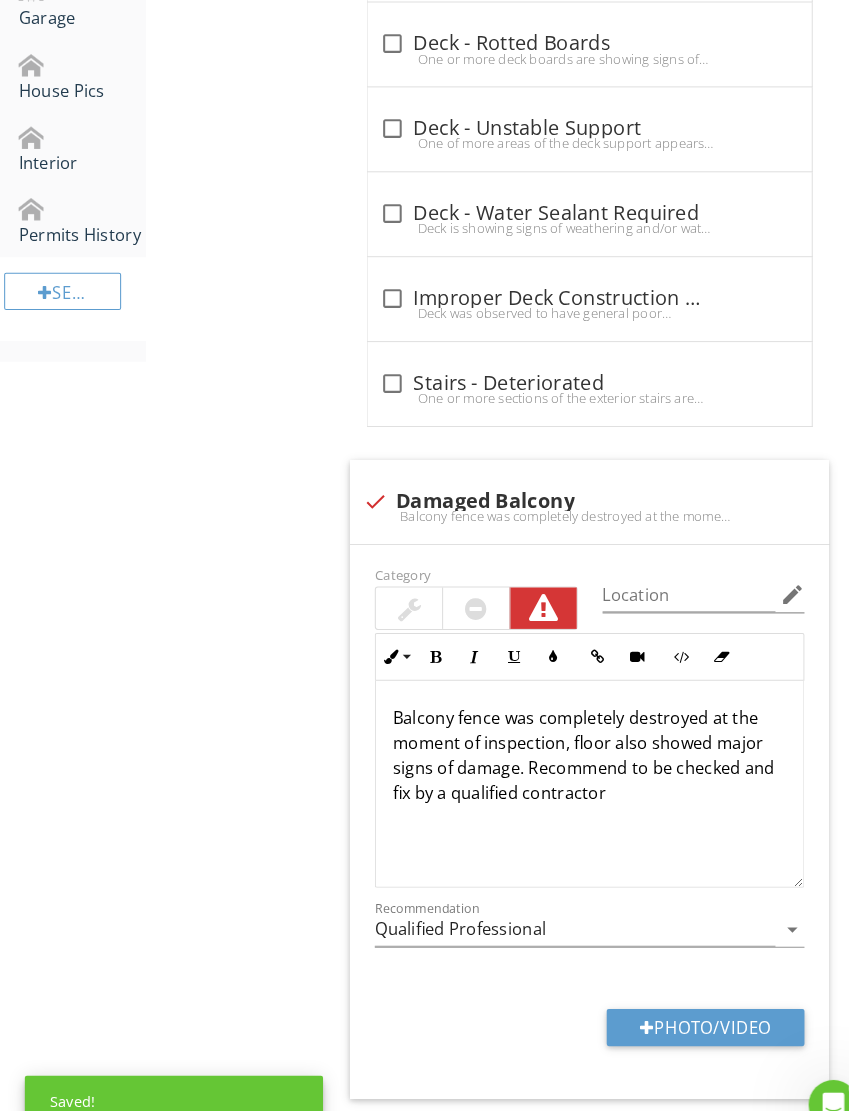 click on "Photo/Video" at bounding box center [681, 992] 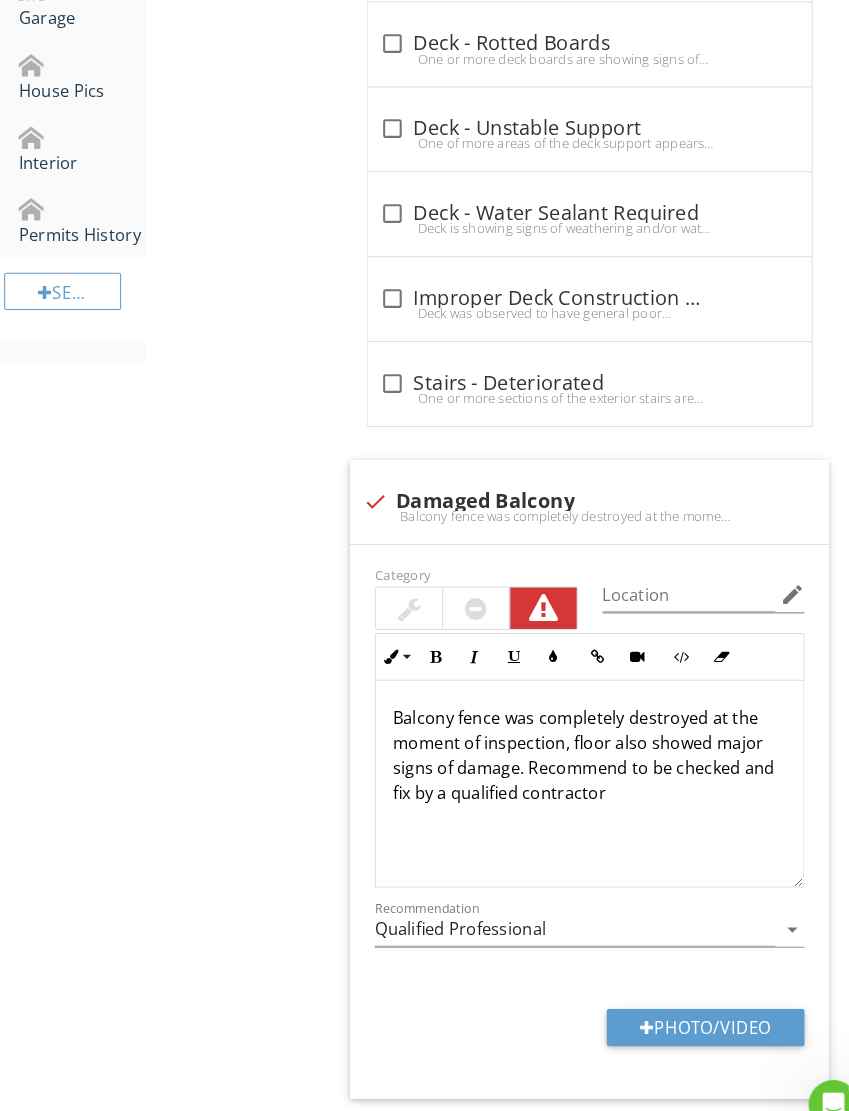type on "C:\fakepath\IMG_2310.jpeg" 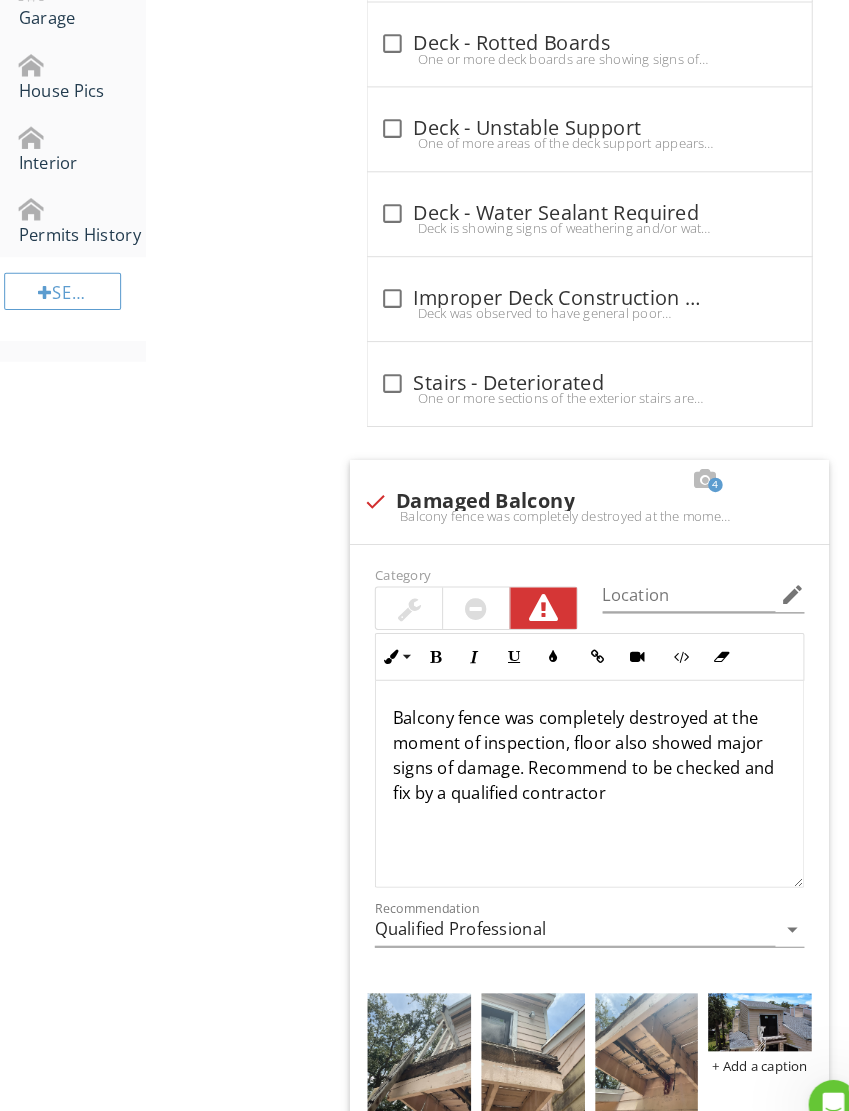 click at bounding box center [734, 987] 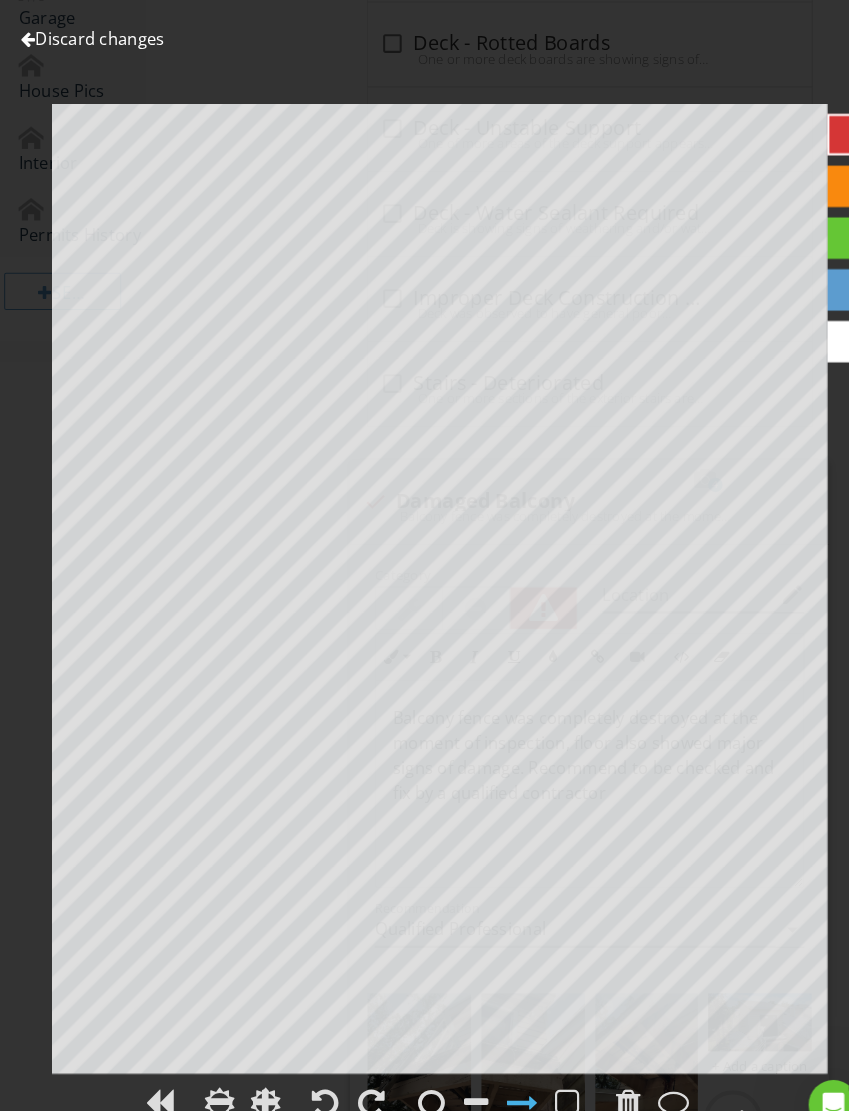 click at bounding box center (708, 1081) 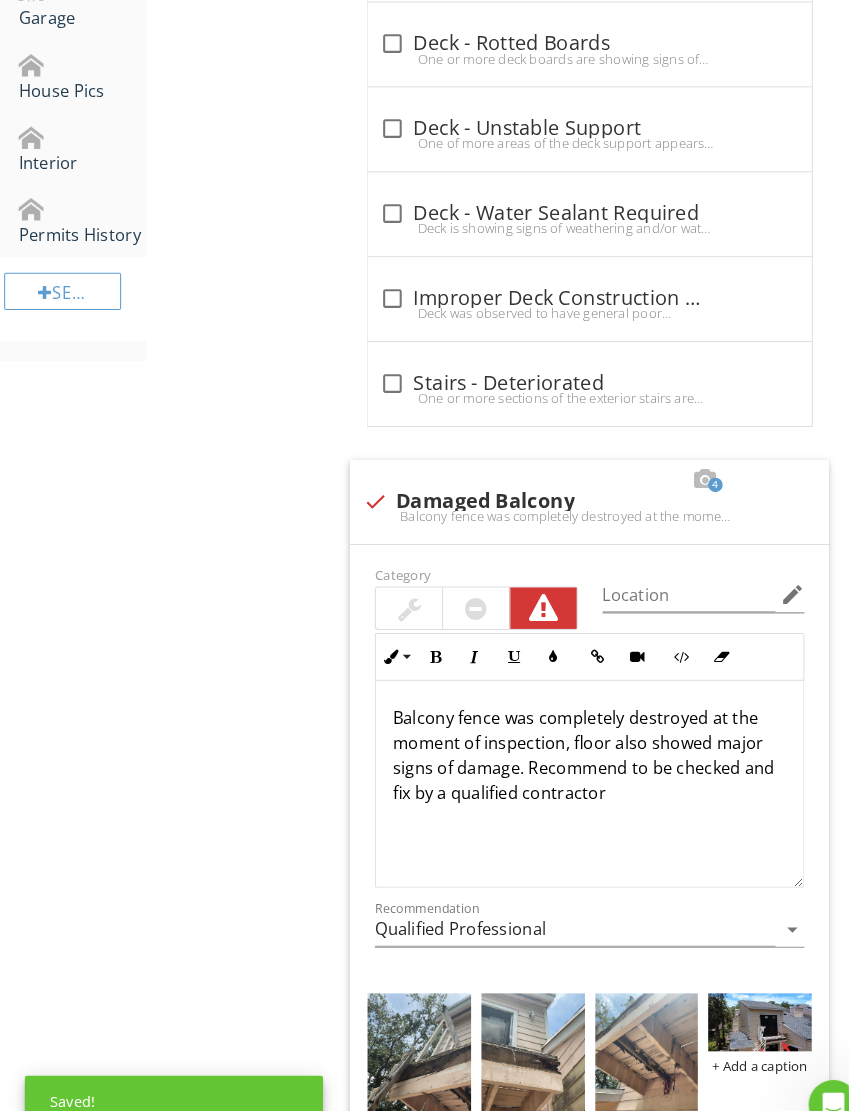 click at bounding box center [734, 987] 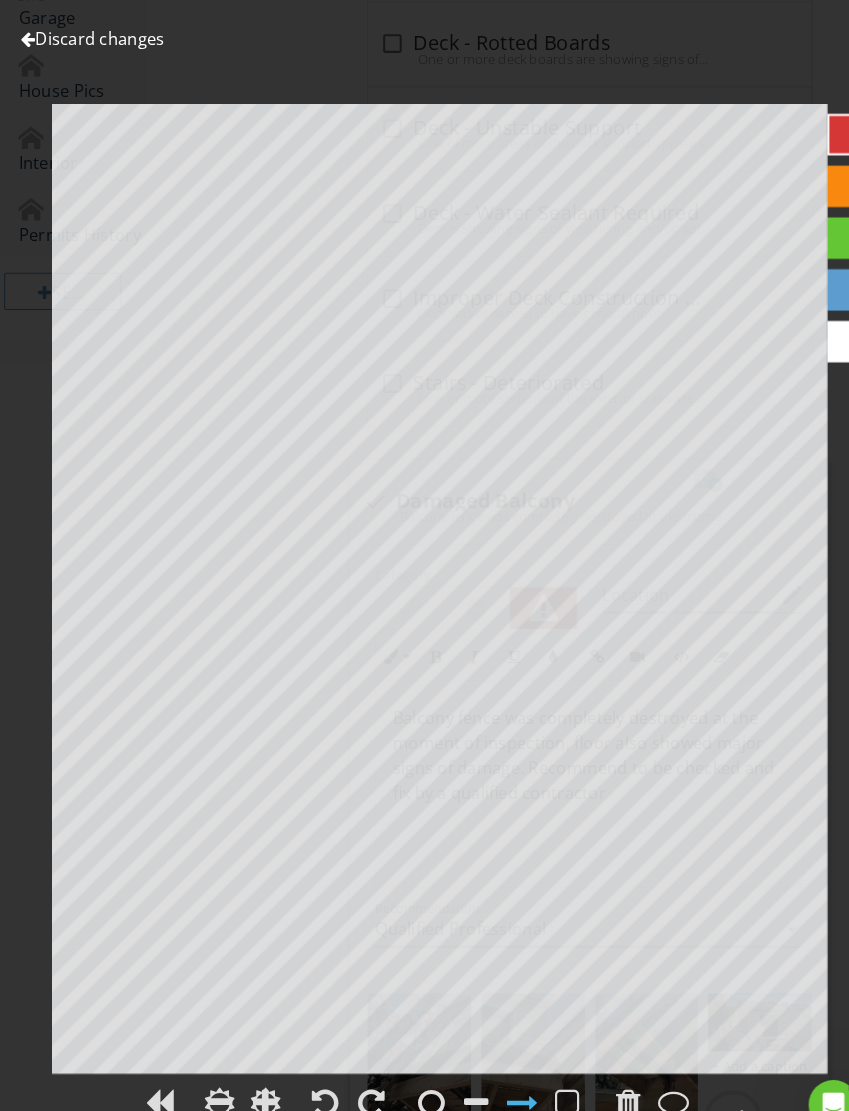 click 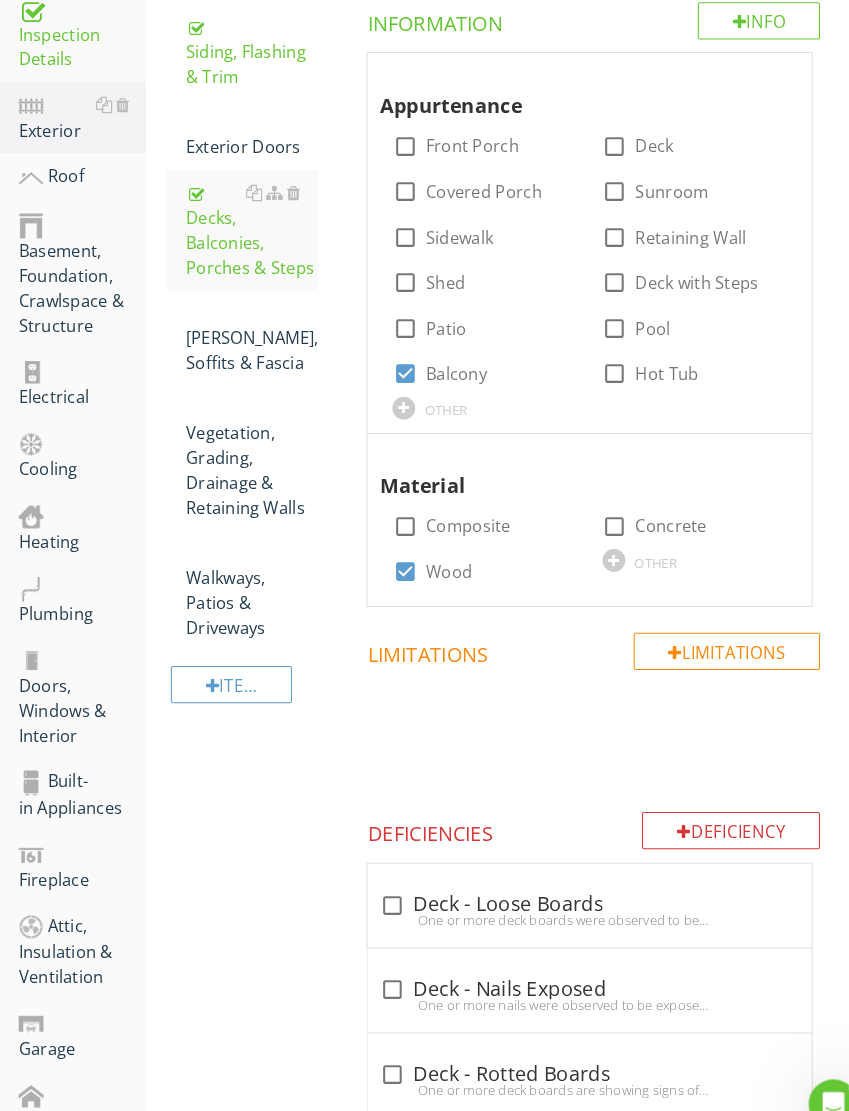 scroll, scrollTop: 292, scrollLeft: 0, axis: vertical 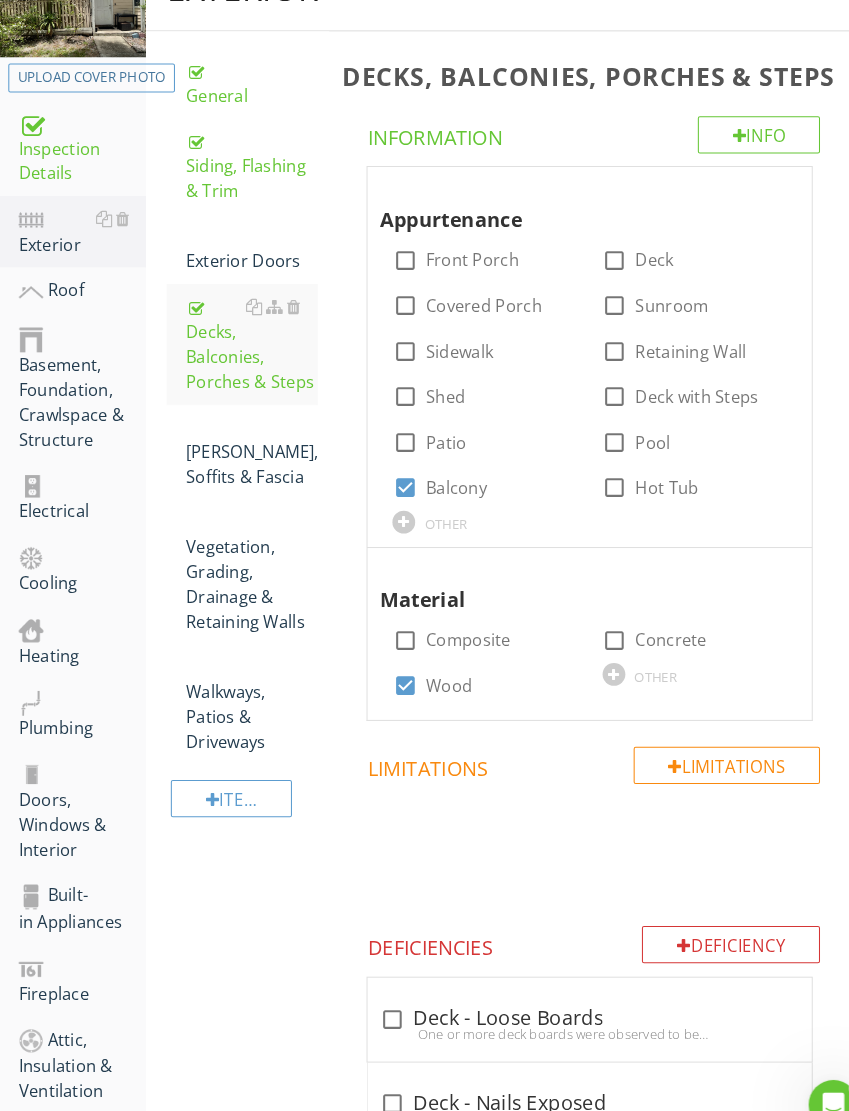 click on "Exterior Doors" at bounding box center [242, 240] 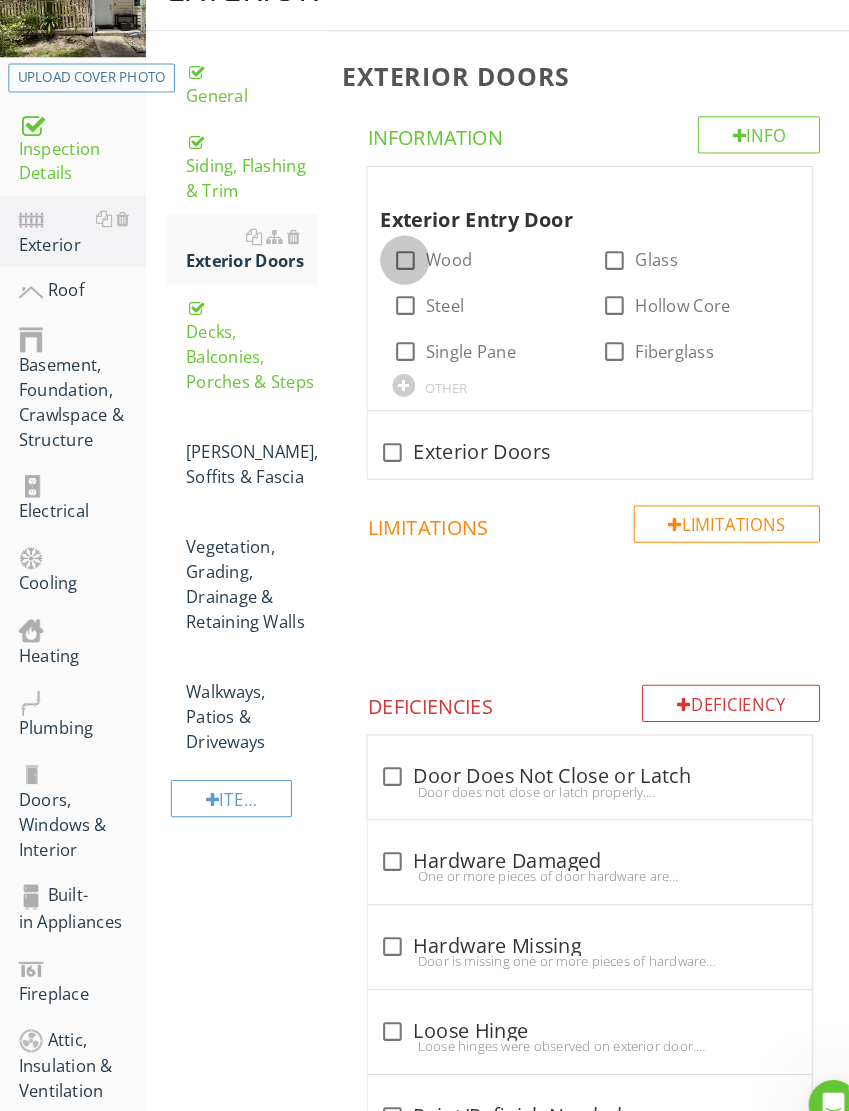 click at bounding box center [391, 251] 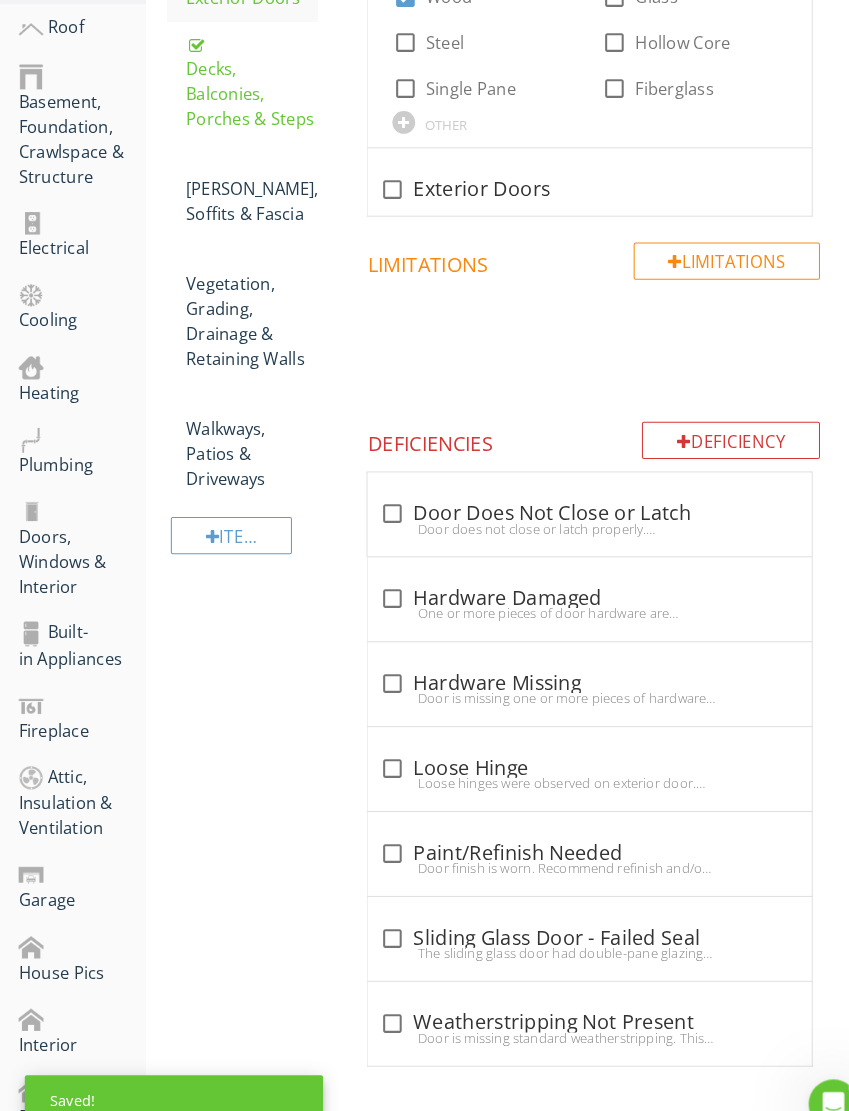 scroll, scrollTop: 586, scrollLeft: 0, axis: vertical 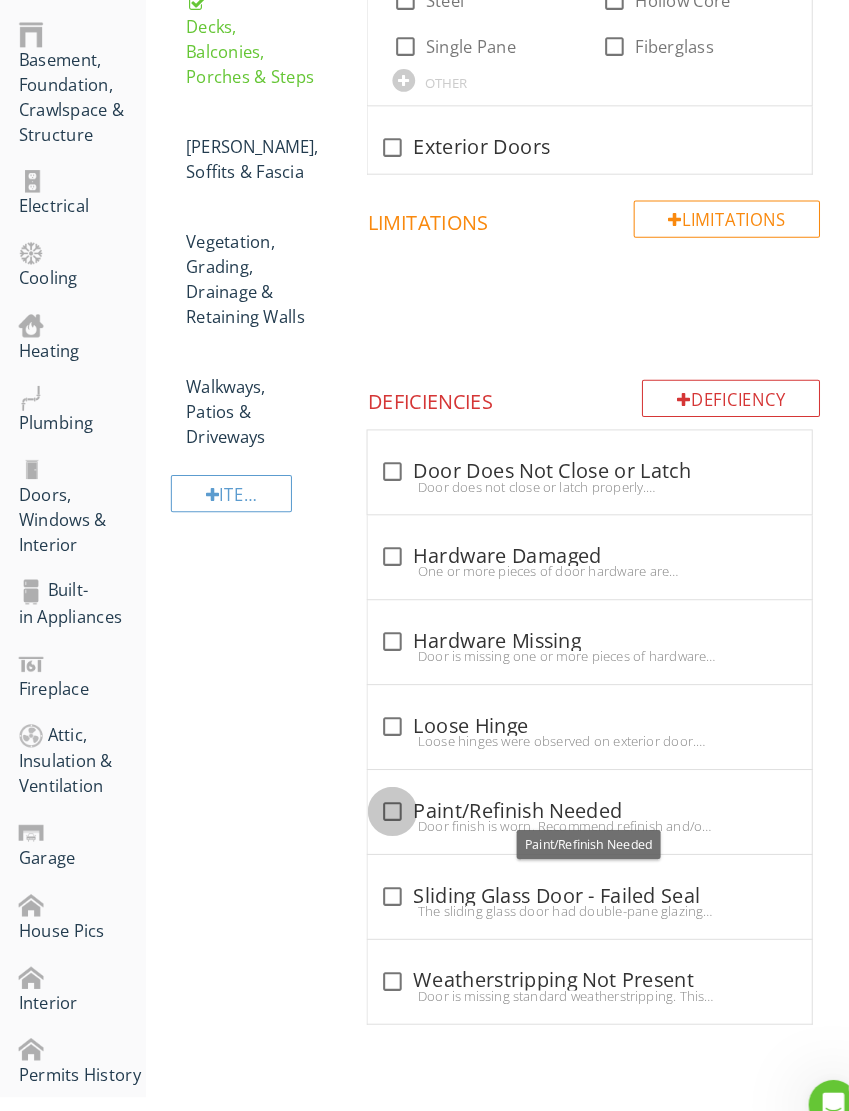 click at bounding box center [379, 784] 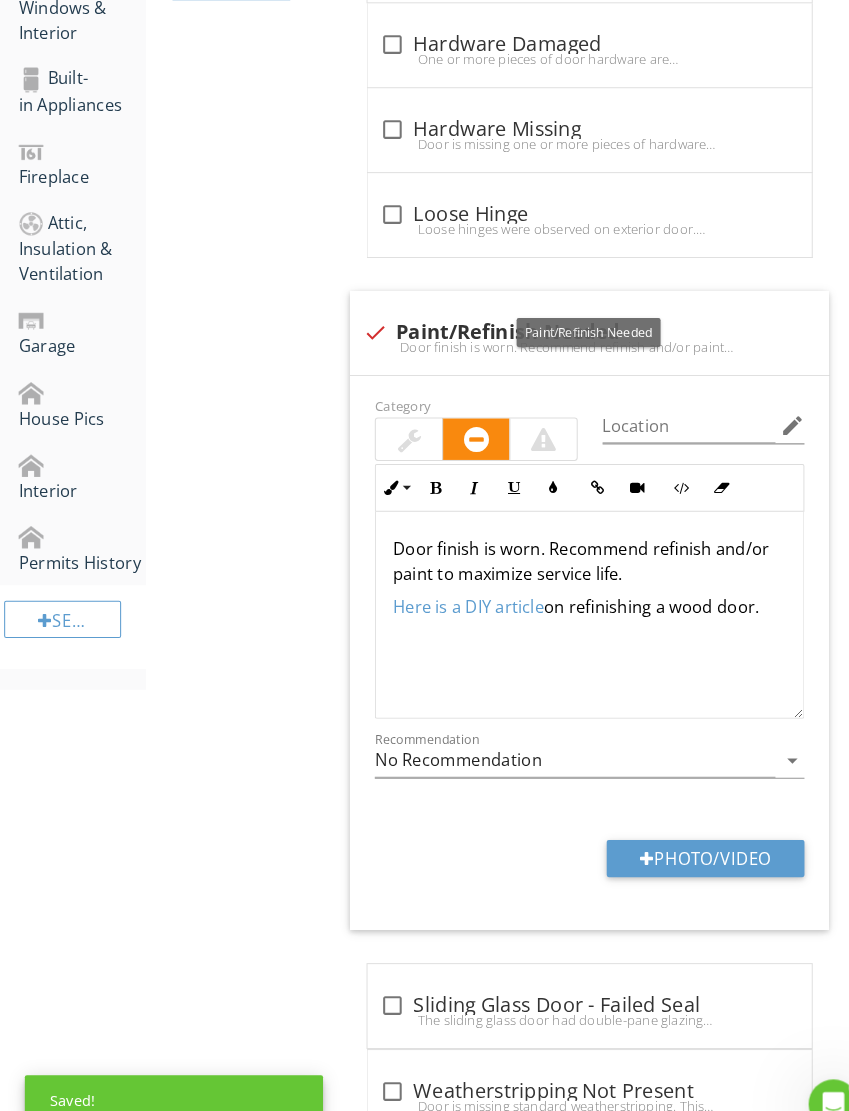 scroll, scrollTop: 1081, scrollLeft: 0, axis: vertical 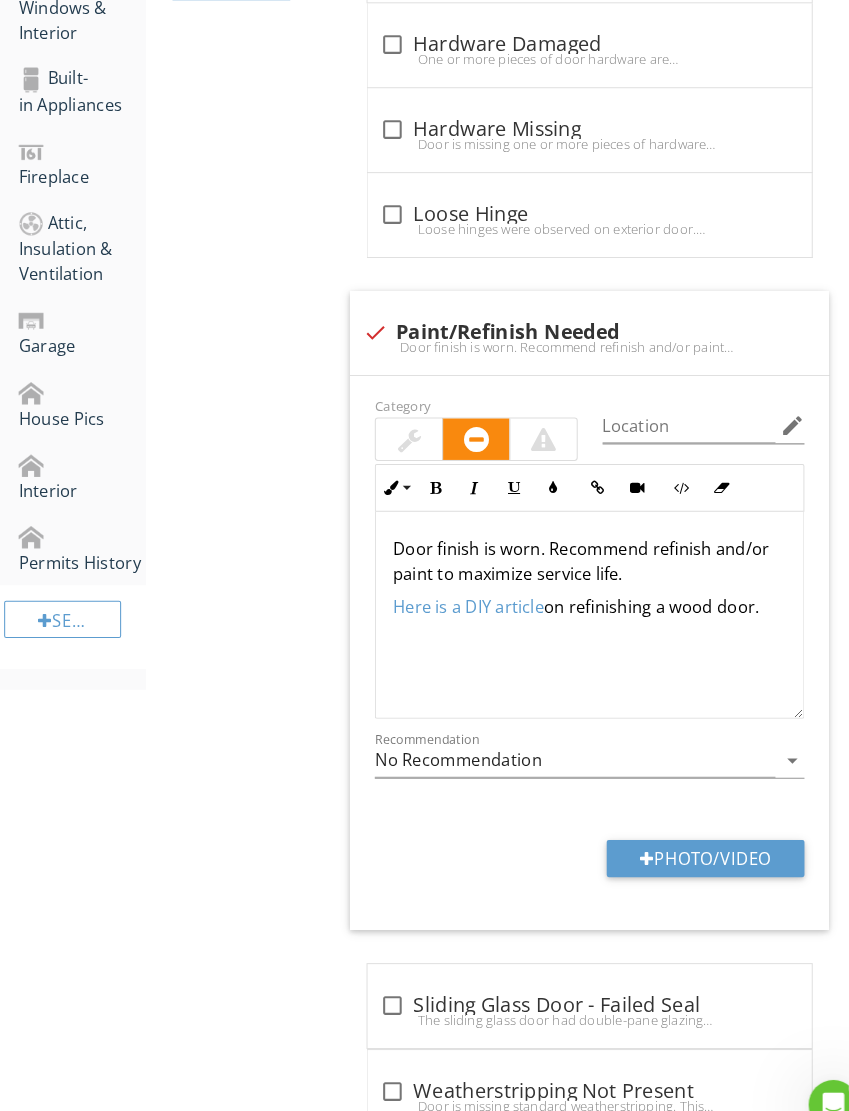click on "Category                 Location edit       Inline Style XLarge Large Normal Small Light Small/Light Bold Italic Underline Colors Insert Link Insert Video Code View Clear Formatting Ordered List Unordered List Insert Image Insert Table Door finish is worn. Recommend refinish and/or paint to maximize service life. Here is a DIY article  on refinishing a wood door.  Enter text here <p>Door finish is worn. Recommend refinish and/or paint to maximize service life.</p><p><a fr-original-style="" href="http://www.diynetwork.com/how-to/outdoors/structures/how-to-refinish-a-solid-wood-door" style="color: rgb(92, 156, 207);" target="_blank">Here is a DIY article</a> on refinishing a wood door.&nbsp;</p>   Recommendation No Recommendation arrow_drop_down
Photo/Video" at bounding box center (569, 630) 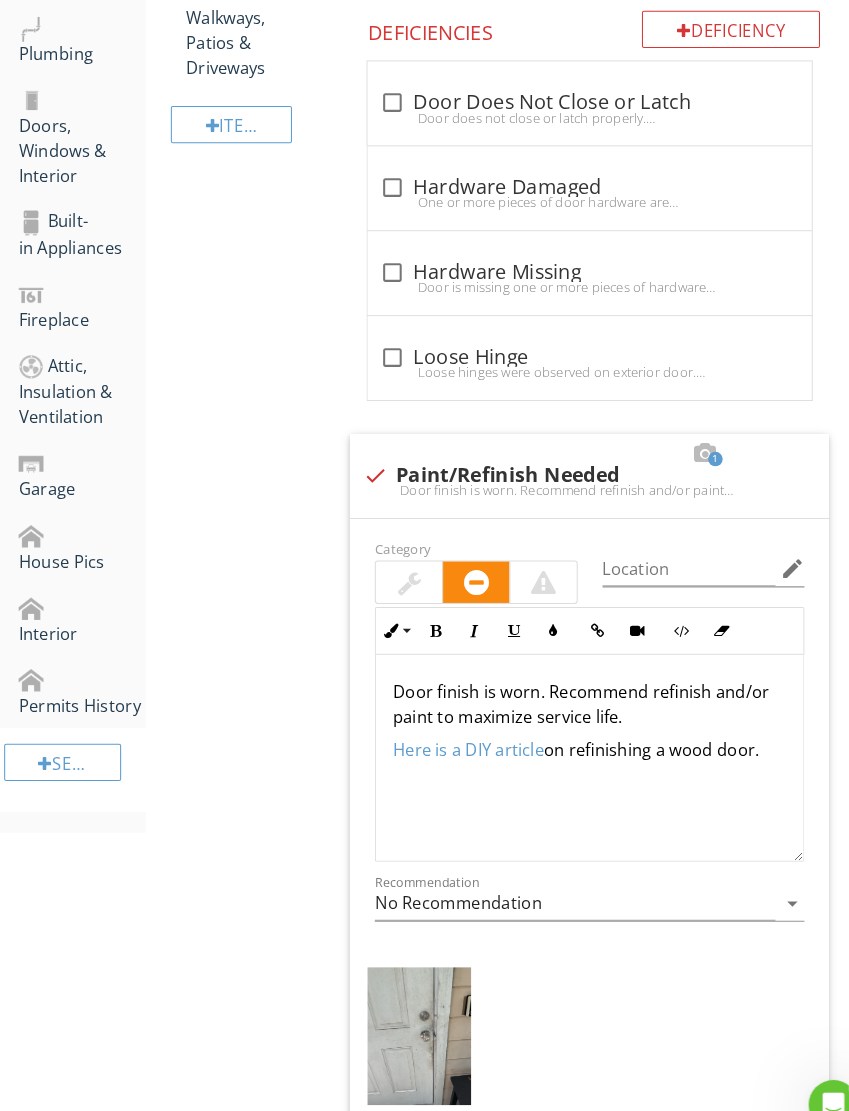 scroll, scrollTop: 840, scrollLeft: 0, axis: vertical 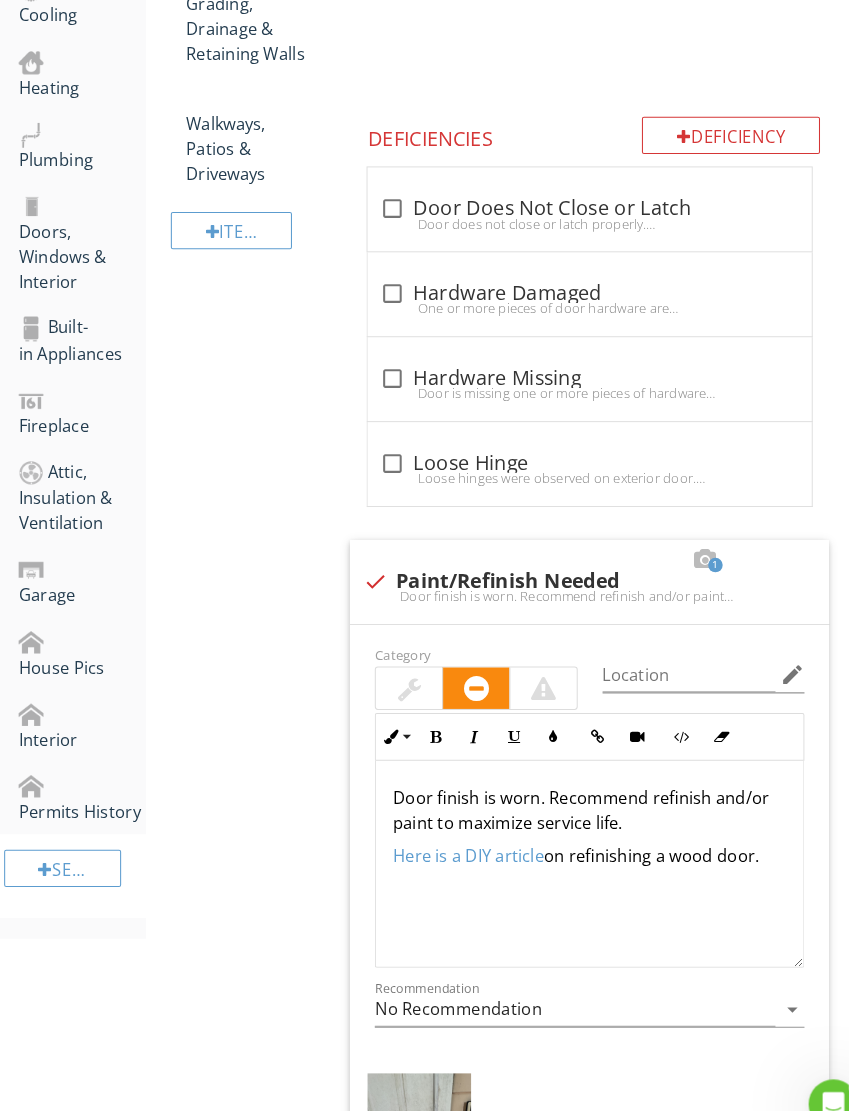 click on "check_box_outline_blank
Hardware Damaged
One or more pieces of door hardware are damaged. Recommend repair or replace." at bounding box center (569, 290) 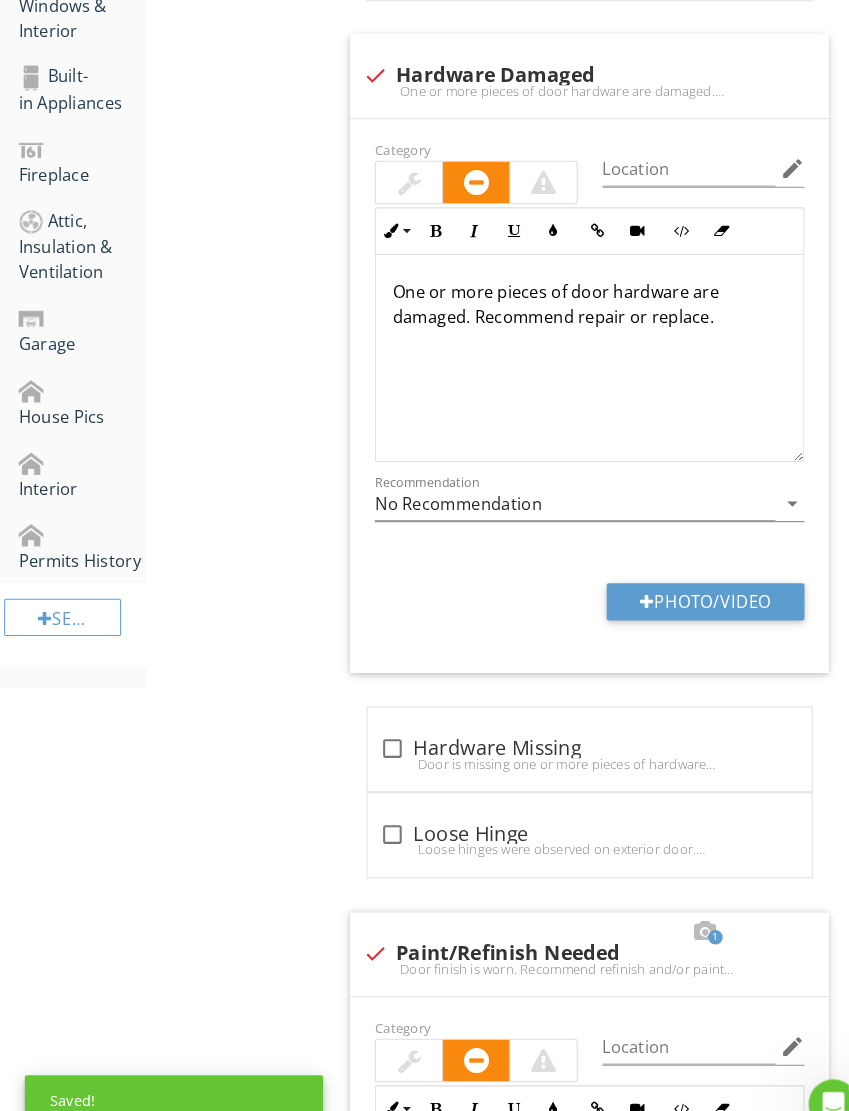 scroll, scrollTop: 1083, scrollLeft: 0, axis: vertical 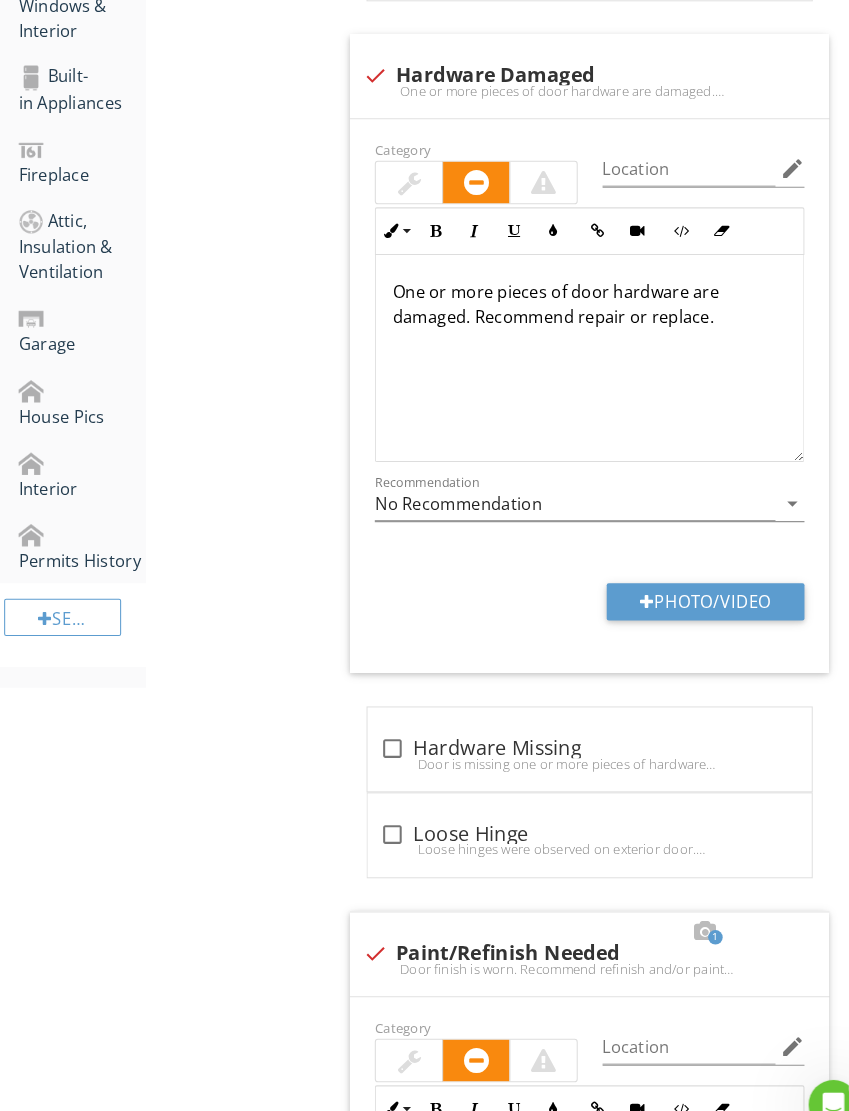 click on "Photo/Video" at bounding box center (681, 581) 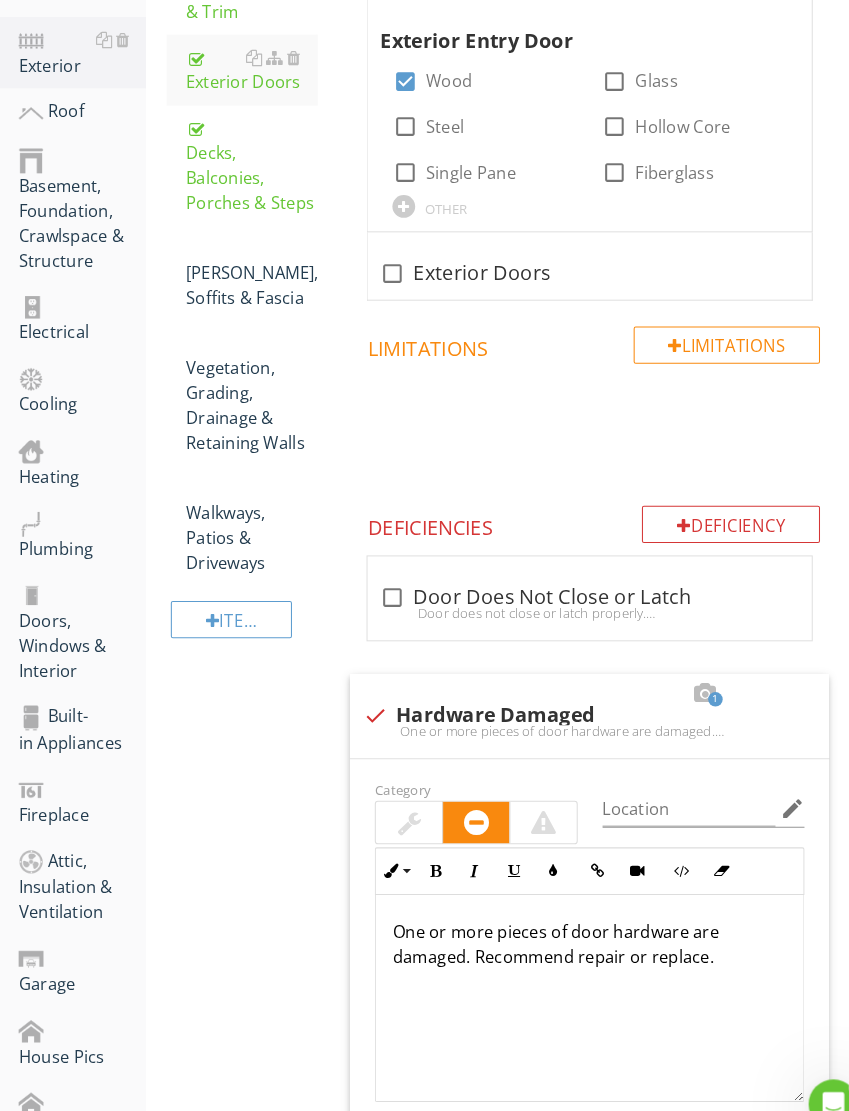 scroll, scrollTop: 464, scrollLeft: 0, axis: vertical 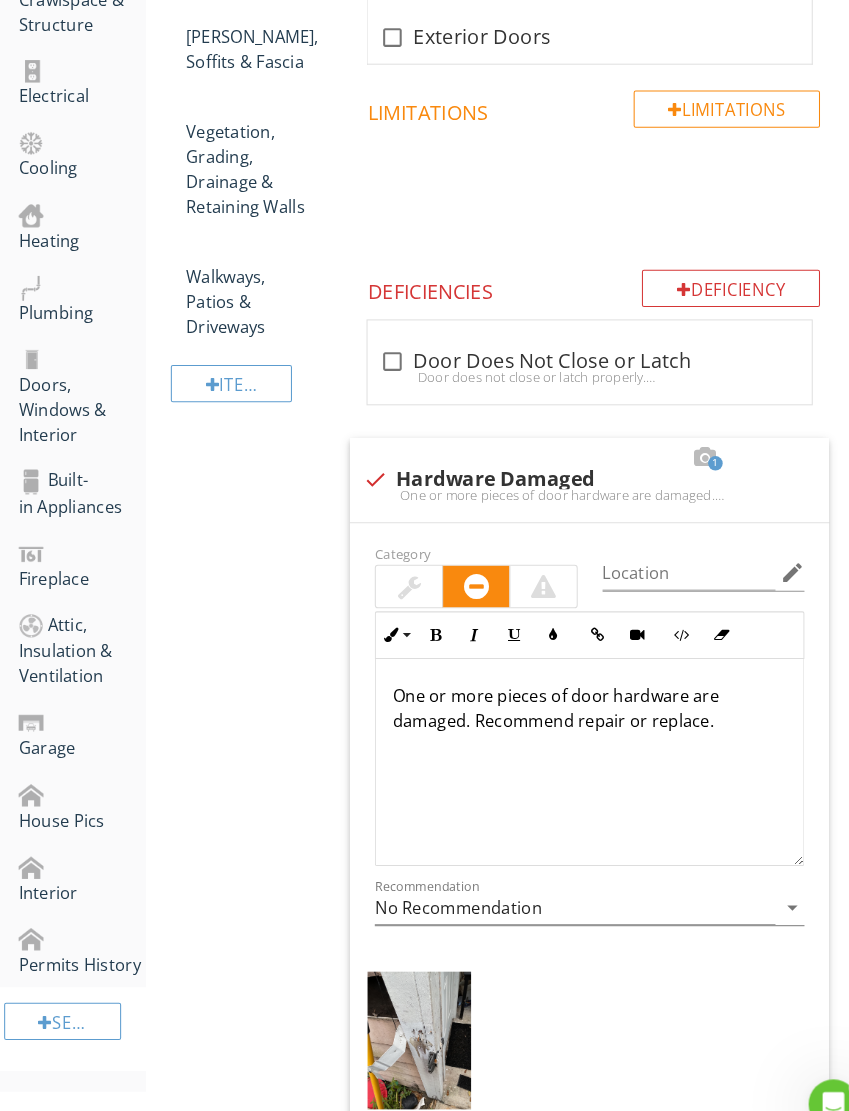 click on "Deficiency" at bounding box center (706, 279) 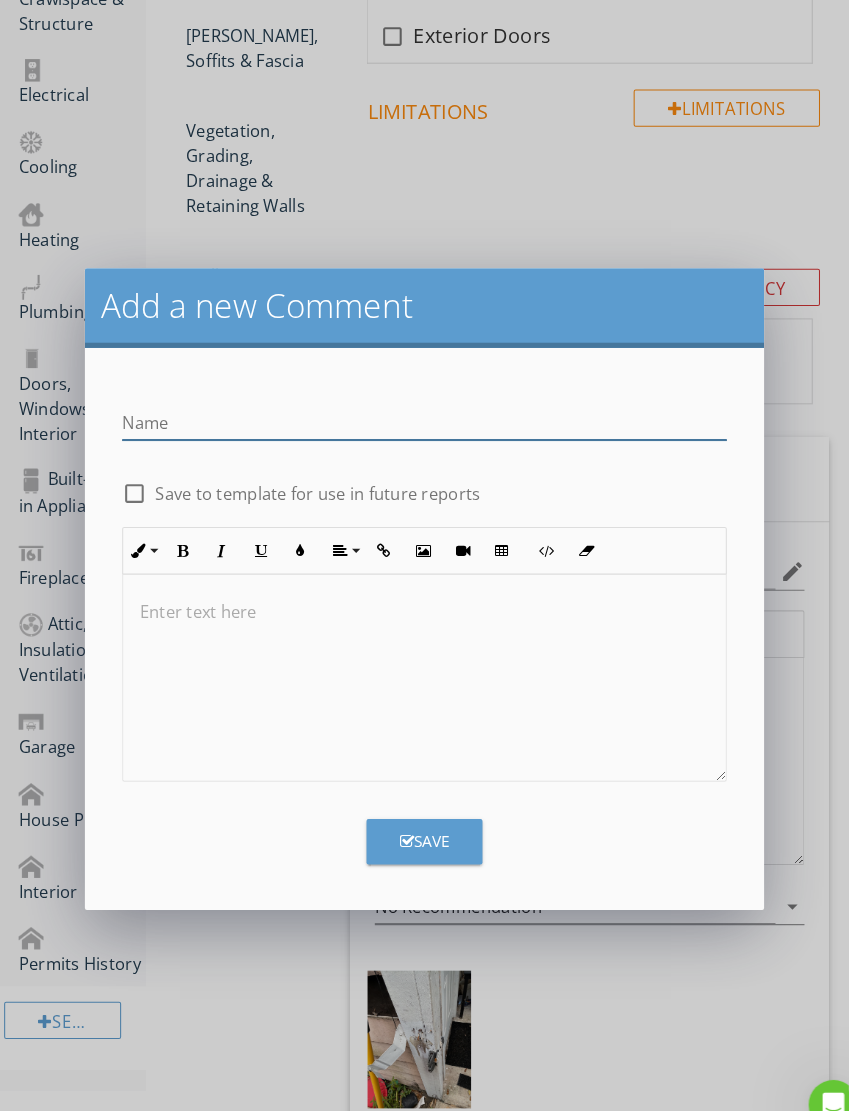 click at bounding box center [410, 408] 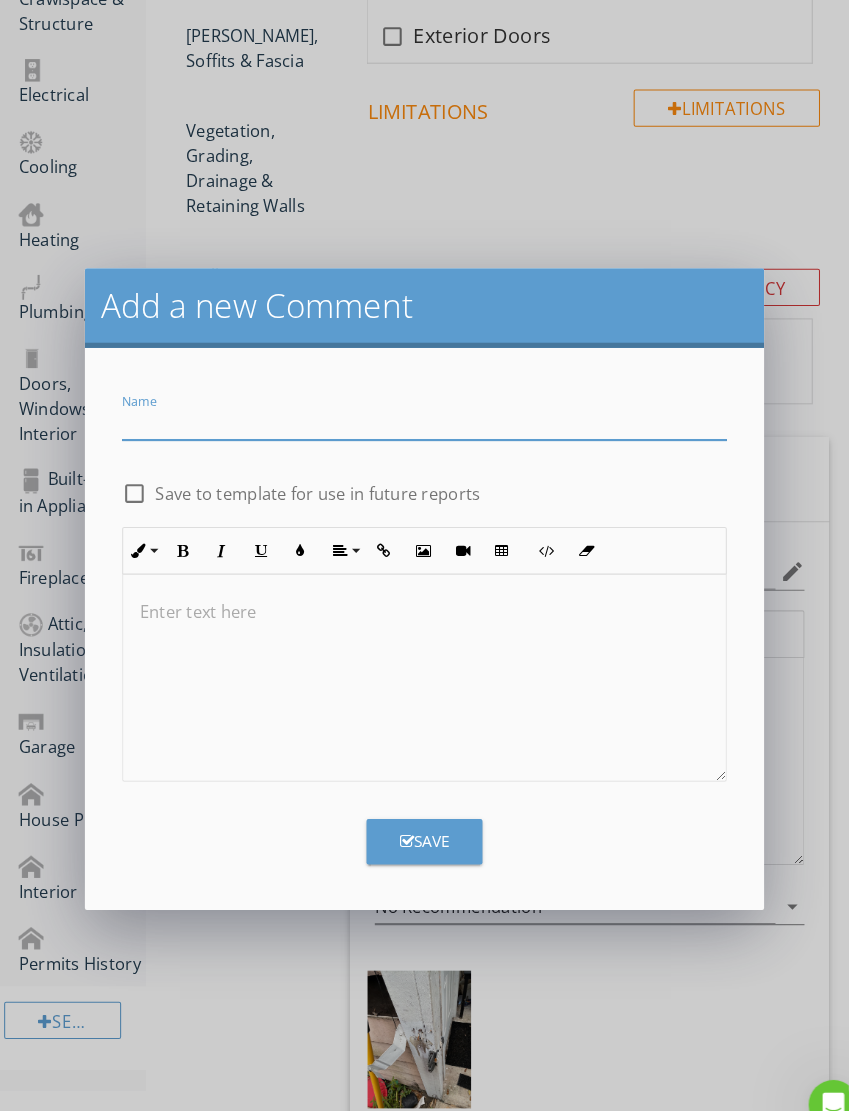 scroll, scrollTop: 692, scrollLeft: 0, axis: vertical 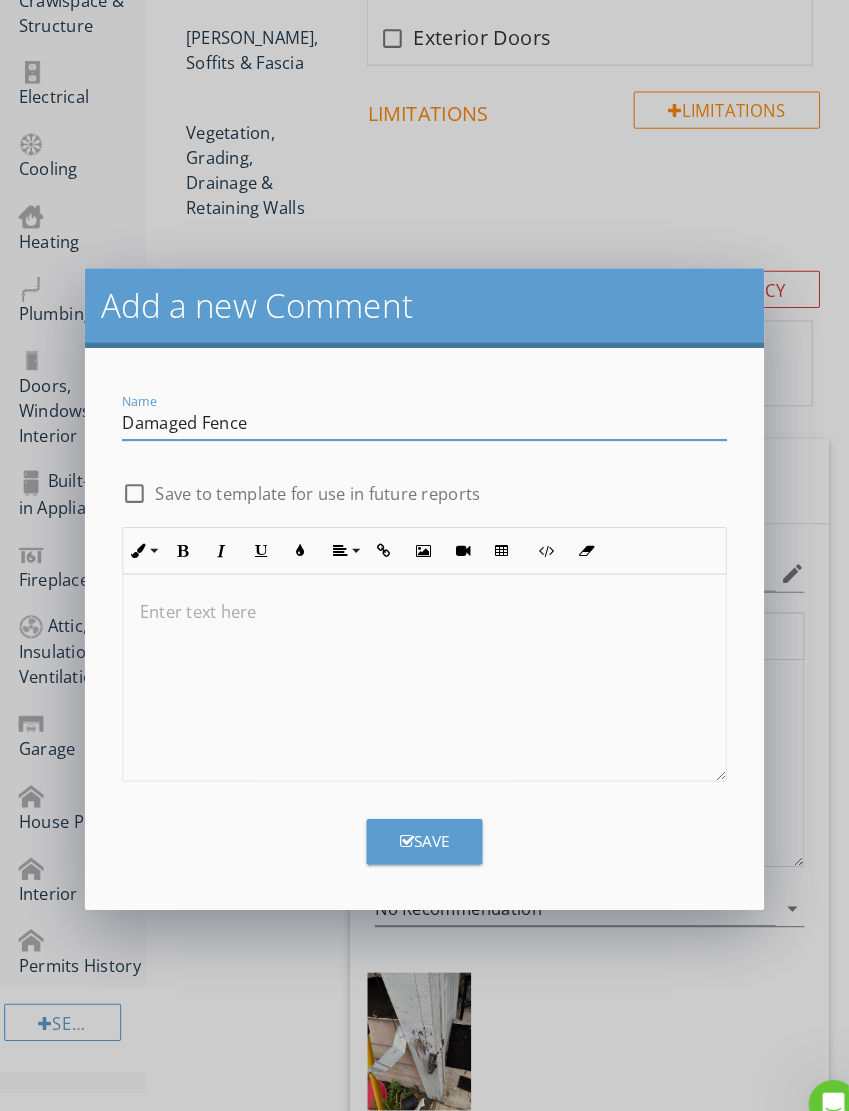 type on "Damaged Fence" 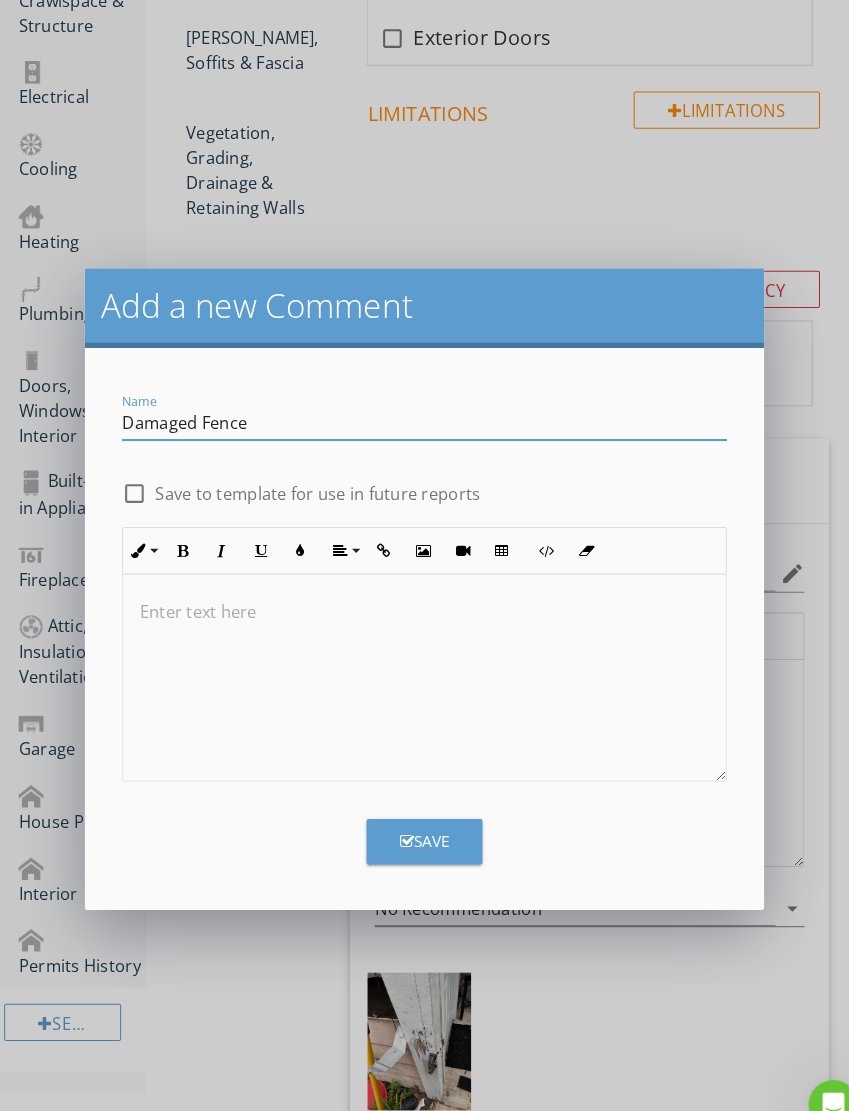click on "Save" at bounding box center [410, 805] 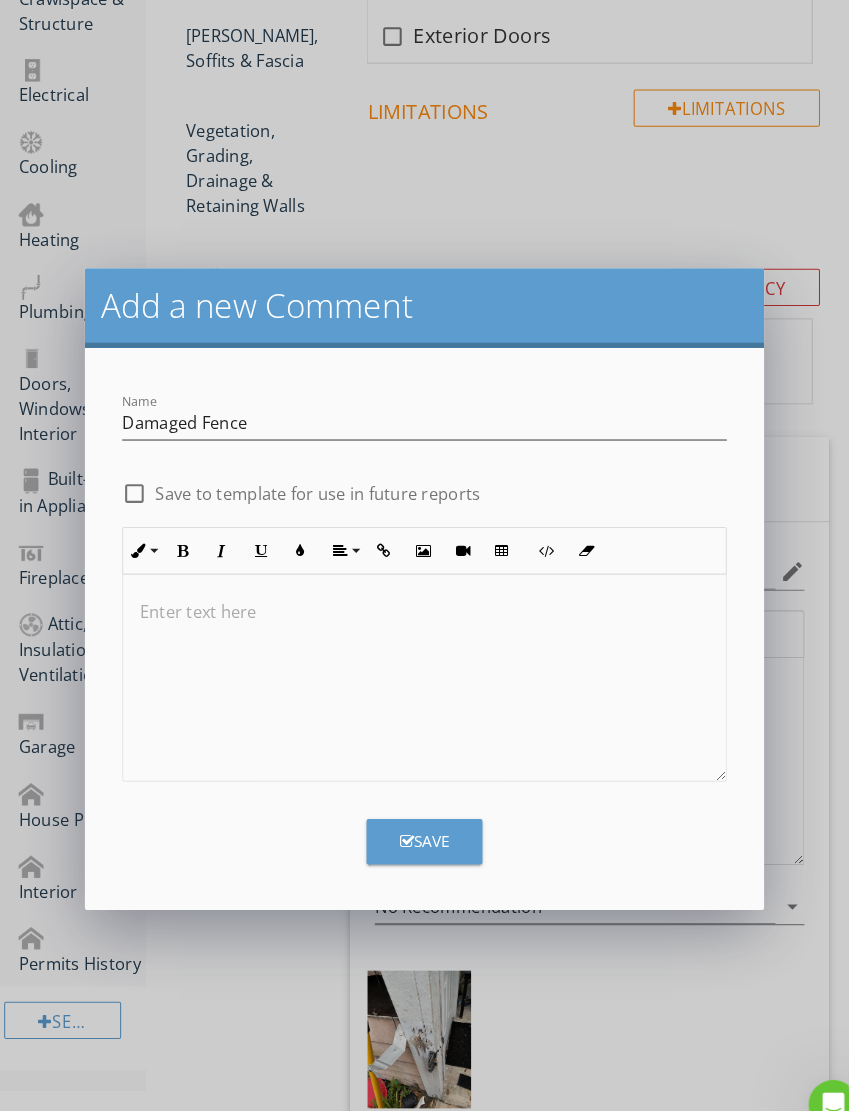 click on "Save" at bounding box center (410, 813) 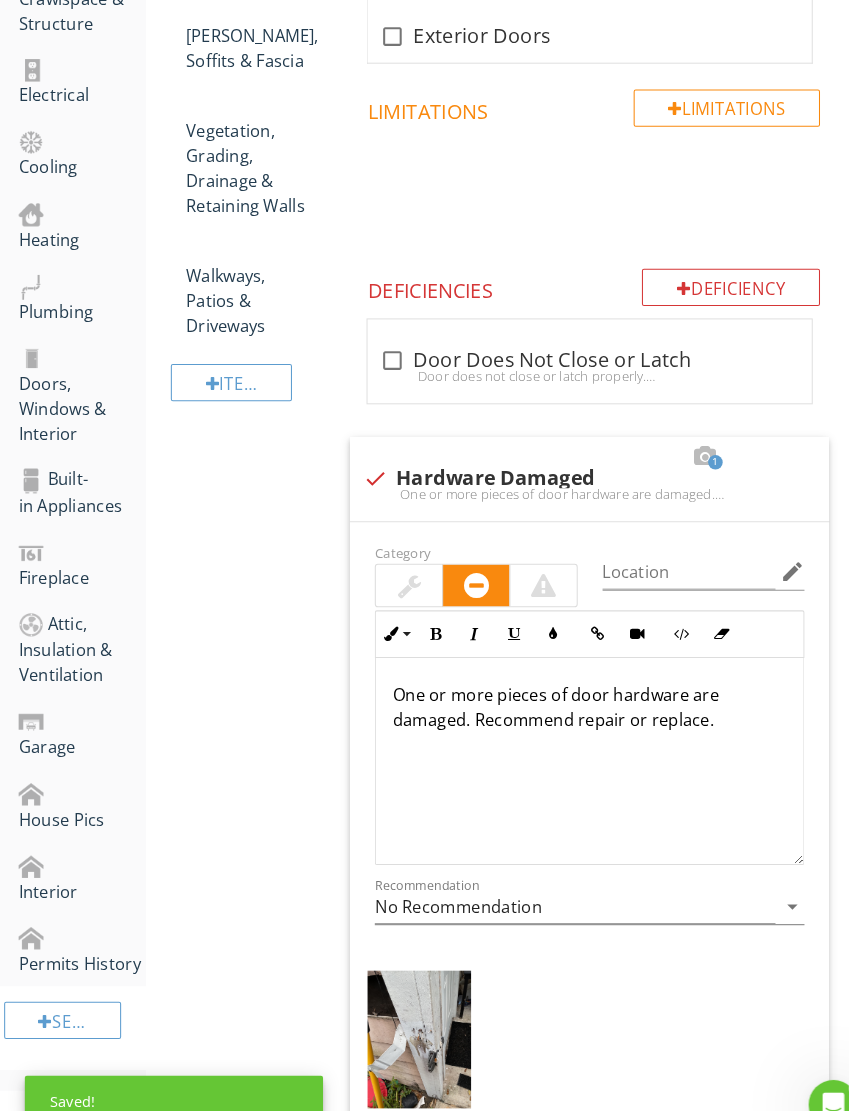 scroll, scrollTop: 2684, scrollLeft: 0, axis: vertical 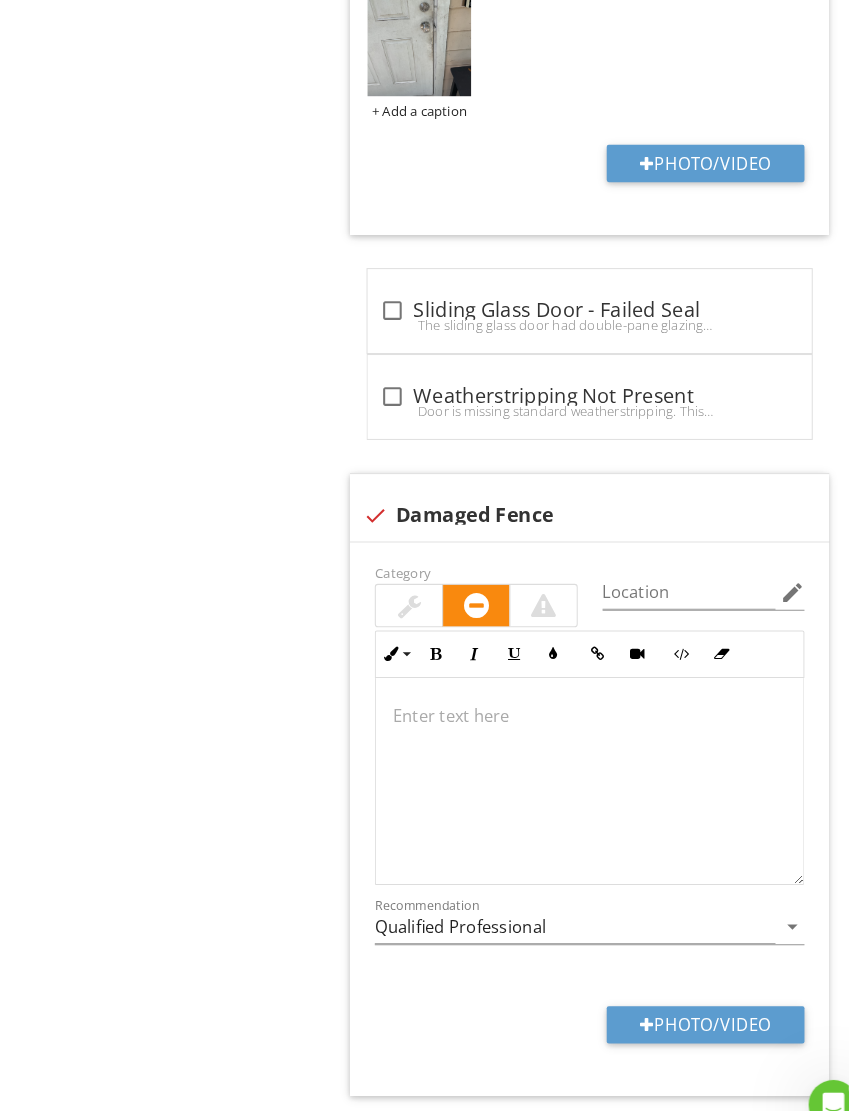 click at bounding box center (569, 755) 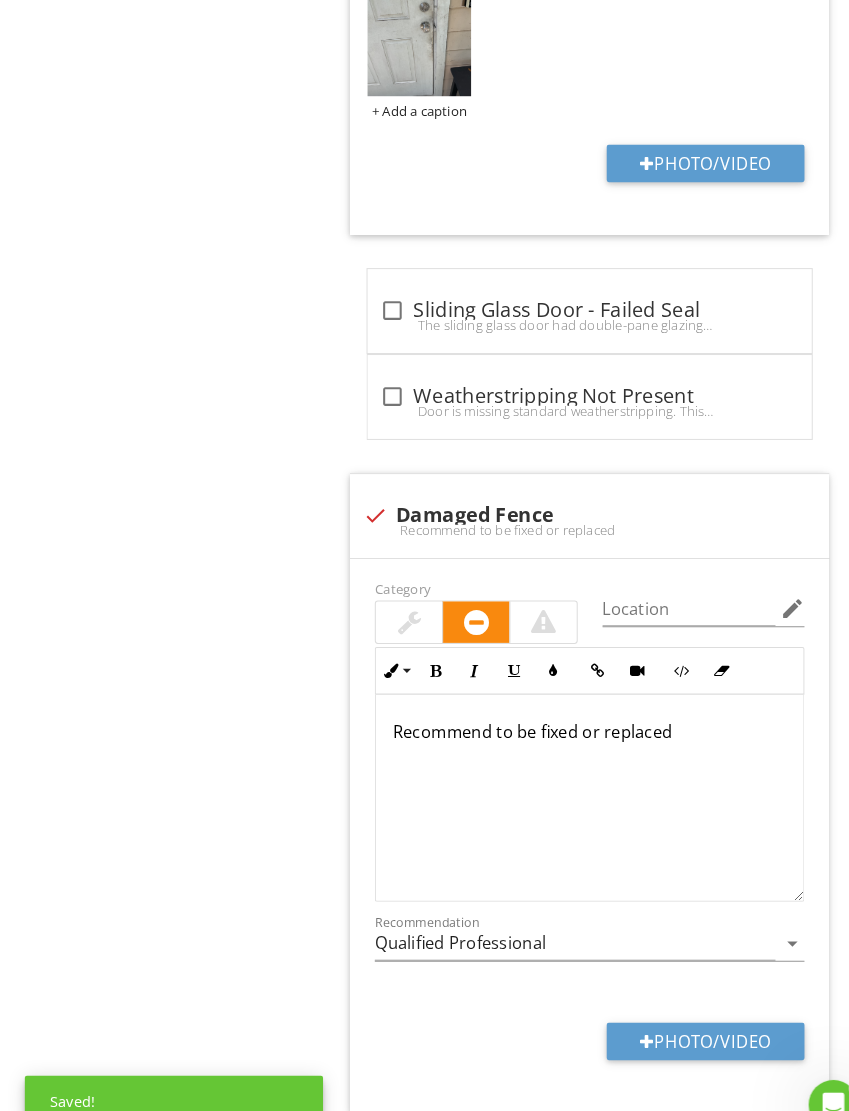 click on "Photo/Video" at bounding box center (681, 1006) 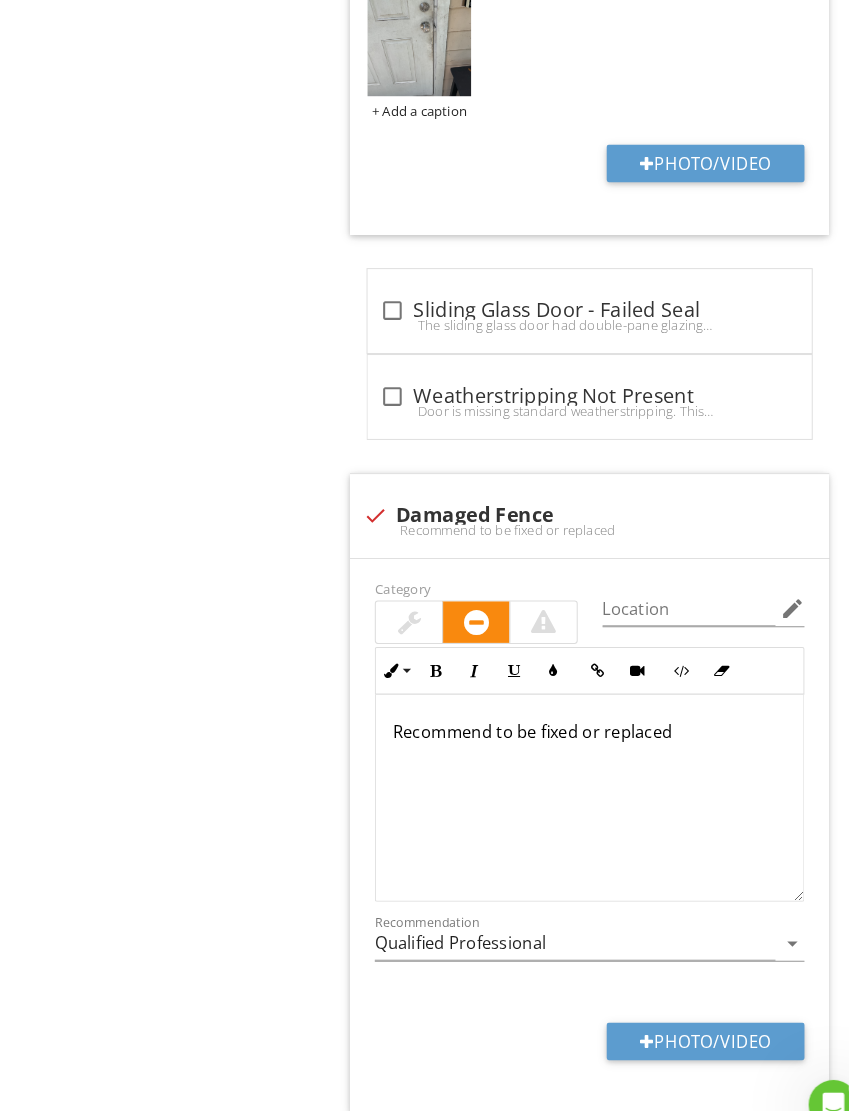 type on "C:\fakepath\IMG_2286.jpeg" 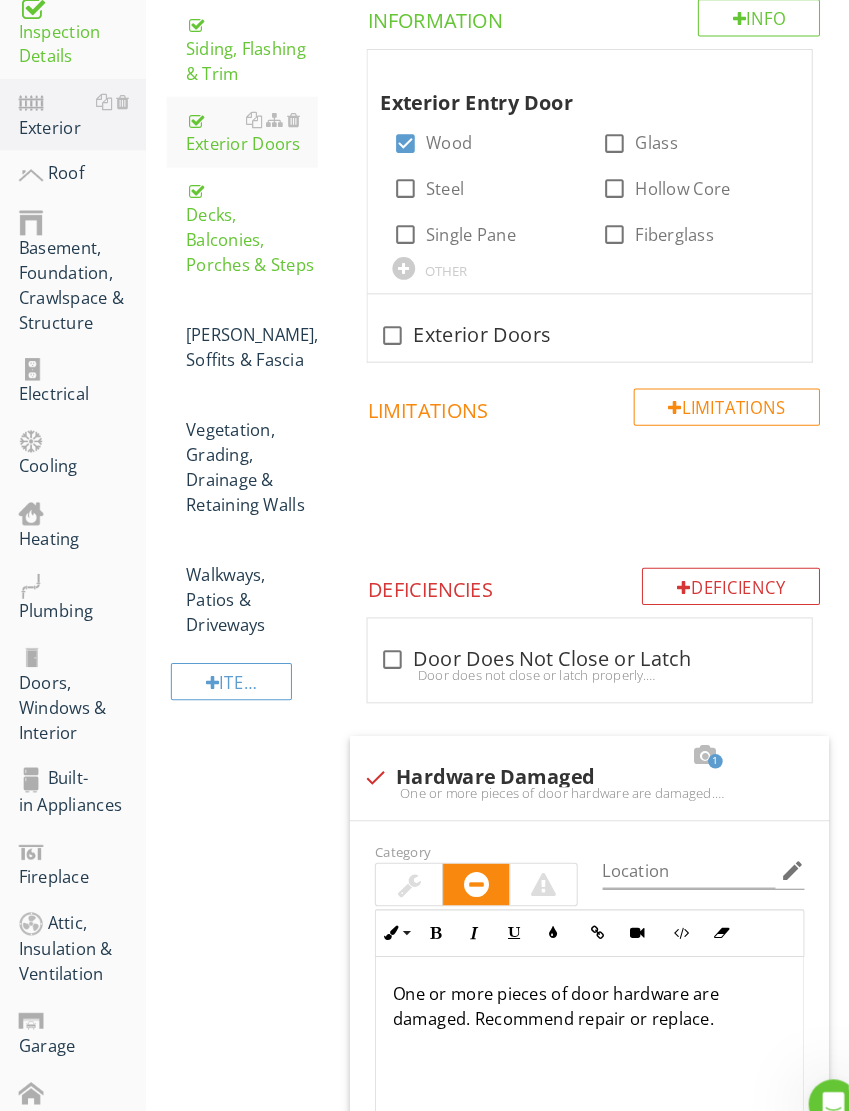 scroll, scrollTop: 279, scrollLeft: 0, axis: vertical 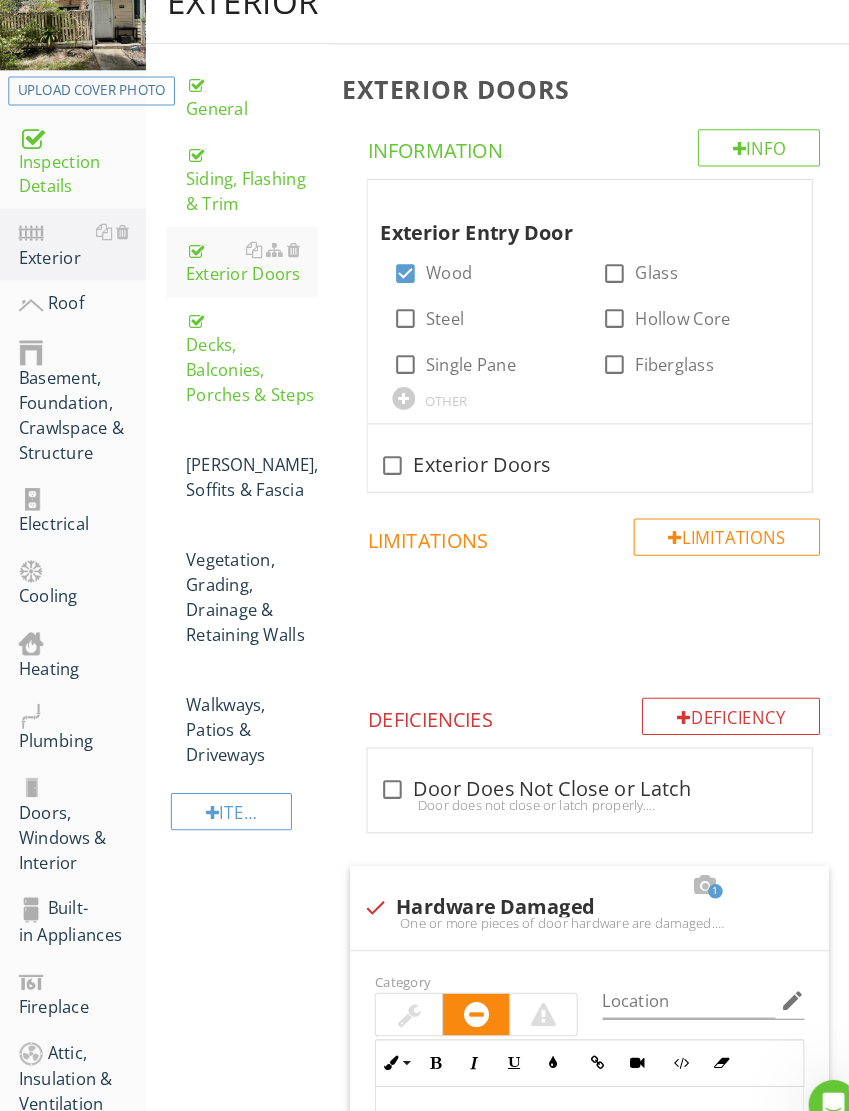 click on "[PERSON_NAME], Soffits & [MEDICAL_DATA]" at bounding box center [242, 449] 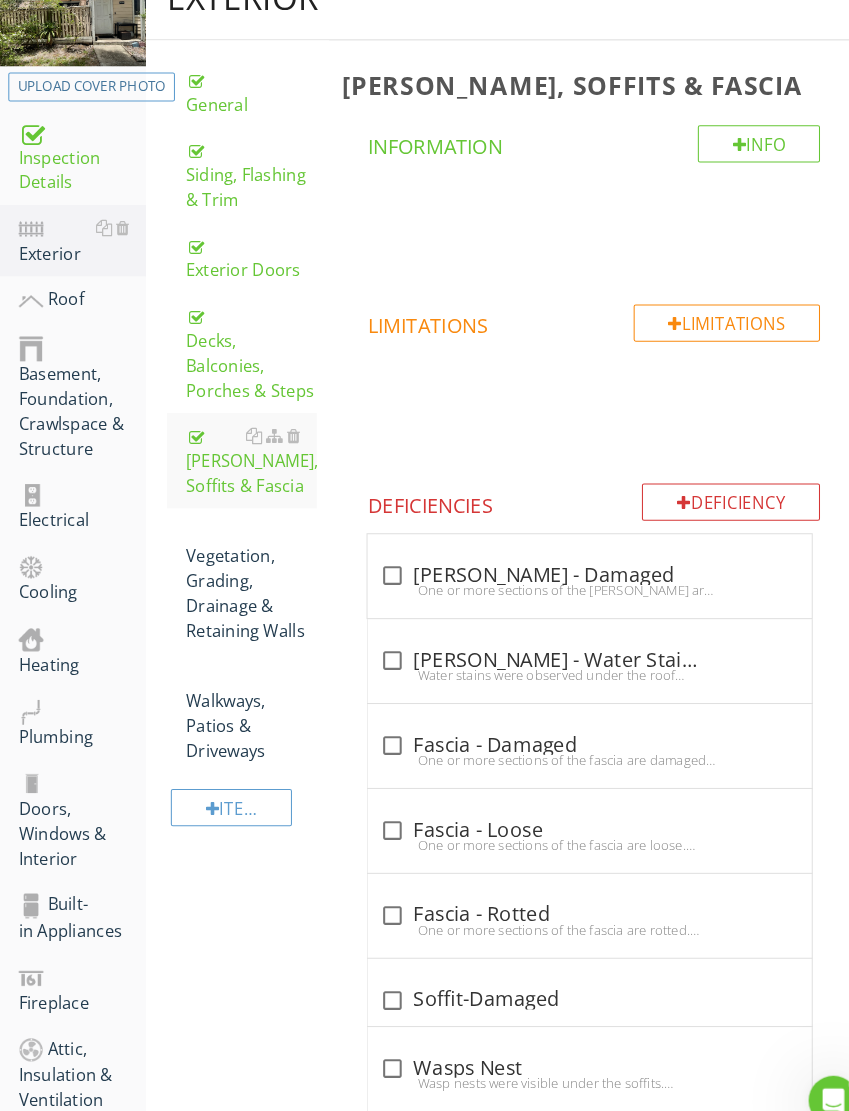 scroll, scrollTop: 344, scrollLeft: 0, axis: vertical 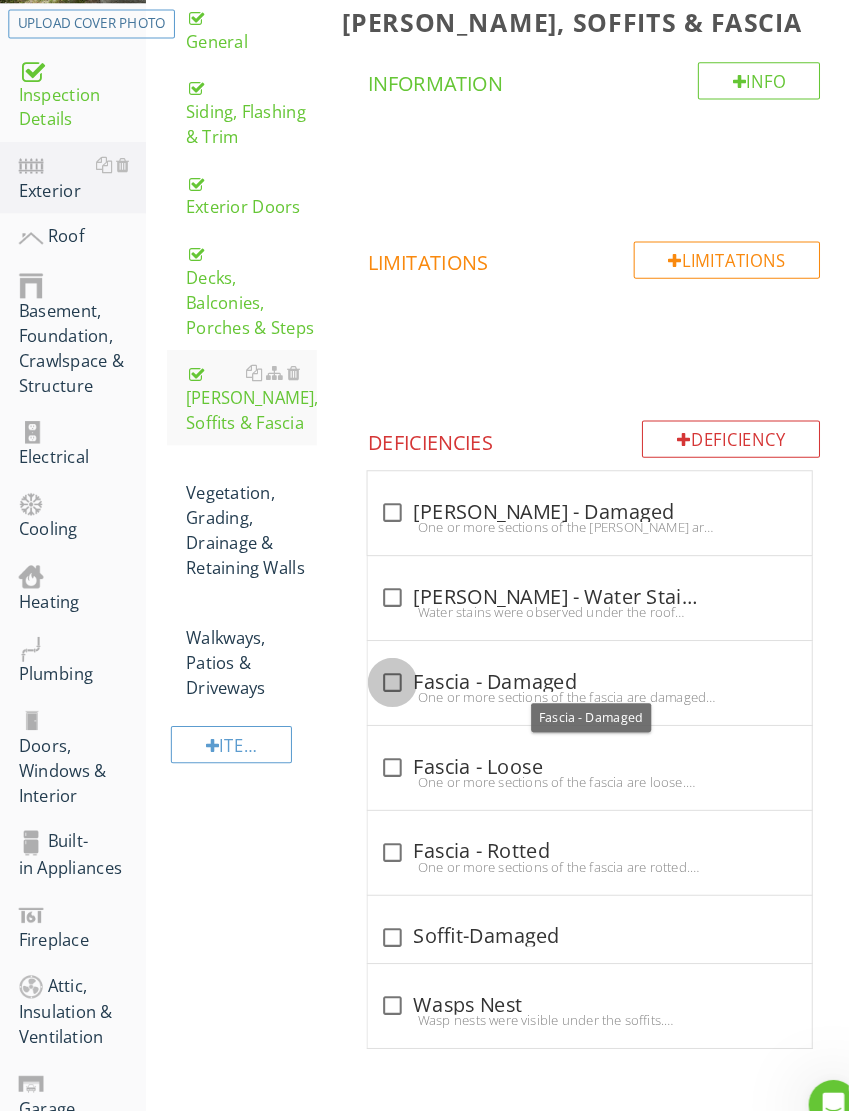 click at bounding box center (379, 659) 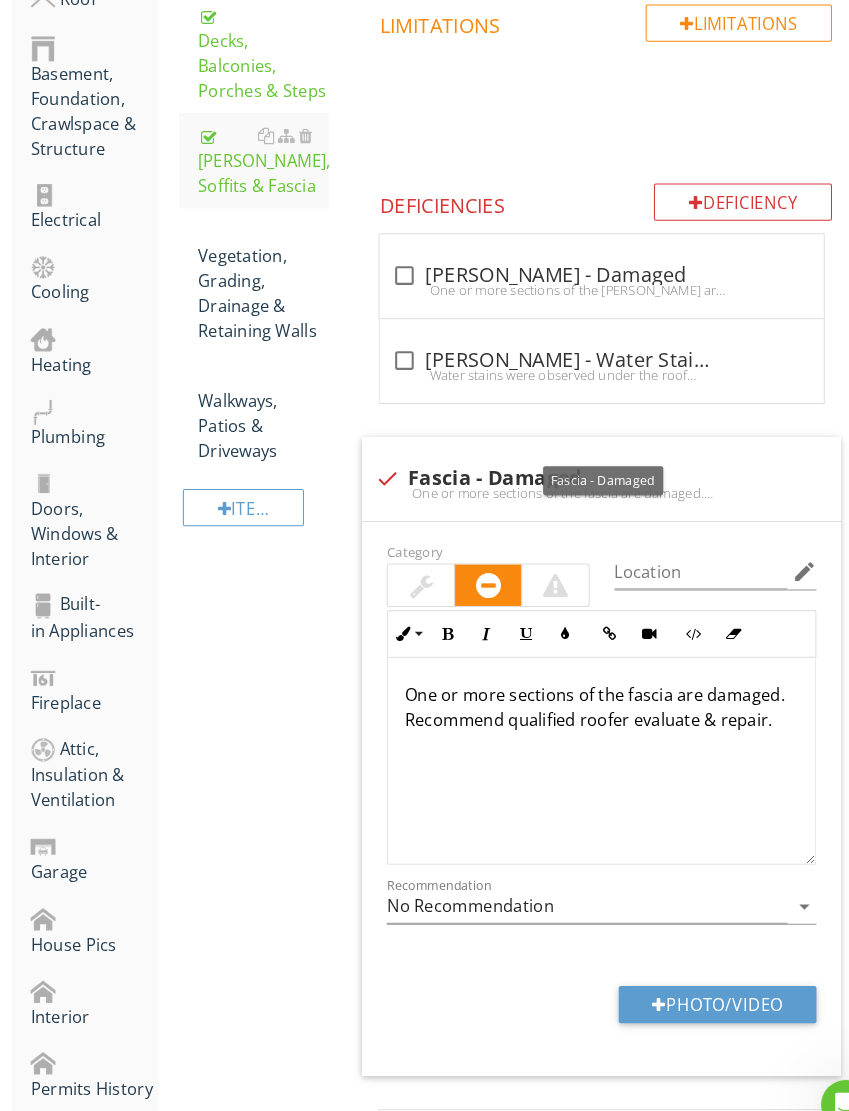 scroll, scrollTop: 804, scrollLeft: 0, axis: vertical 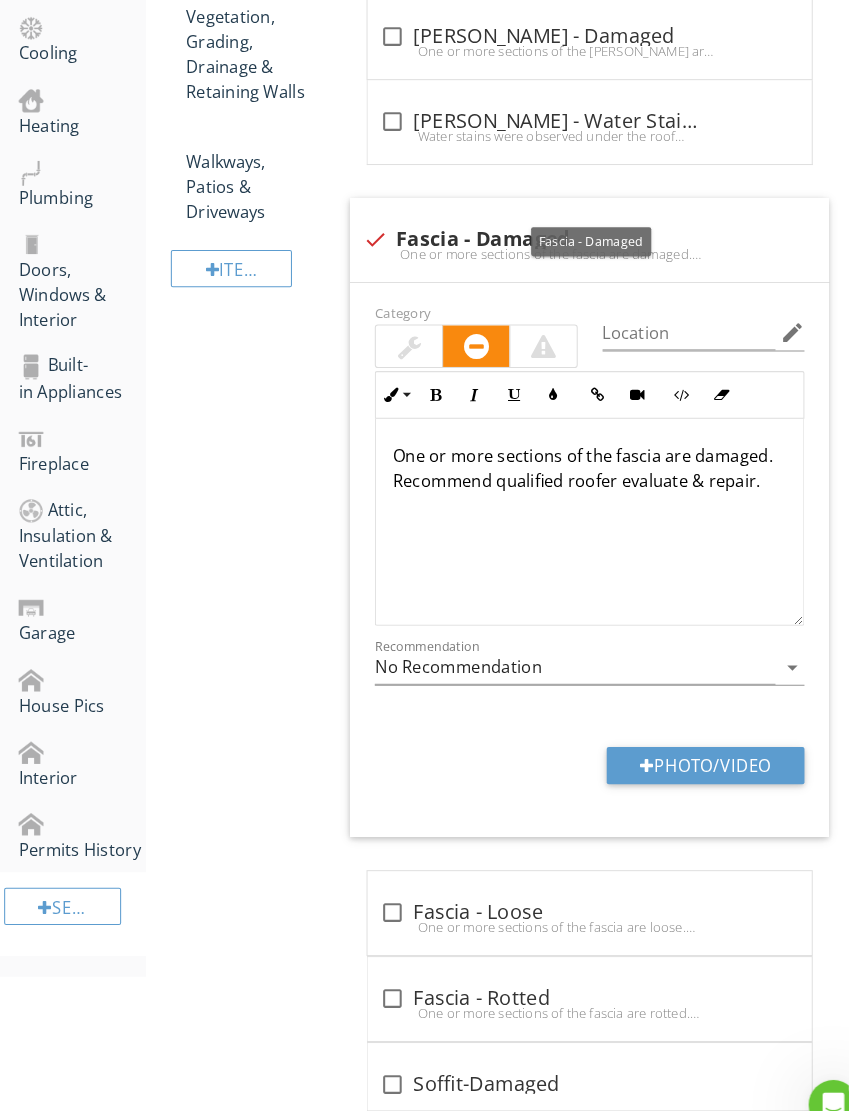 click on "Photo/Video" at bounding box center (681, 739) 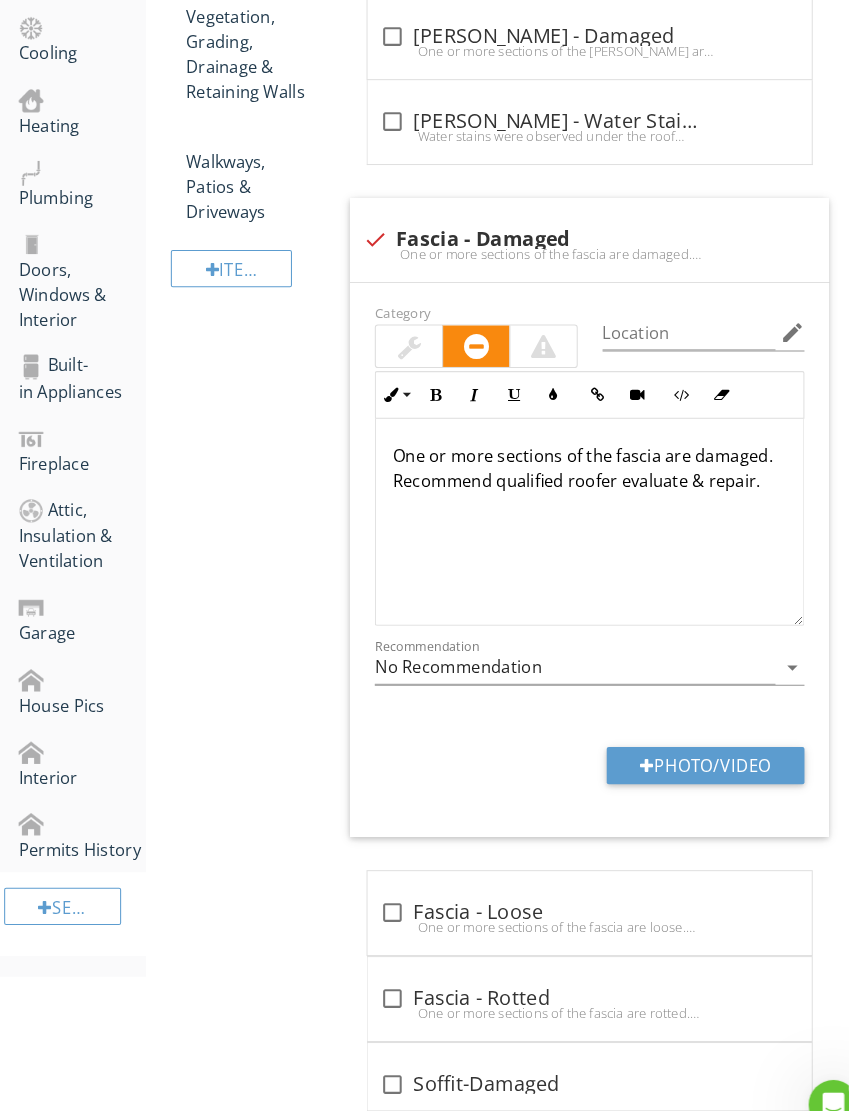 click on "Photo/Video" at bounding box center [681, 739] 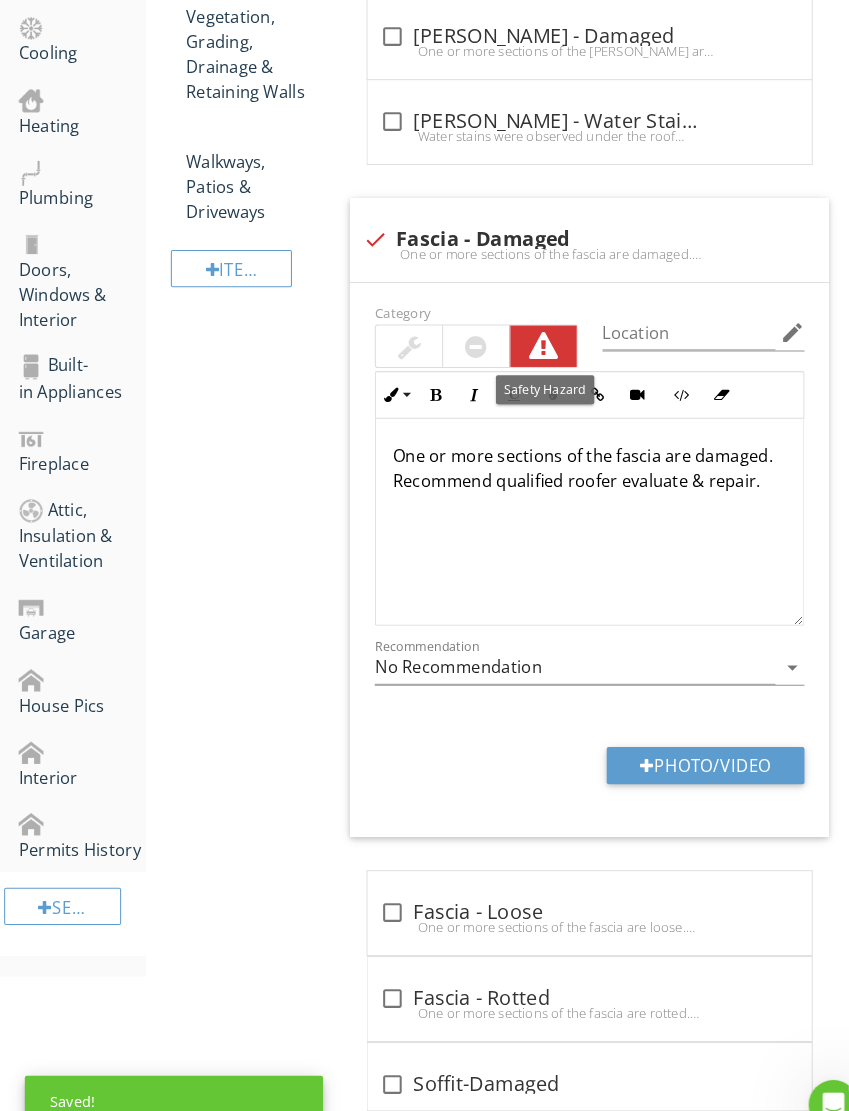 click on "Photo/Video" at bounding box center [681, 739] 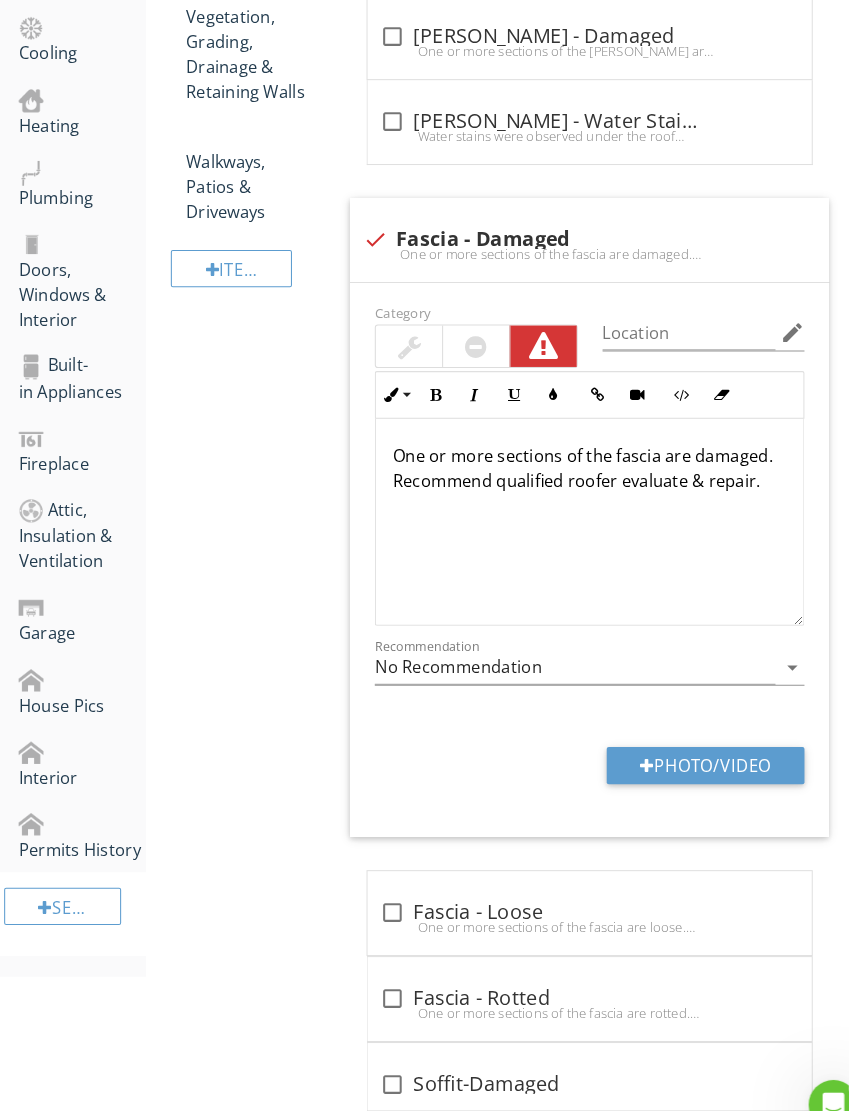 type on "C:\fakepath\IMG_2307.jpeg" 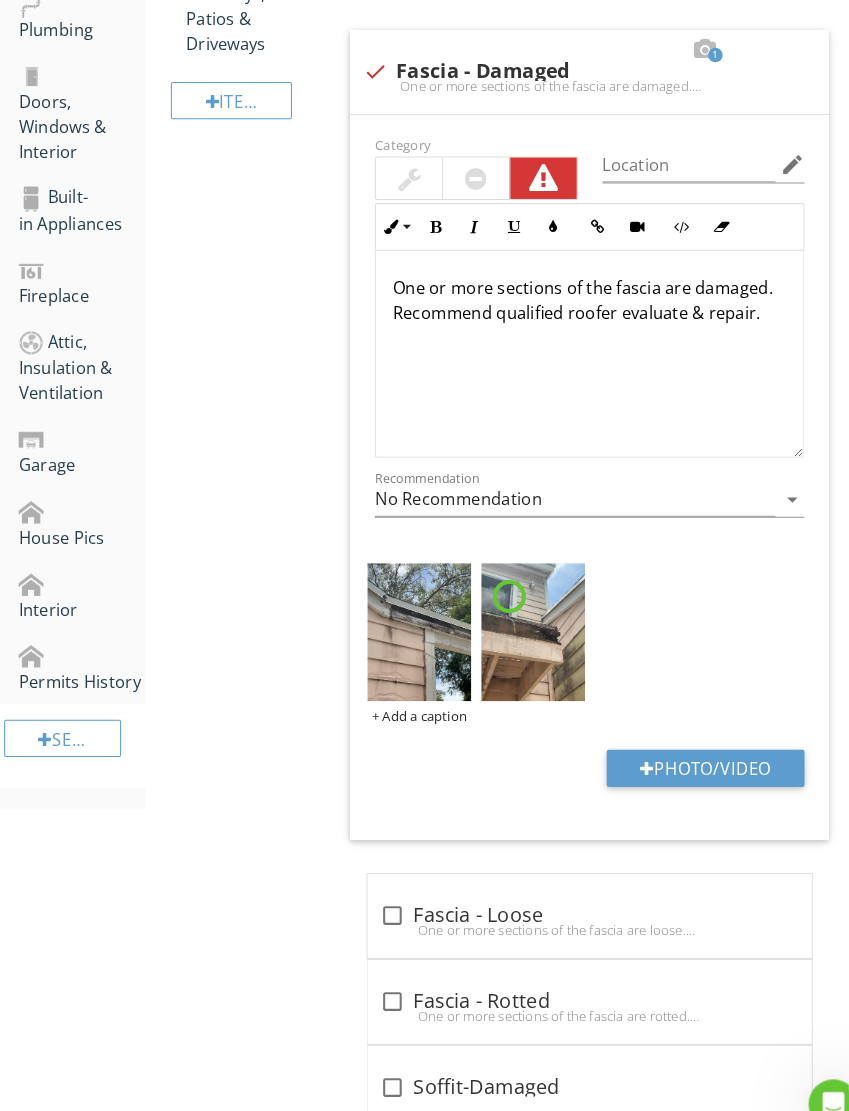 scroll, scrollTop: 1036, scrollLeft: 0, axis: vertical 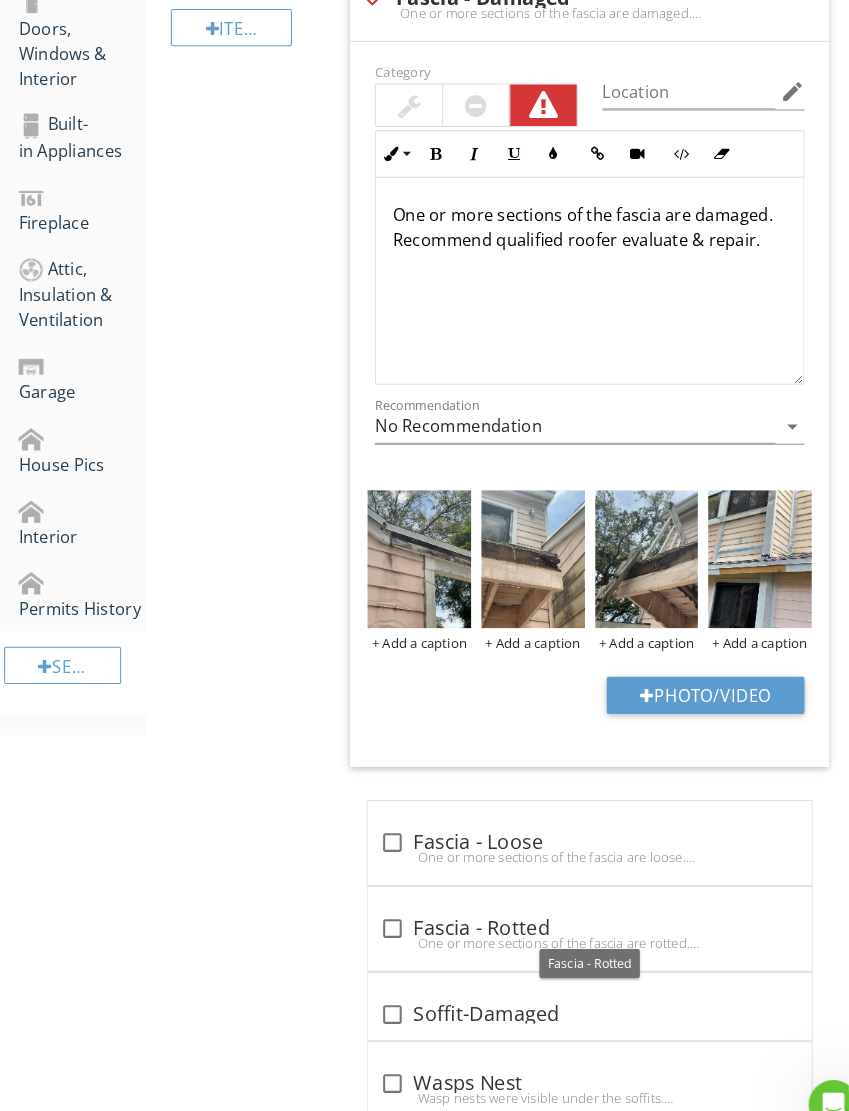 click at bounding box center [379, 897] 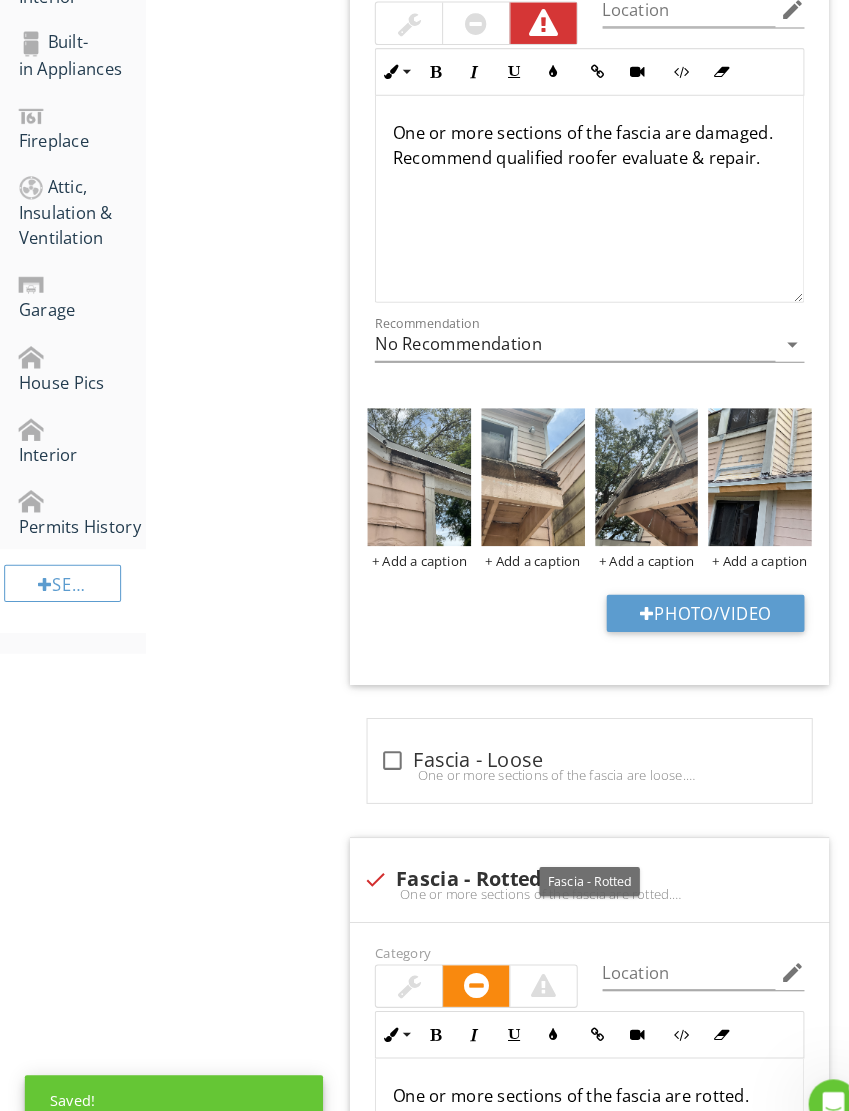 scroll, scrollTop: 1116, scrollLeft: 0, axis: vertical 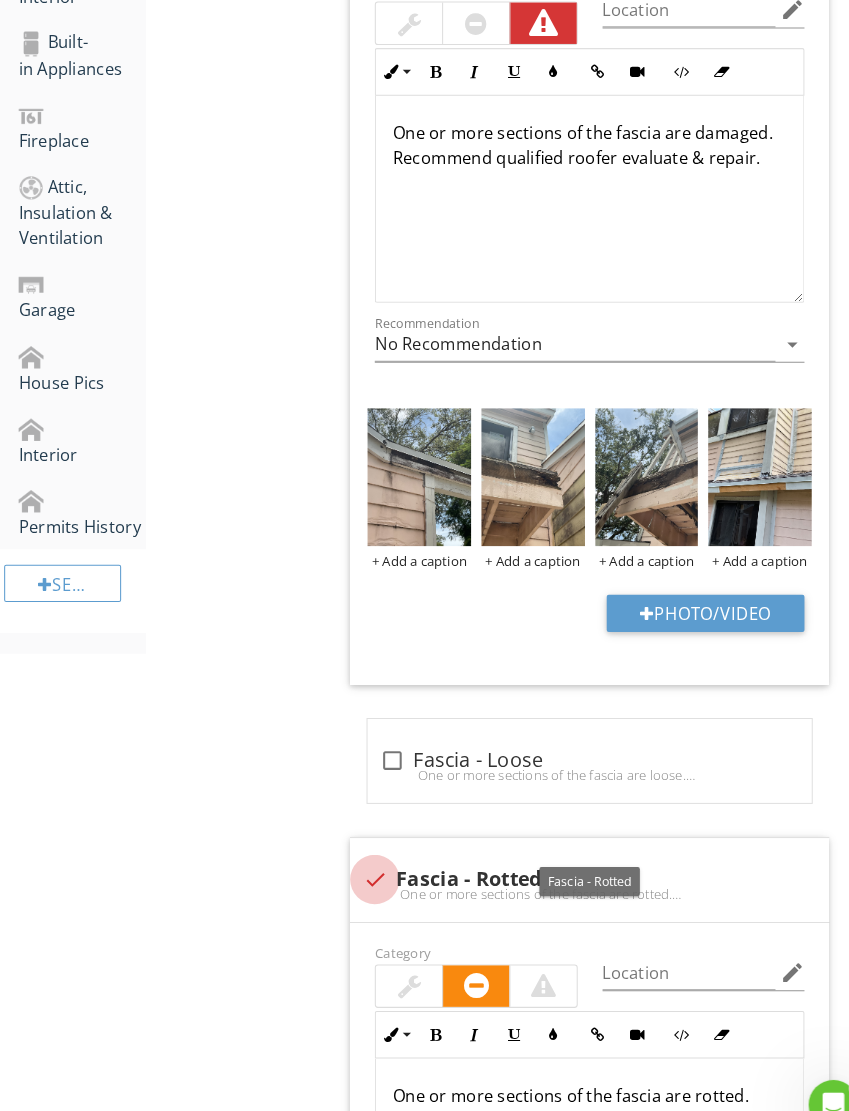 click at bounding box center [362, 849] 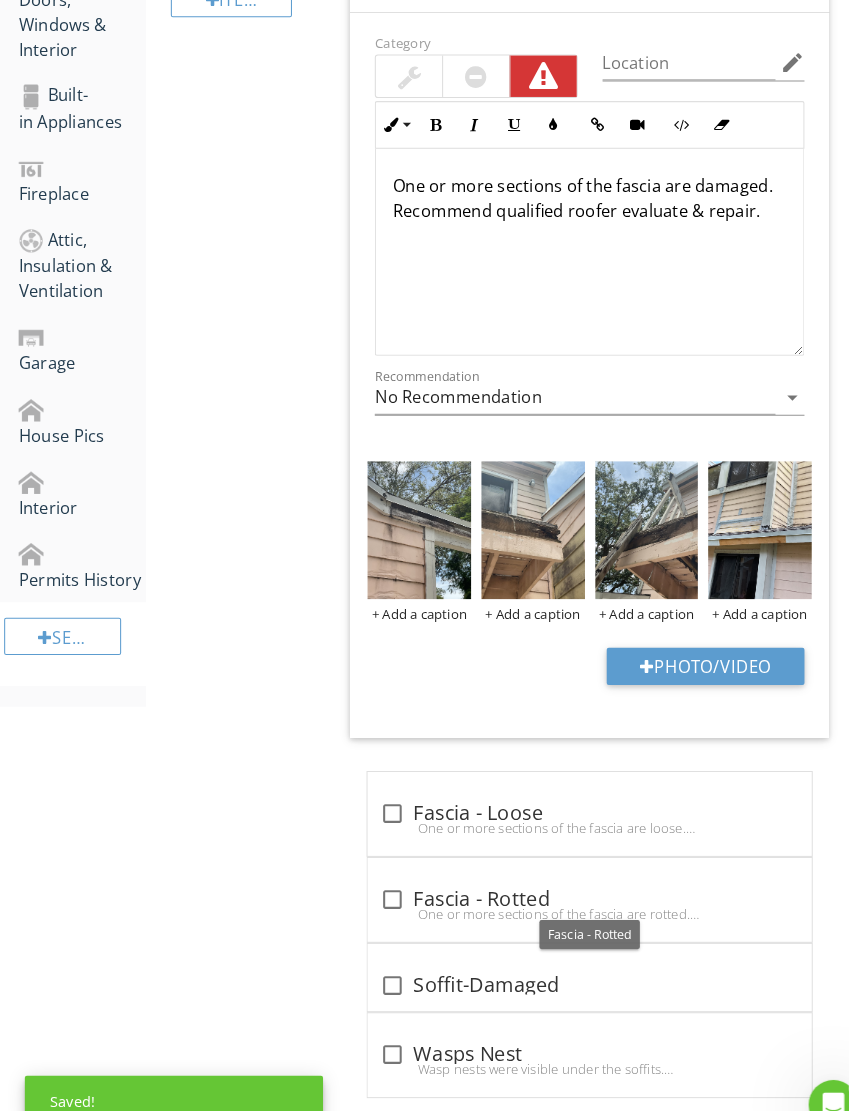 scroll, scrollTop: 1036, scrollLeft: 0, axis: vertical 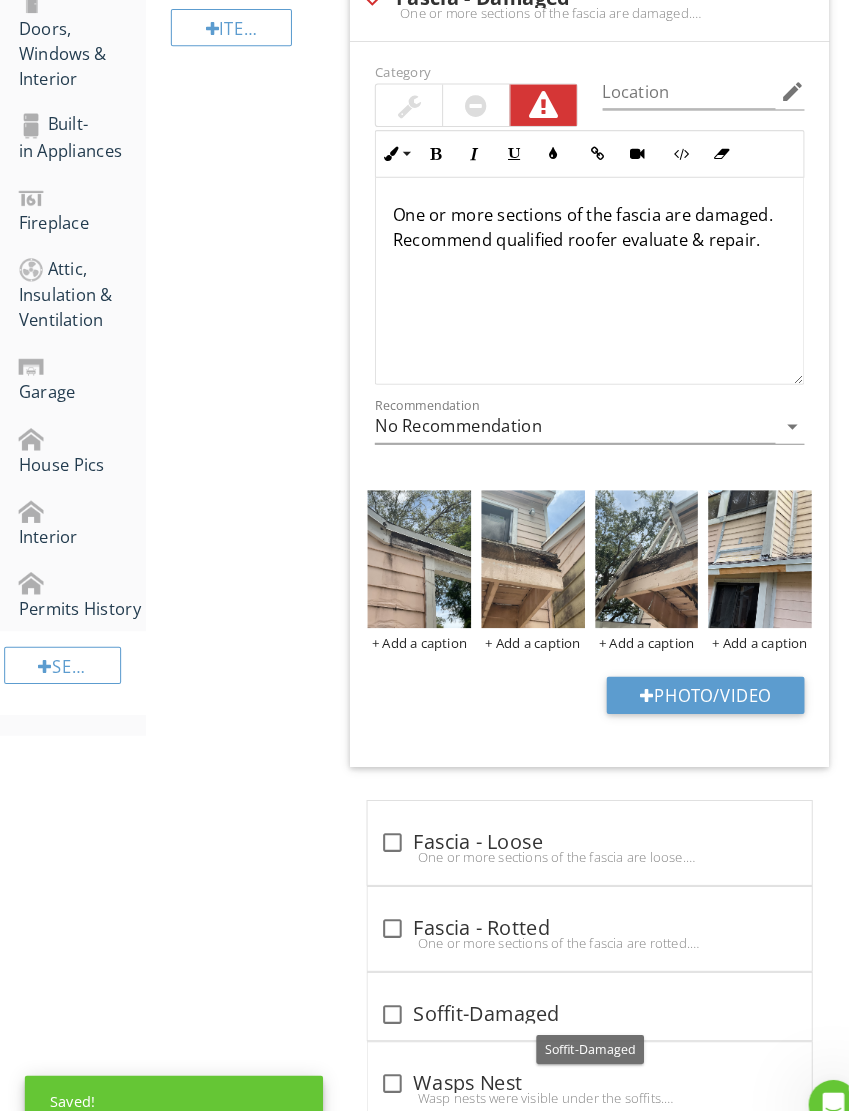 click at bounding box center [379, 980] 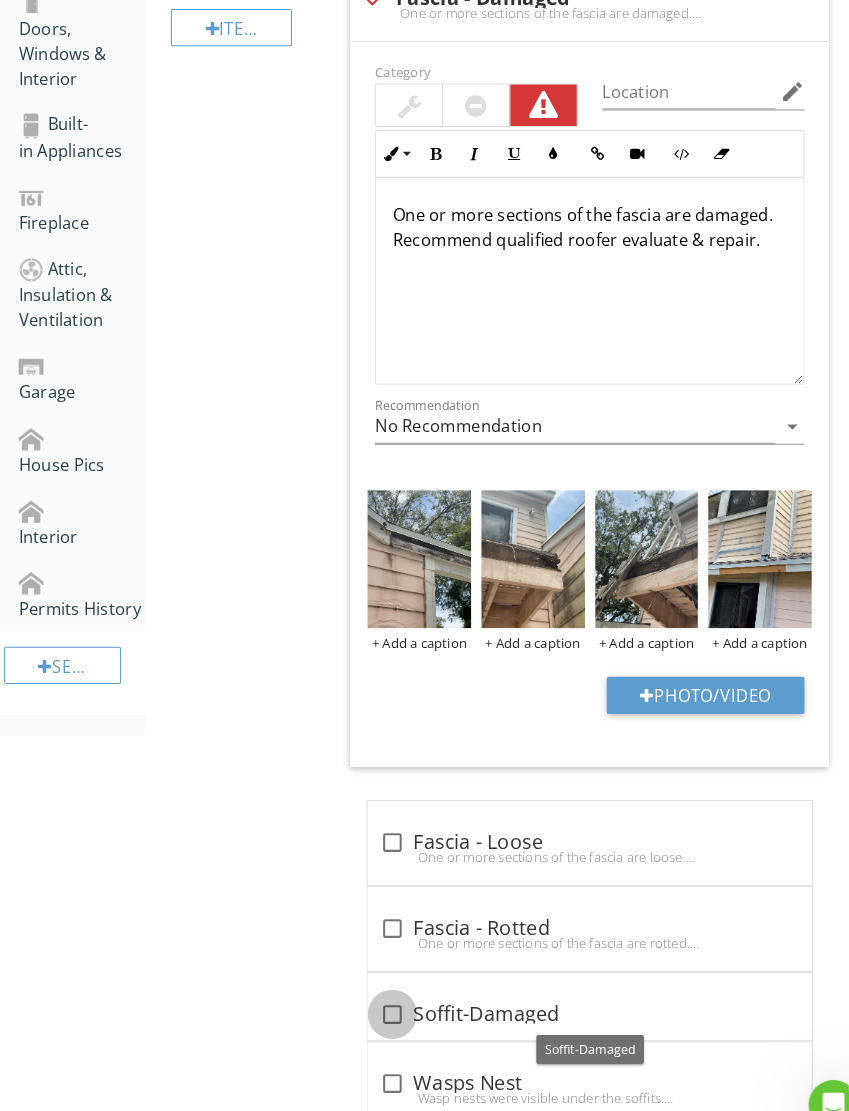 click at bounding box center [379, 980] 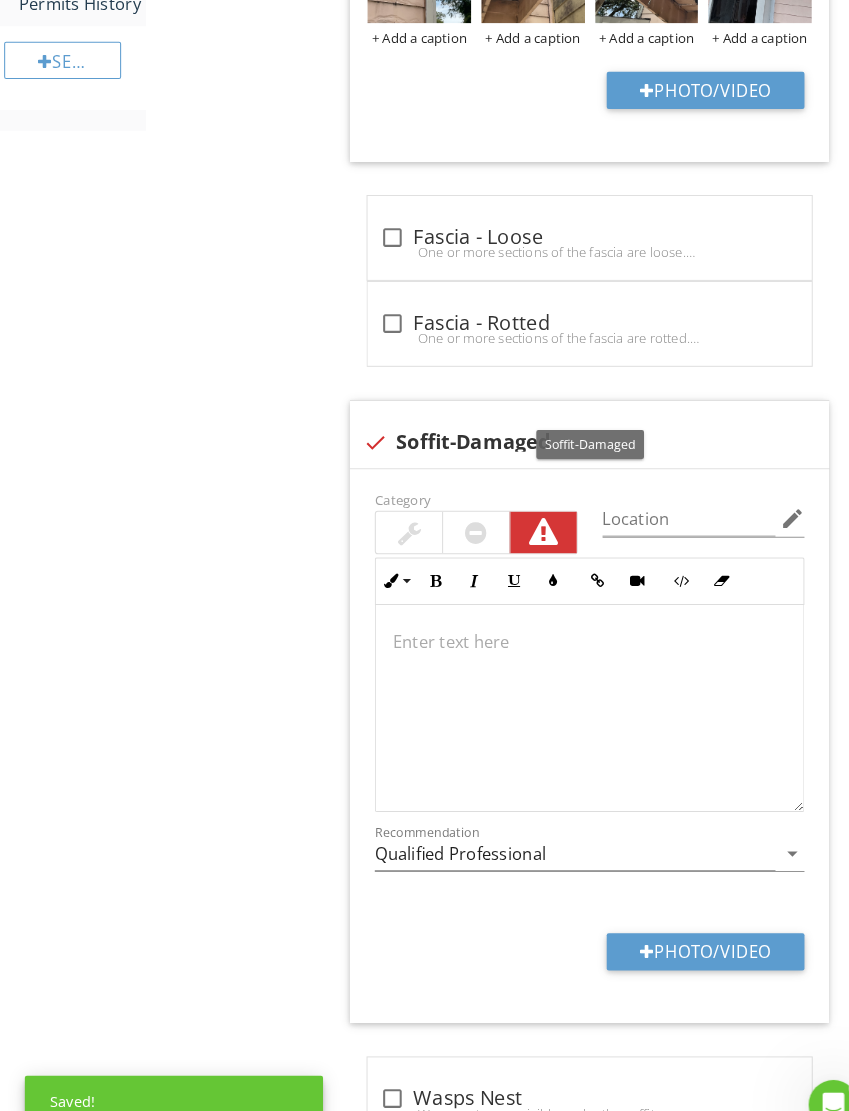 scroll, scrollTop: 1635, scrollLeft: 0, axis: vertical 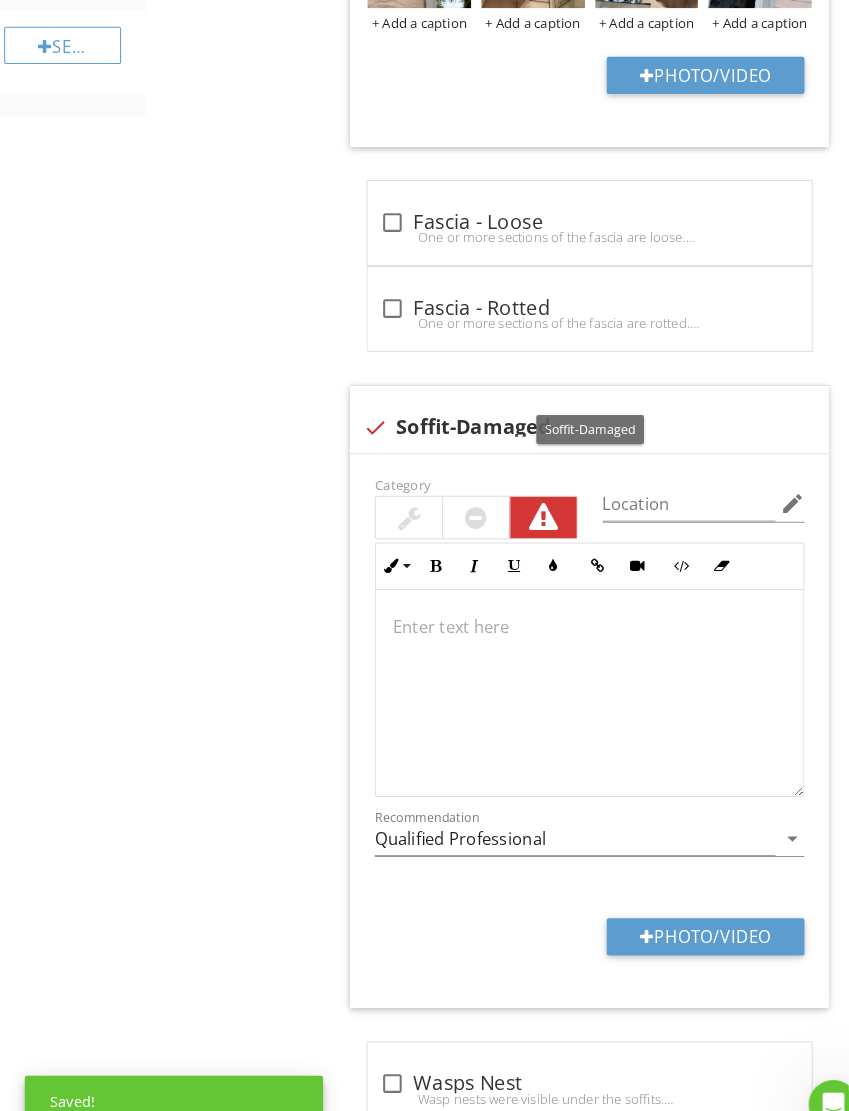 click on "Photo/Video" at bounding box center [681, 905] 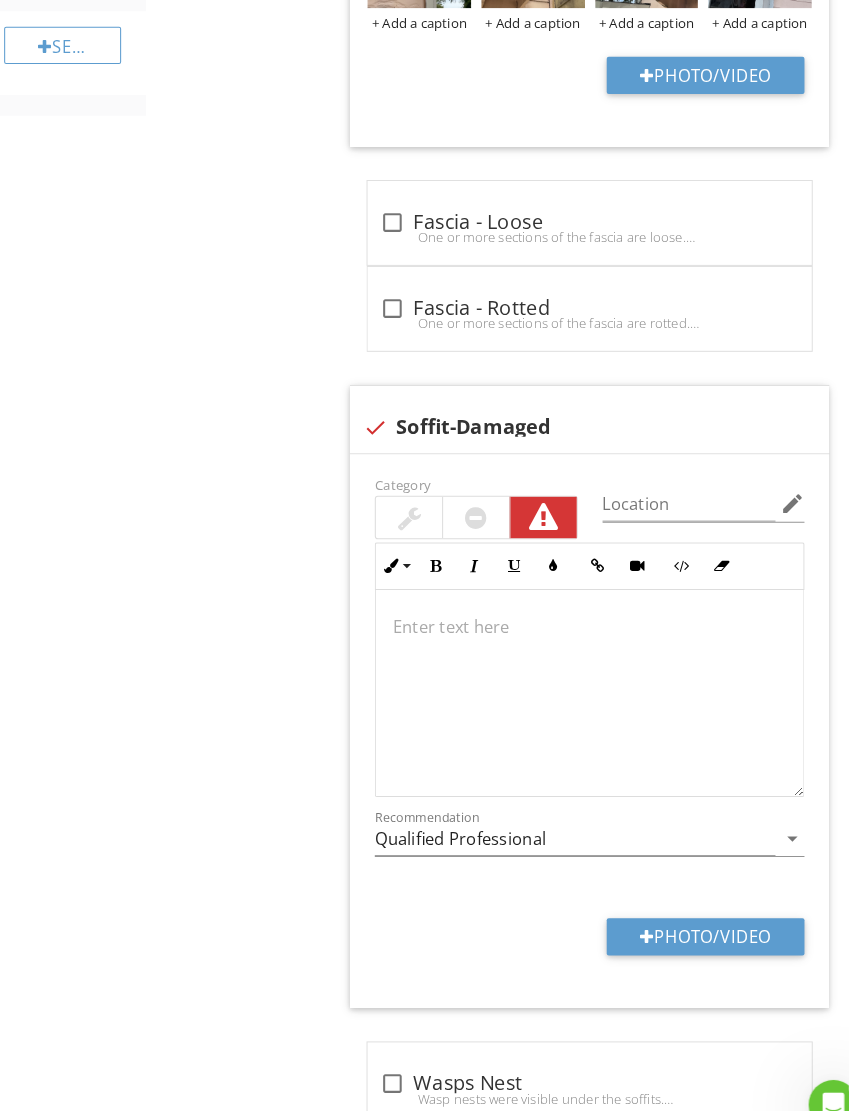click on "Photo/Video" at bounding box center [681, 905] 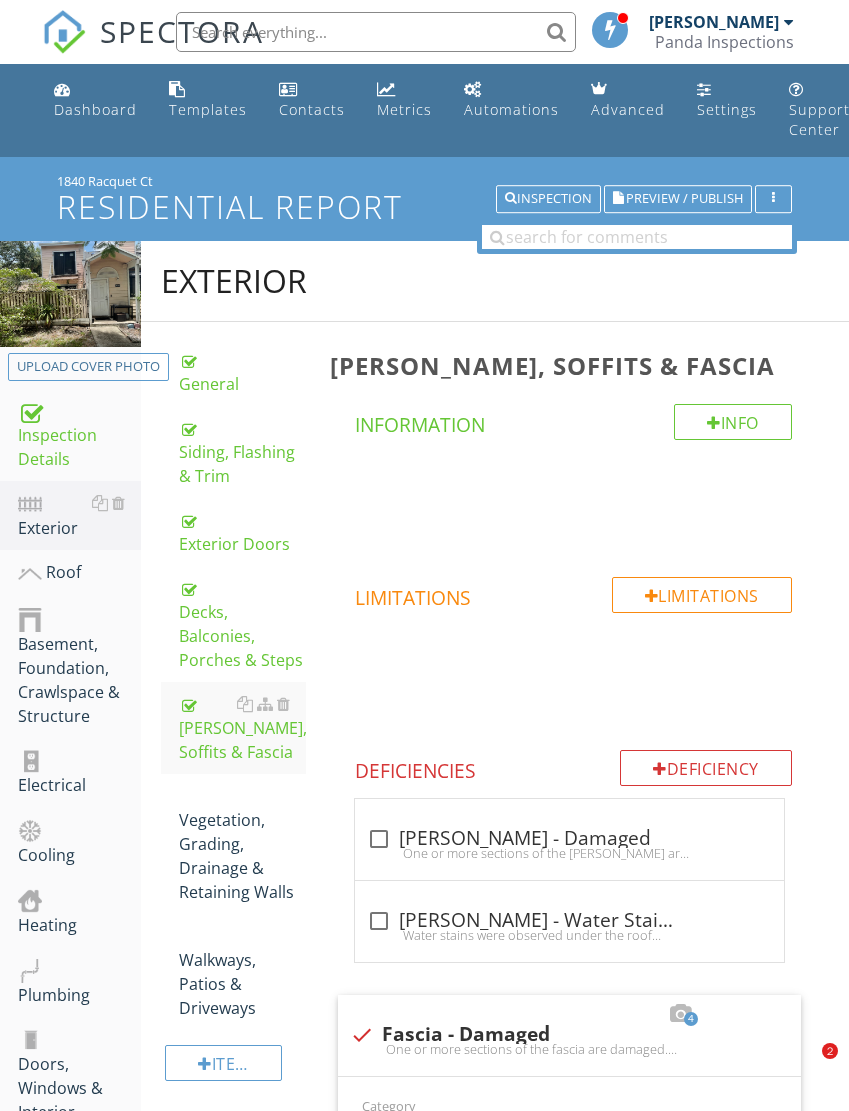 scroll, scrollTop: 427, scrollLeft: 0, axis: vertical 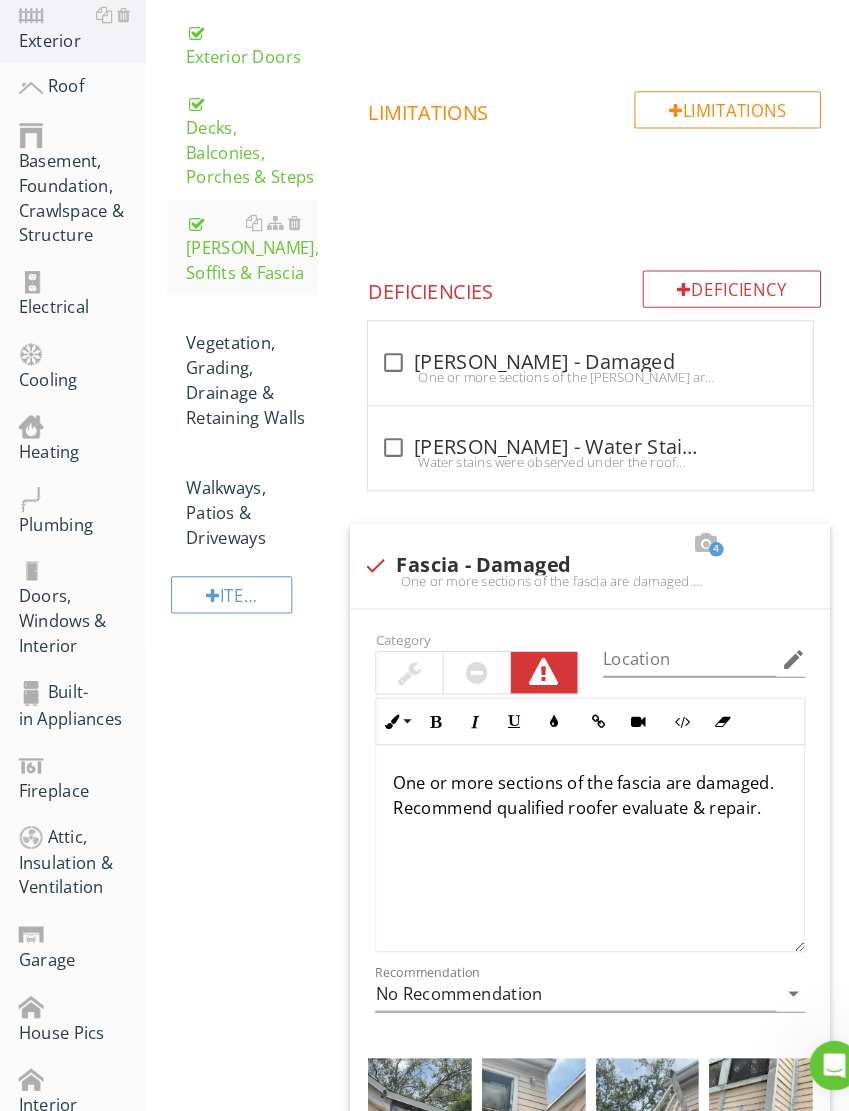 click on "Vegetation, Grading, Drainage & Retaining Walls" at bounding box center (242, 394) 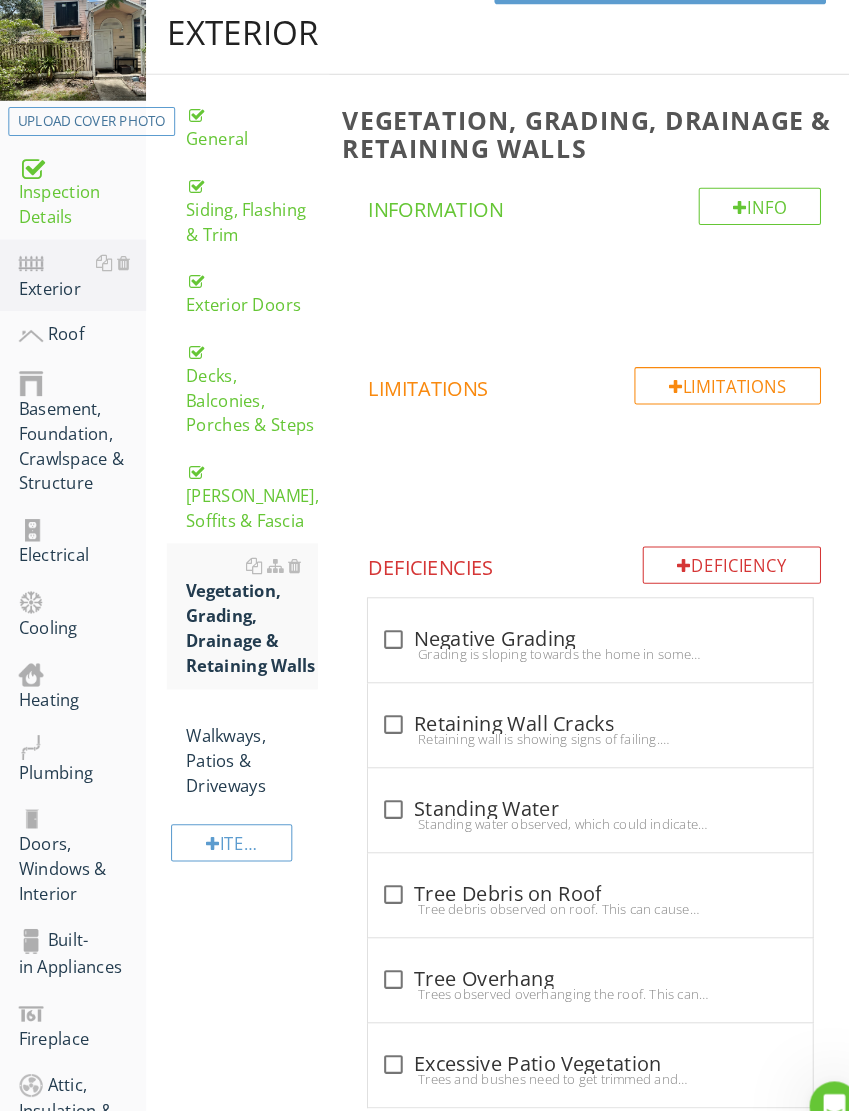 scroll, scrollTop: 129, scrollLeft: 0, axis: vertical 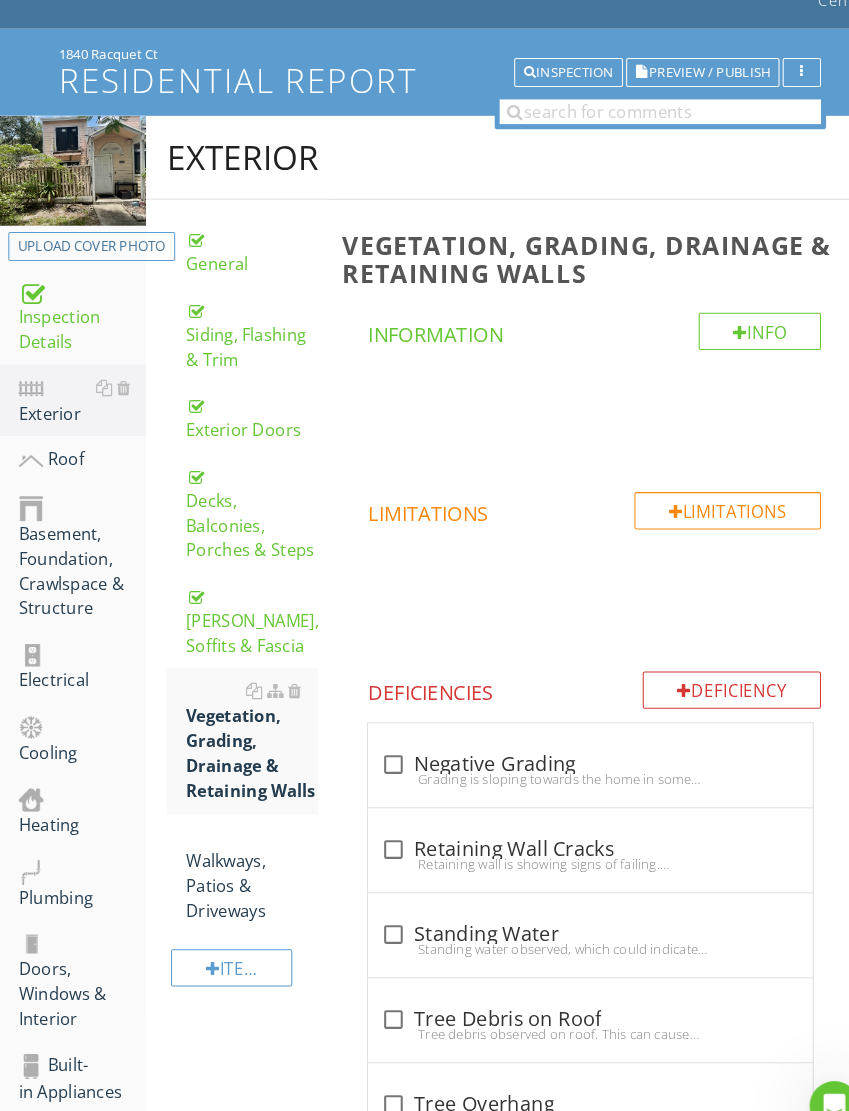 click on "Walkways, Patios & Driveways" at bounding box center (242, 843) 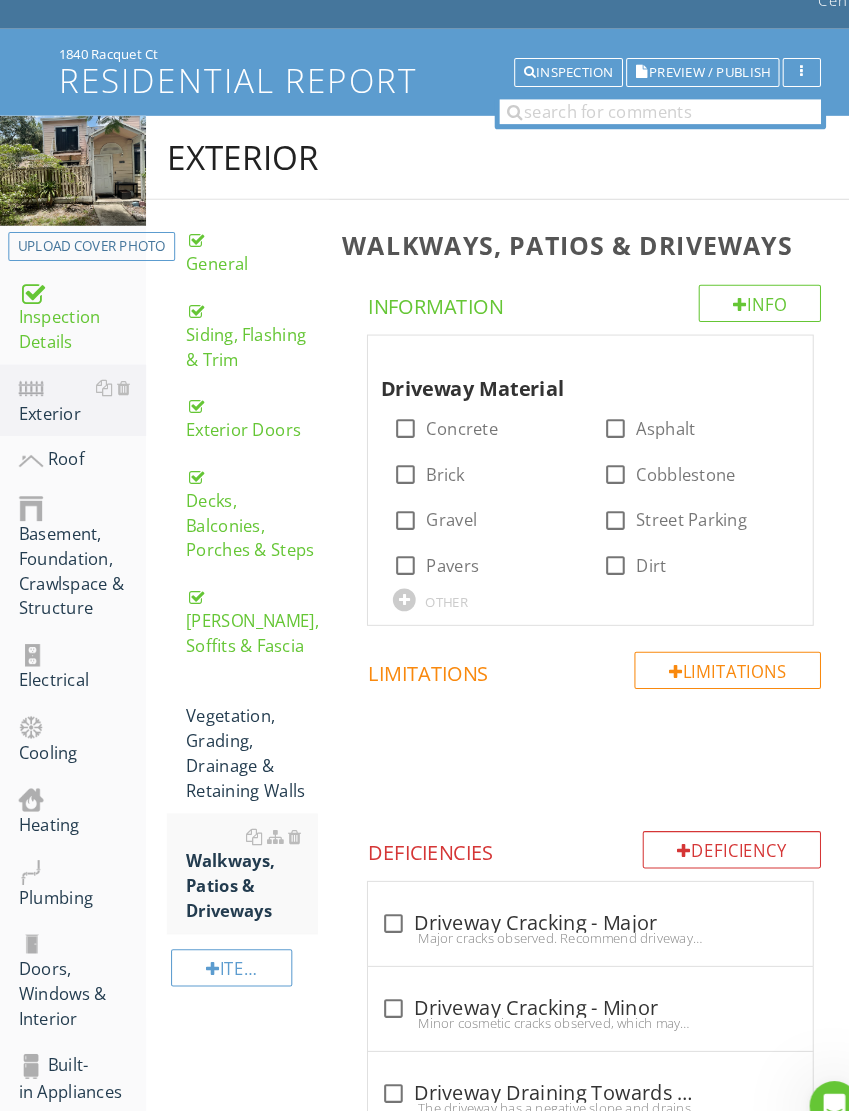 click at bounding box center [283, 807] 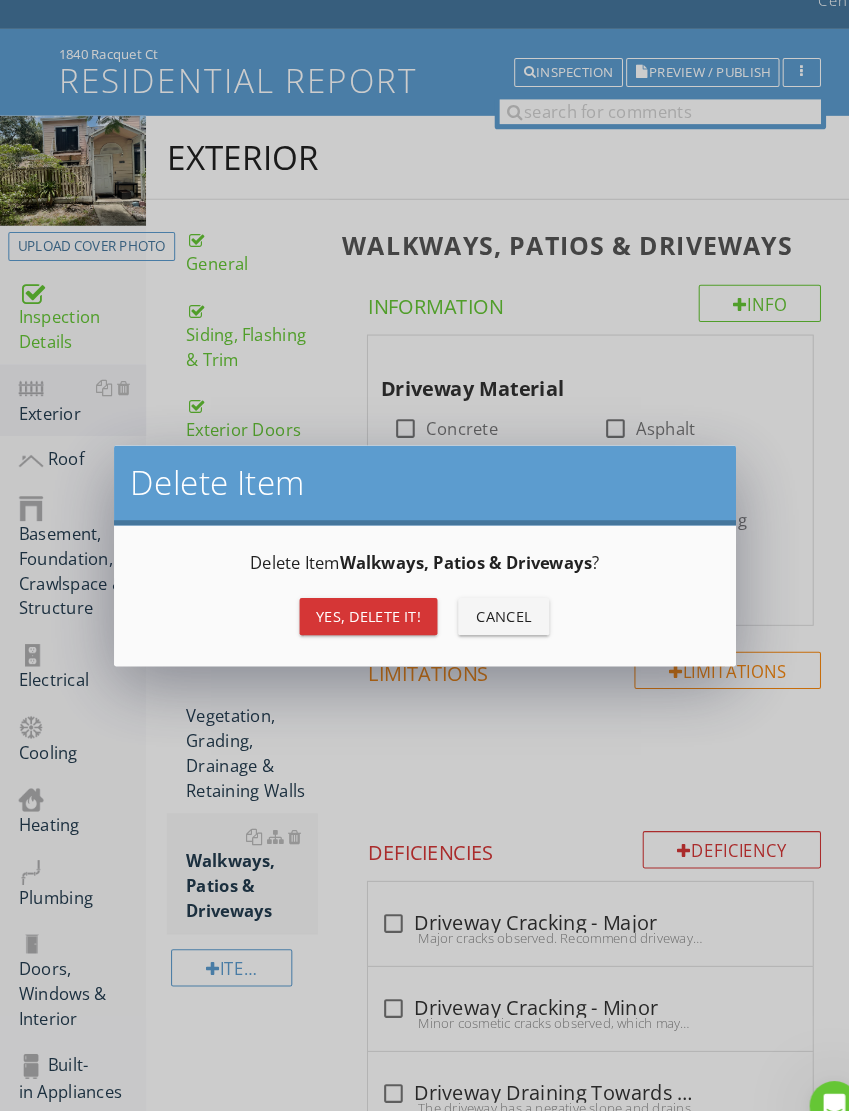 click on "Yes, Delete it!" at bounding box center (355, 594) 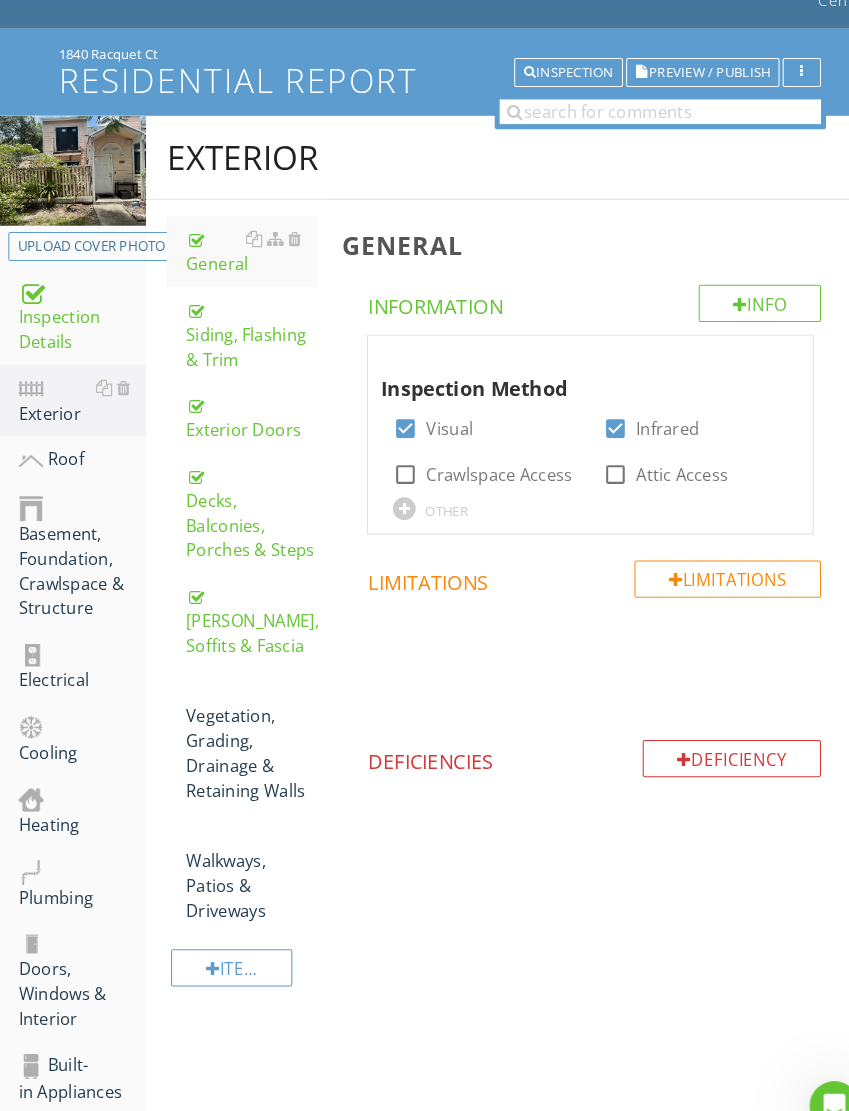 click at bounding box center (283, 667) 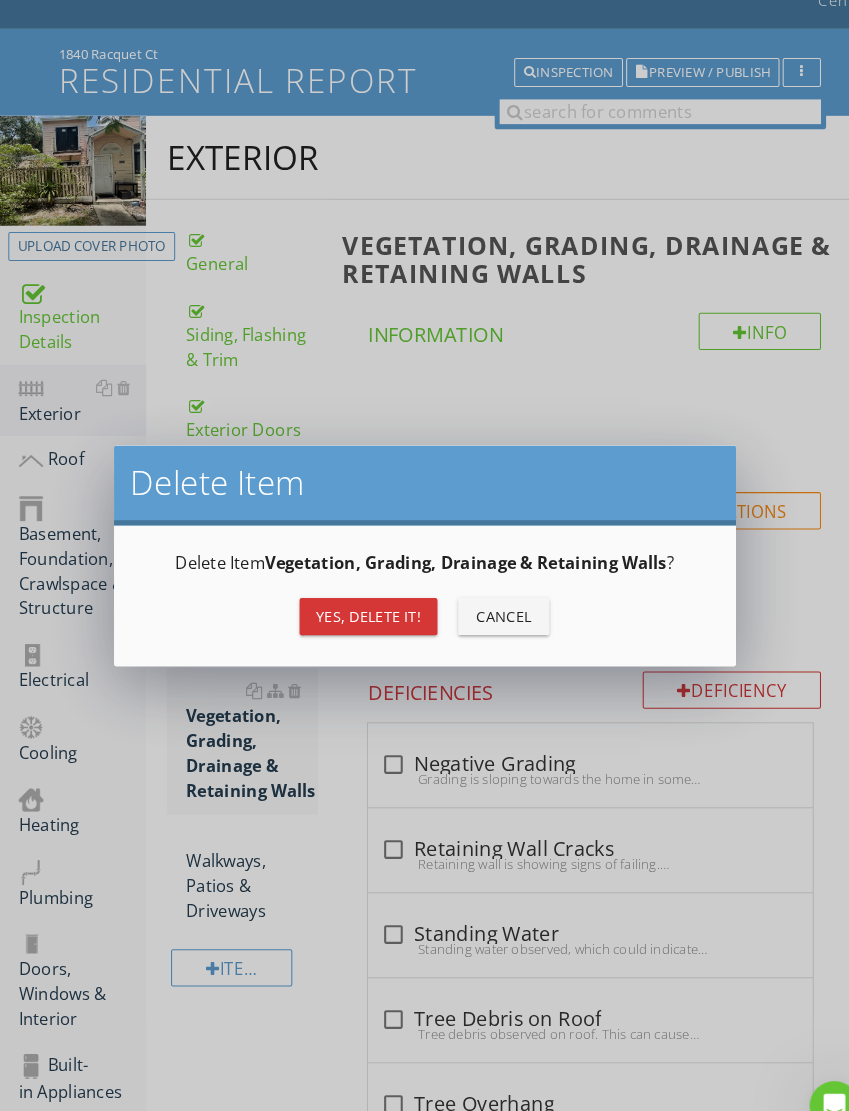 click on "Yes, Delete it!" at bounding box center (355, 594) 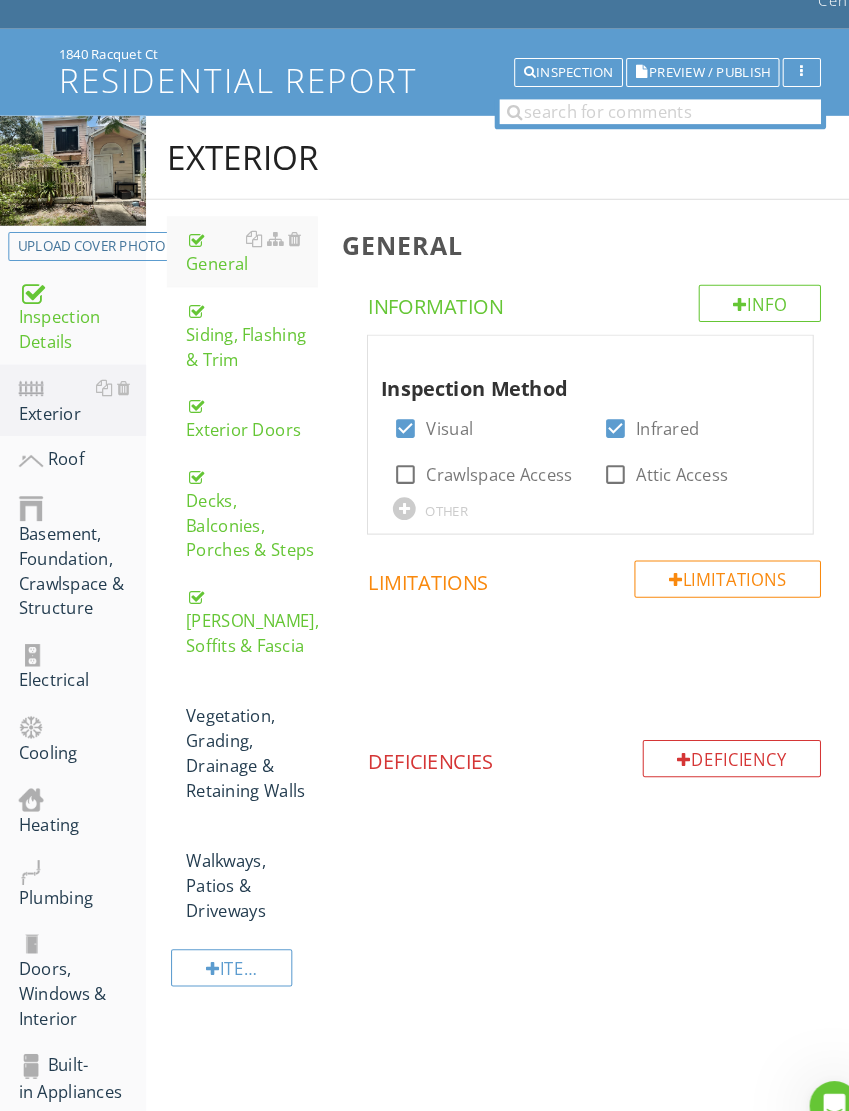 click on "[PERSON_NAME], Soffits & Fascia" at bounding box center [242, 599] 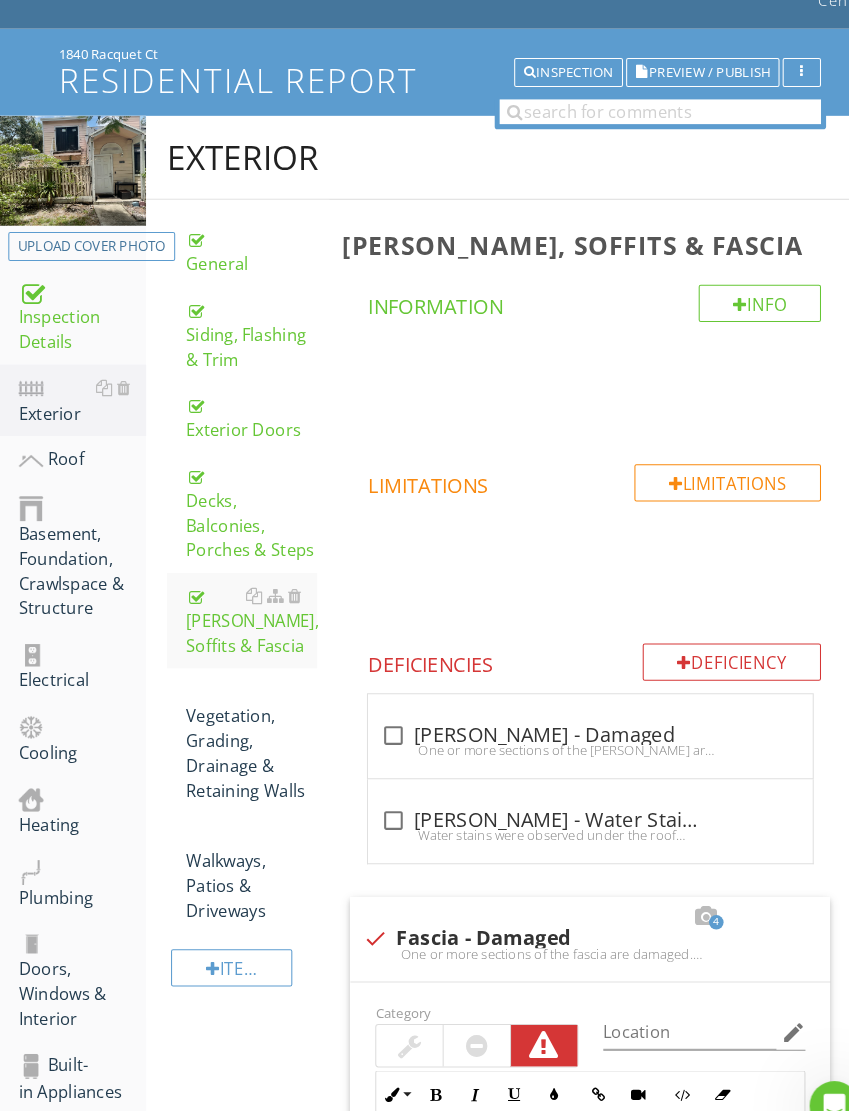 click at bounding box center (30, 445) 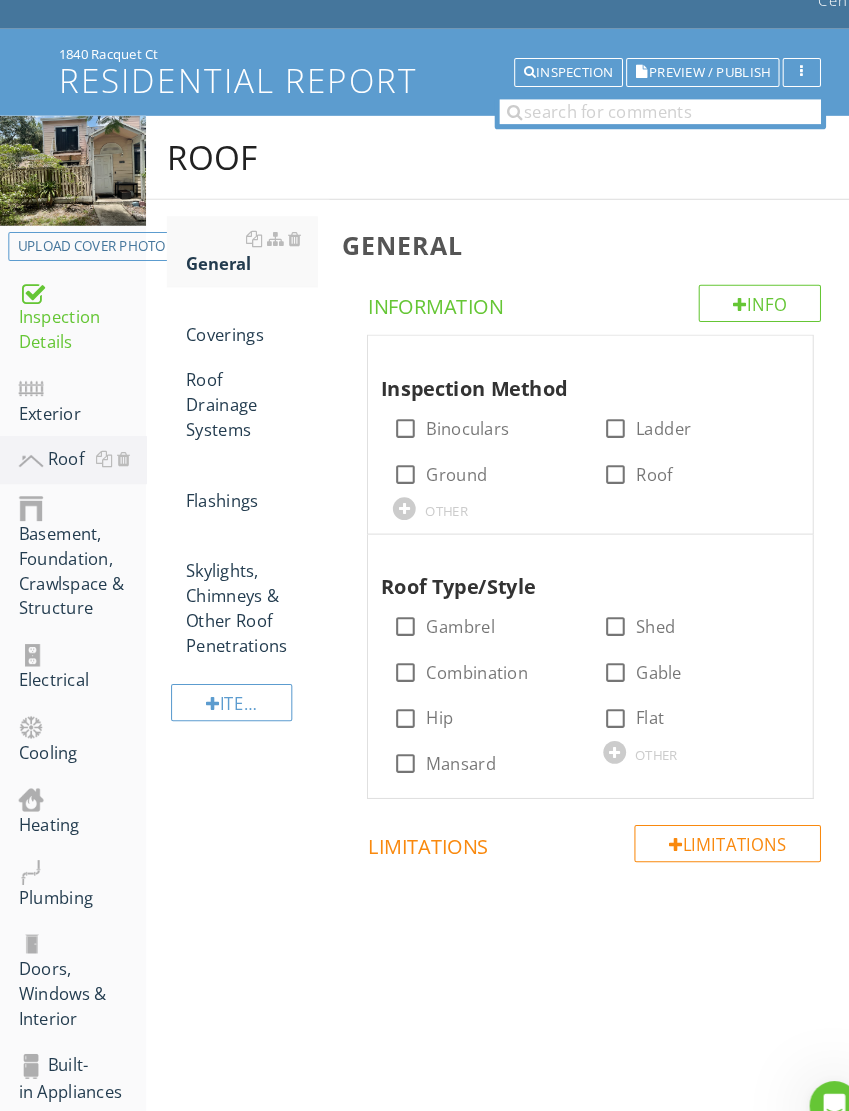 click on "Exterior" at bounding box center (79, 387) 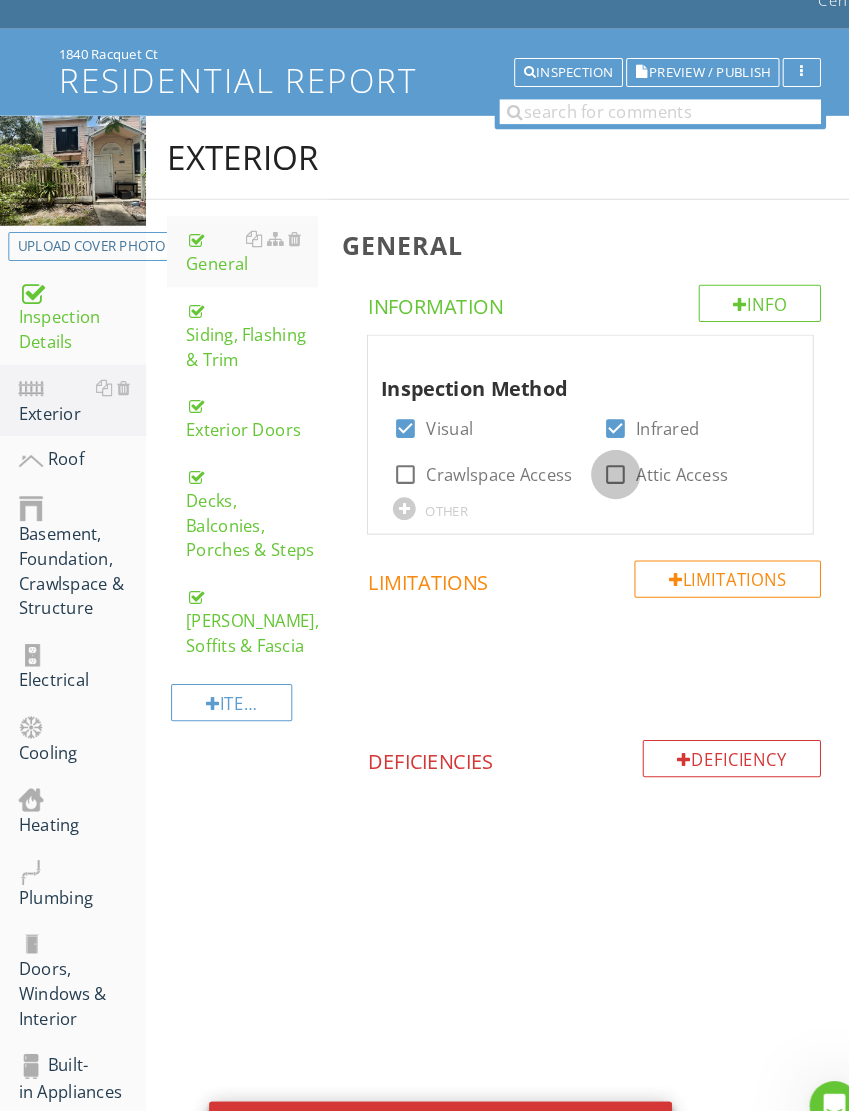 click at bounding box center [594, 458] 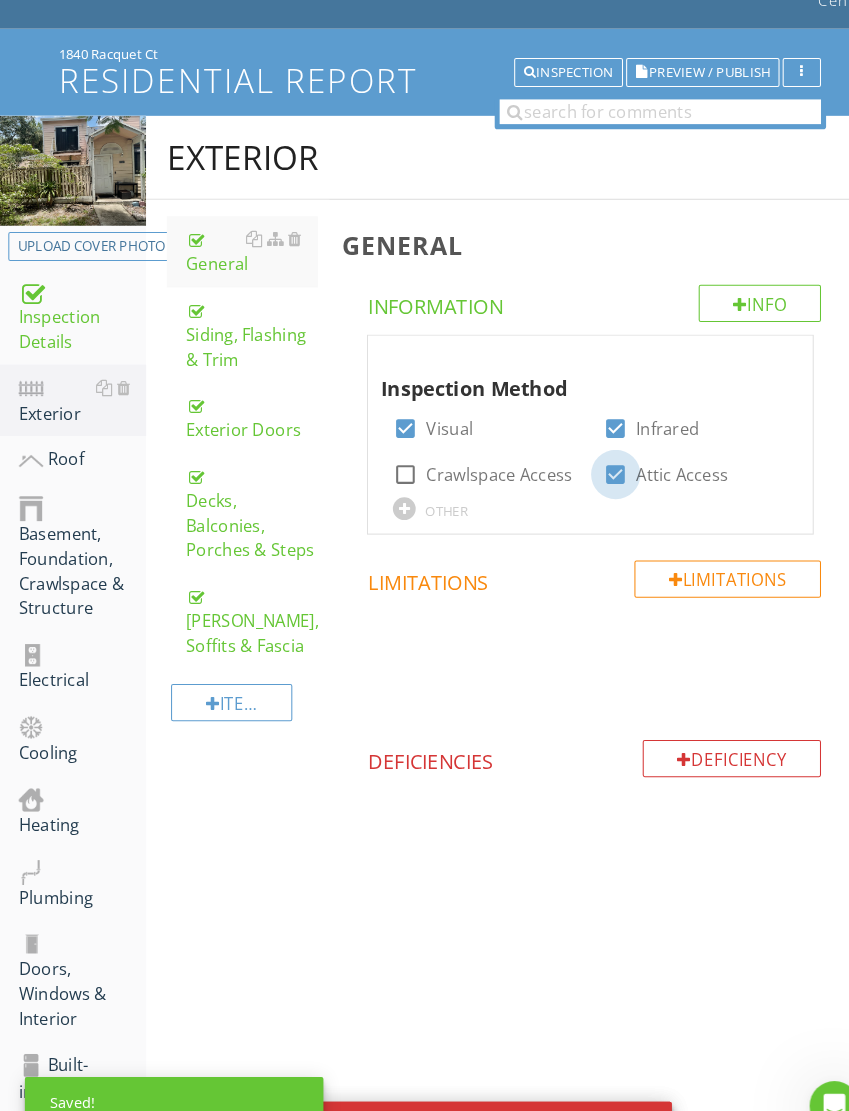click at bounding box center [594, 458] 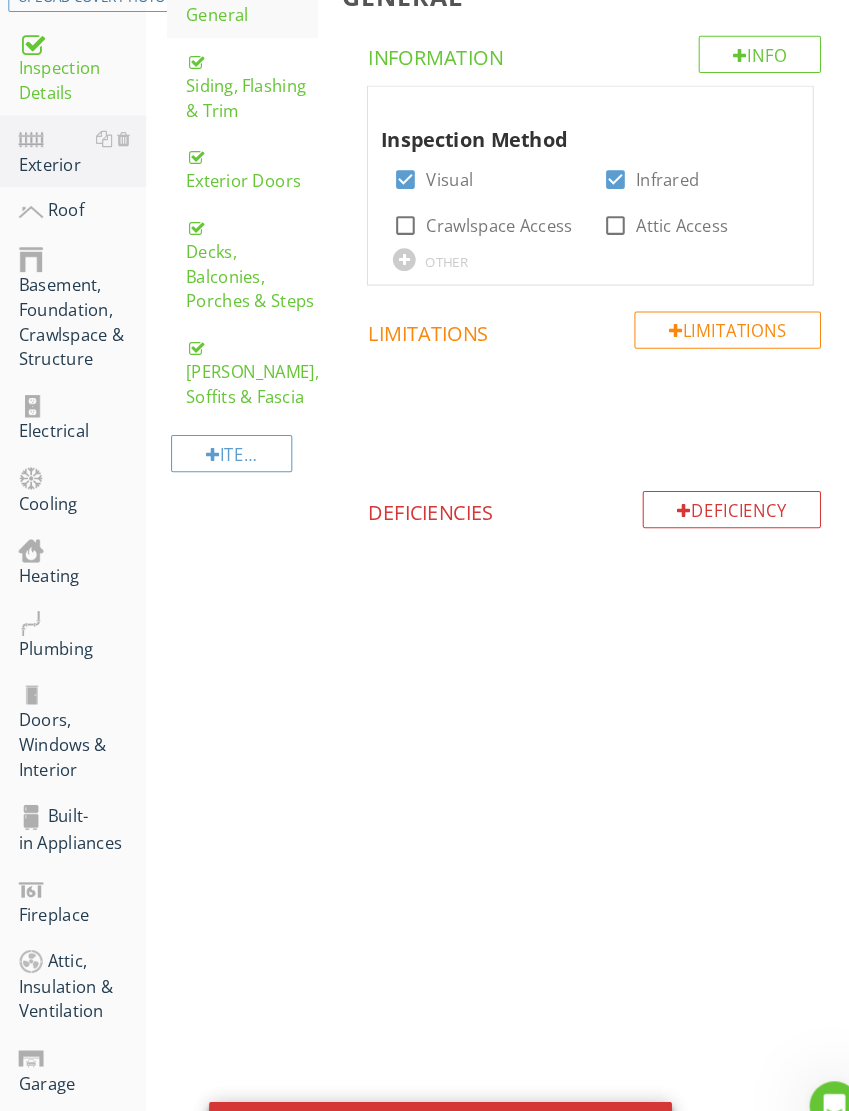 scroll, scrollTop: 373, scrollLeft: 0, axis: vertical 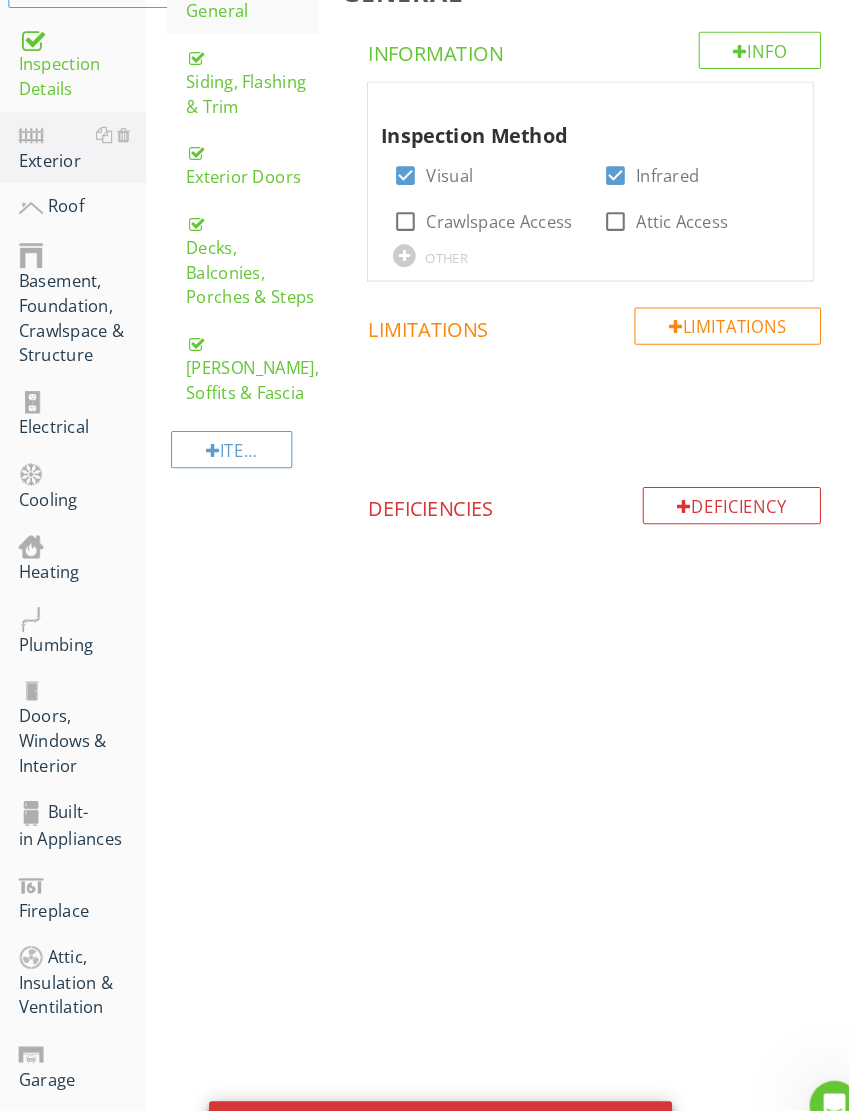 click at bounding box center [612, 1087] 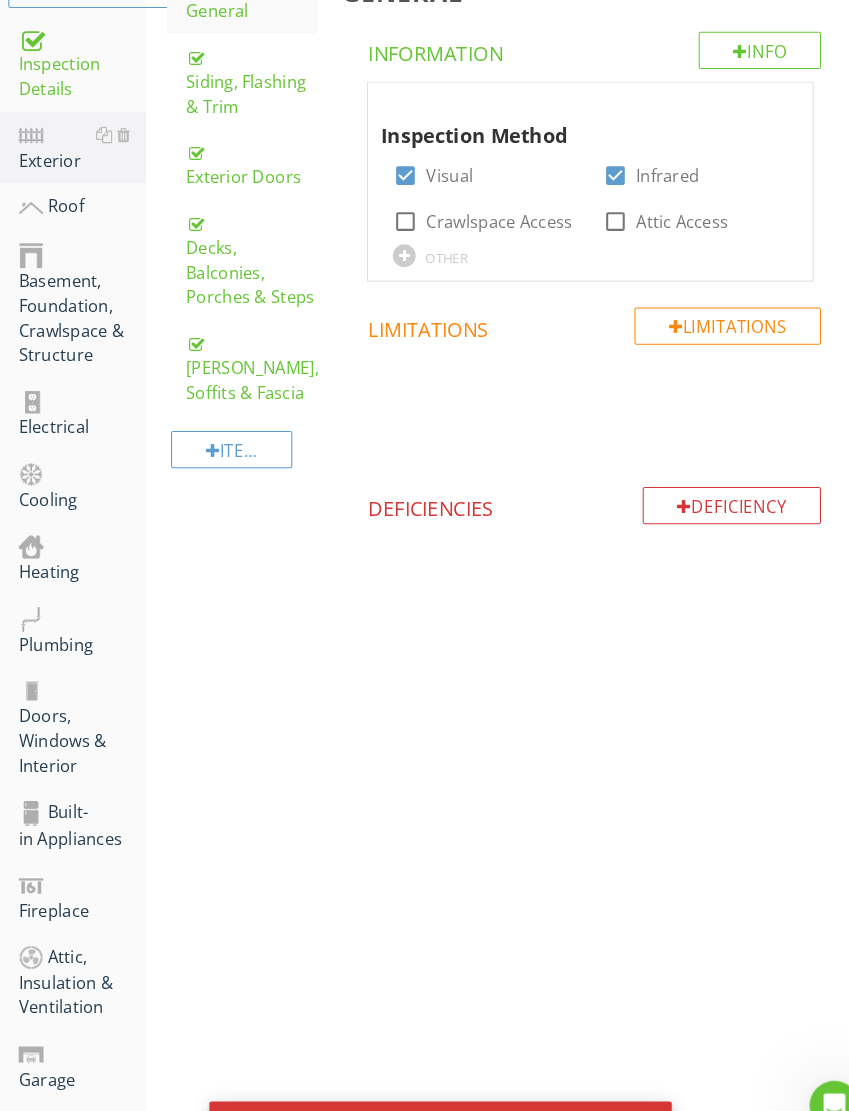 scroll, scrollTop: 374, scrollLeft: 0, axis: vertical 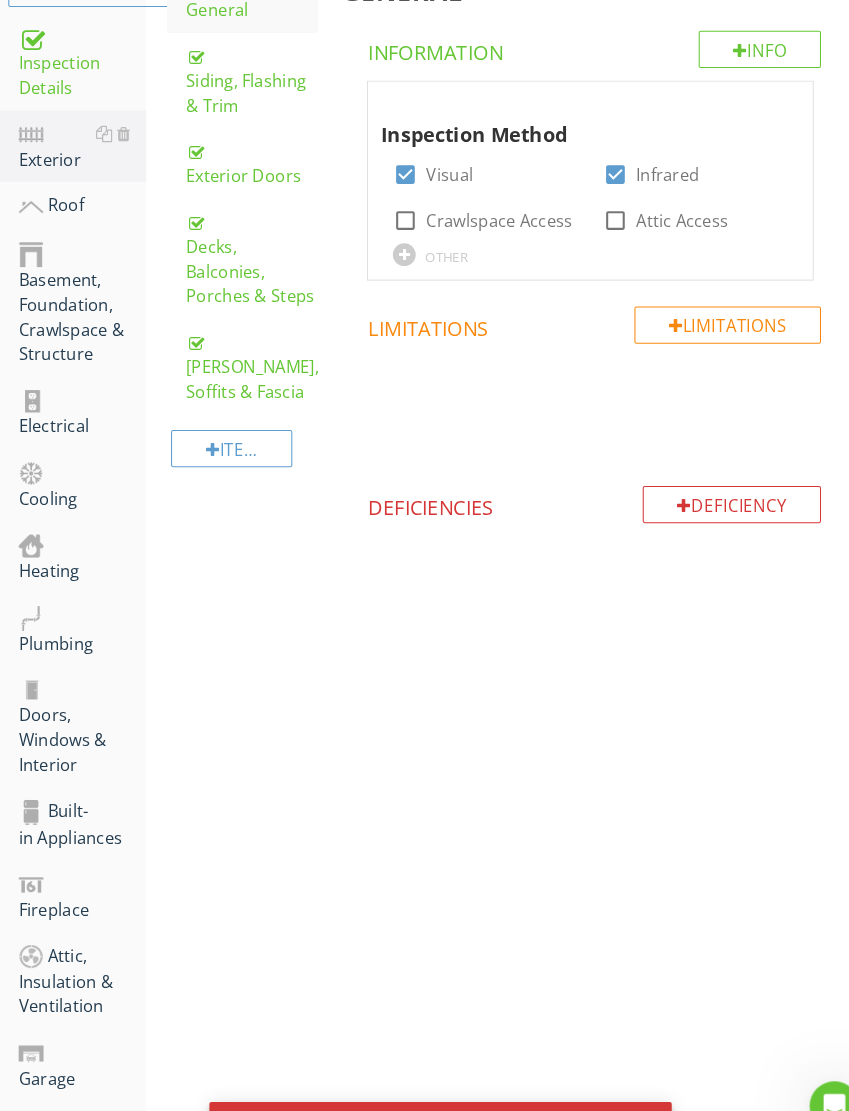 click on "Upload cover photo
Inspection Details
Exterior
Roof
Basement, Foundation, Crawlspace & Structure
Electrical
Cooling
Heating
Plumbing
Doors, Windows & Interior
Built-in Appliances
Fireplace
Attic, Insulation & Ventilation
Garage
House Pics
Interior
Permits History
Section
Exterior
General
Siding, Flashing & Trim
Exterior Doors
Decks, Balconies, Porches & Steps
[PERSON_NAME], Soffits & Fascia
Information" at bounding box center [424, 620] 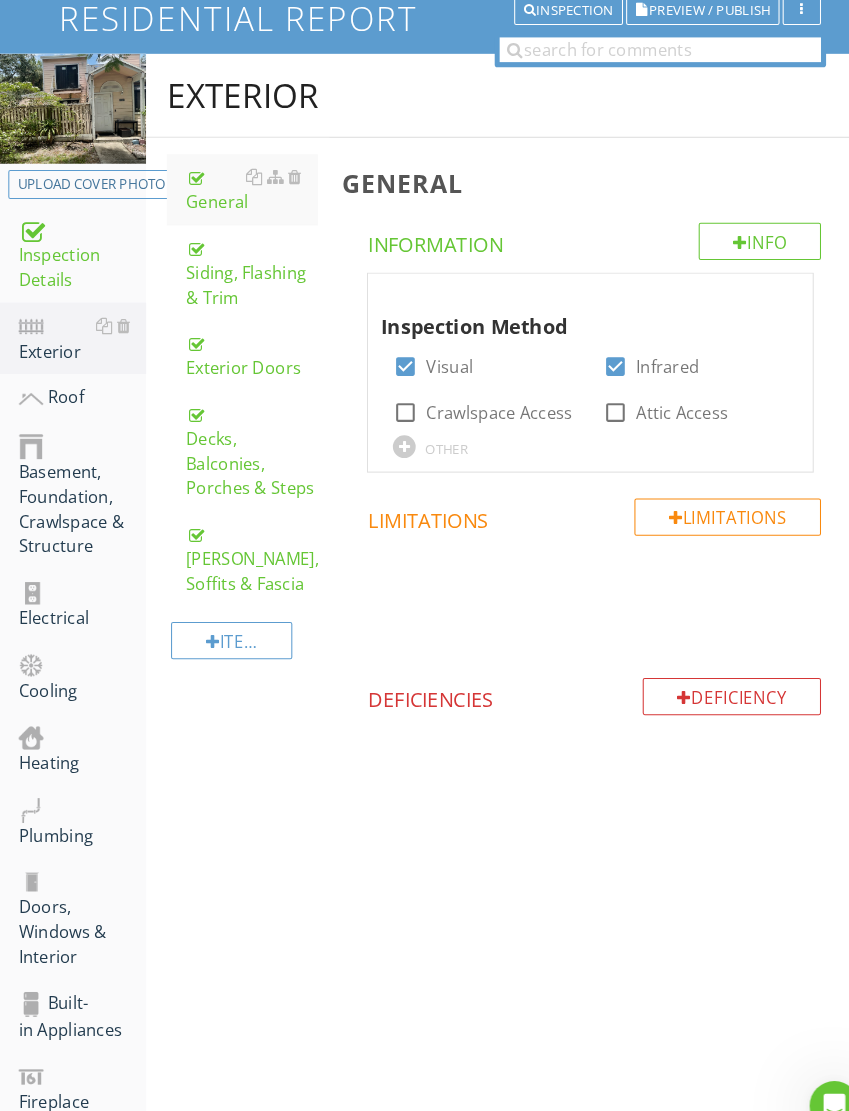 scroll, scrollTop: 129, scrollLeft: 0, axis: vertical 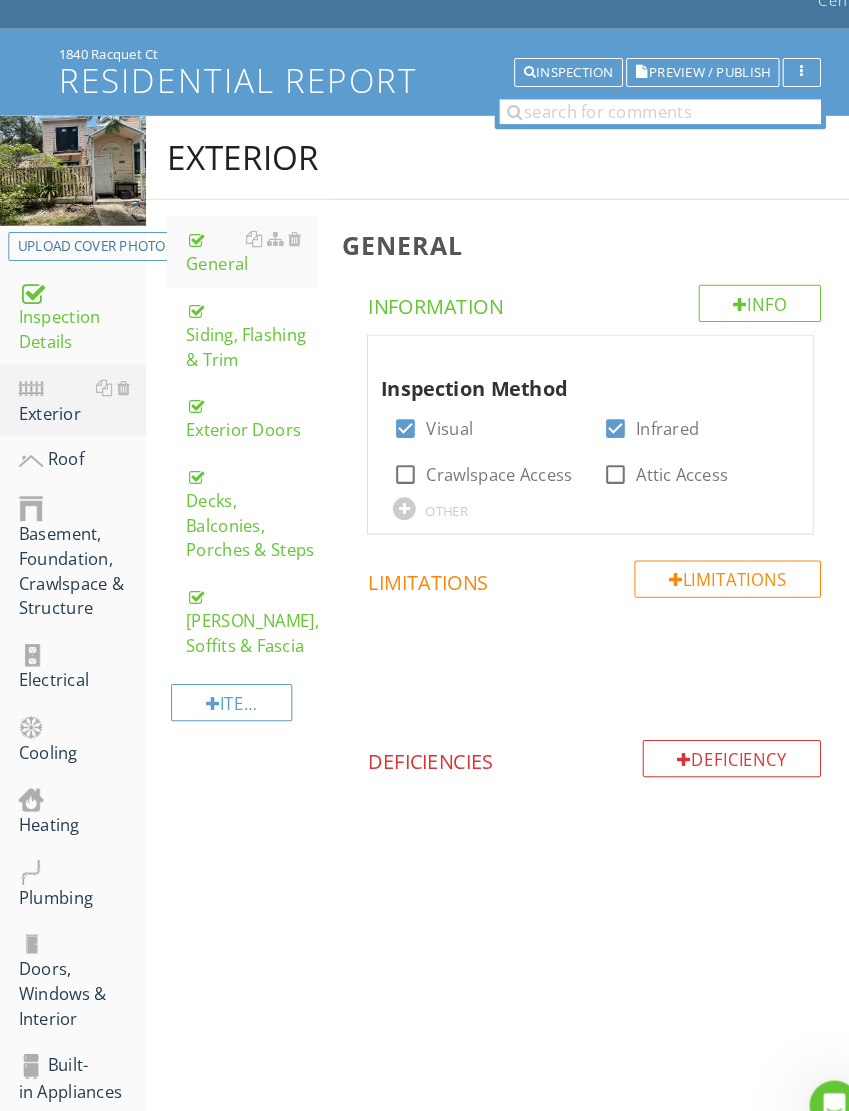 click at bounding box center [594, 458] 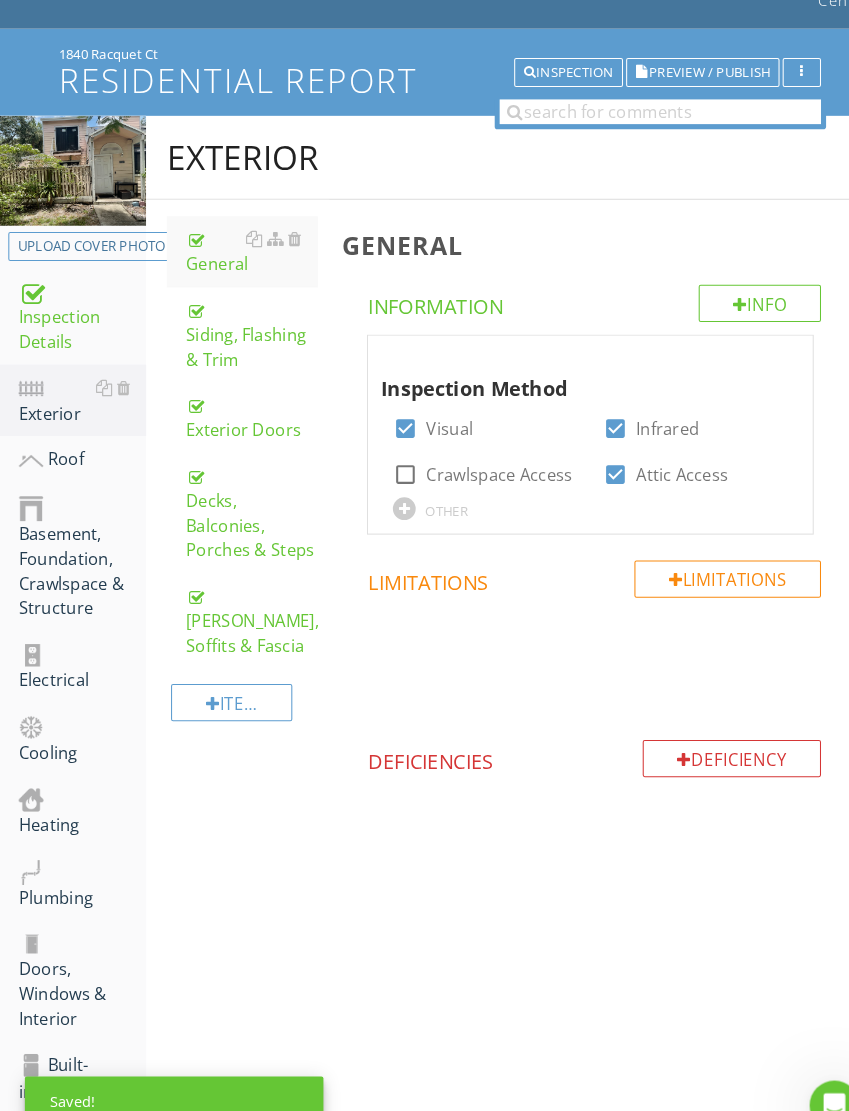 click at bounding box center [594, 458] 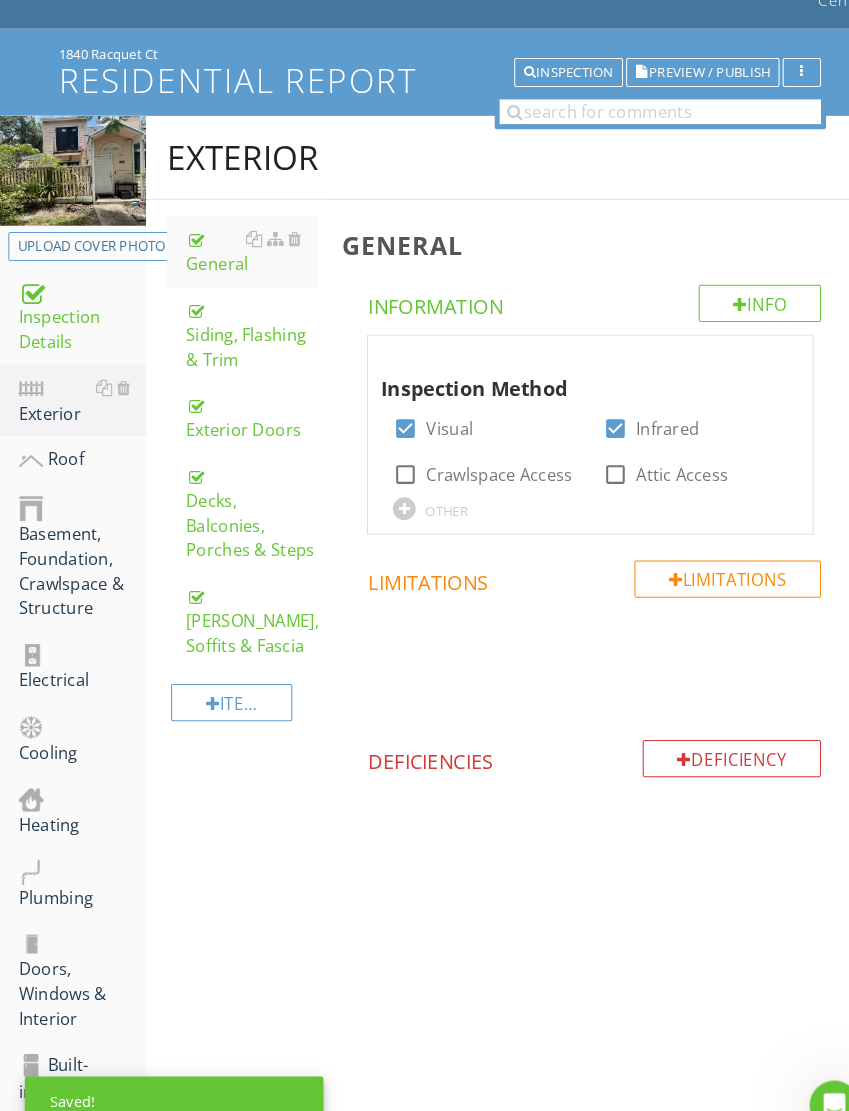 click on "[PERSON_NAME], Soffits & Fascia" at bounding box center [242, 599] 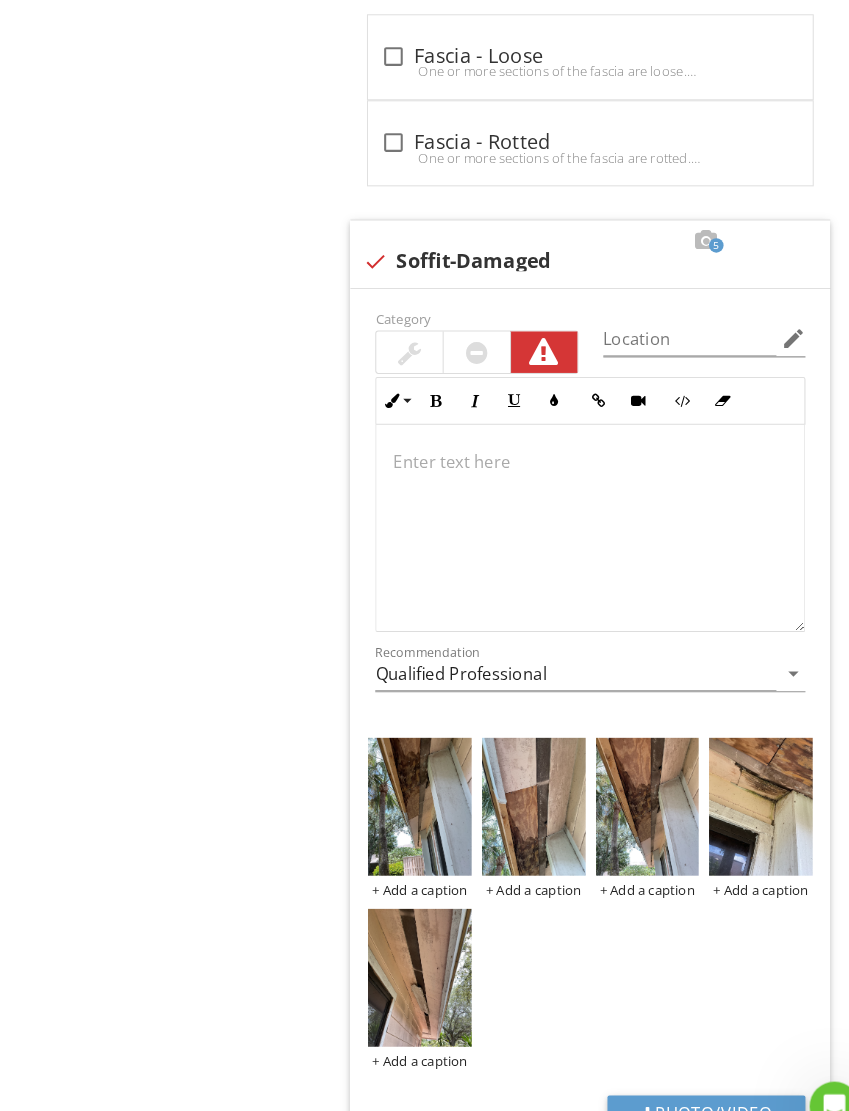 scroll, scrollTop: 1613, scrollLeft: 0, axis: vertical 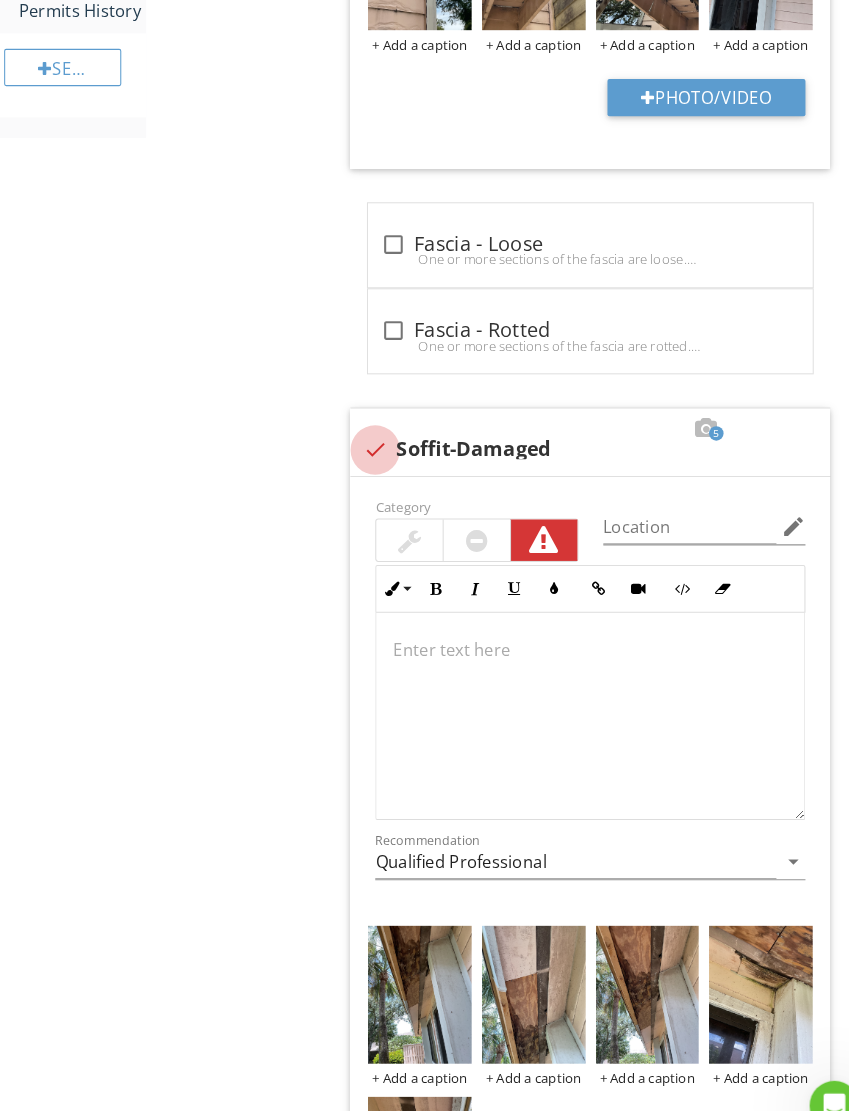click at bounding box center [362, 435] 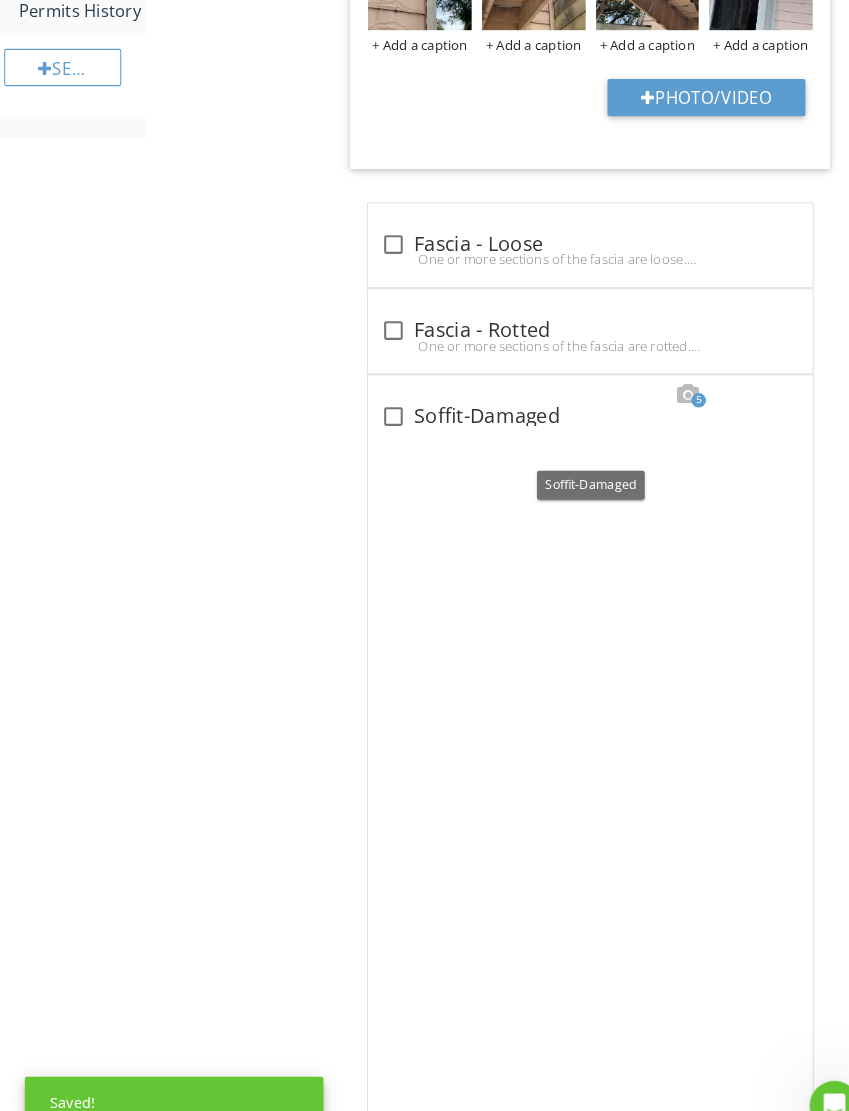 scroll, scrollTop: 1062, scrollLeft: 0, axis: vertical 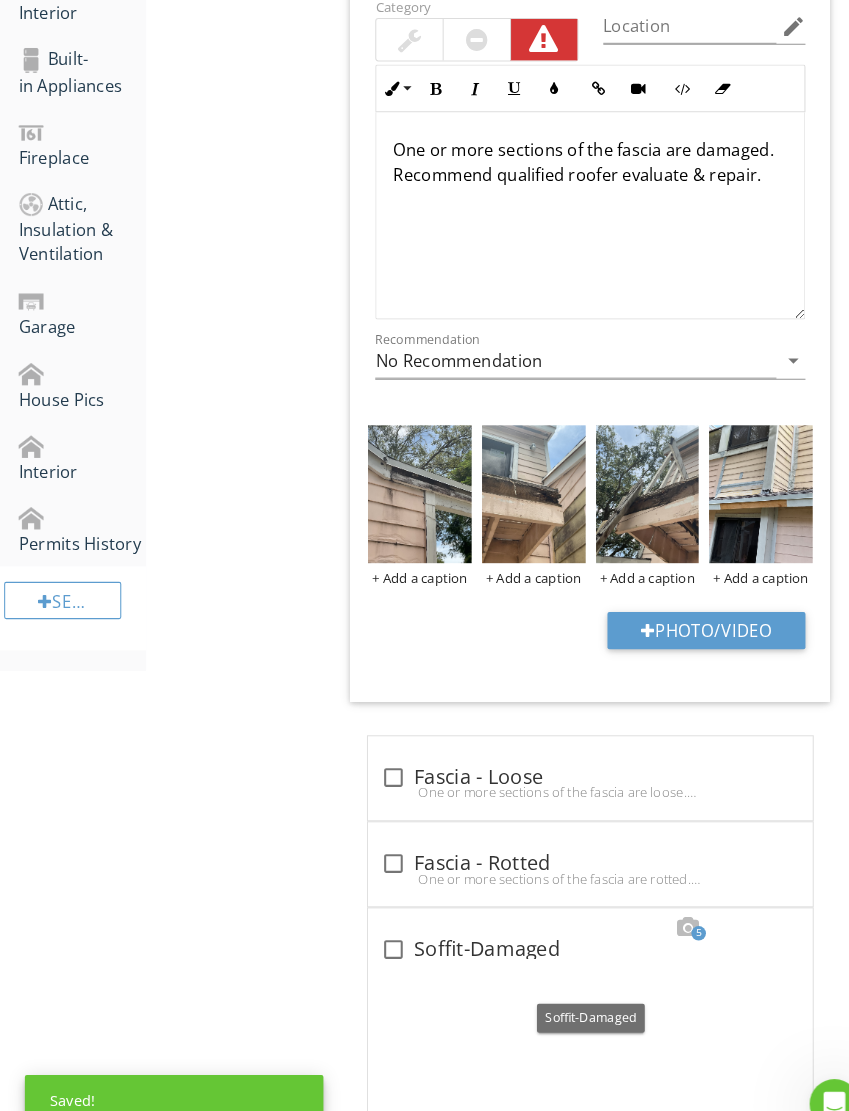 click on "check_box_outline_blank
Wasps Nest
Wasp nests were visible under the soffits. Recommend a qualified exterminator evaluate and remove." at bounding box center [569, 1740] 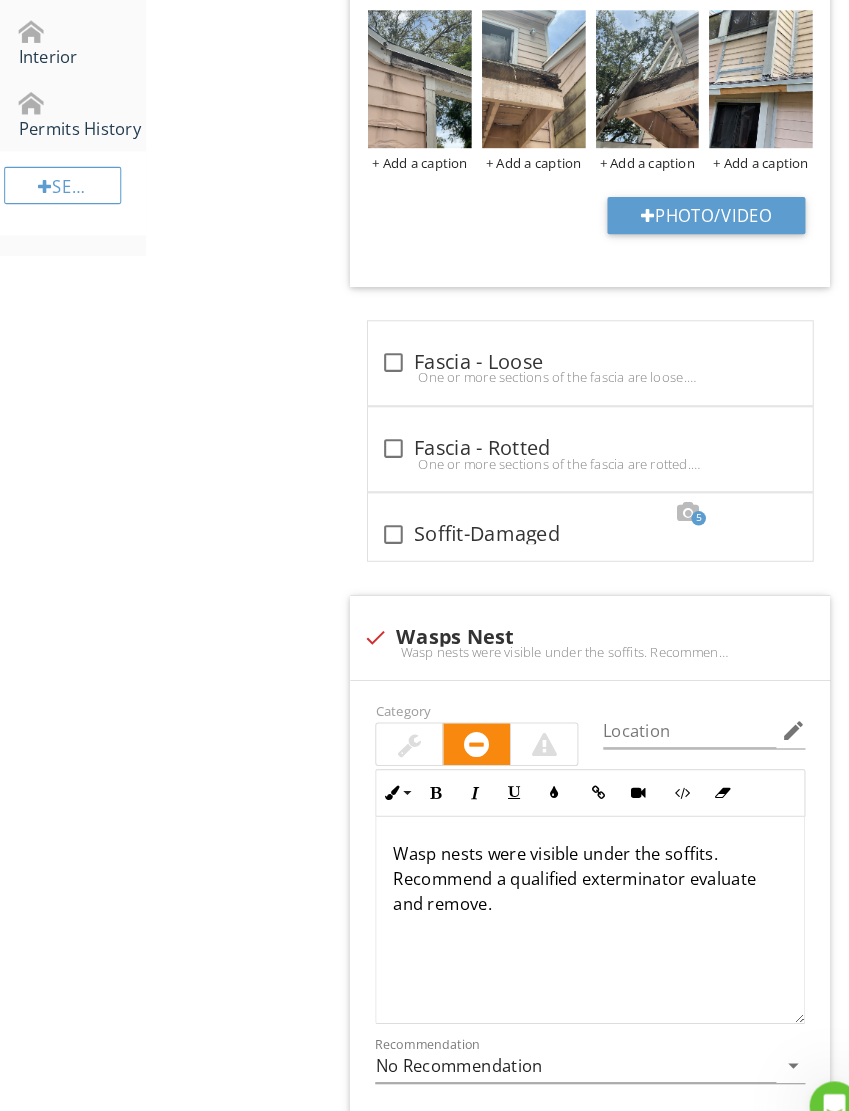 scroll, scrollTop: 1500, scrollLeft: 0, axis: vertical 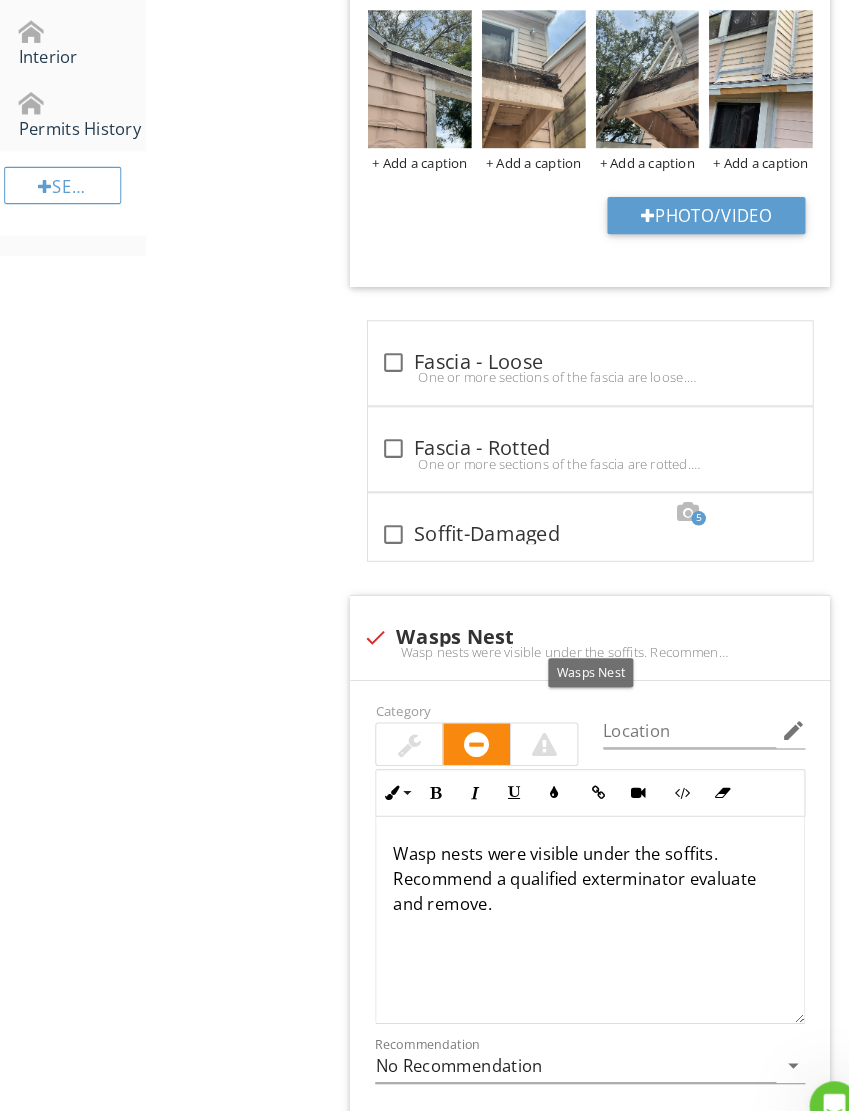 click on "Wasp nests were visible under the soffits. Recommend a qualified exterminator evaluate and remove." at bounding box center (569, 629) 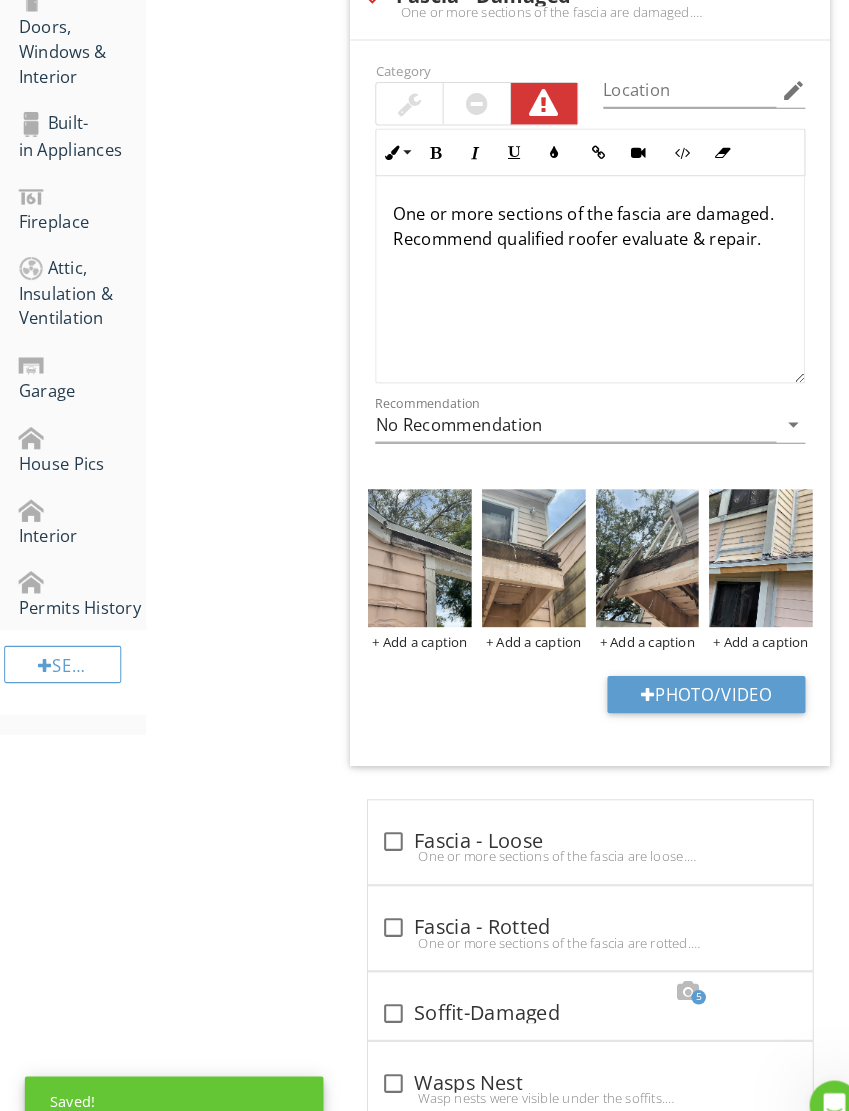 scroll, scrollTop: 1037, scrollLeft: 0, axis: vertical 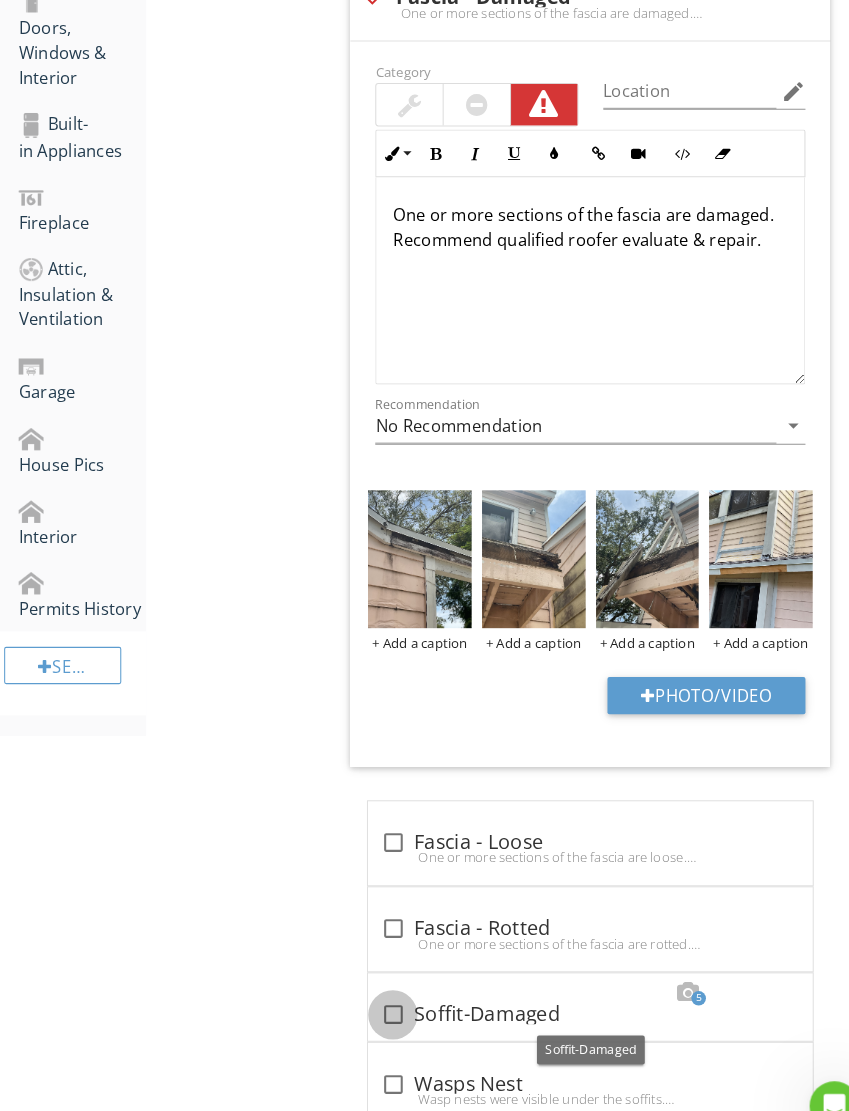 click at bounding box center (379, 979) 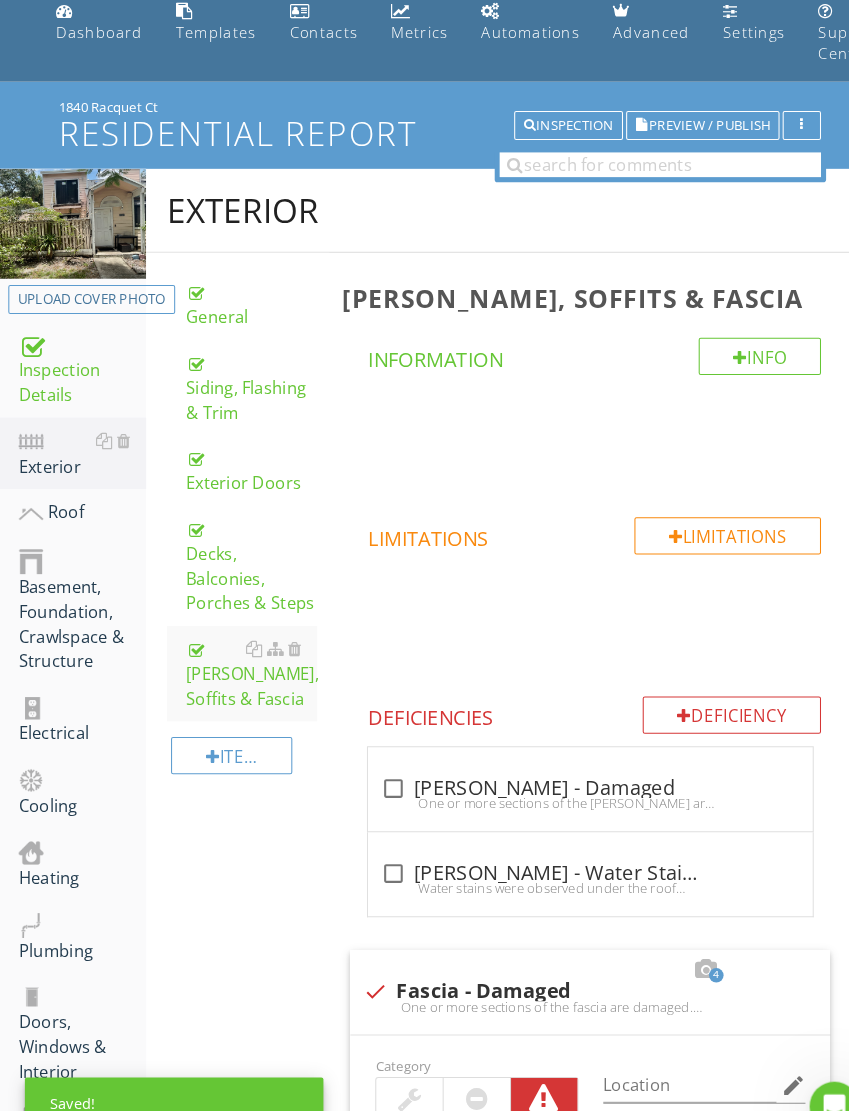 scroll, scrollTop: 0, scrollLeft: 0, axis: both 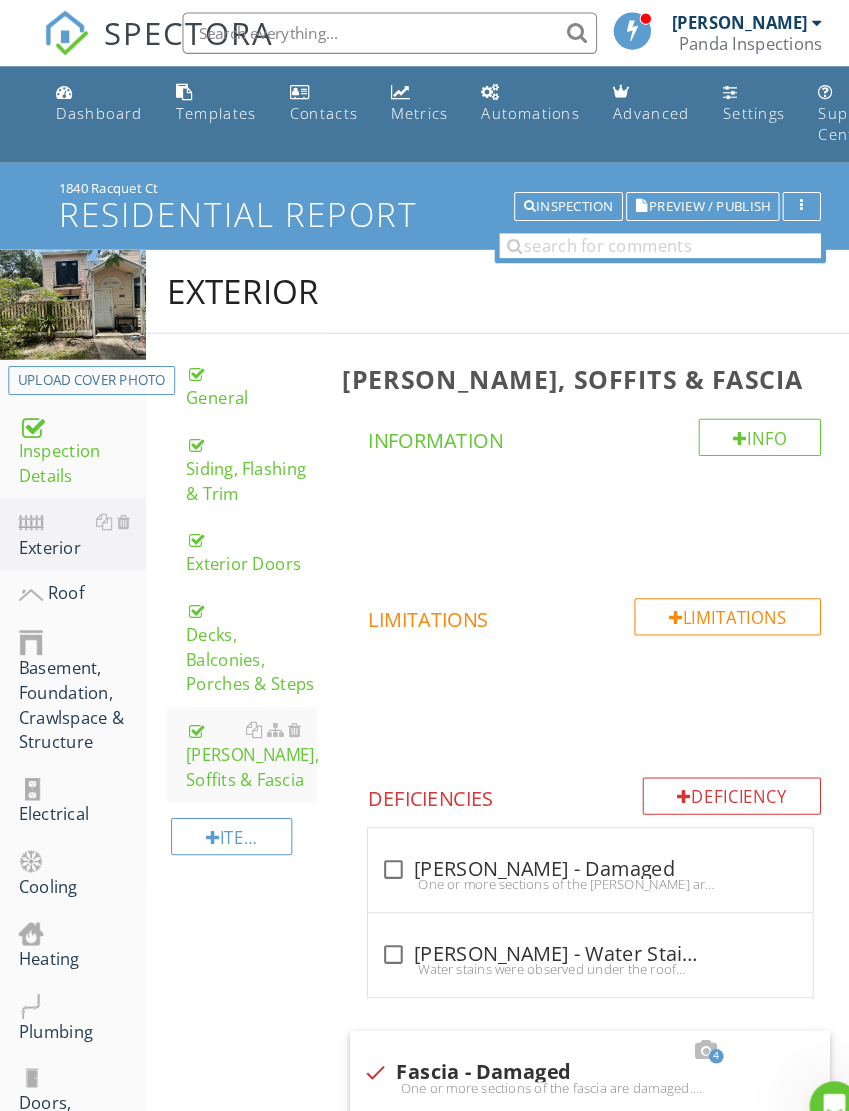 click on "Roof" at bounding box center [79, 573] 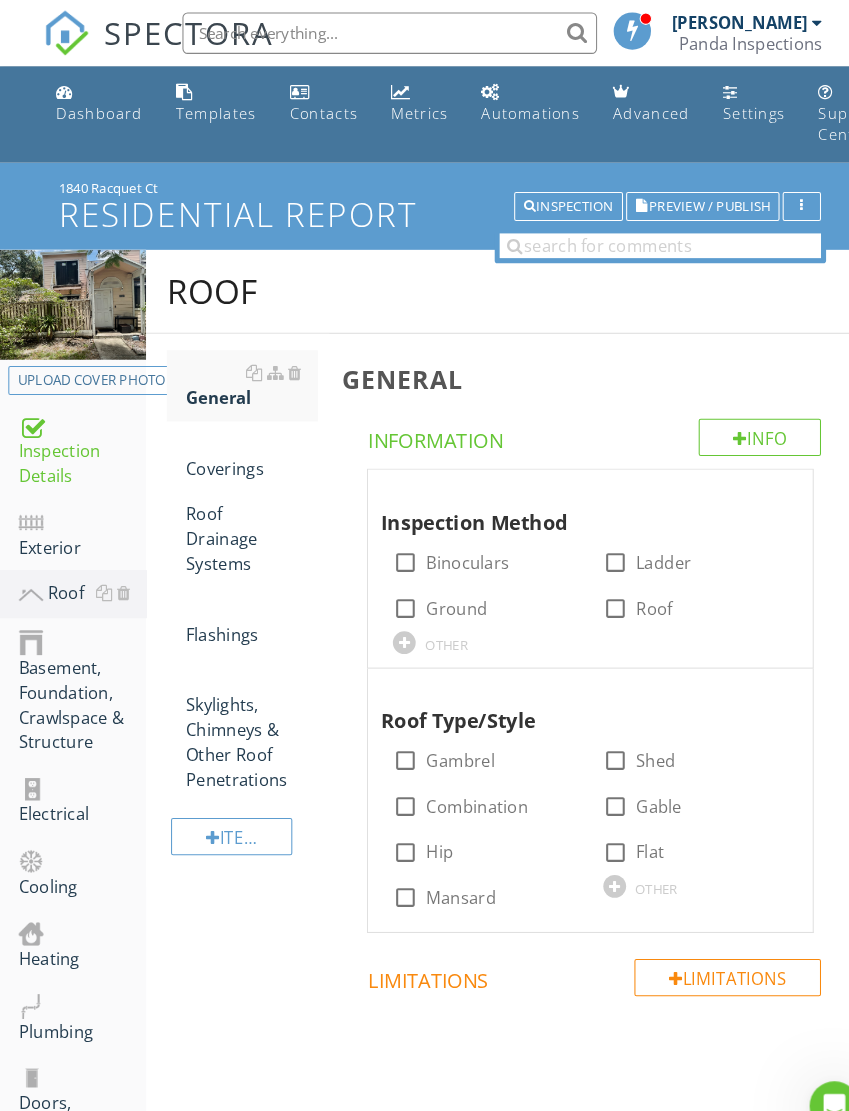 click at bounding box center (594, 543) 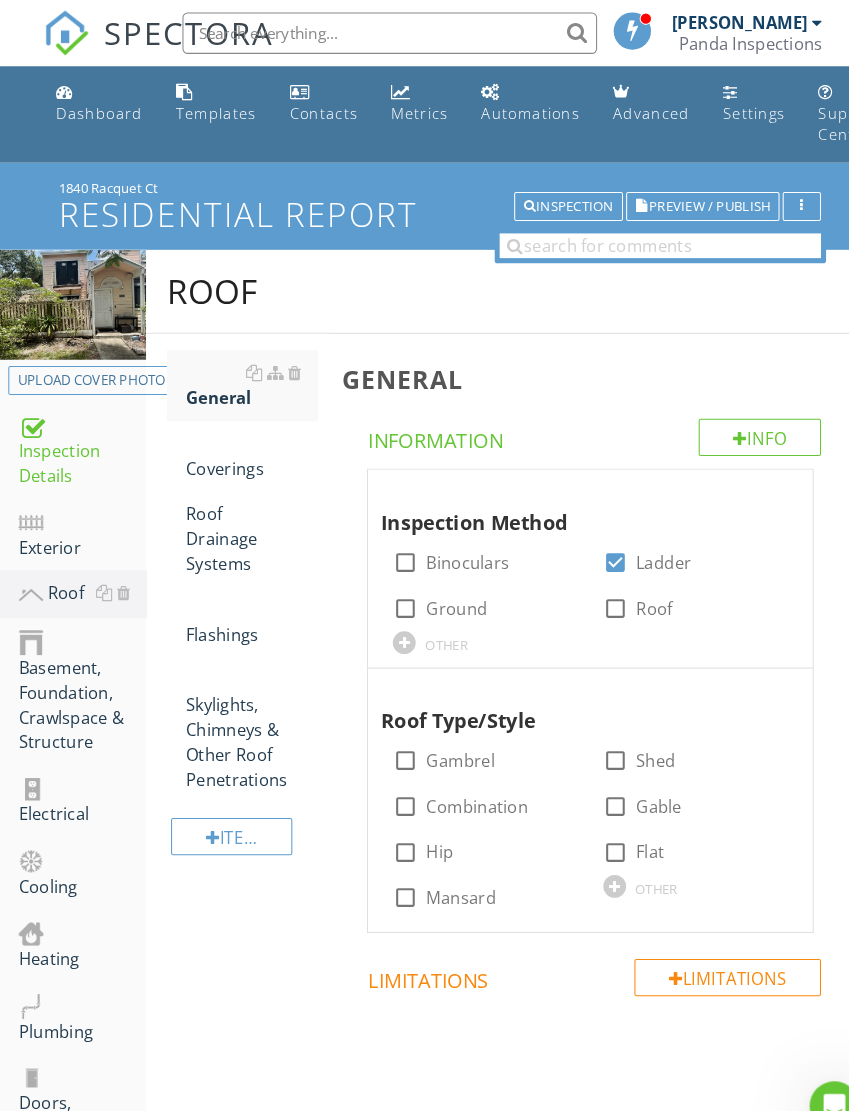 click at bounding box center (594, 587) 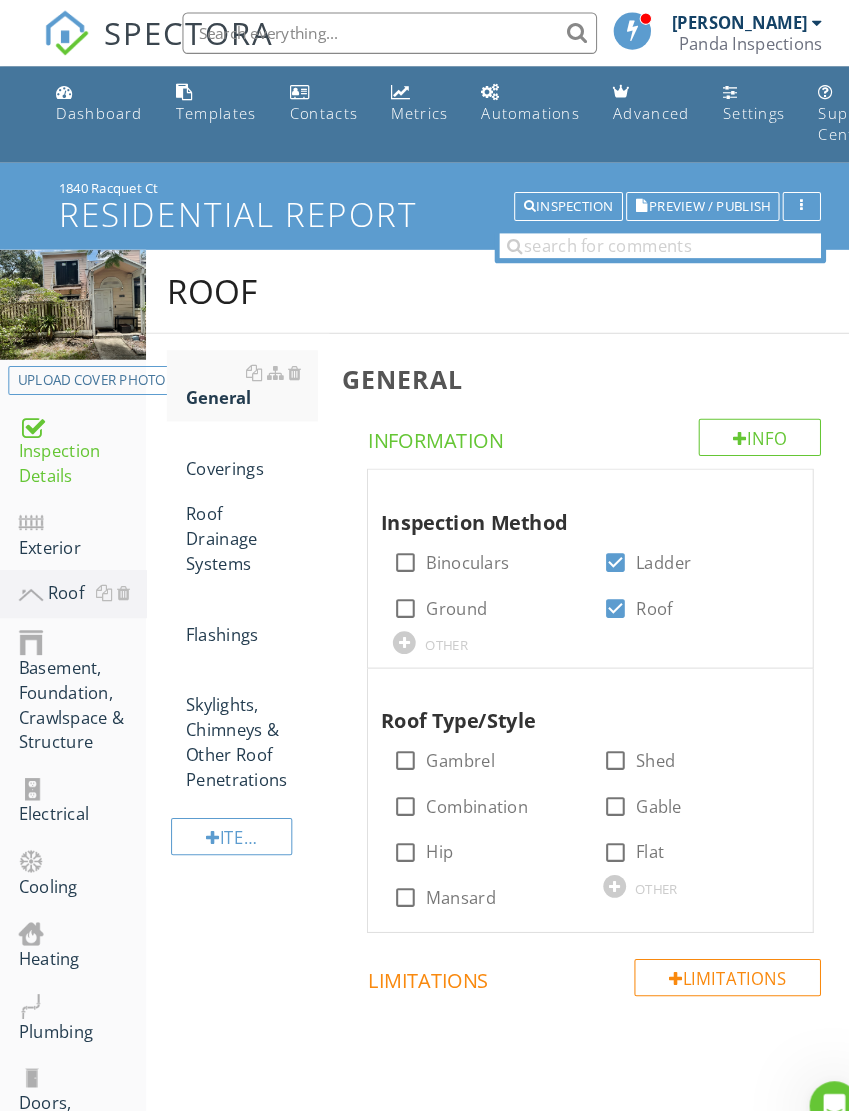 click at bounding box center [391, 822] 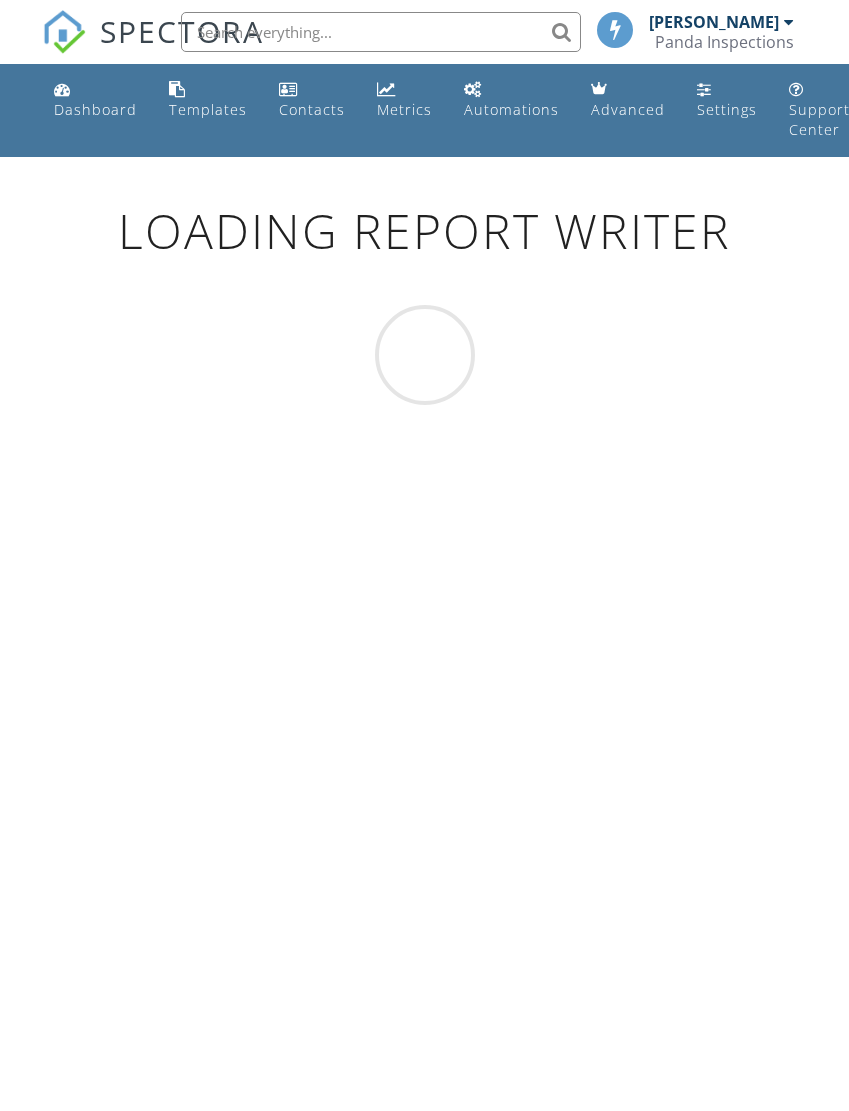 scroll, scrollTop: 0, scrollLeft: 0, axis: both 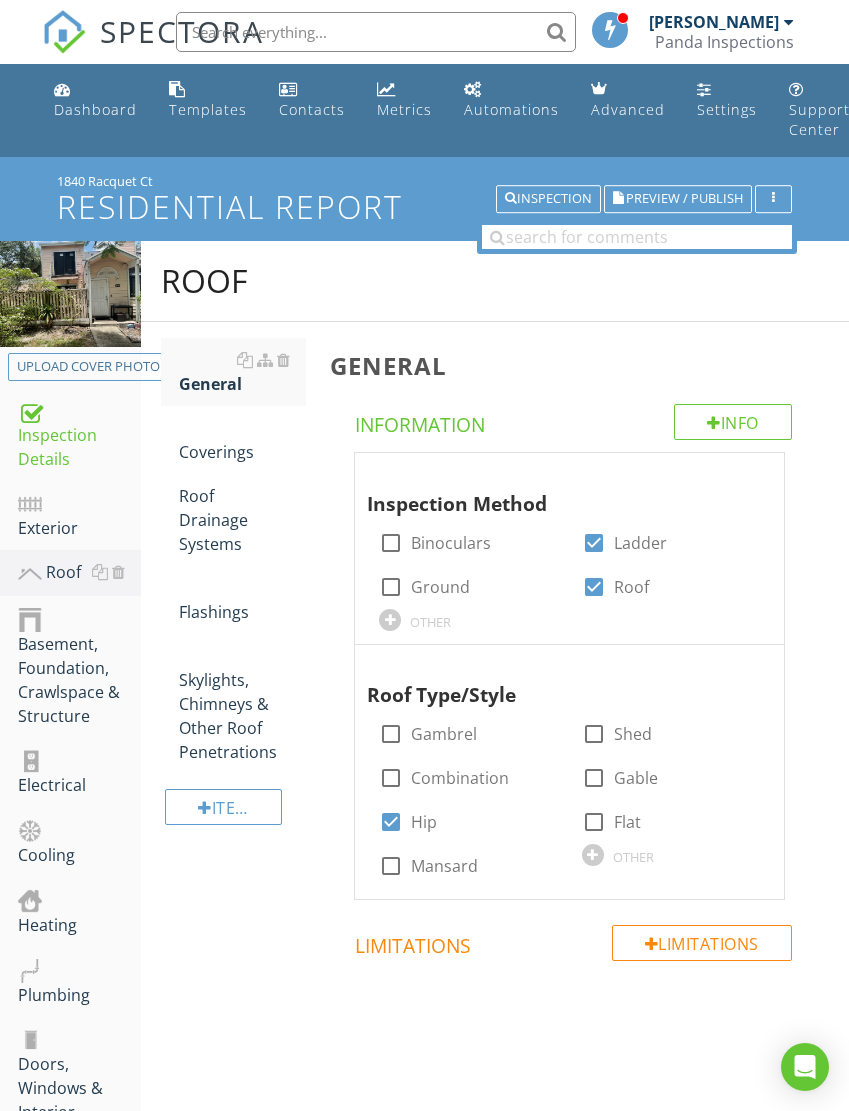 click on "Exterior" at bounding box center [79, 516] 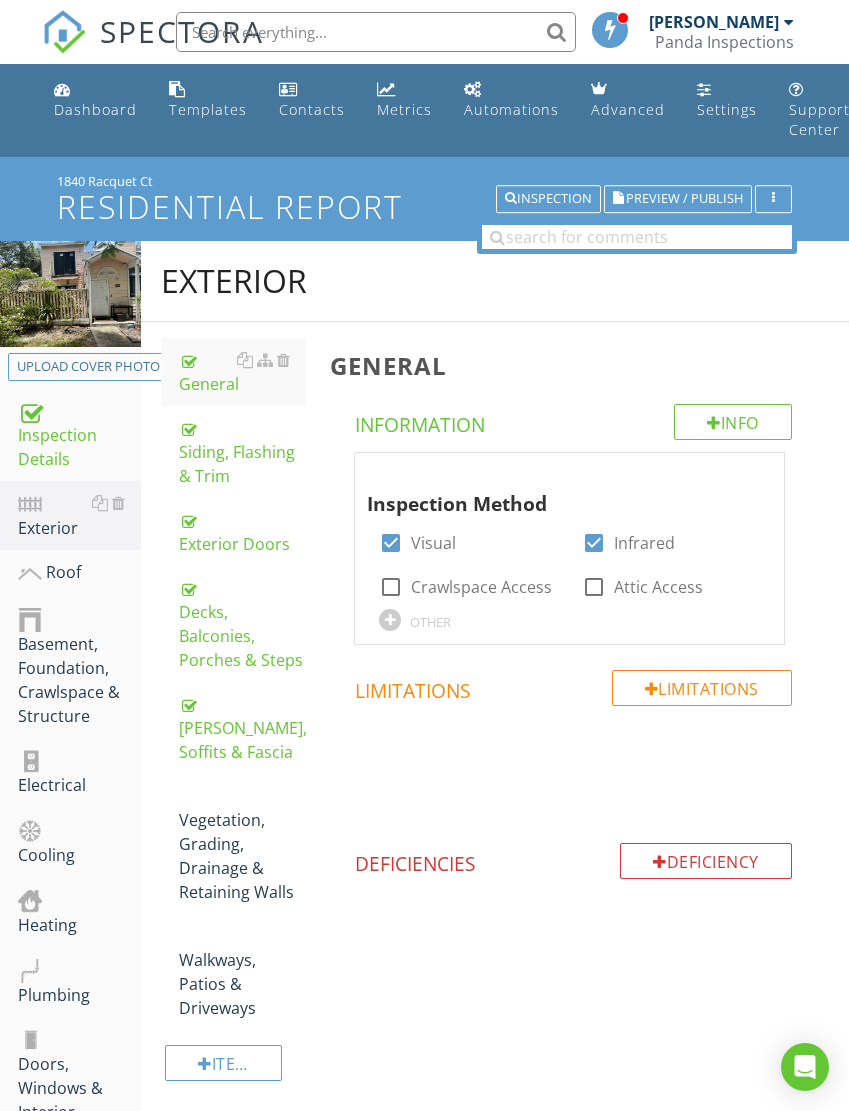 click on "Vegetation, Grading, Drainage & Retaining Walls" at bounding box center (242, 844) 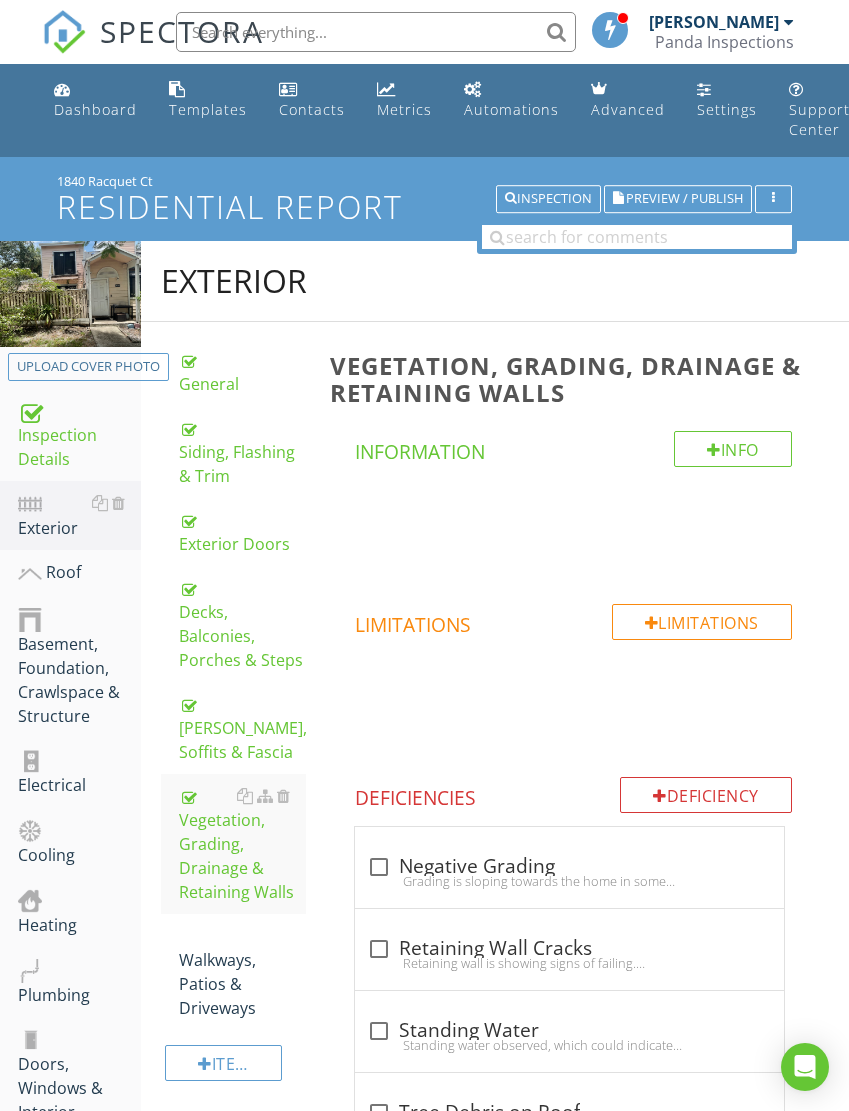 type 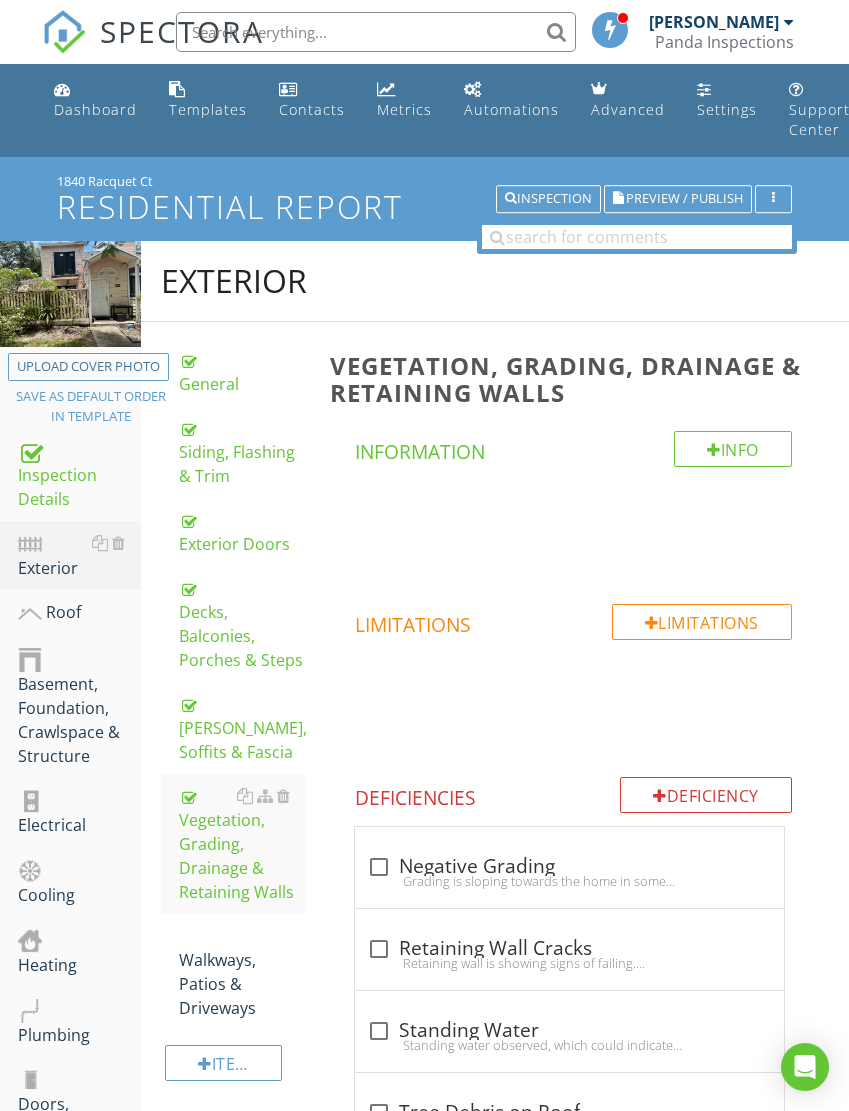 click on "Dashboard" at bounding box center [95, 109] 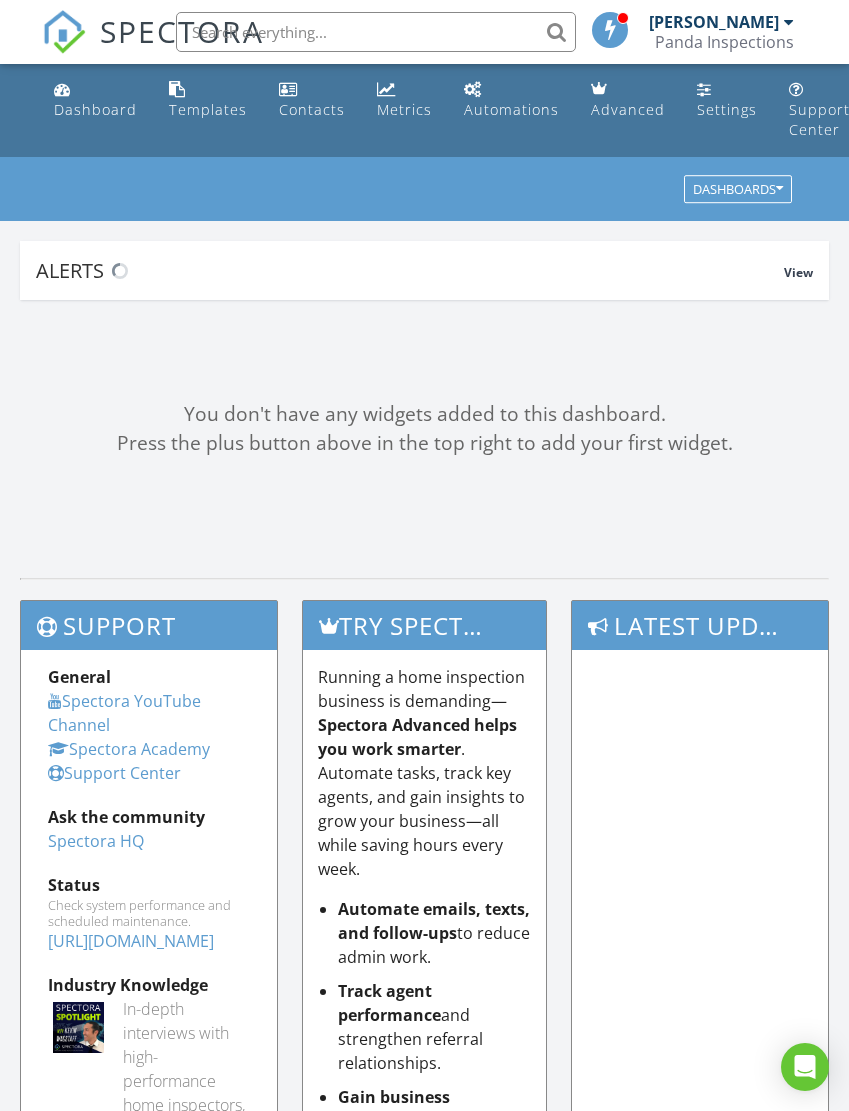 scroll, scrollTop: 0, scrollLeft: 0, axis: both 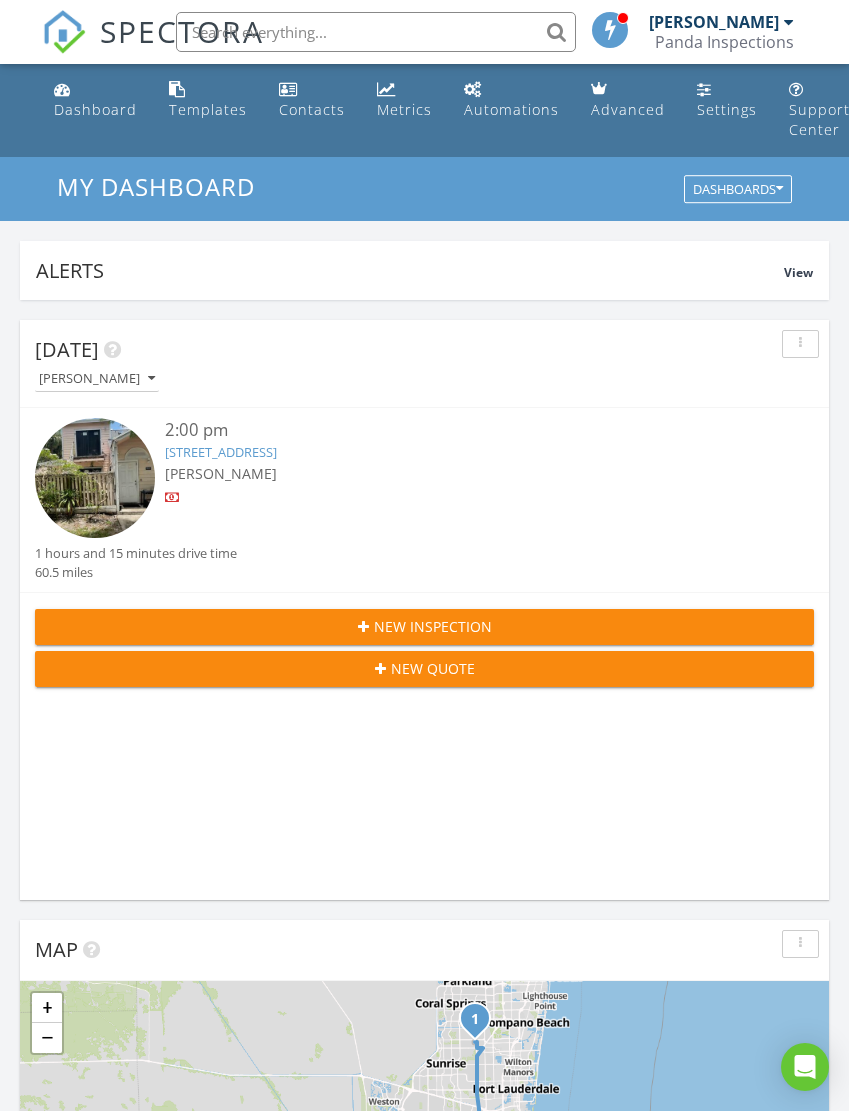 click on "[STREET_ADDRESS]" at bounding box center (221, 452) 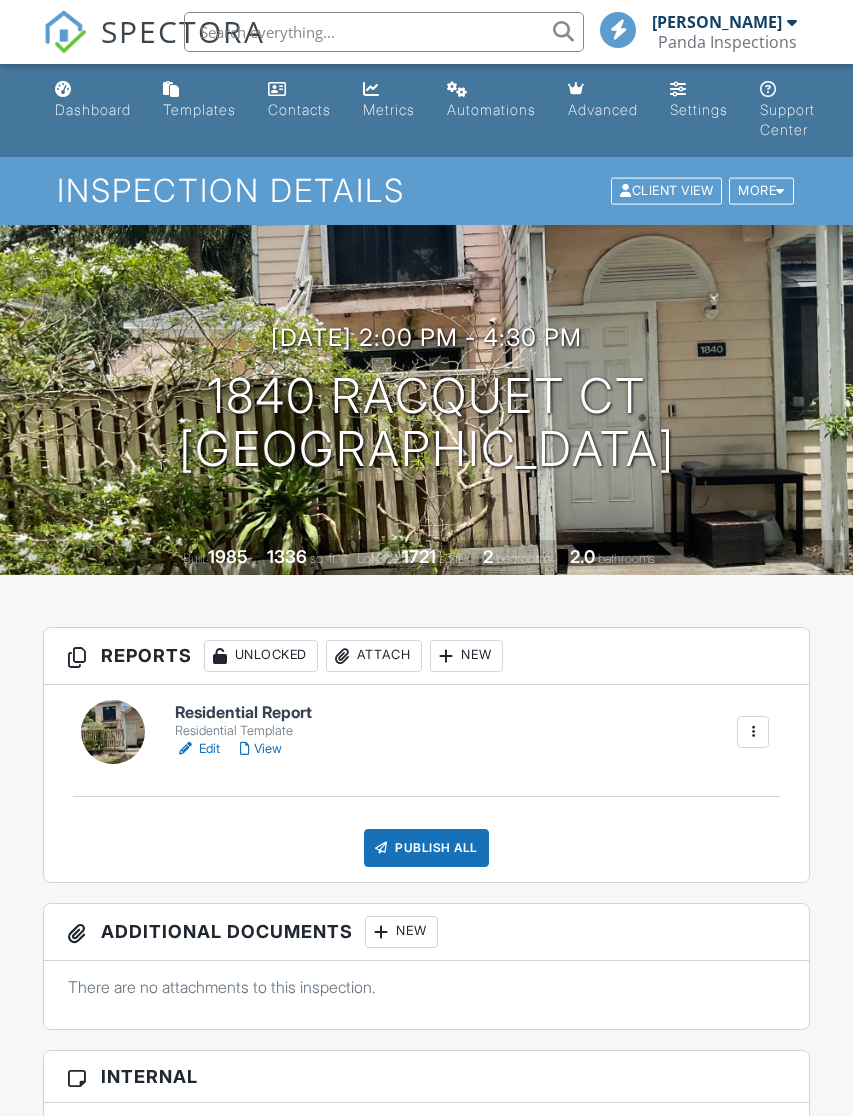 scroll, scrollTop: 0, scrollLeft: 0, axis: both 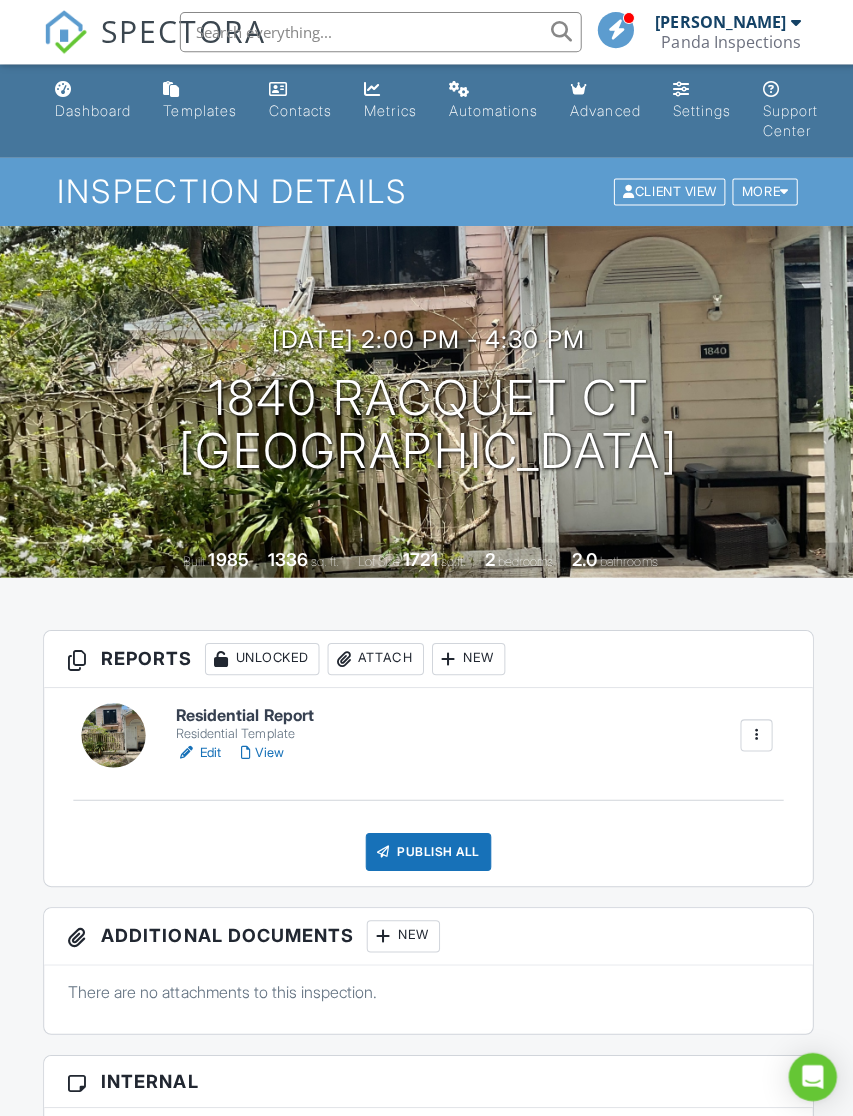 click on "Residential Template" at bounding box center [243, 731] 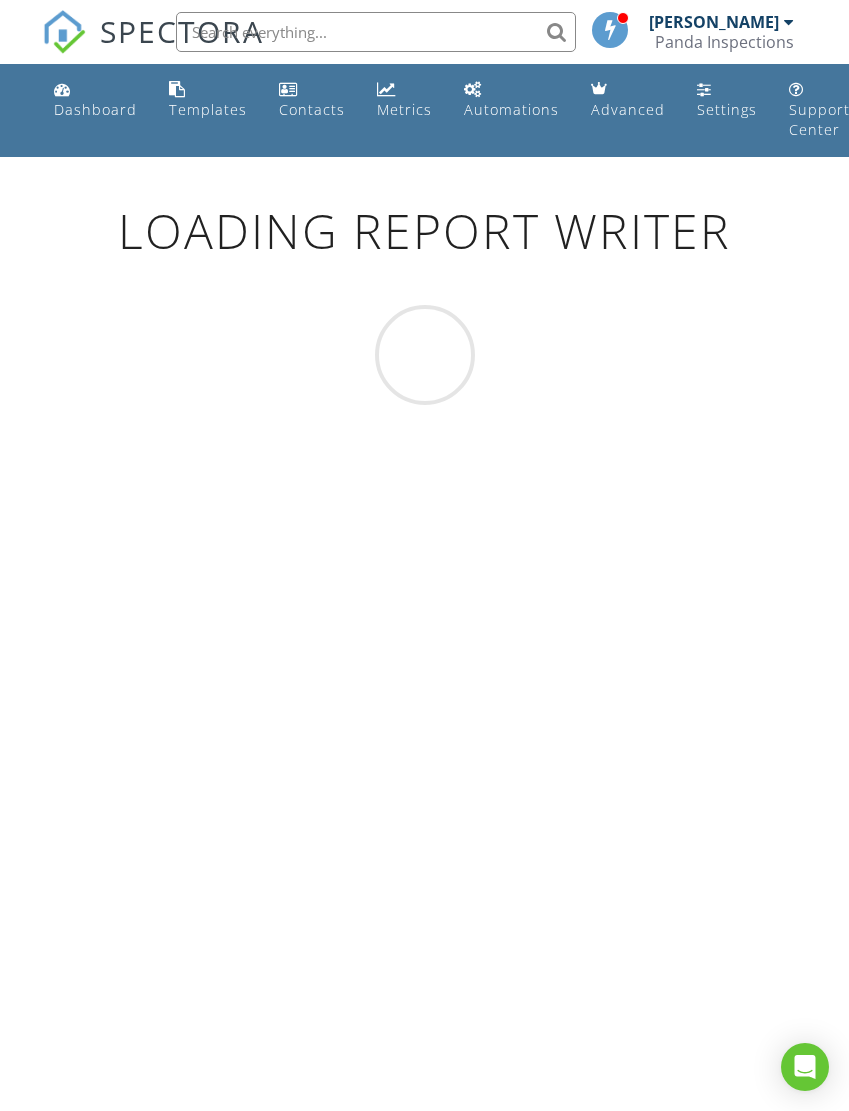scroll, scrollTop: 0, scrollLeft: 0, axis: both 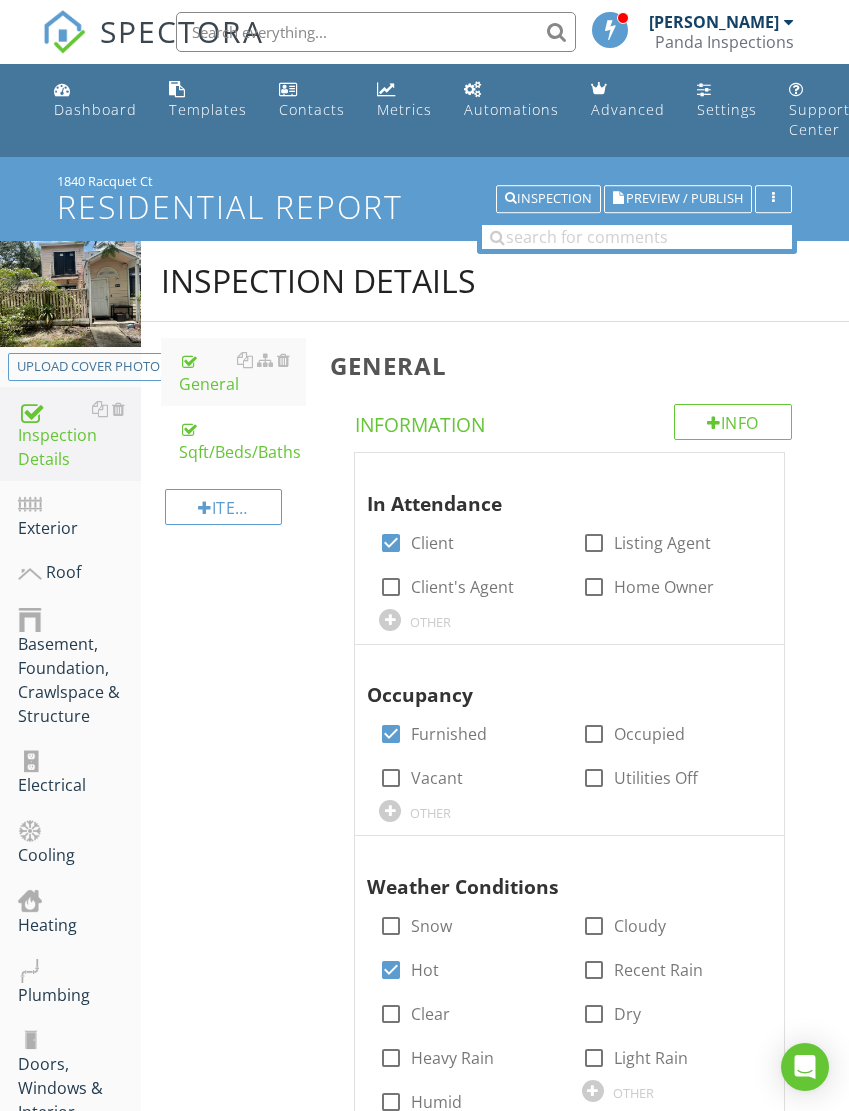 click at bounding box center [30, 504] 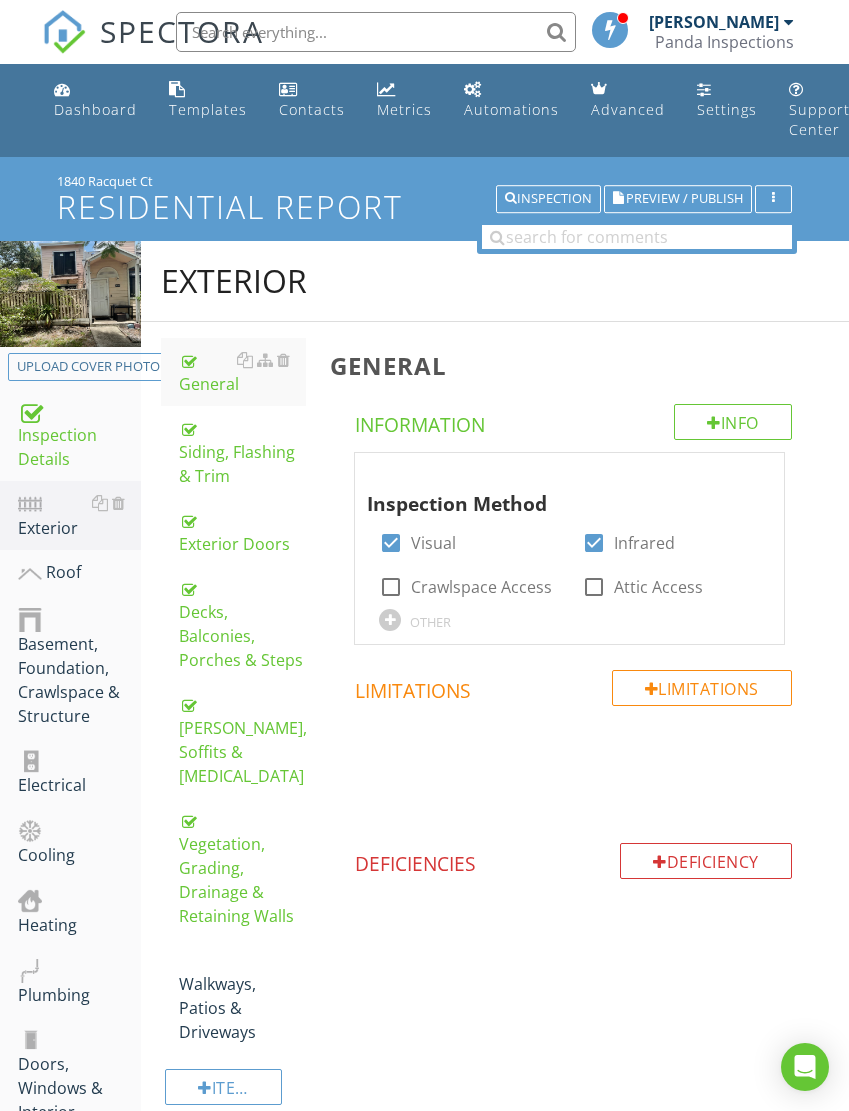 click on "Walkways, Patios & Driveways" at bounding box center (242, 996) 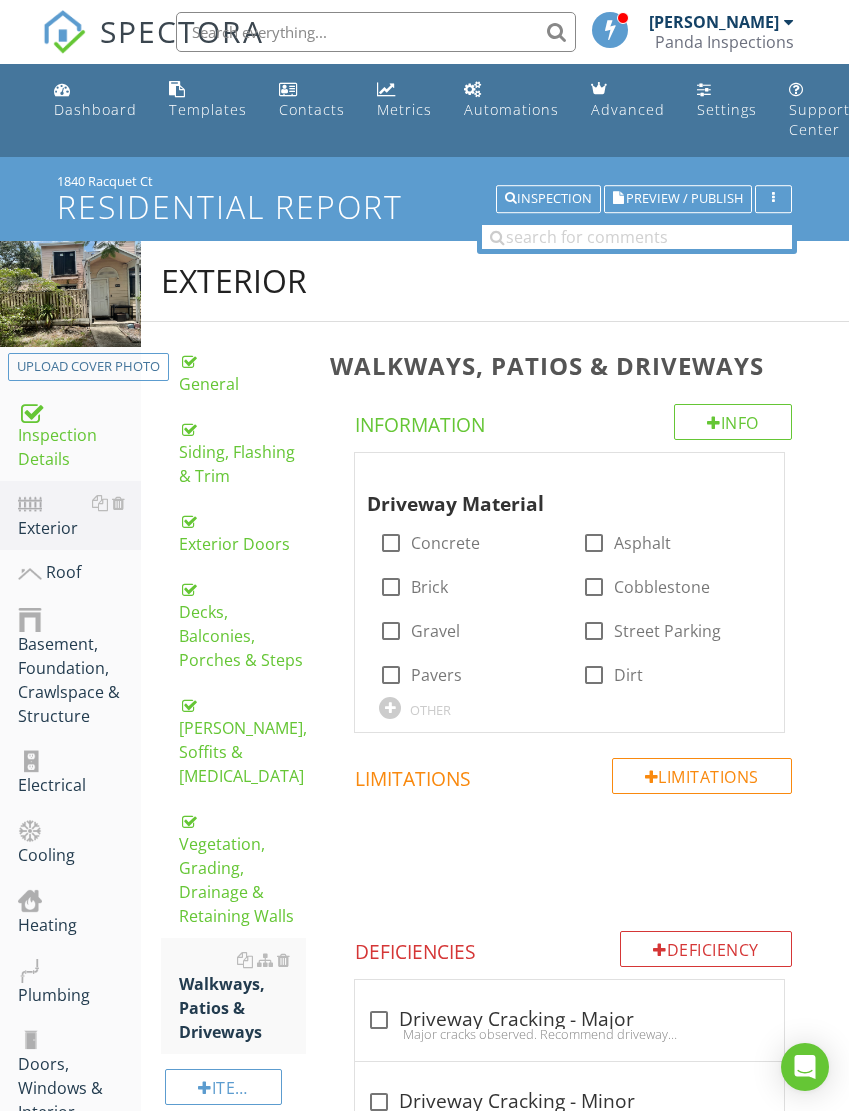 click at bounding box center [283, 960] 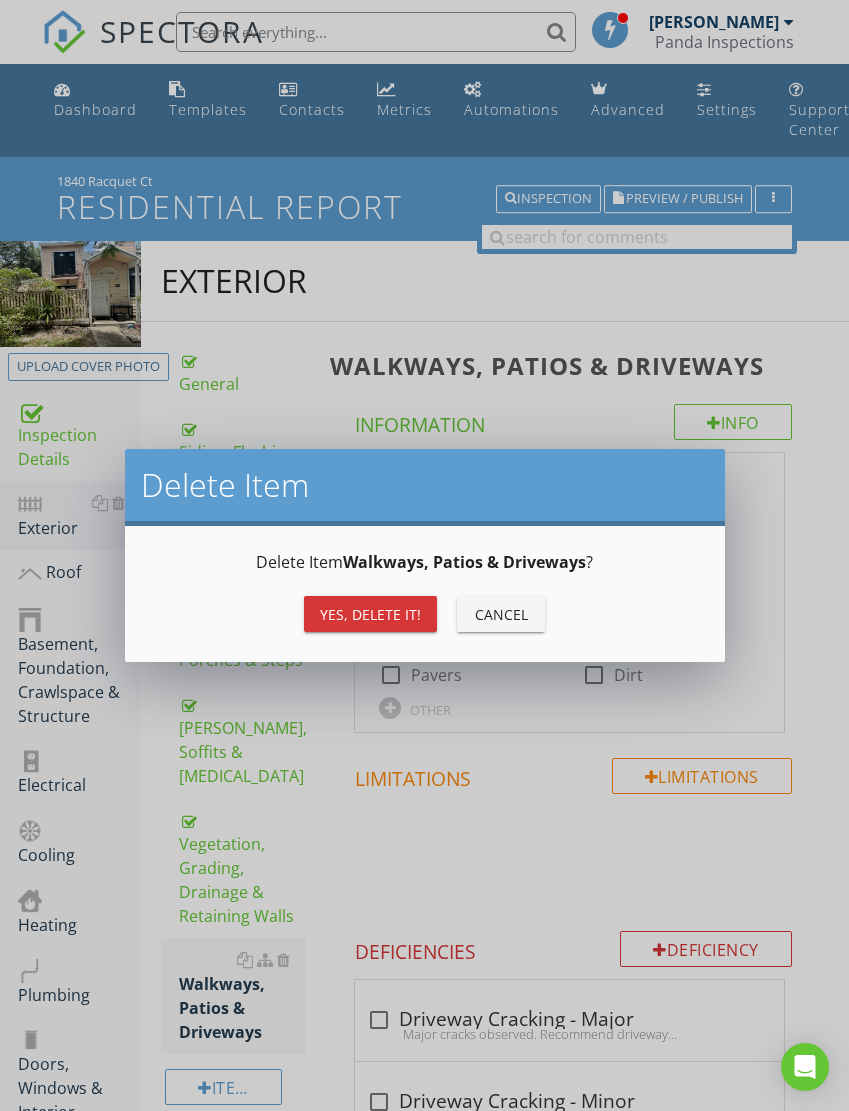 click on "Yes, Delete it!" at bounding box center [370, 614] 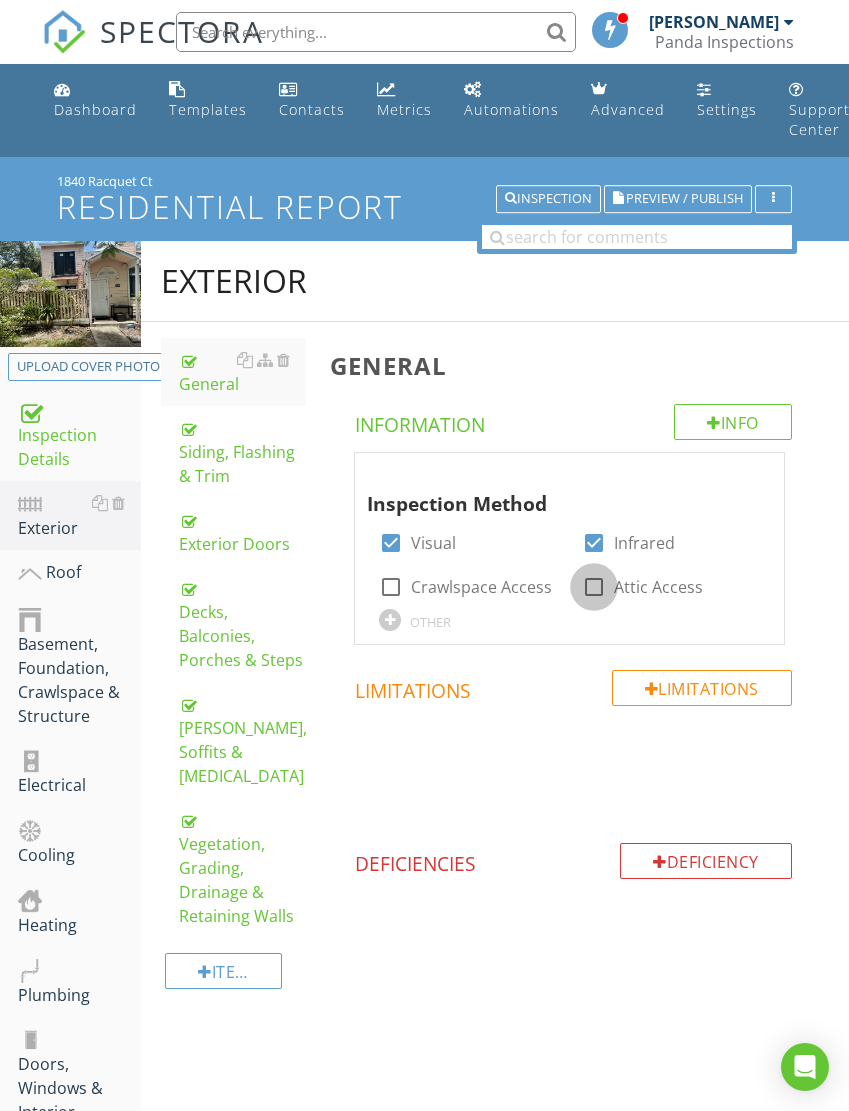 click at bounding box center (594, 587) 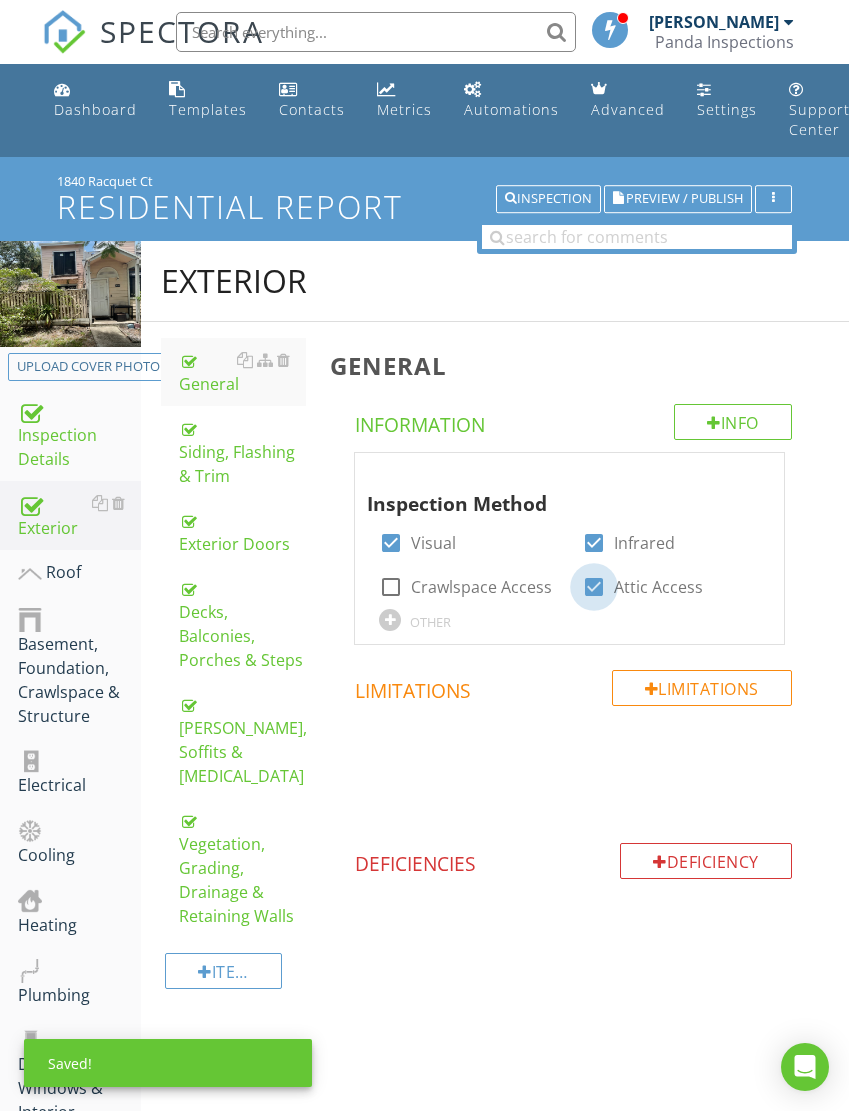 click at bounding box center [594, 587] 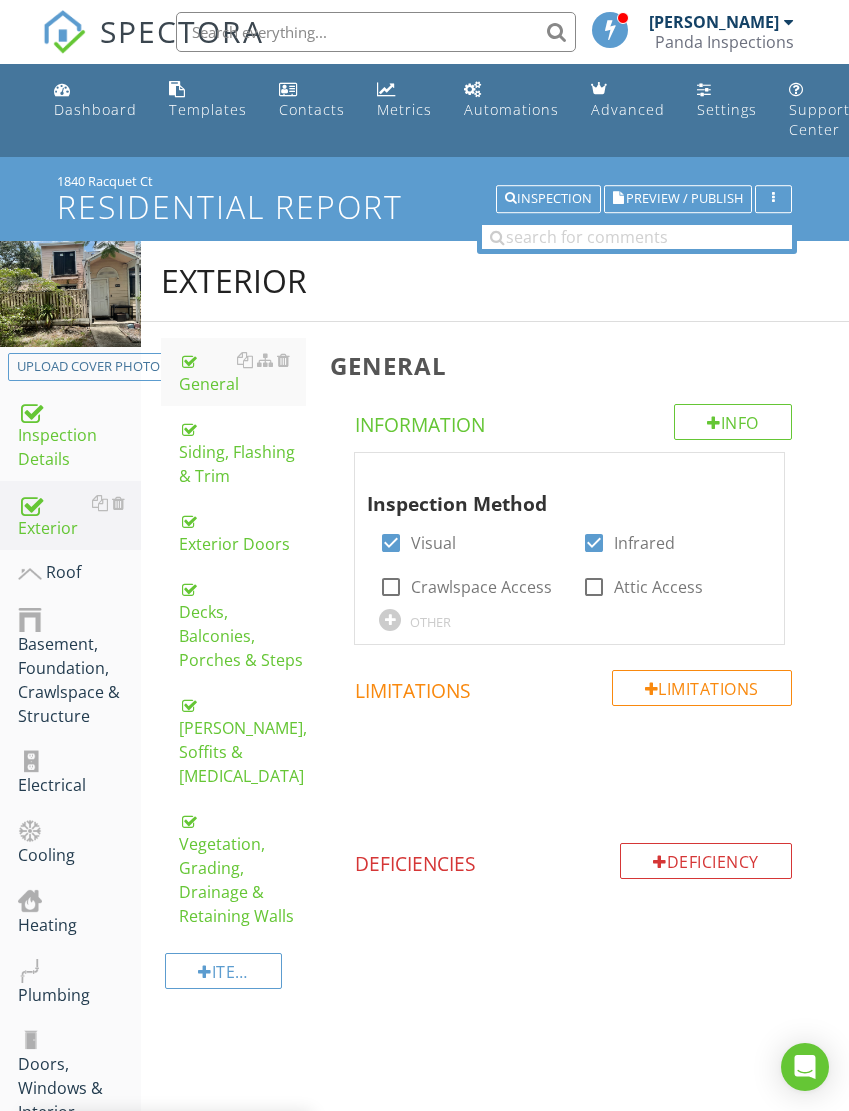 click at bounding box center (30, 574) 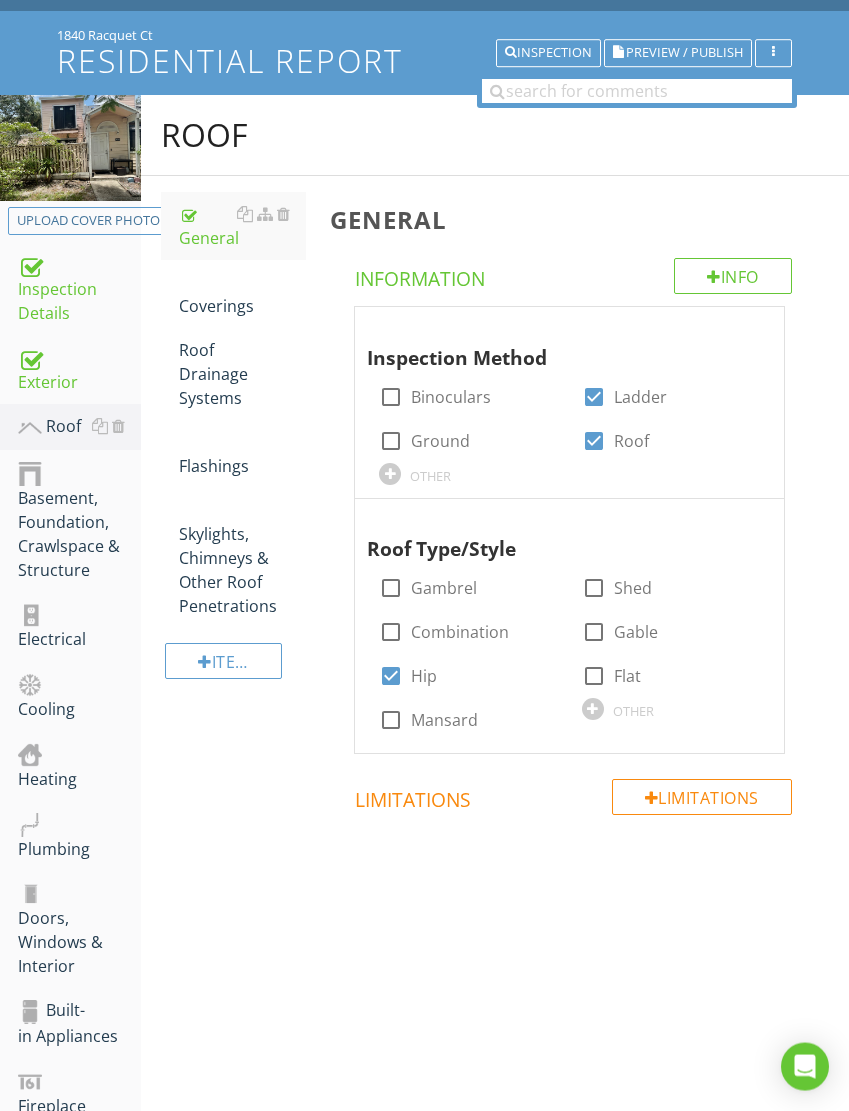 scroll, scrollTop: 147, scrollLeft: 0, axis: vertical 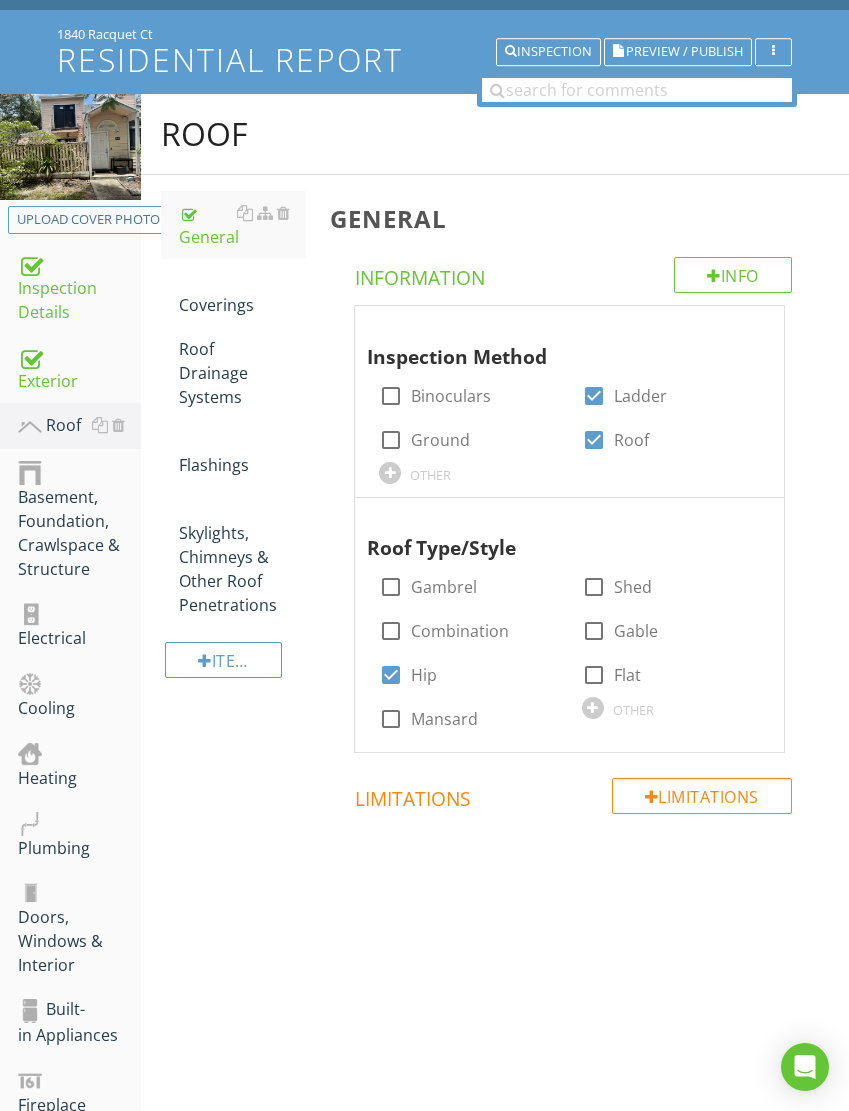 click on "Coverings" at bounding box center (242, 293) 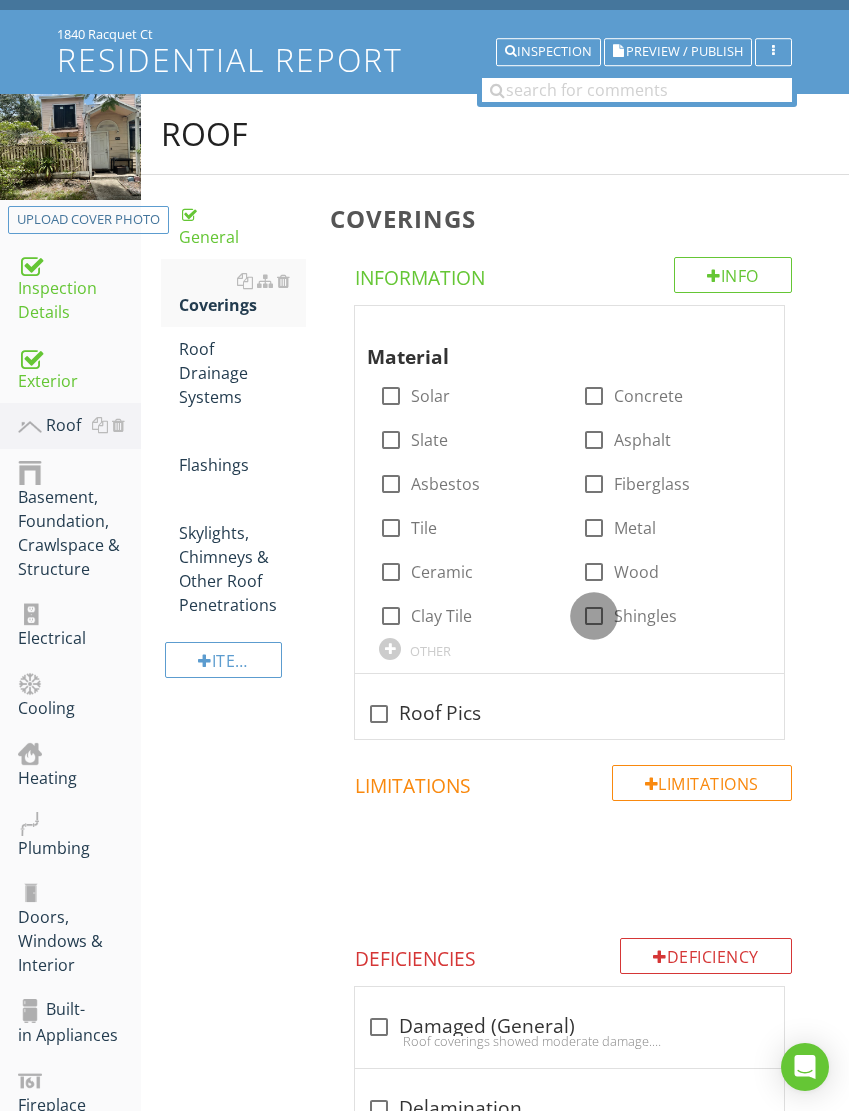 click at bounding box center [594, 616] 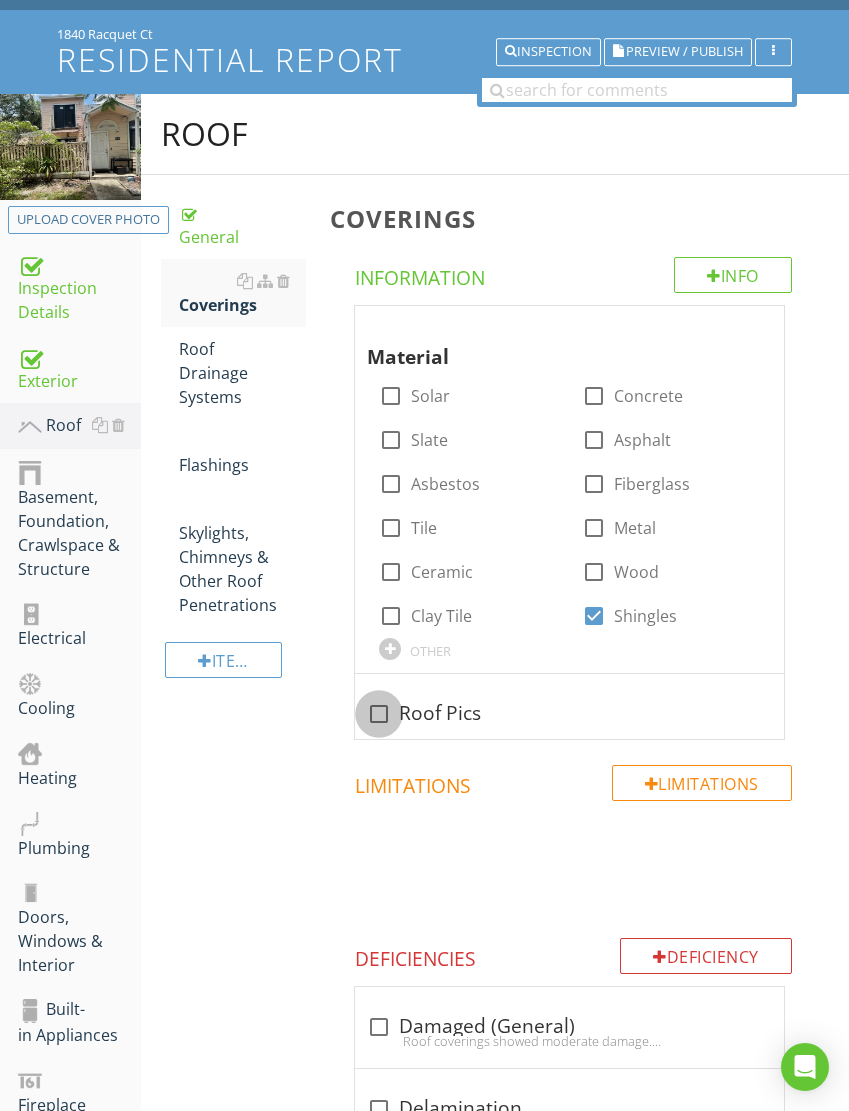 click at bounding box center (379, 714) 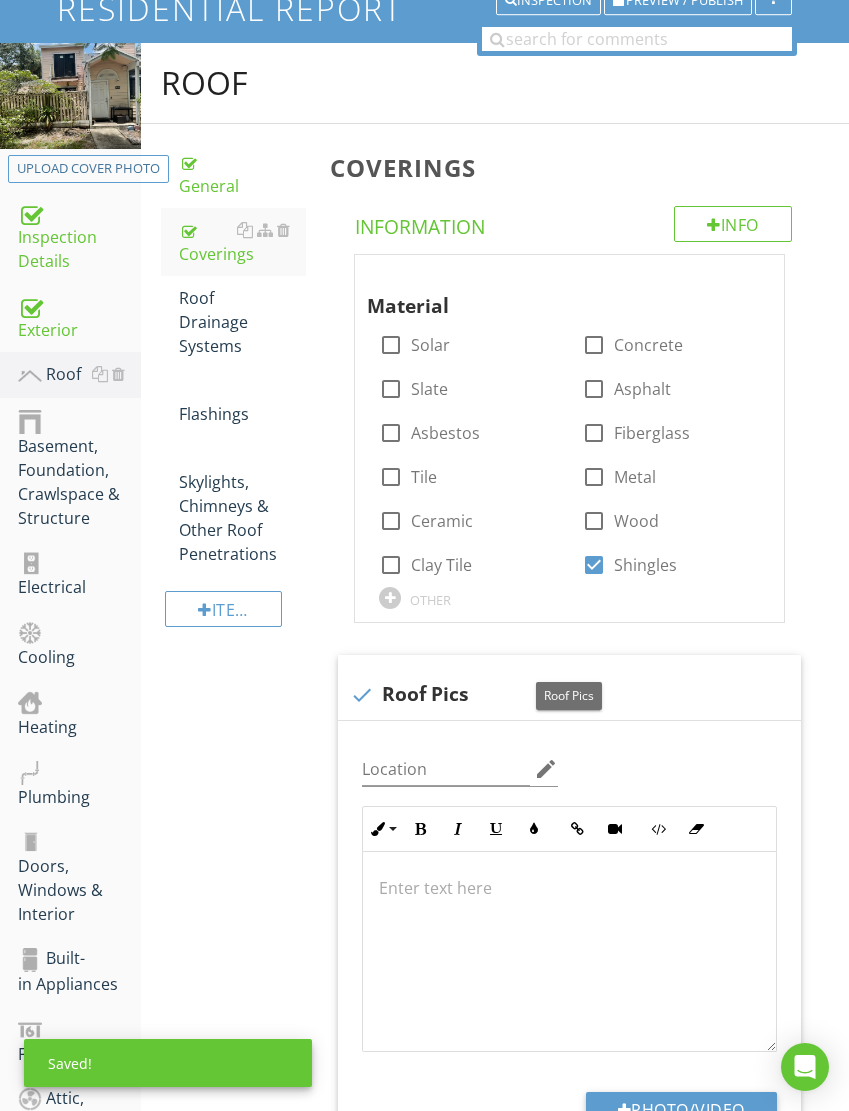 scroll, scrollTop: 307, scrollLeft: 0, axis: vertical 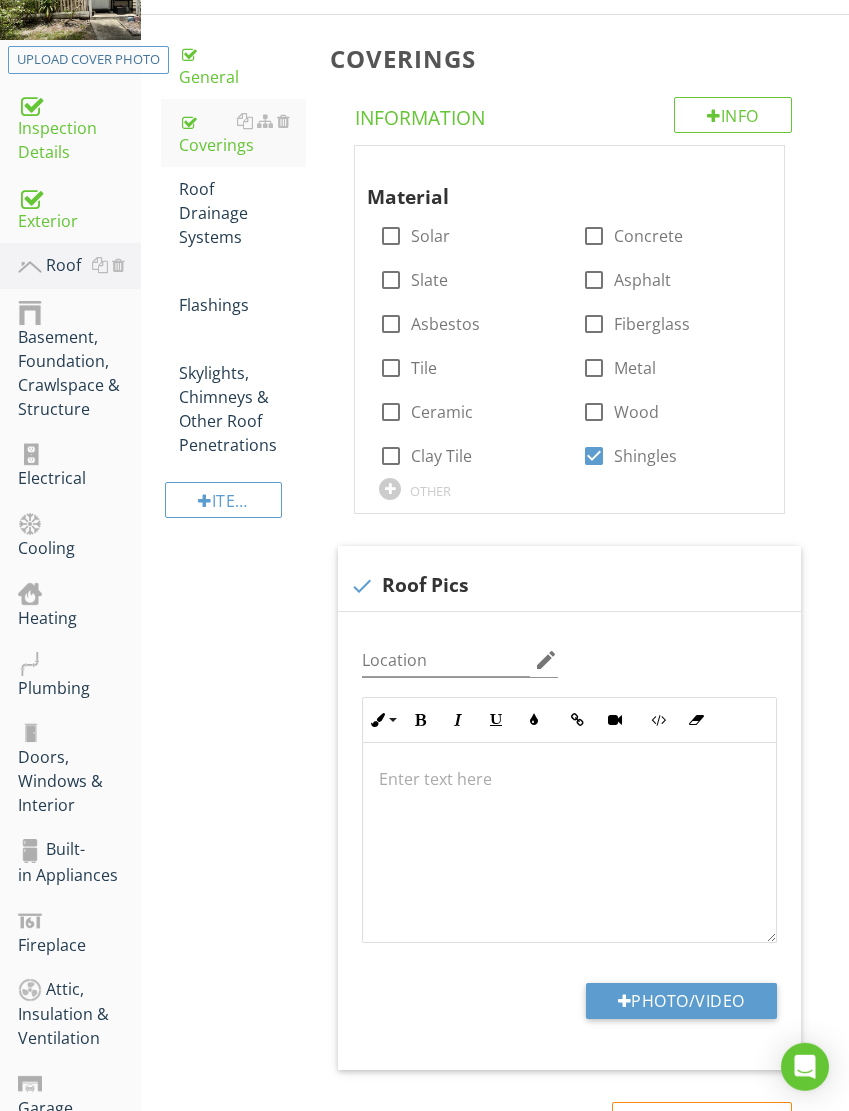 click on "Photo/Video" at bounding box center (681, 1001) 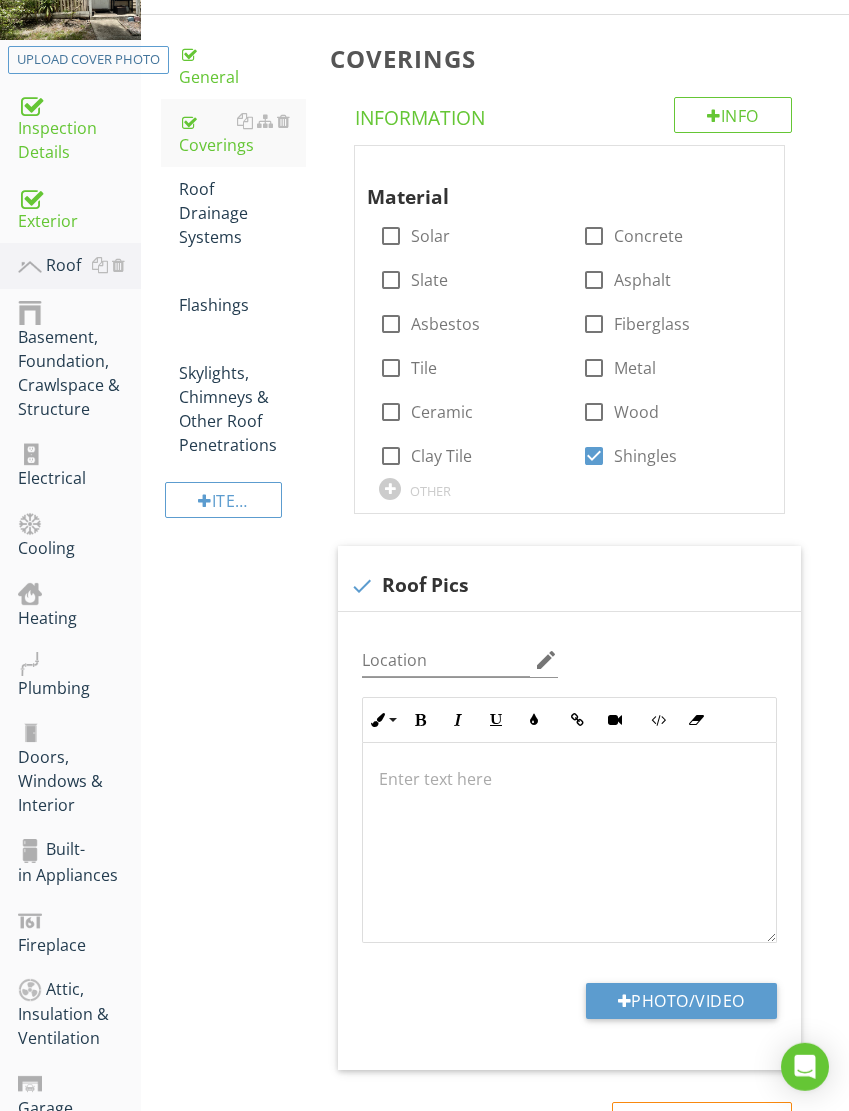 type on "C:\fakepath\dji_fly_20250727_133242_8_1753637612984_photo_optimized.jpeg" 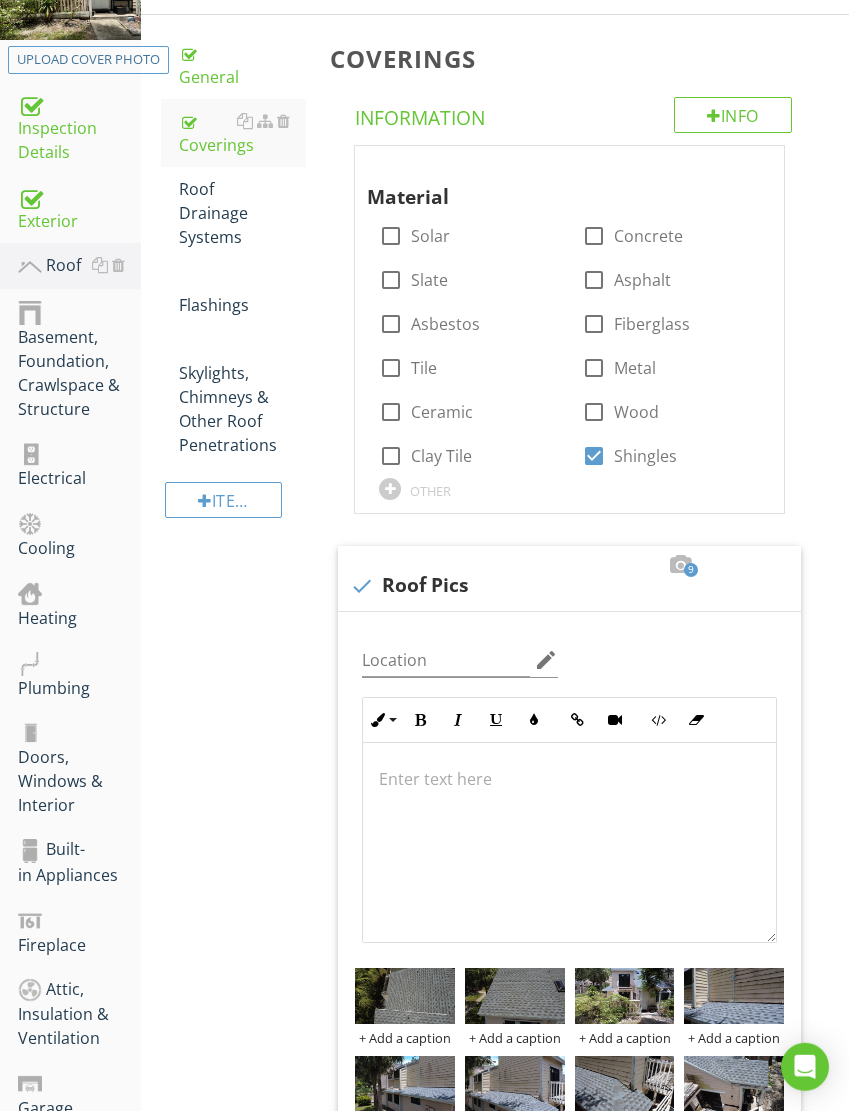 click on "Roof Drainage Systems" at bounding box center [242, 213] 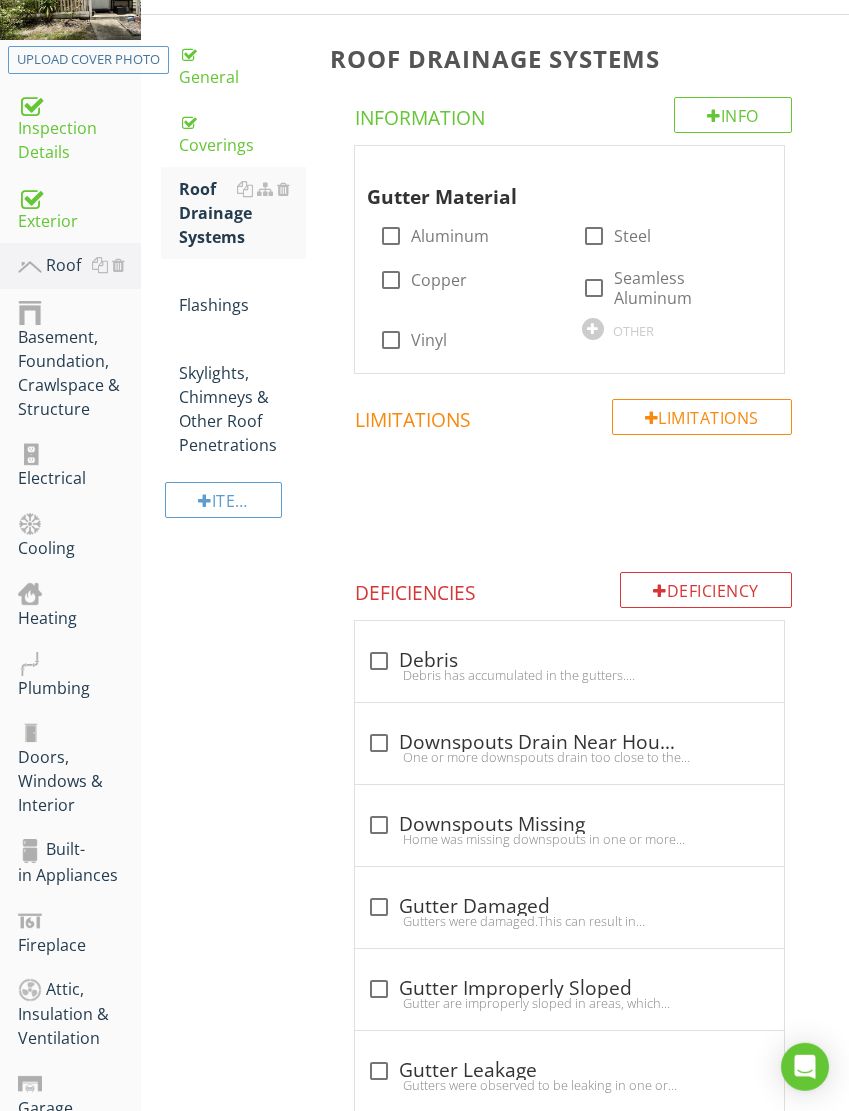 click at bounding box center (391, 236) 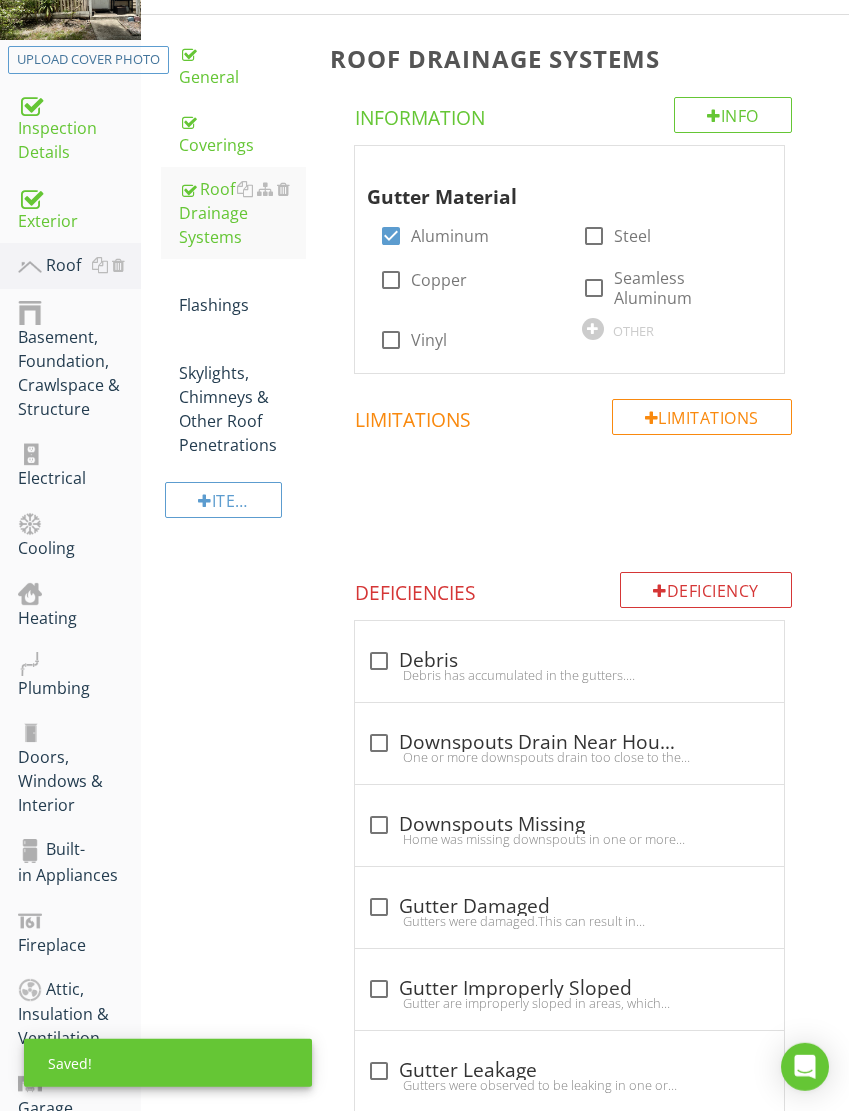 scroll, scrollTop: 0, scrollLeft: 0, axis: both 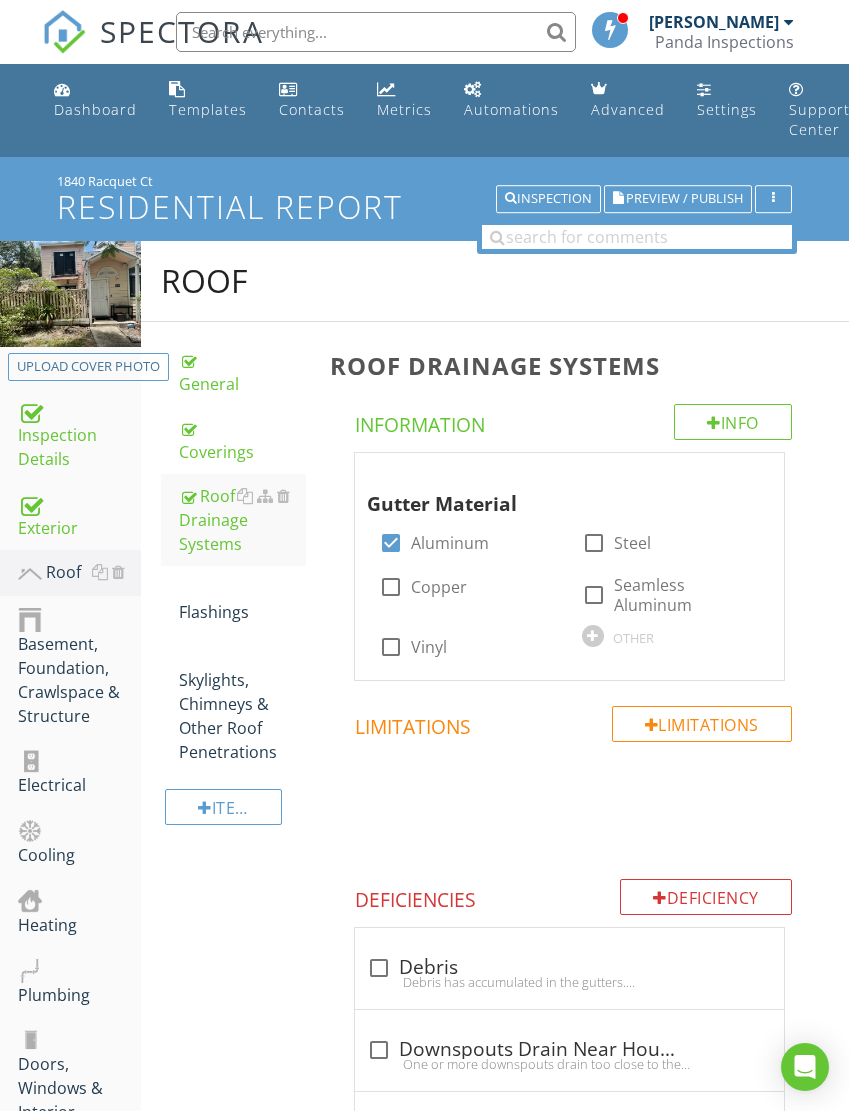 click on "Exterior" at bounding box center [79, 516] 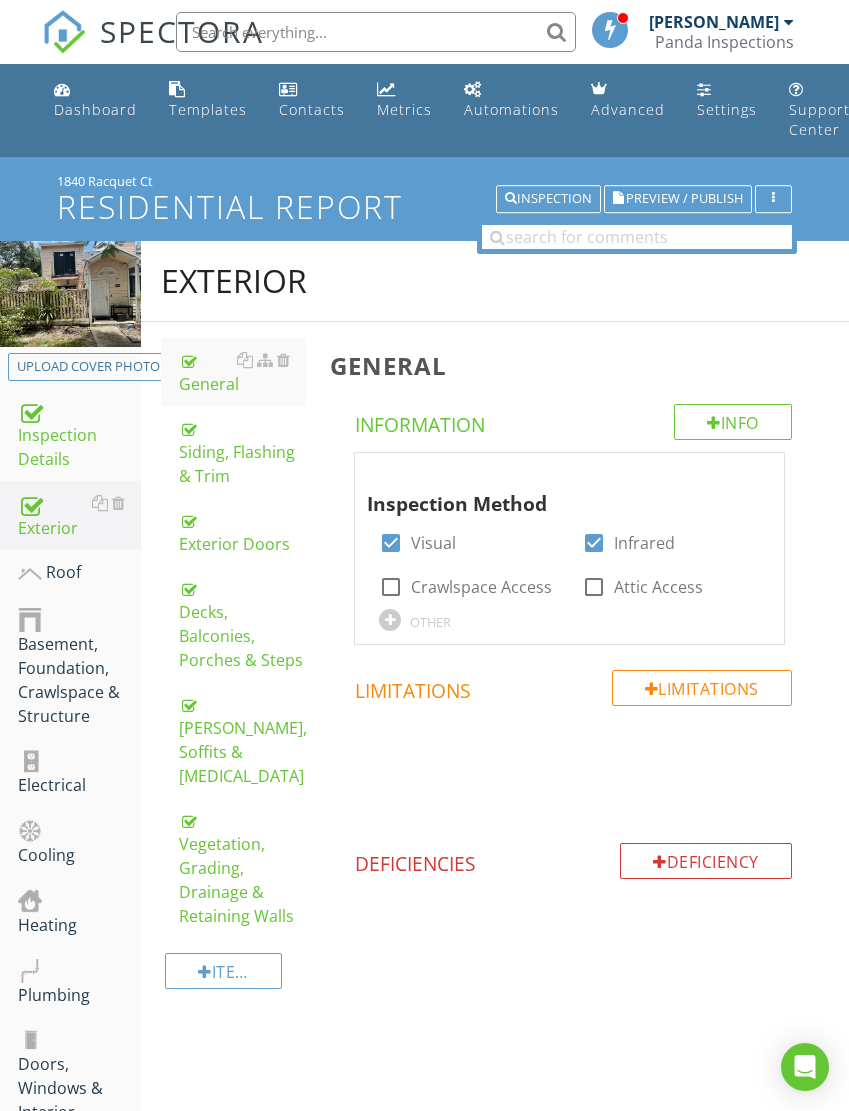 click on "Decks, Balconies, Porches & Steps" at bounding box center [242, 624] 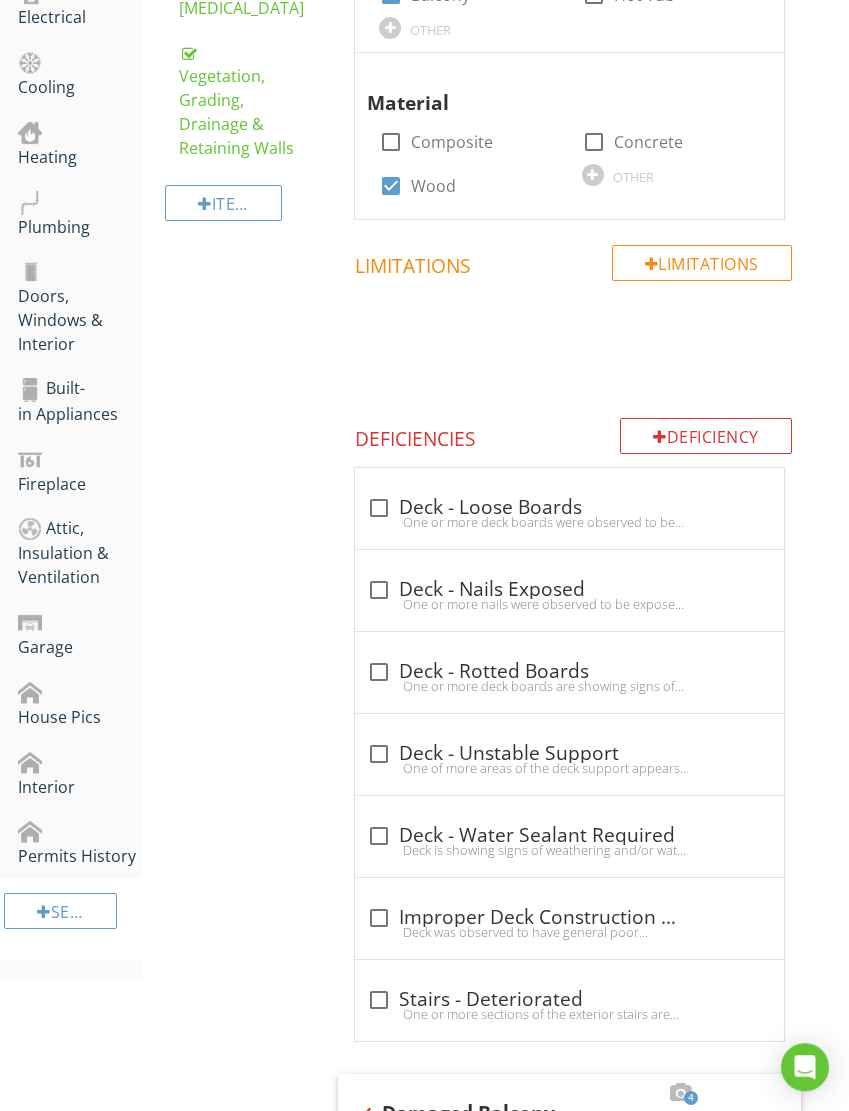 scroll, scrollTop: 797, scrollLeft: 0, axis: vertical 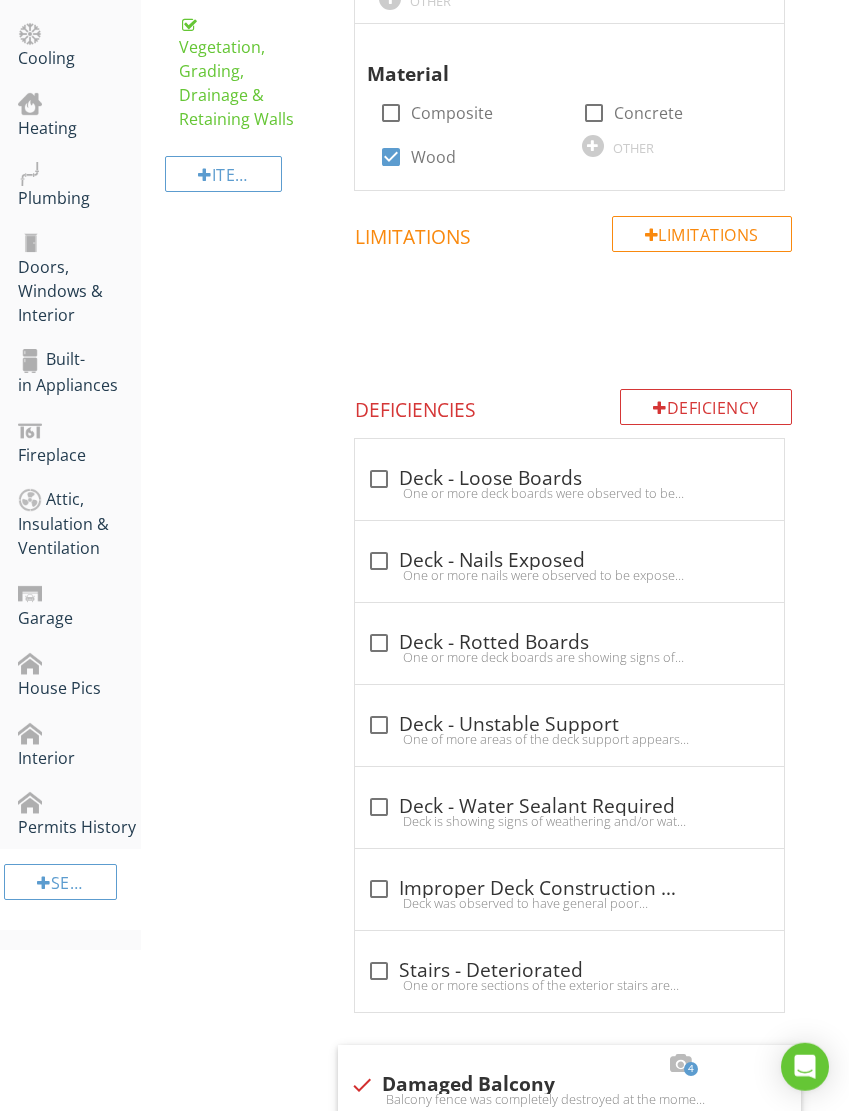 click on "Info
Information
Appurtenance
check_box_outline_blank Front Porch   check_box_outline_blank Deck   check_box_outline_blank Covered Porch   check_box_outline_blank Sunroom   check_box_outline_blank Sidewalk   check_box_outline_blank Retaining Wall   check_box_outline_blank Shed   check_box_outline_blank Deck with Steps   check_box_outline_blank Patio   check_box_outline_blank Pool   check_box Balcony   check_box_outline_blank Hot Tub         OTHER
Material
check_box_outline_blank Composite   check_box_outline_blank Concrete   check_box Wood         OTHER
Limitations
Limitations
Deficiency
Deficiencies
check_box_outline_blank" at bounding box center [573, 717] 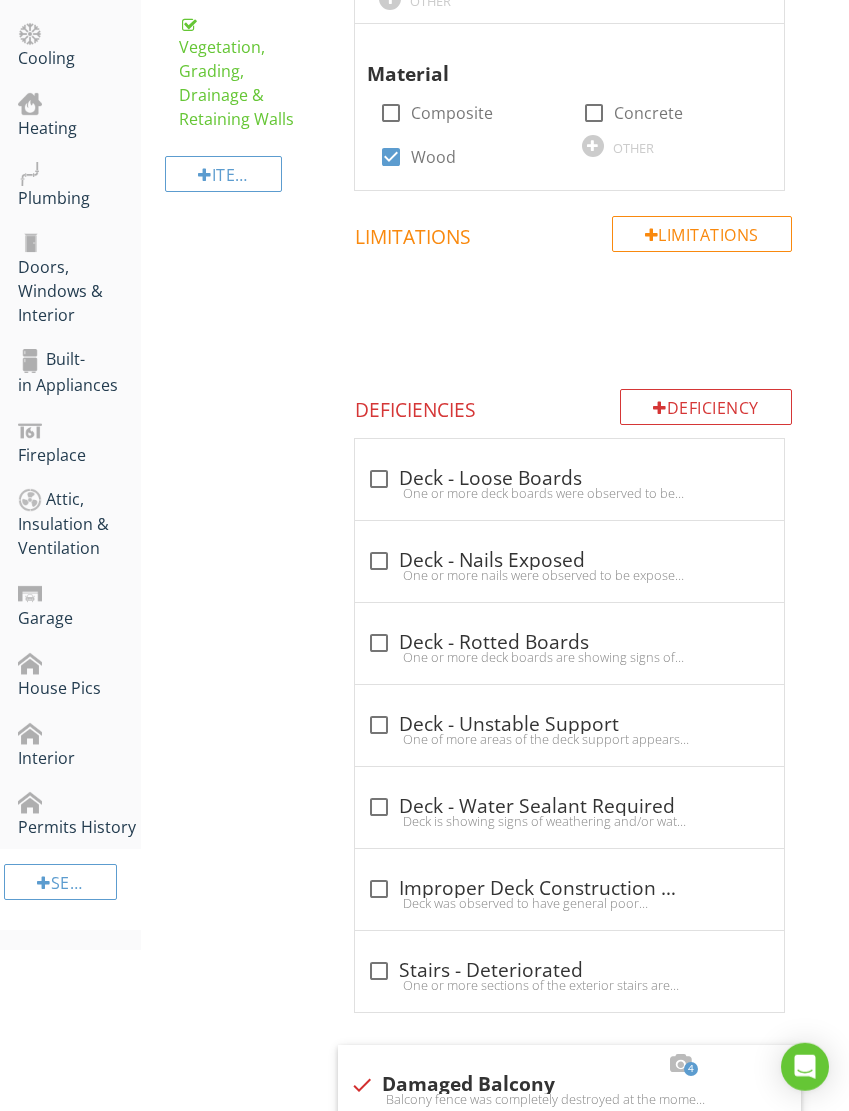 click on "Deficiency" at bounding box center (706, 407) 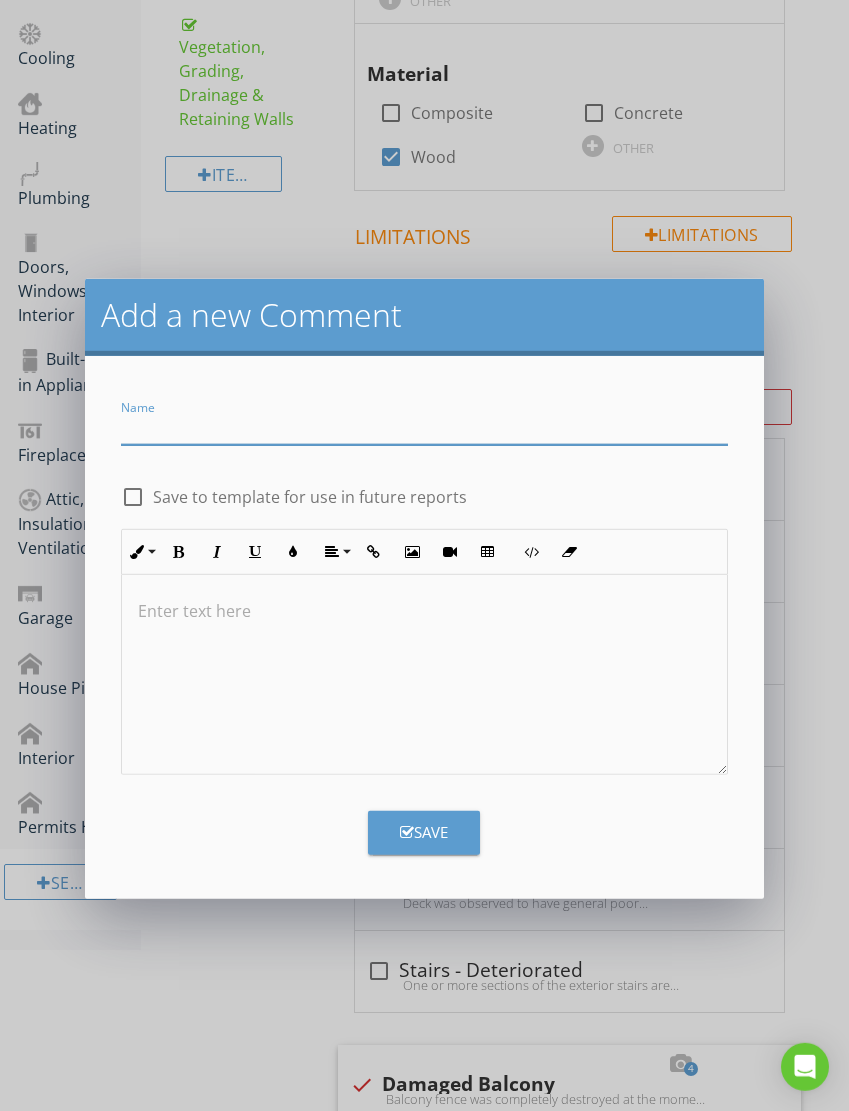 click at bounding box center (424, 428) 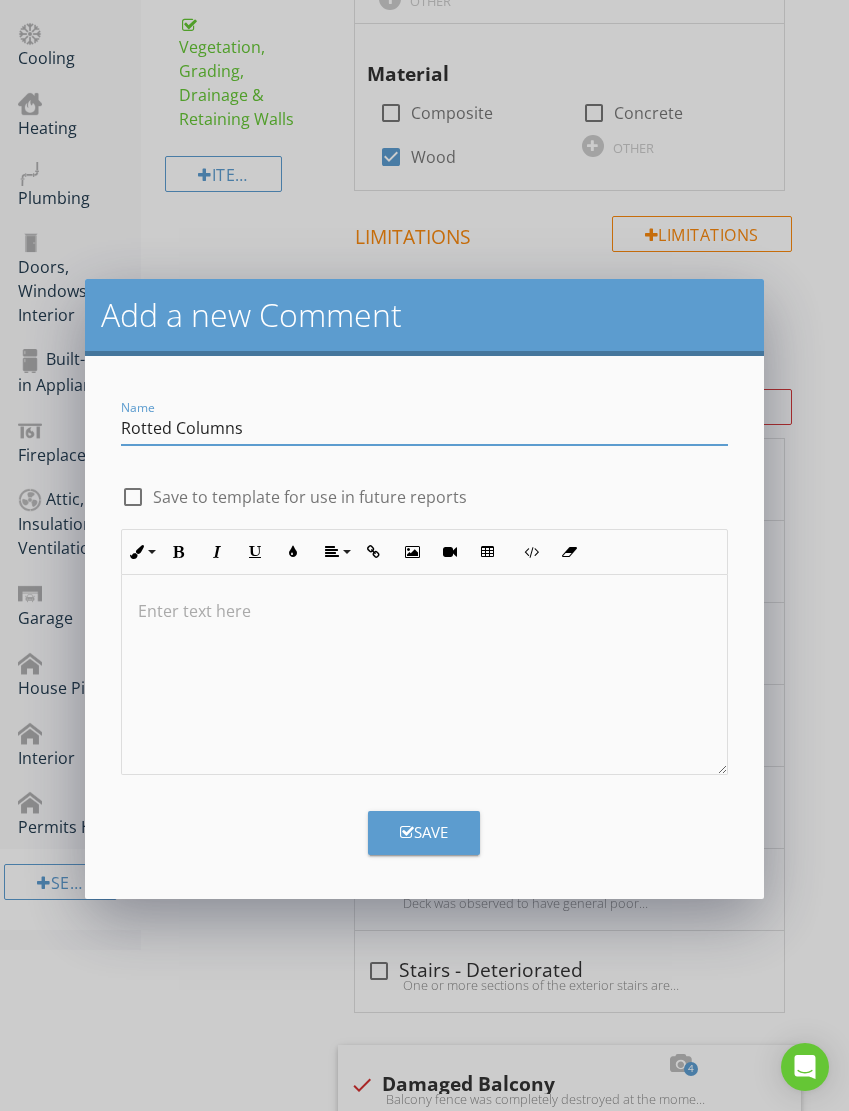 type on "Rotted Columns" 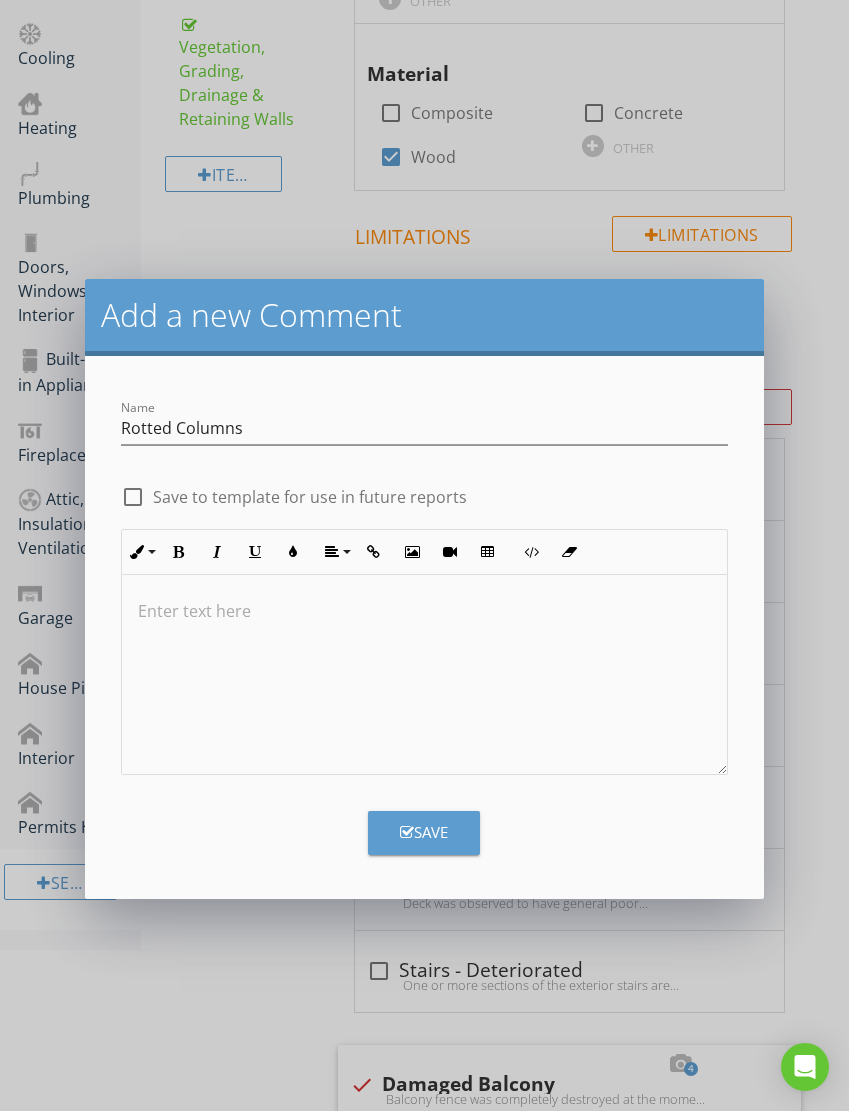 click on "Save" at bounding box center [424, 833] 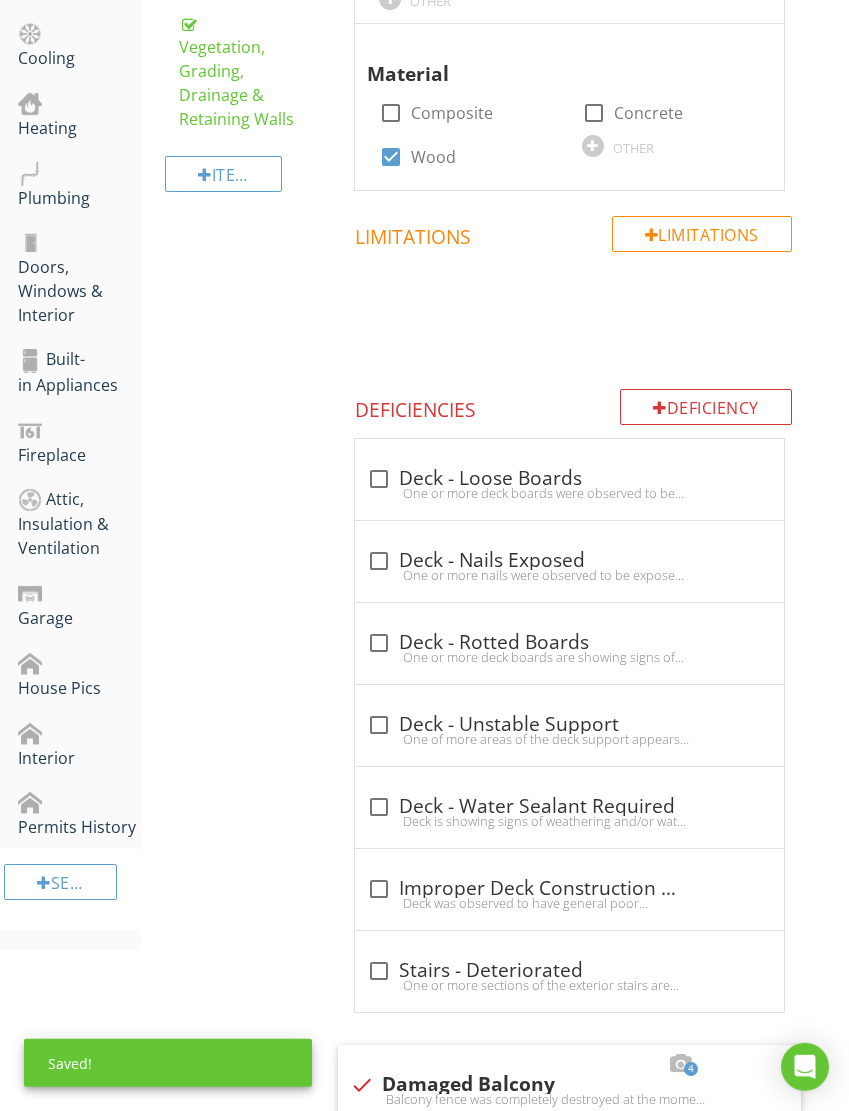 scroll, scrollTop: 2156, scrollLeft: 0, axis: vertical 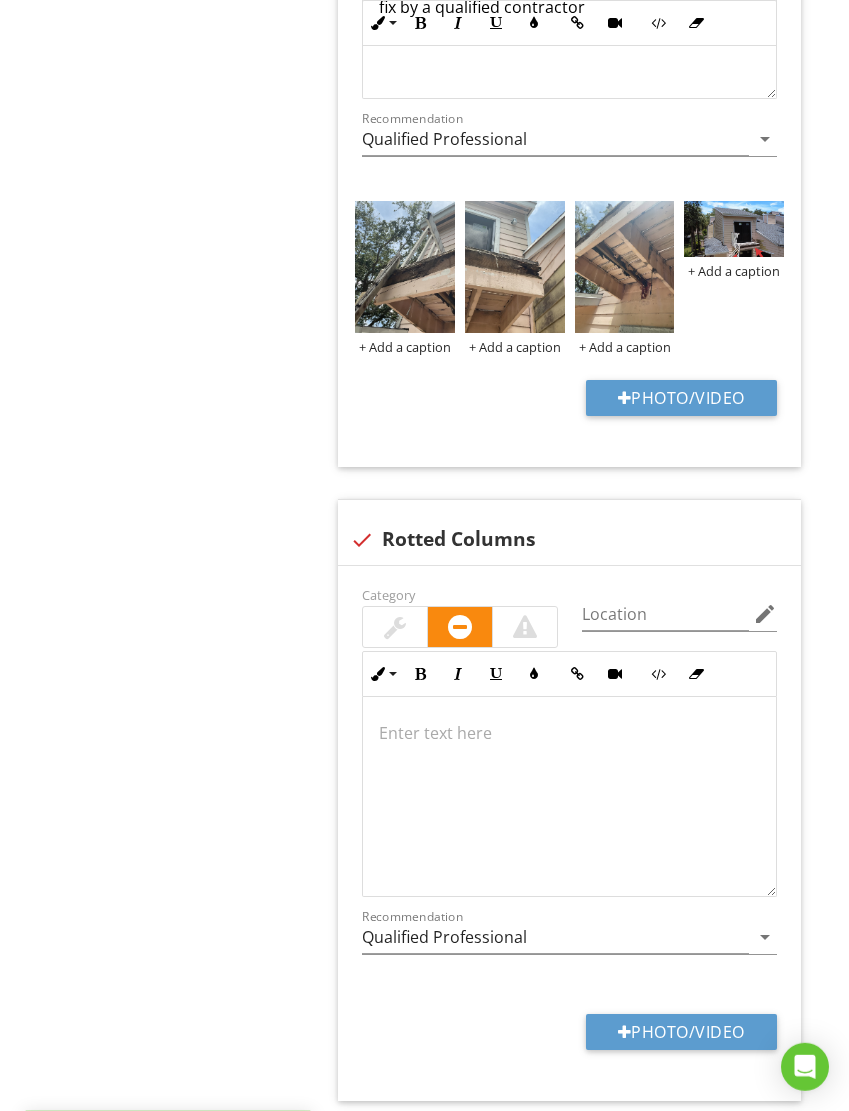 click at bounding box center (525, 627) 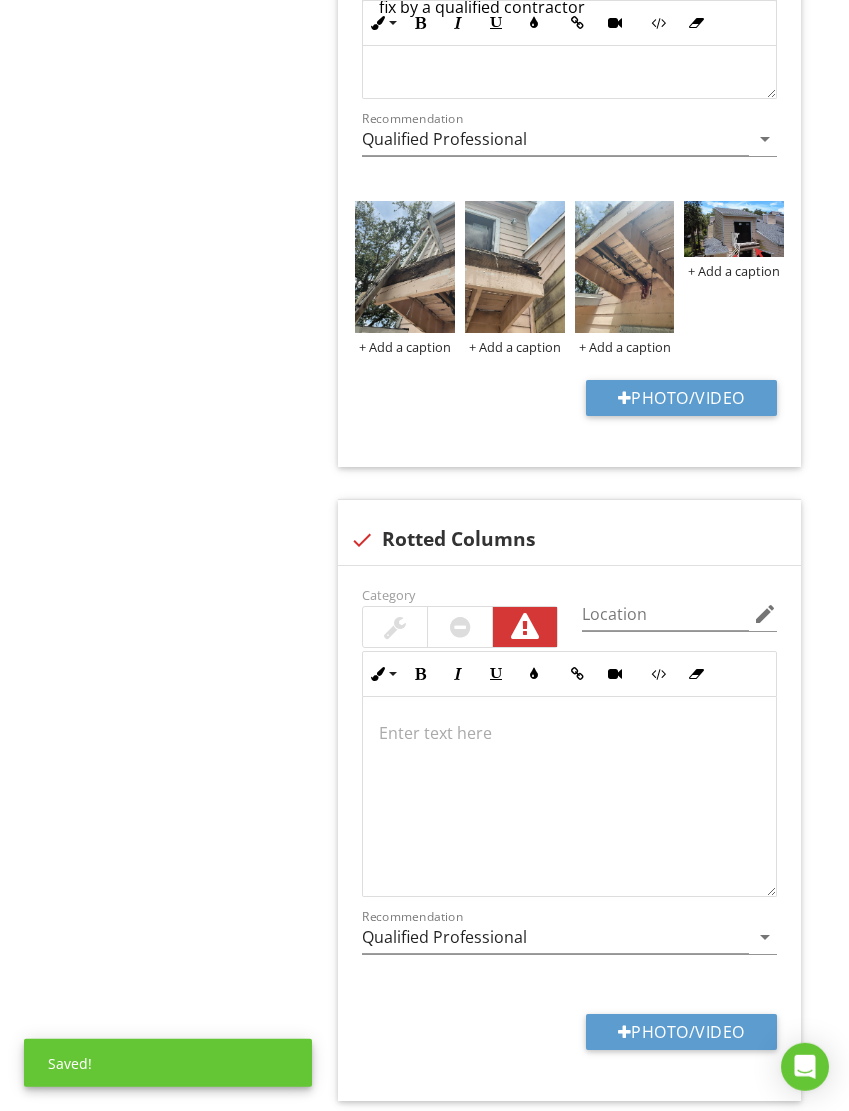 click at bounding box center [569, 797] 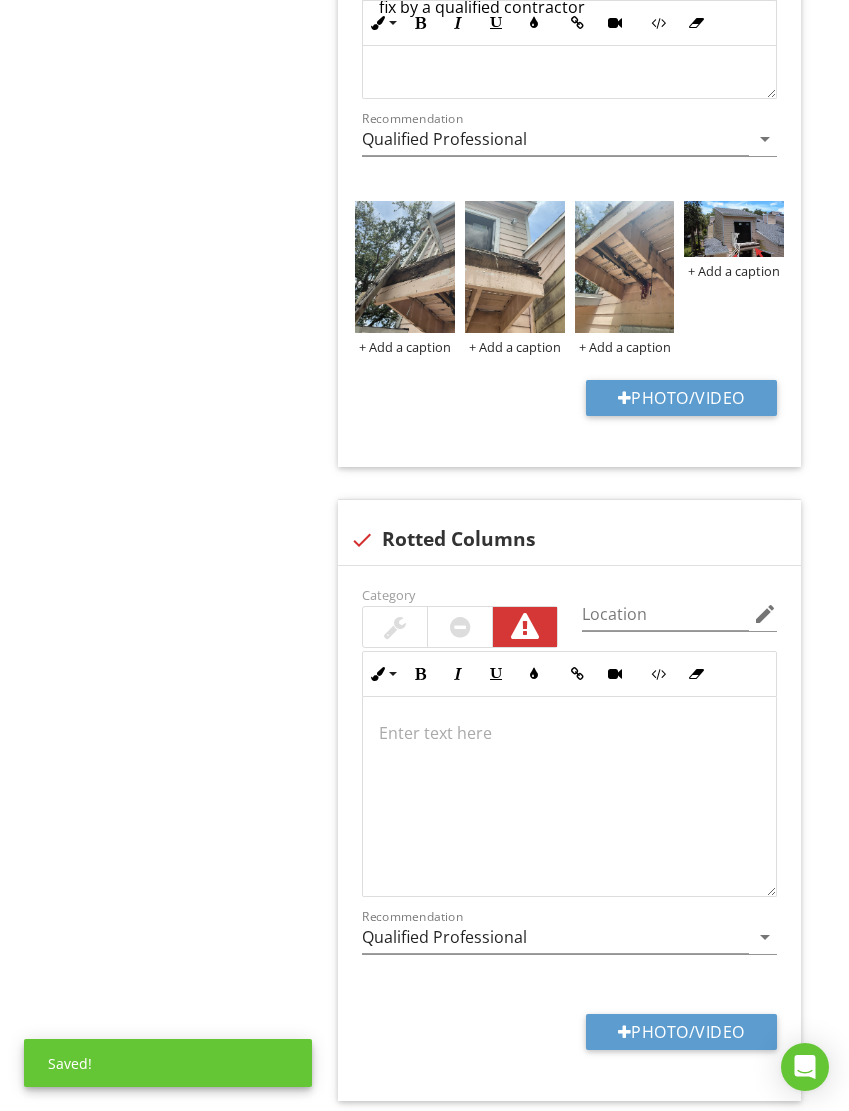 click at bounding box center [597, 519] 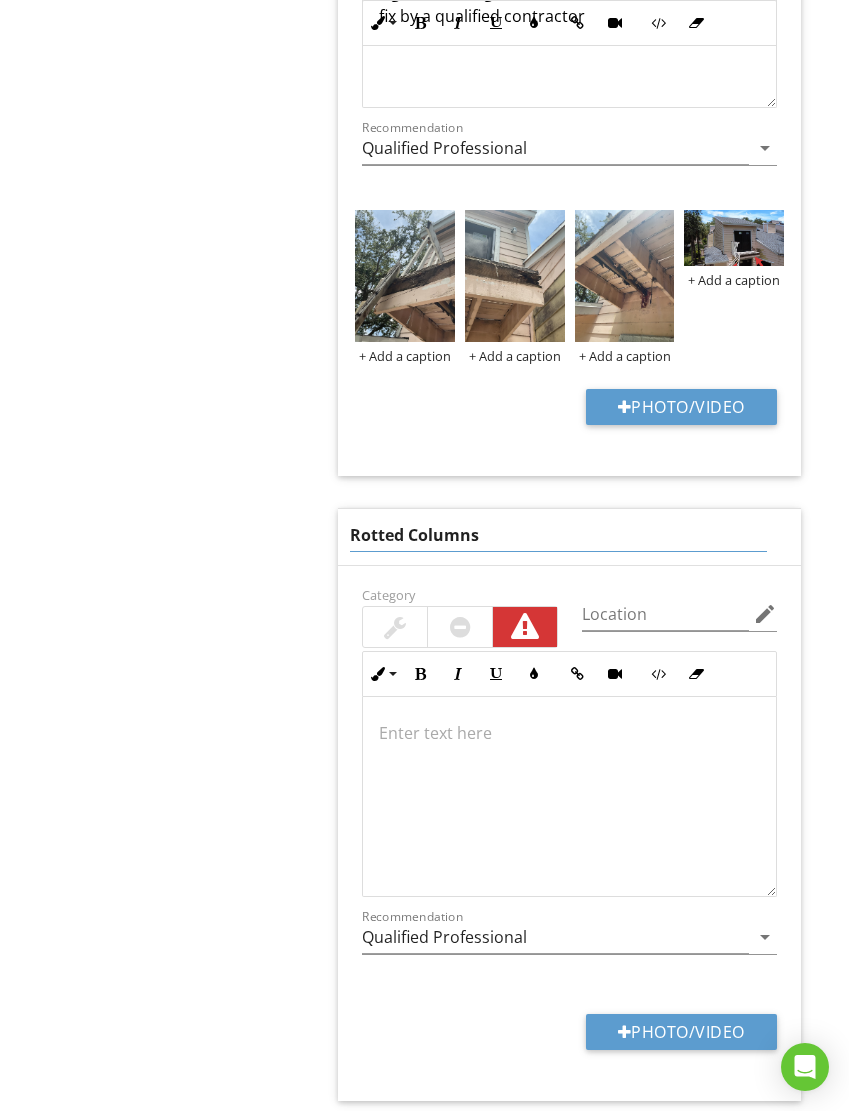 click on "Rotted Columns" at bounding box center (558, 535) 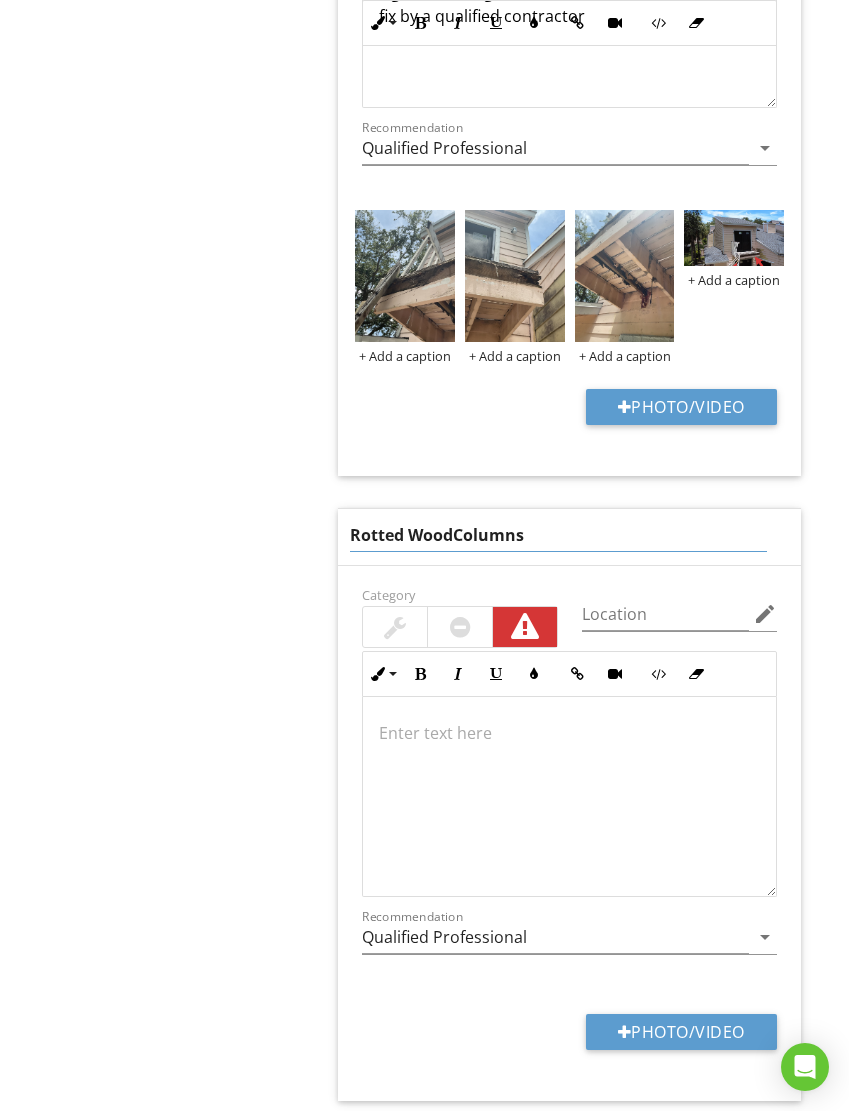 type on "Rotted Wood Columns" 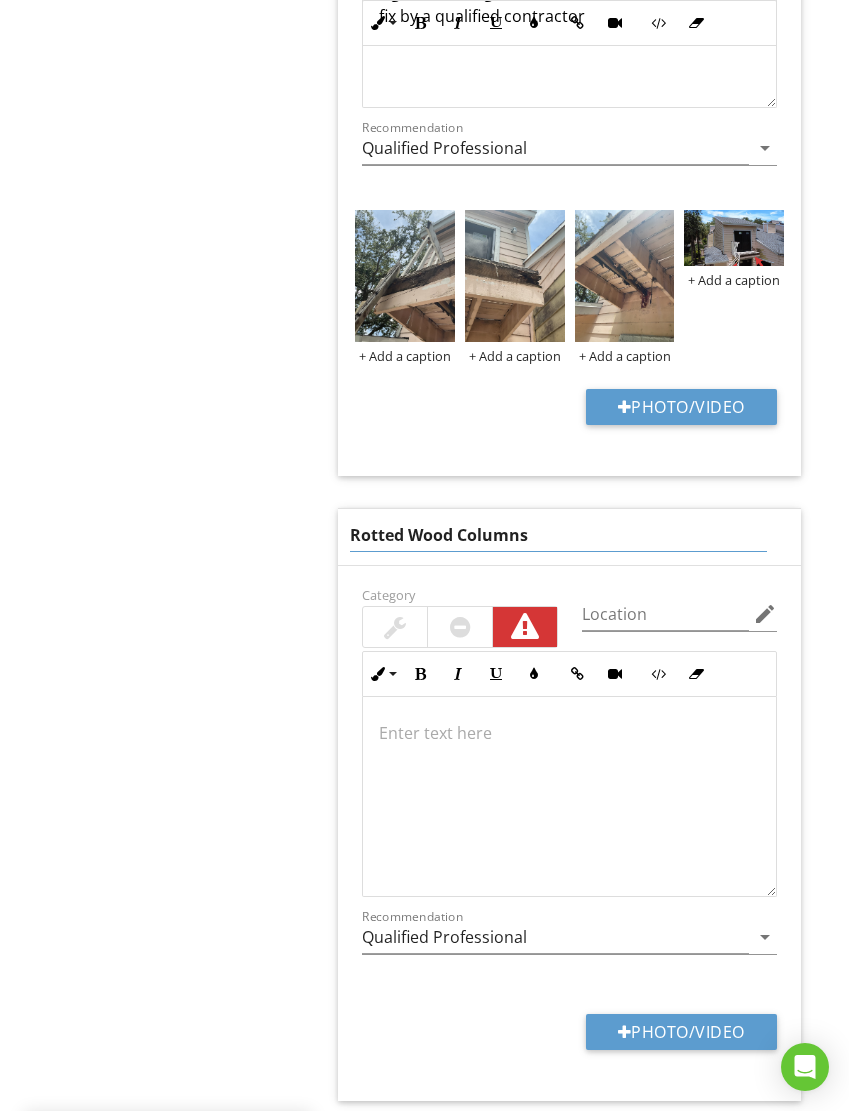 click at bounding box center (569, 797) 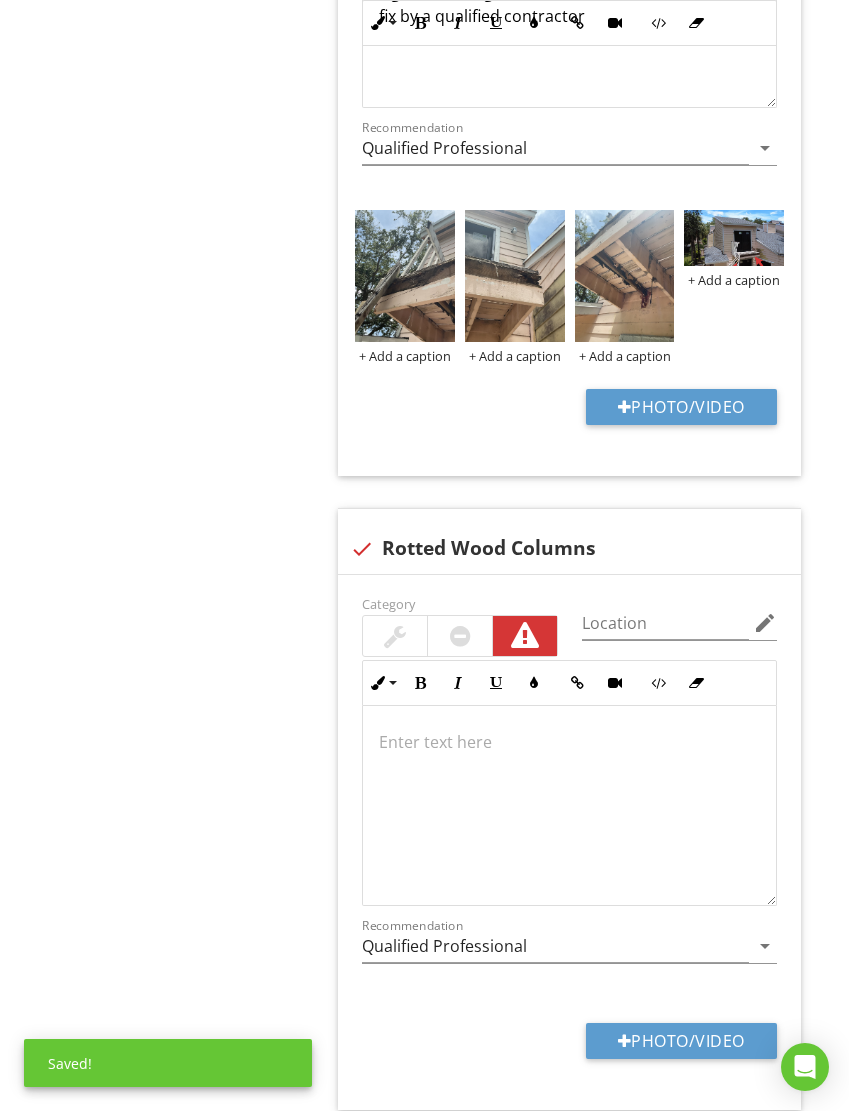 scroll, scrollTop: 2222, scrollLeft: 0, axis: vertical 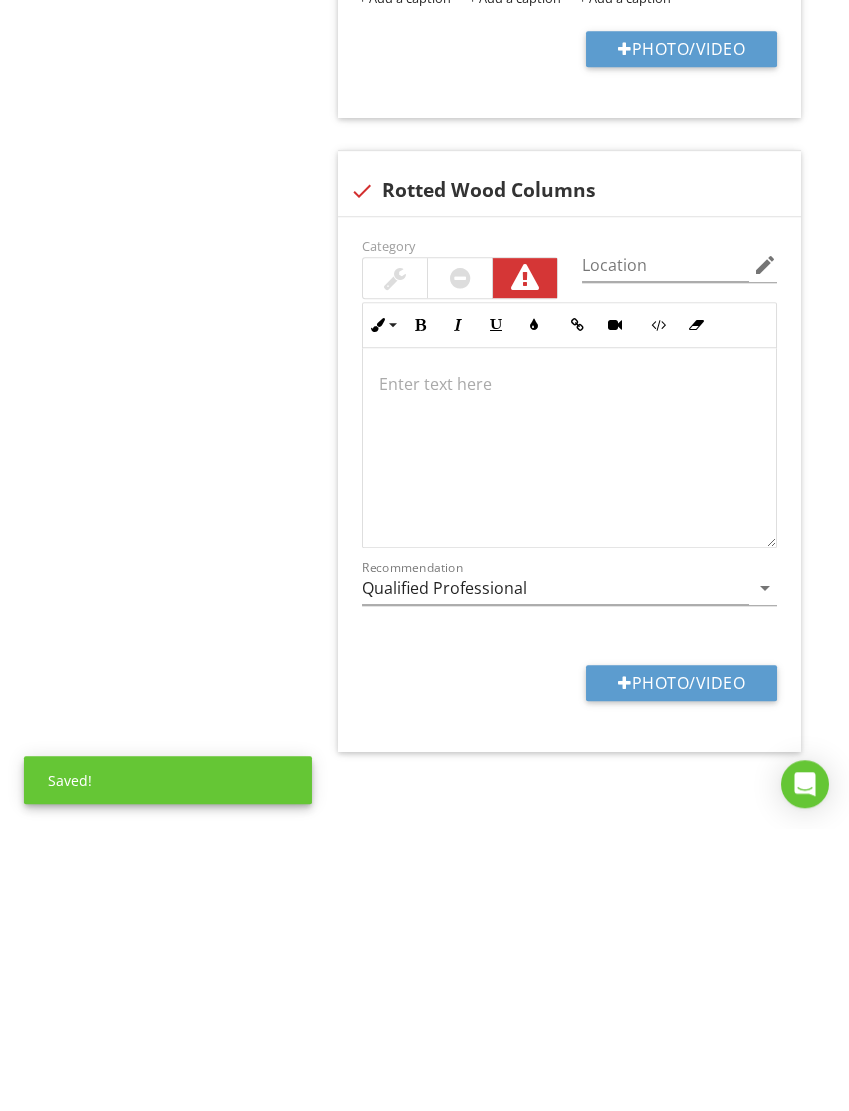 click on "Photo/Video" at bounding box center [681, 966] 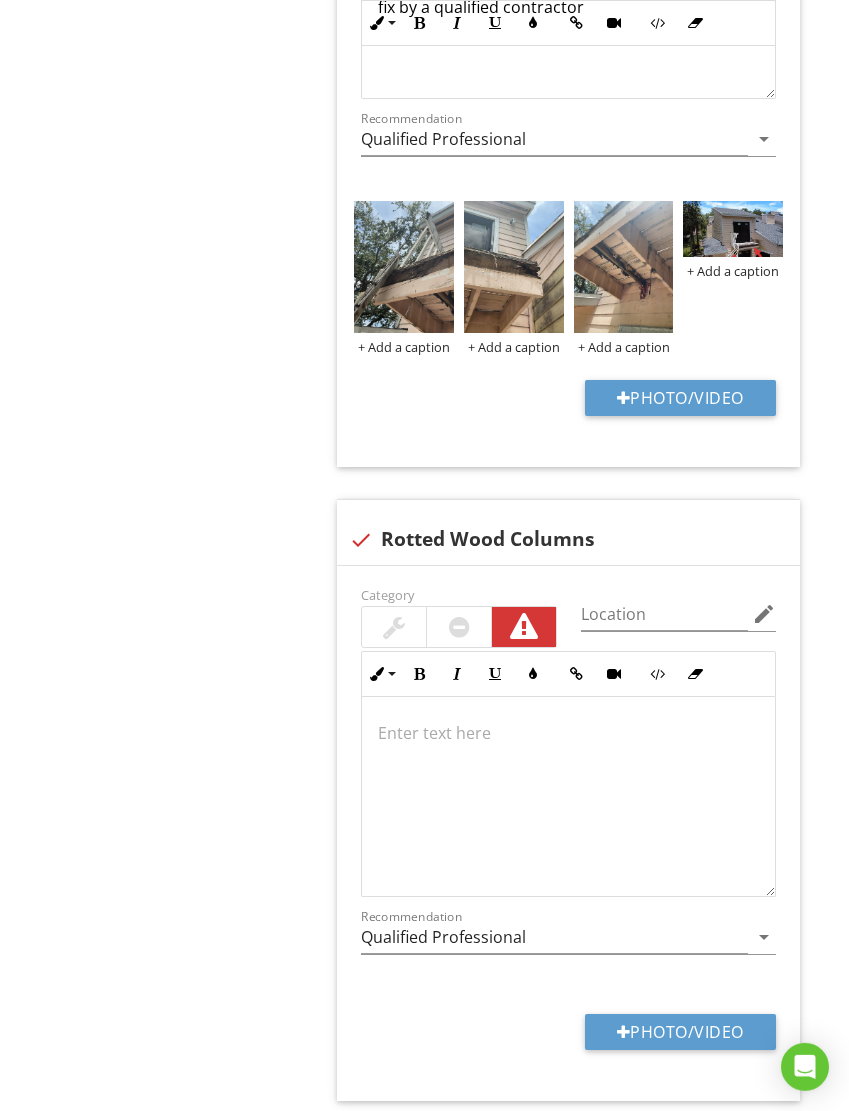 type on "C:\fakepath\IMG_2275.jpeg" 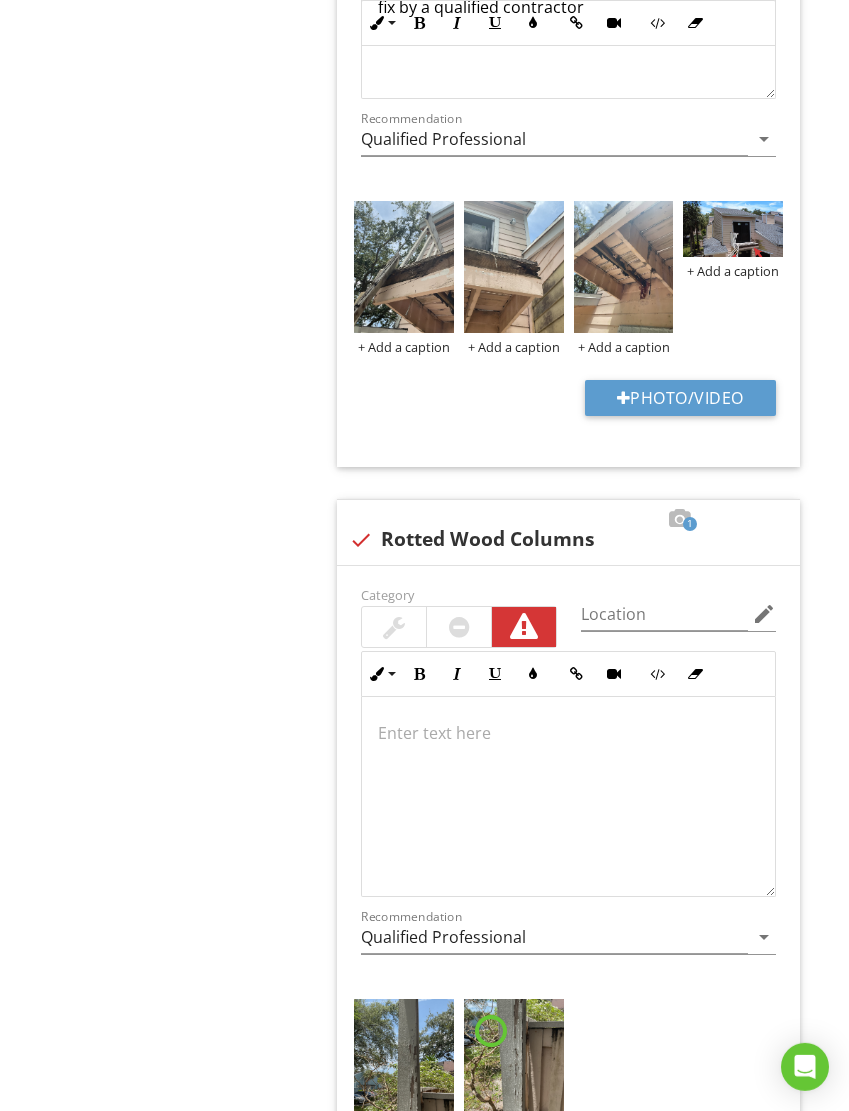 click at bounding box center (596, 519) 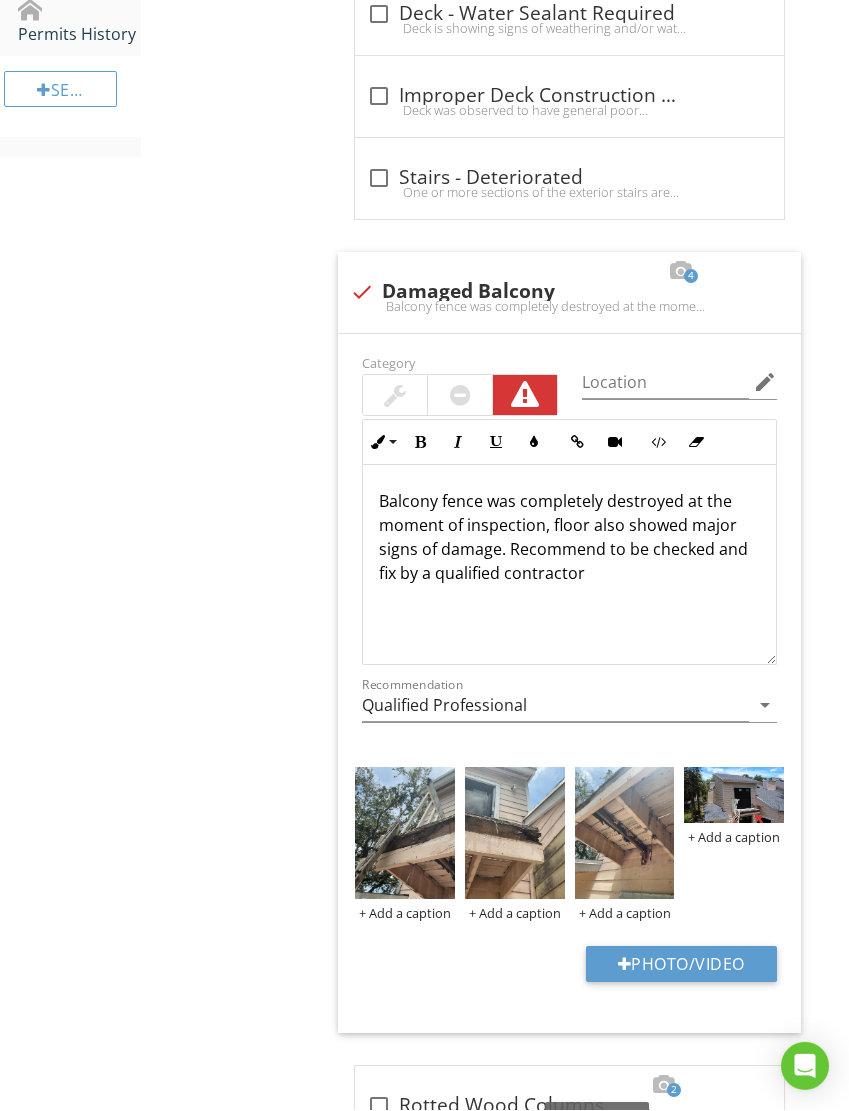 scroll, scrollTop: 1589, scrollLeft: 1, axis: both 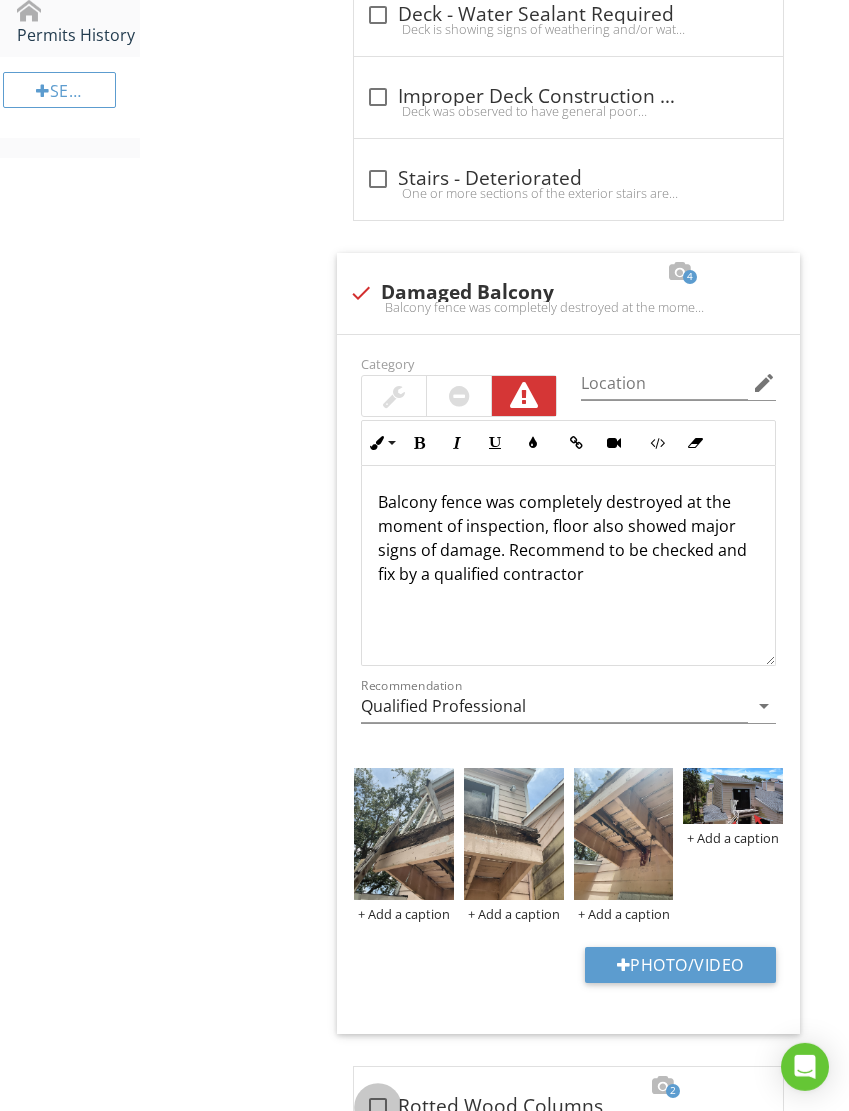 click at bounding box center [378, 1107] 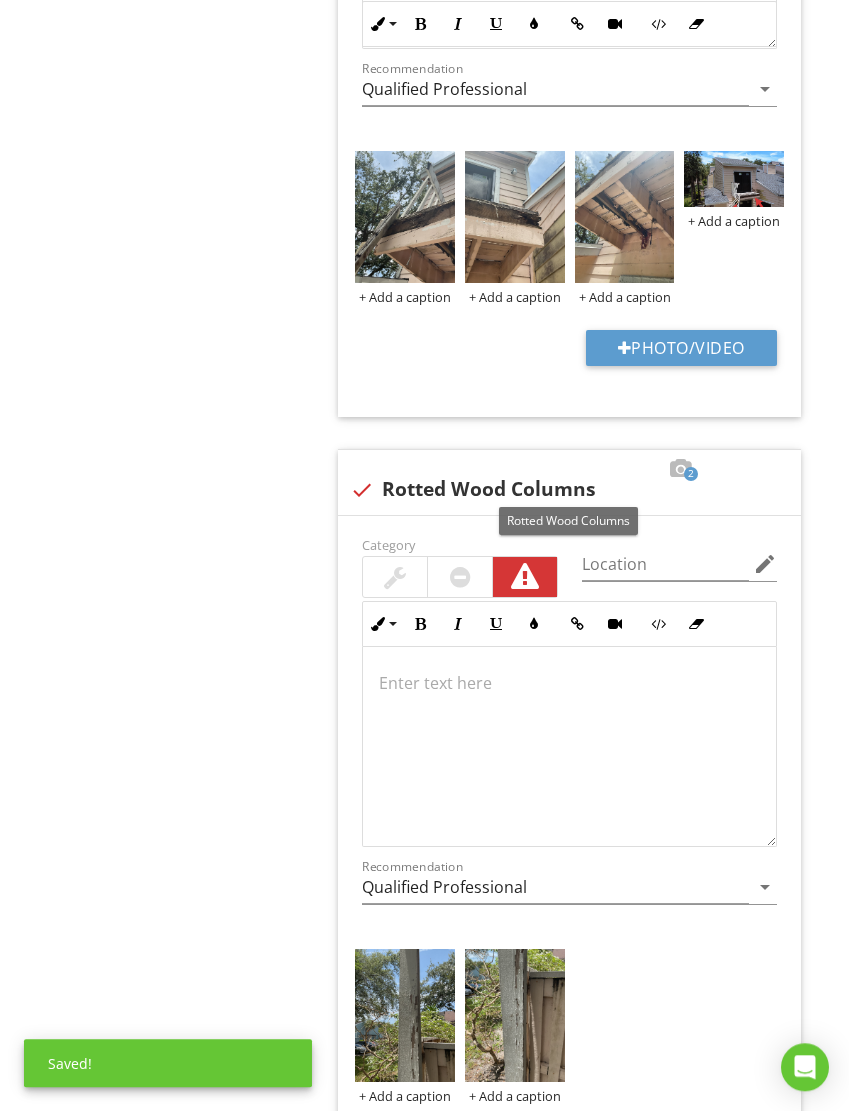 scroll, scrollTop: 2206, scrollLeft: 1, axis: both 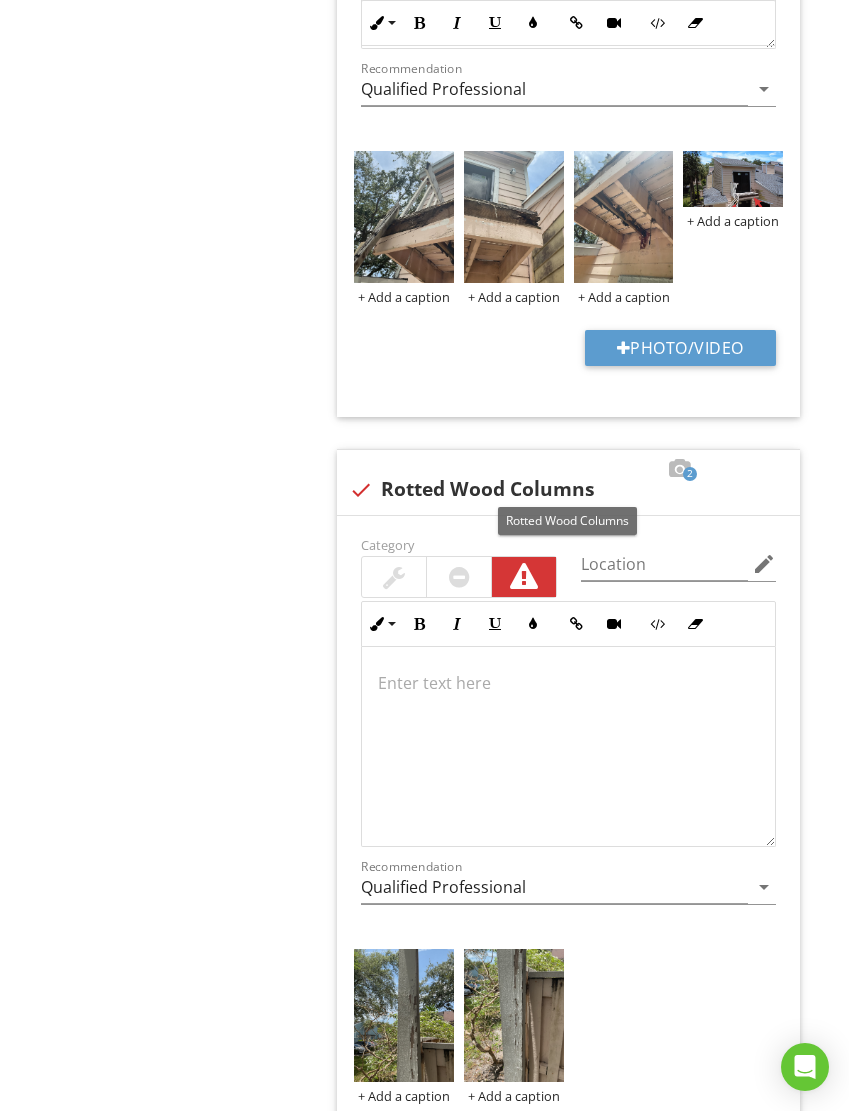 click at bounding box center (568, 469) 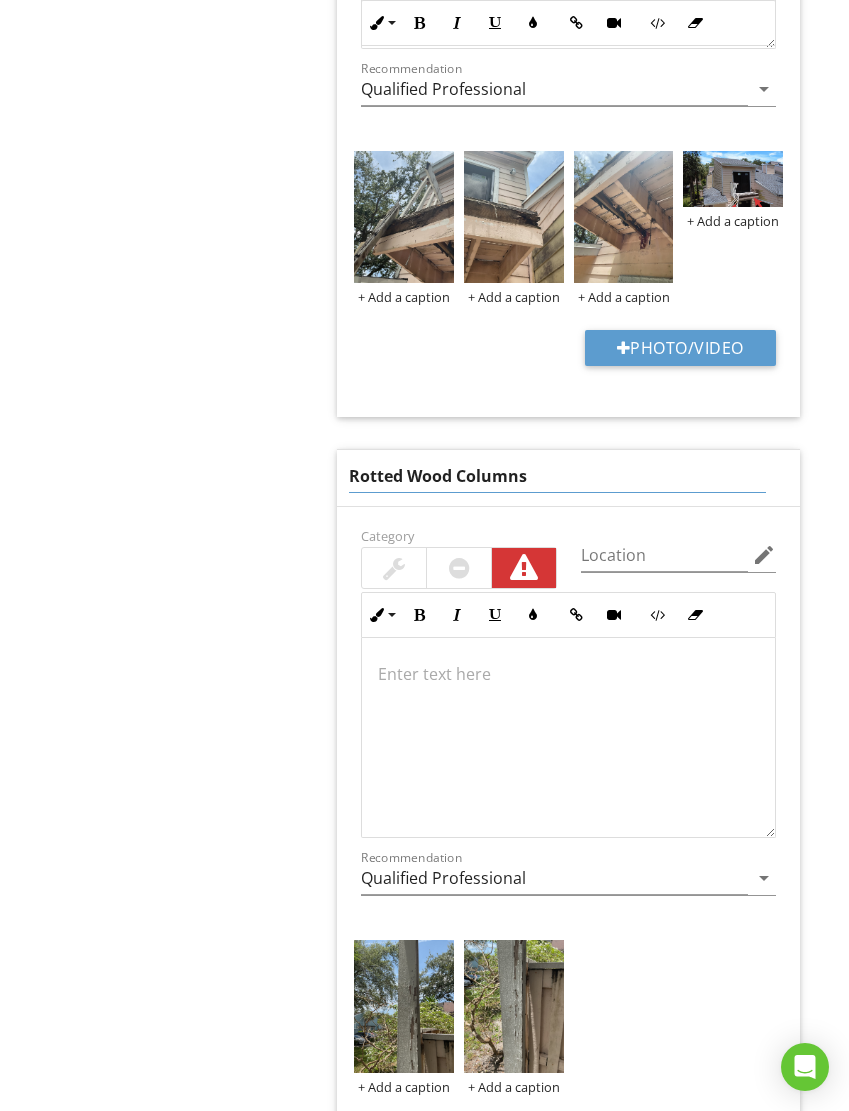 click on "Rotted Wood Columns" at bounding box center [557, 476] 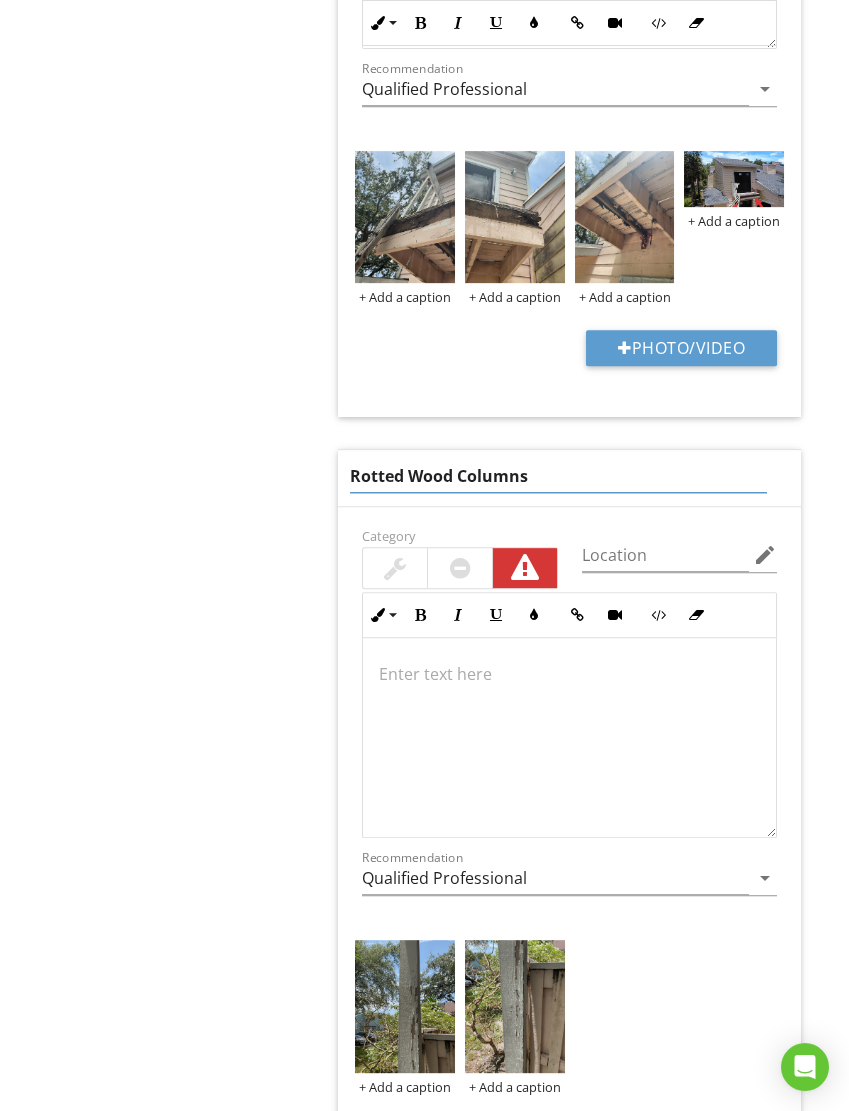 click on "Rotted Wood Columns" at bounding box center (558, 476) 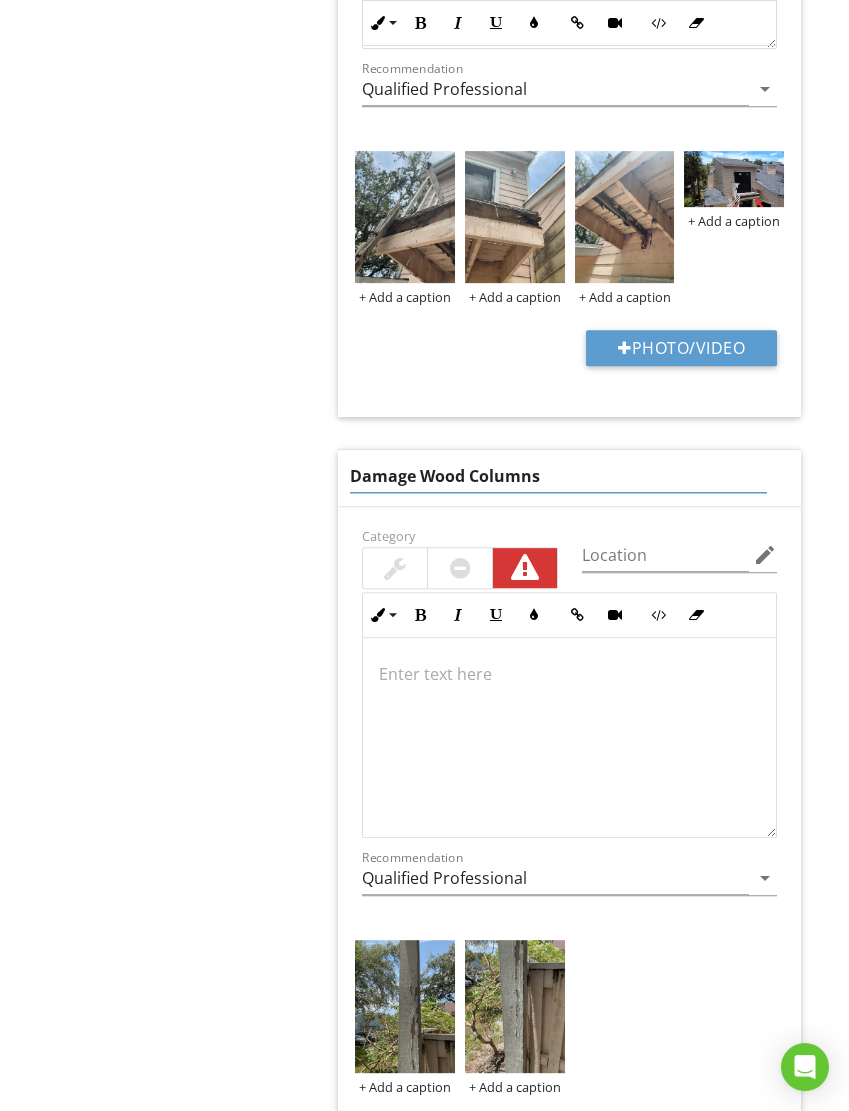 type on "Damaged Wood Columns" 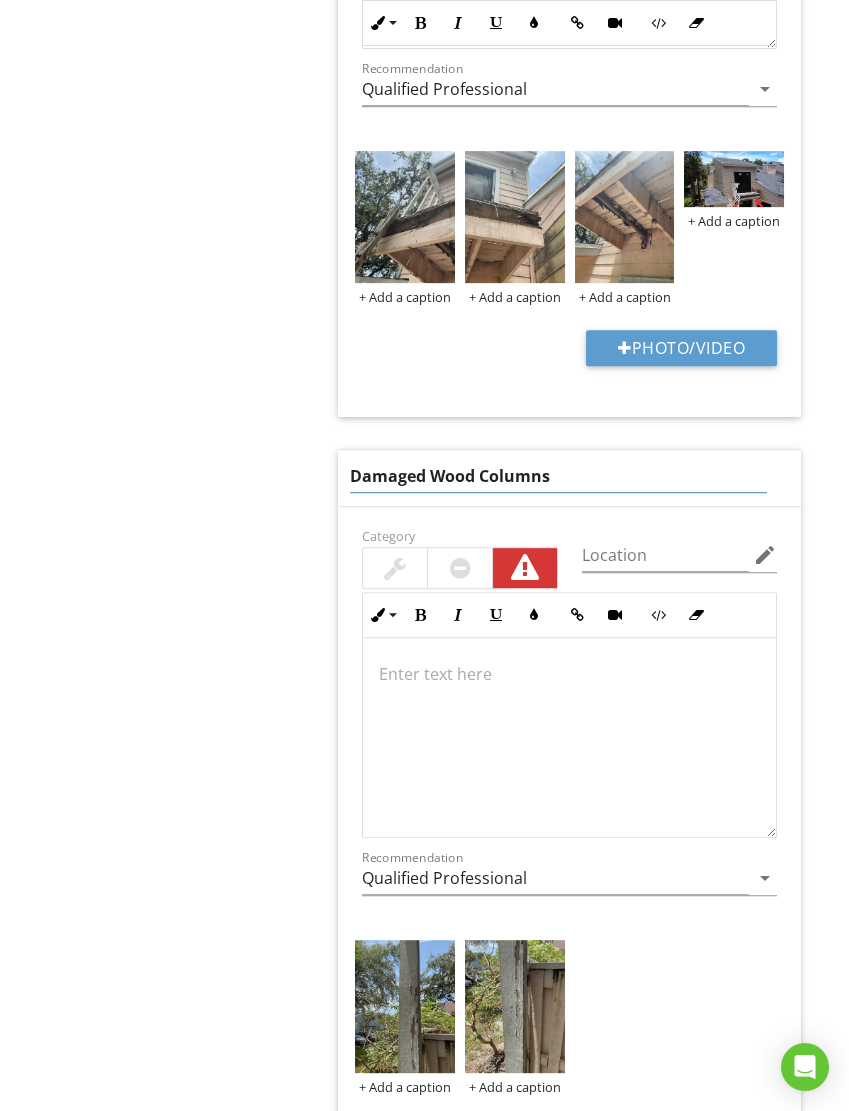 click on "Exterior
General
Siding, Flashing & Trim
Exterior Doors
Decks, Balconies, Porches & Steps
Eaves, Soffits & Fascia
Vegetation, Grading, Drainage & Retaining Walls
Item
Decks, Balconies, Porches & Steps
Info
Information
Appurtenance
check_box_outline_blank Front Porch   check_box_outline_blank Deck   check_box_outline_blank Covered Porch   check_box_outline_blank Sunroom   check_box_outline_blank Sidewalk   check_box_outline_blank Retaining Wall   check_box_outline_blank Shed   check_box_outline_blank Deck with Steps   check_box_outline_blank Patio   check_box_outline_blank Pool   check_box Balcony   check_box_outline_blank Hot Tub" at bounding box center [495, -338] 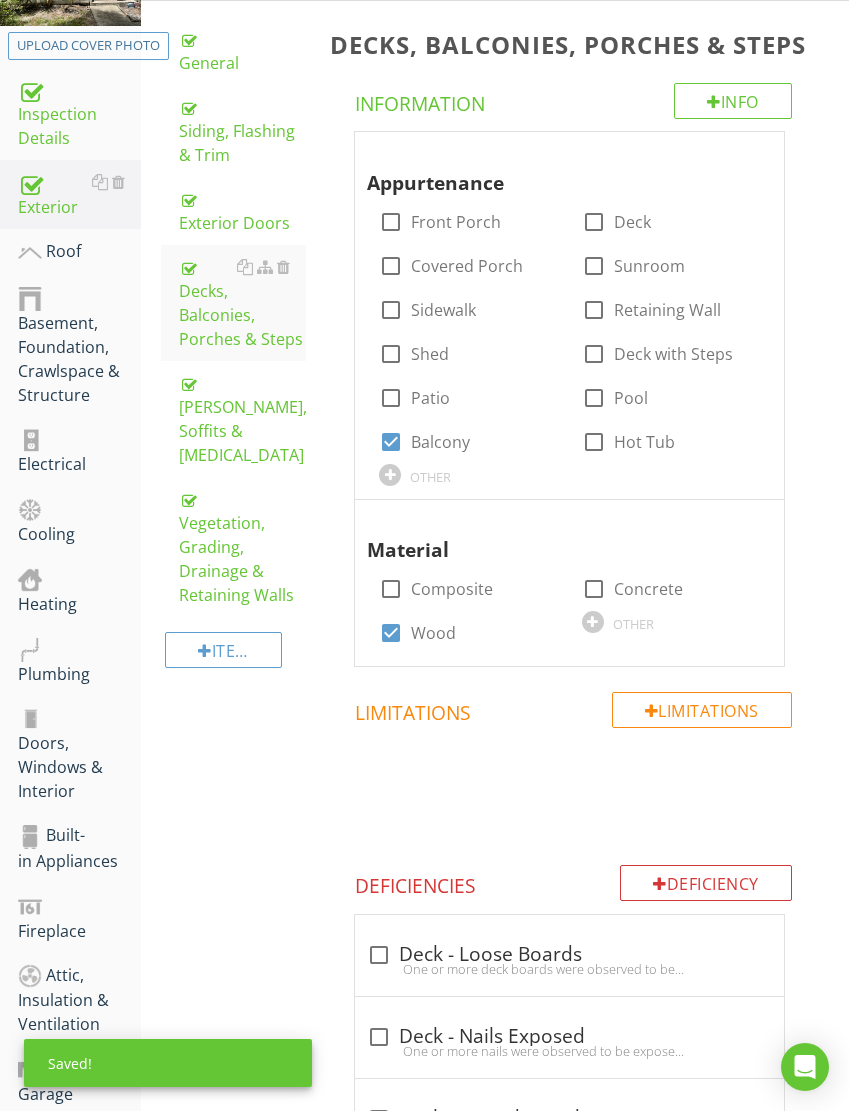 scroll, scrollTop: 322, scrollLeft: 1, axis: both 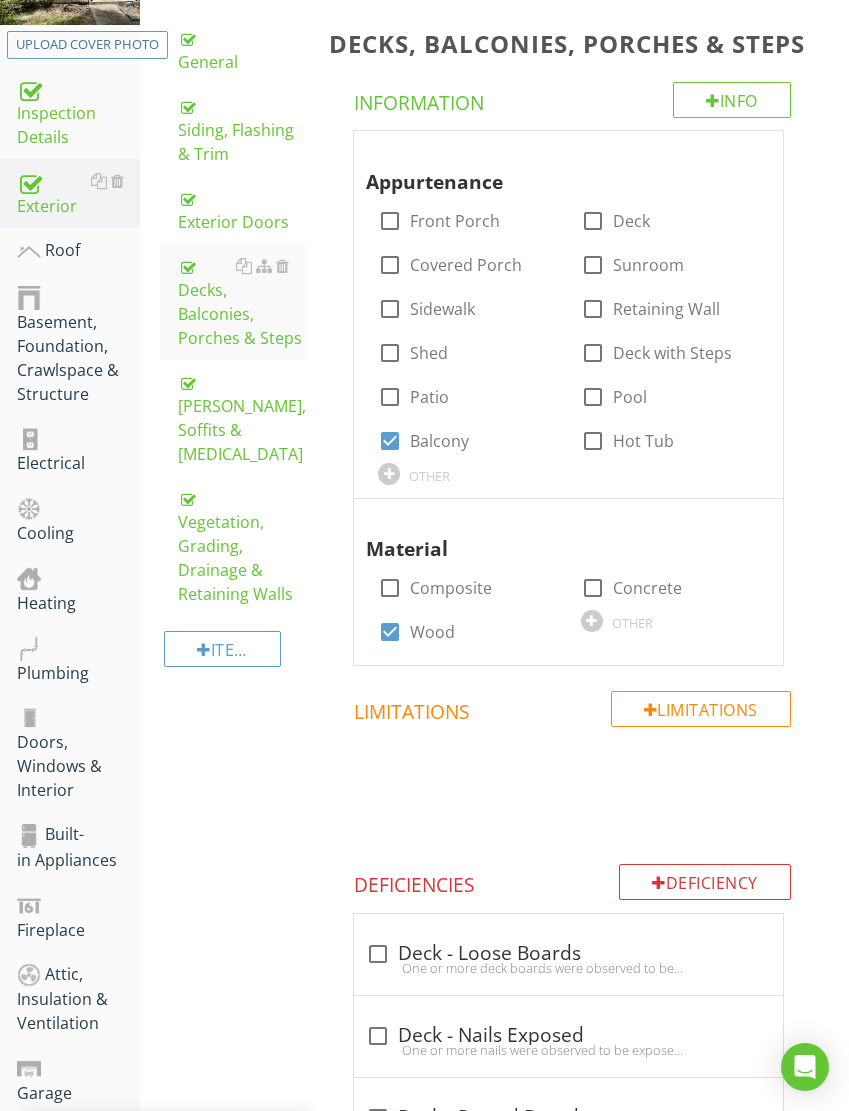 click at bounding box center (29, 252) 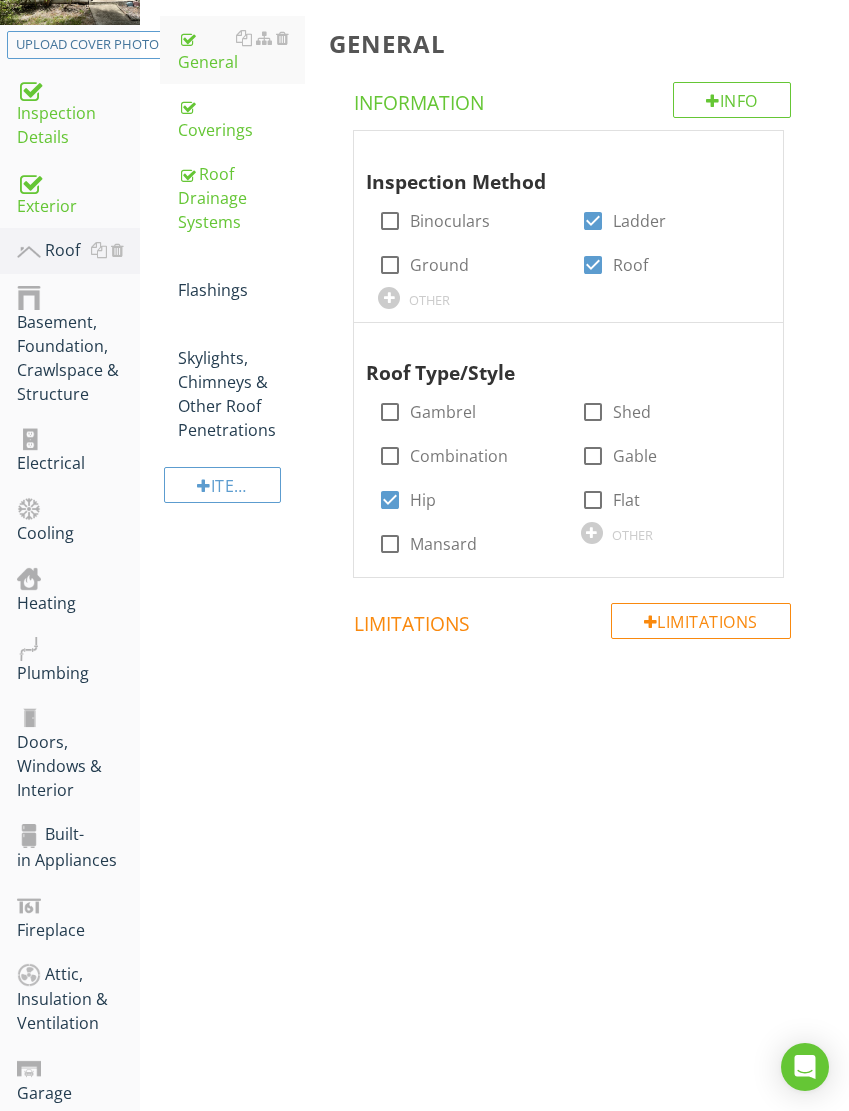 click on "Roof Drainage Systems" at bounding box center (241, 198) 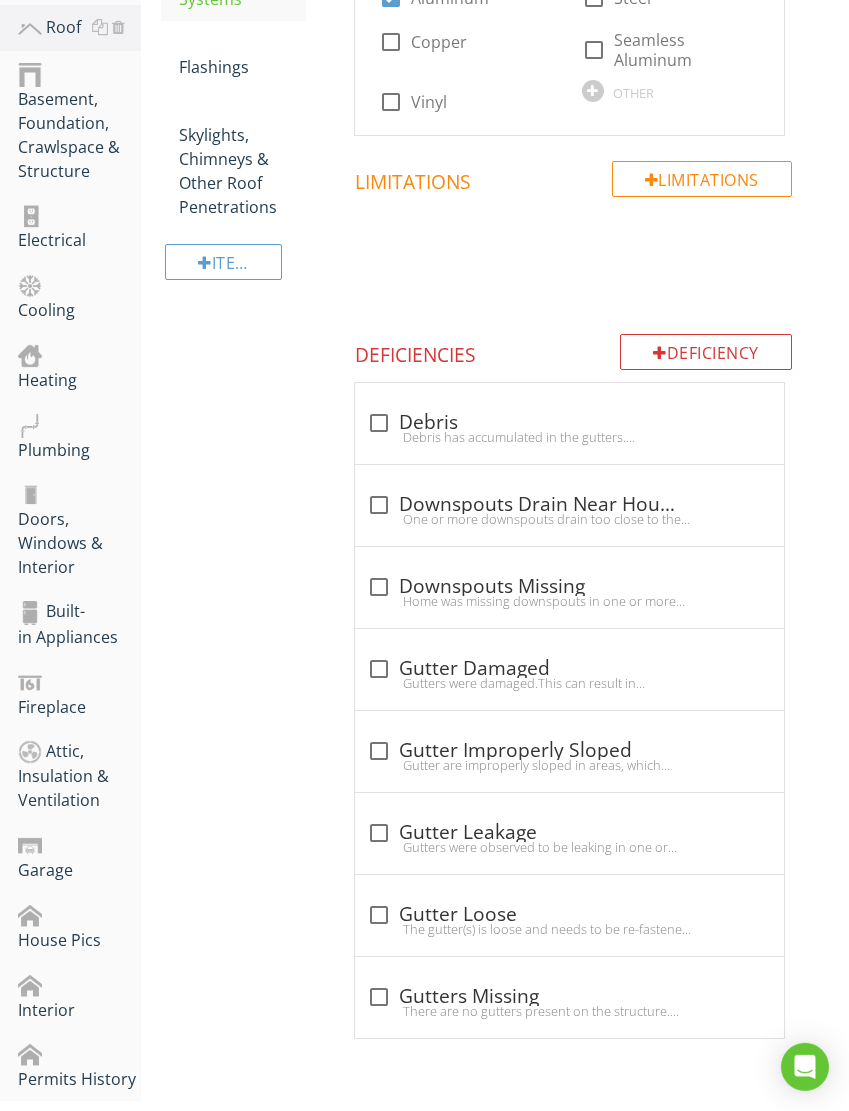 scroll, scrollTop: 545, scrollLeft: 1, axis: both 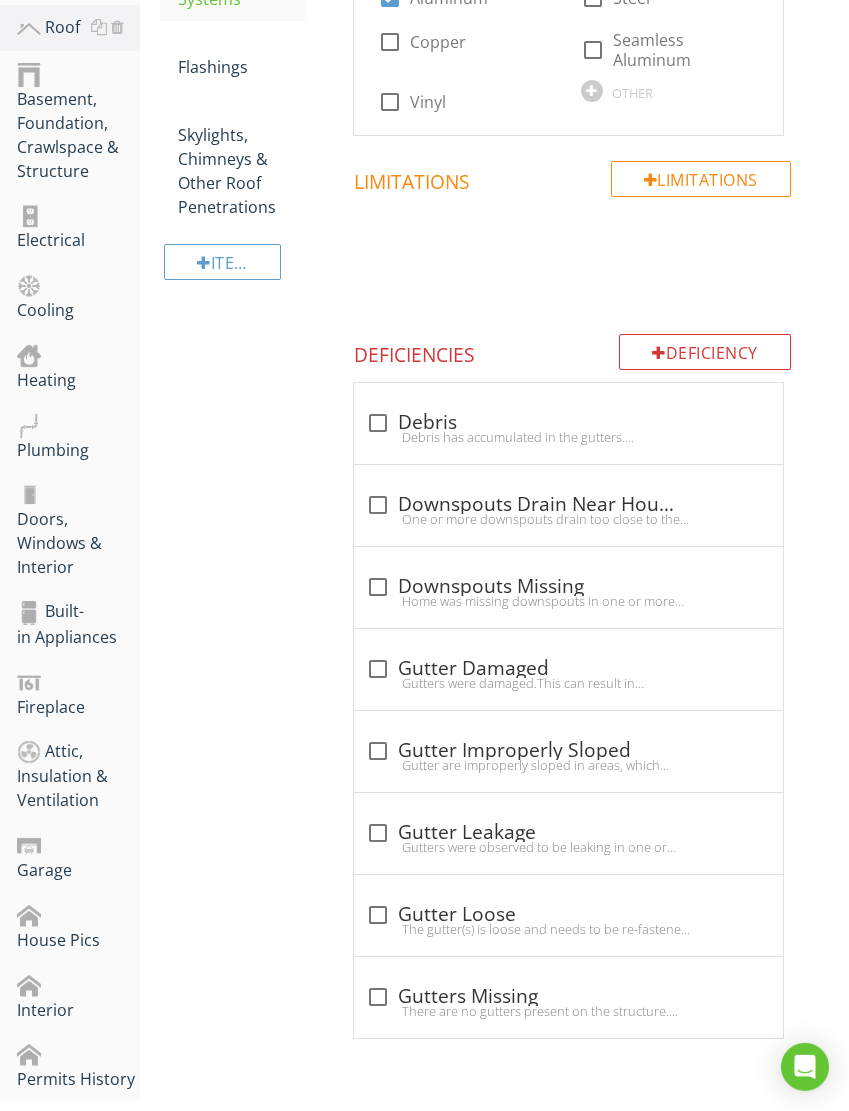 click on "check_box_outline_blank
Gutters Missing
There are no gutters present on the structure. Gutters are recommended because they collect rain water from the roof and direct it away form the building." at bounding box center (568, 997) 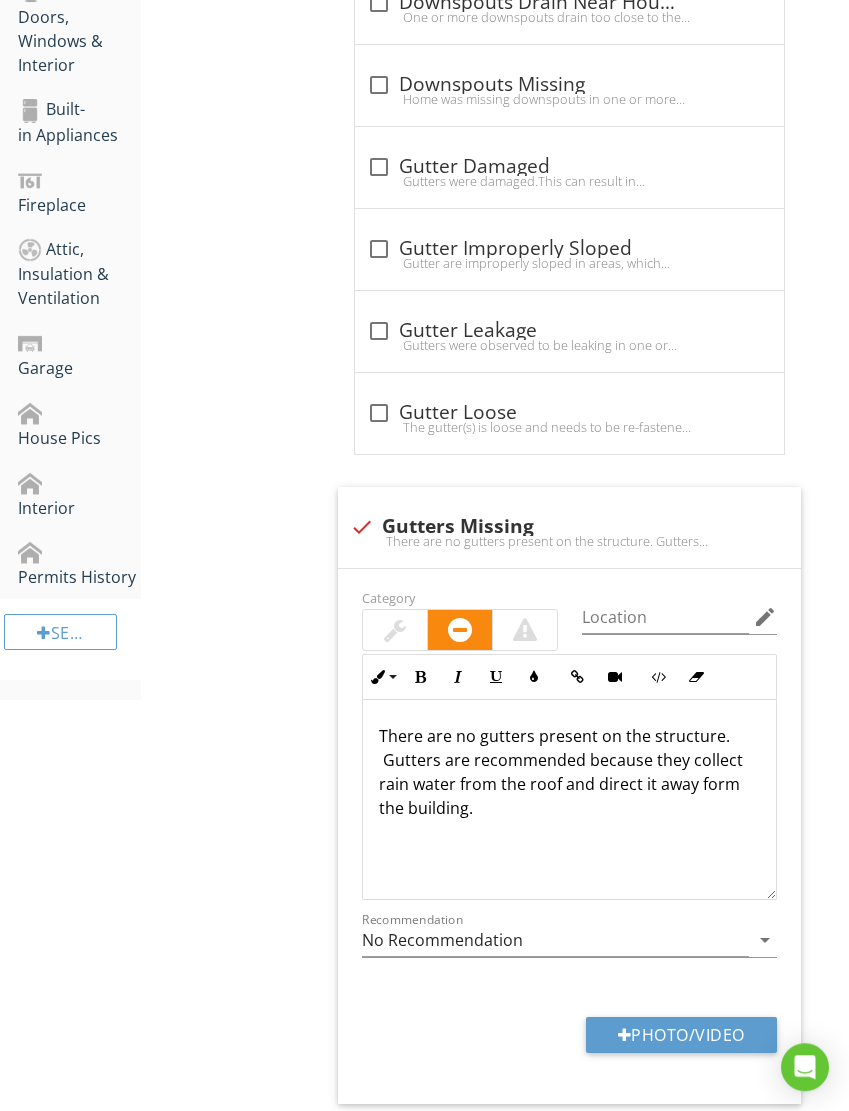 scroll, scrollTop: 1047, scrollLeft: 1, axis: both 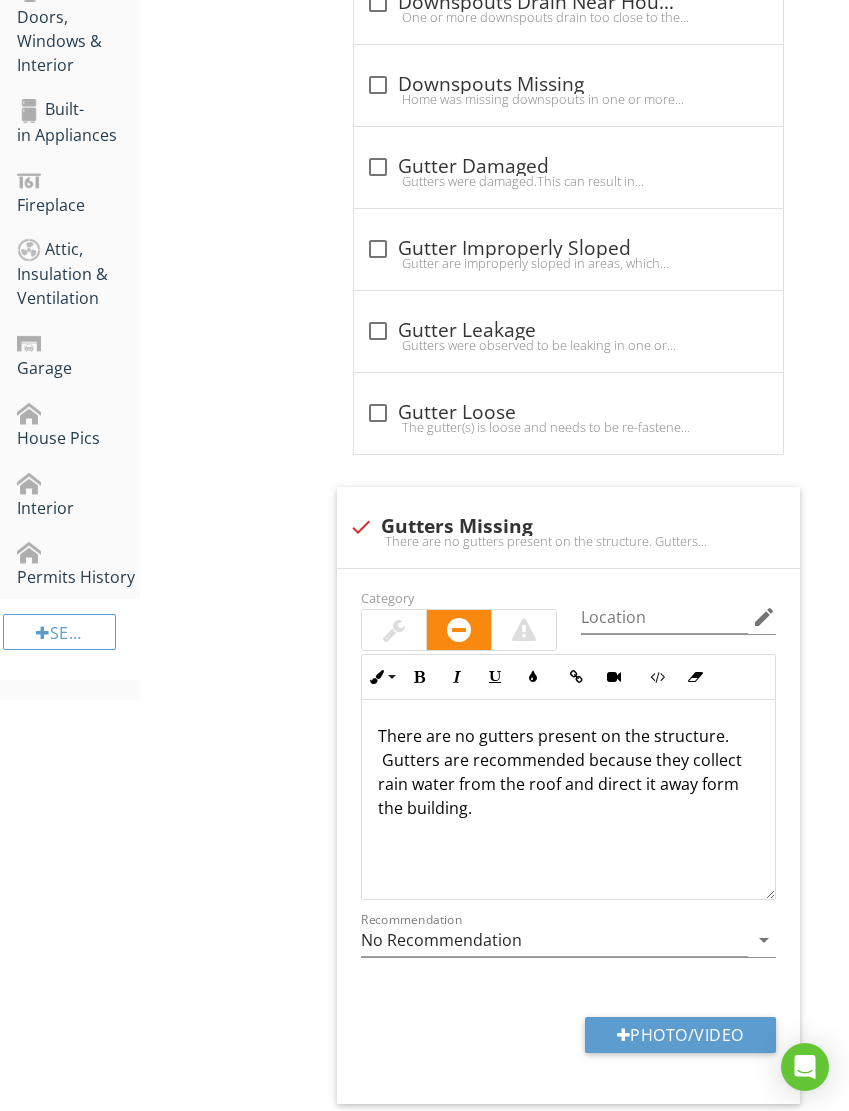 click at bounding box center [361, 527] 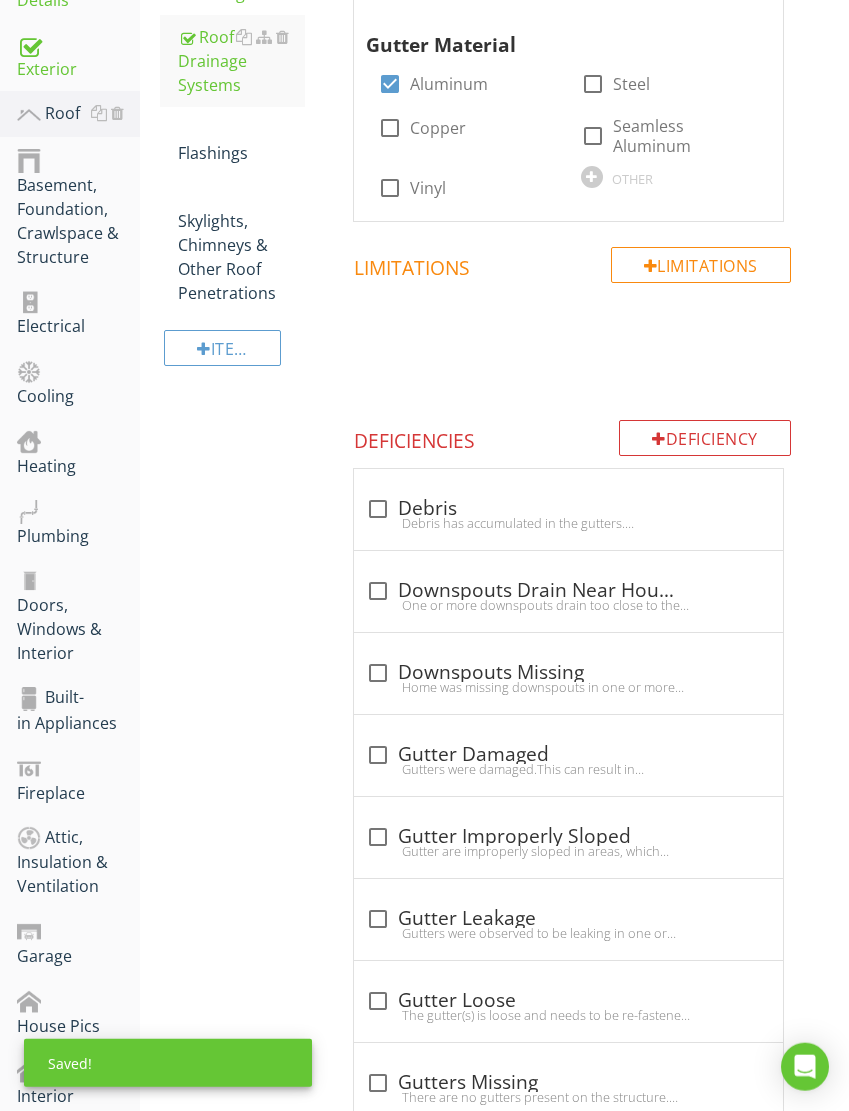 scroll, scrollTop: 460, scrollLeft: 1, axis: both 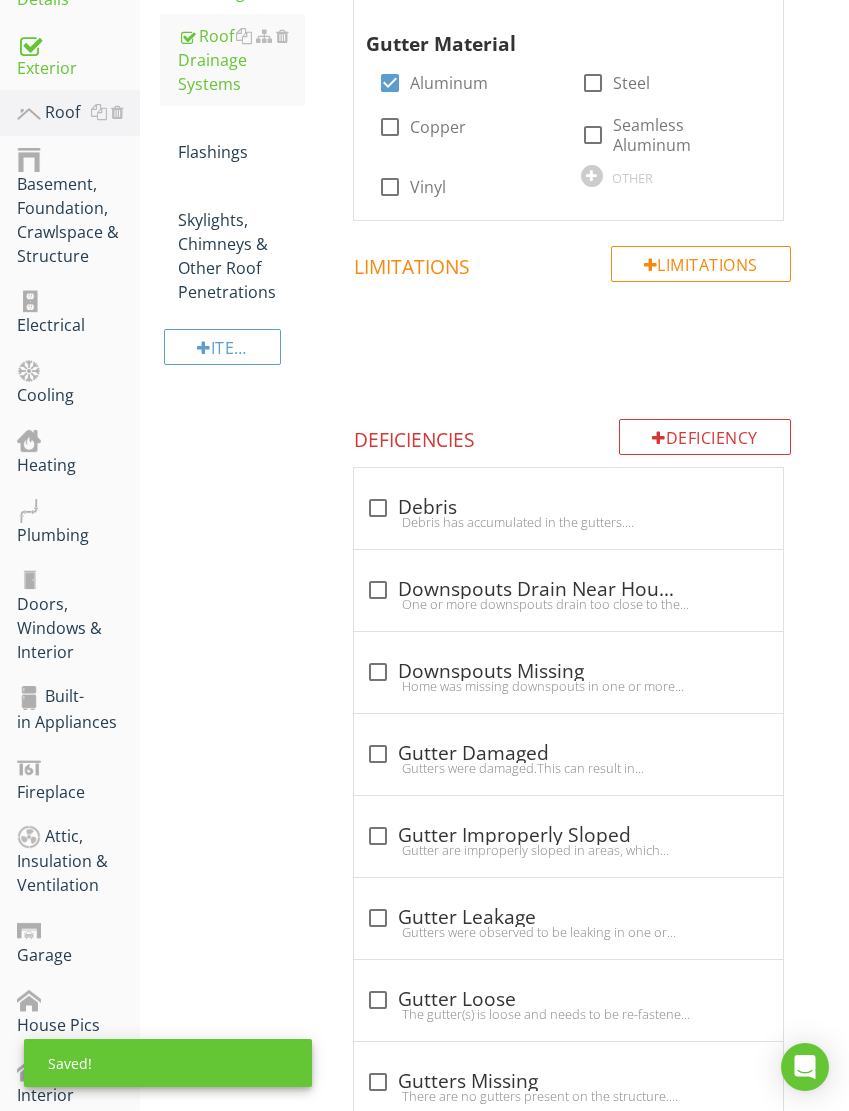 click on "Flashings" at bounding box center [241, 140] 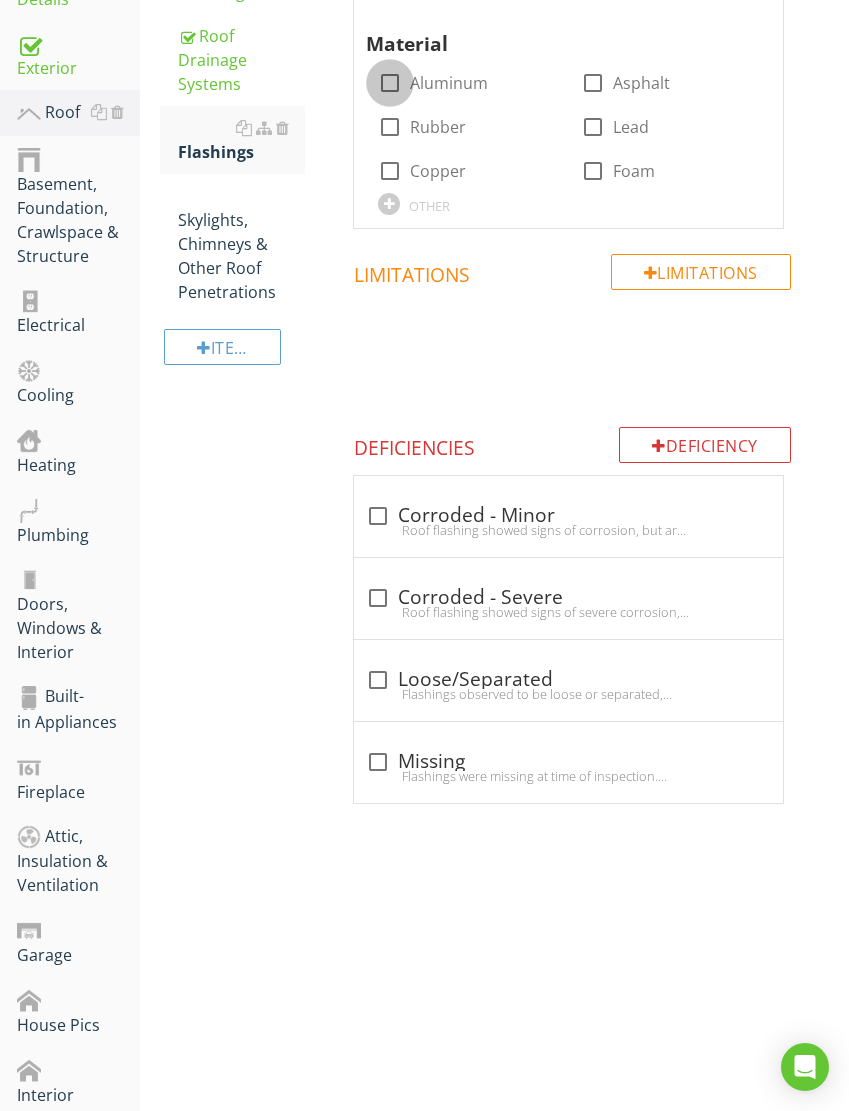click at bounding box center (390, 83) 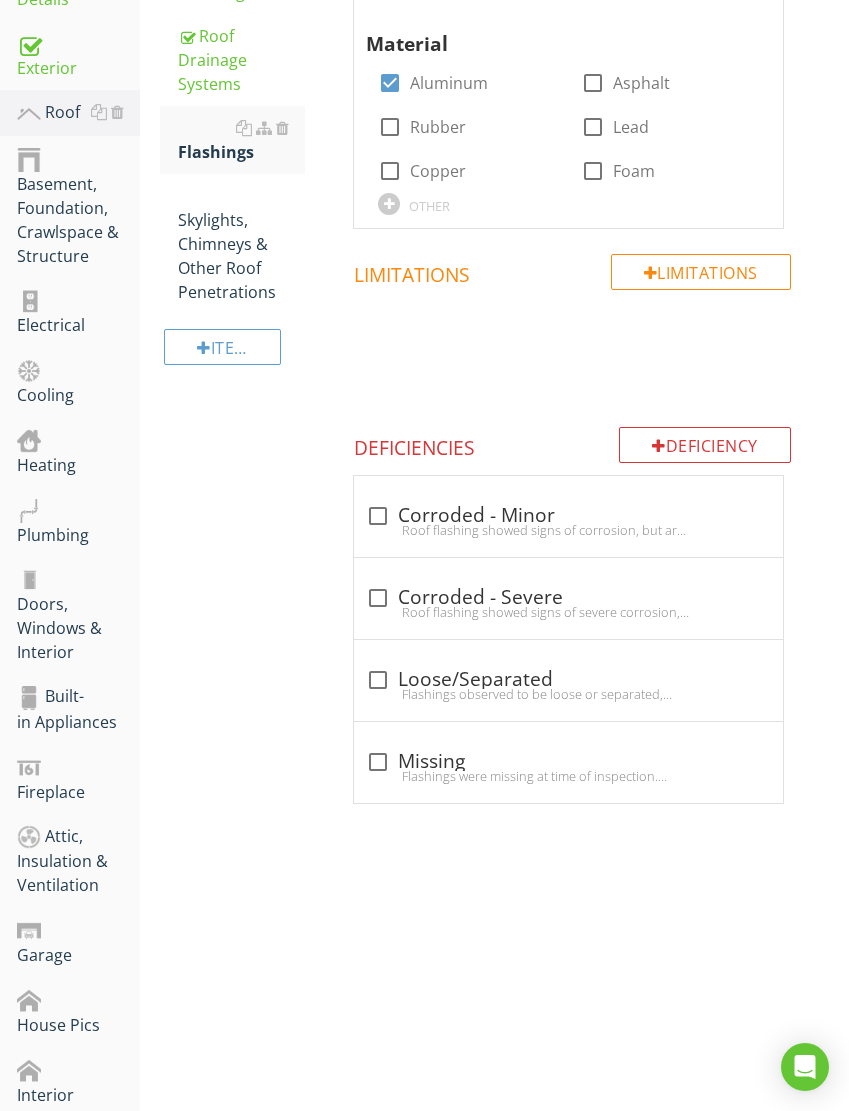 click on "Skylights, Chimneys & Other Roof Penetrations" at bounding box center [241, 244] 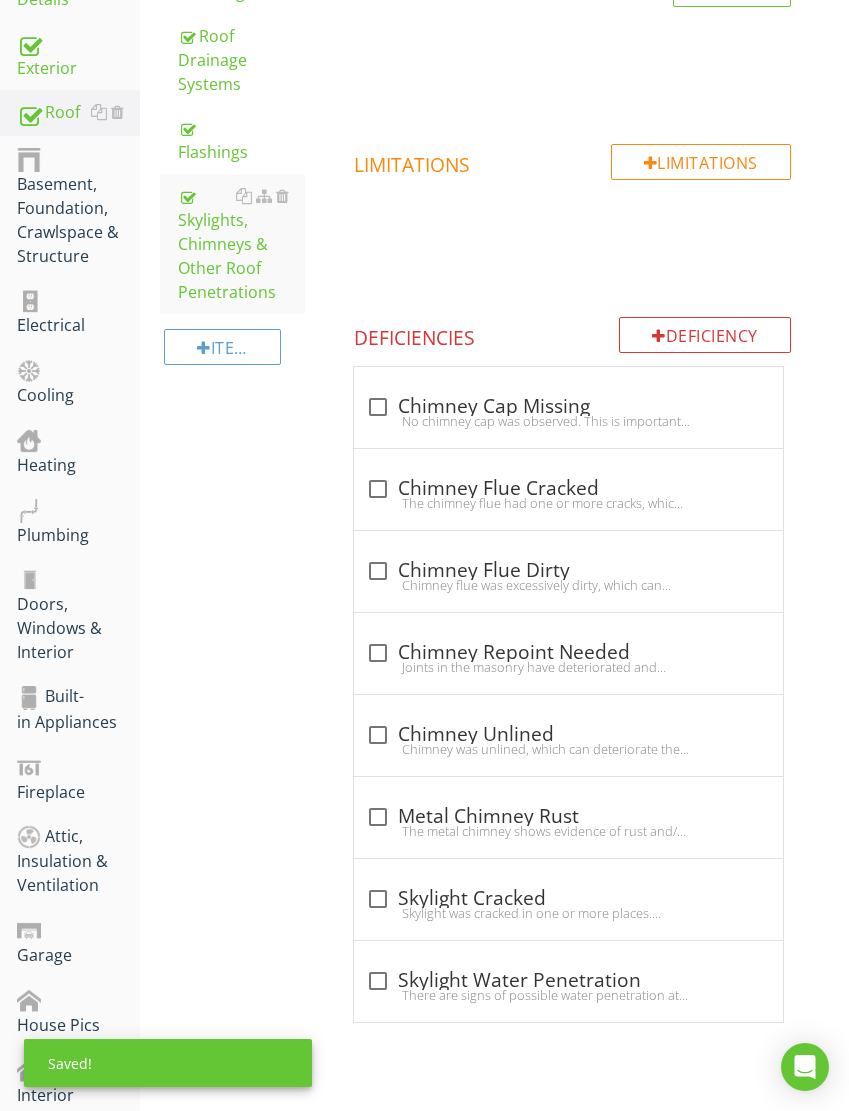 click on "Roof Drainage Systems" at bounding box center [241, 60] 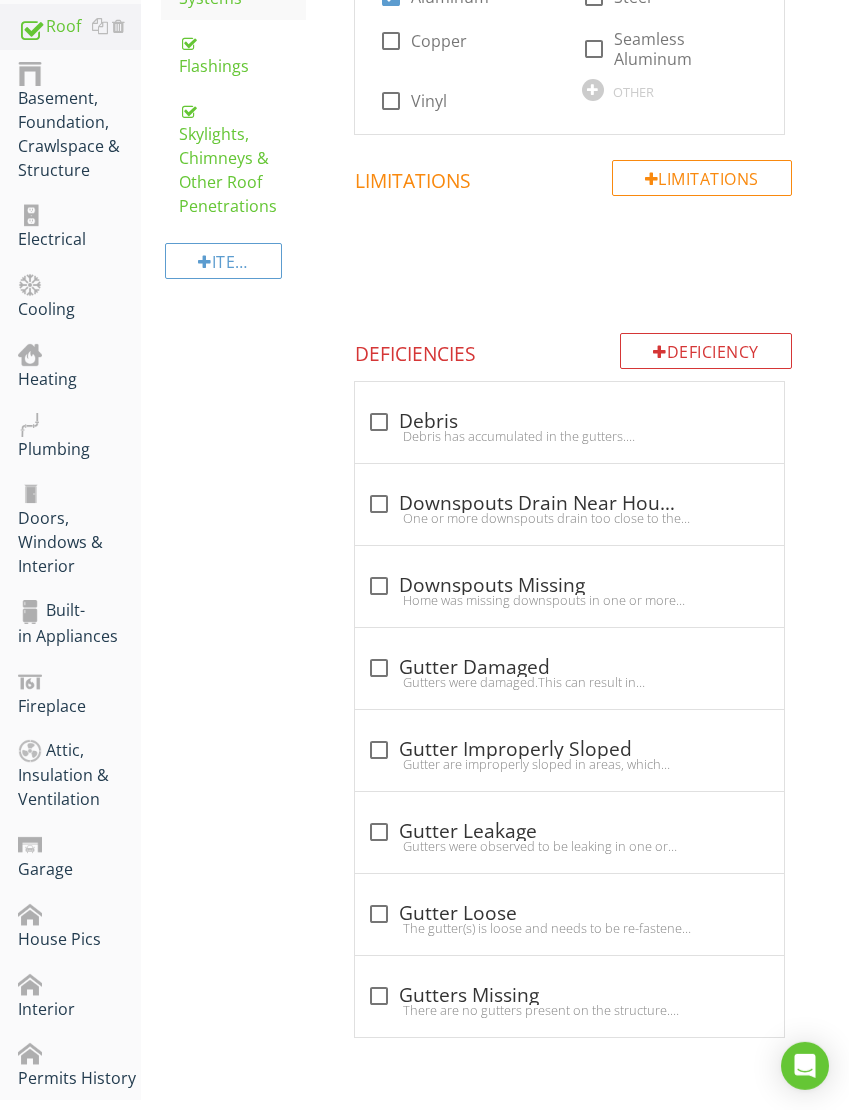 scroll, scrollTop: 545, scrollLeft: 1, axis: both 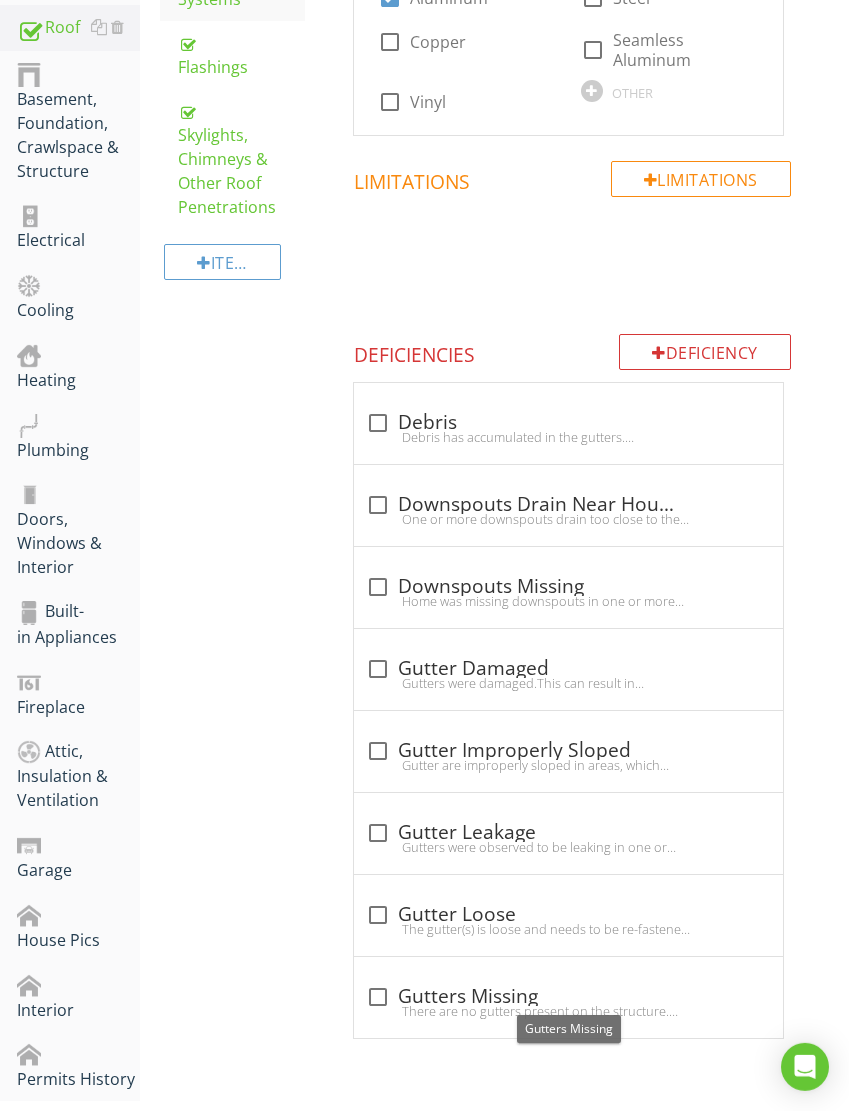 click at bounding box center (378, 997) 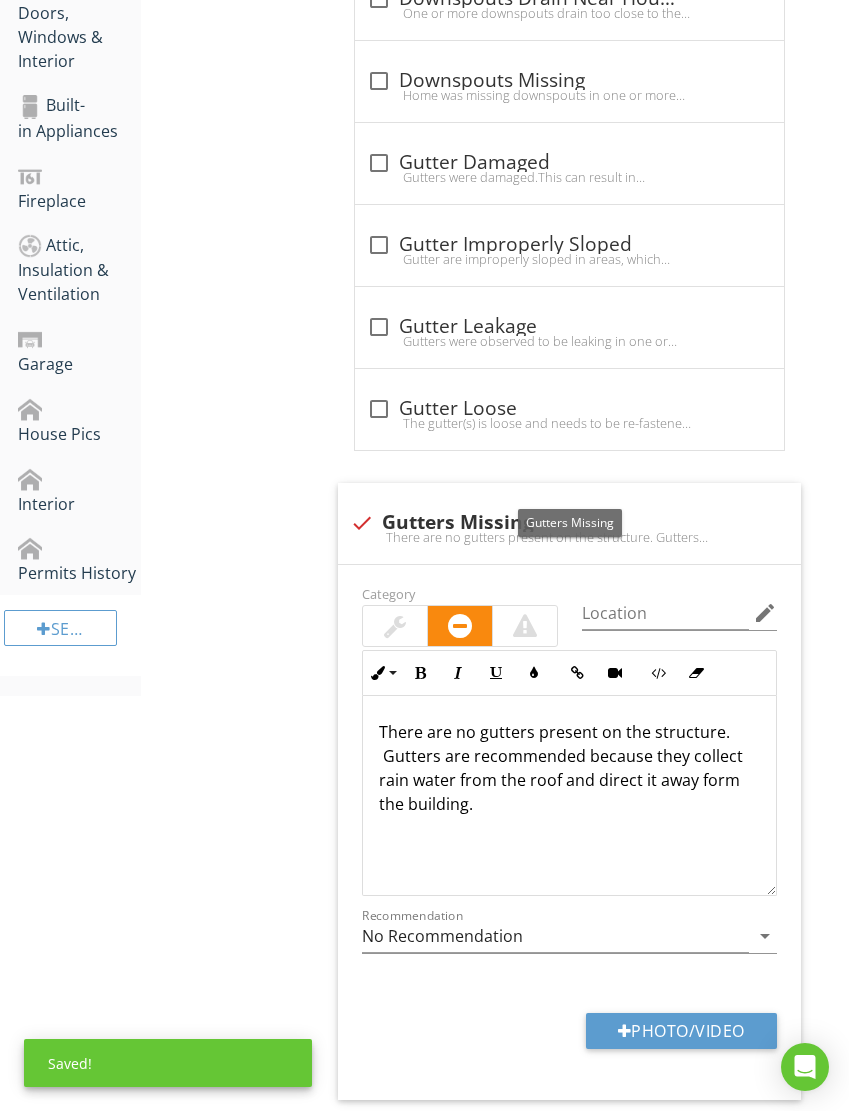 scroll, scrollTop: 1051, scrollLeft: 1, axis: both 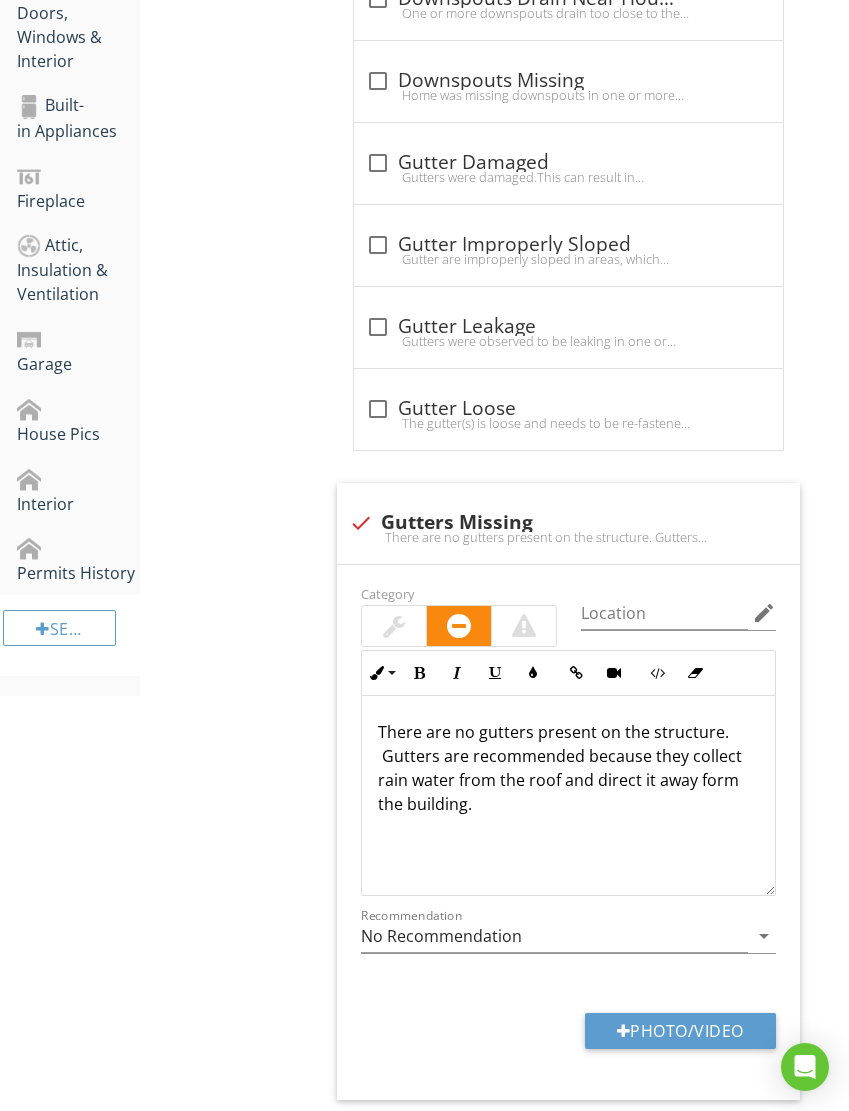 click on "There are no gutters present on the structure.  Gutters are recommended because they collect rain water from the roof and direct it away form the building." at bounding box center (568, 768) 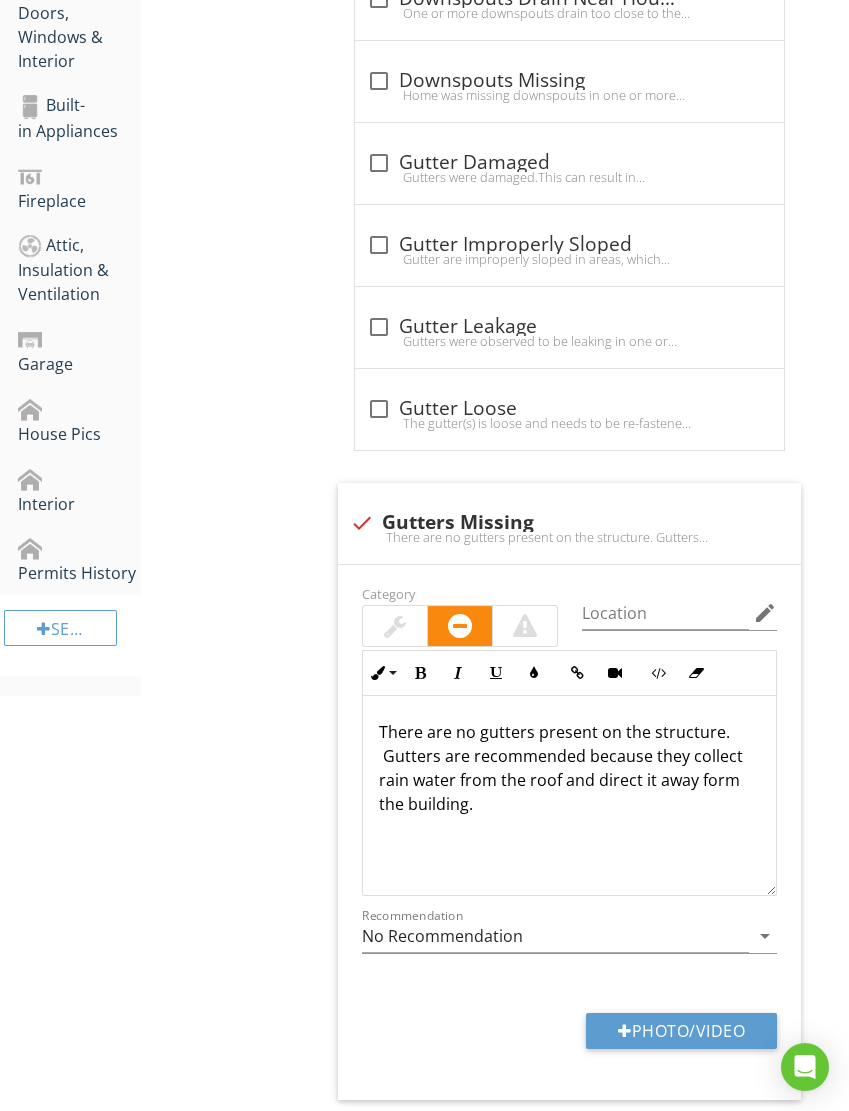 click on "There are no gutters present on the structure.  Gutters are recommended because they collect rain water from the roof and direct it away form the building." at bounding box center (569, 768) 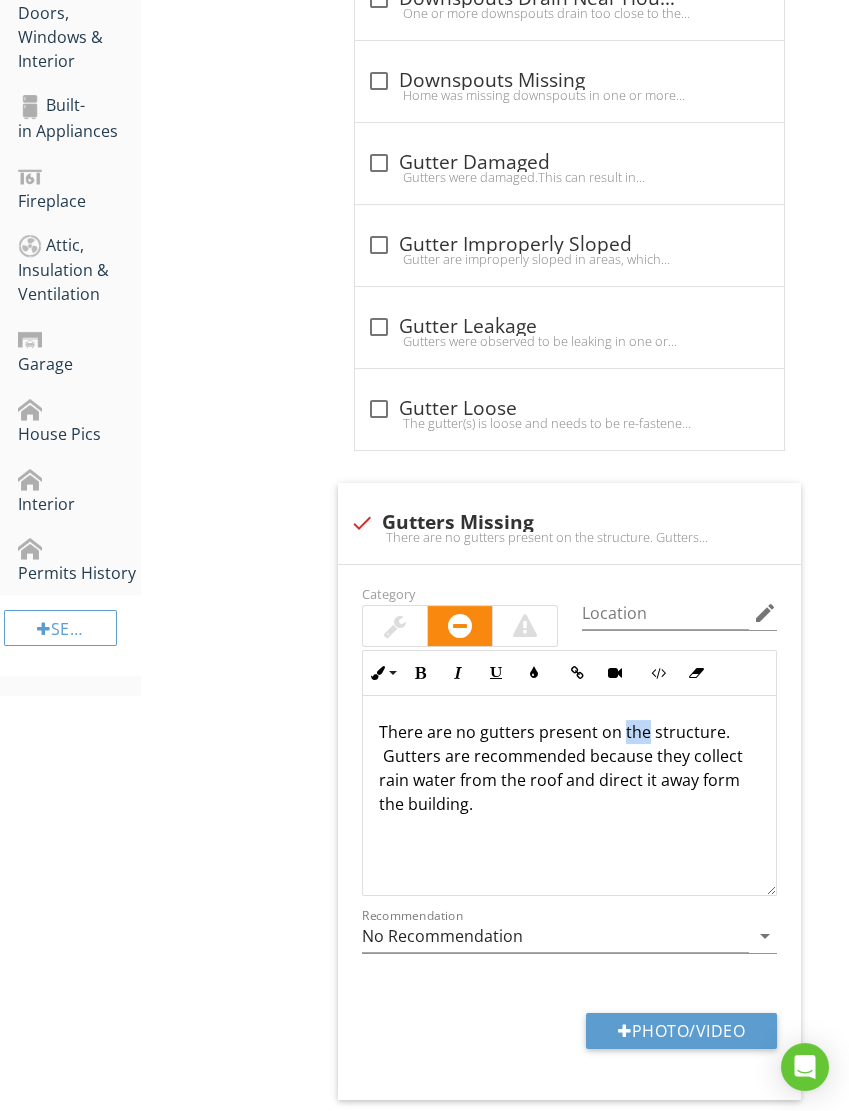 type 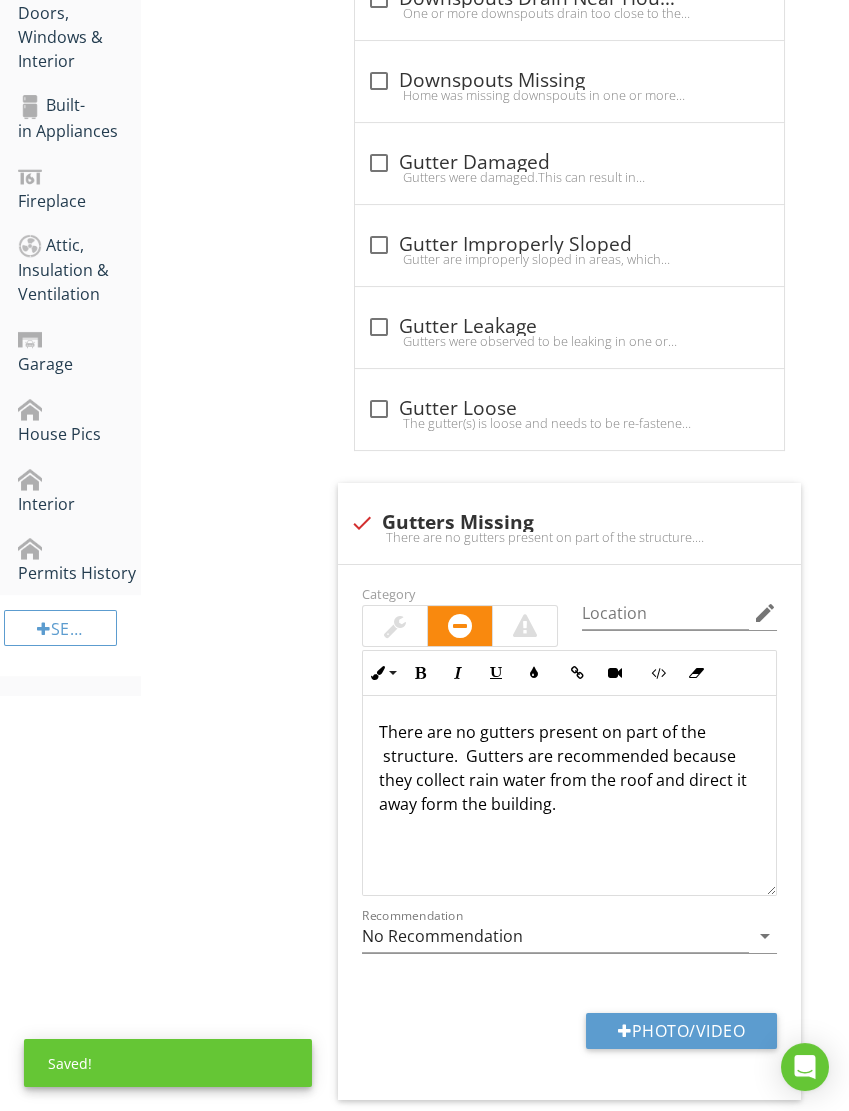 click on "Roof
General
Coverings
Roof Drainage Systems
Flashings
Skylights, Chimneys & Other Roof Penetrations
Item
Roof Drainage Systems
Info
Information
Gutter Material
check_box Aluminum   check_box_outline_blank Steel   check_box_outline_blank Copper   check_box_outline_blank Seamless Aluminum   check_box_outline_blank Vinyl         OTHER
Limitations
Limitations
Deficiency
Deficiencies
check_box_outline_blank
Debris" at bounding box center [495, 186] 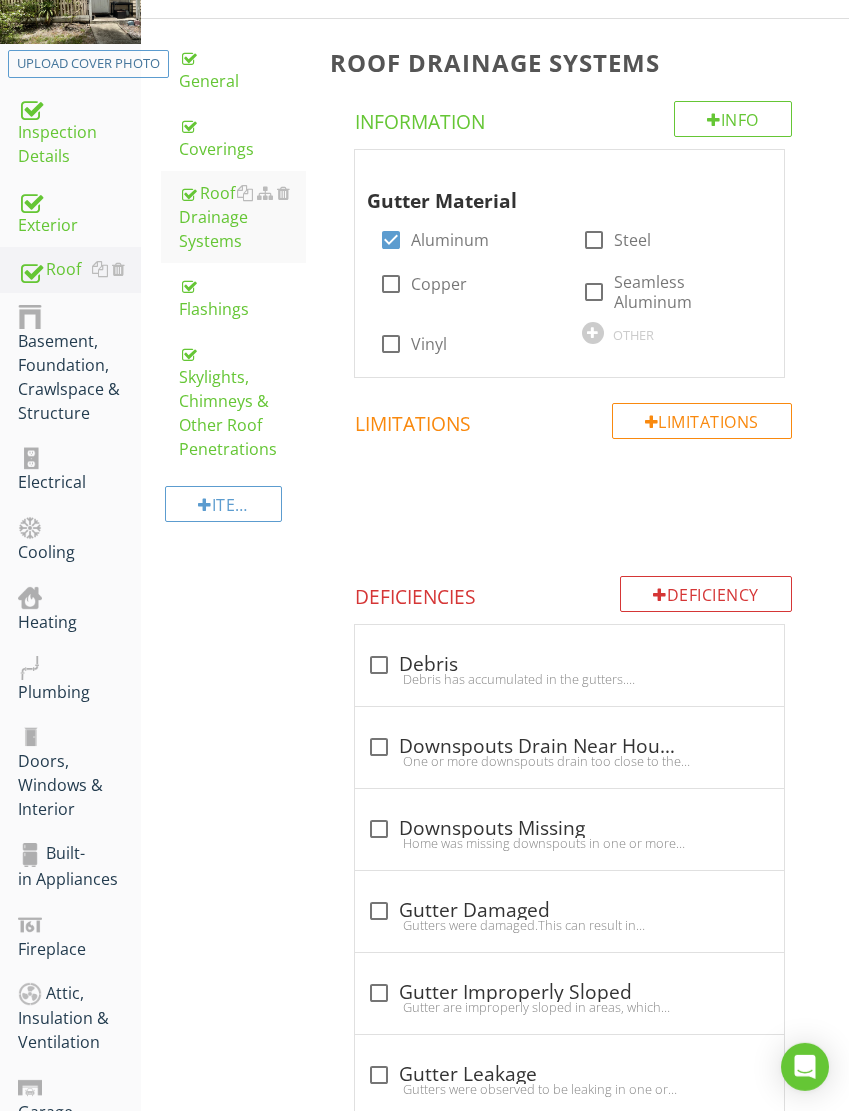 scroll, scrollTop: 304, scrollLeft: 1, axis: both 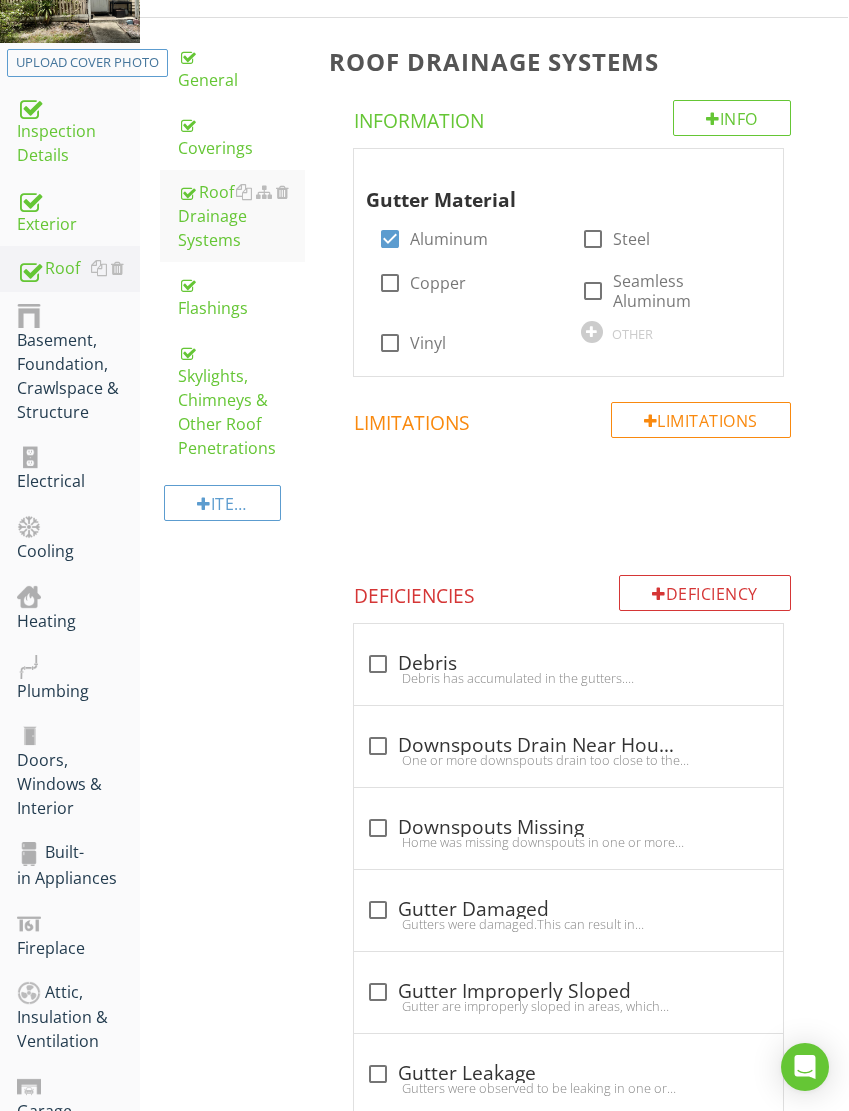 click on "Electrical" at bounding box center (78, 469) 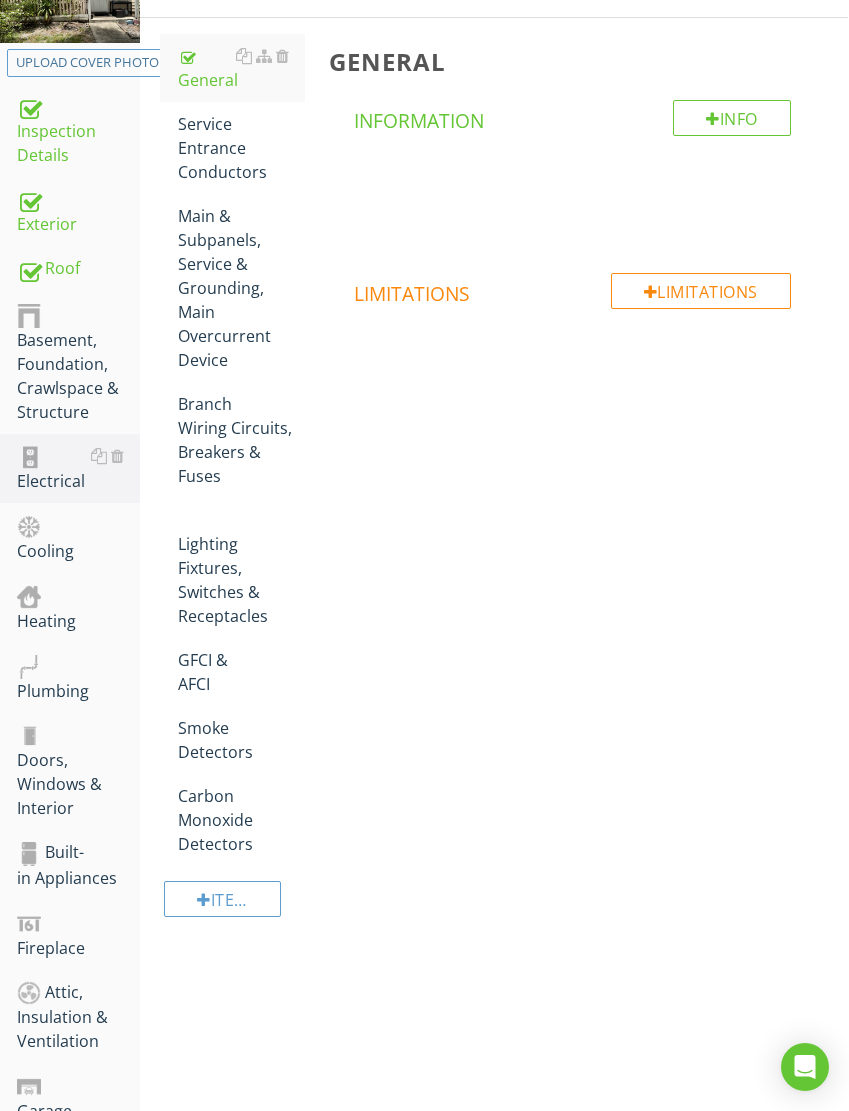 click on "Service Entrance Conductors" at bounding box center (241, 148) 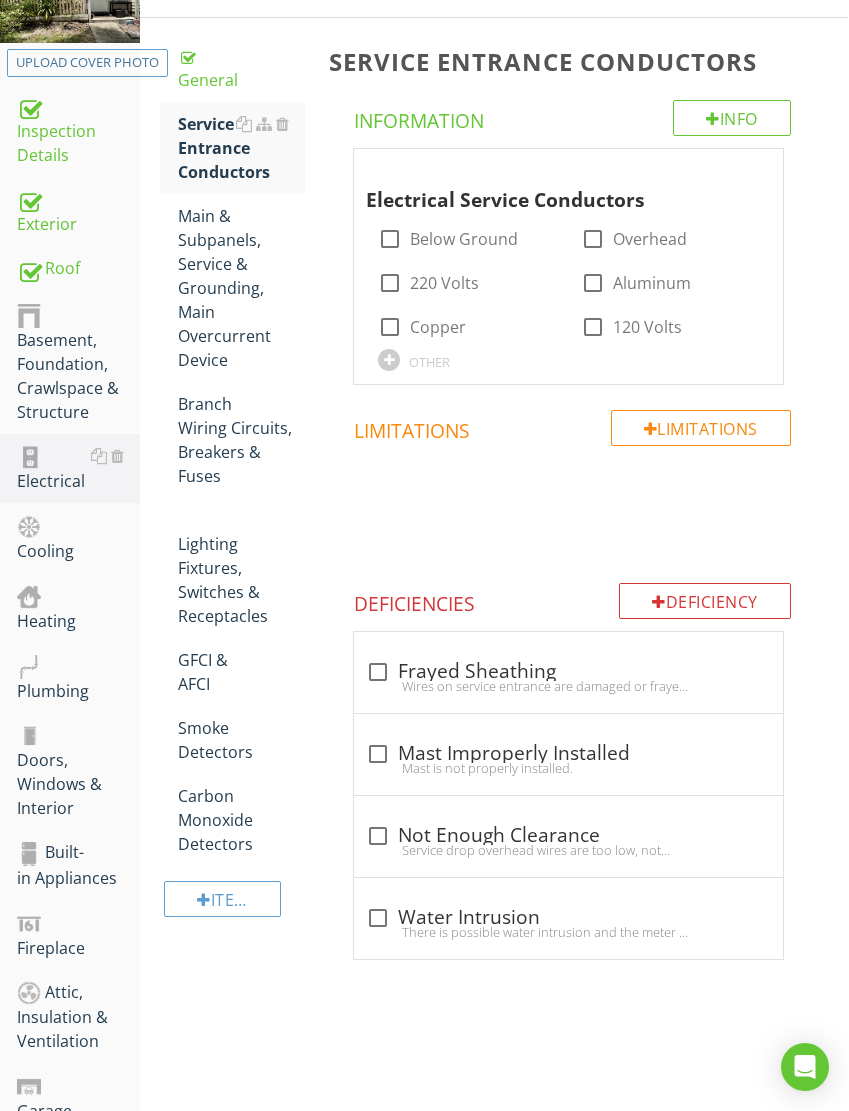 click on "Below Ground" at bounding box center [464, 239] 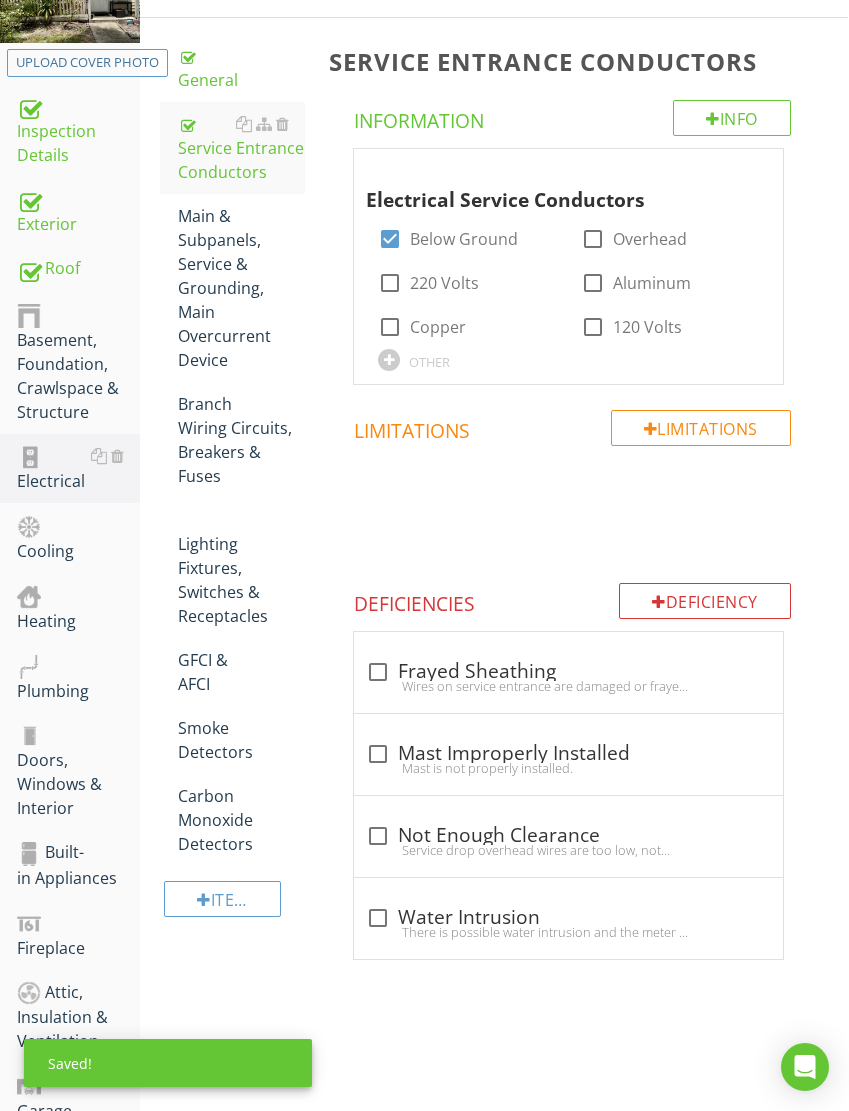 click on "Main & Subpanels, Service & Grounding, Main Overcurrent Device" at bounding box center [241, 288] 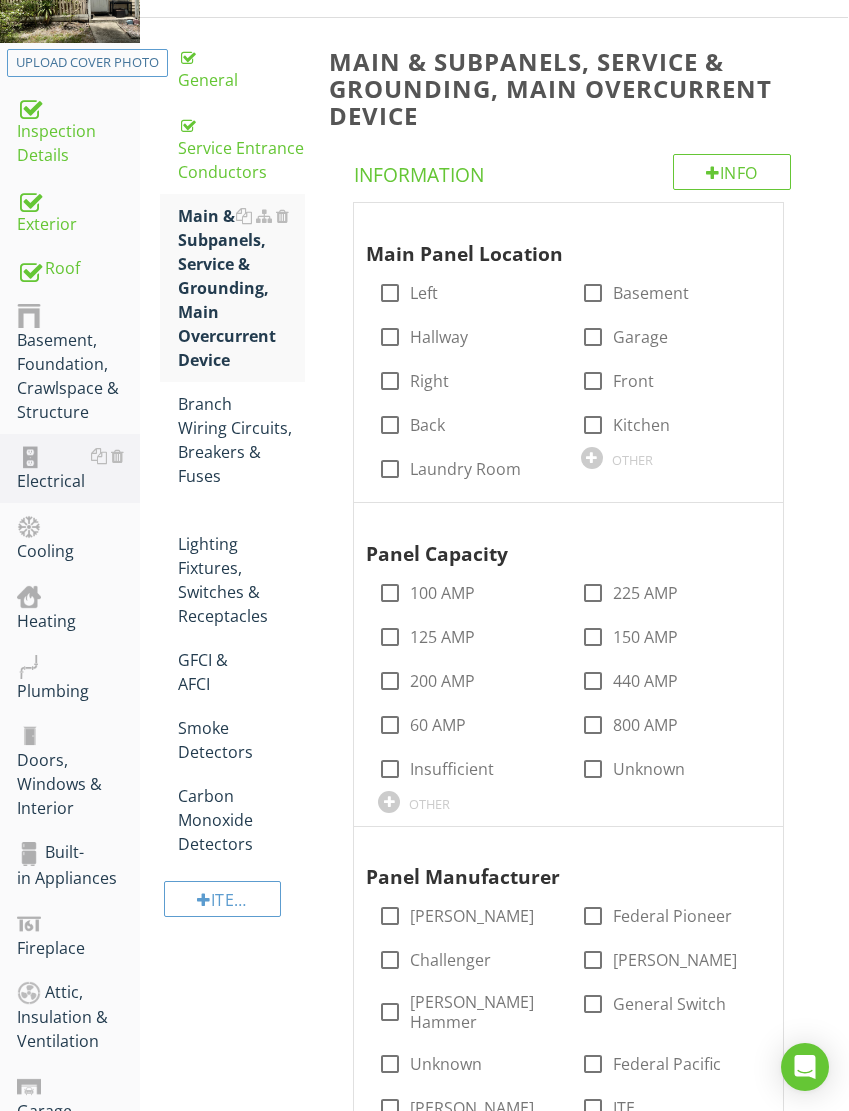 click on "Hallway" at bounding box center (439, 337) 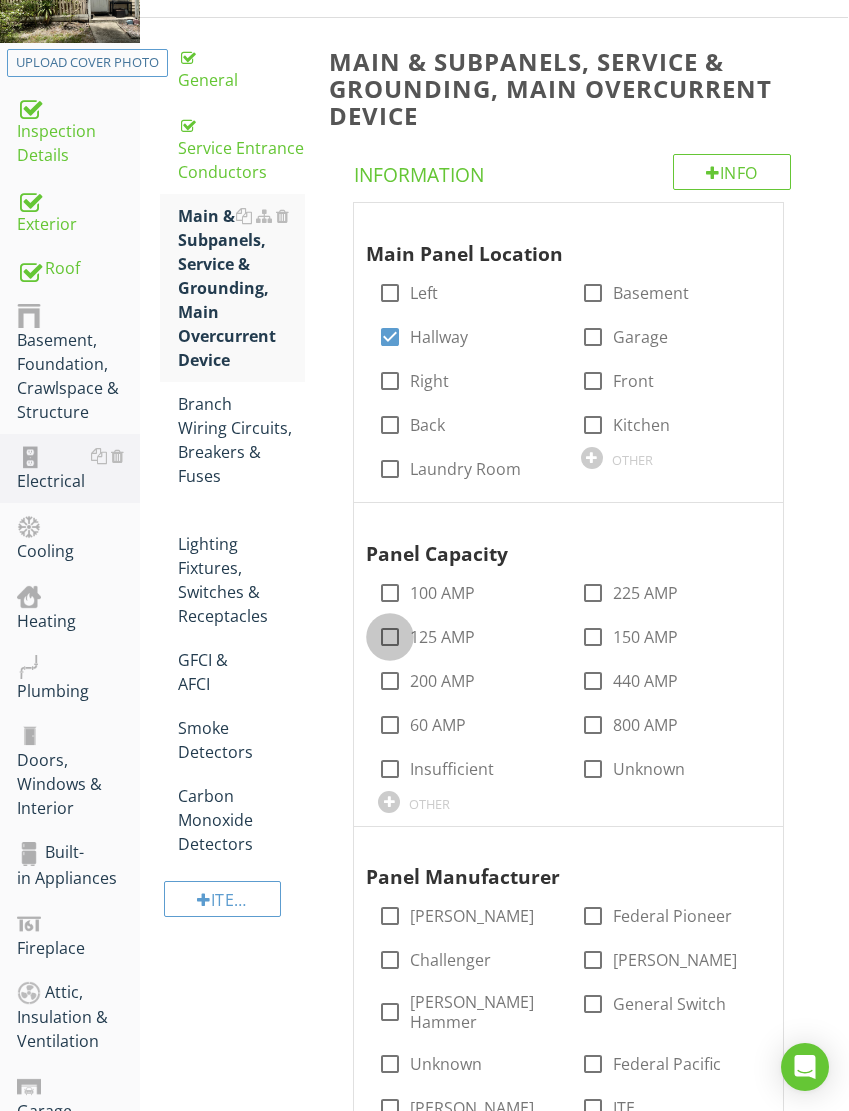 click at bounding box center (390, 637) 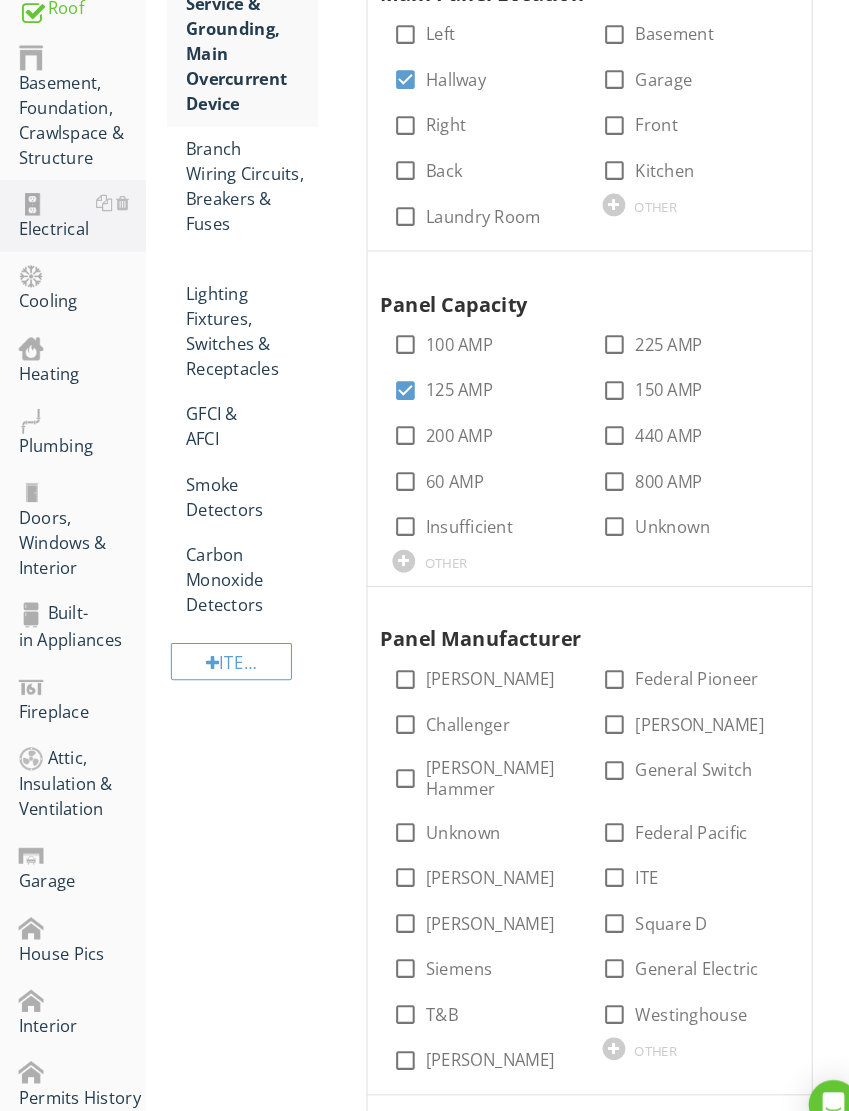 scroll, scrollTop: 630, scrollLeft: 0, axis: vertical 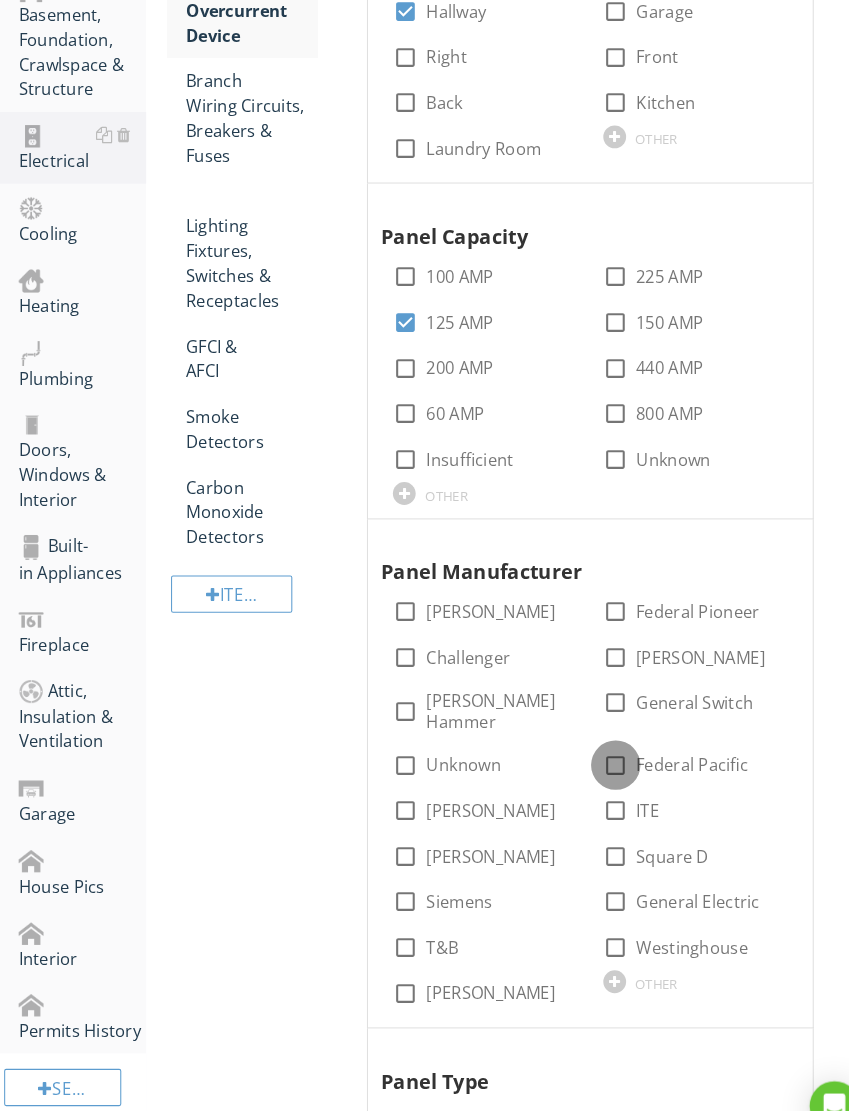 click at bounding box center [594, 738] 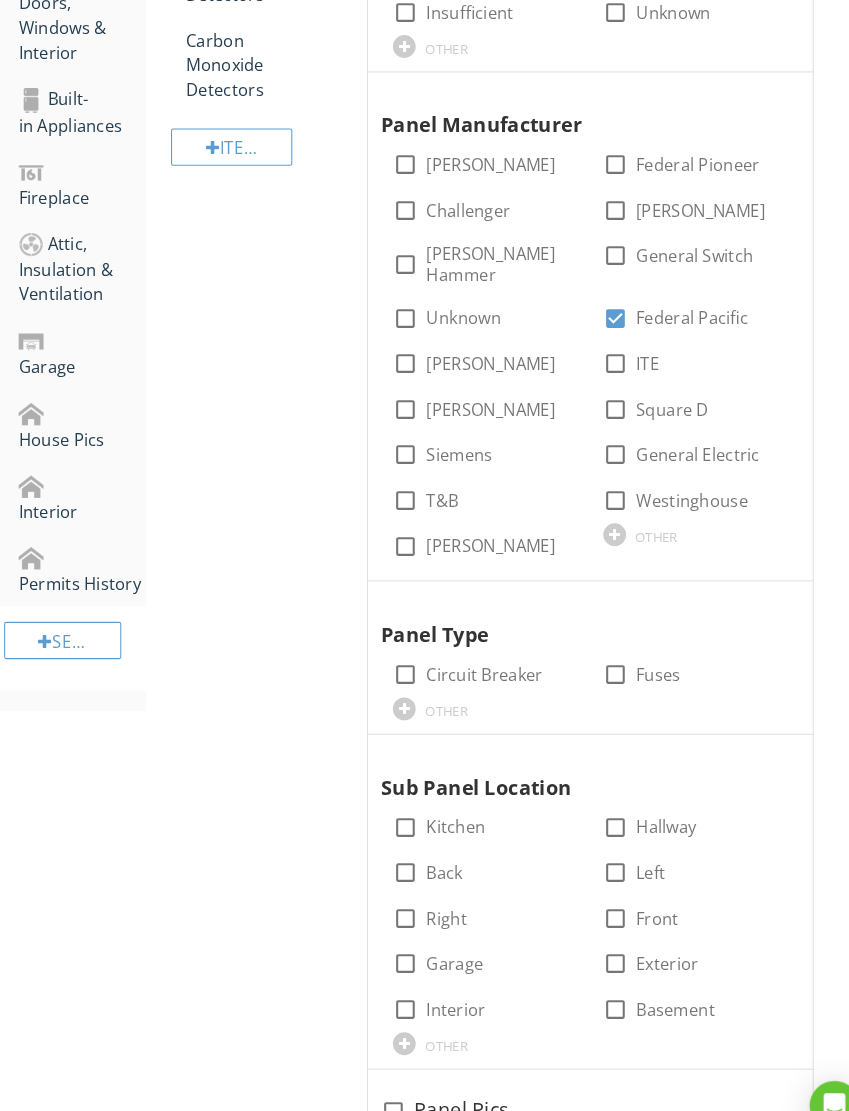 scroll, scrollTop: 1081, scrollLeft: 0, axis: vertical 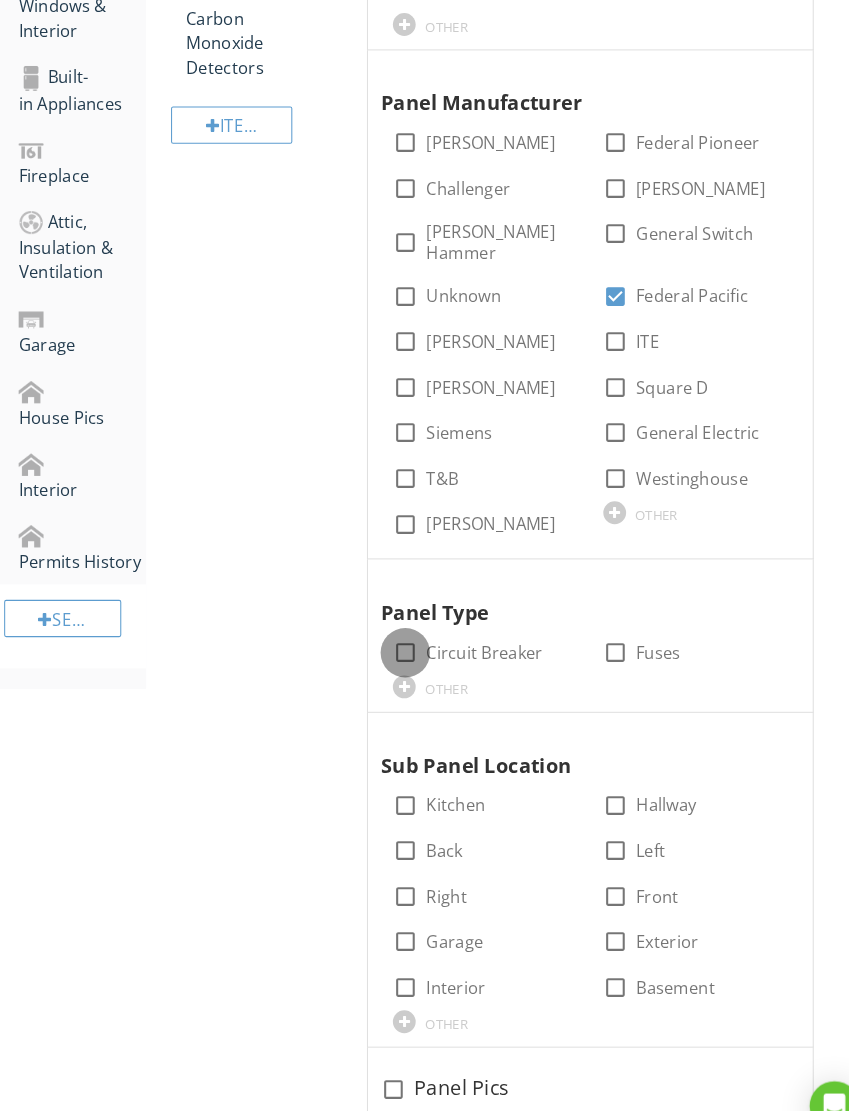click at bounding box center [391, 630] 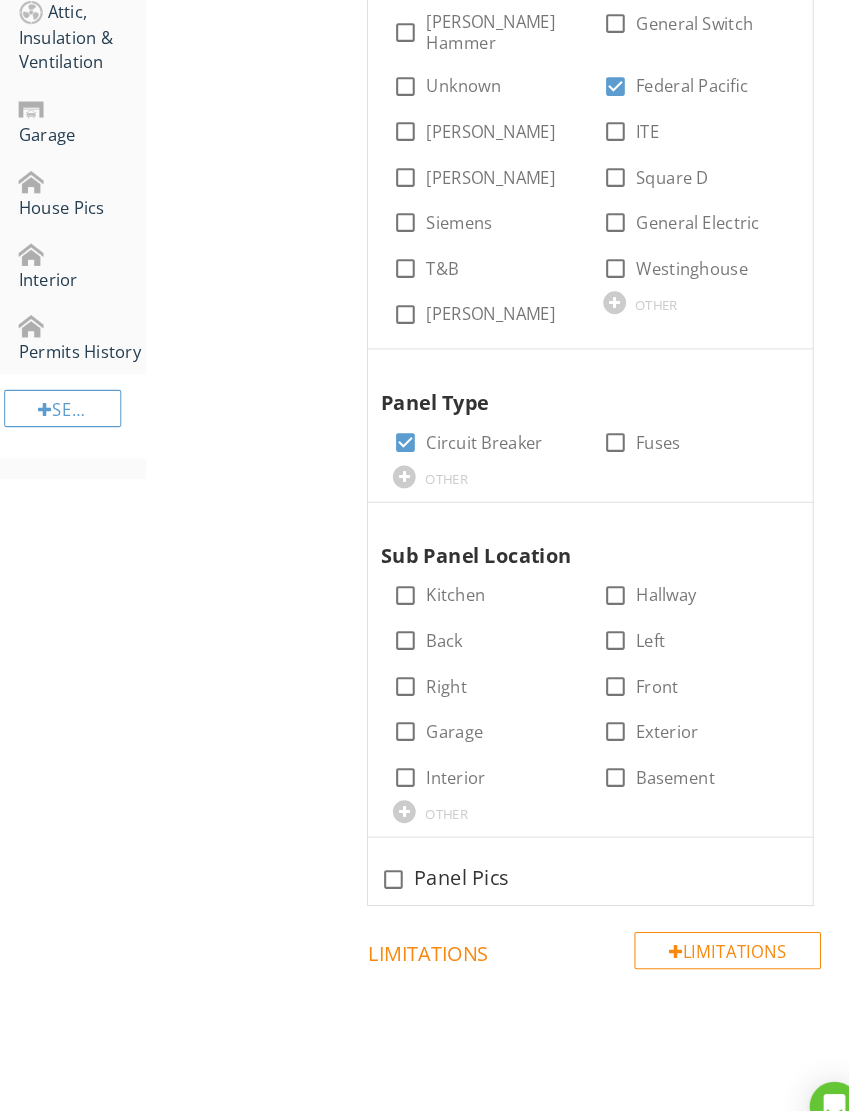 scroll, scrollTop: 1285, scrollLeft: 0, axis: vertical 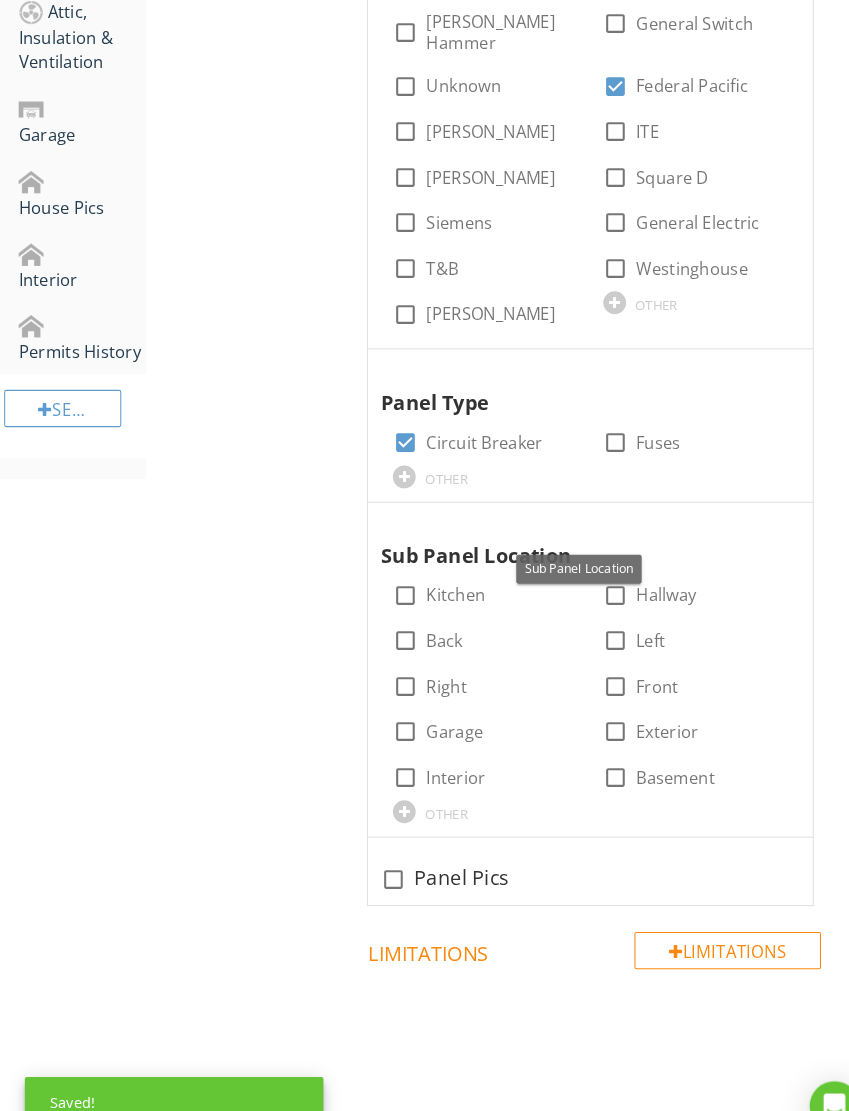 click at bounding box center [720, 504] 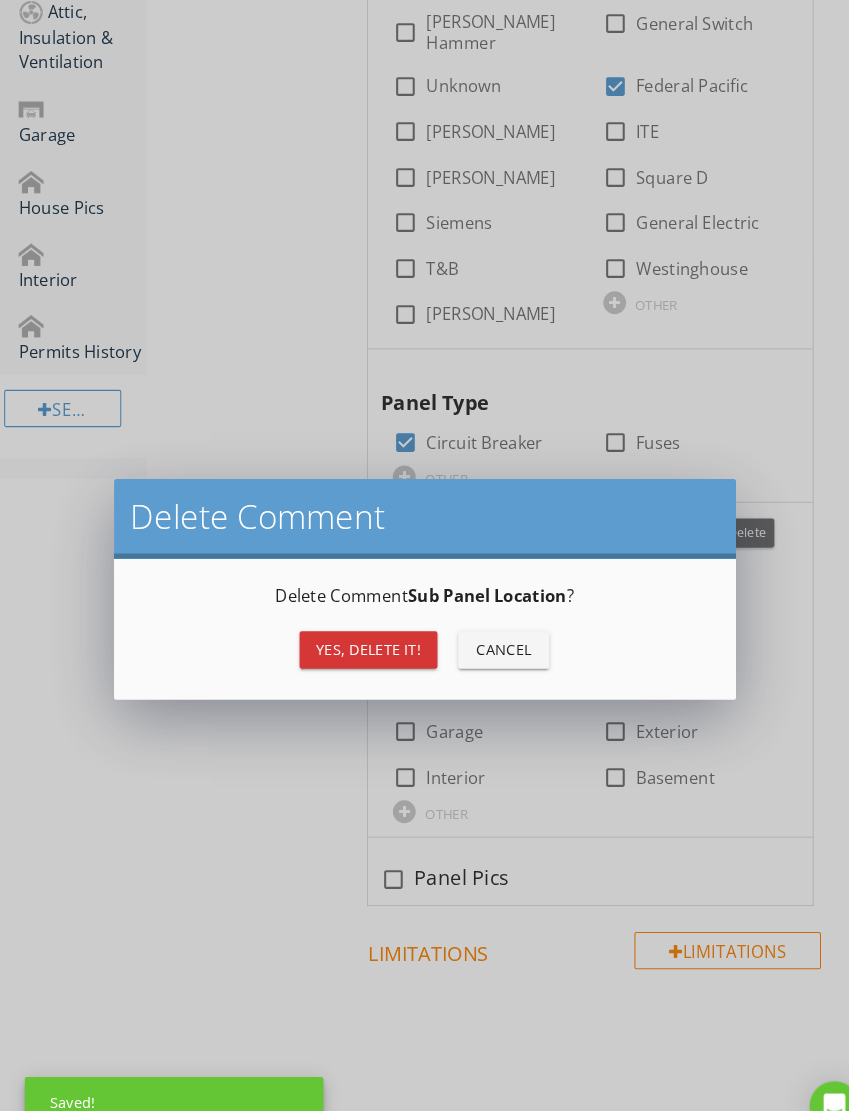 click on "Yes, Delete it!" at bounding box center (355, 627) 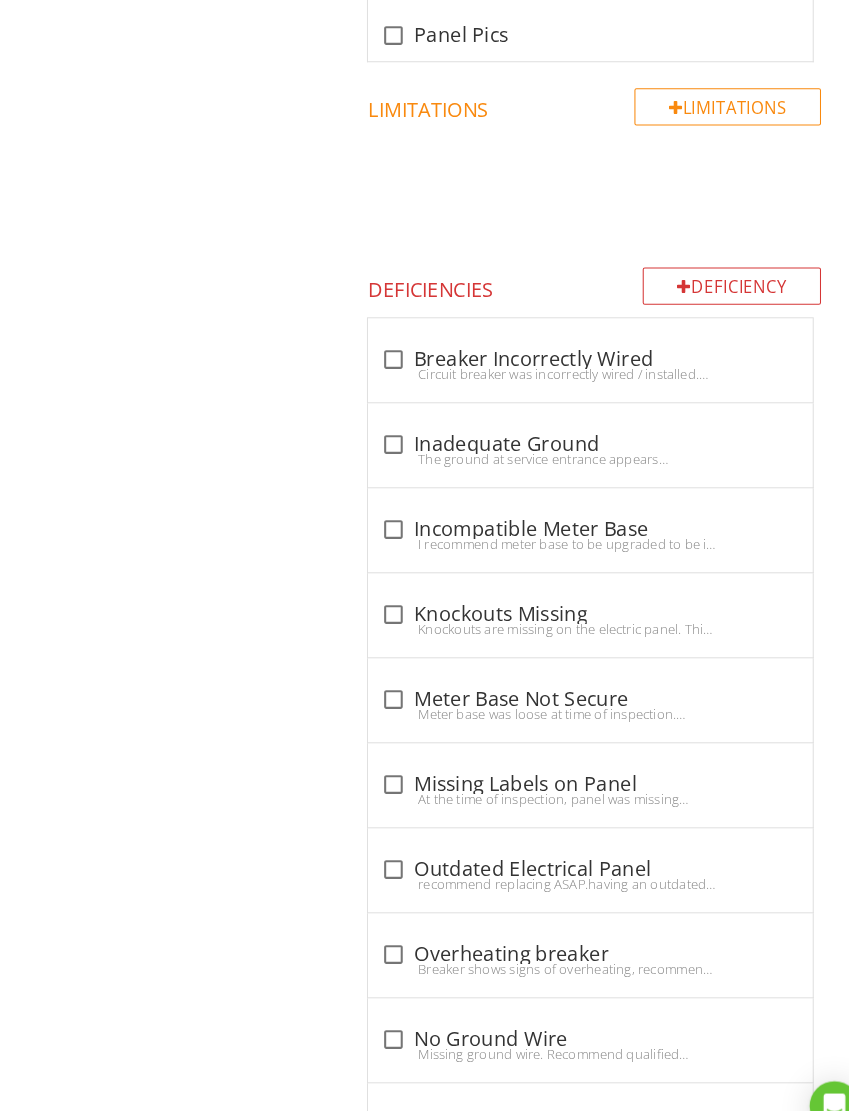 scroll, scrollTop: 1776, scrollLeft: 0, axis: vertical 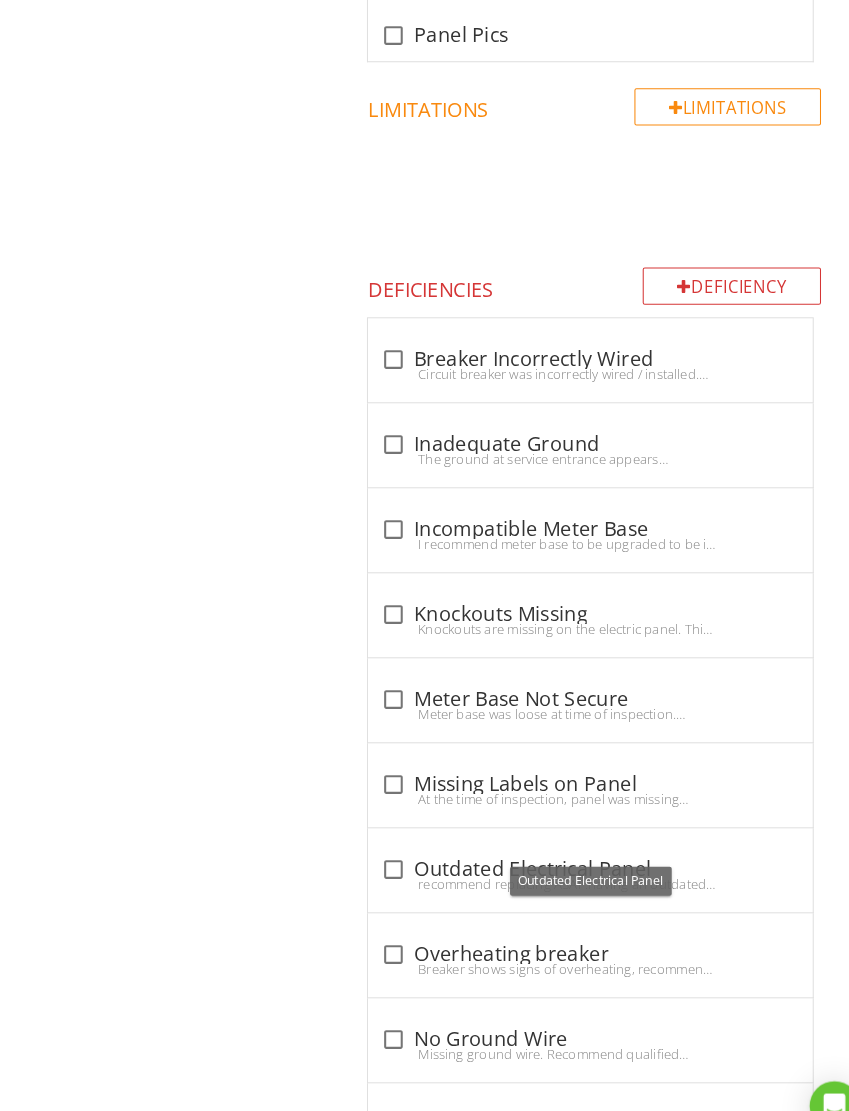 click at bounding box center [379, 839] 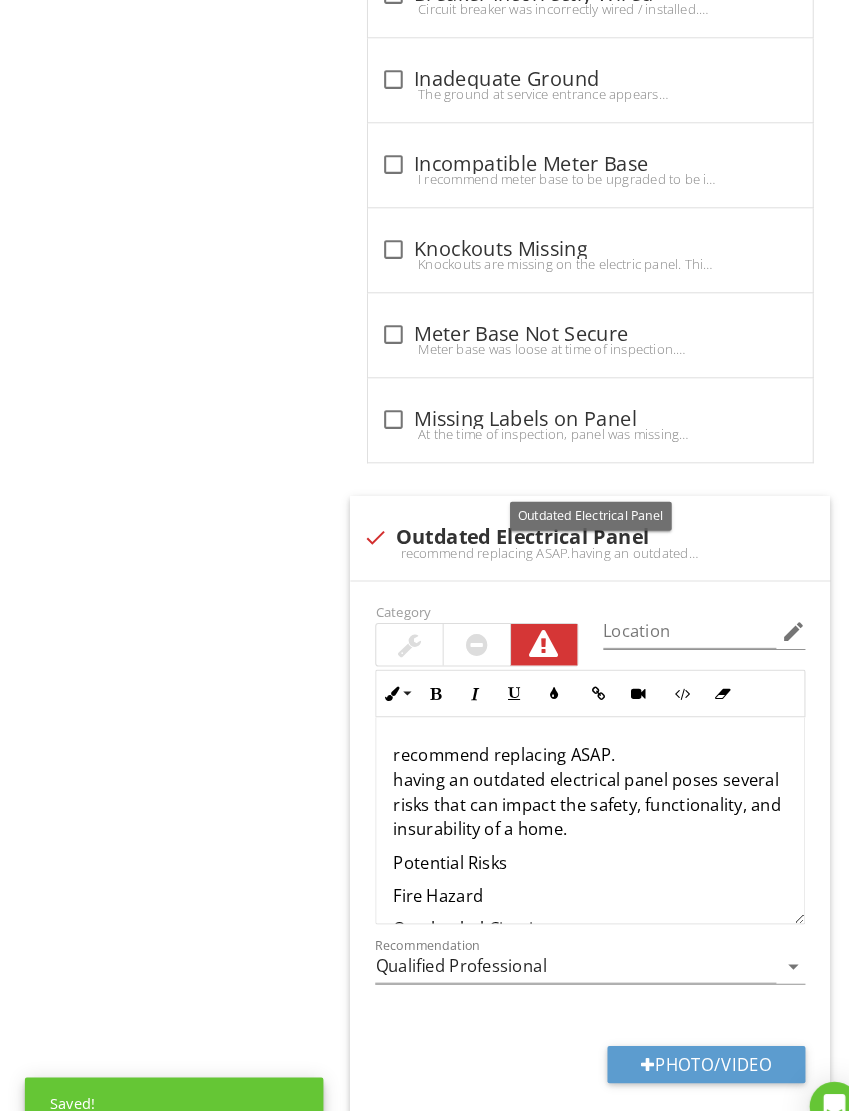 scroll, scrollTop: 2137, scrollLeft: 0, axis: vertical 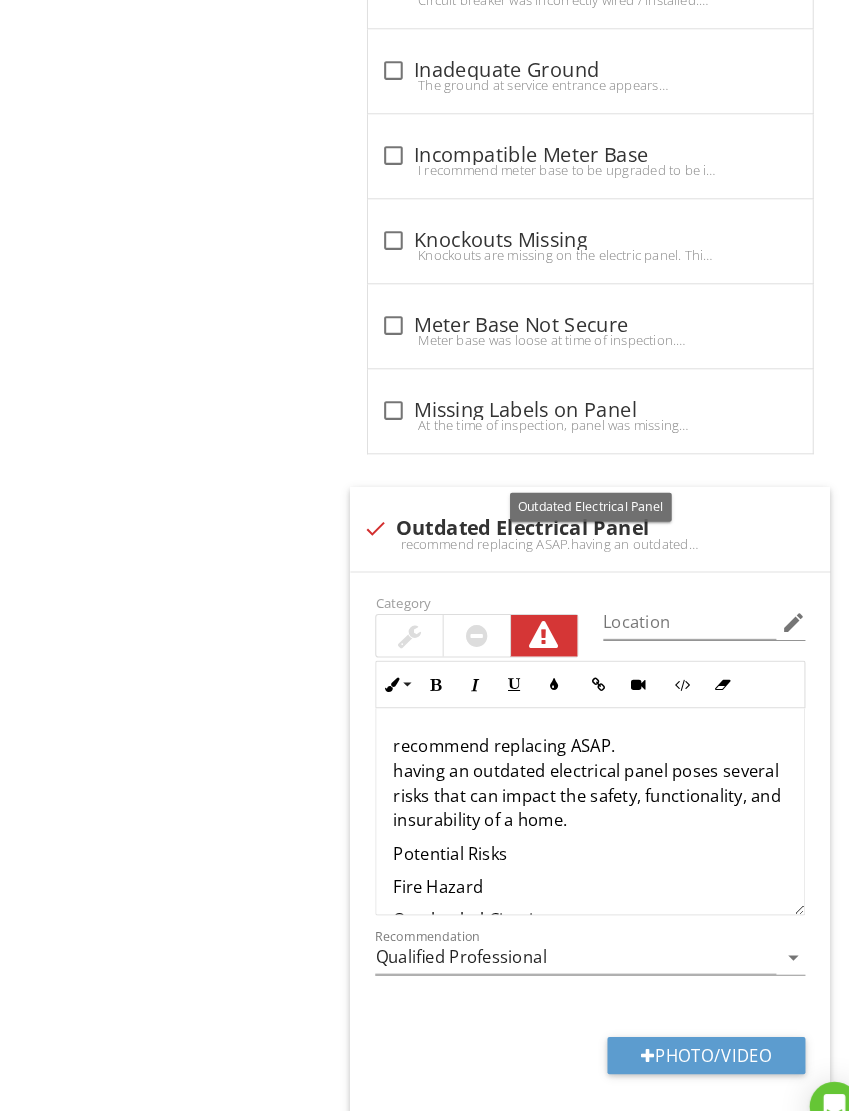 click on "recommend replacing ASAP.  having an outdated electrical panel poses several risks that can impact the safety, functionality, and insurability of a home." at bounding box center (569, 755) 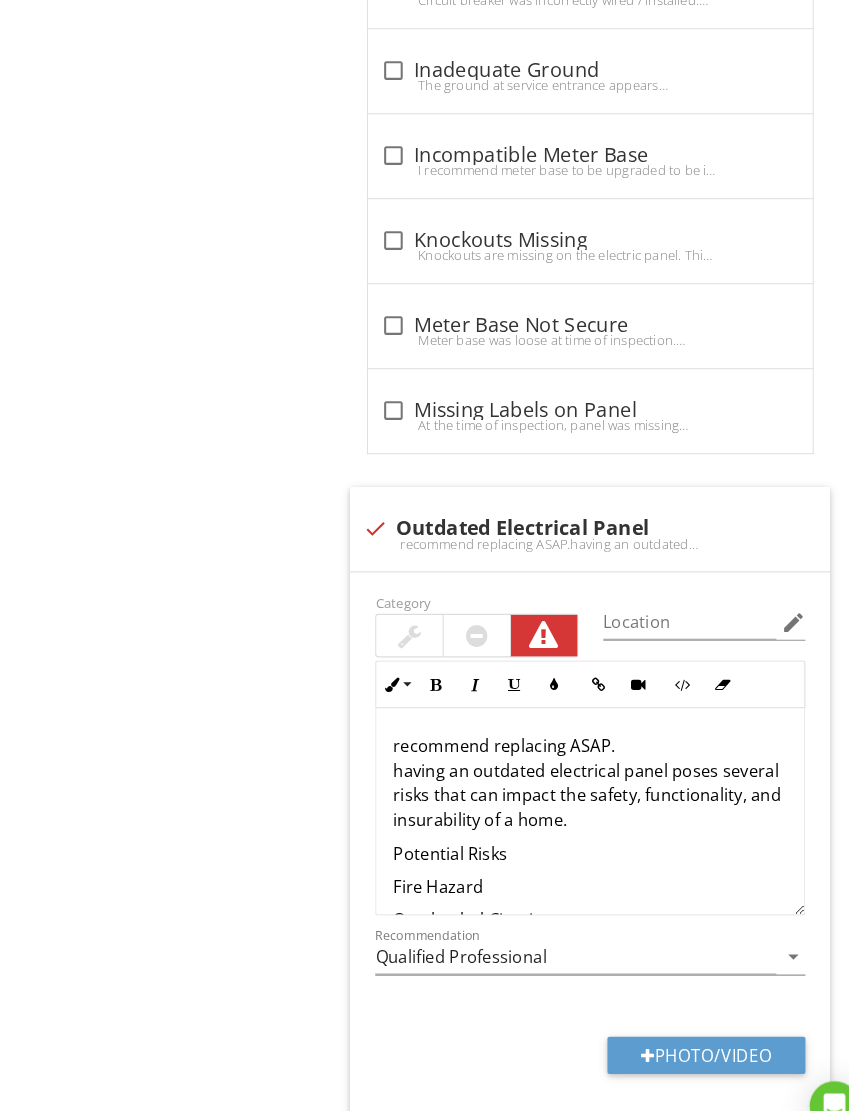 click on "recommend replacing ASAP.  having an outdated electrical panel poses several risks that can impact the safety, functionality, and insurability of a home. Potential Risks Fire Hazard Overloaded Circuits Obsolete or Recalled Brands Lack of Grounding Insurance & Code Compliance" at bounding box center [569, 839] 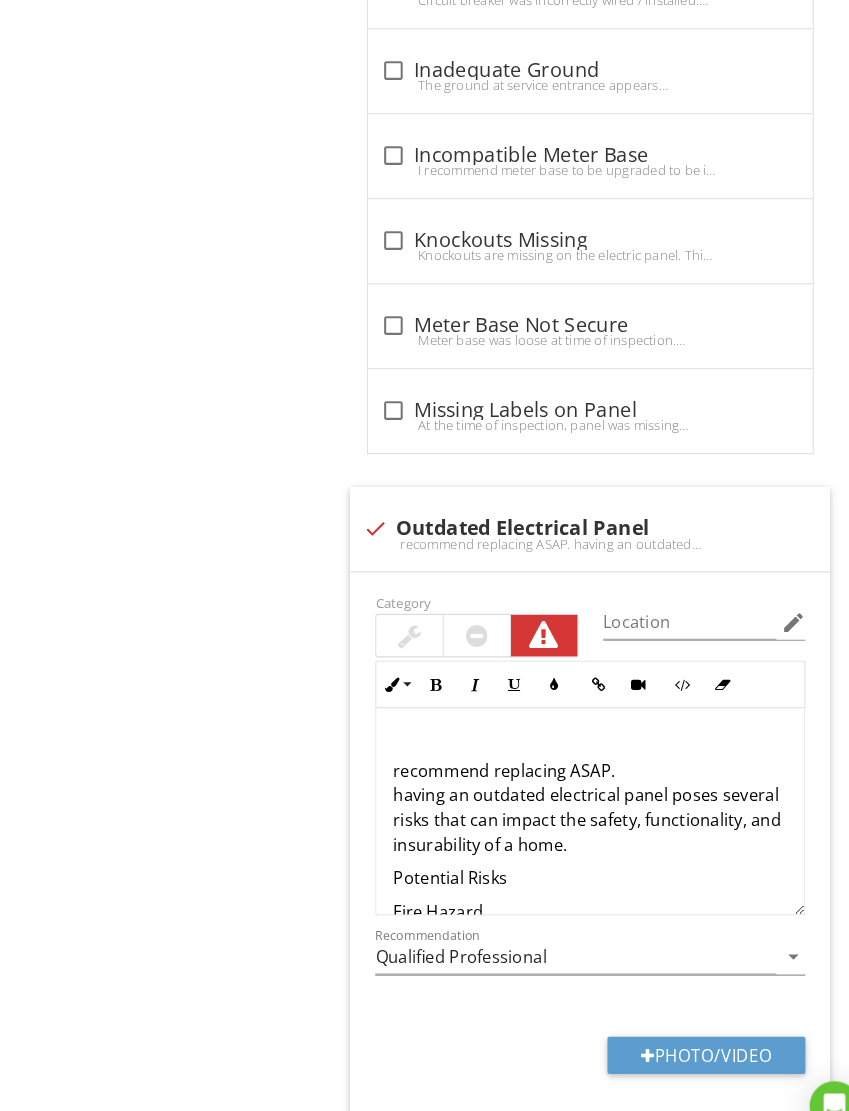 click on "recommend replacing ASAP.  having an outdated electrical panel poses several risks that can impact the safety, functionality, and insurability of a home. Potential Risks Fire Hazard Overloaded Circuits Obsolete or Recalled Brands Lack of Grounding Insurance & Code Compliance" at bounding box center [569, 851] 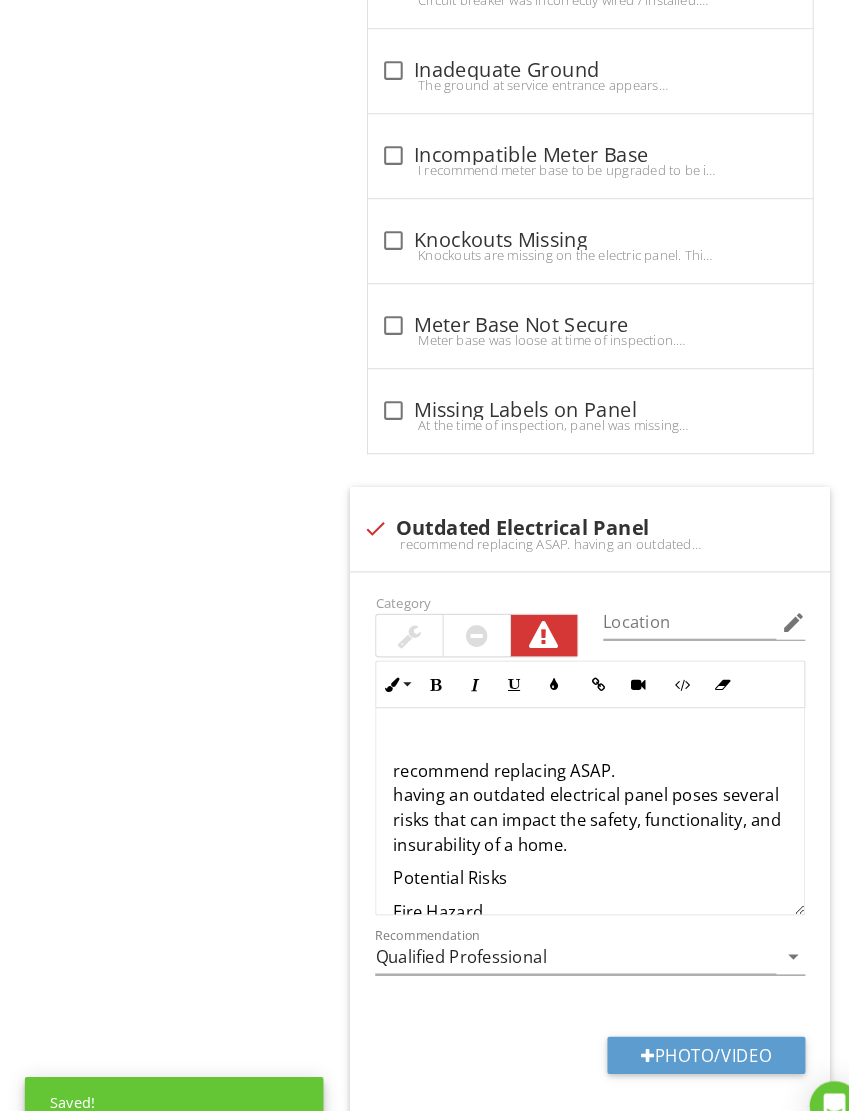 type 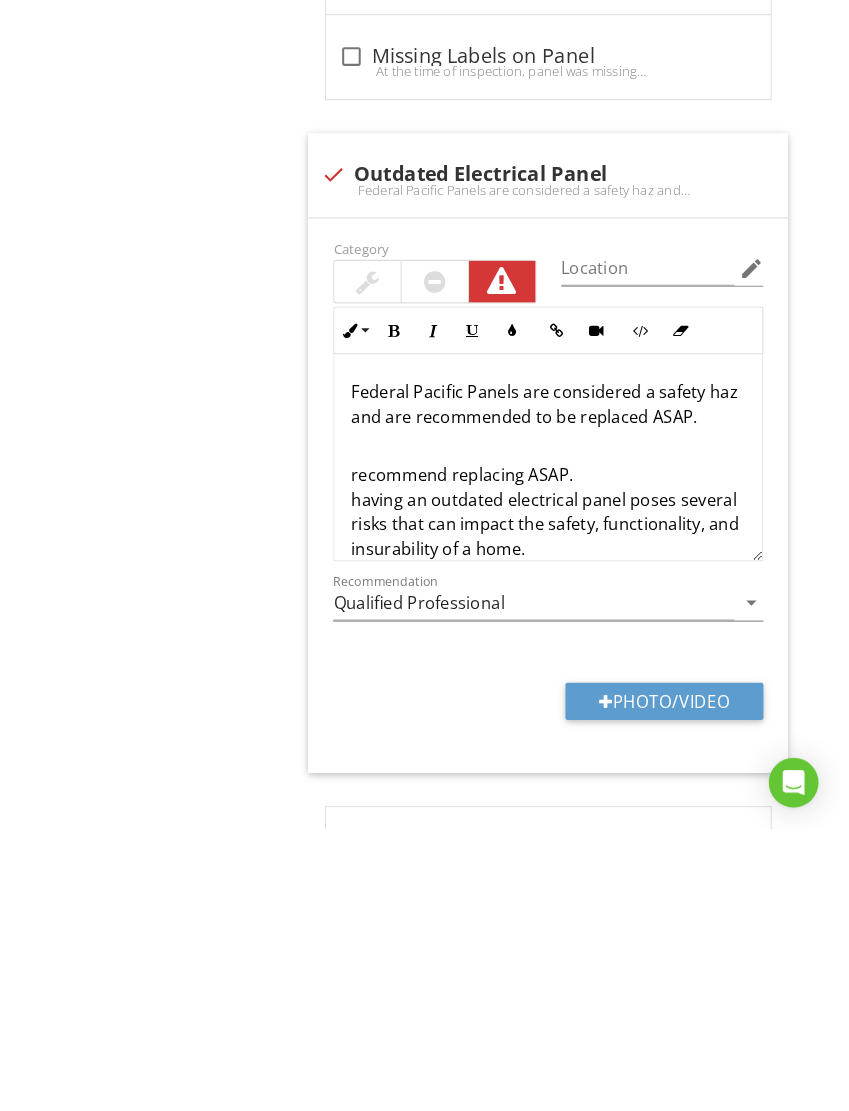 scroll, scrollTop: 2230, scrollLeft: 1, axis: both 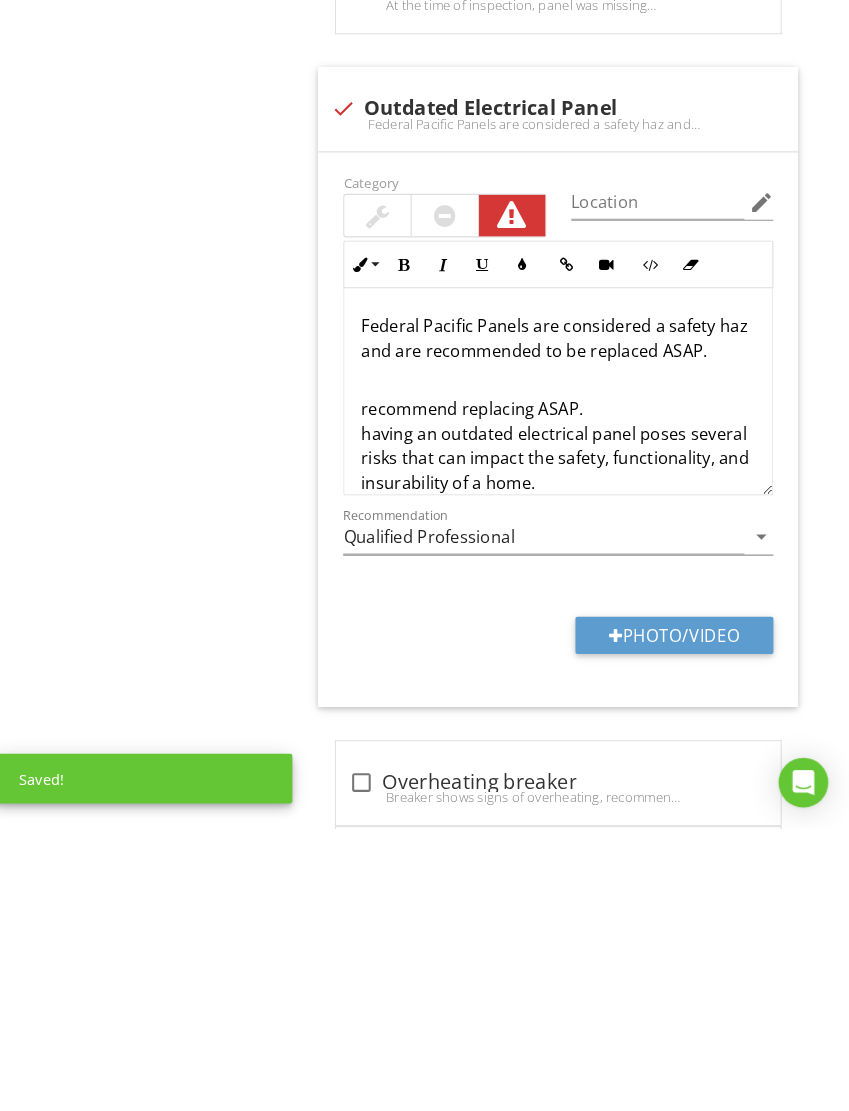 click on "Photo/Video" at bounding box center (680, 925) 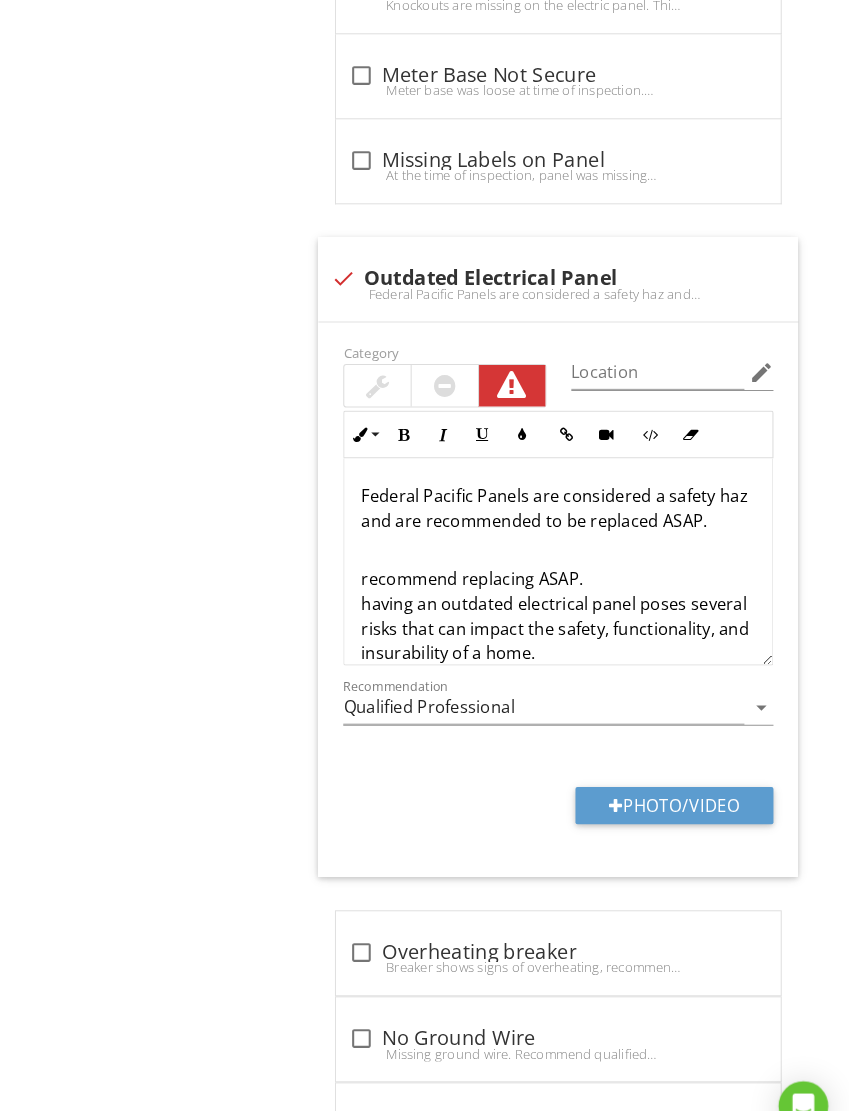 type on "C:\fakepath\IMG_2388.jpeg" 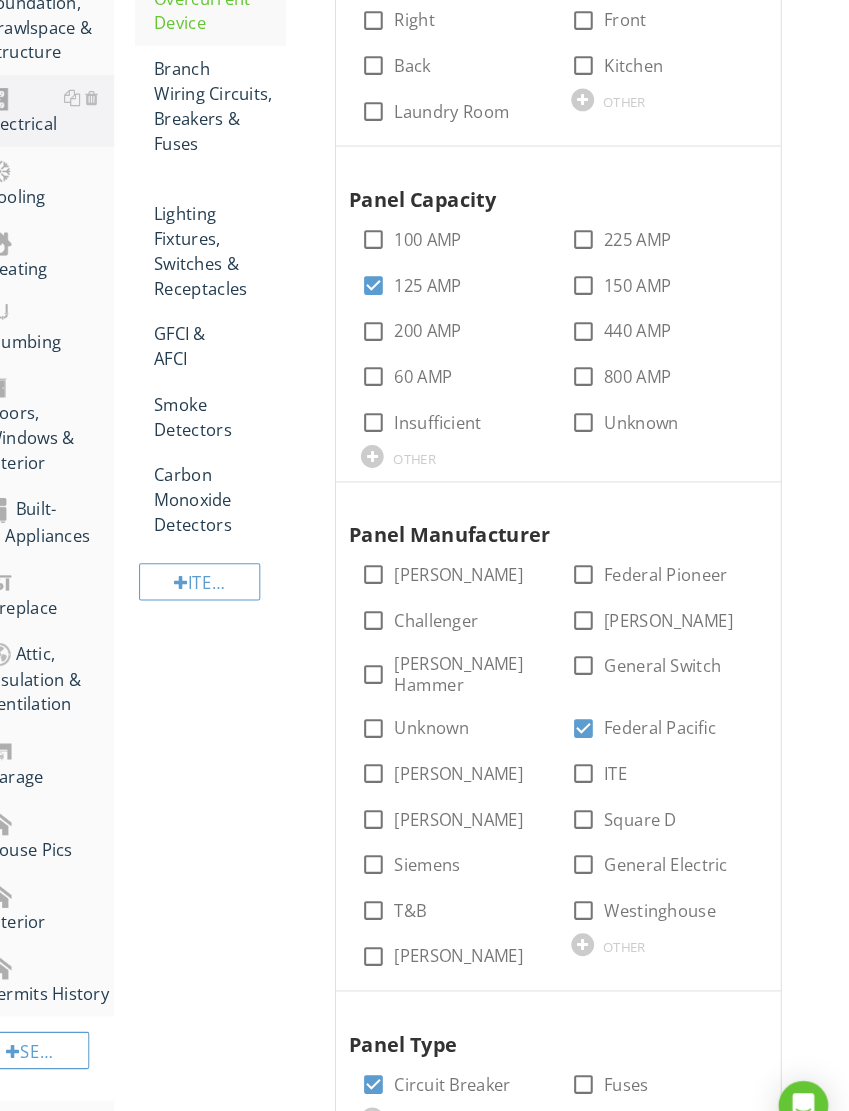 scroll, scrollTop: 620, scrollLeft: 1, axis: both 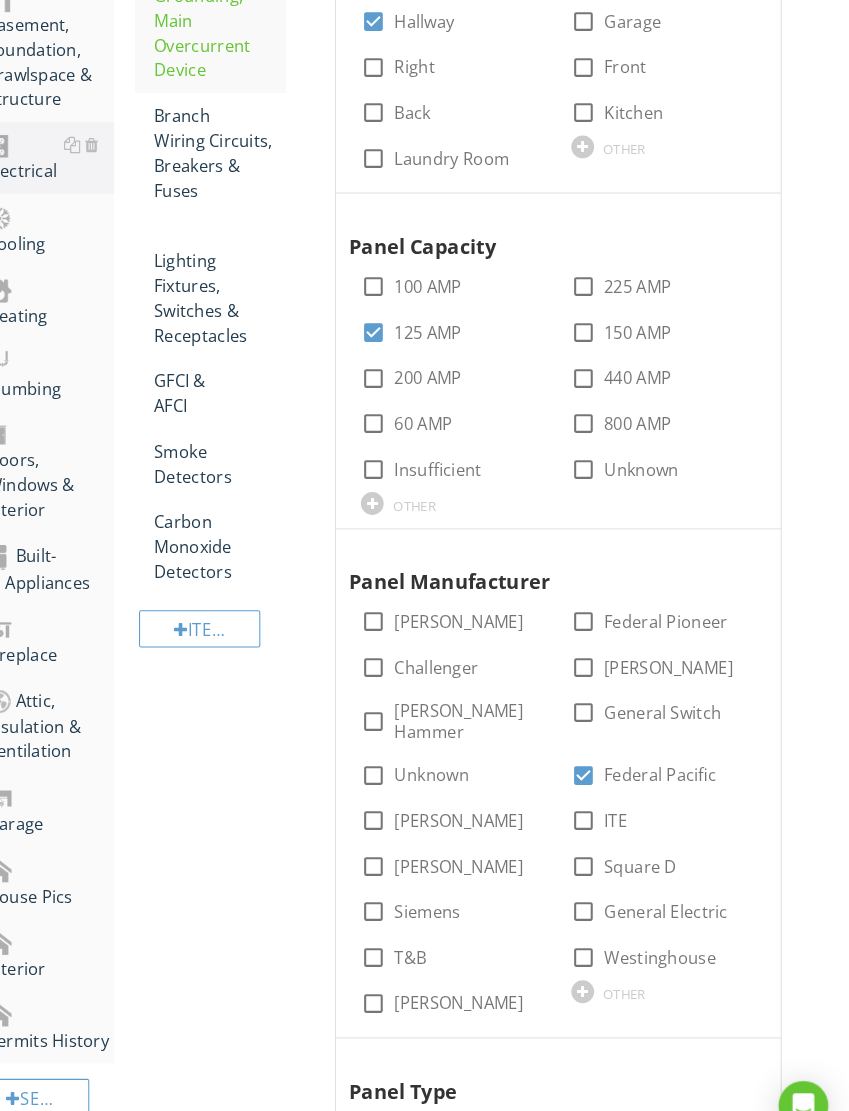 click on "Branch Wiring Circuits, Breakers & Fuses" at bounding box center (241, 148) 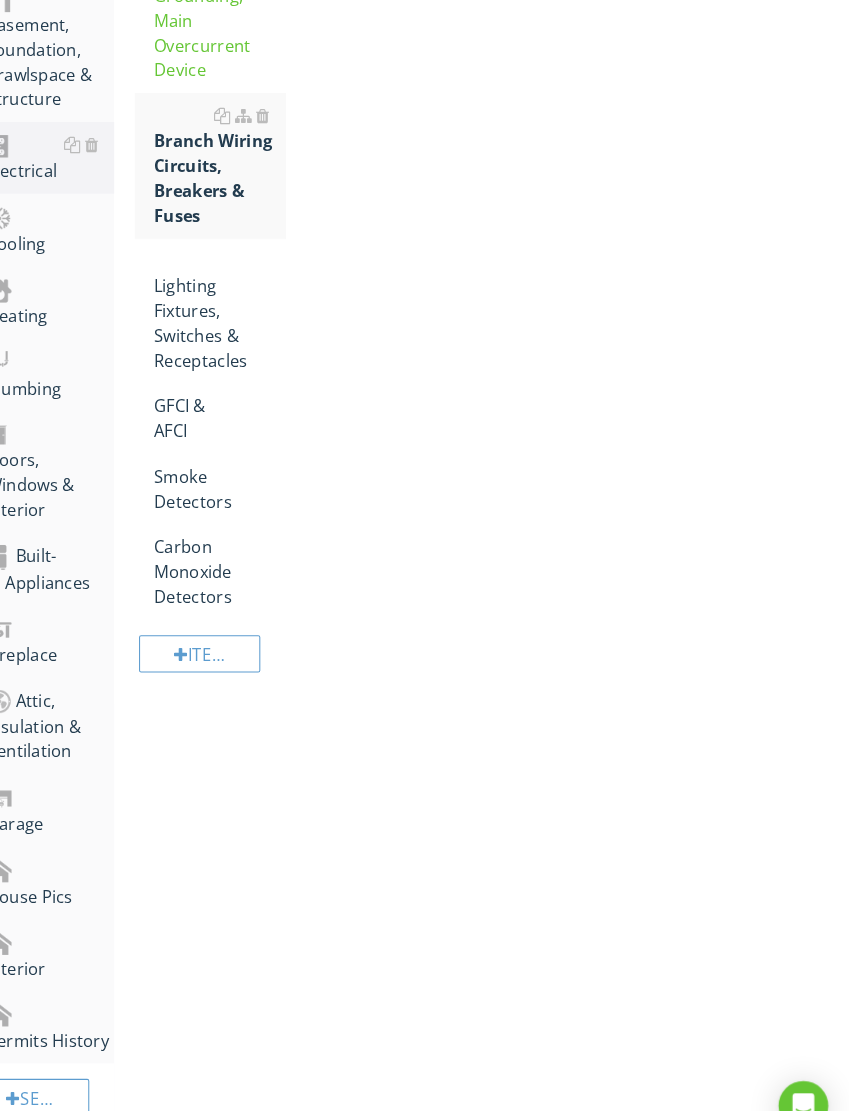 scroll, scrollTop: 612, scrollLeft: 1, axis: both 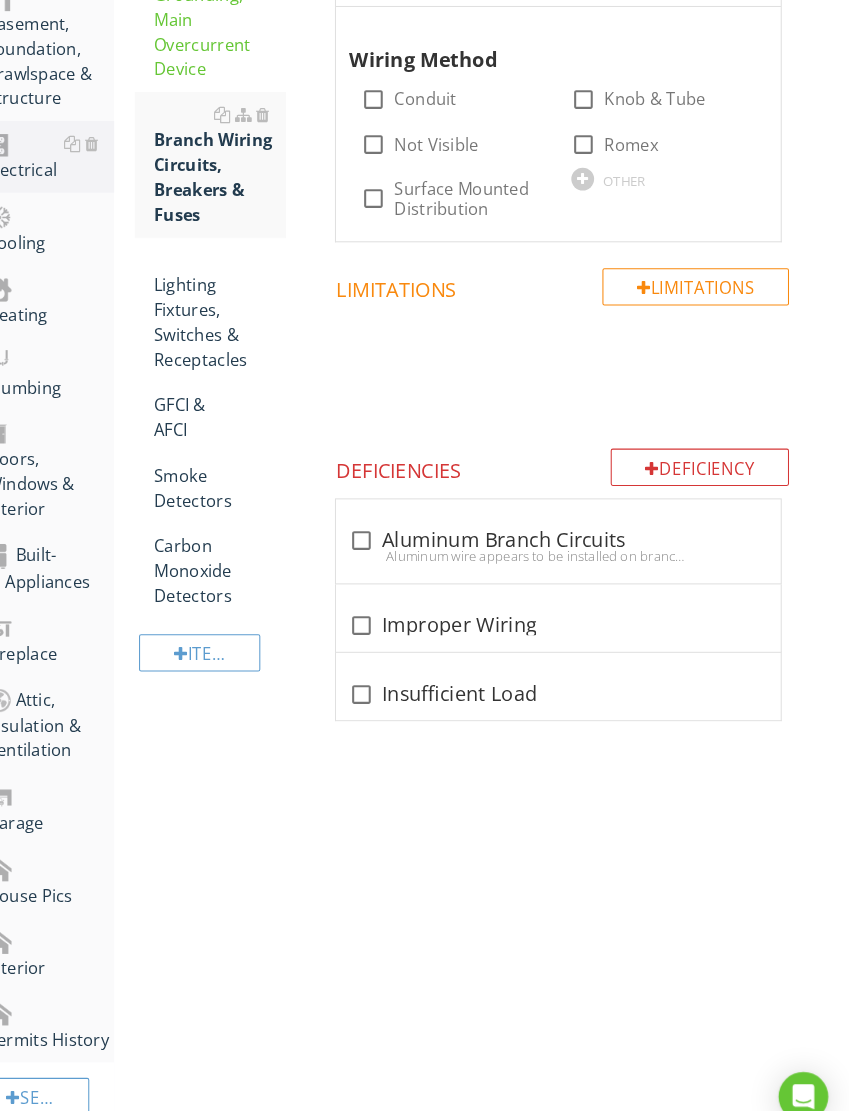 click at bounding box center (282, 120) 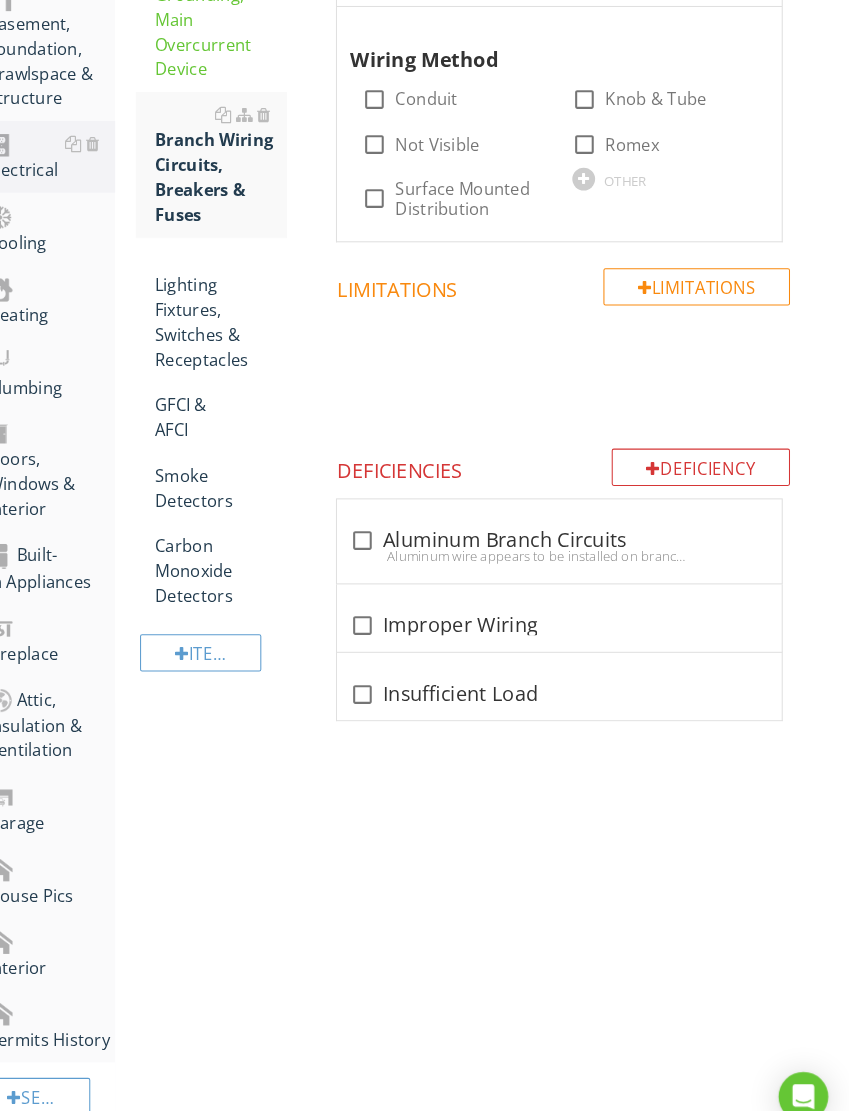 scroll, scrollTop: 612, scrollLeft: 0, axis: vertical 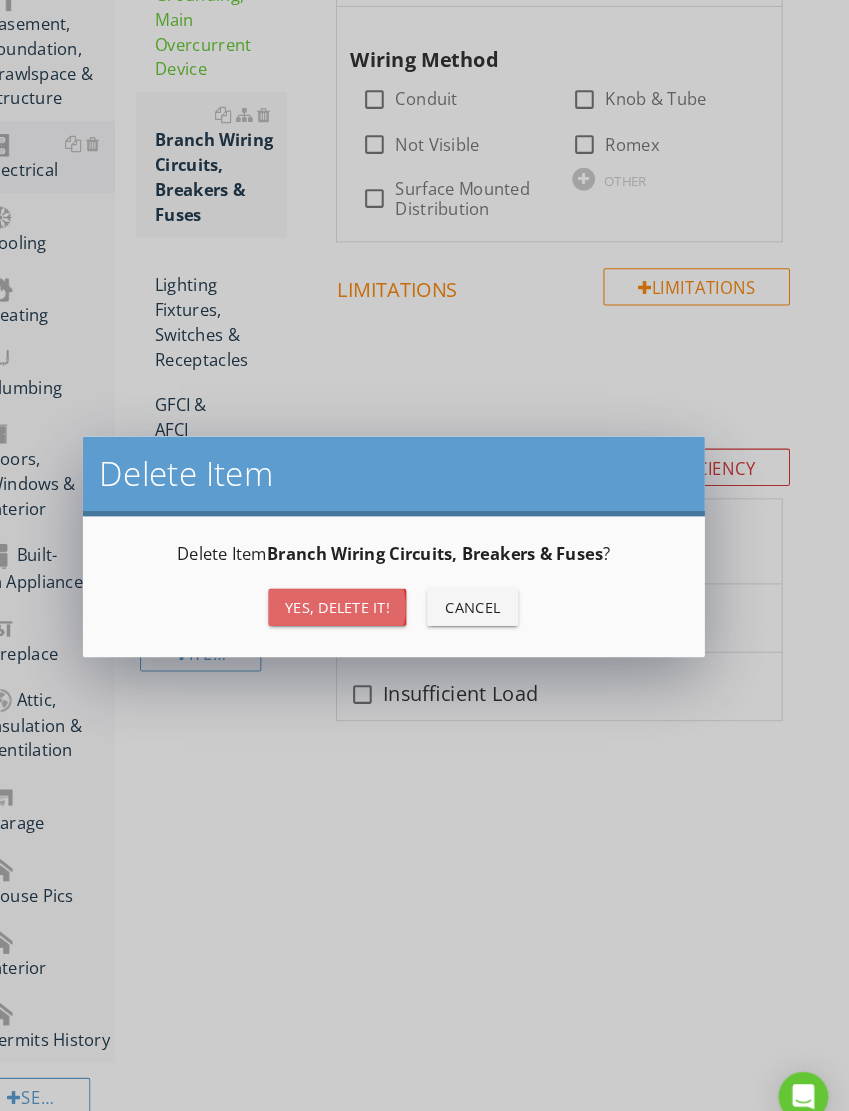 click on "Yes, Delete it!" at bounding box center [355, 594] 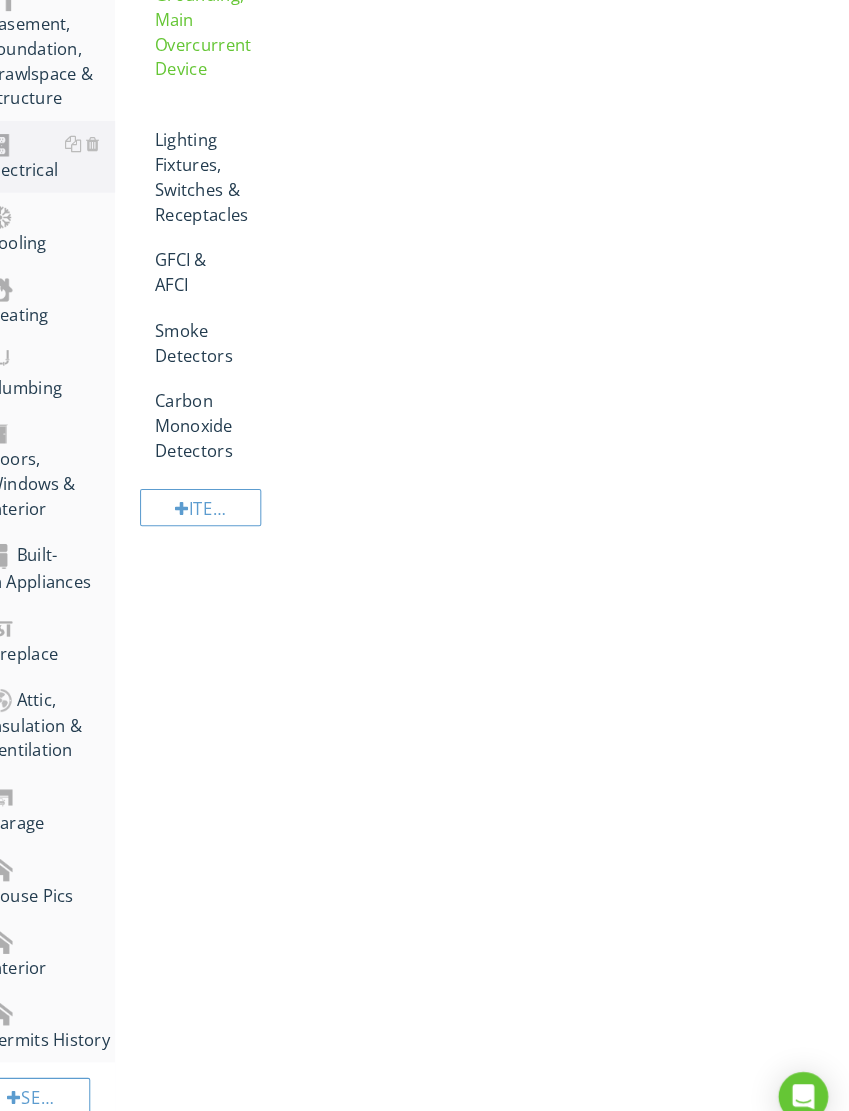 click on "Lighting Fixtures, Switches & Receptacles" at bounding box center [242, 168] 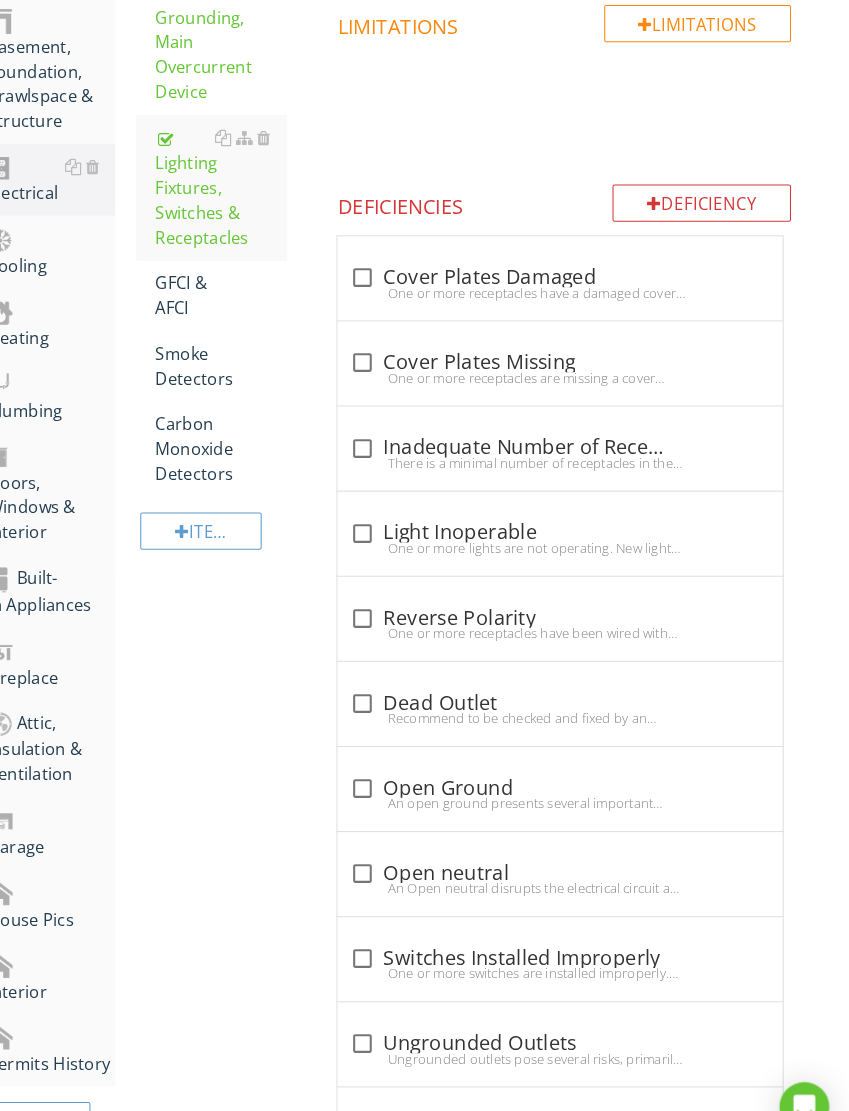 scroll, scrollTop: 641, scrollLeft: 0, axis: vertical 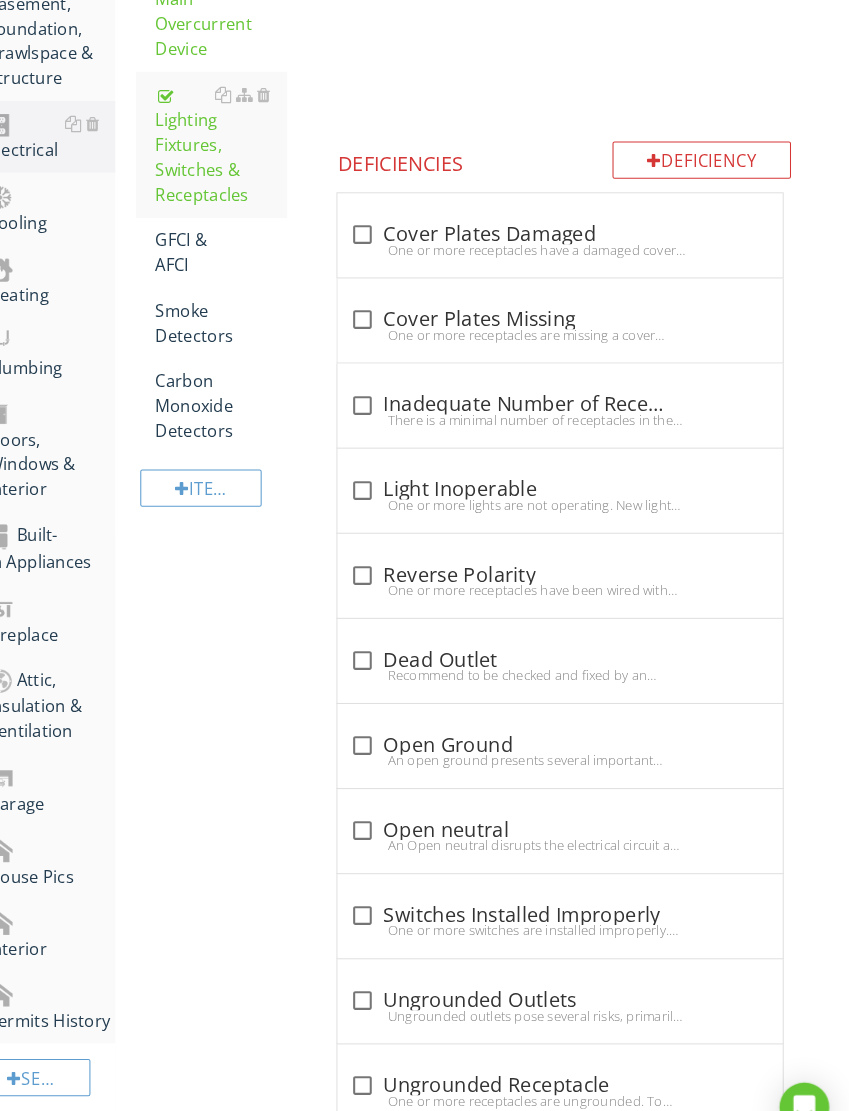 click at bounding box center [379, 308] 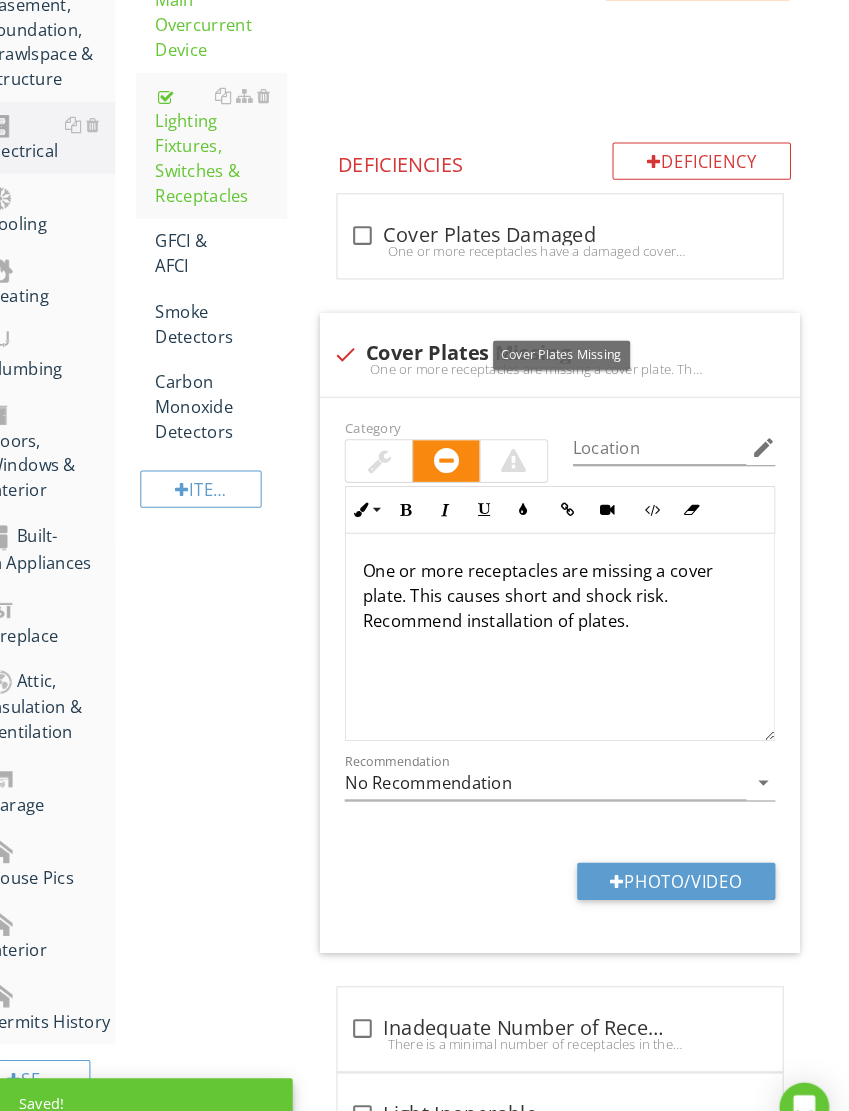 click at bounding box center [525, 444] 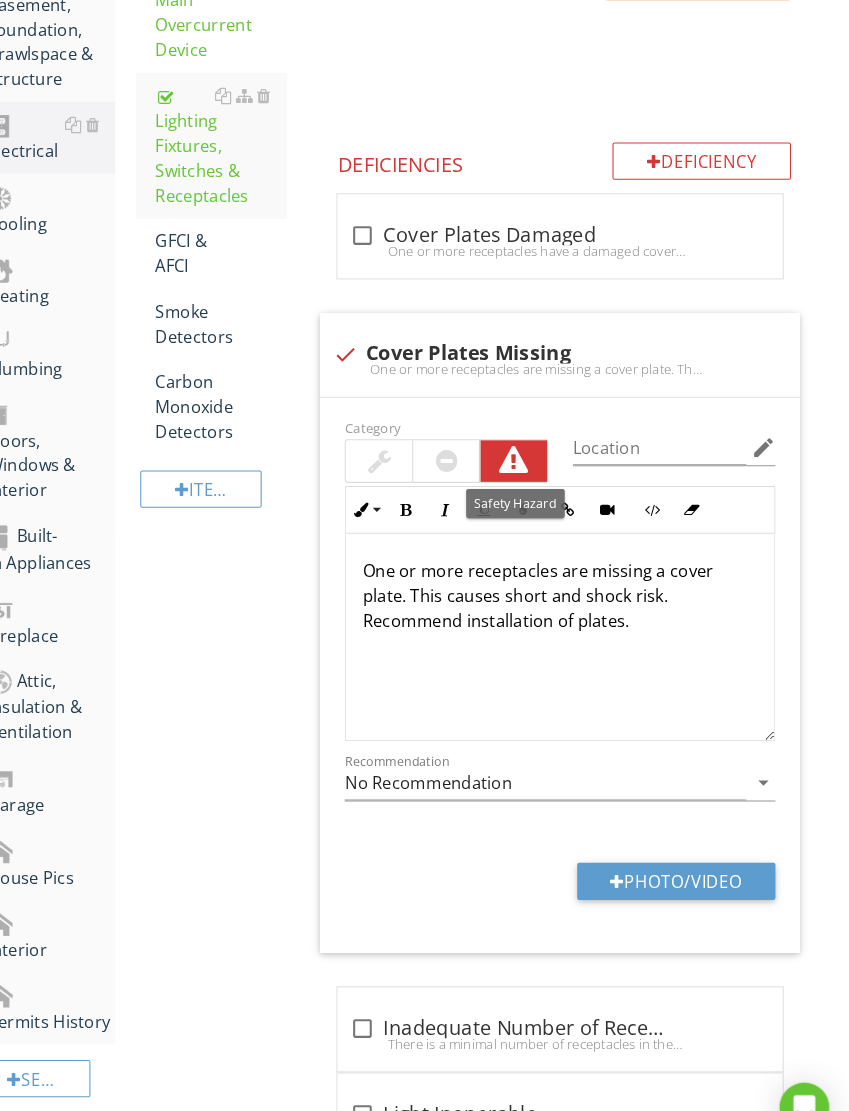 click on "Photo/Video" at bounding box center [681, 849] 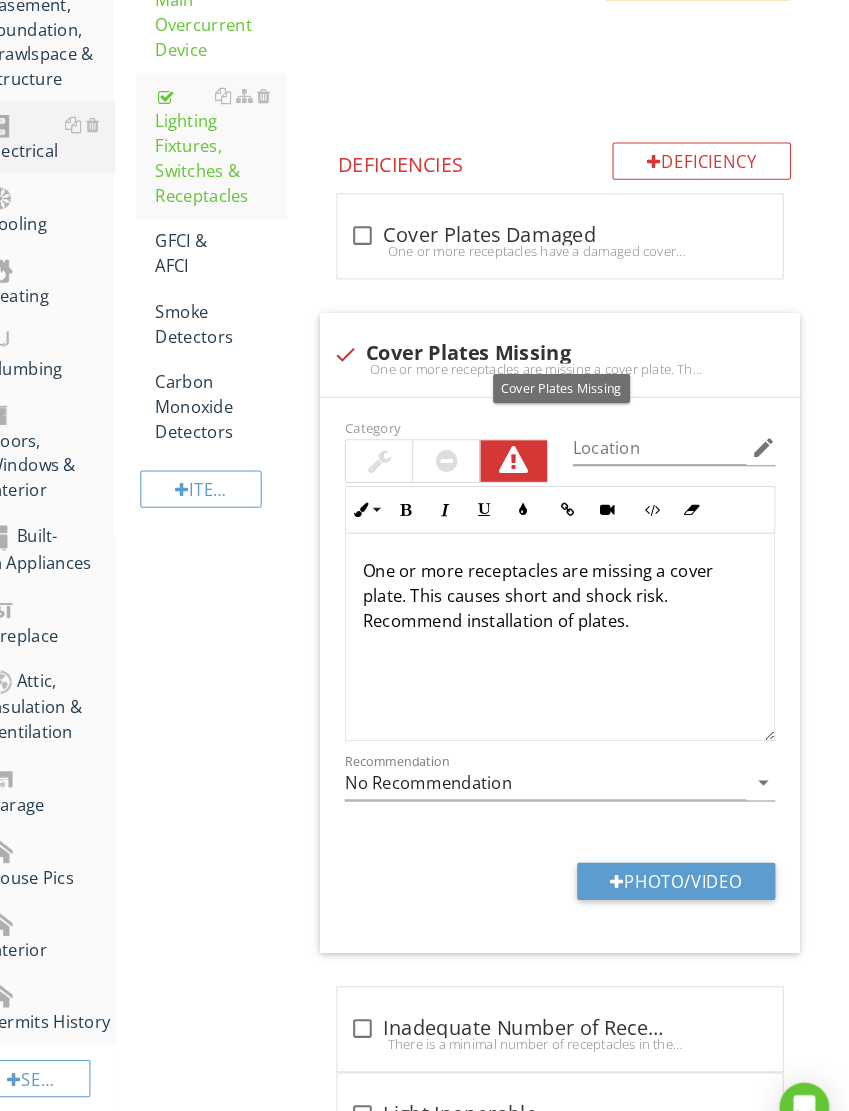 click at bounding box center (362, 341) 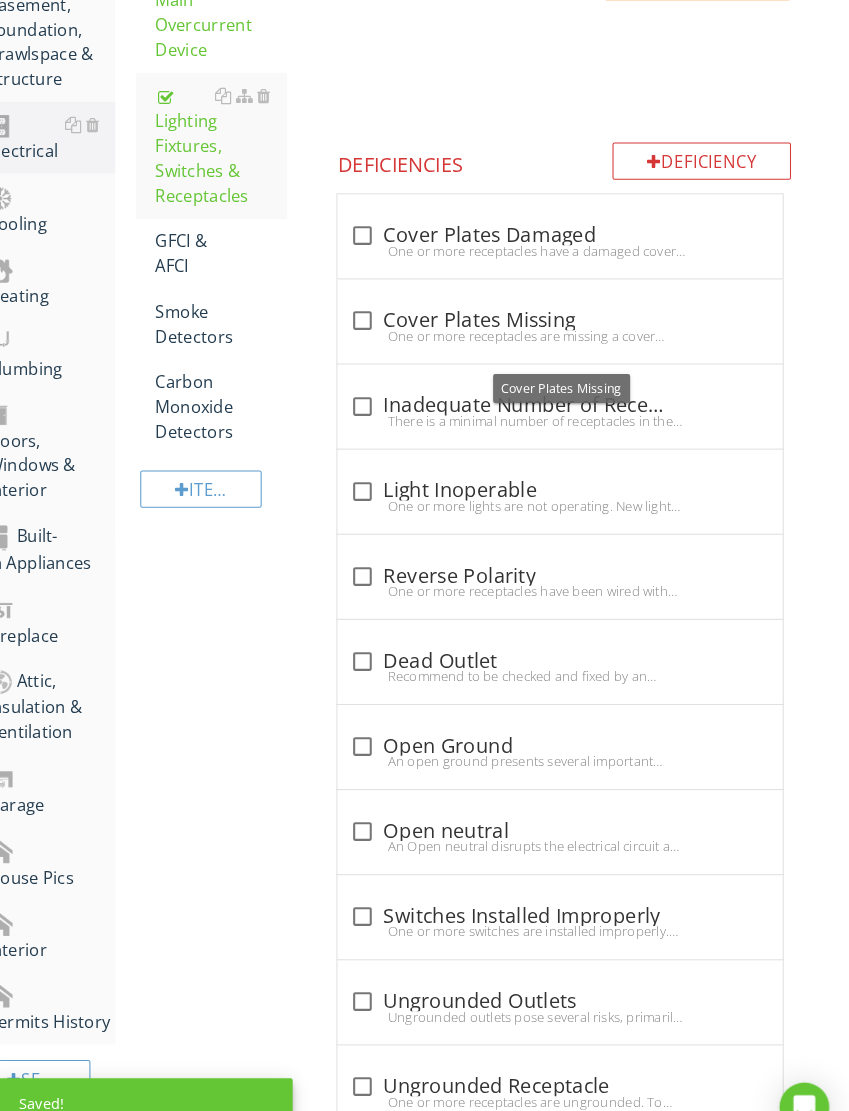 click on "GFCI & AFCI" at bounding box center [242, 244] 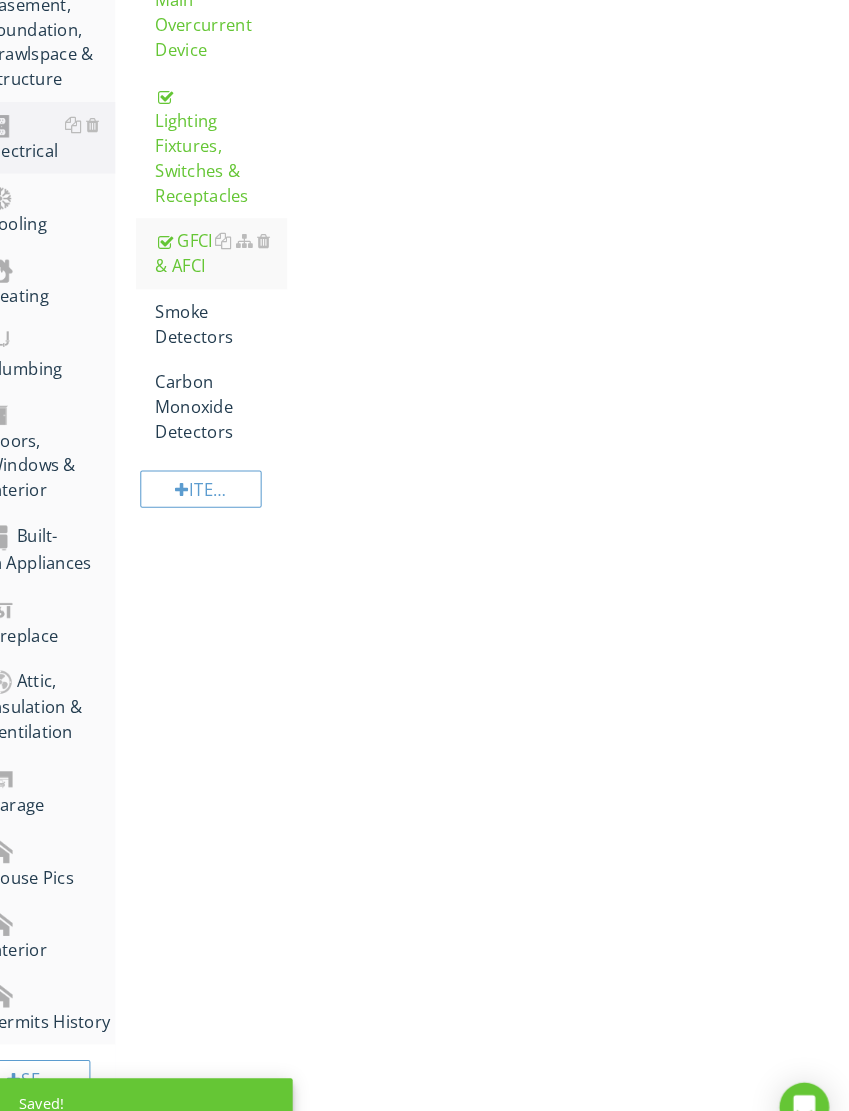 scroll, scrollTop: 588, scrollLeft: 0, axis: vertical 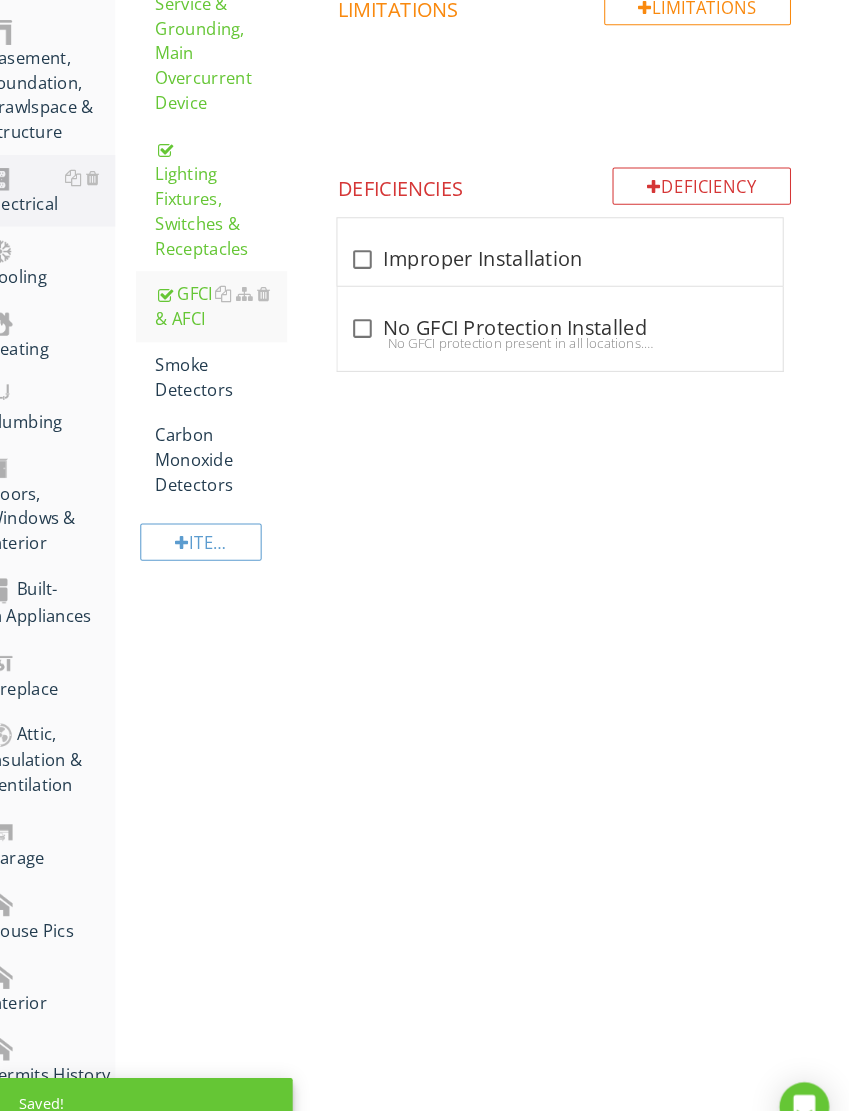 click on "GFCI & AFCI" at bounding box center [242, 296] 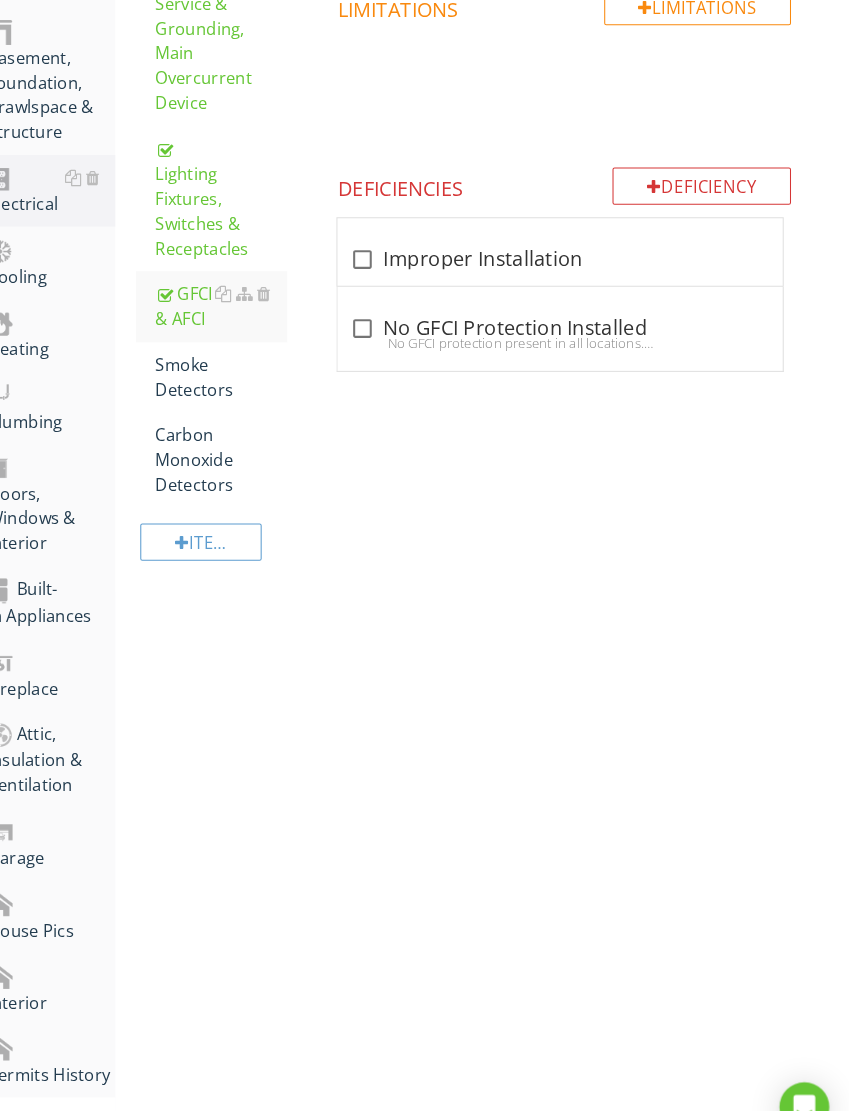 click on "Smoke Detectors" at bounding box center [242, 364] 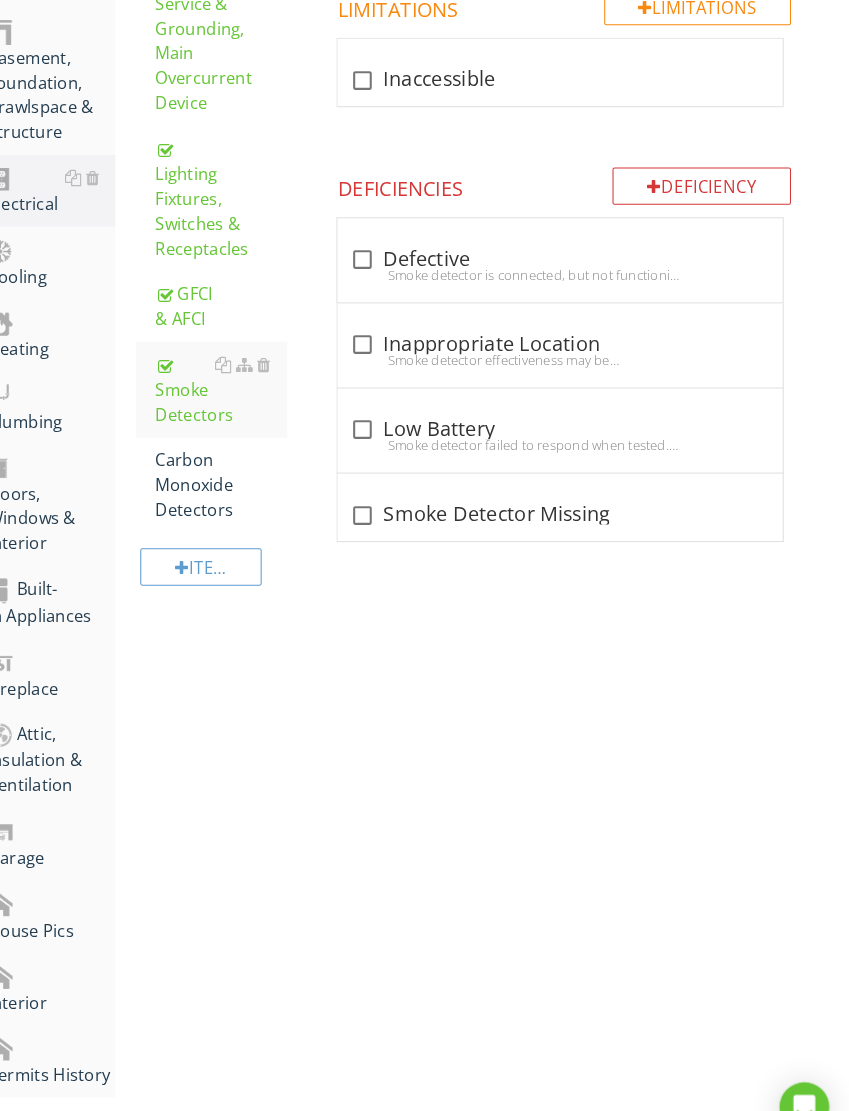 click at bounding box center [379, 497] 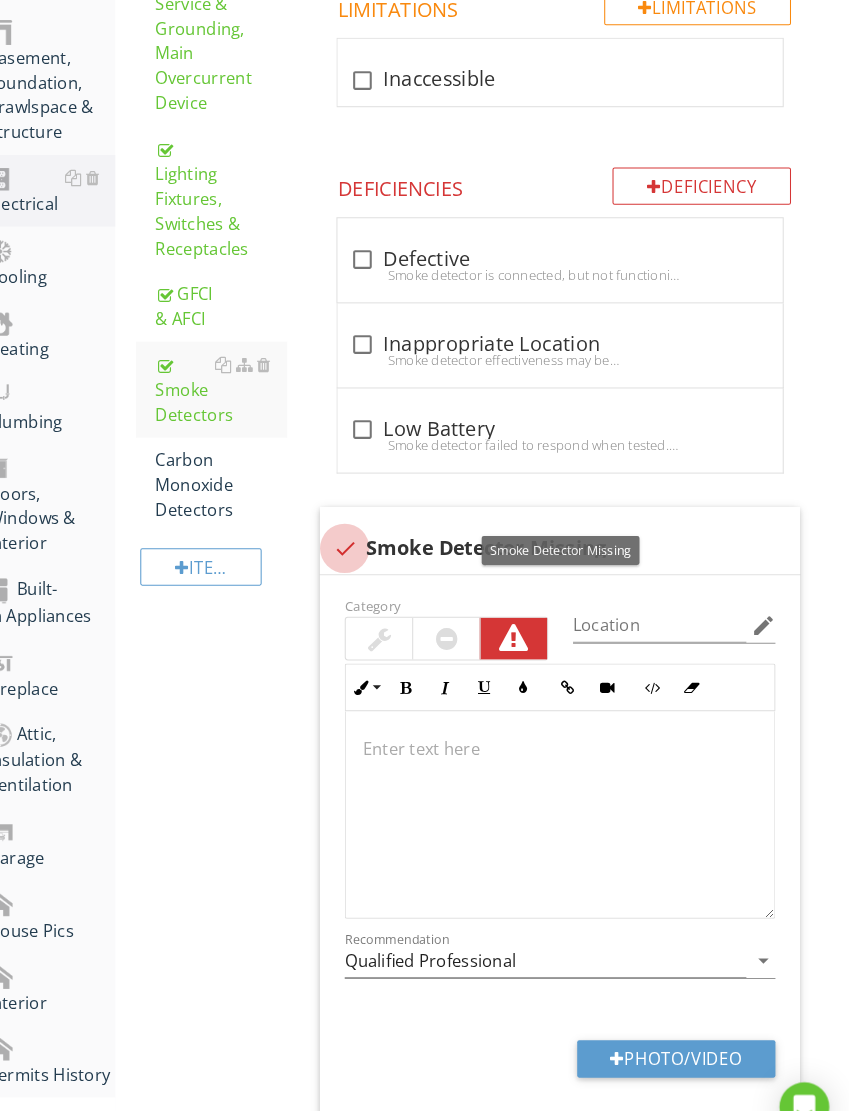 scroll, scrollTop: 589, scrollLeft: 0, axis: vertical 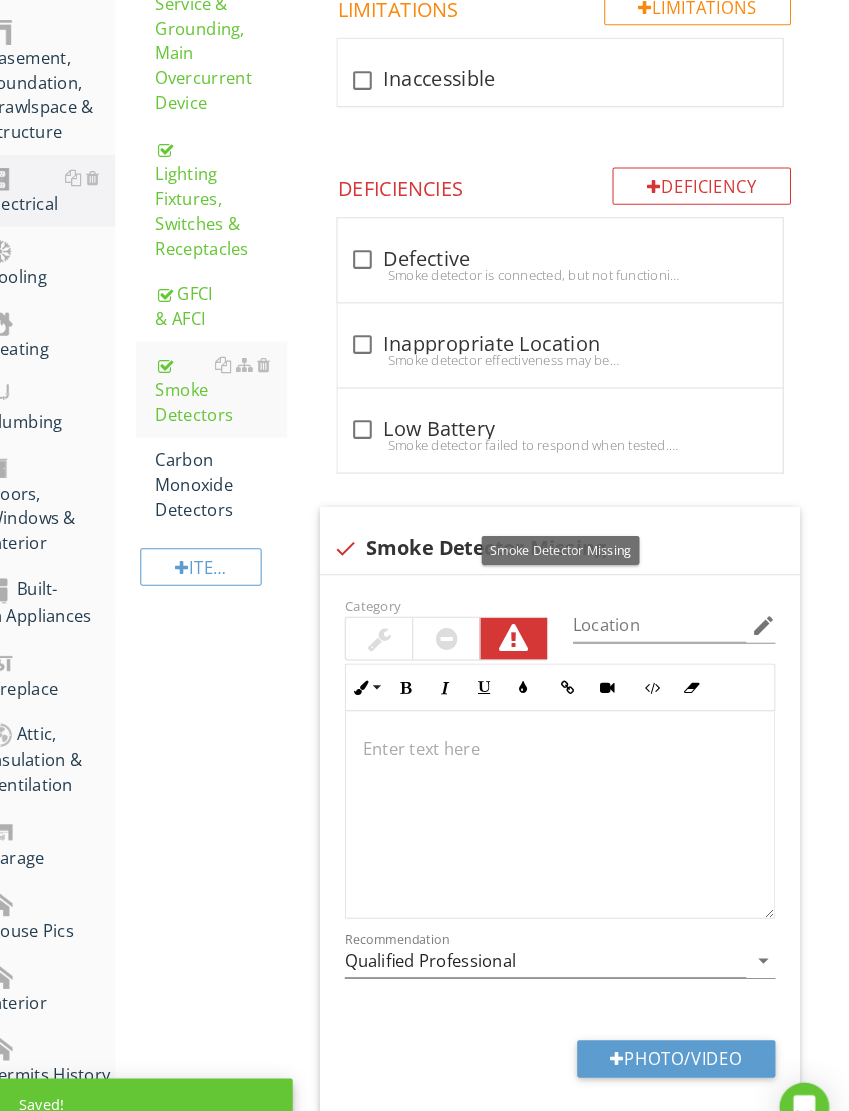 click on "Photo/Video" at bounding box center [681, 1020] 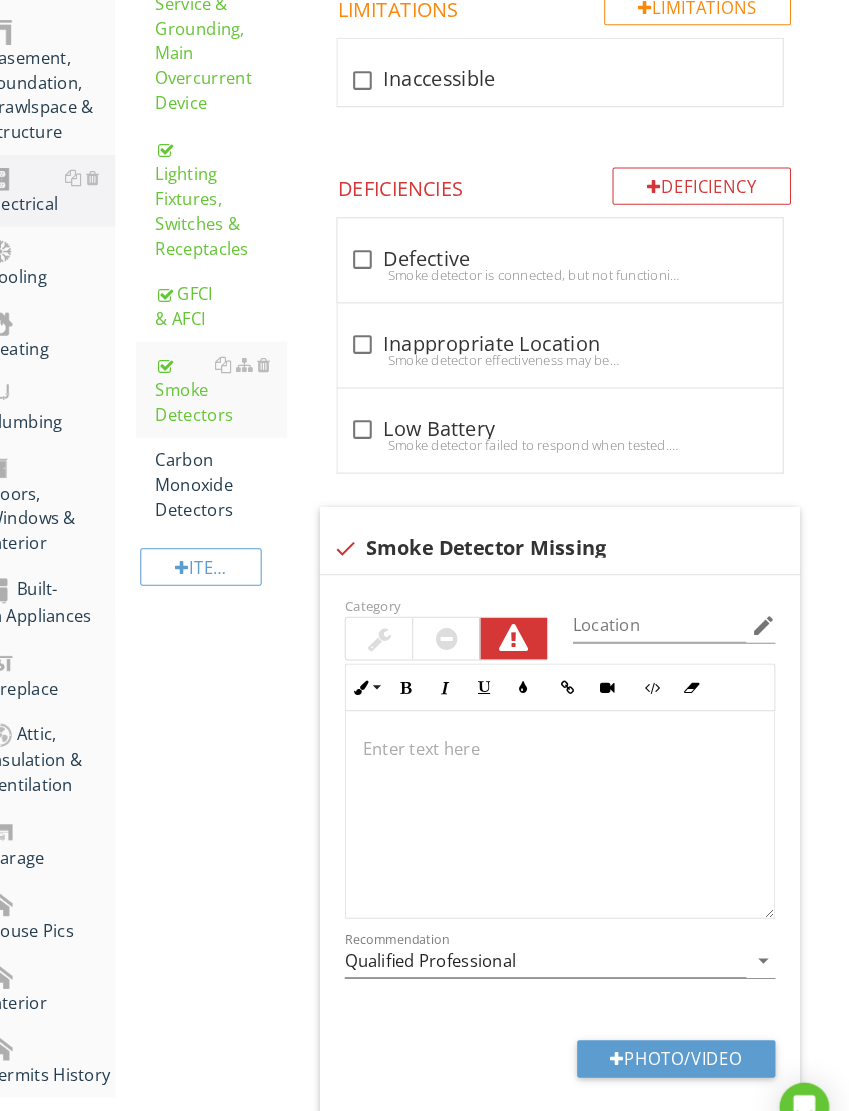 type on "C:\fakepath\IMG_2384.jpeg" 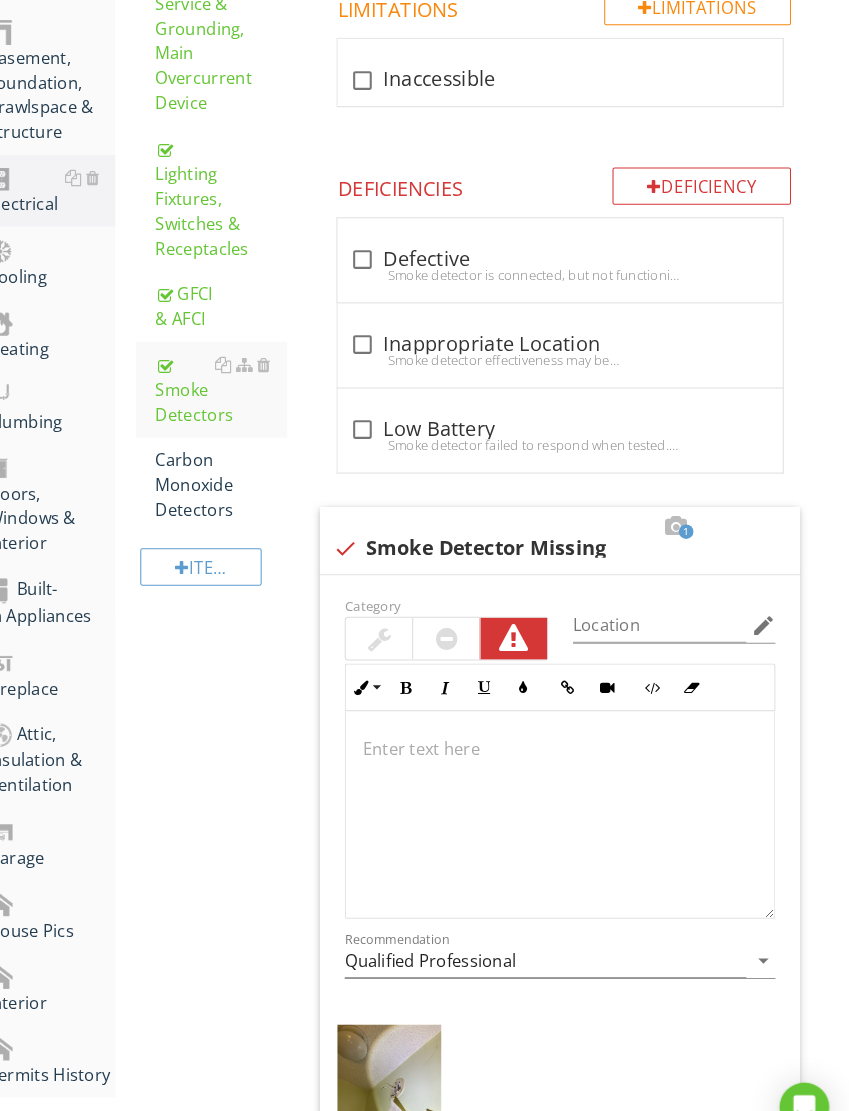 click at bounding box center [405, 1053] 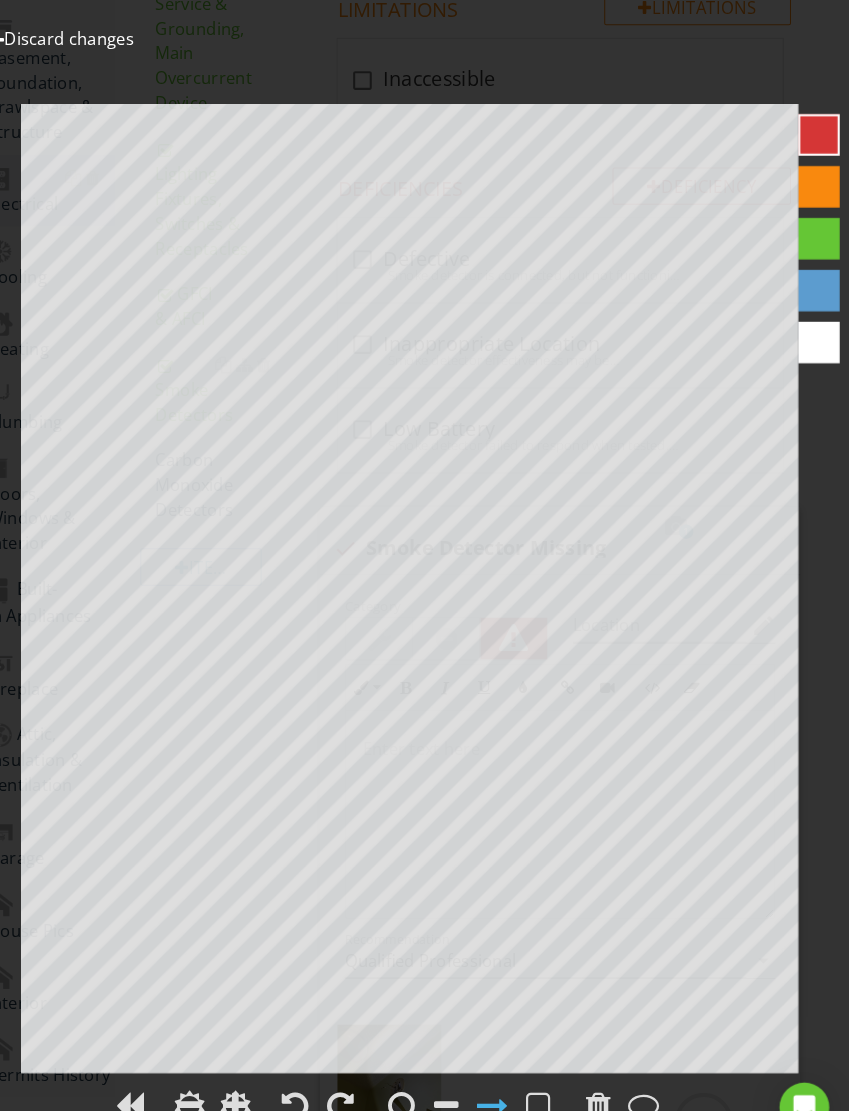 click 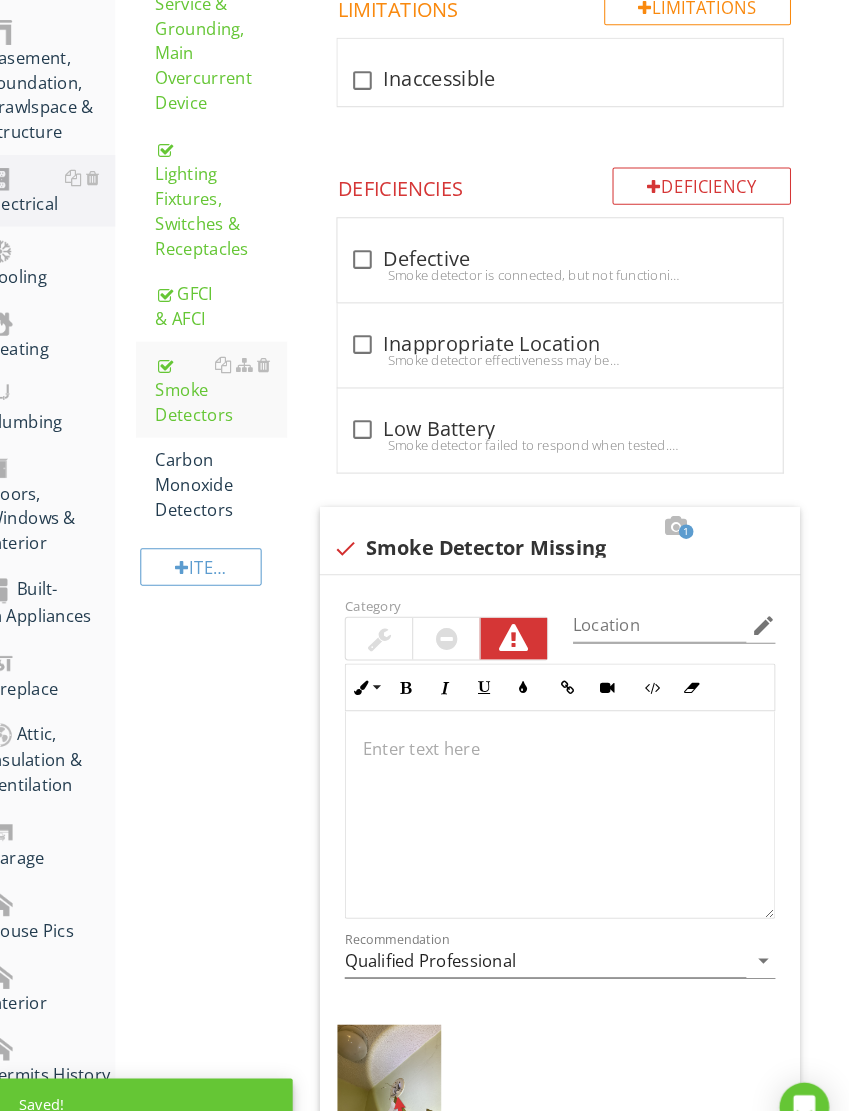 click on "Carbon Monoxide Detectors" at bounding box center [242, 467] 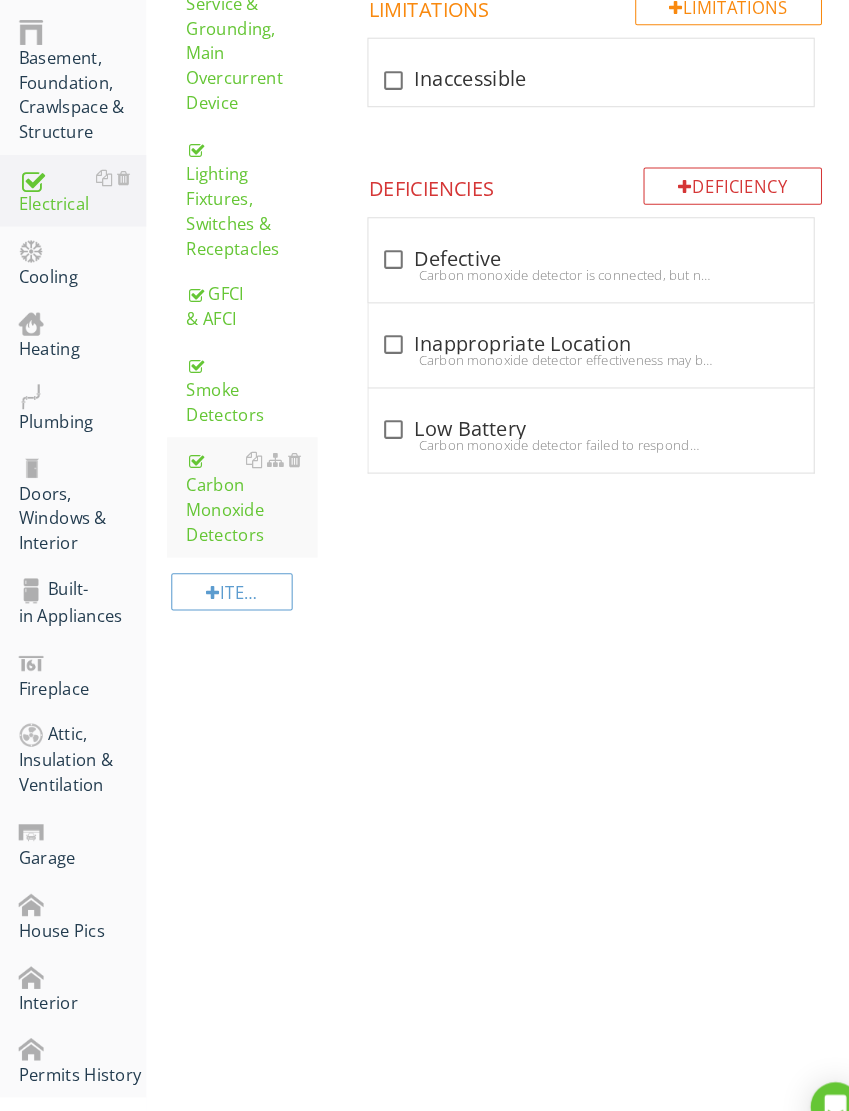 scroll, scrollTop: 588, scrollLeft: 0, axis: vertical 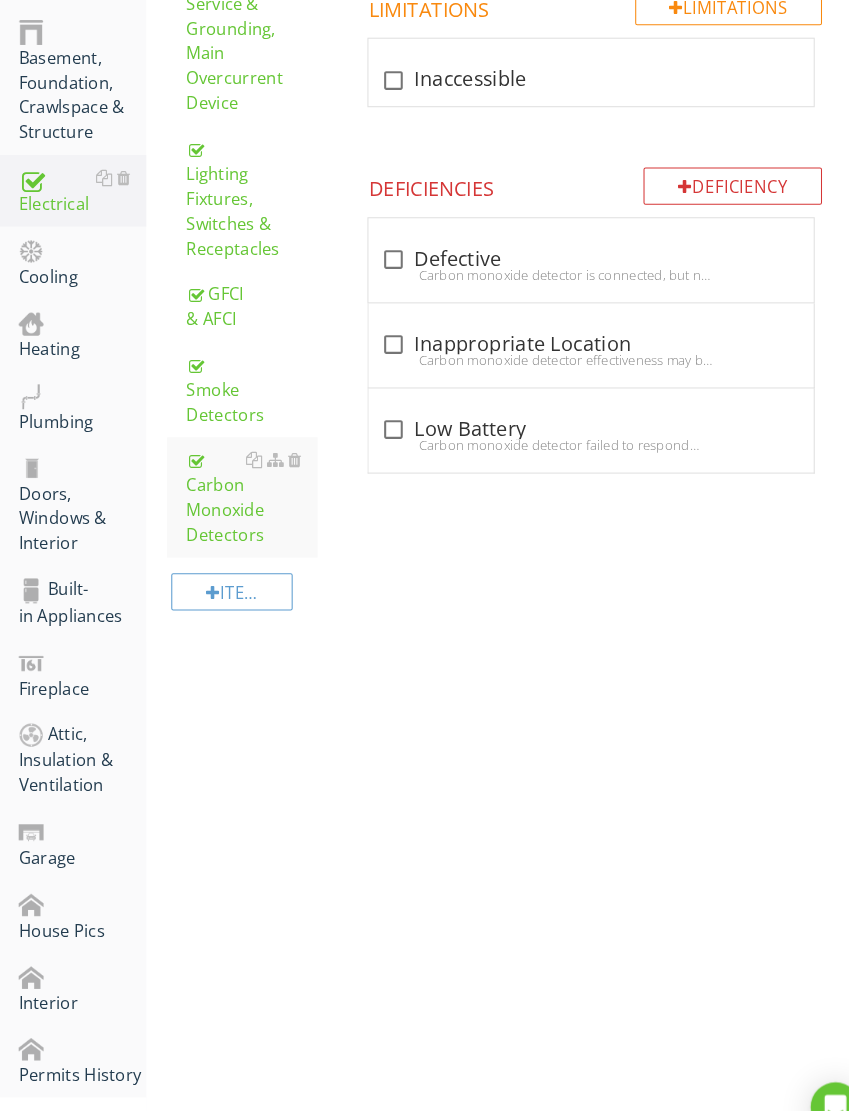 click at bounding box center (30, 243) 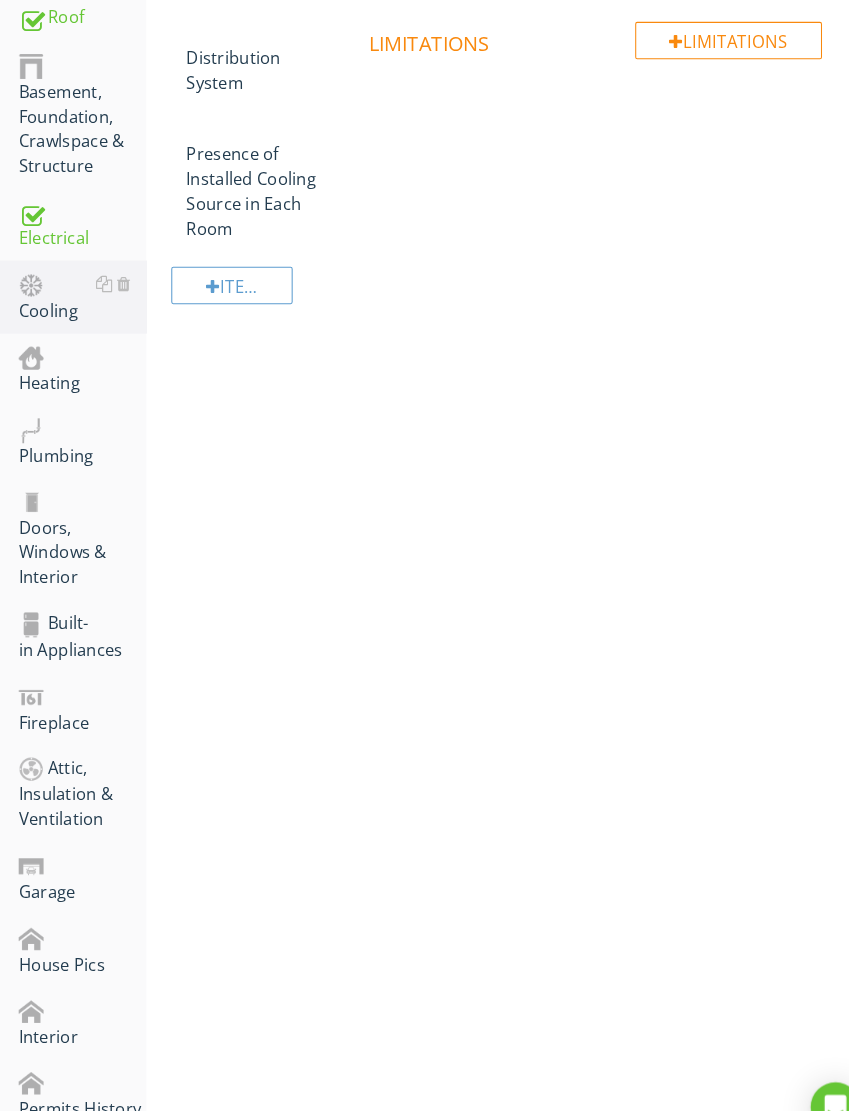 scroll, scrollTop: 349, scrollLeft: 0, axis: vertical 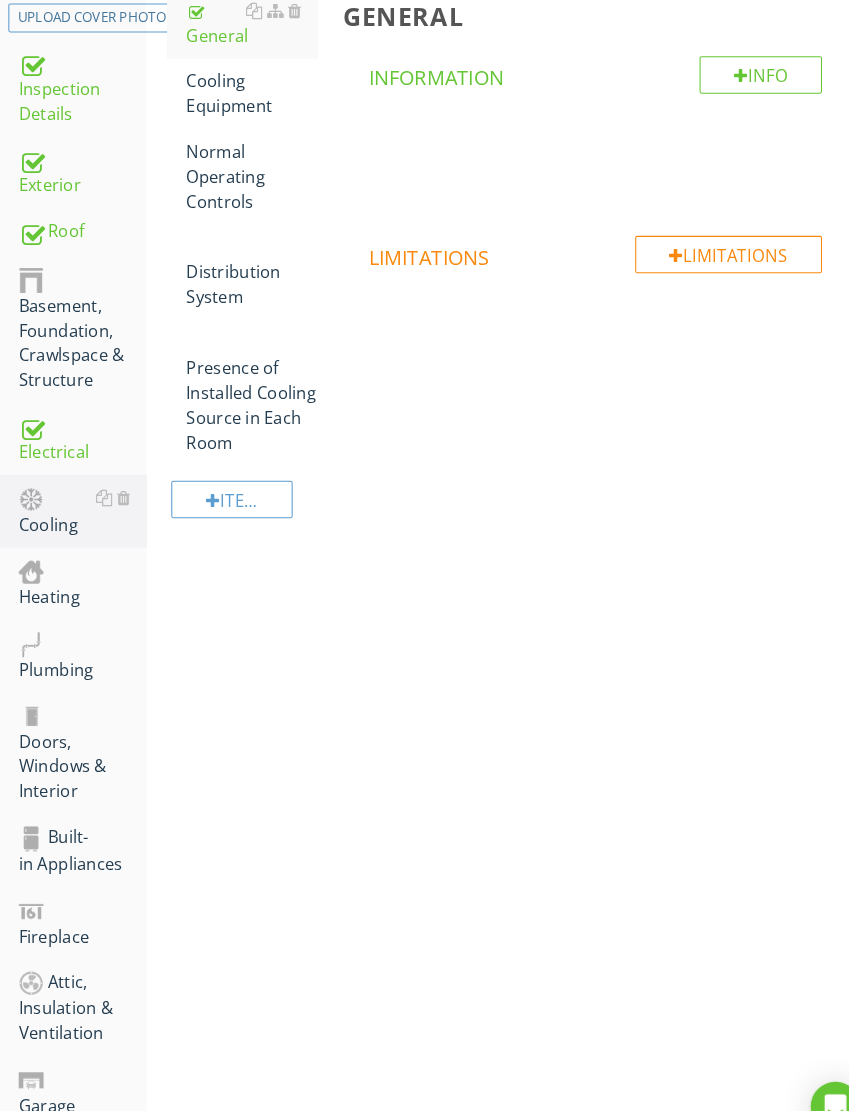click on "Cooling Equipment" at bounding box center (242, 91) 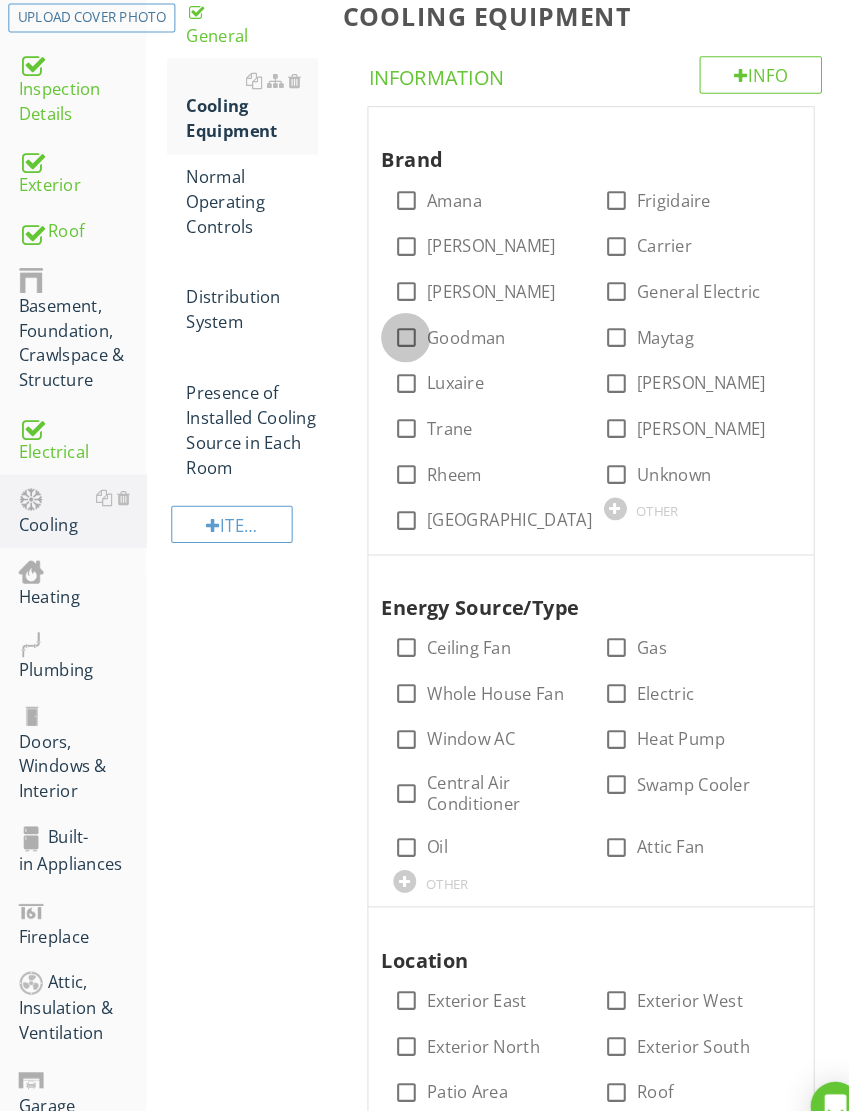click at bounding box center [391, 326] 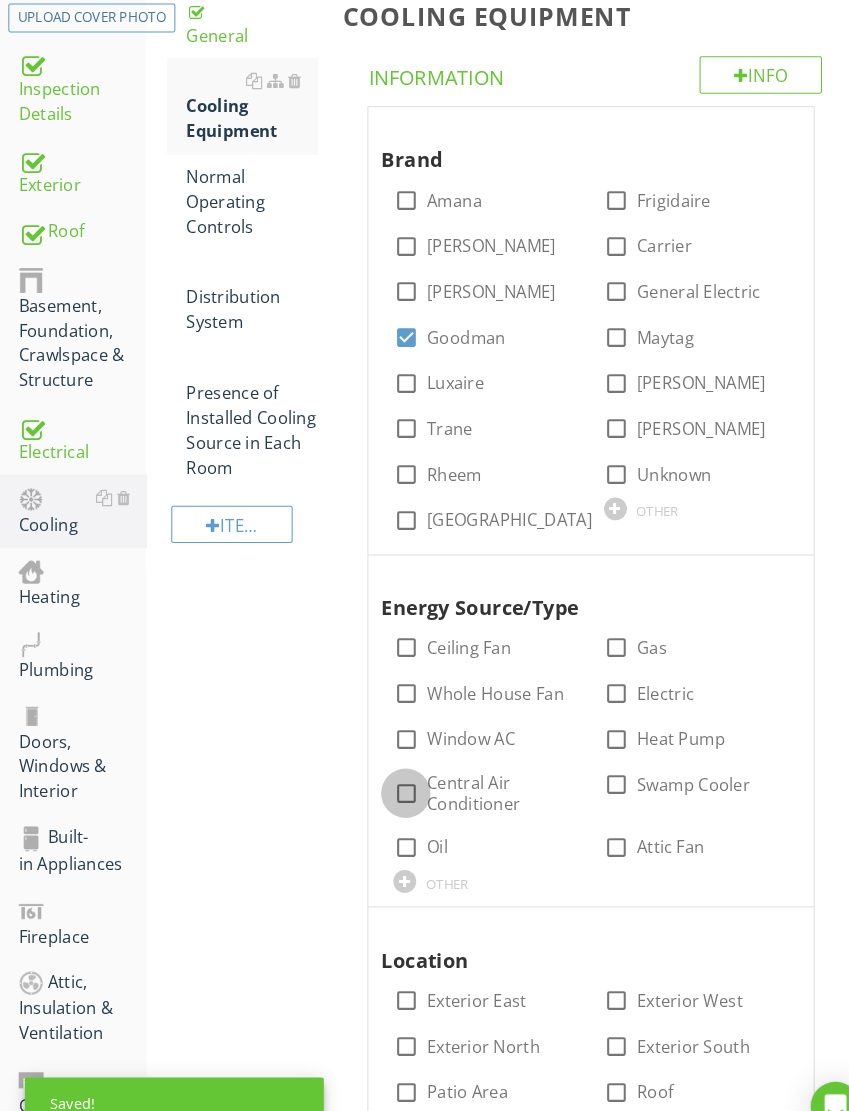 click at bounding box center (391, 765) 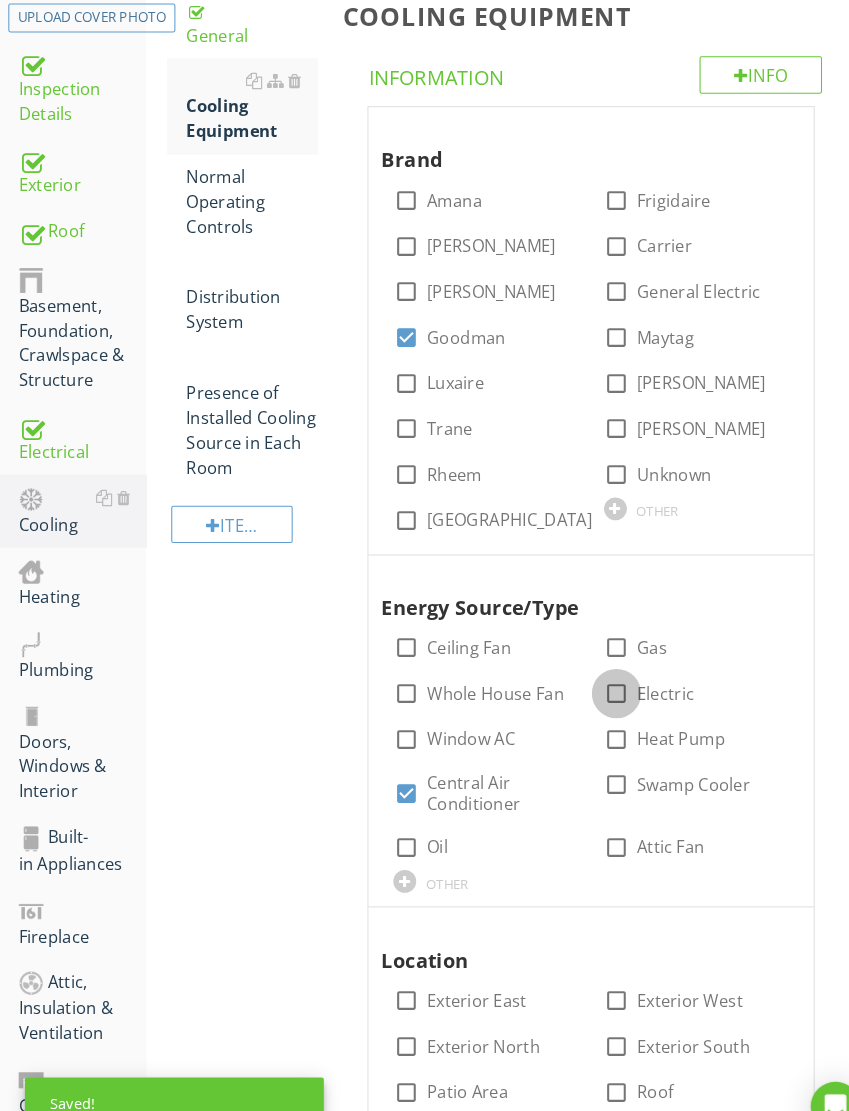 click at bounding box center (594, 669) 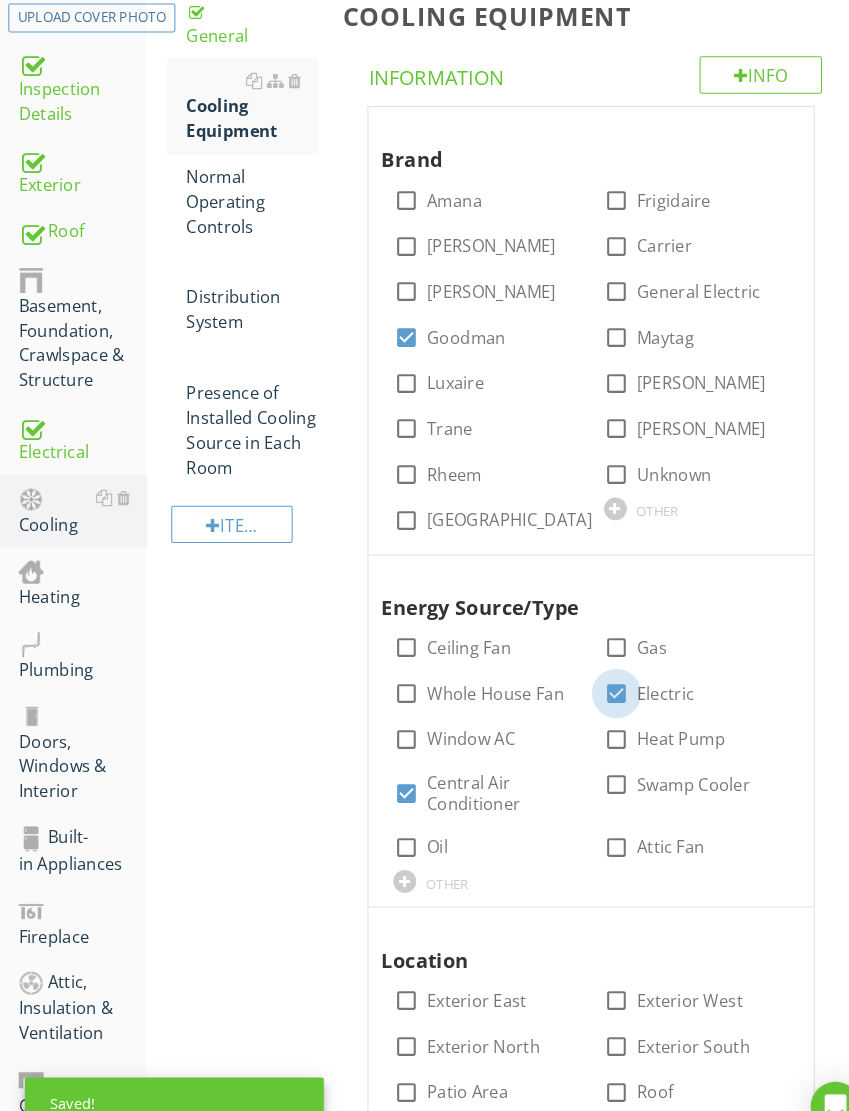 click at bounding box center [594, 669] 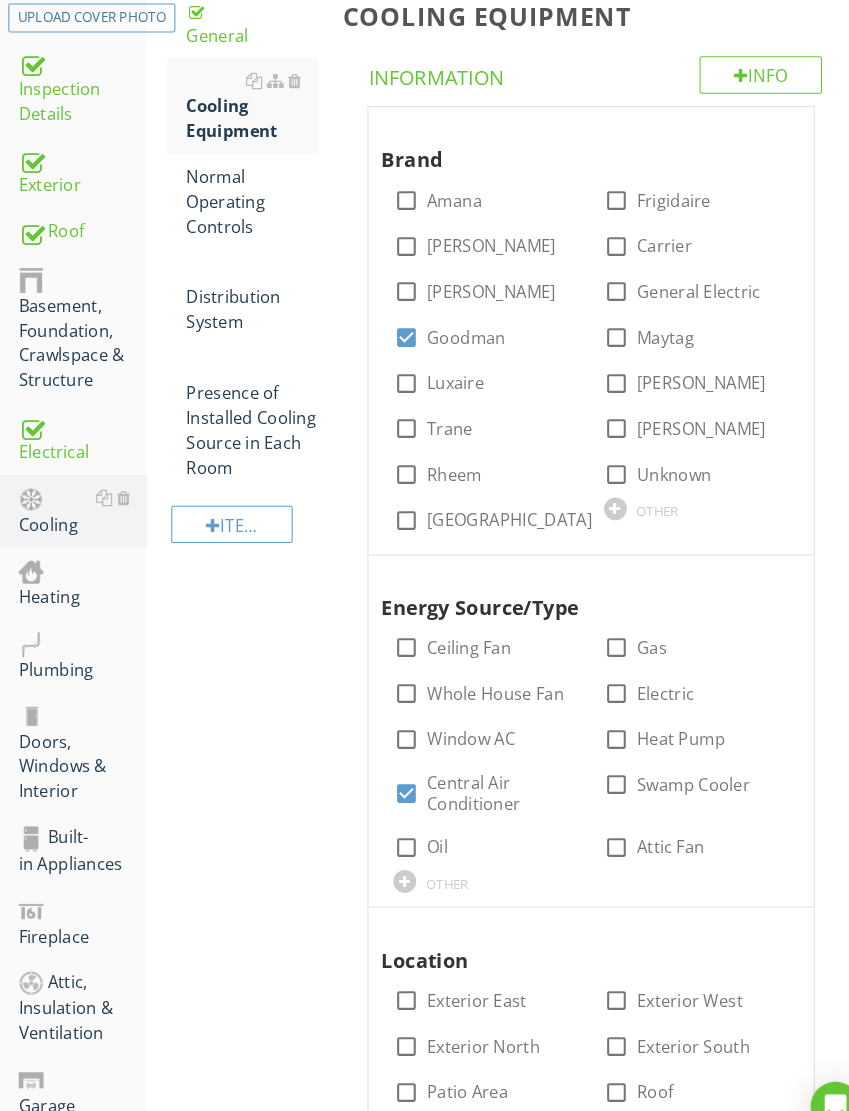 click at bounding box center [594, 669] 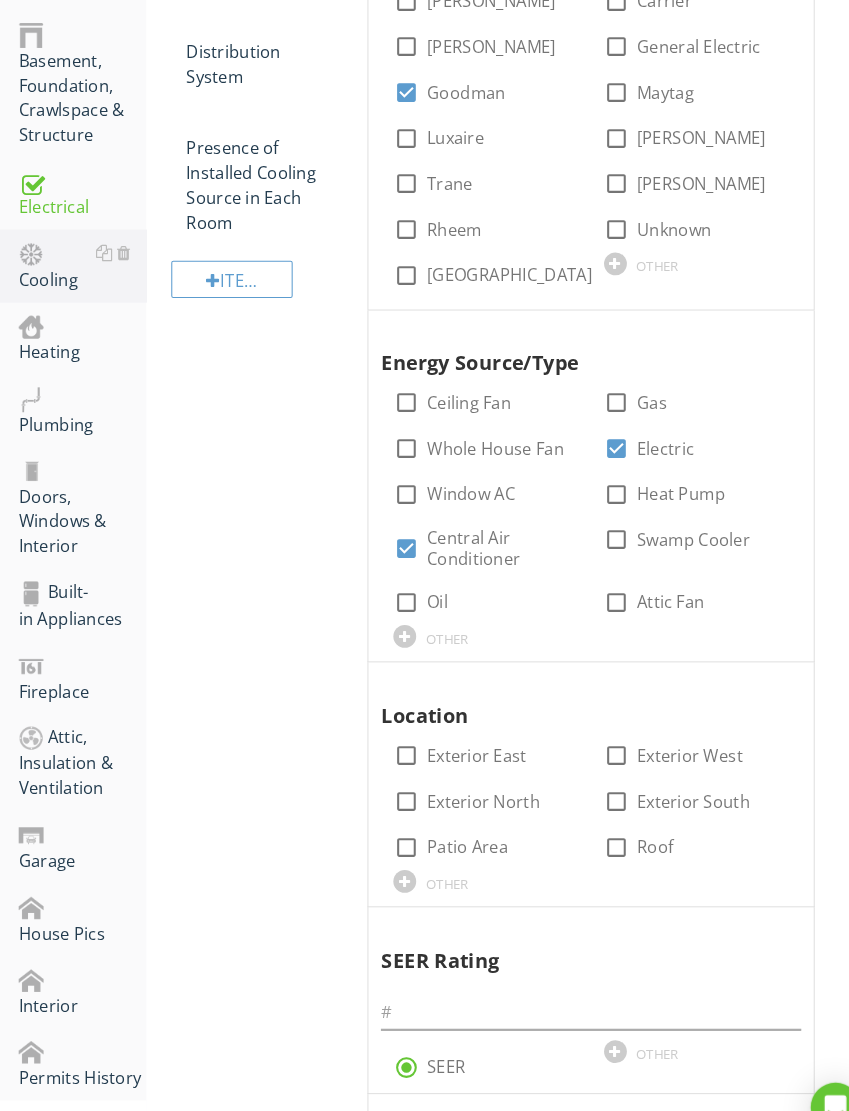 scroll, scrollTop: 766, scrollLeft: 0, axis: vertical 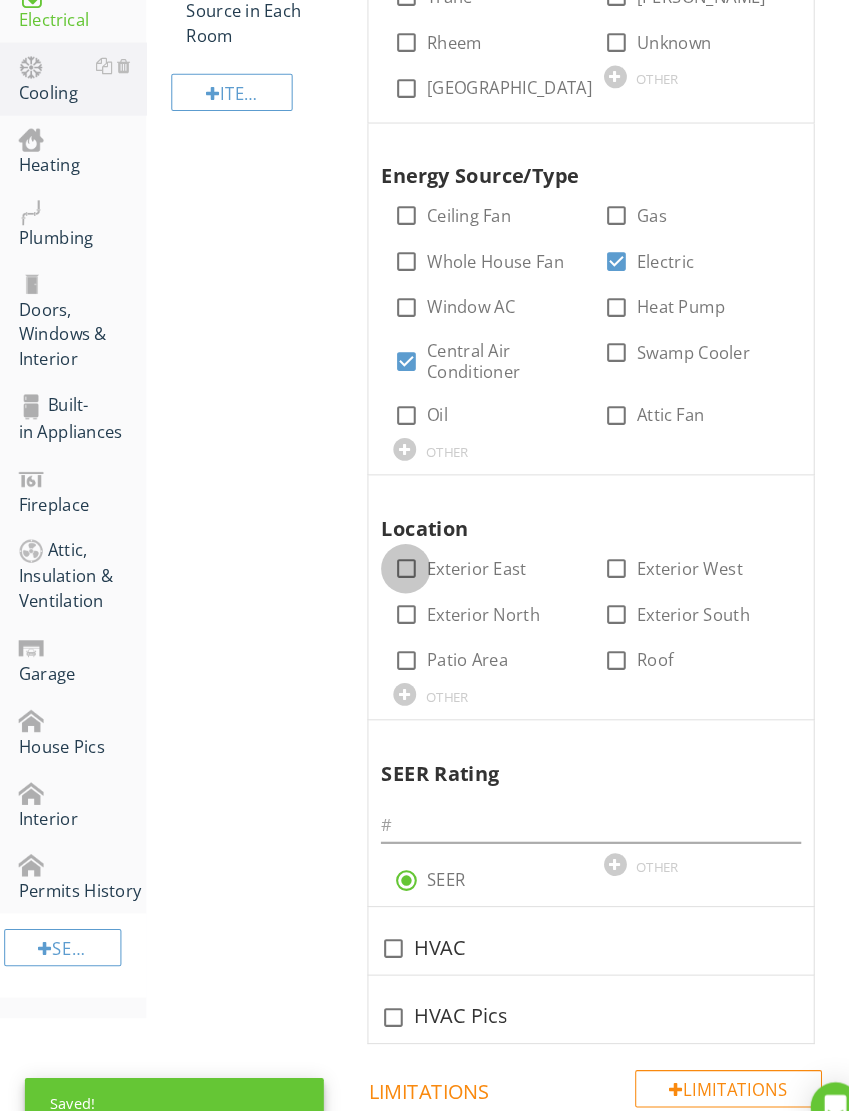 click at bounding box center [391, 548] 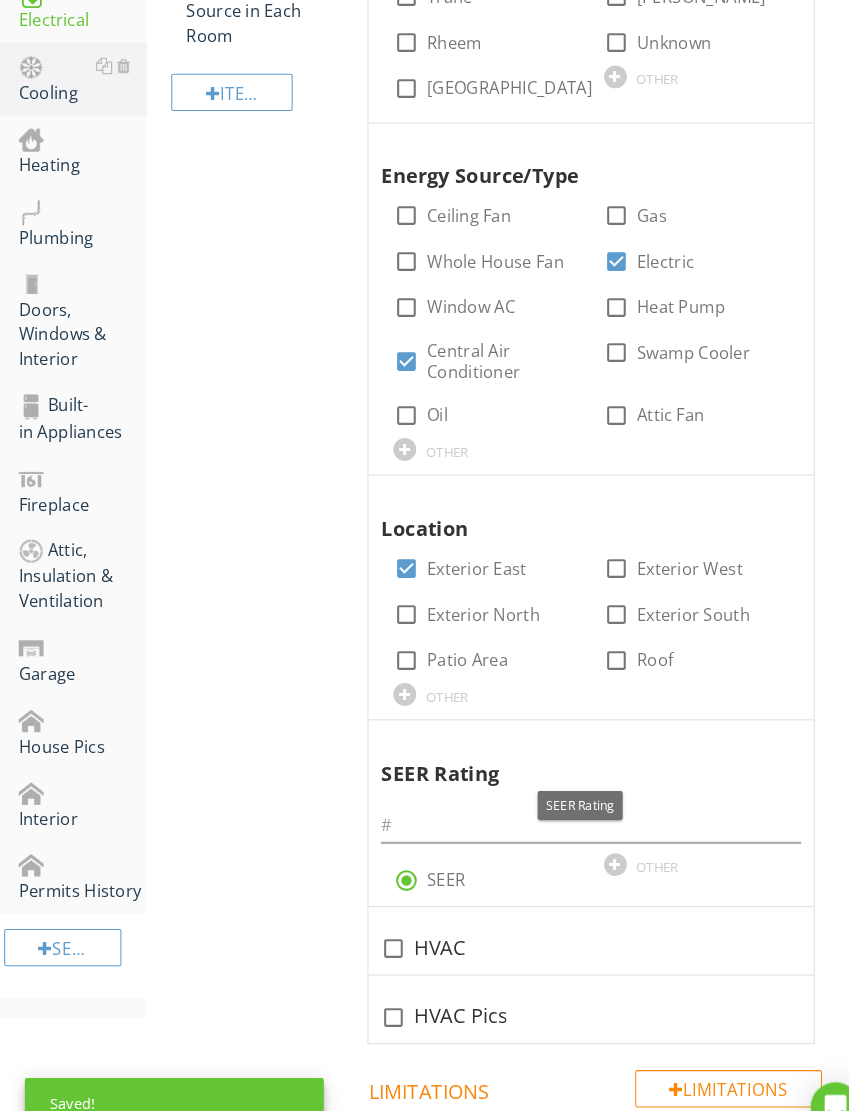 click at bounding box center [692, 713] 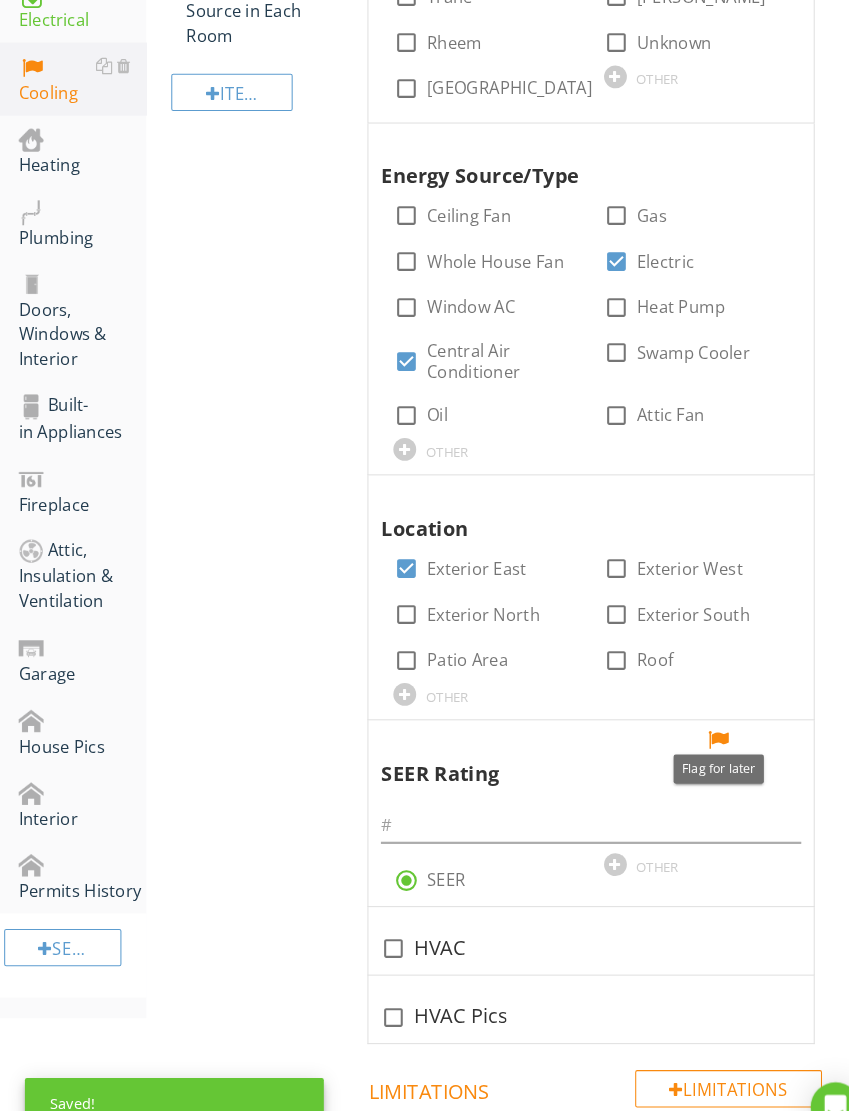 click at bounding box center [692, 713] 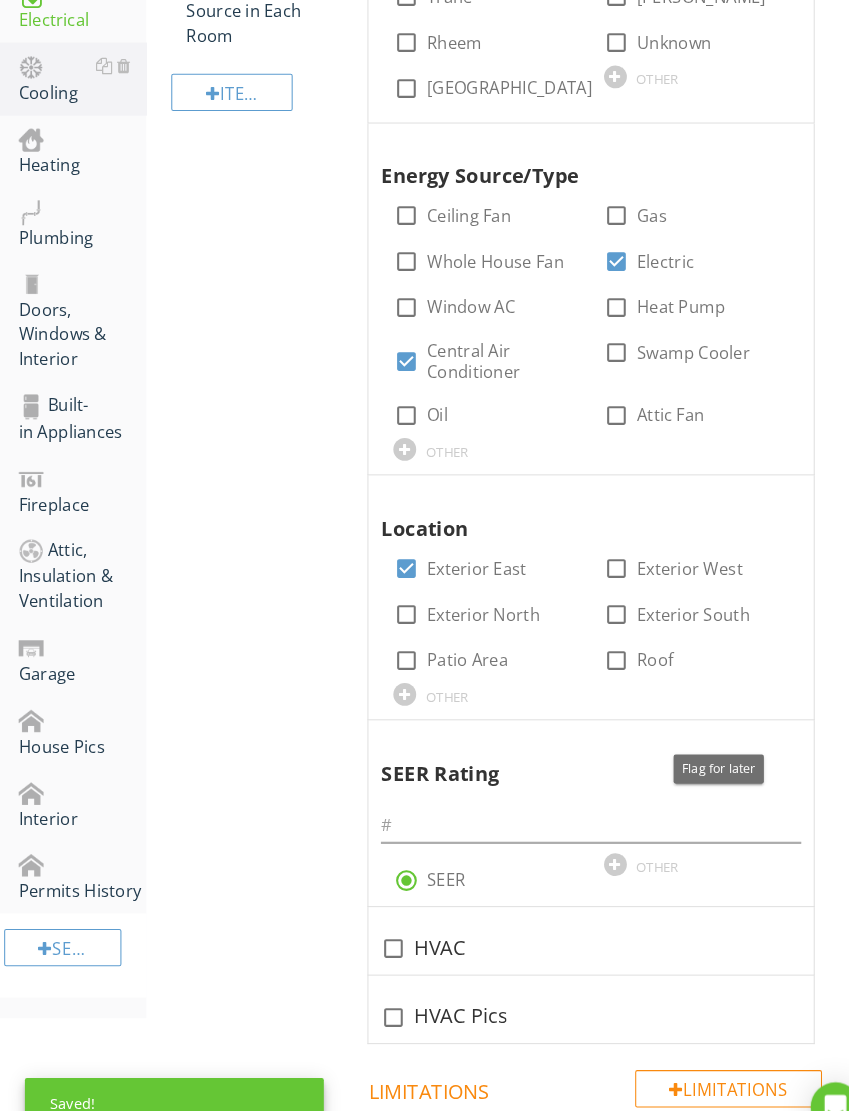 click at bounding box center [720, 713] 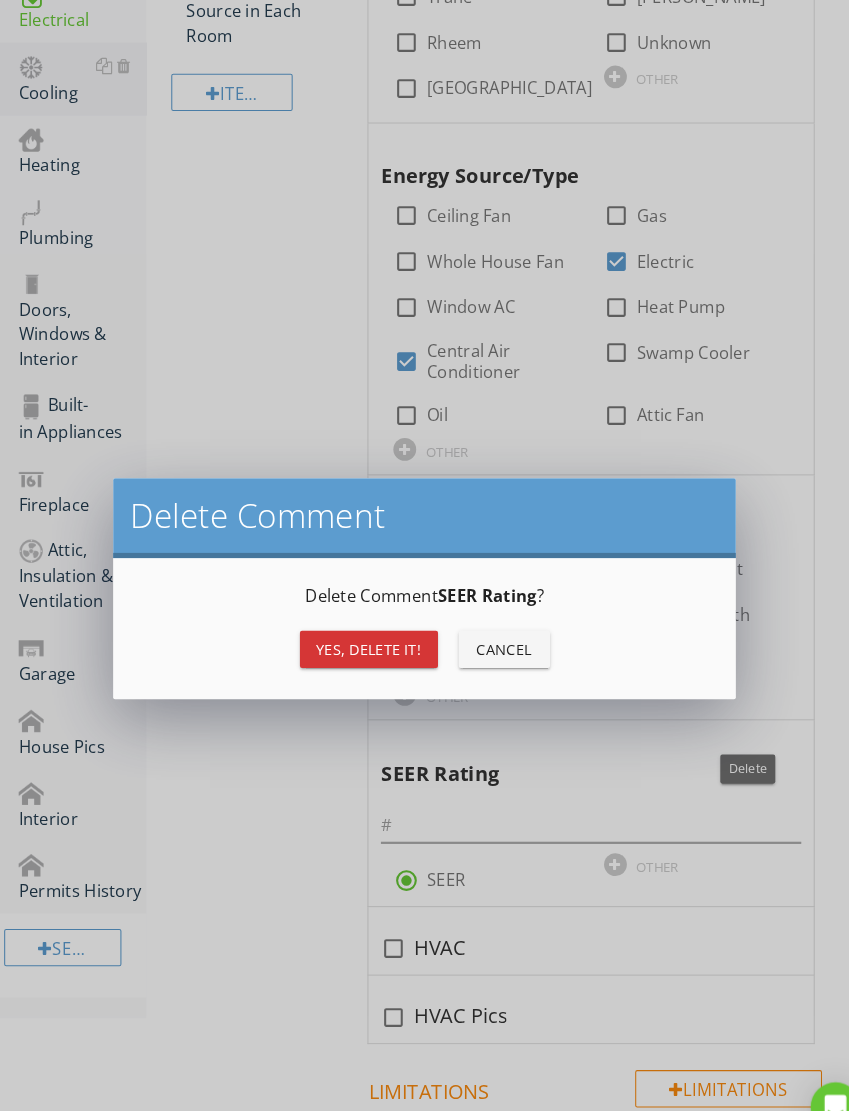 click on "Yes, Delete it!" at bounding box center [355, 625] 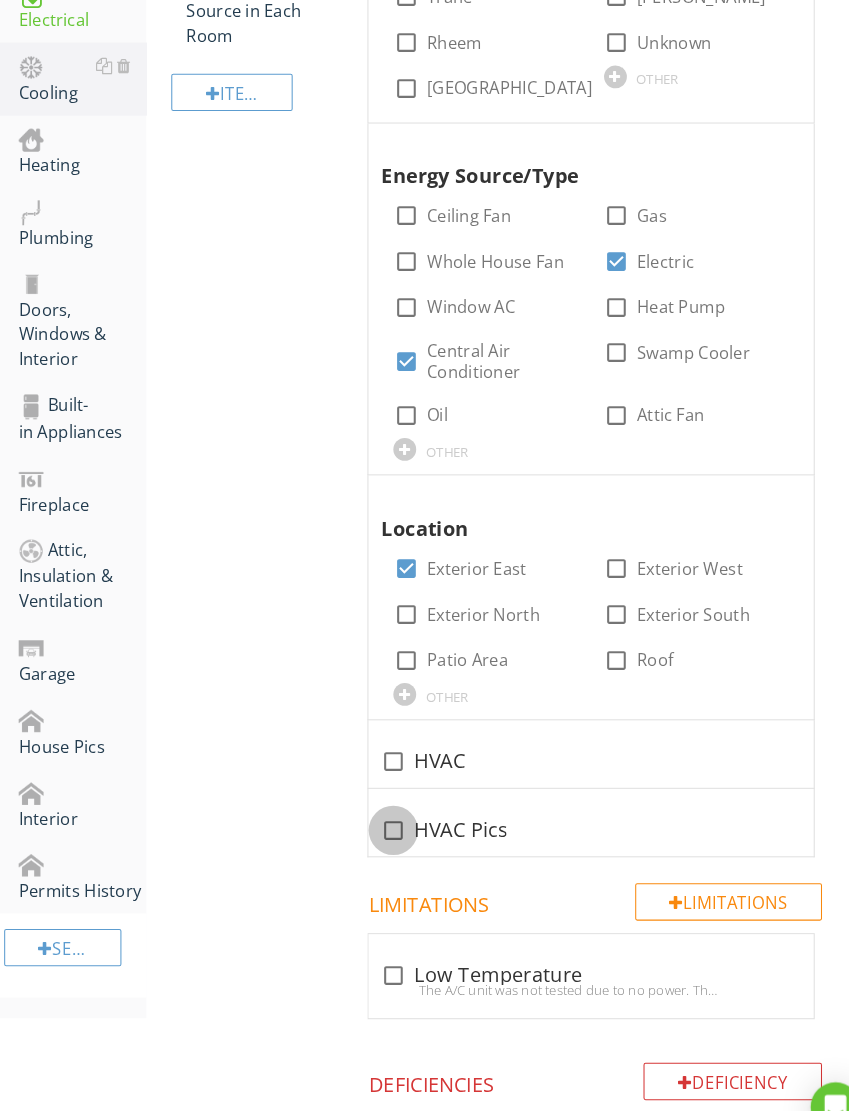 click at bounding box center (379, 800) 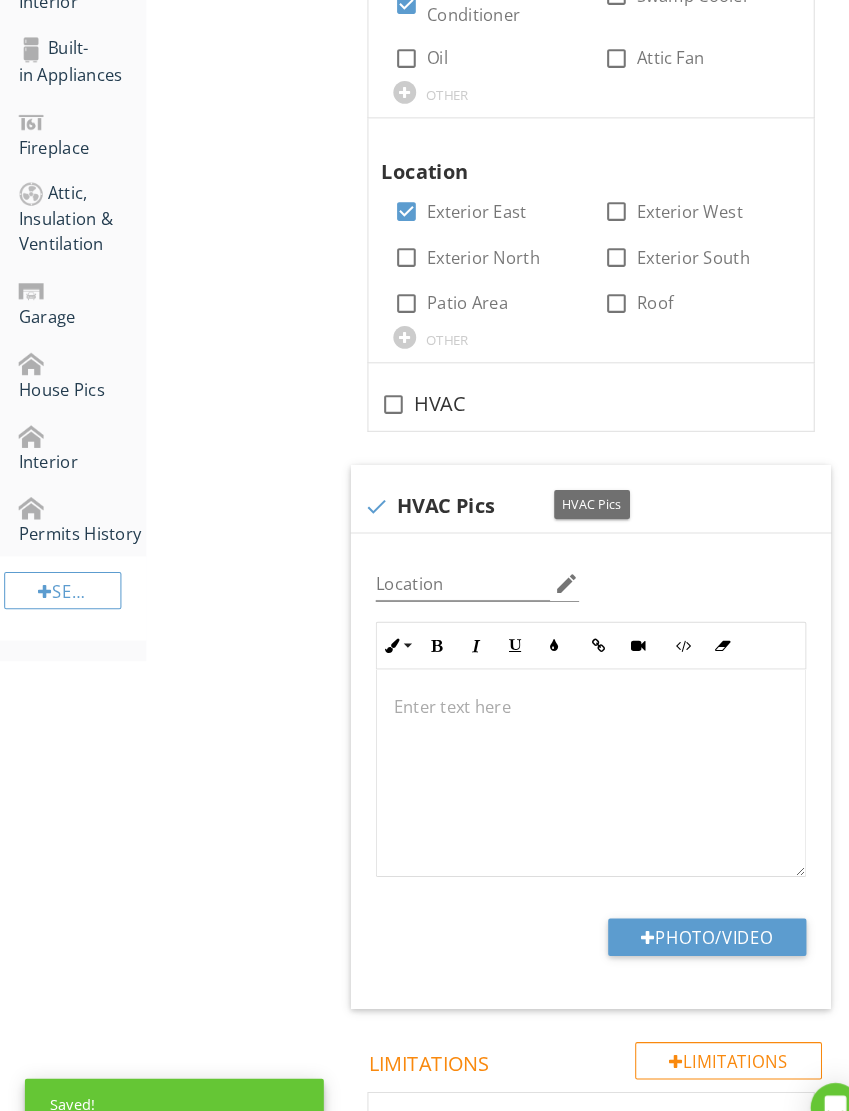 scroll, scrollTop: 1110, scrollLeft: 0, axis: vertical 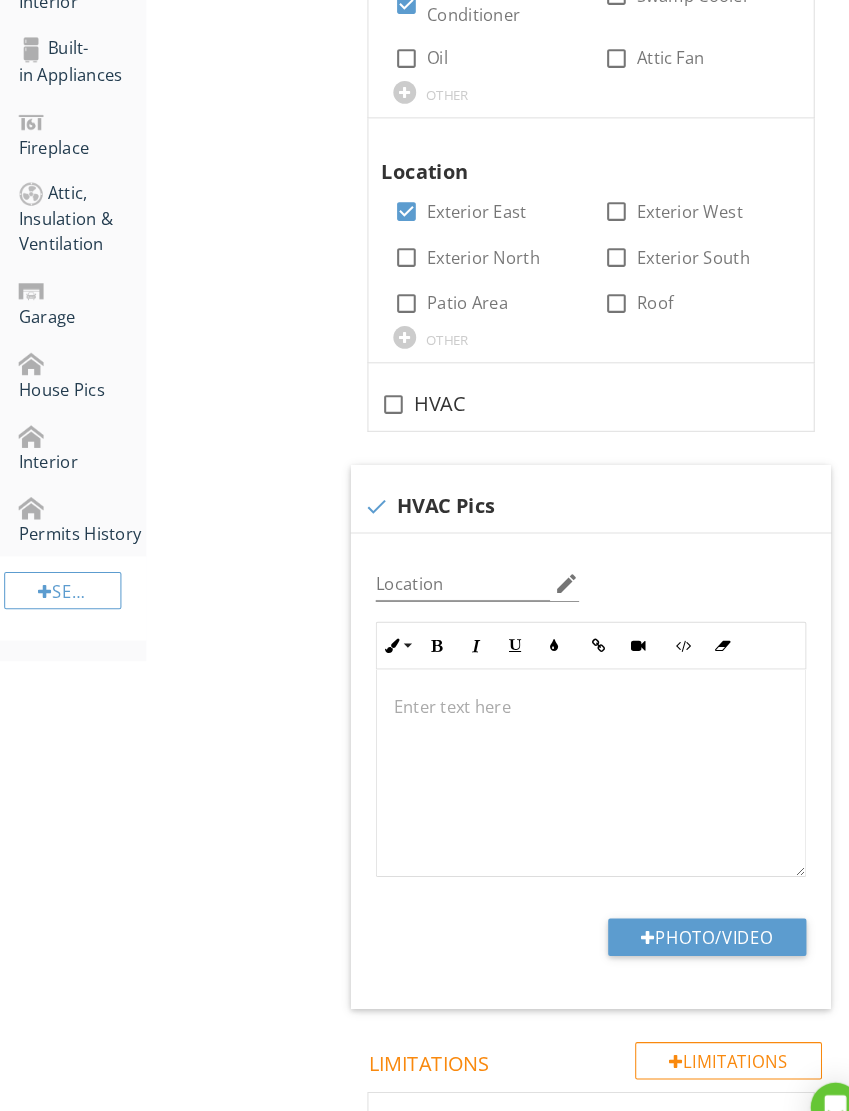 click on "Photo/Video" at bounding box center (681, 903) 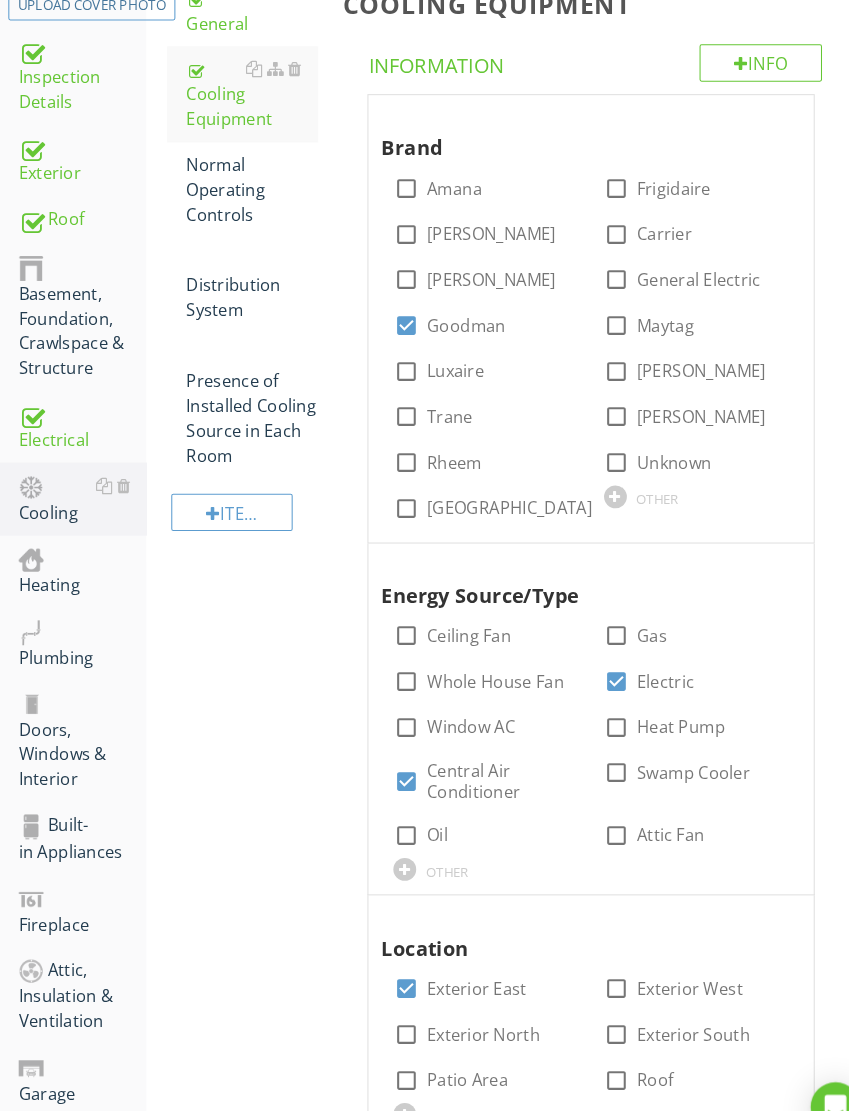 scroll, scrollTop: 248, scrollLeft: 0, axis: vertical 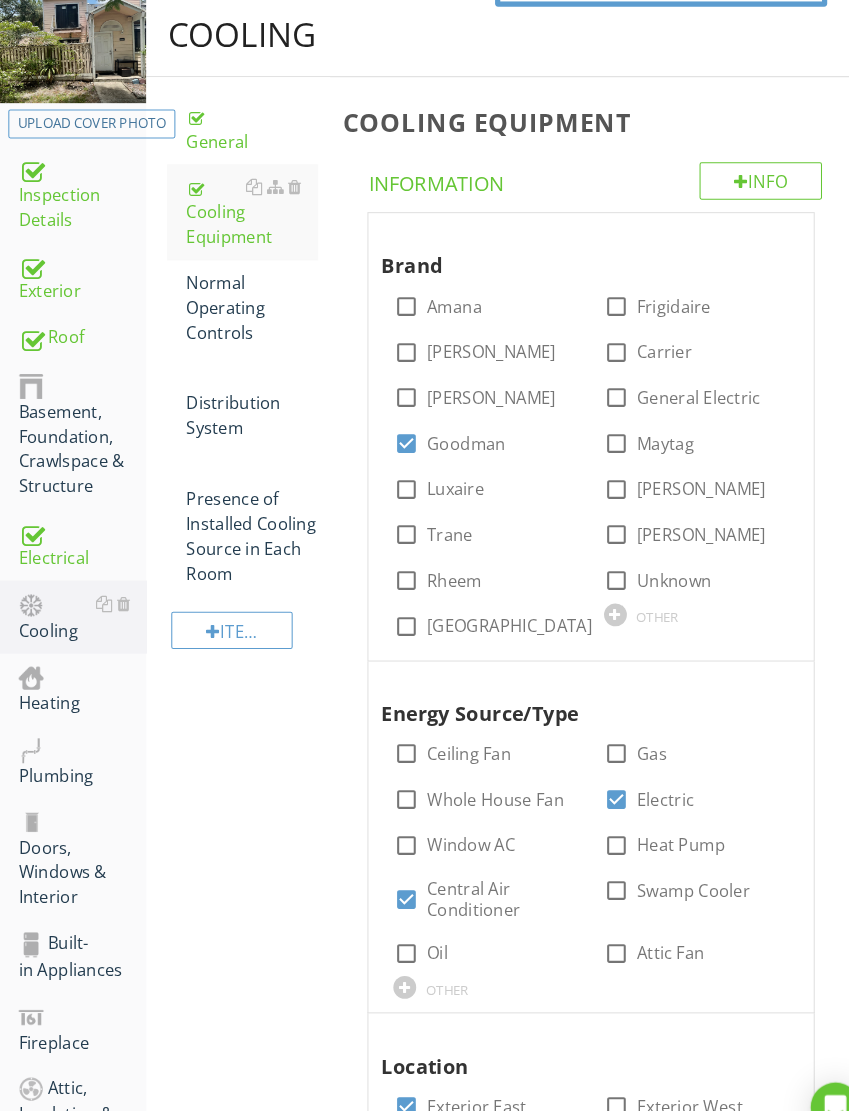 click on "Normal Operating Controls" at bounding box center [242, 296] 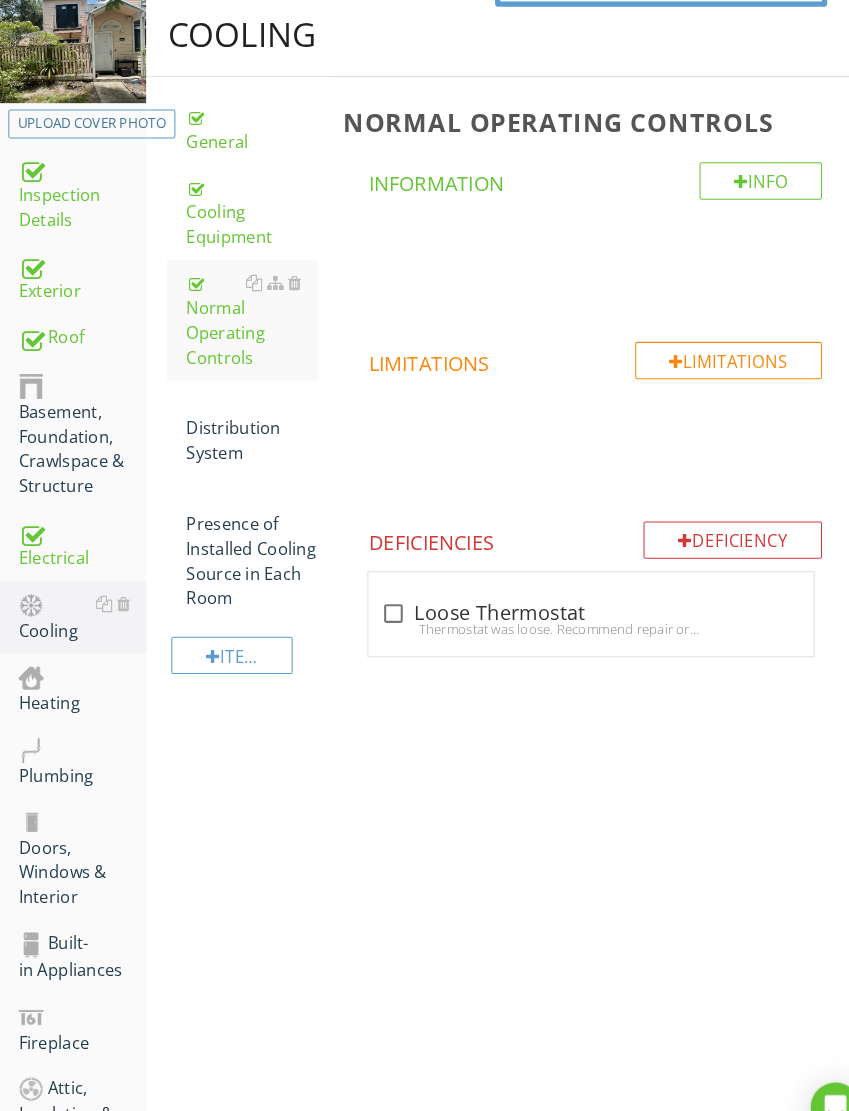 click on "Distribution System" at bounding box center (242, 412) 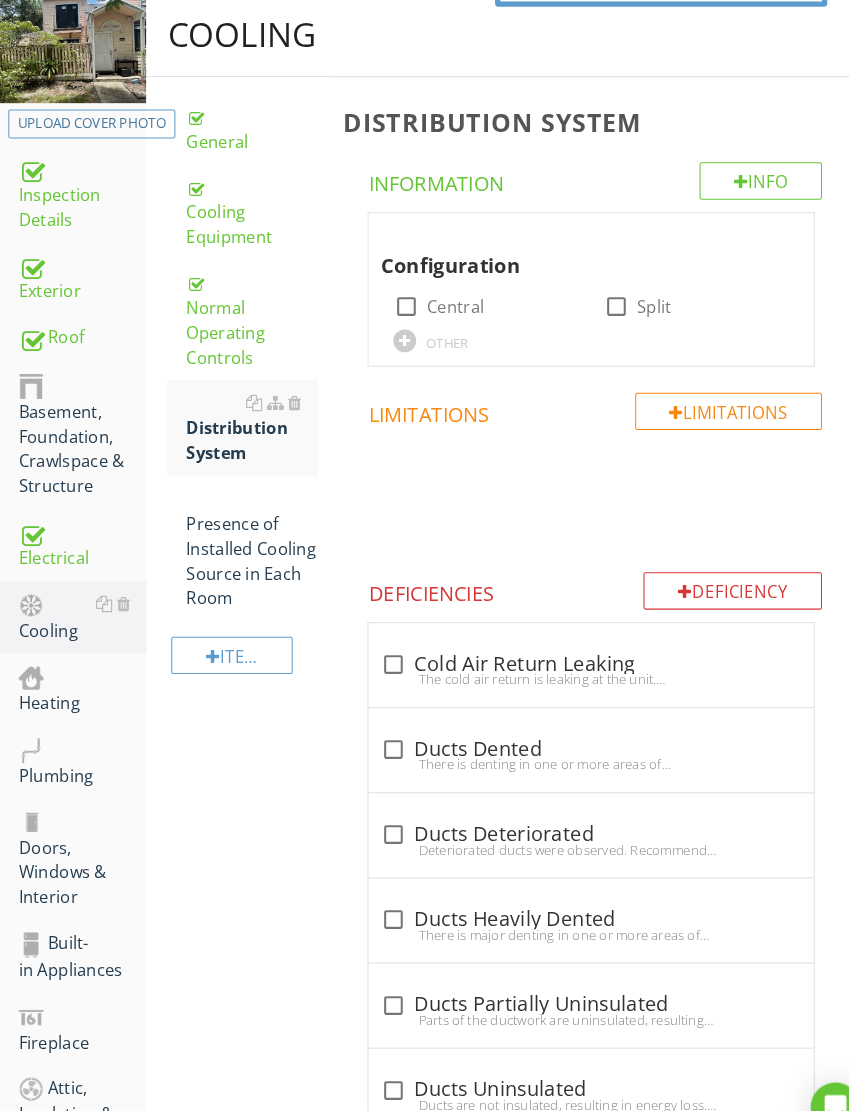click at bounding box center [391, 303] 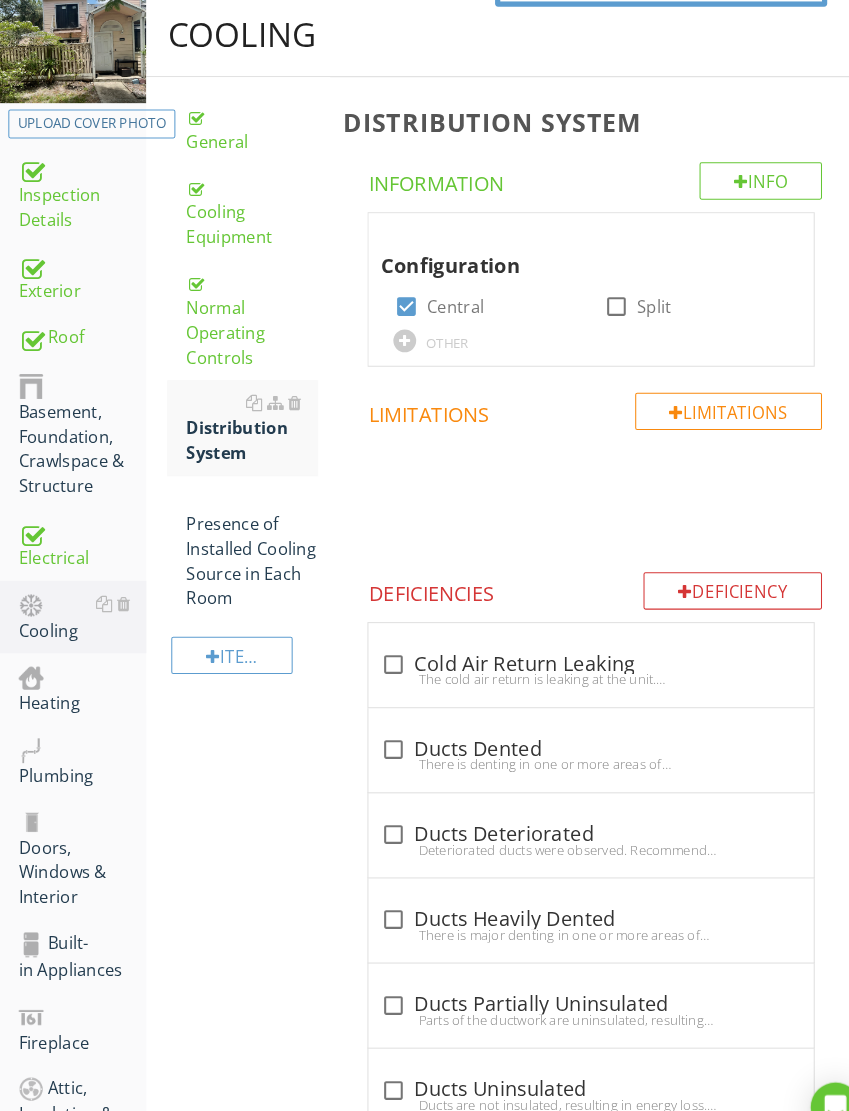 click on "Presence of Installed Cooling Source in Each Room" at bounding box center (242, 528) 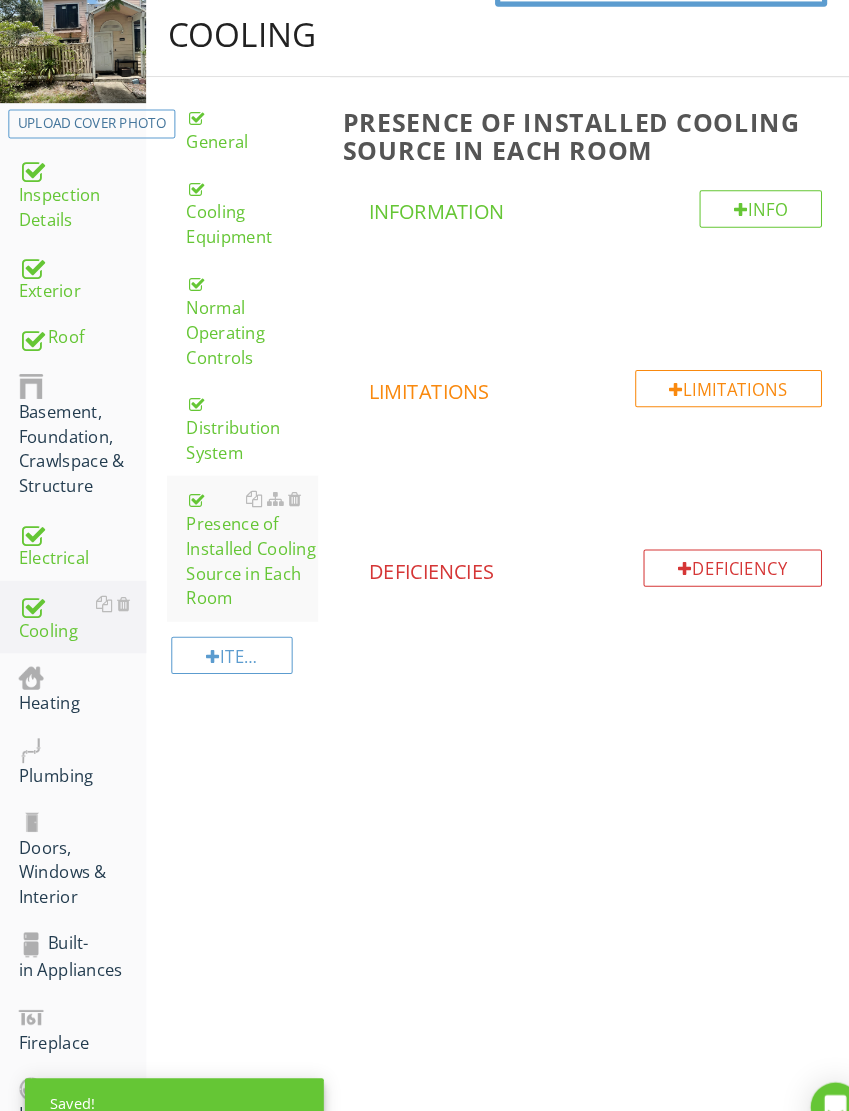 click at bounding box center [100, 651] 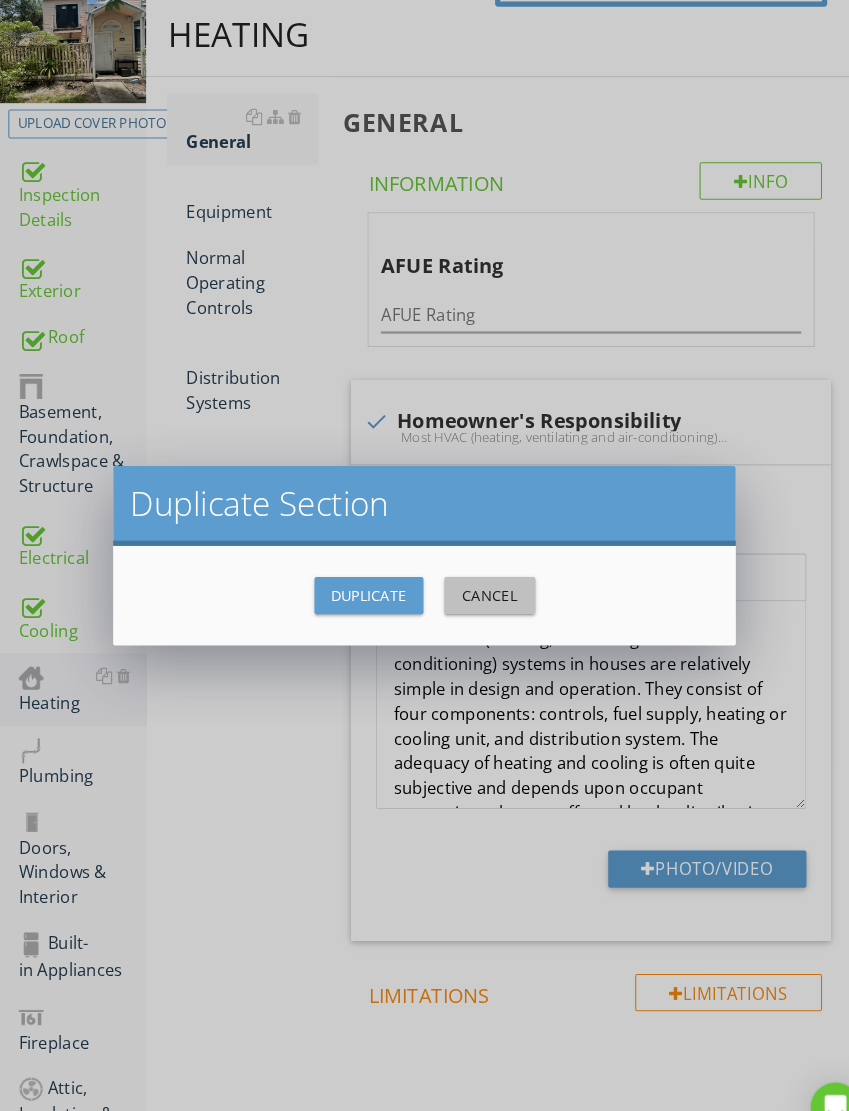 click on "Cancel" at bounding box center (472, 573) 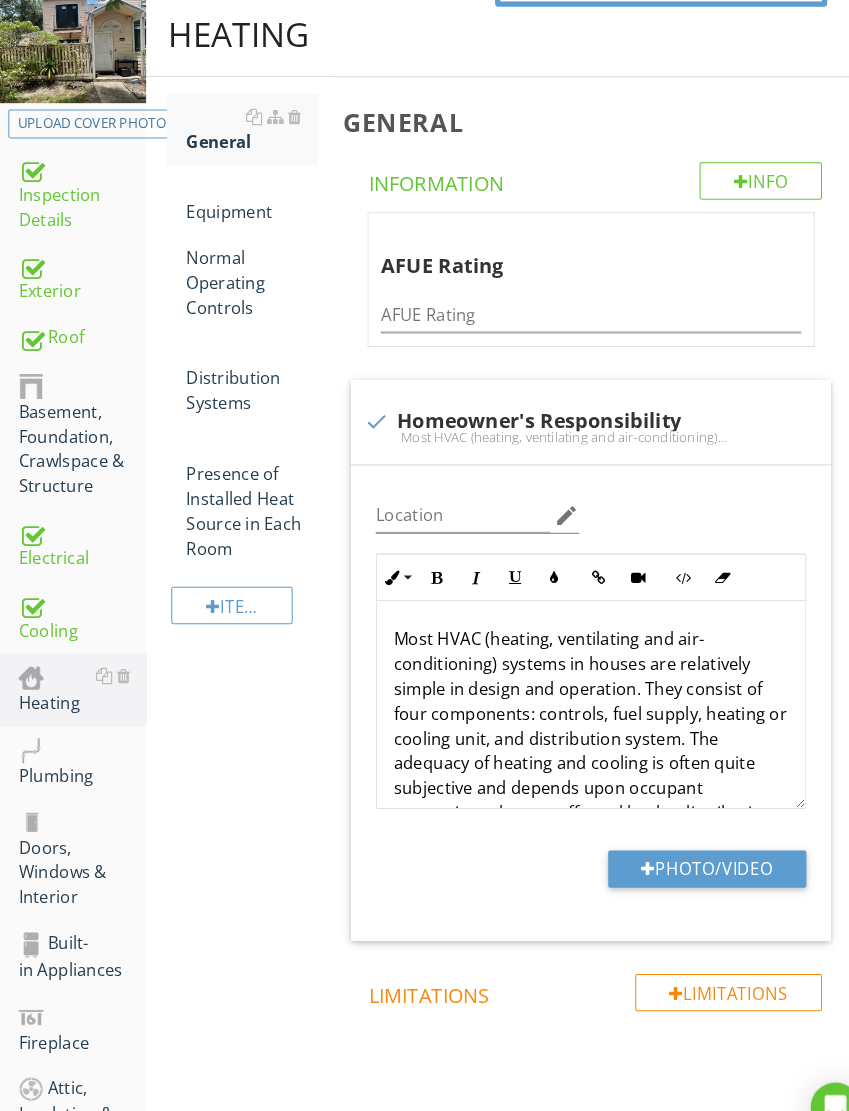 click at bounding box center (118, 651) 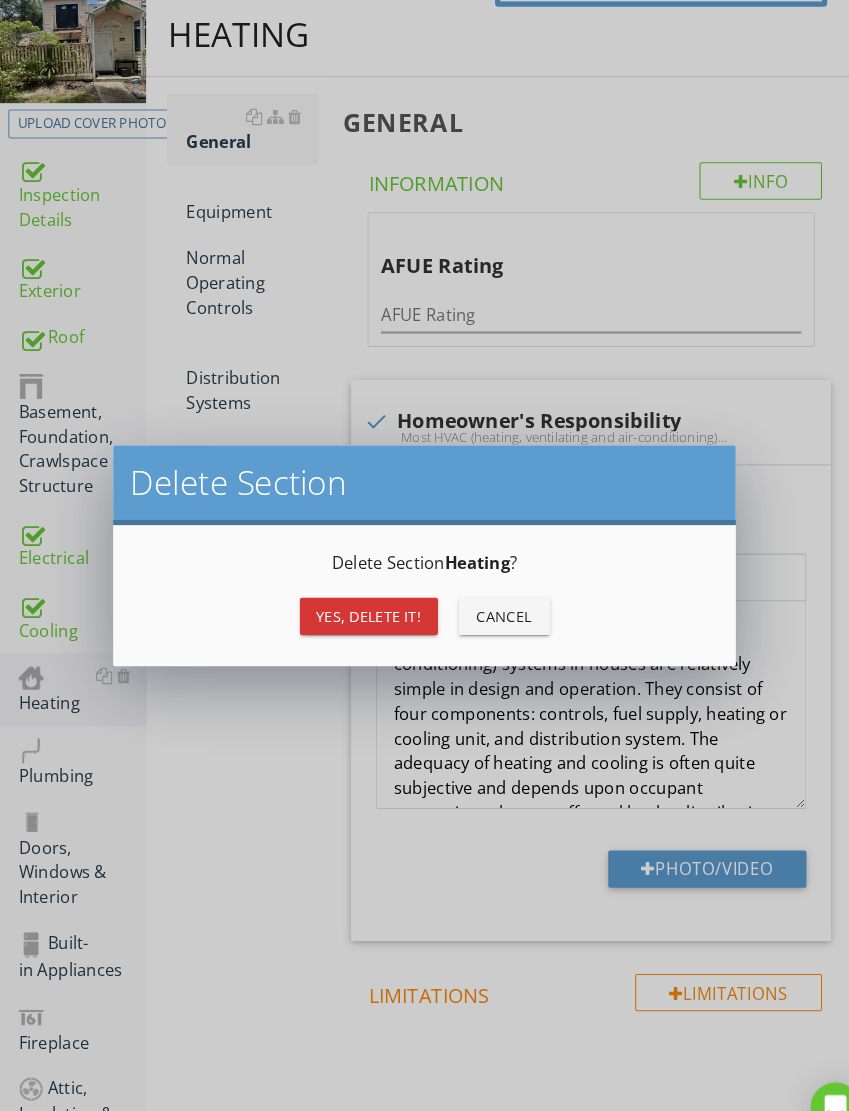 click on "Yes, Delete it!" at bounding box center (355, 593) 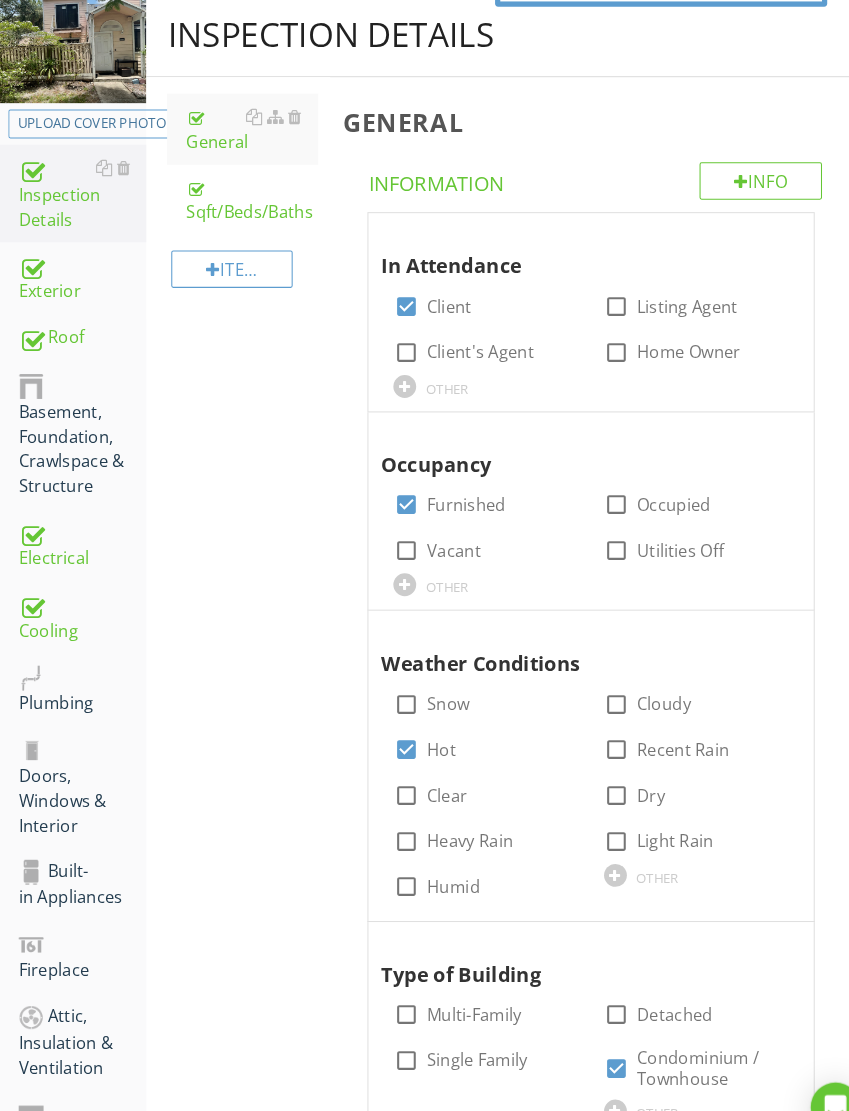 click at bounding box center (30, 653) 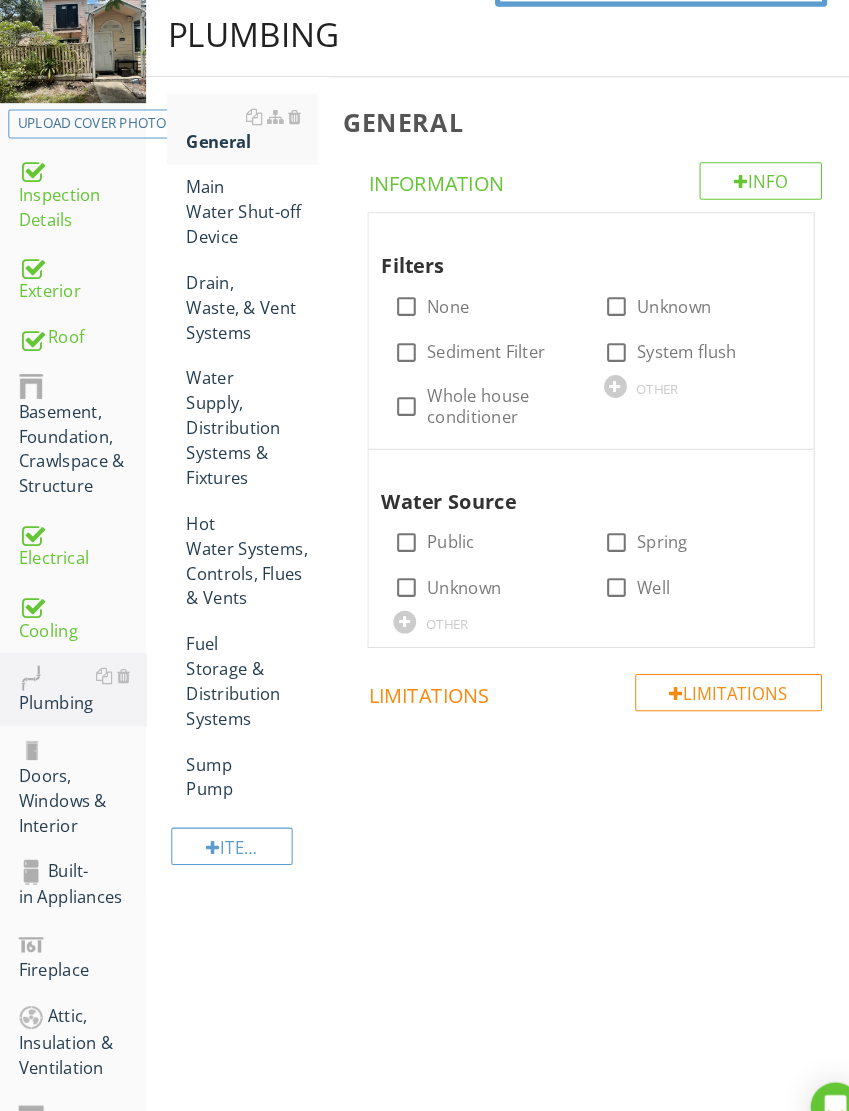 click on "None" at bounding box center [431, 295] 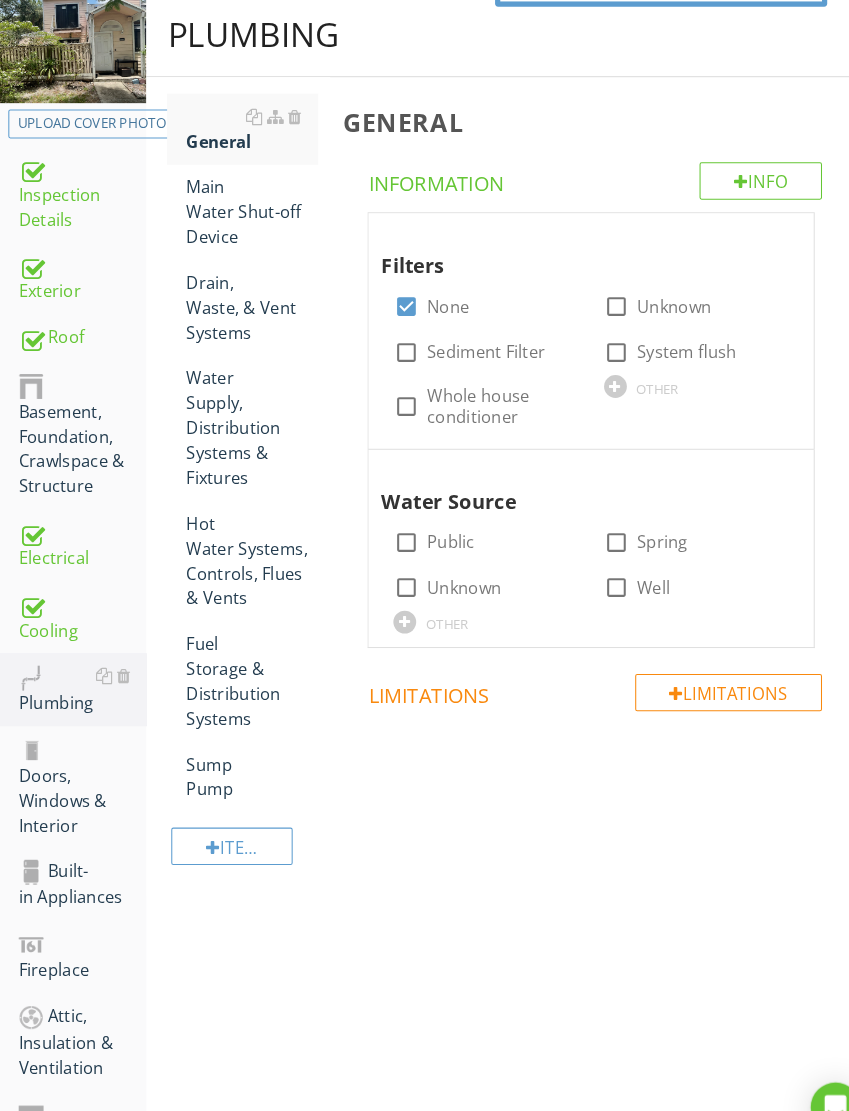 click on "Public" at bounding box center [434, 522] 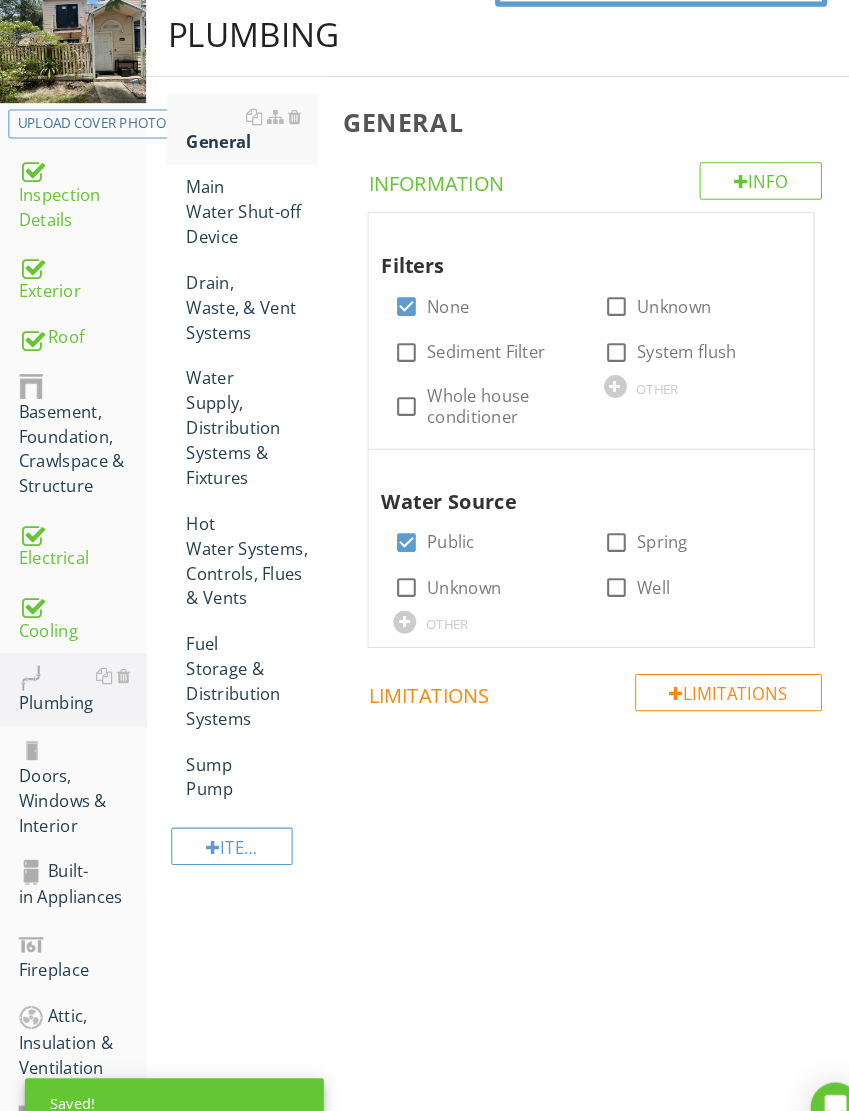 click on "Main Water Shut-off Device" at bounding box center (242, 204) 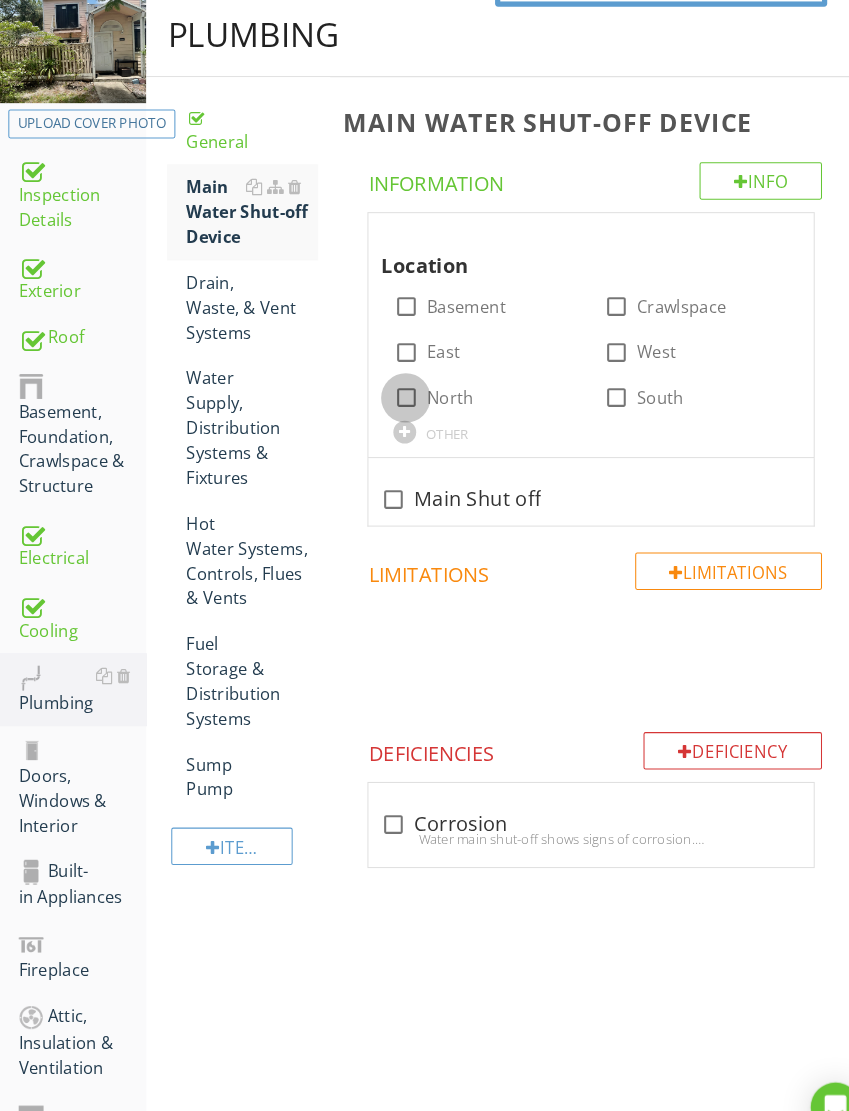 click at bounding box center [391, 383] 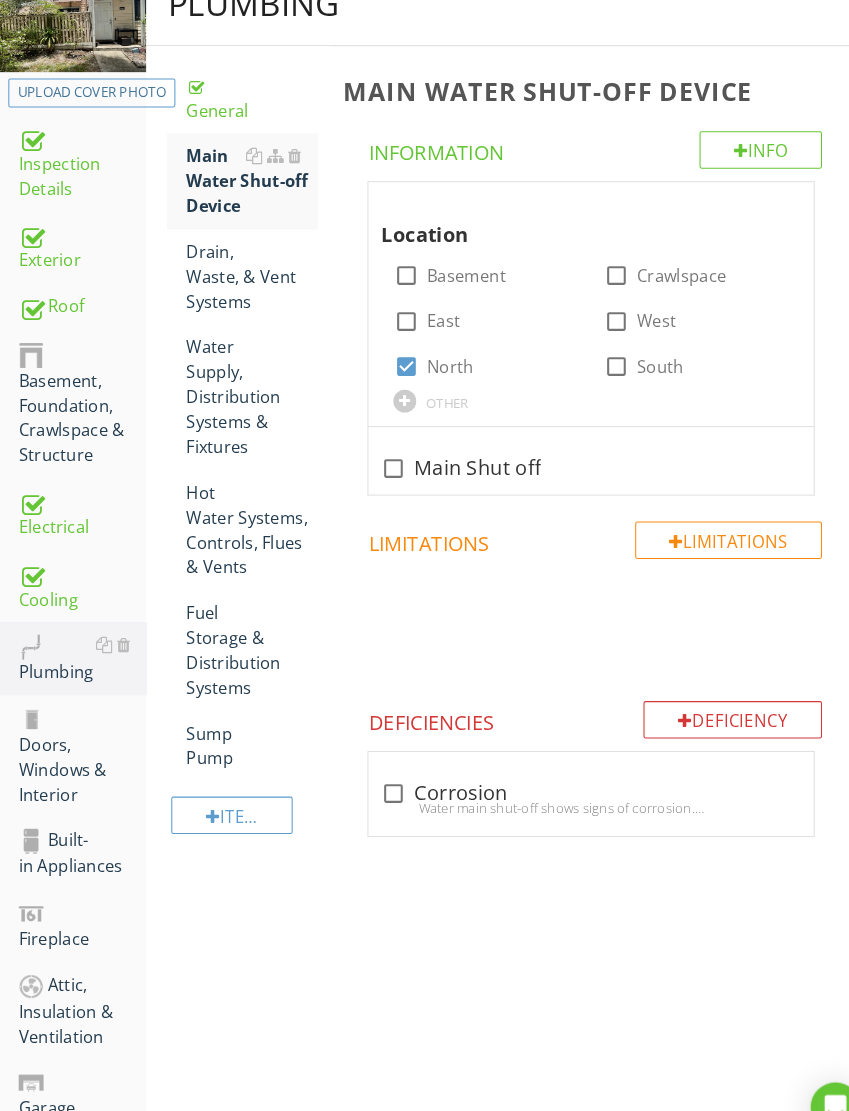 scroll, scrollTop: 431, scrollLeft: 0, axis: vertical 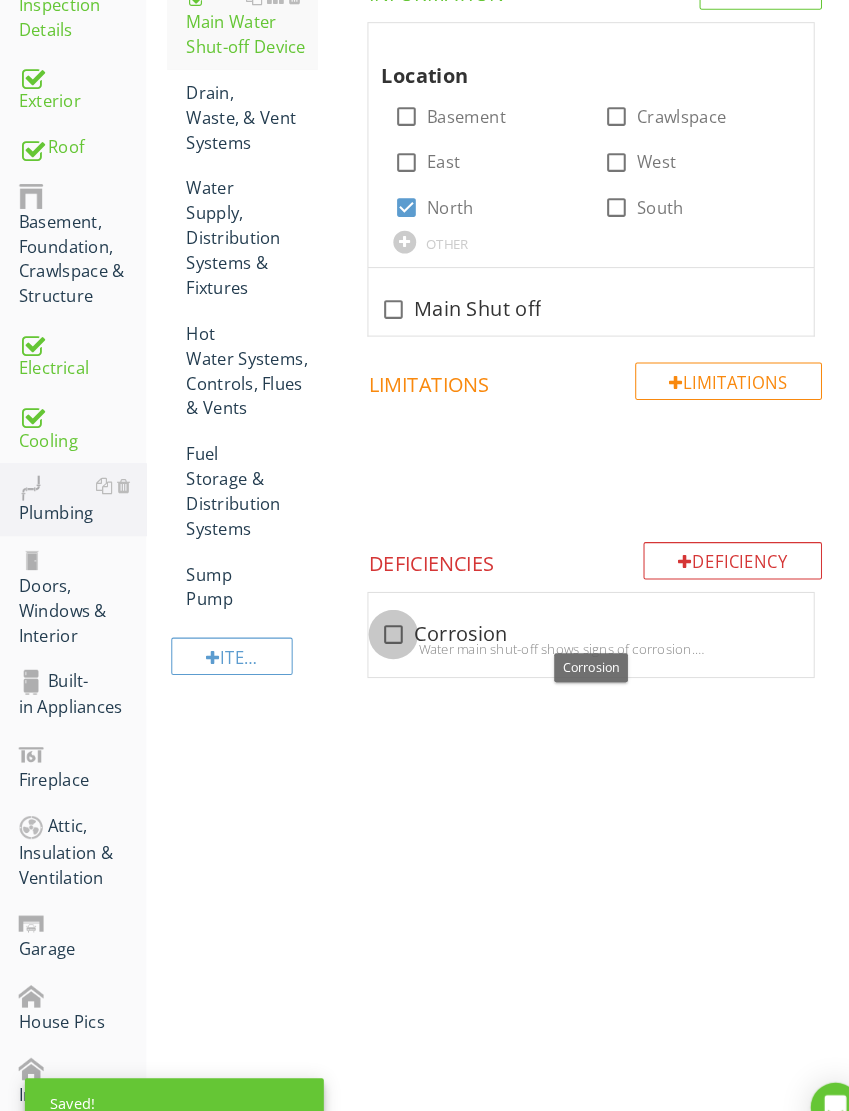 click at bounding box center (379, 611) 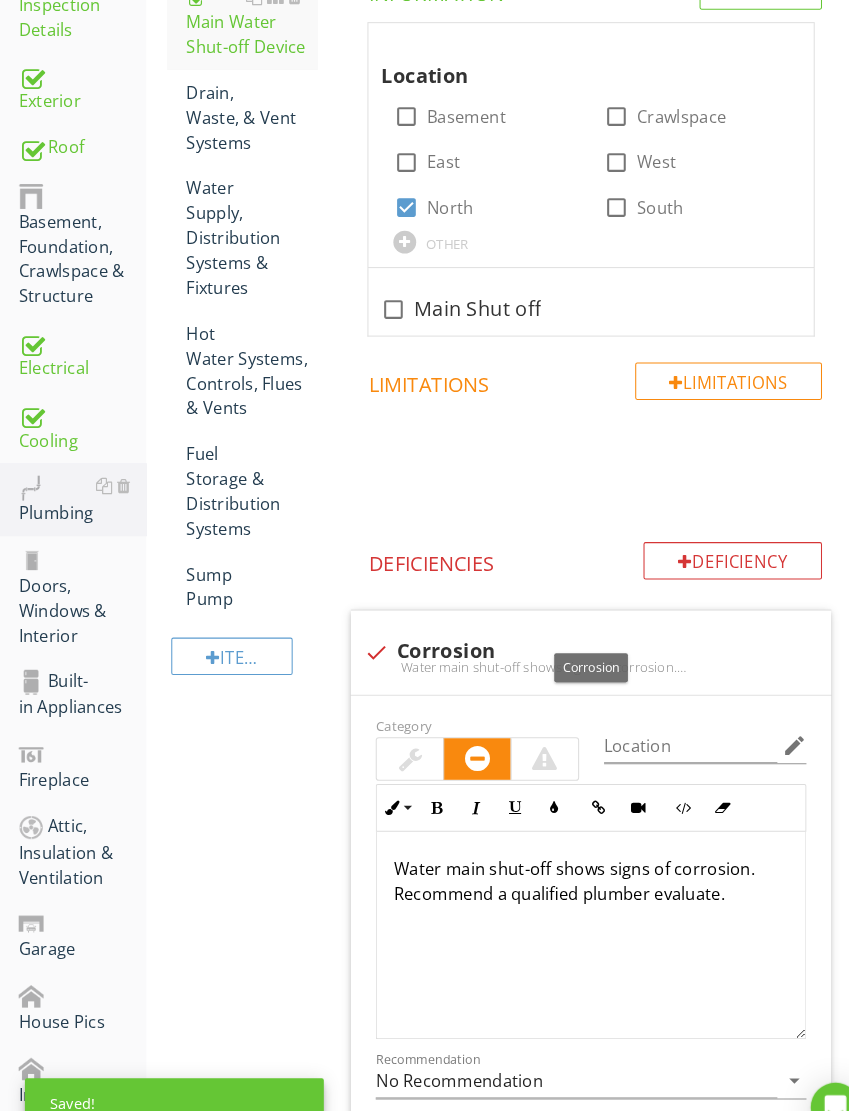 scroll, scrollTop: 579, scrollLeft: 0, axis: vertical 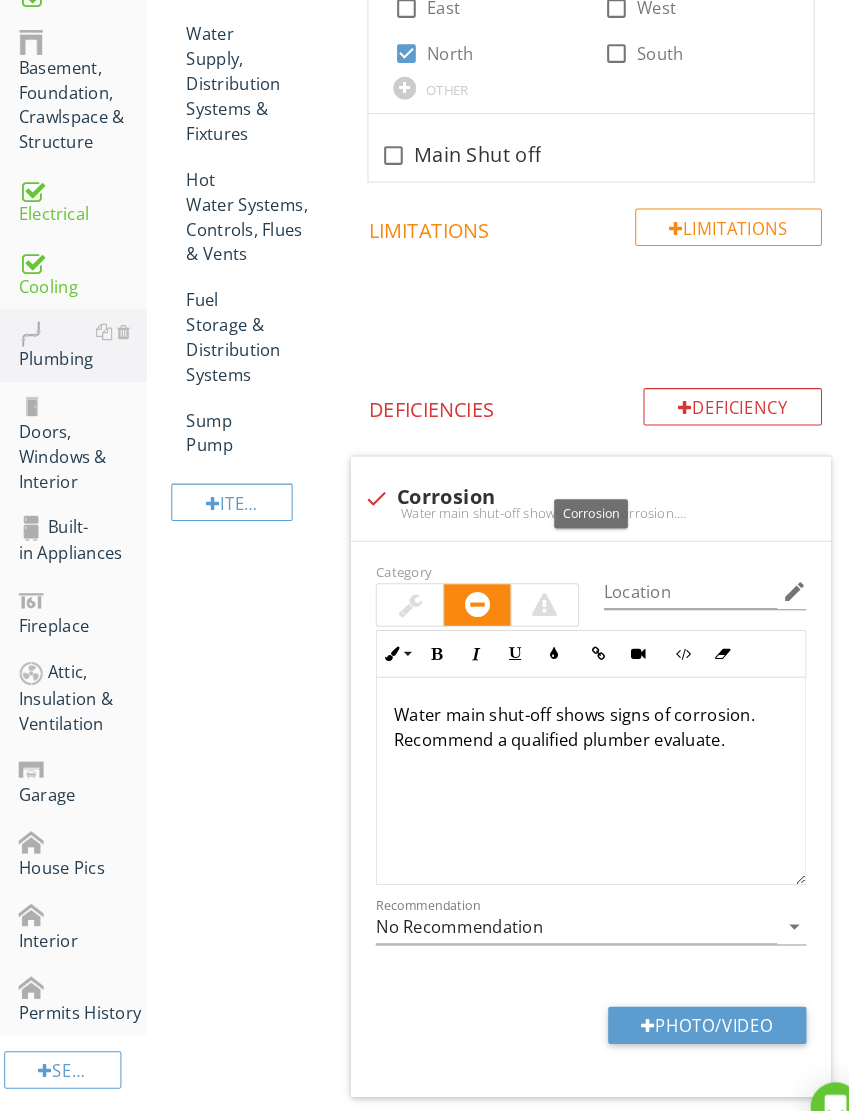 click at bounding box center [525, 583] 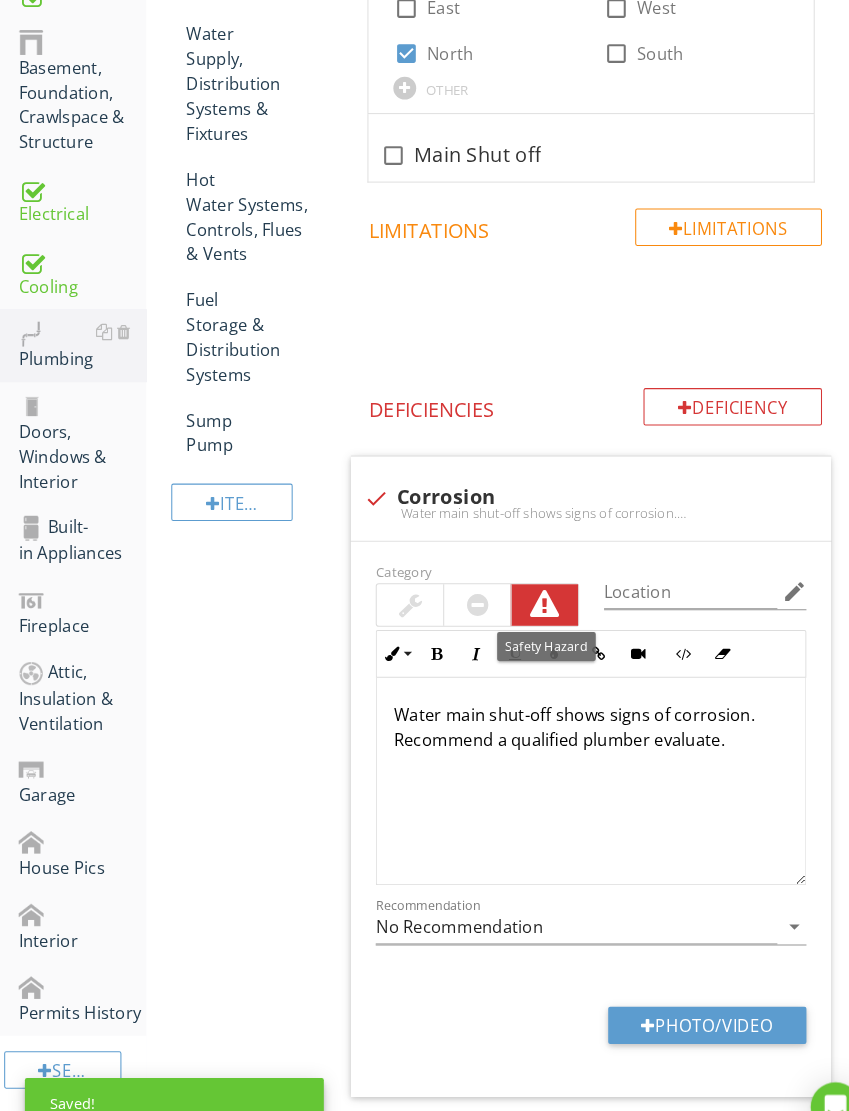 click on "Photo/Video" at bounding box center (681, 988) 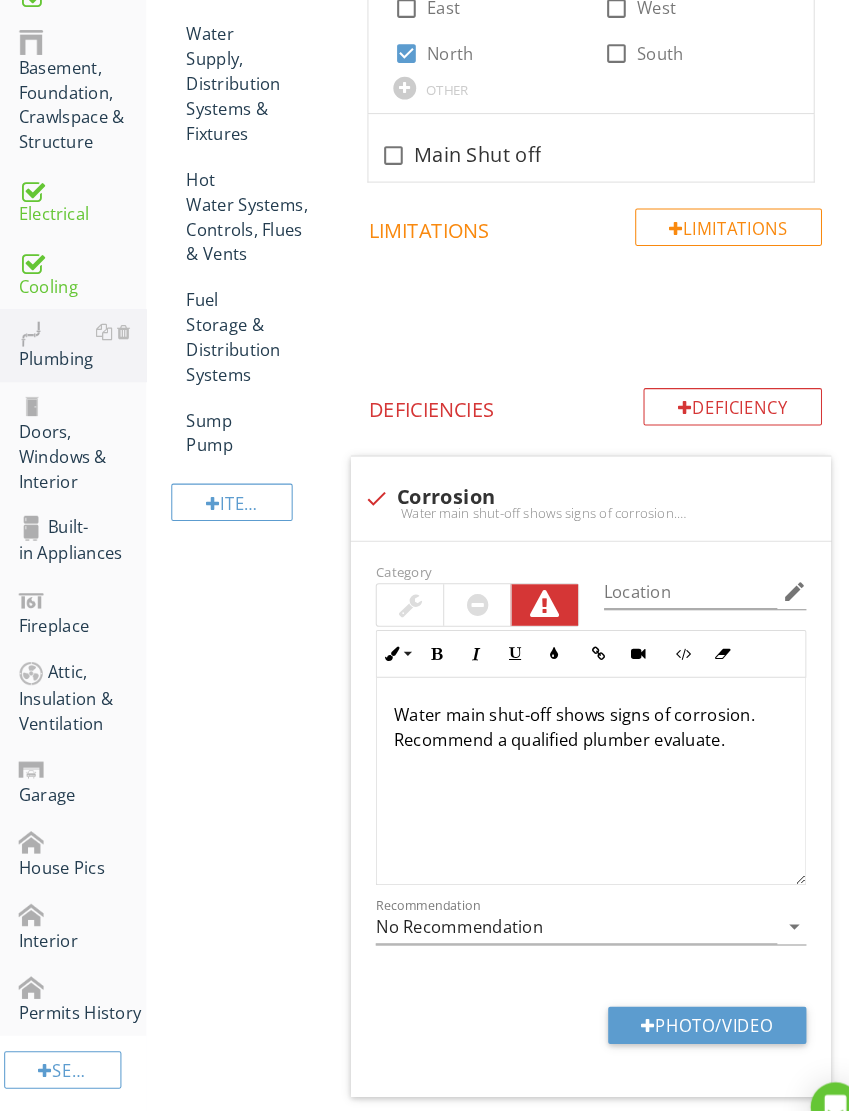 click at bounding box center [460, 583] 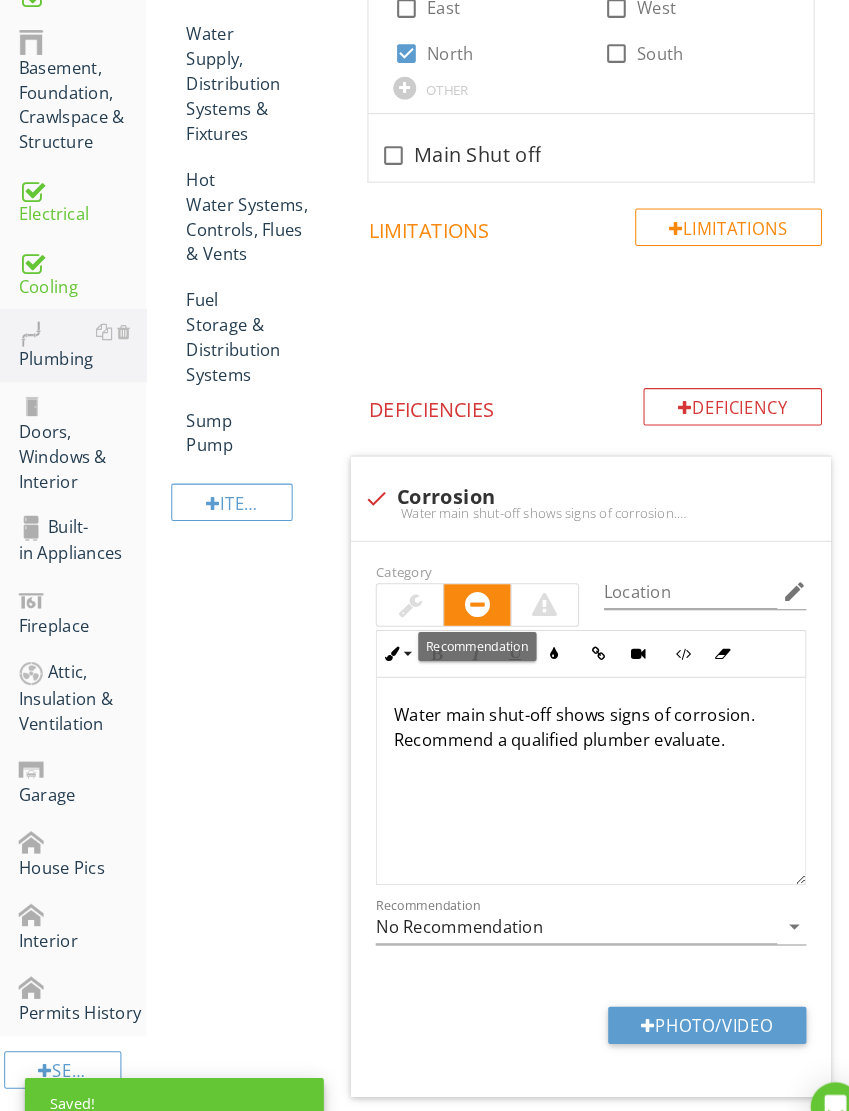 click on "Photo/Video" at bounding box center [681, 988] 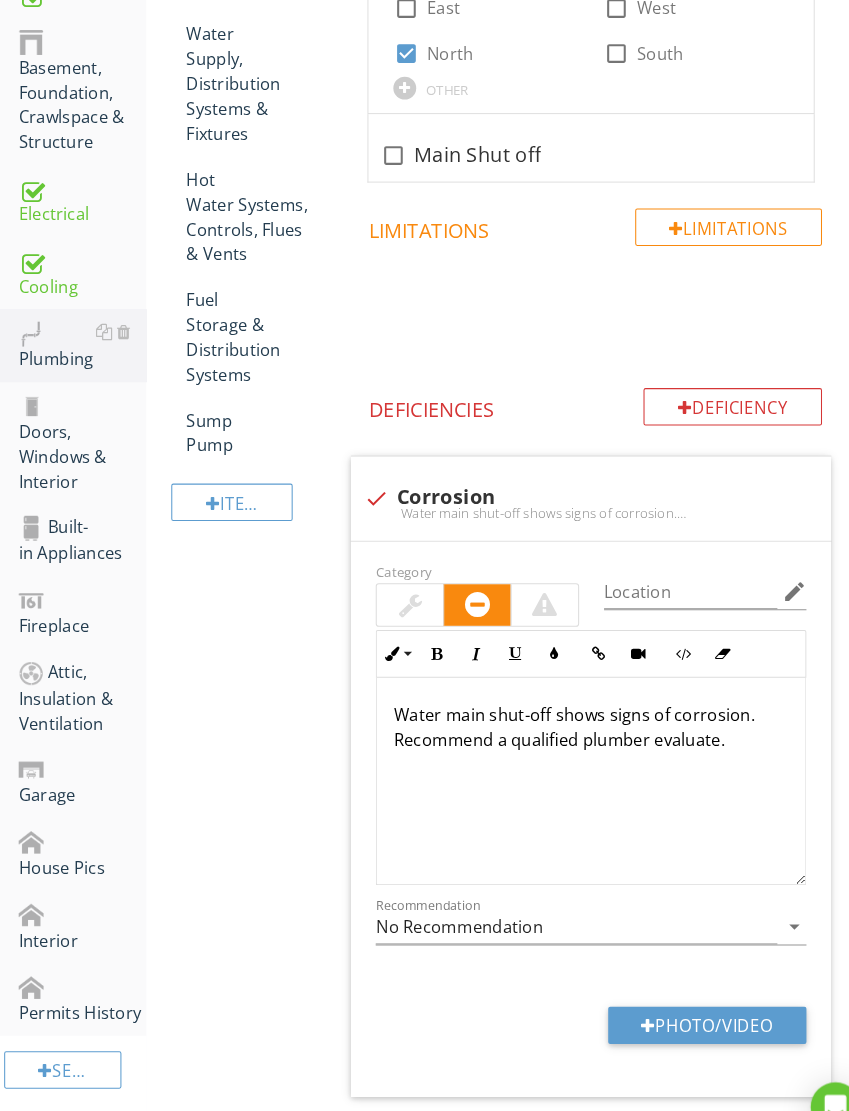 type on "C:\fakepath\IMG_2280.jpeg" 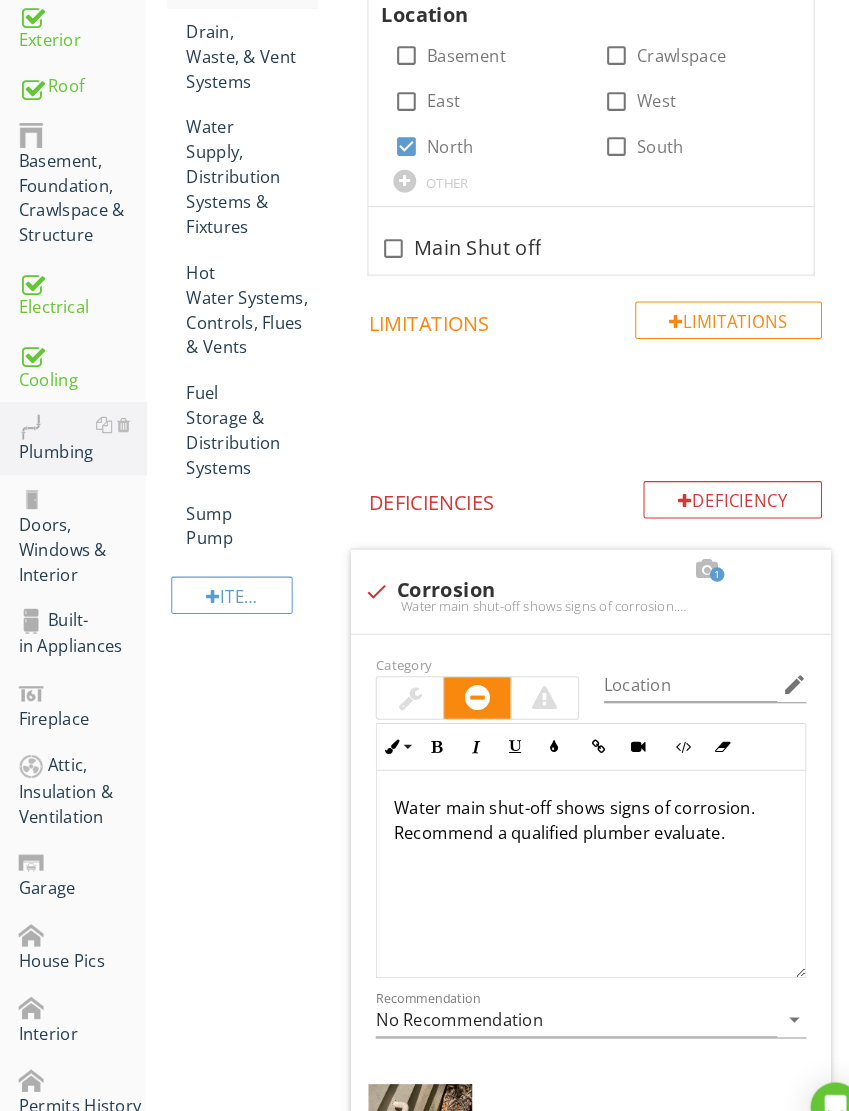scroll, scrollTop: 398, scrollLeft: 0, axis: vertical 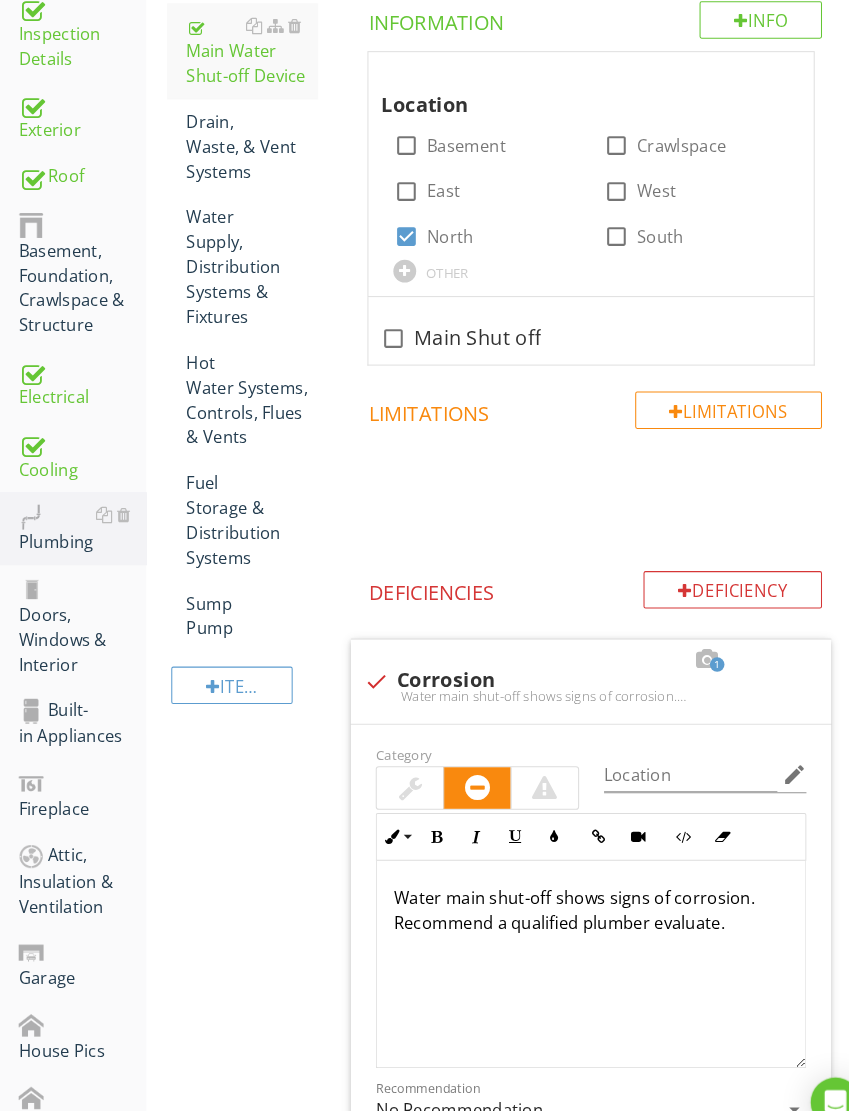 click on "Drain, Waste, & Vent Systems" at bounding box center (242, 146) 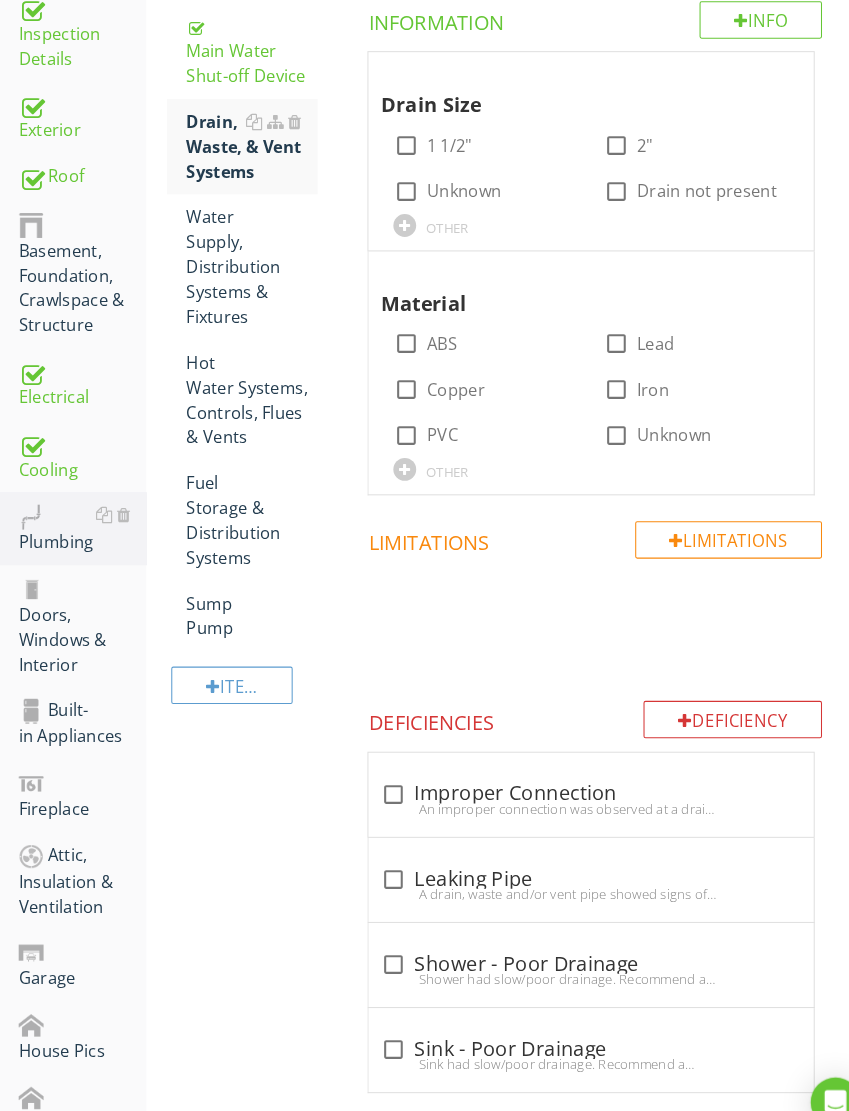 scroll, scrollTop: 0, scrollLeft: 0, axis: both 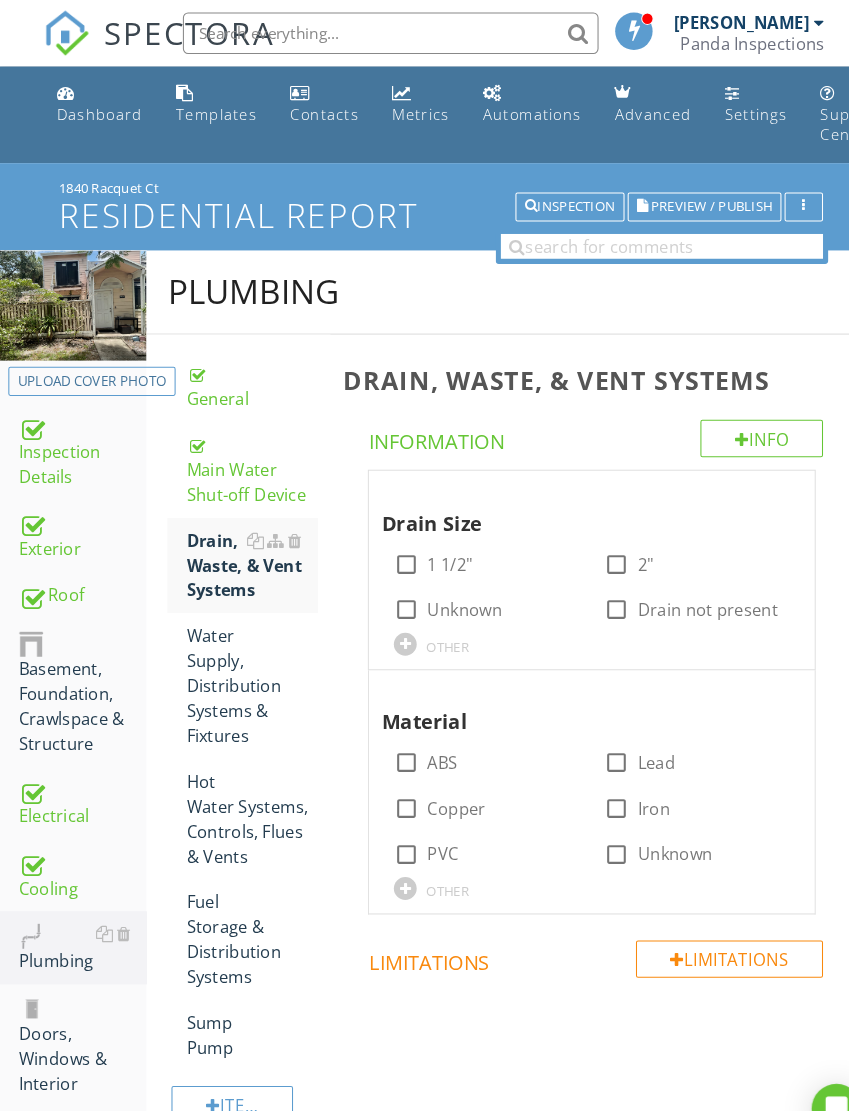 click on "Water Supply, Distribution Systems & Fixtures" at bounding box center [242, 660] 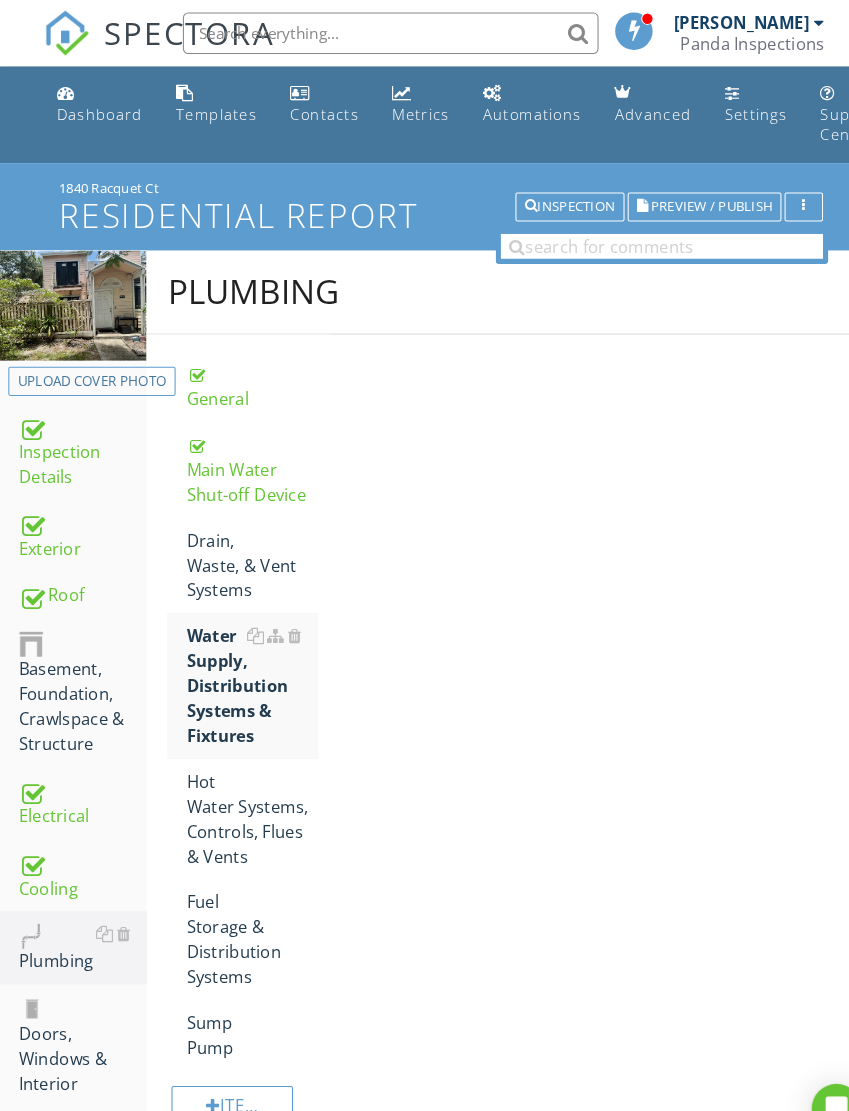 click on "Water Supply, Distribution Systems & Fixtures" at bounding box center [242, 660] 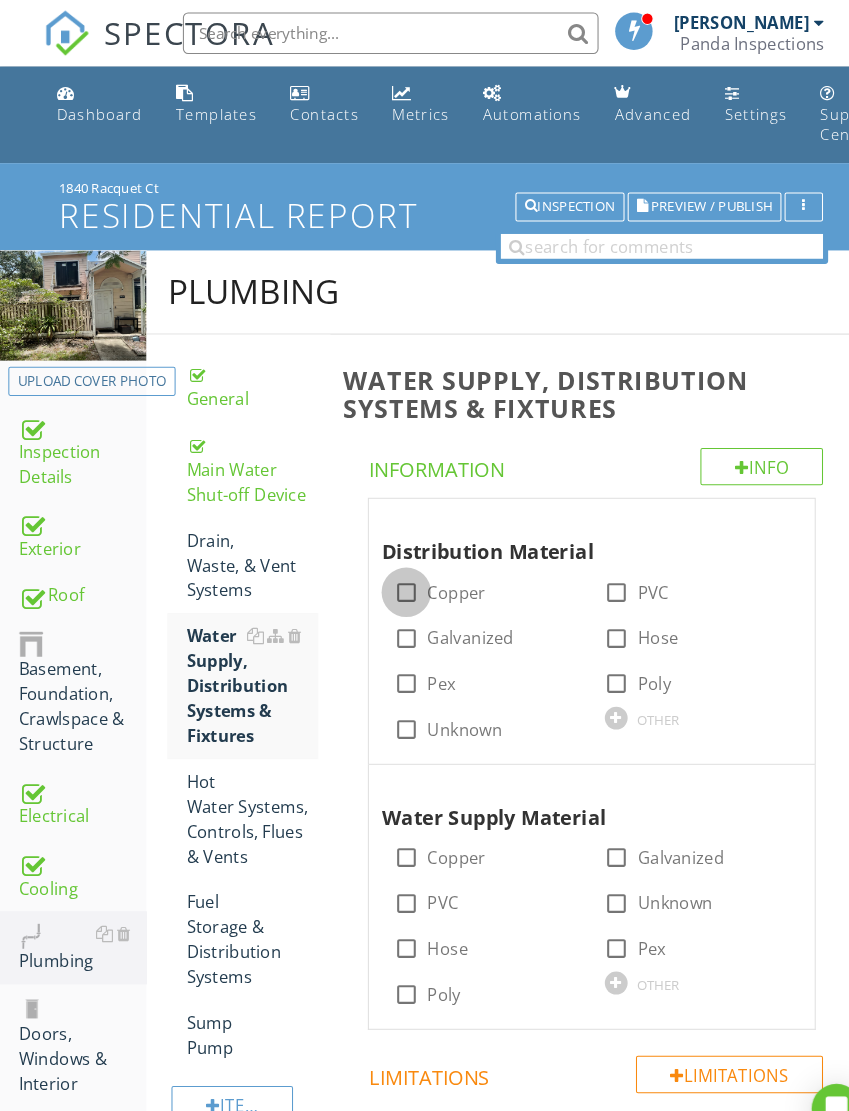 click at bounding box center (391, 570) 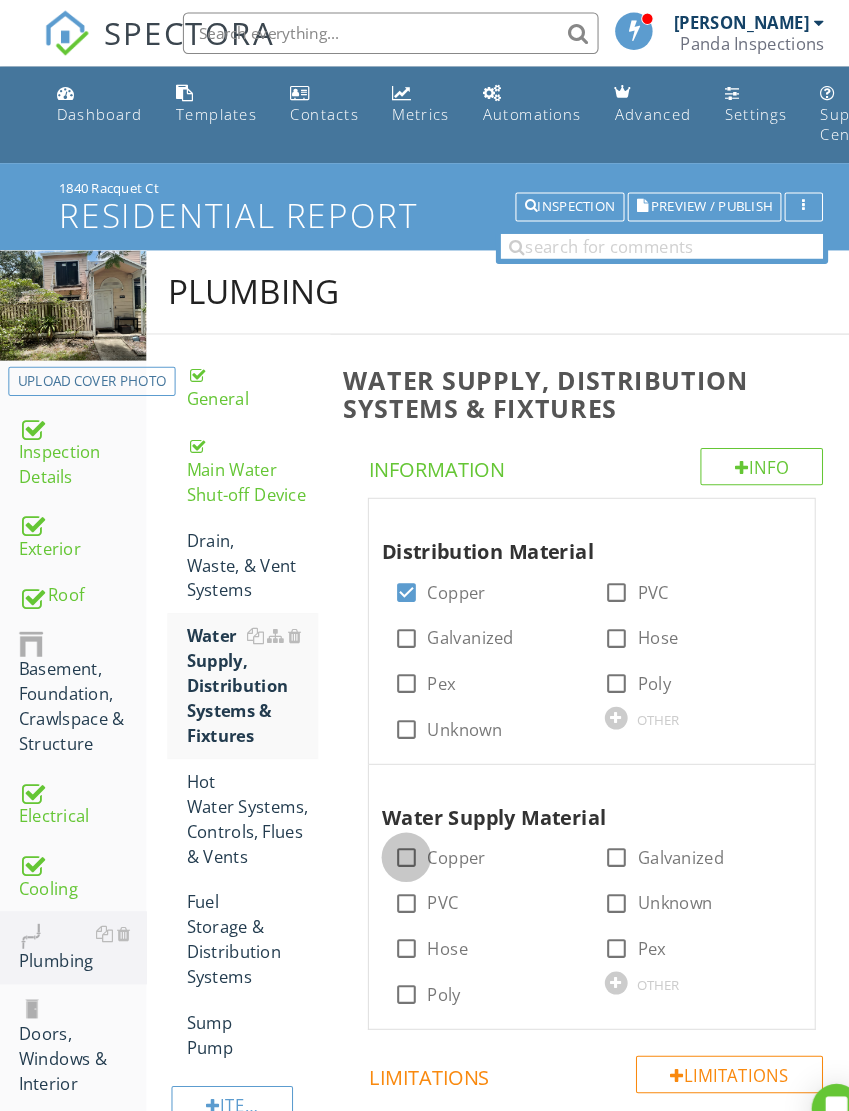 click at bounding box center [391, 825] 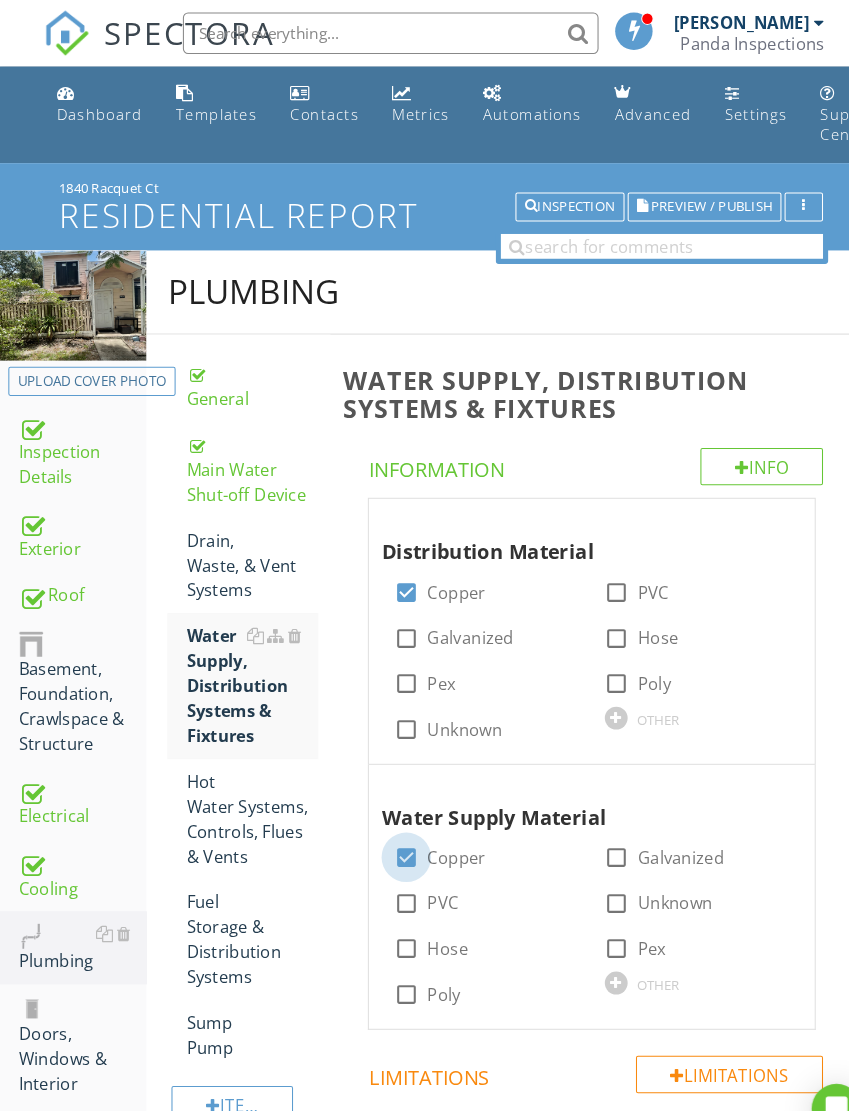 checkbox on "true" 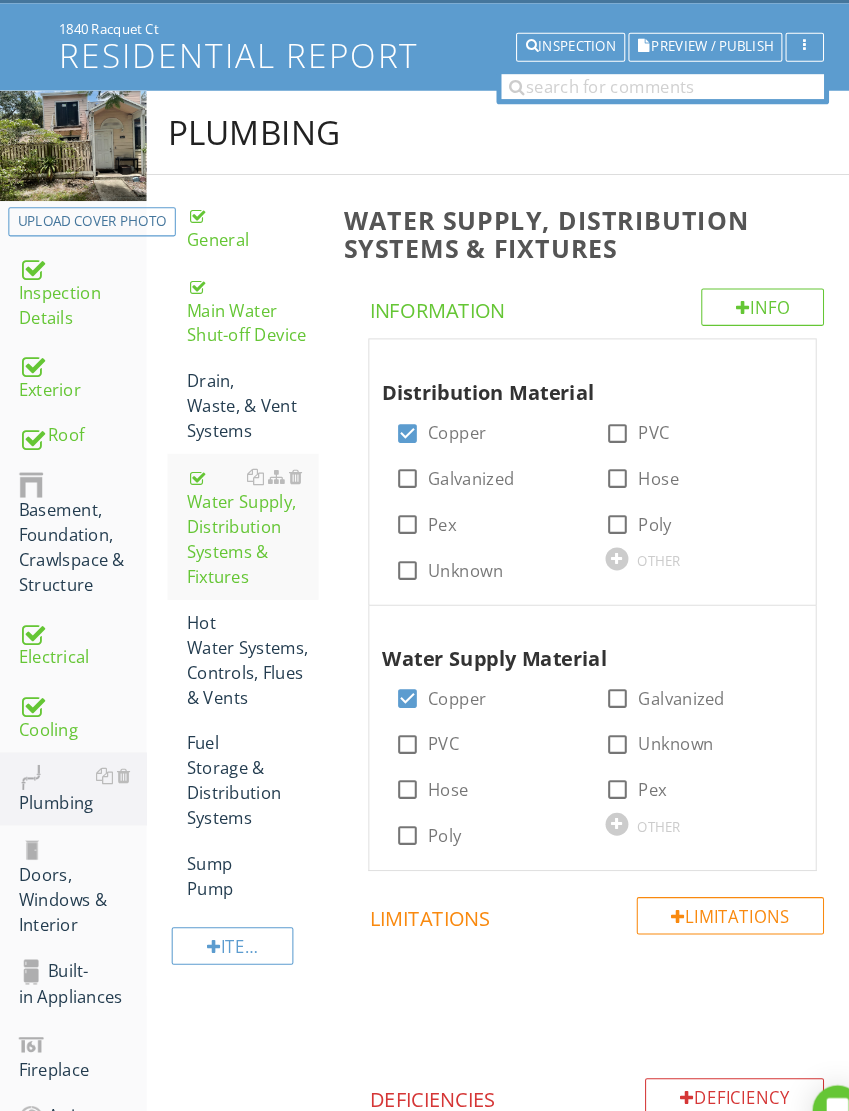 scroll, scrollTop: 153, scrollLeft: 0, axis: vertical 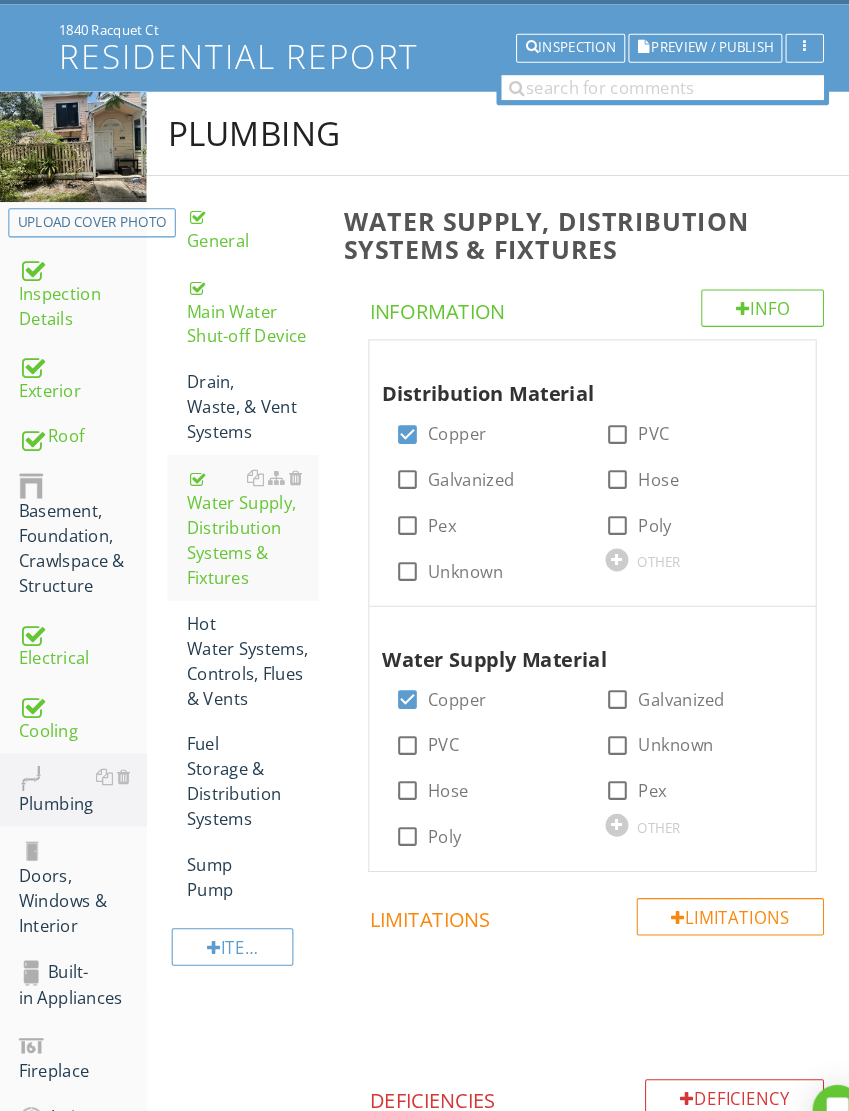 click on "Hot Water Systems, Controls, Flues & Vents" at bounding box center (242, 635) 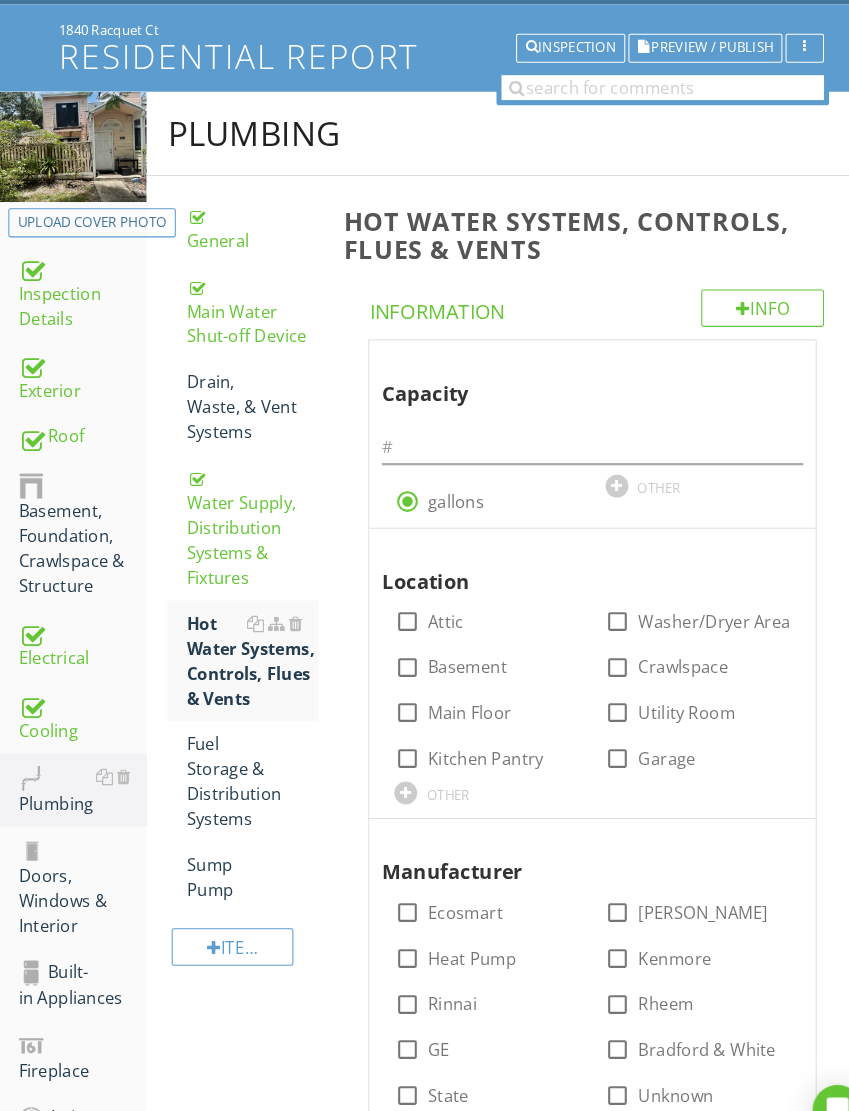 scroll, scrollTop: 0, scrollLeft: 0, axis: both 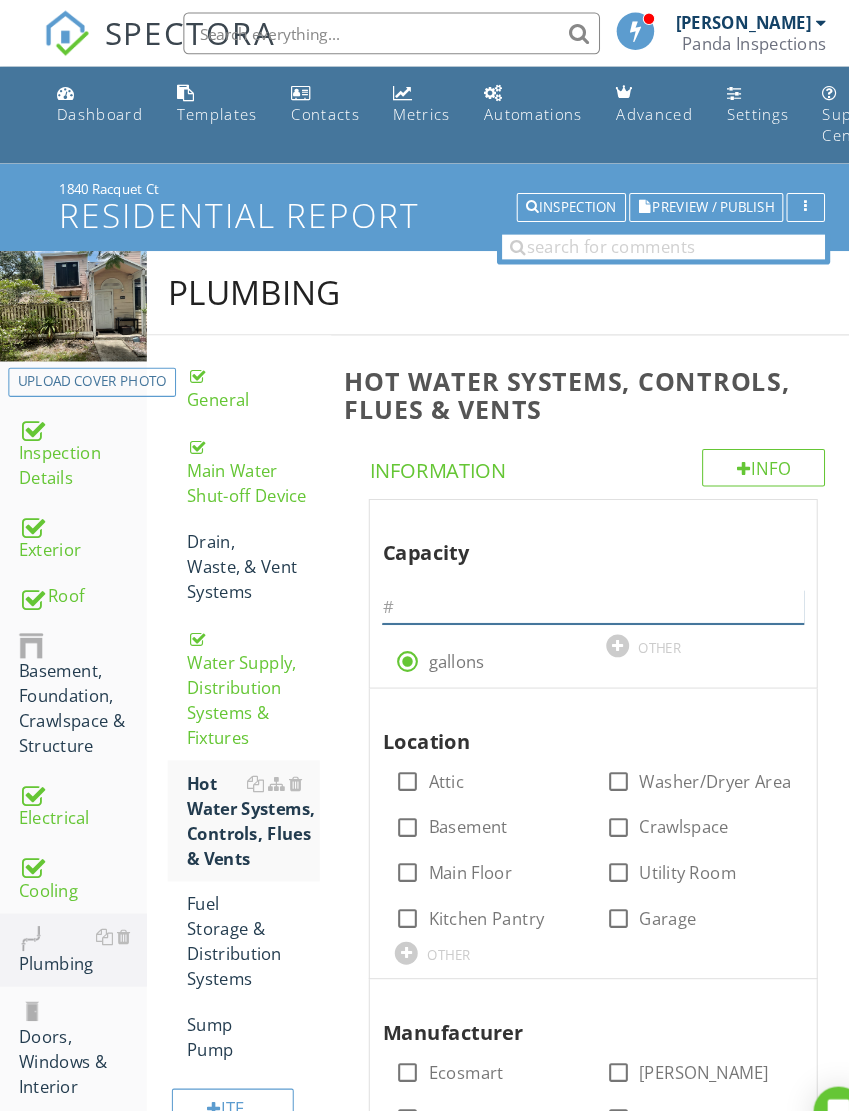 click at bounding box center [569, 582] 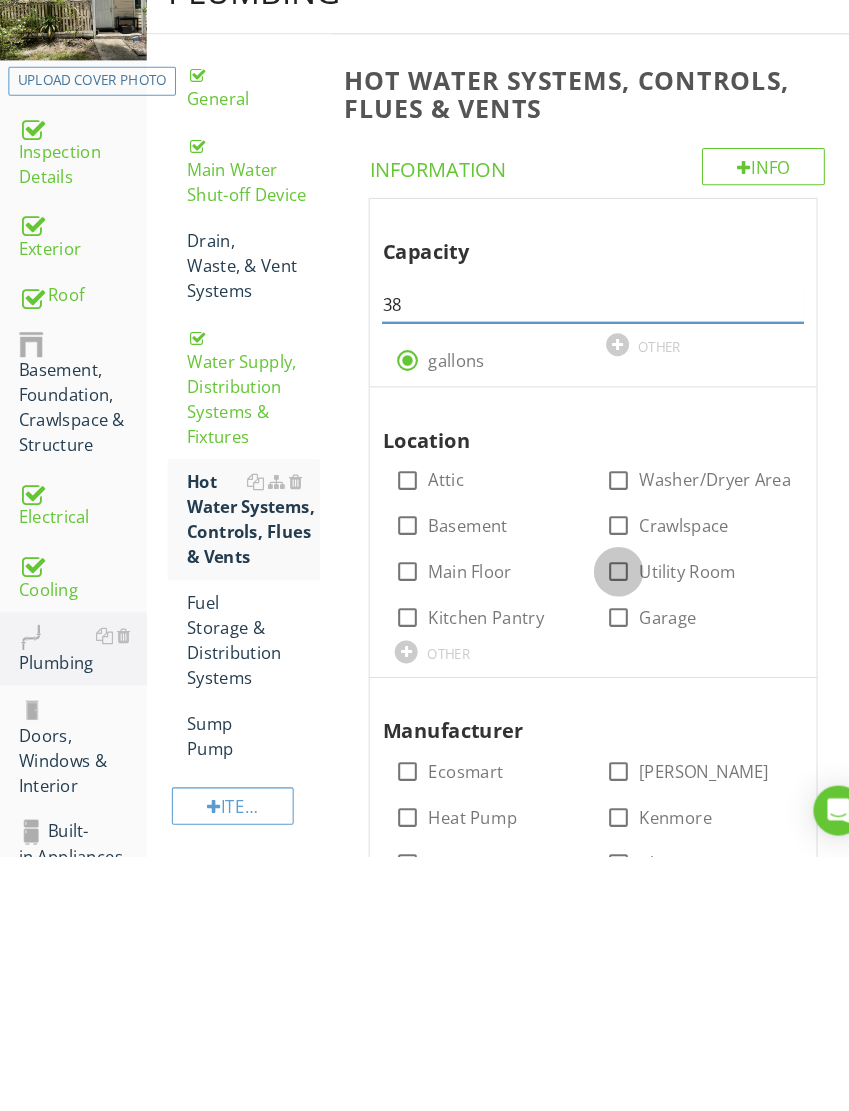 type on "38" 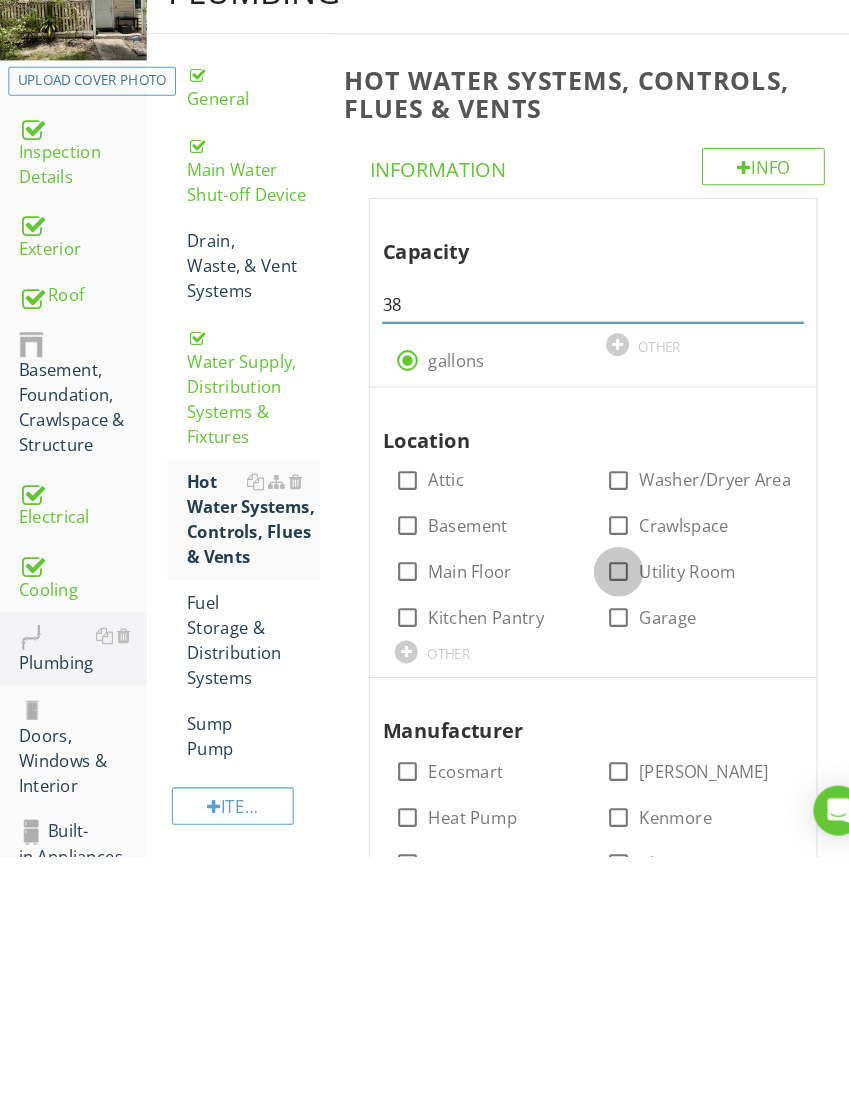 click at bounding box center [594, 838] 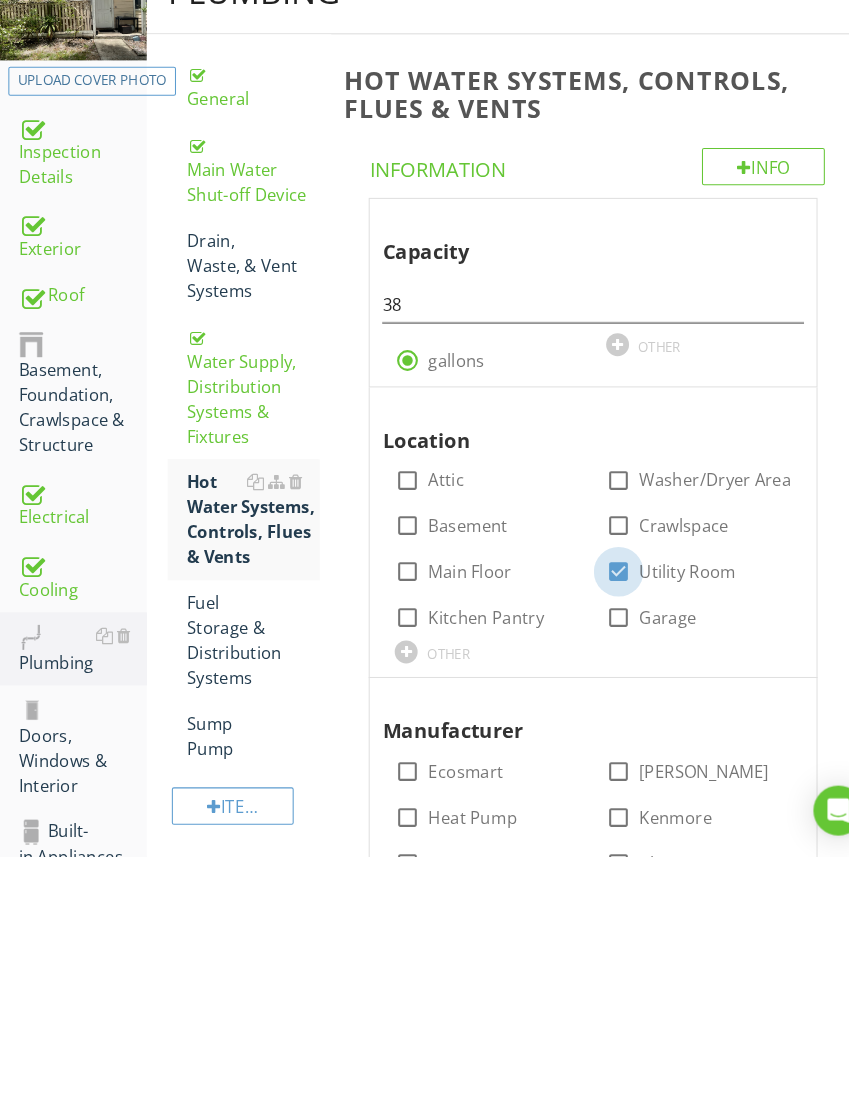 scroll, scrollTop: 288, scrollLeft: 0, axis: vertical 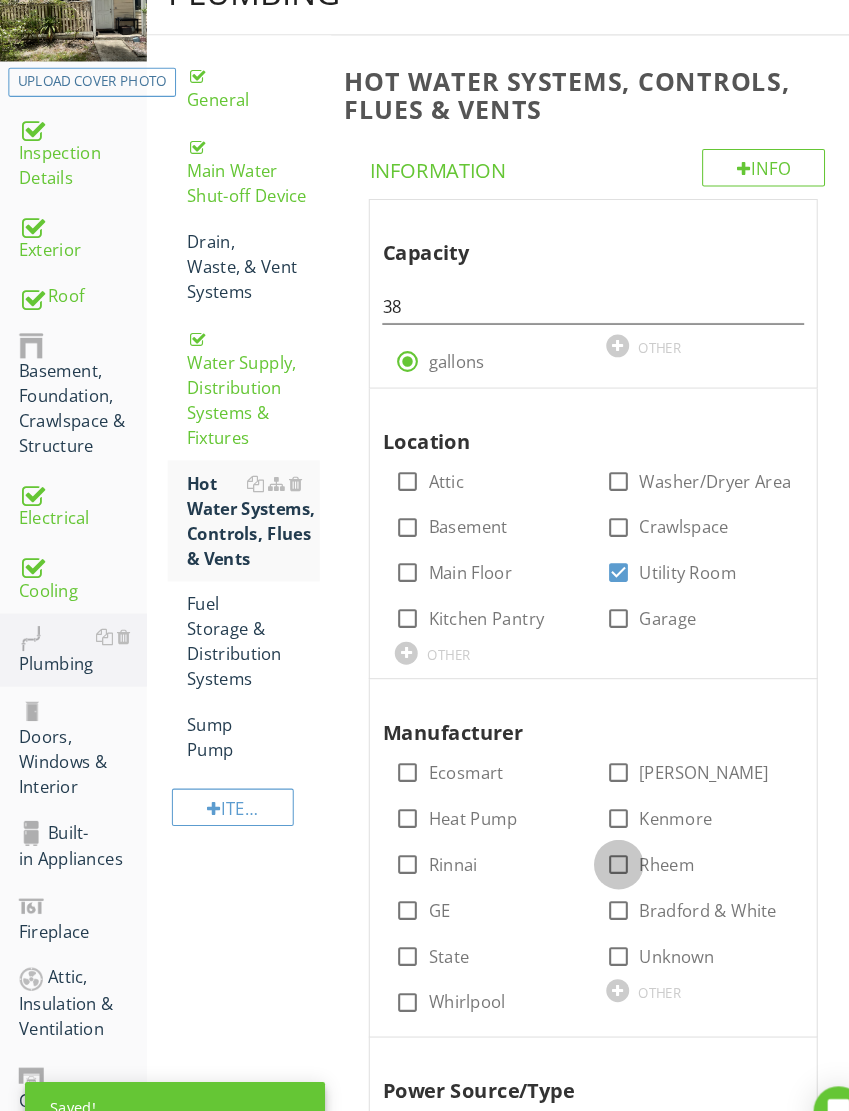 click at bounding box center [594, 830] 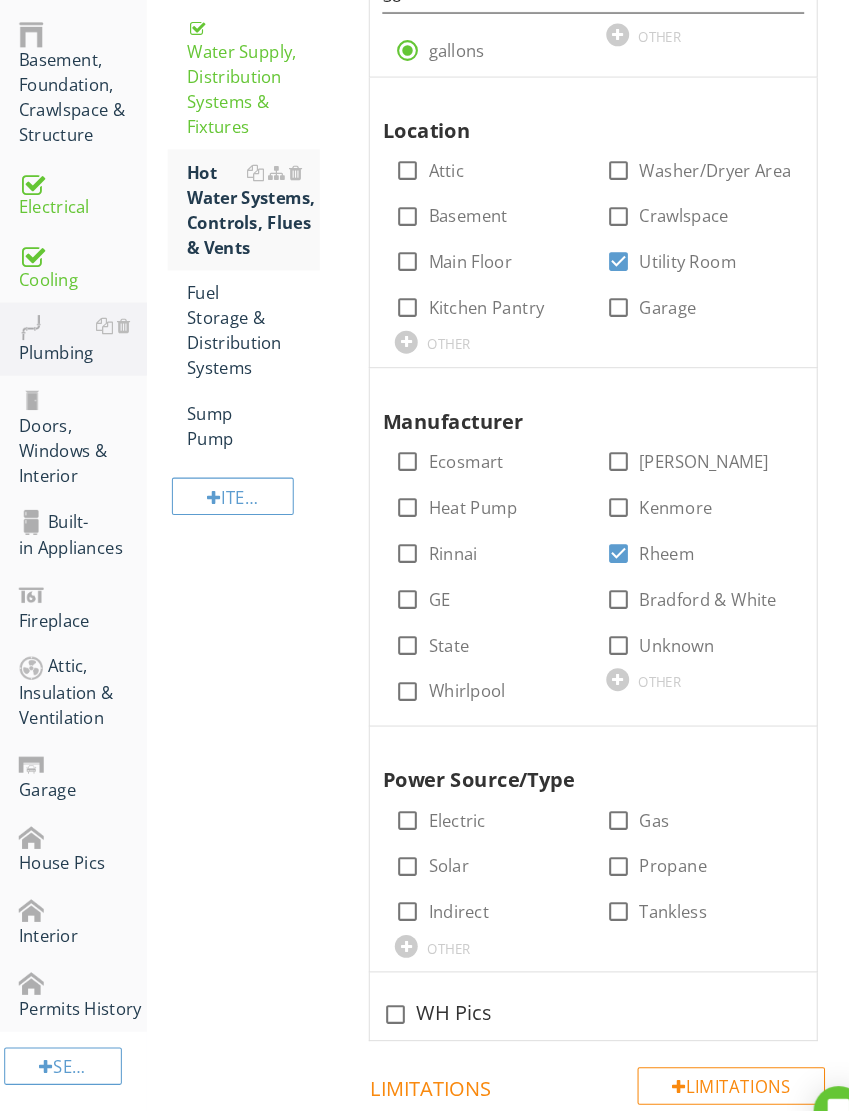 scroll, scrollTop: 586, scrollLeft: 0, axis: vertical 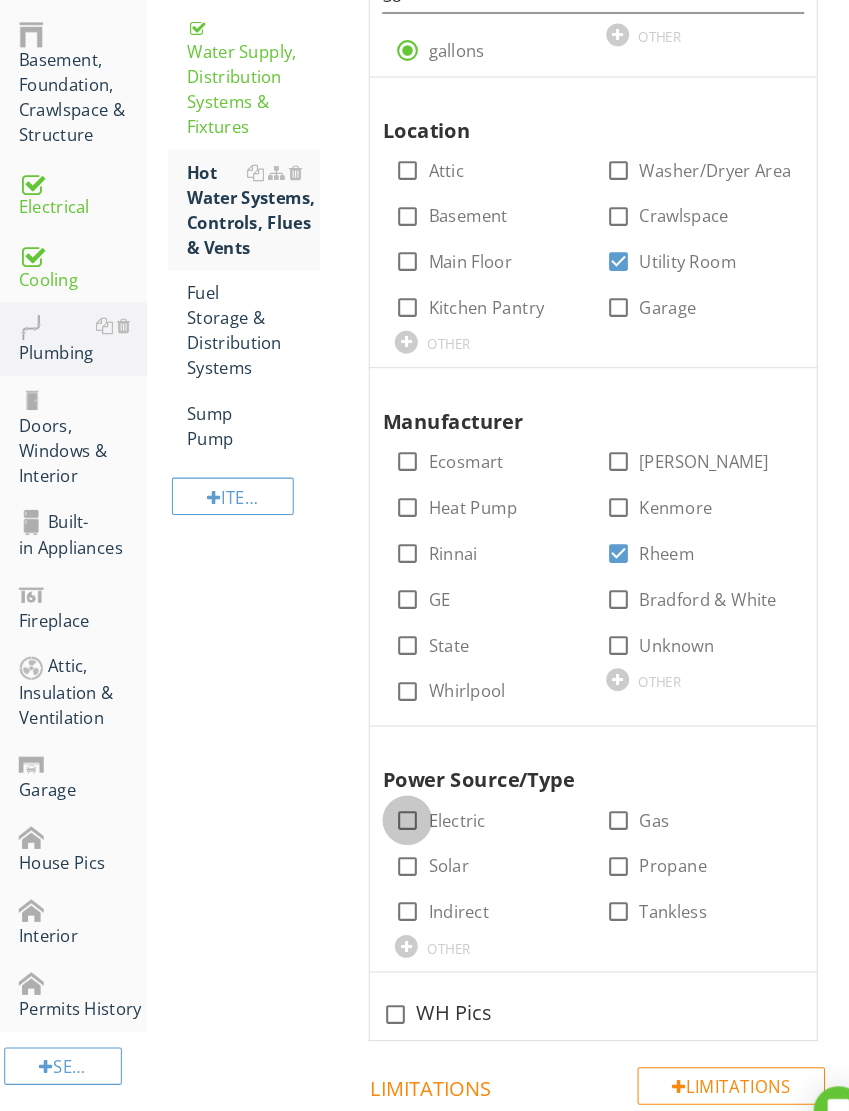 click at bounding box center (391, 788) 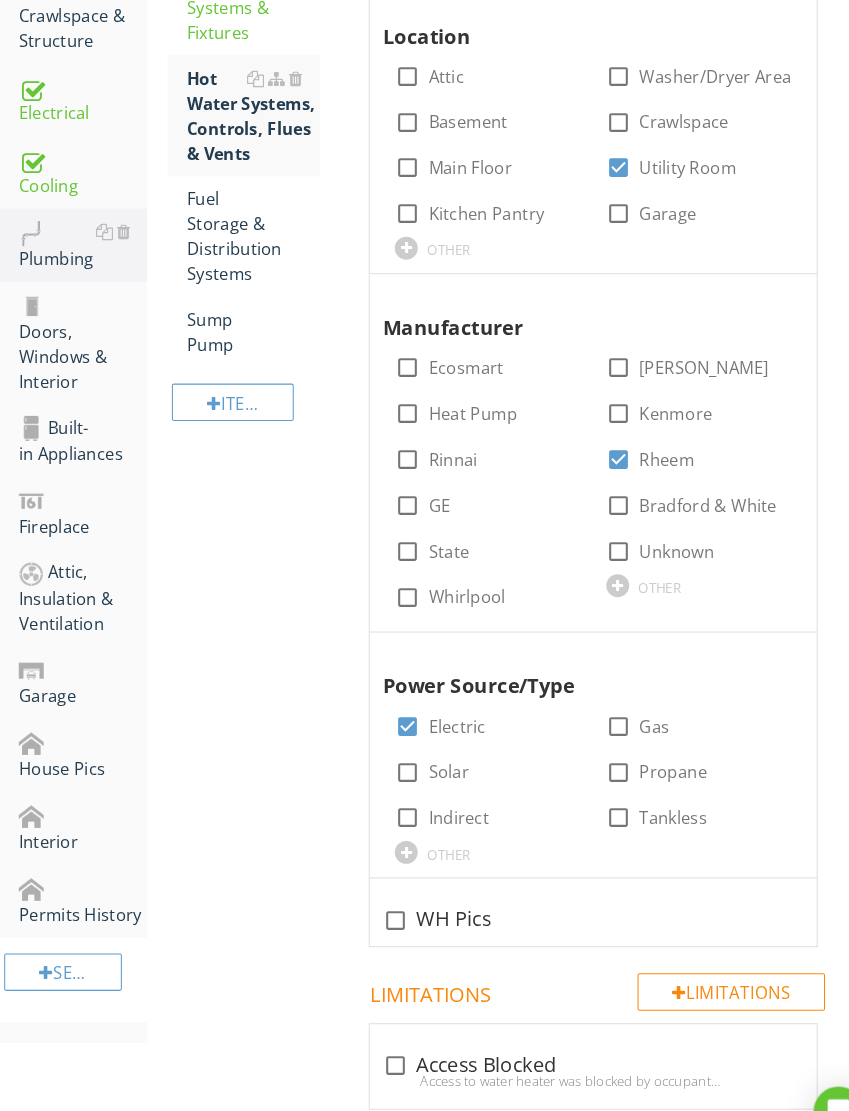scroll, scrollTop: 779, scrollLeft: 0, axis: vertical 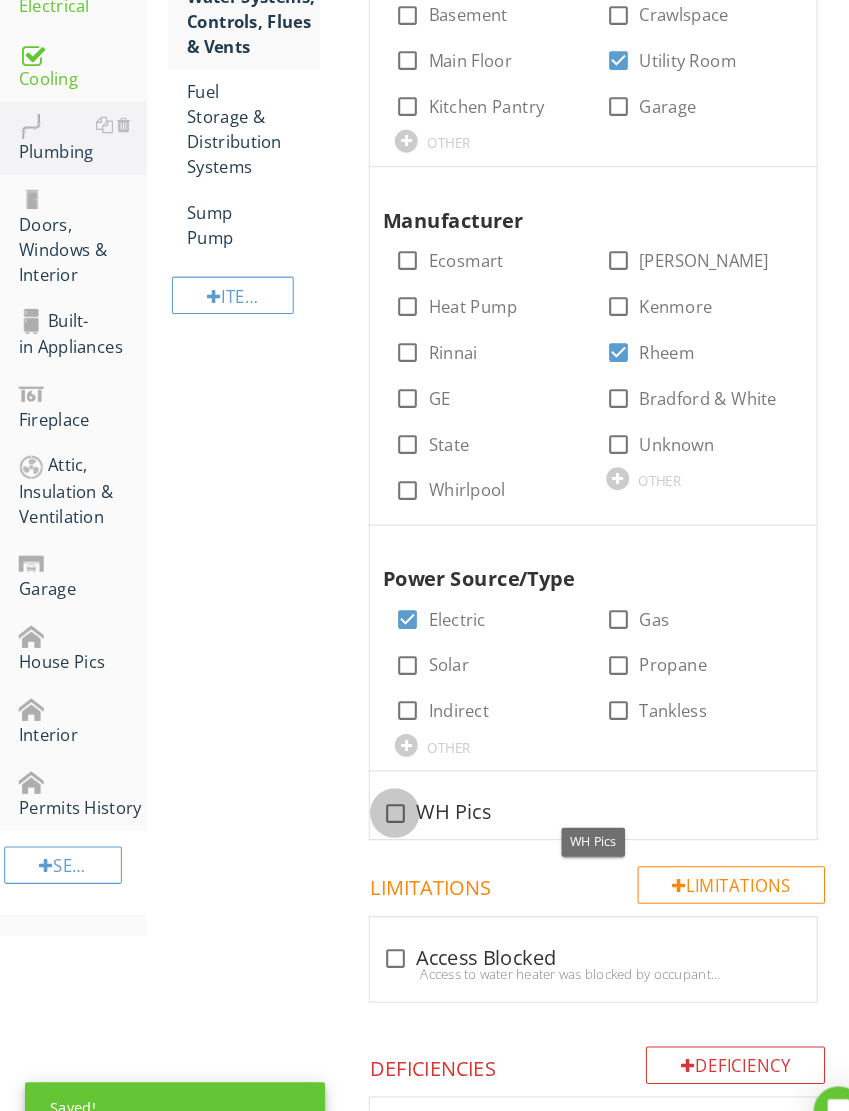 click at bounding box center (379, 781) 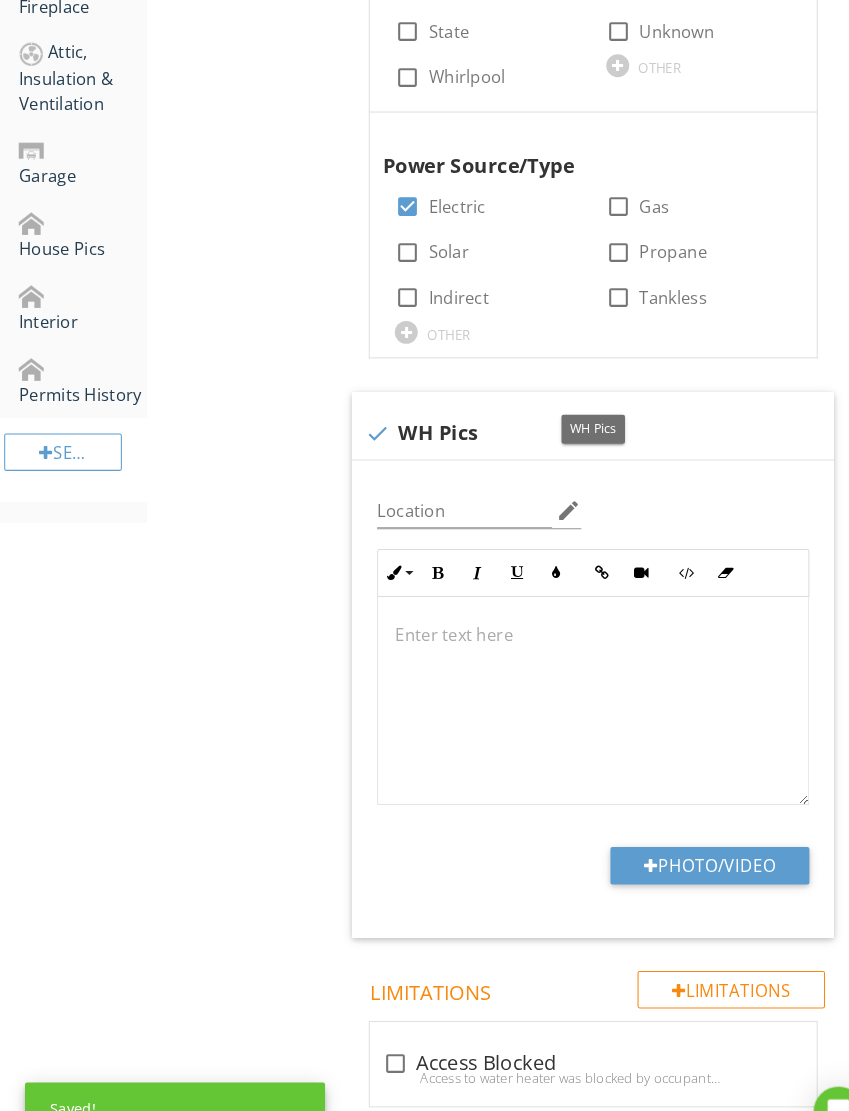 click on "Photo/Video" at bounding box center (681, 831) 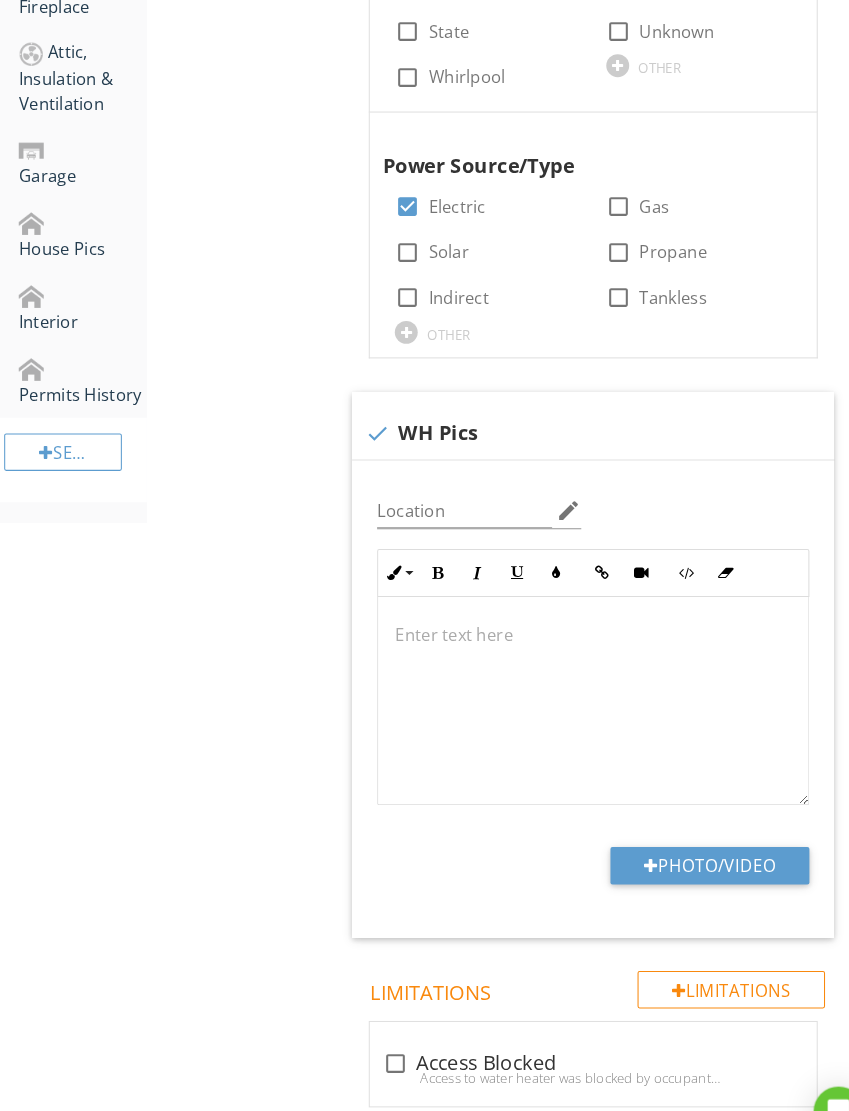click on "Photo/Video" at bounding box center [681, 831] 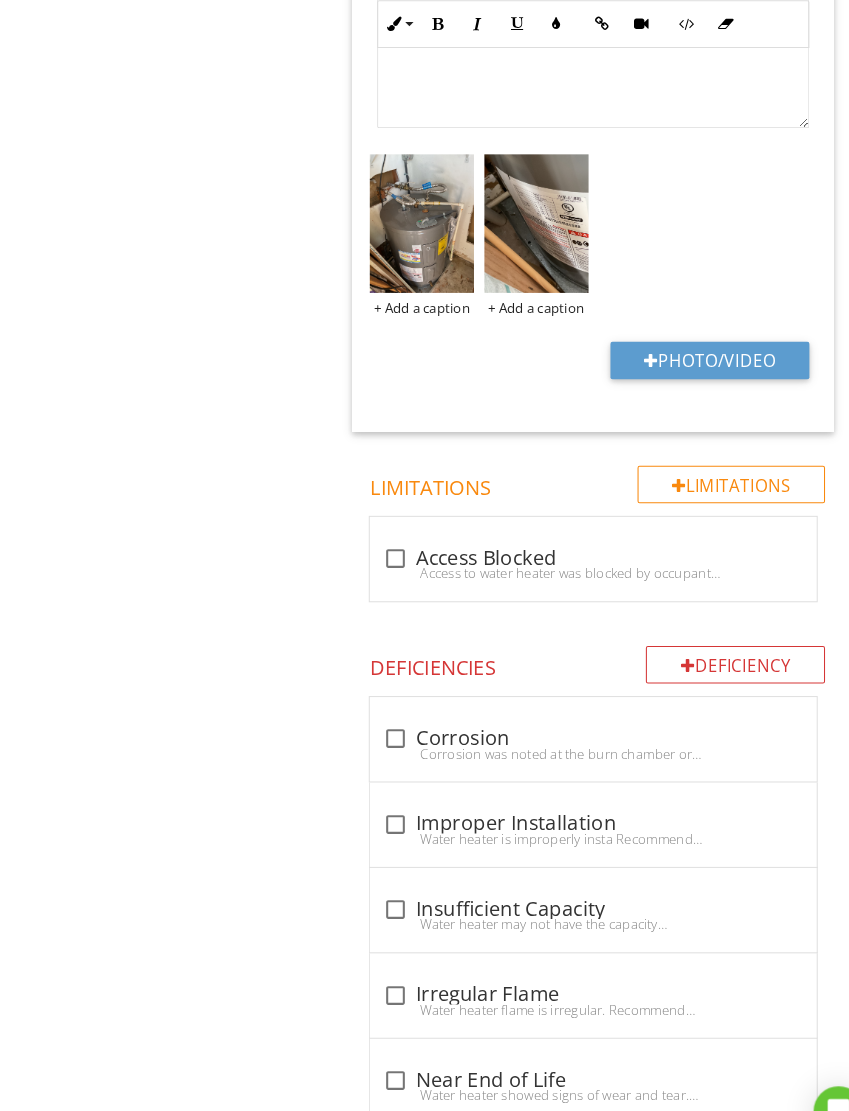 scroll, scrollTop: 1975, scrollLeft: 0, axis: vertical 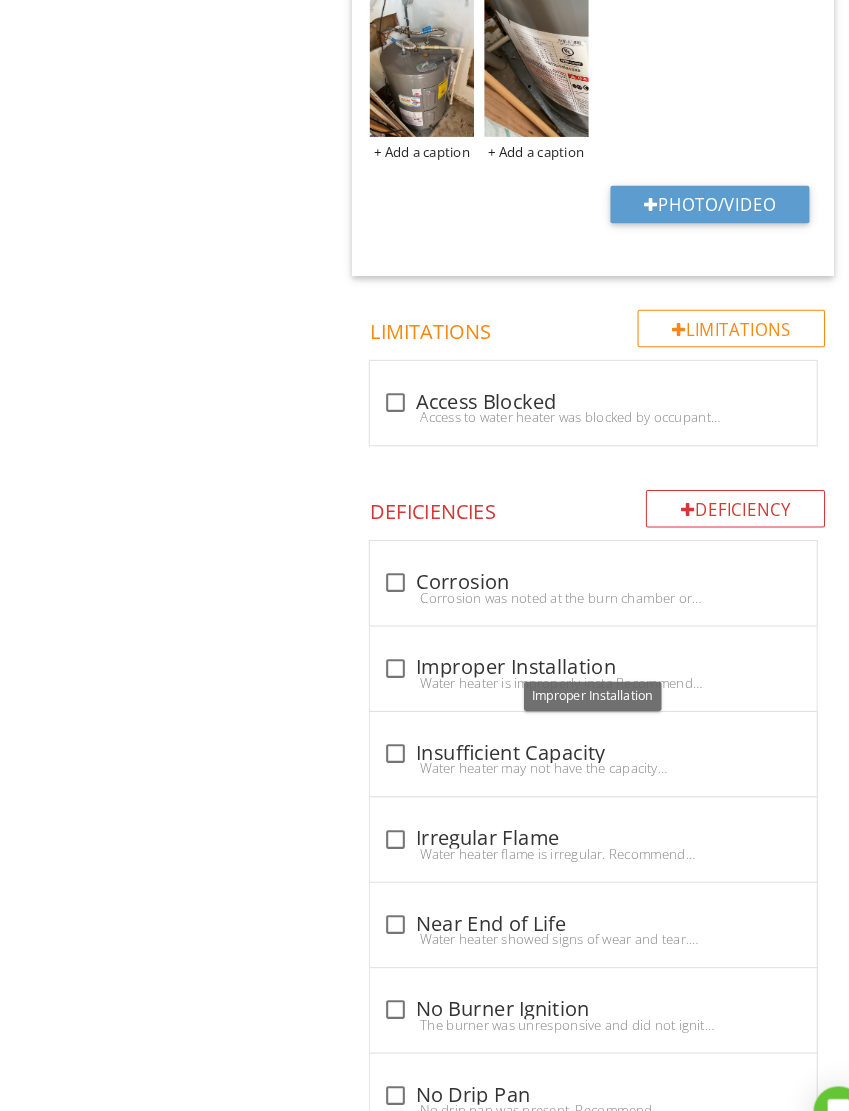 click at bounding box center [379, 642] 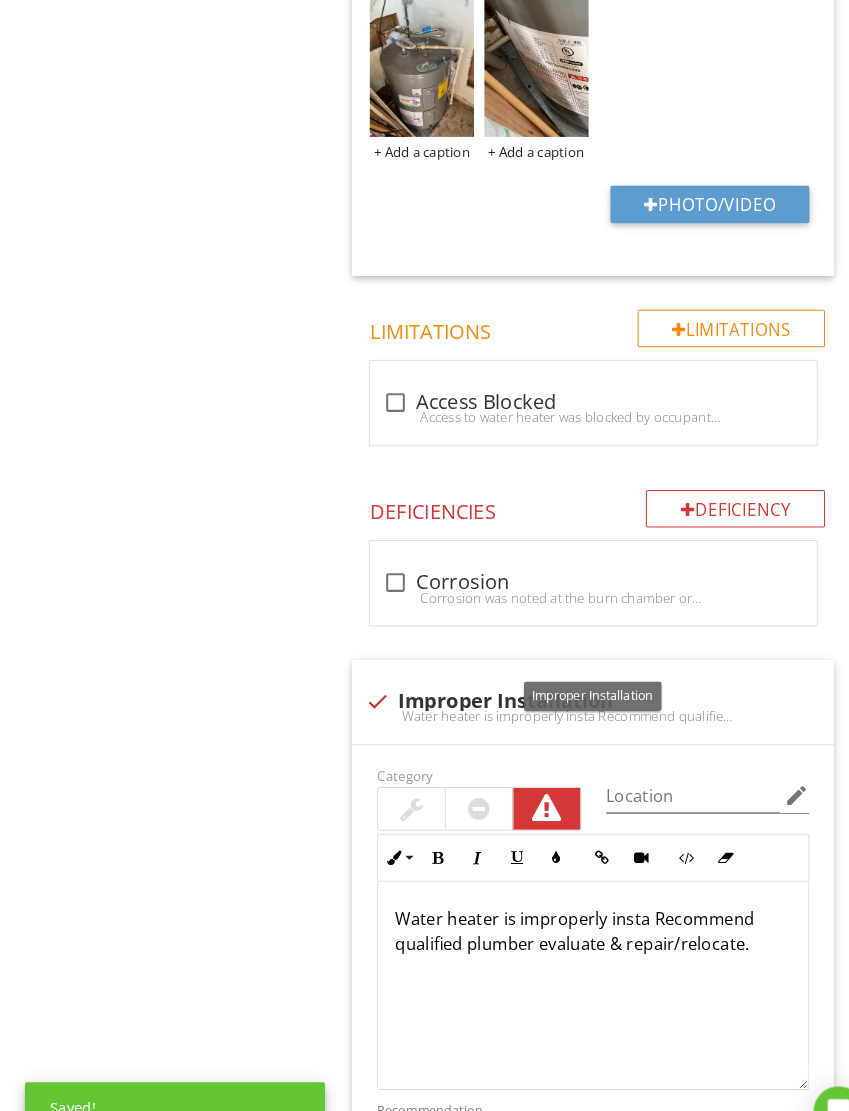 click at bounding box center (362, 674) 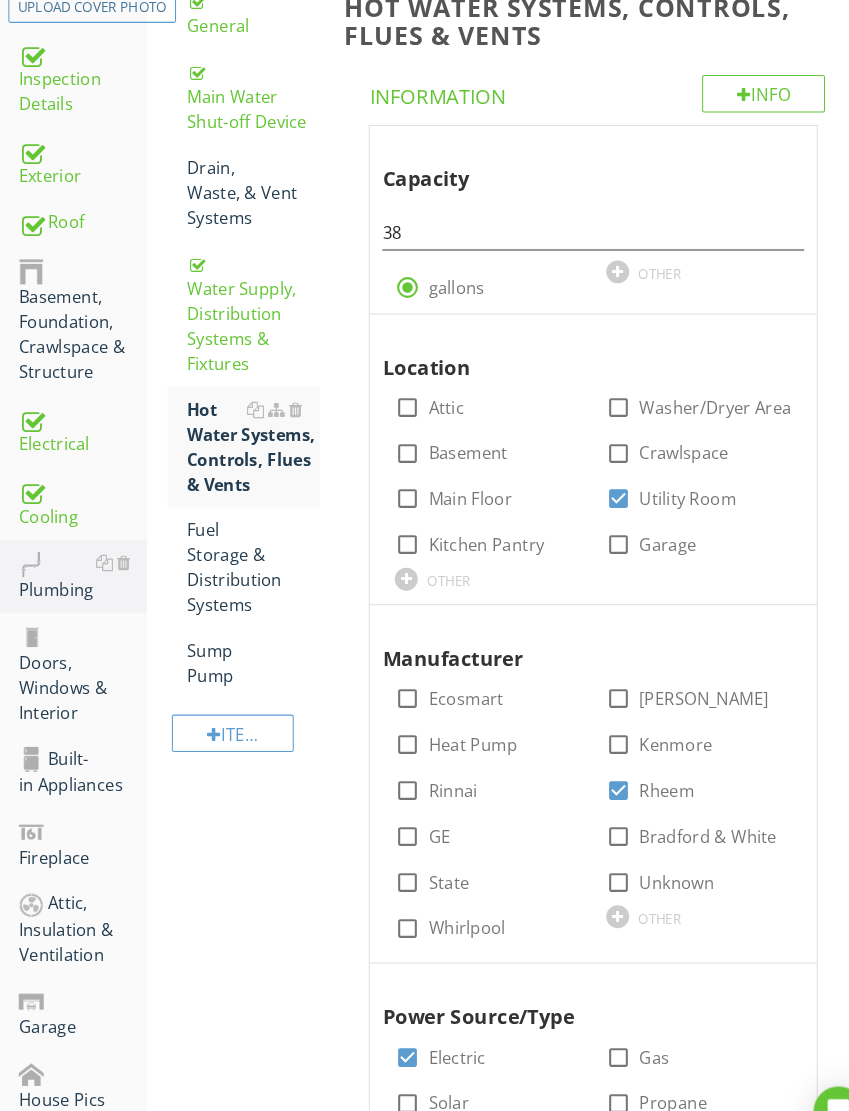 scroll, scrollTop: 345, scrollLeft: 0, axis: vertical 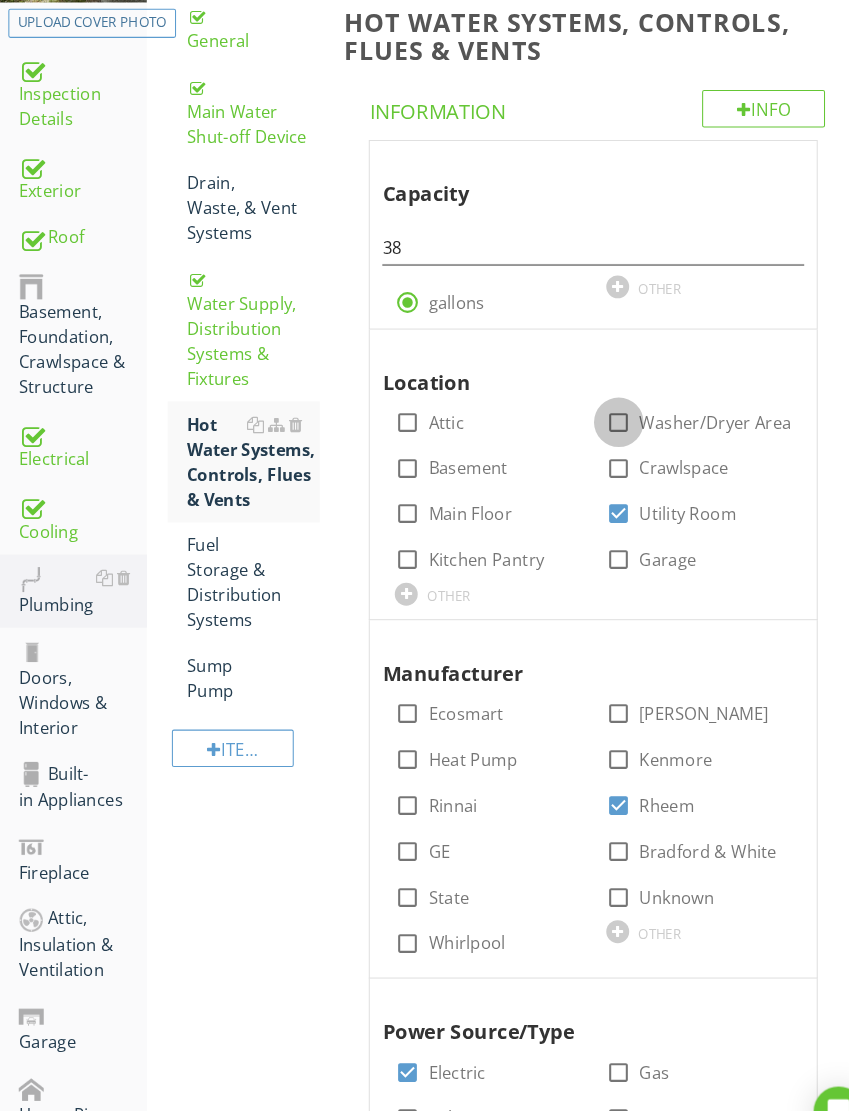 click at bounding box center [594, 405] 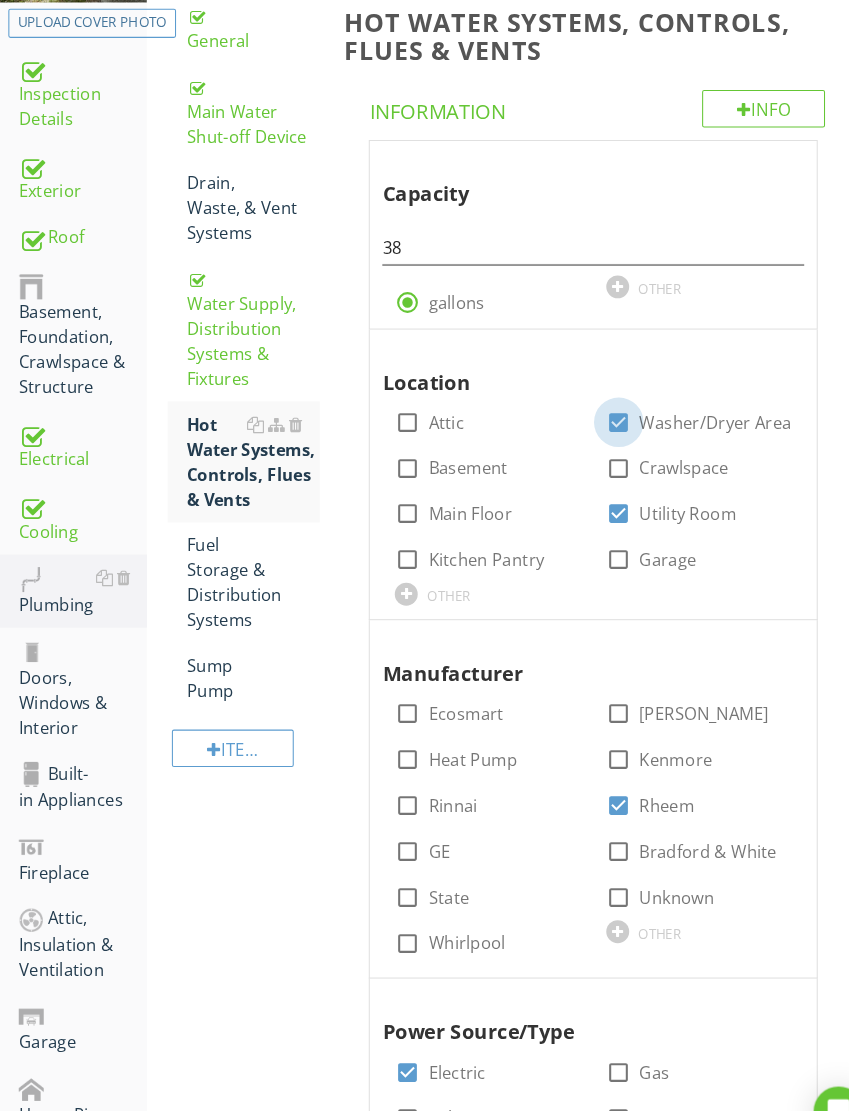 click at bounding box center (594, 405) 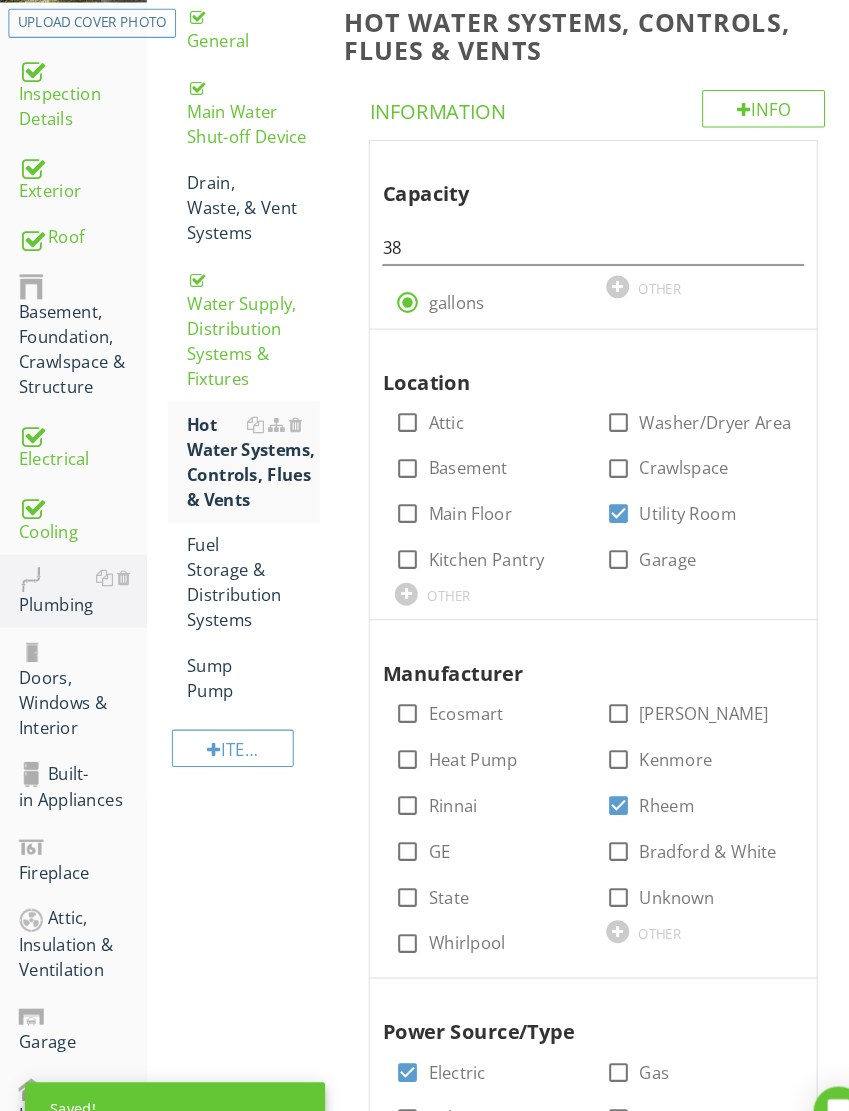 click at bounding box center (283, 175) 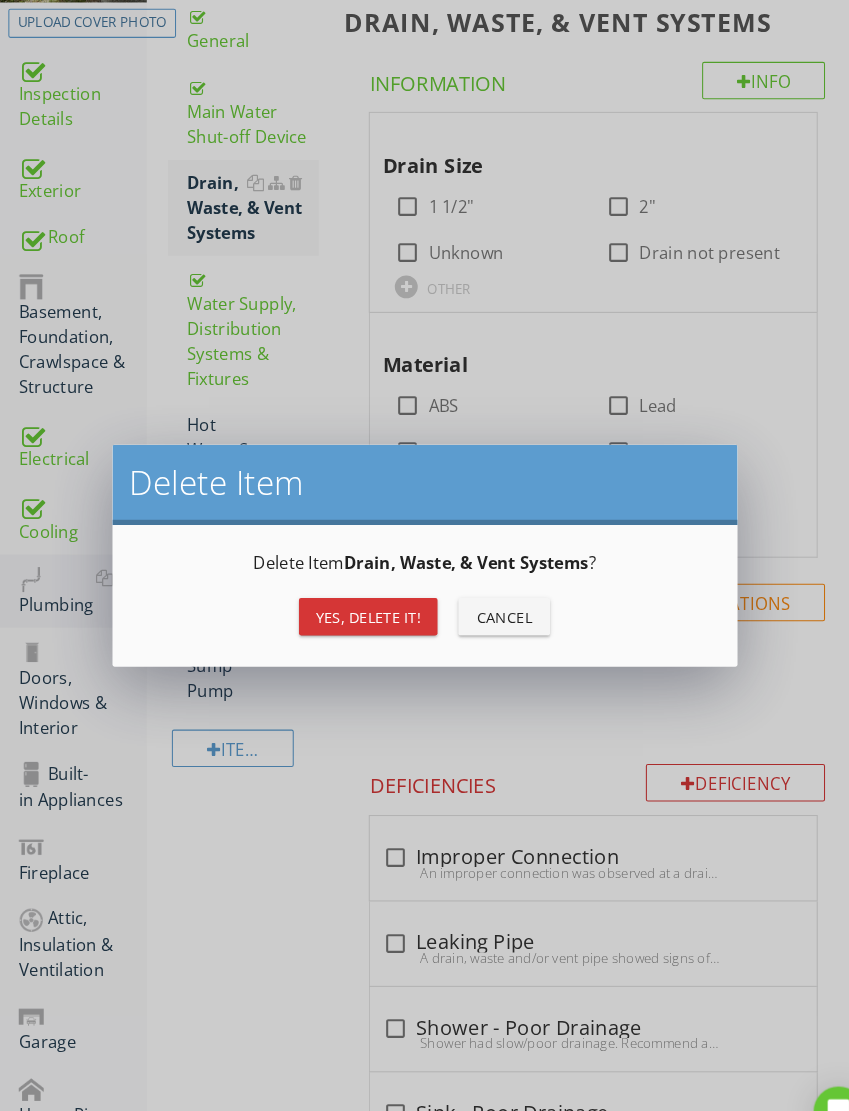 click on "Yes, Delete it!" at bounding box center (353, 592) 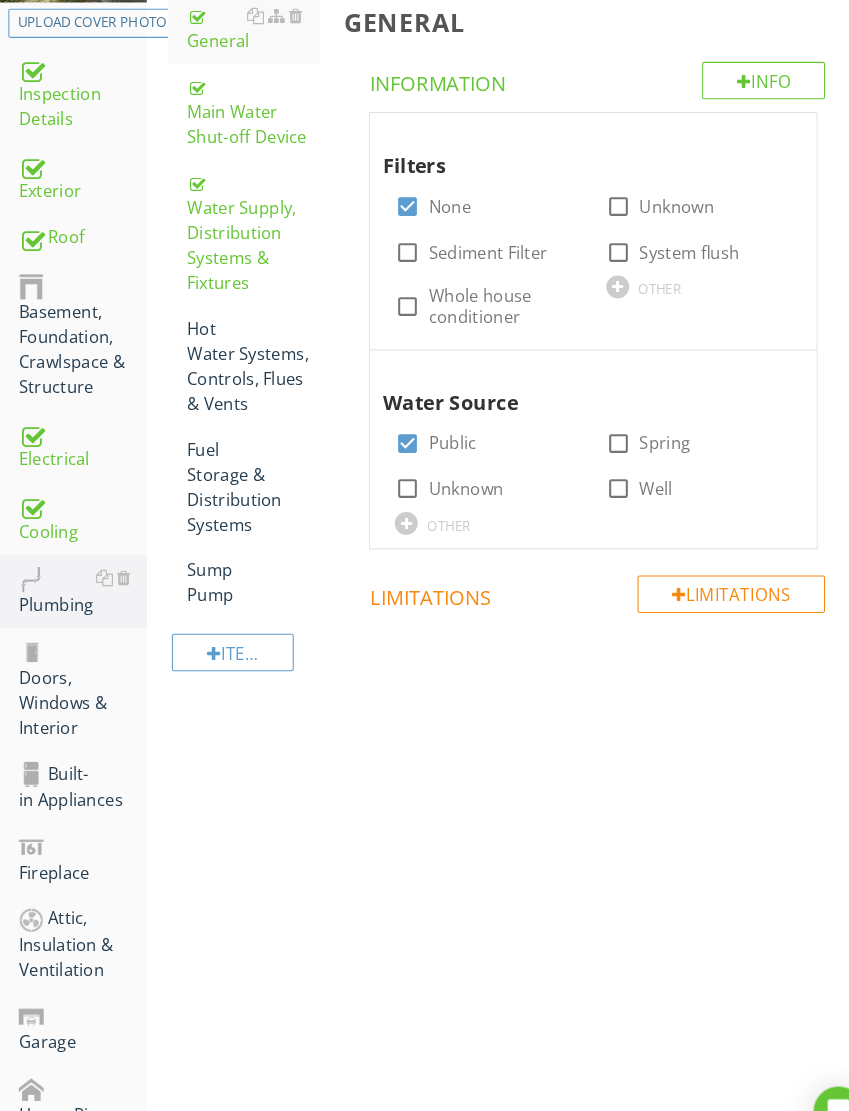 click on "Hot Water Systems, Controls, Flues & Vents" at bounding box center (242, 351) 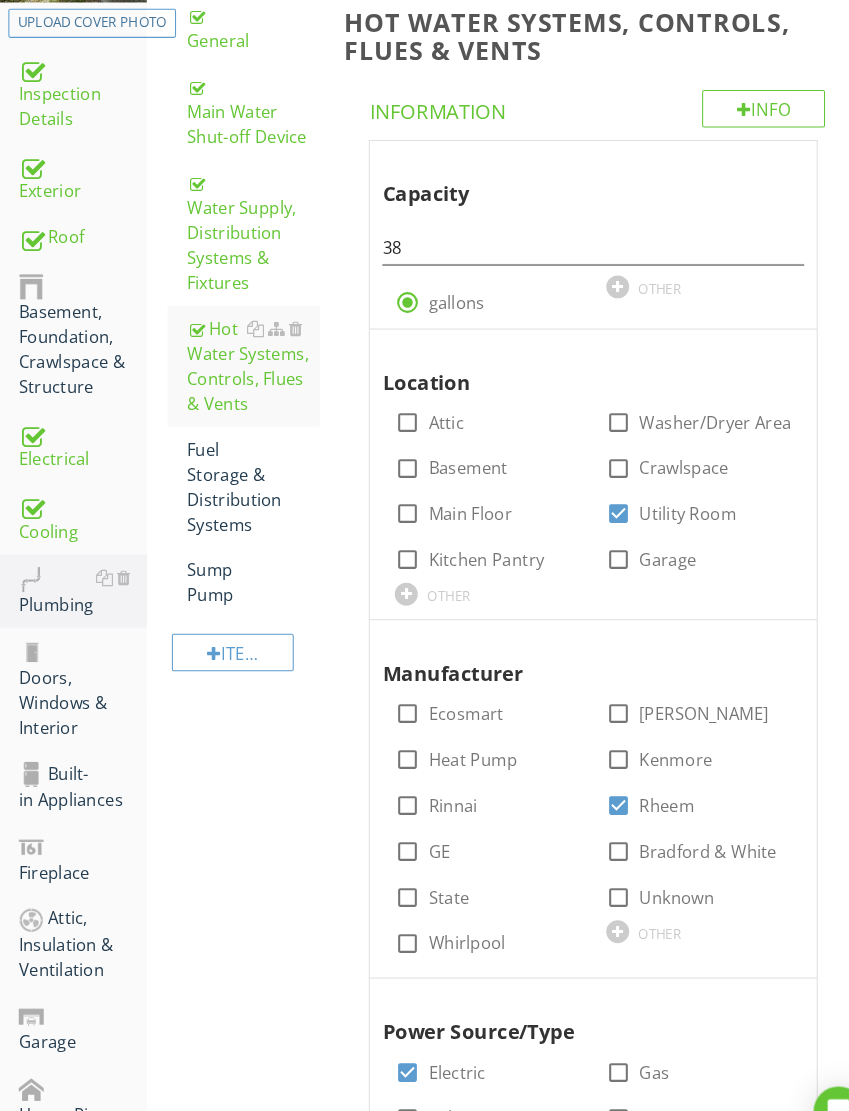 click on "Fuel Storage & Distribution Systems" at bounding box center (242, 467) 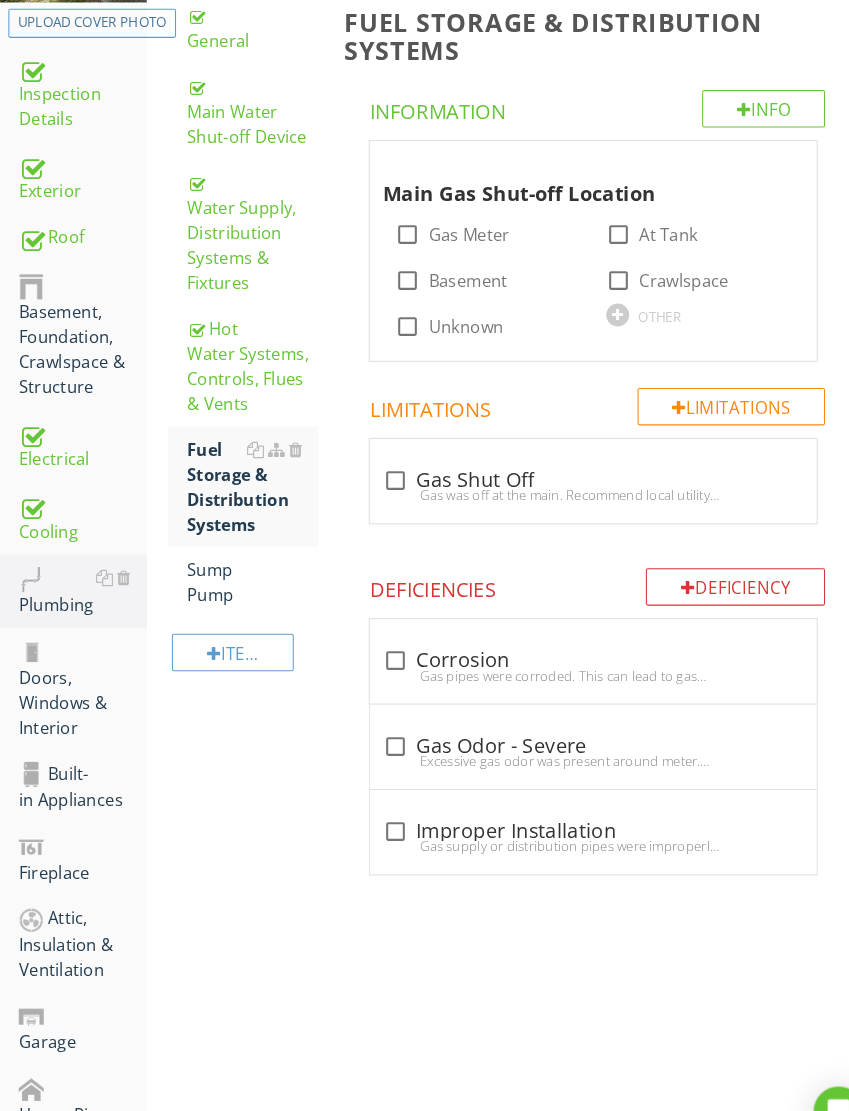 click at bounding box center (283, 431) 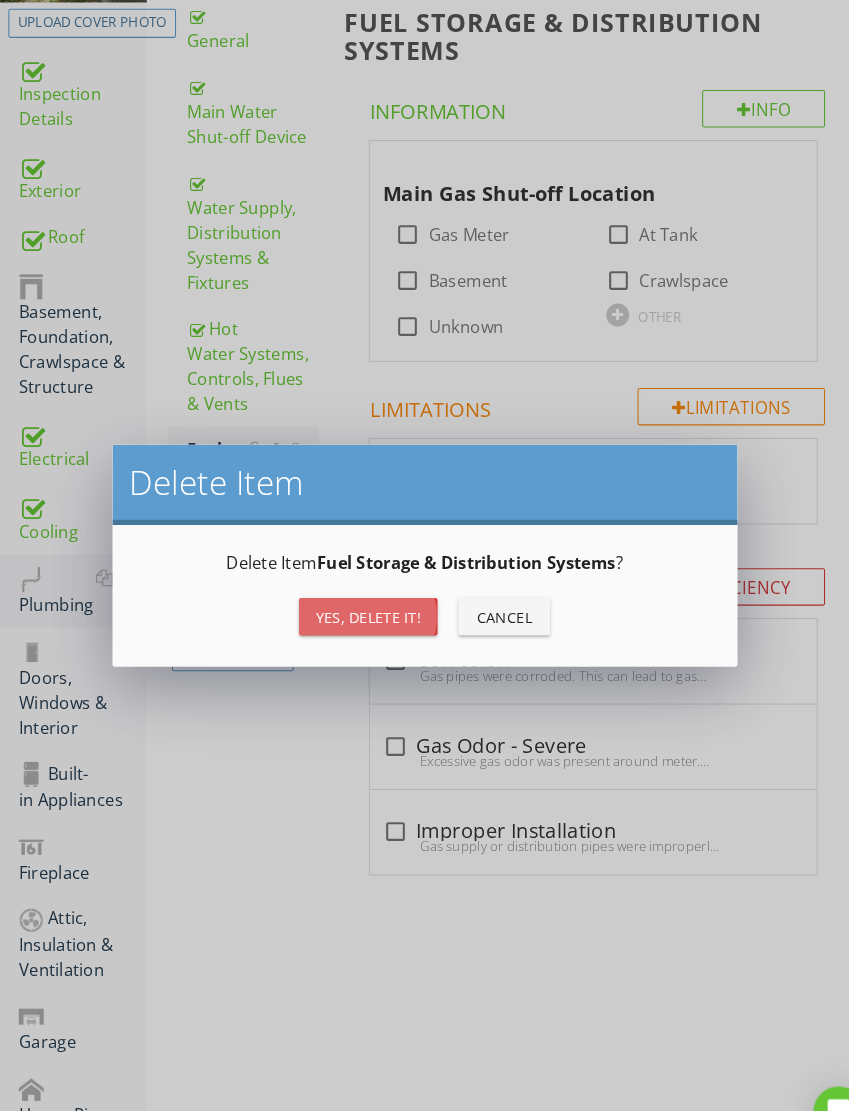 click on "Yes, Delete it!" at bounding box center [353, 592] 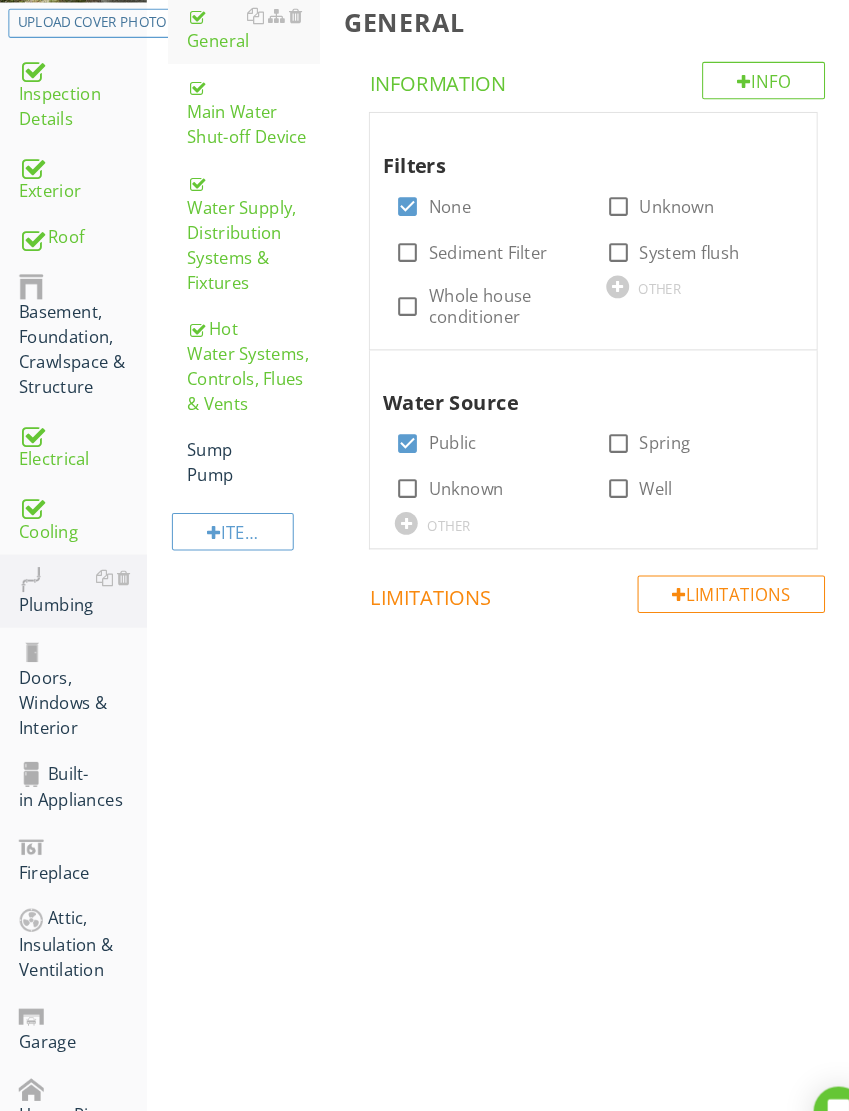 click on "Sump Pump" at bounding box center [242, 443] 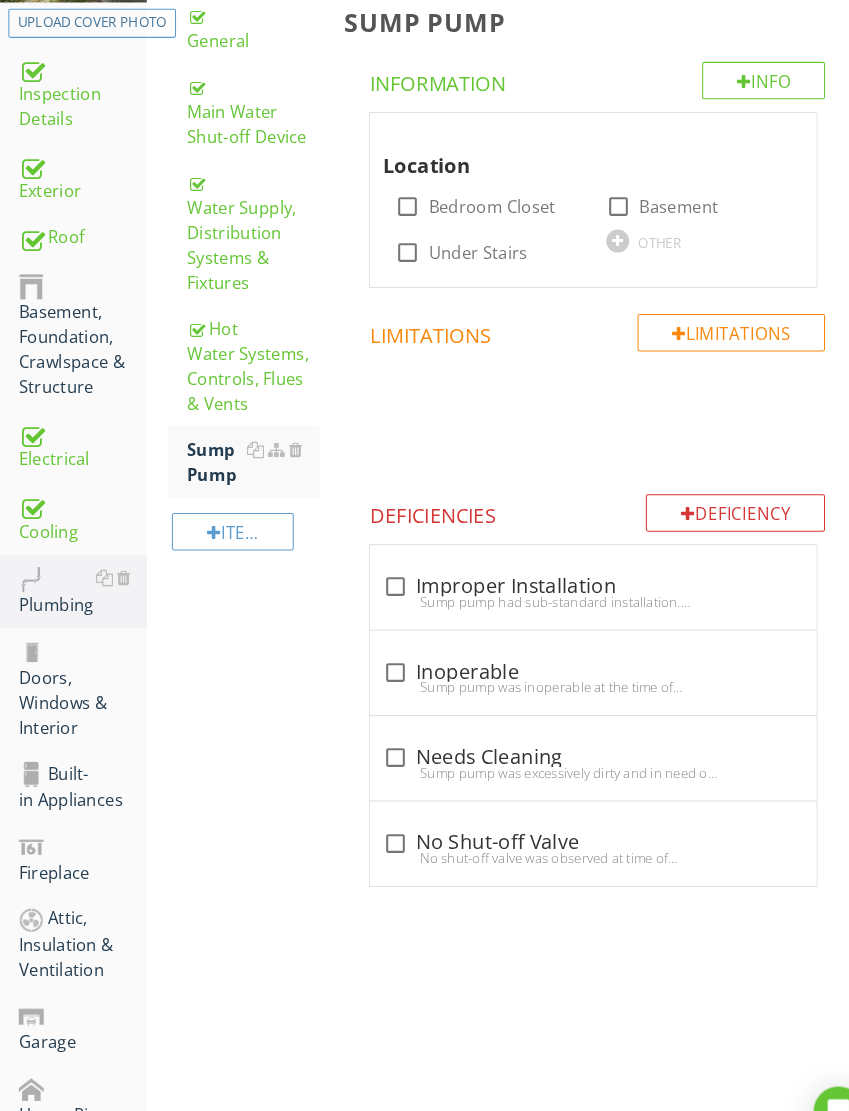 click at bounding box center (283, 431) 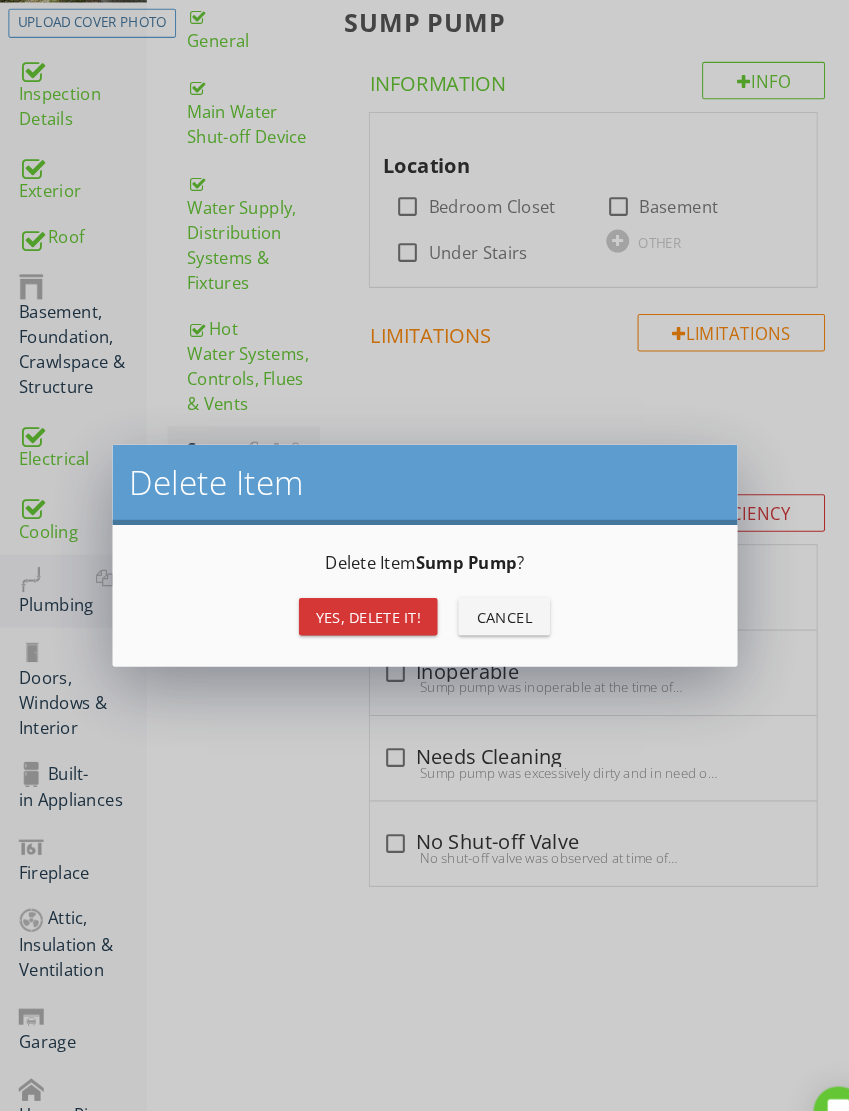 click on "Yes, Delete it!" at bounding box center (353, 592) 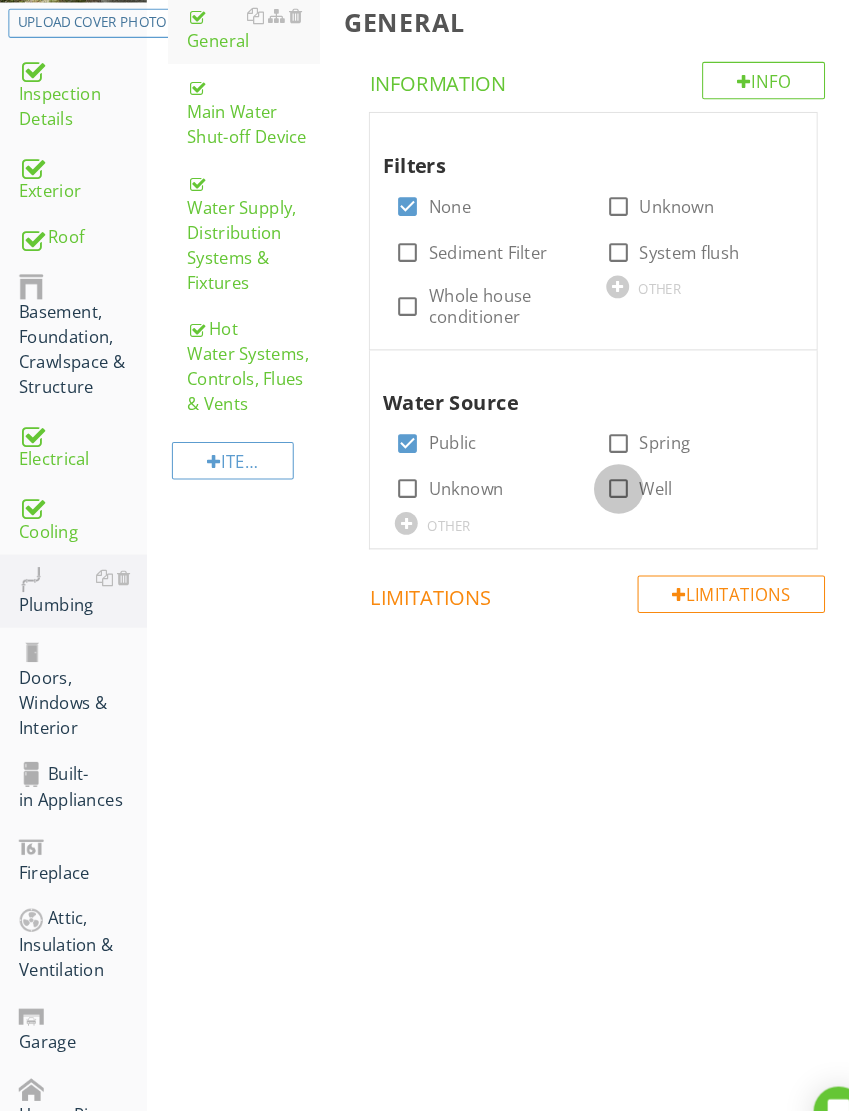 click at bounding box center (594, 469) 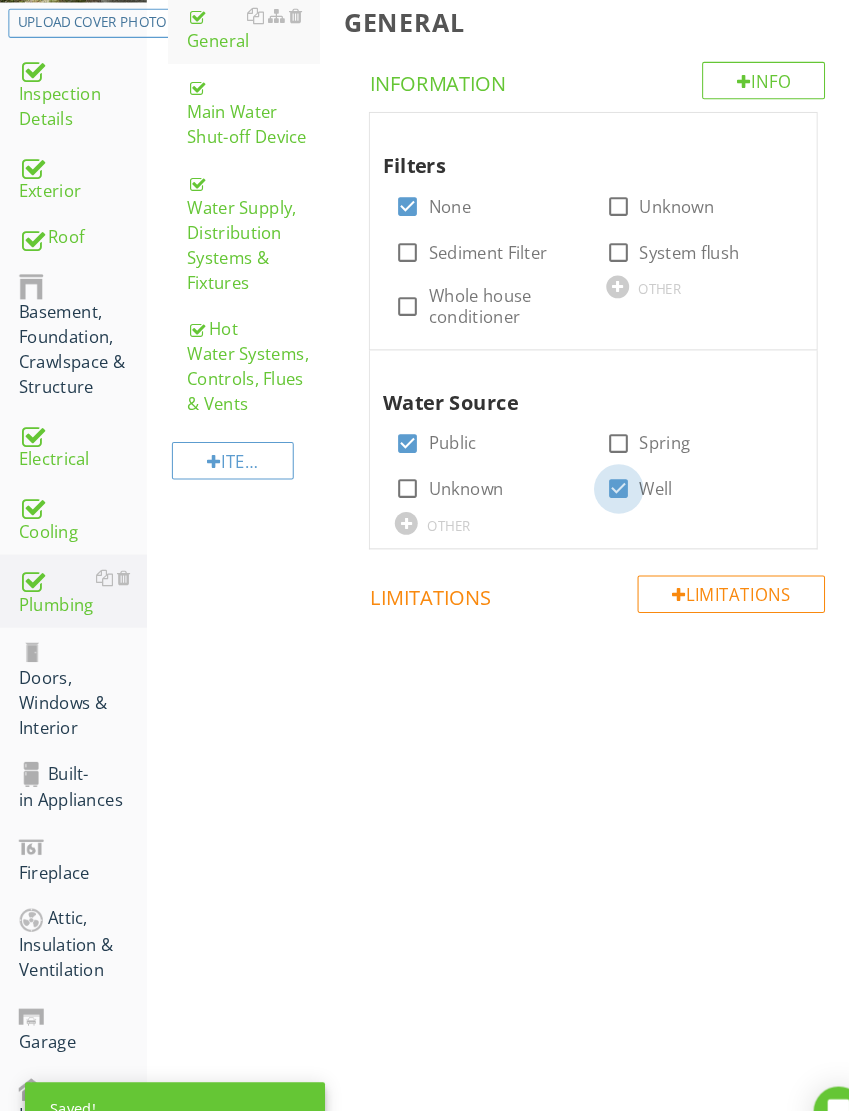 click at bounding box center [594, 469] 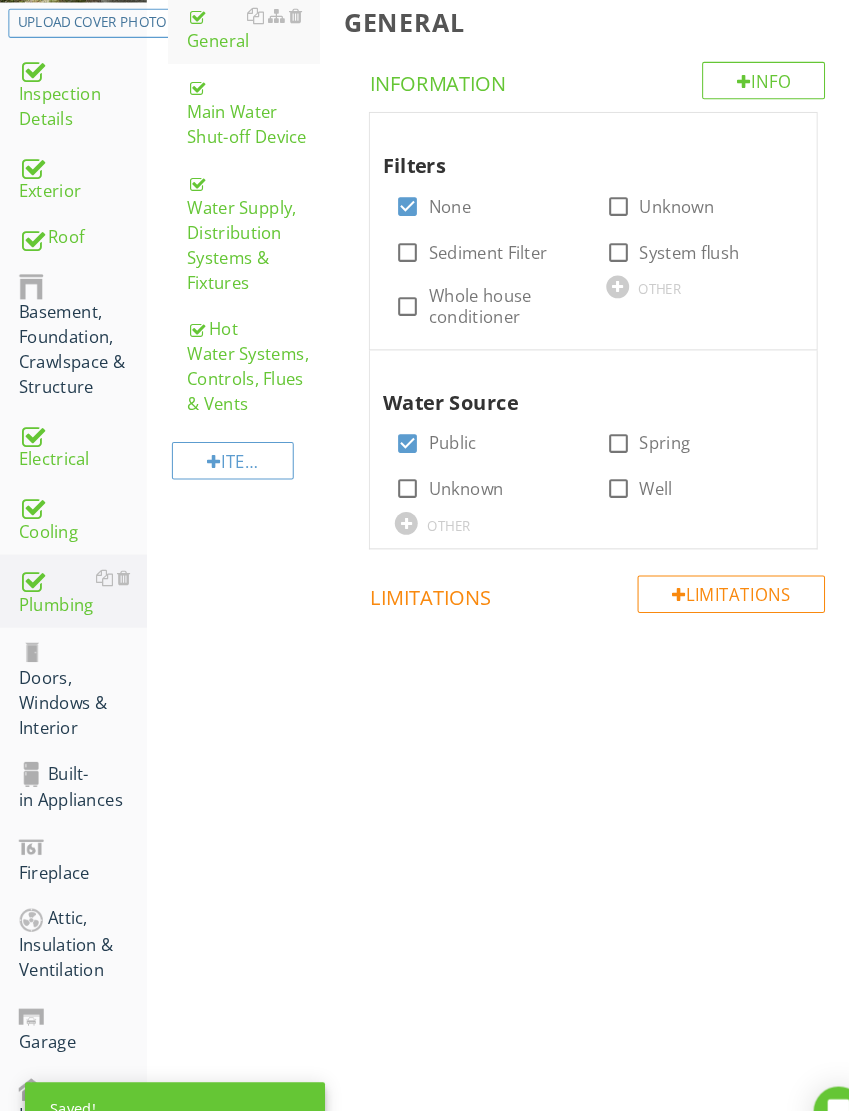 click on "Doors, Windows & Interior" at bounding box center (79, 661) 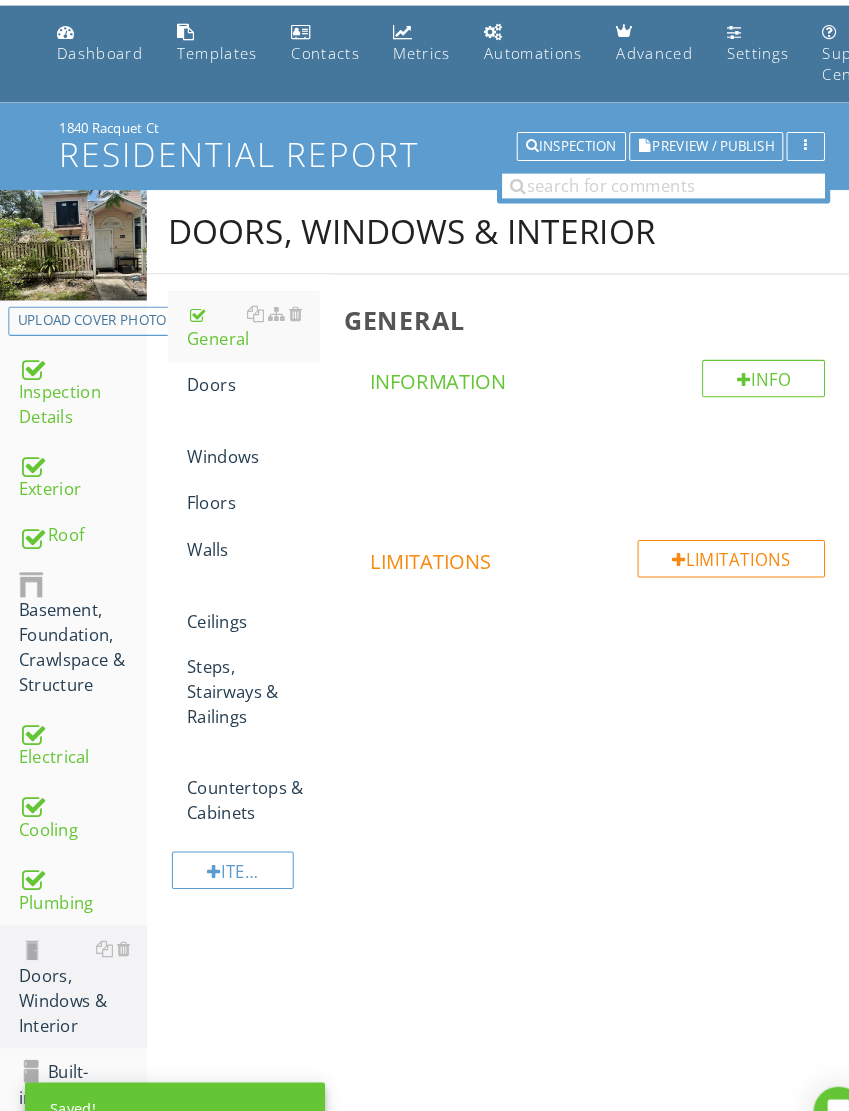 scroll, scrollTop: 59, scrollLeft: 0, axis: vertical 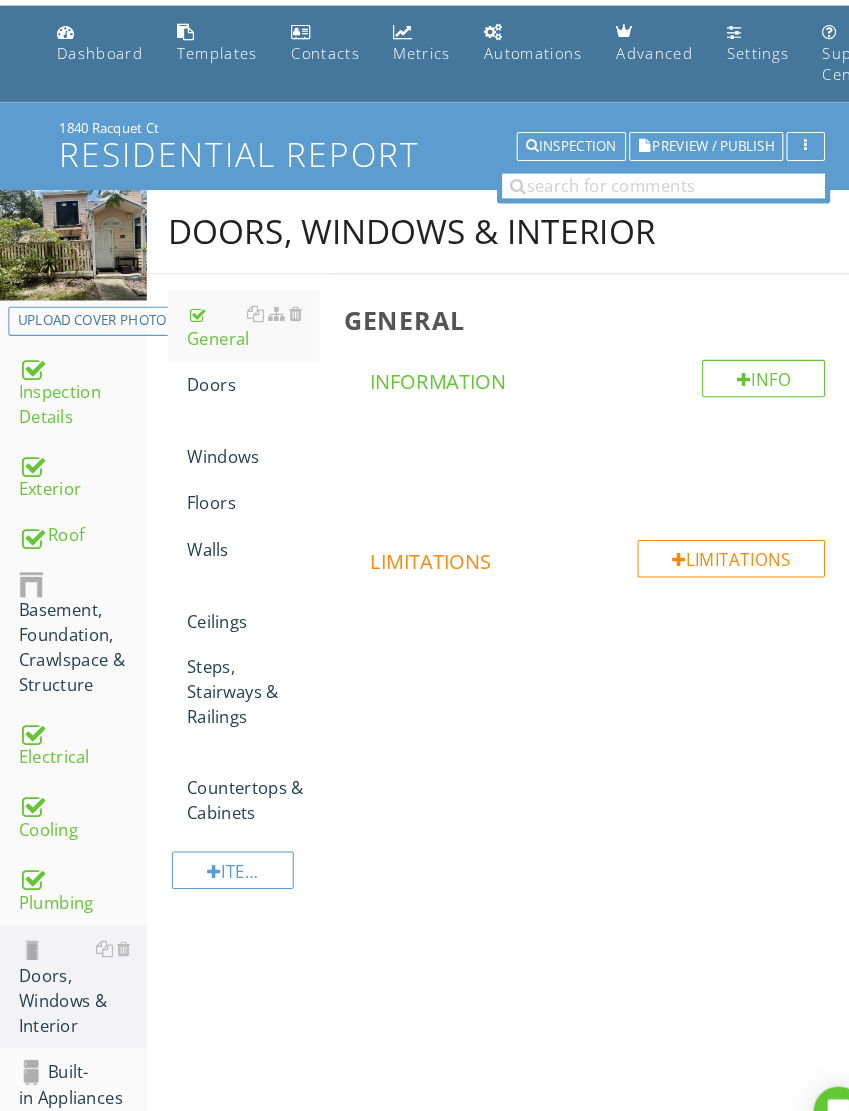 click on "Doors" at bounding box center [242, 369] 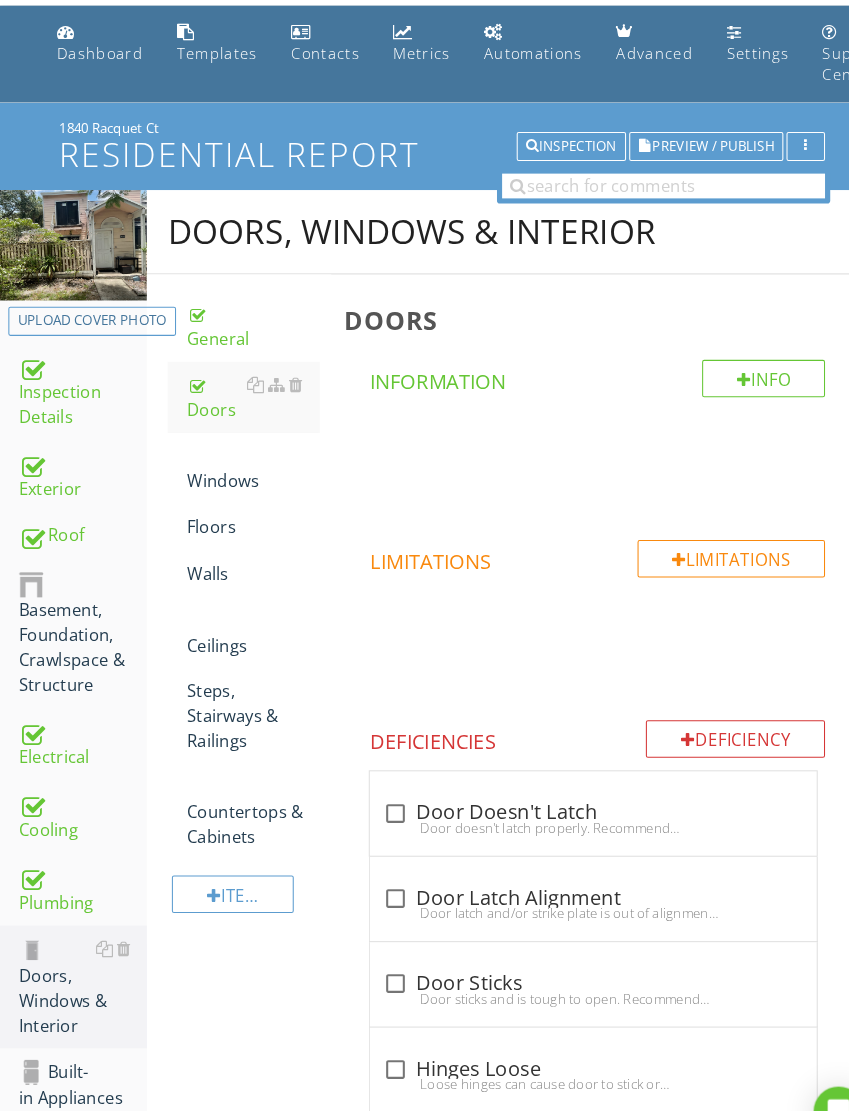 scroll, scrollTop: 0, scrollLeft: 0, axis: both 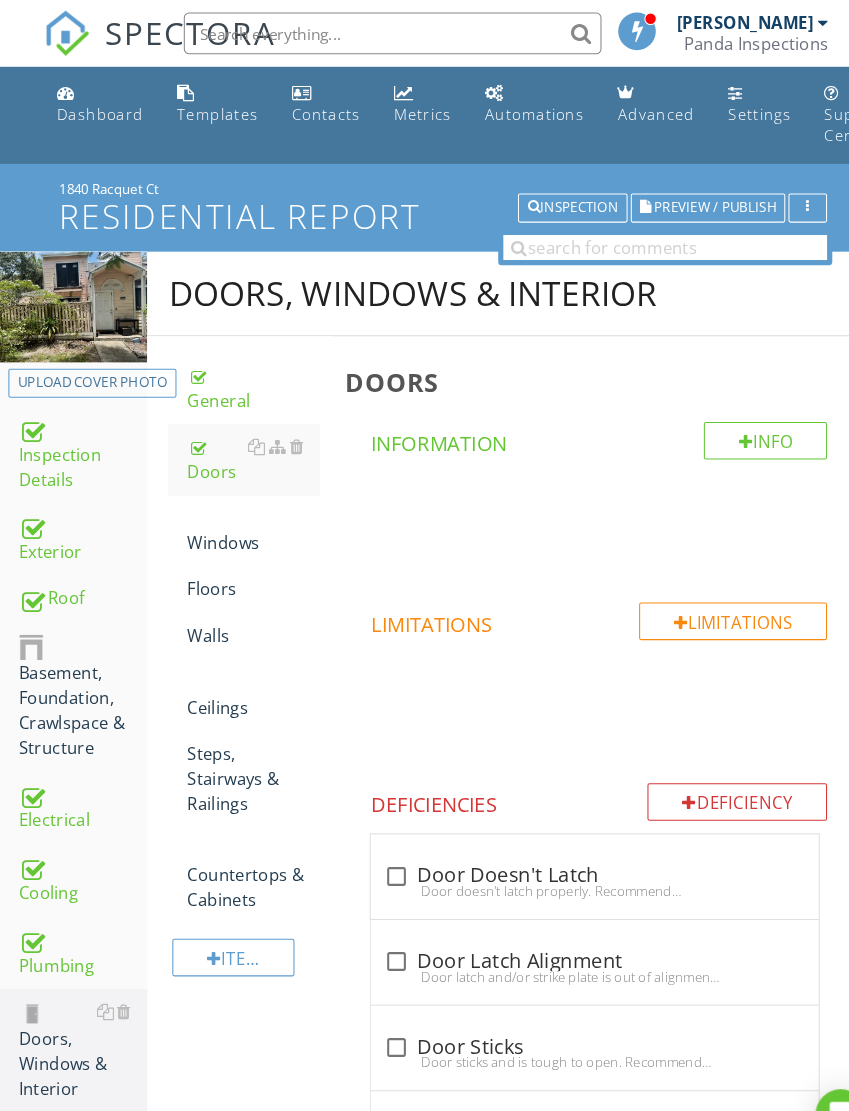 click on "Windows" at bounding box center [242, 508] 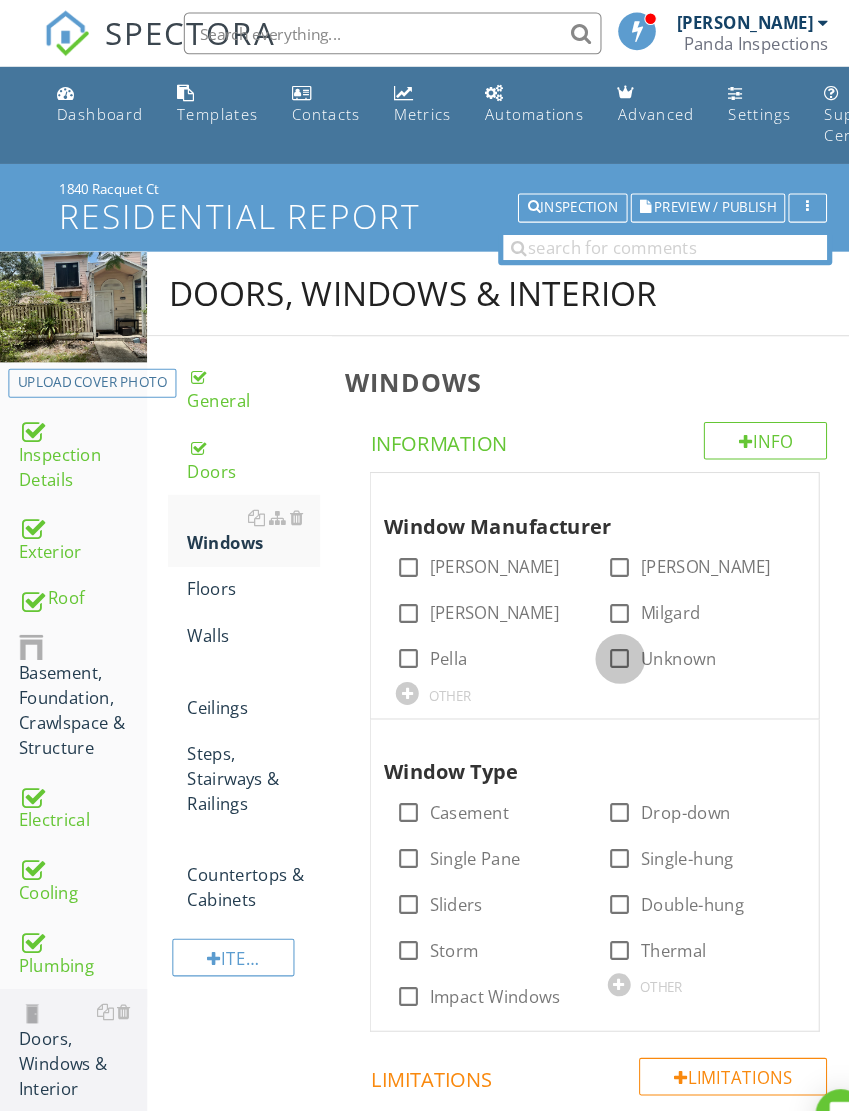 click at bounding box center [594, 631] 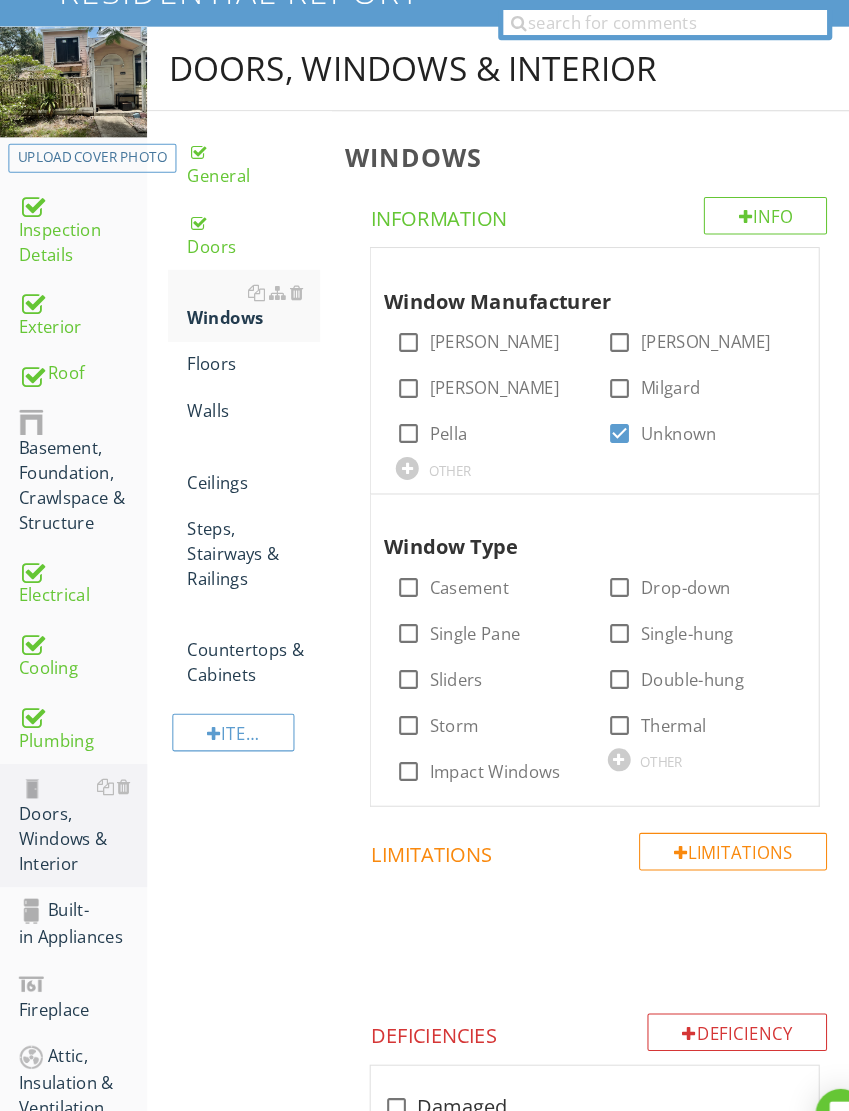 scroll, scrollTop: 216, scrollLeft: 0, axis: vertical 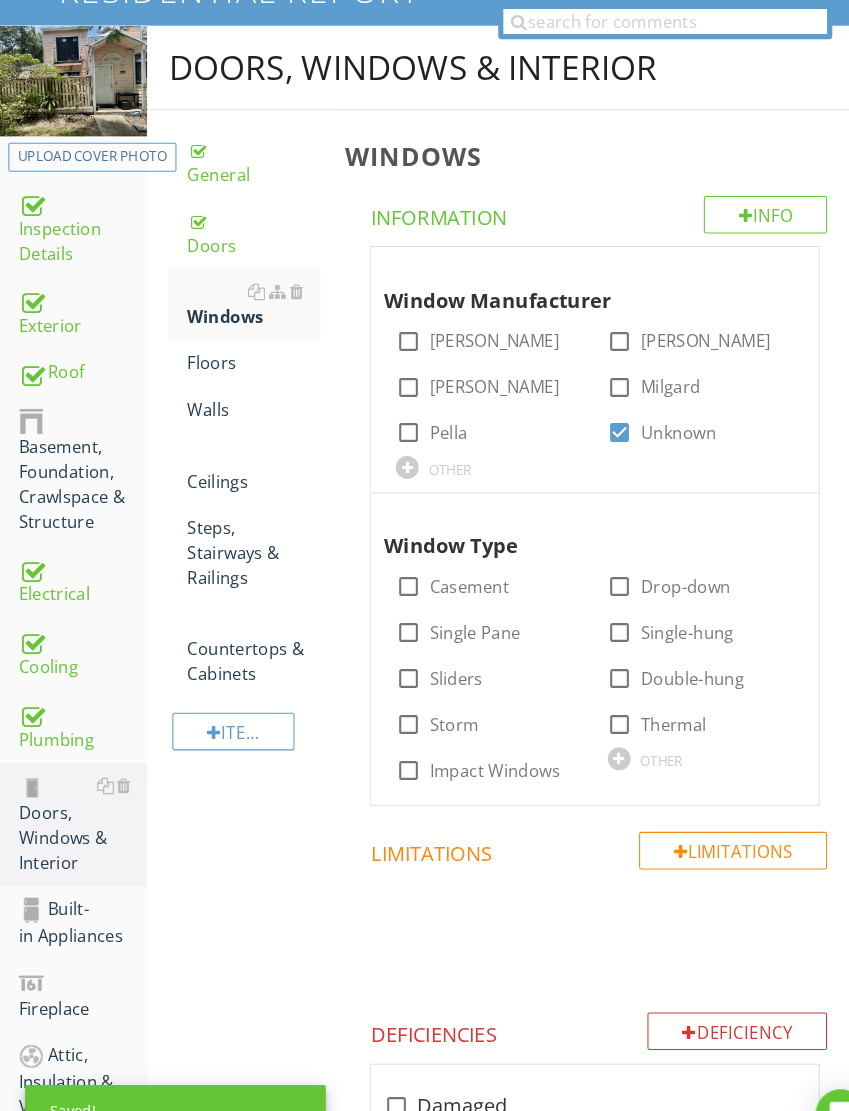 click at bounding box center [391, 650] 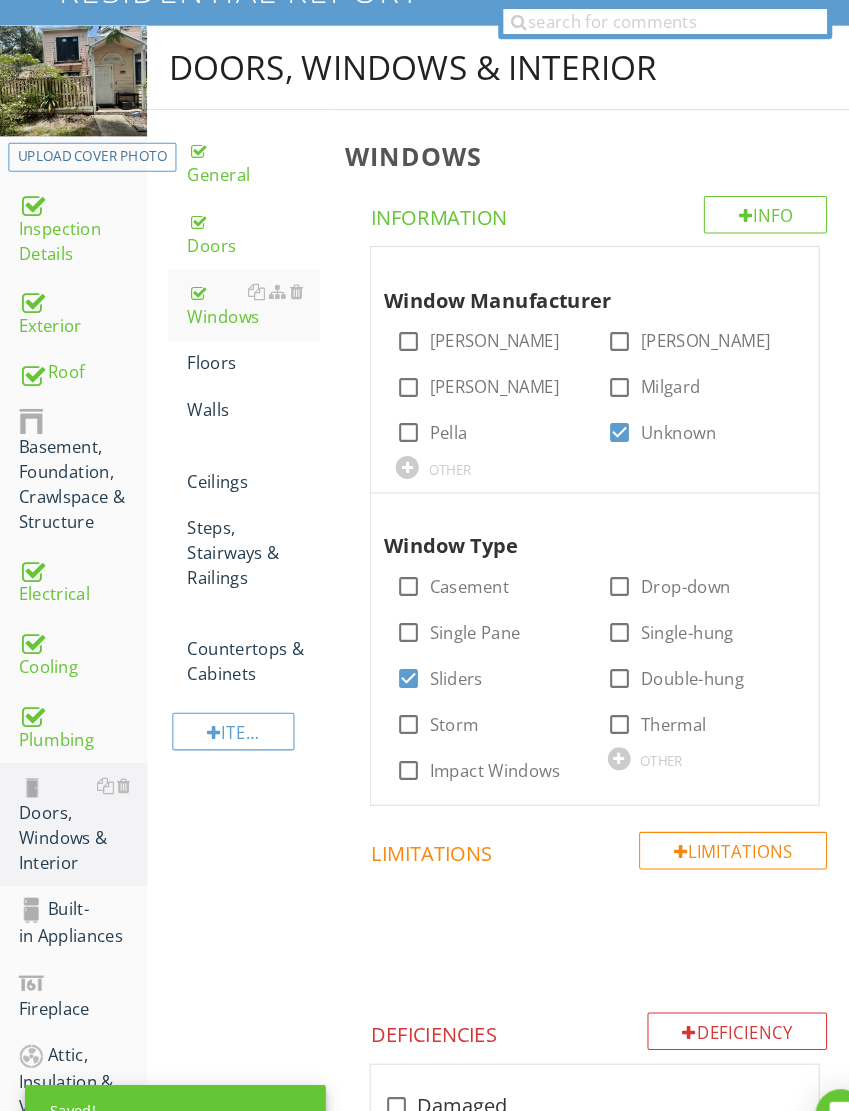 click on "Floors" at bounding box center (242, 348) 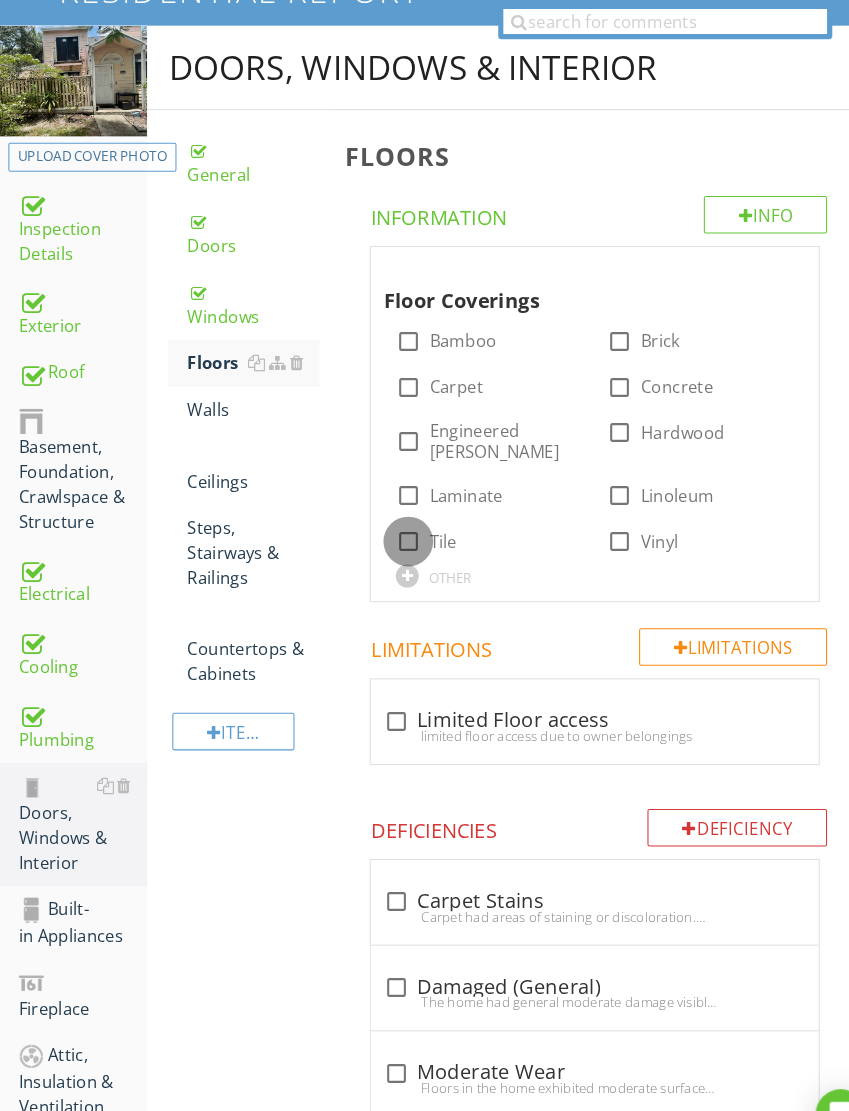 click at bounding box center [391, 519] 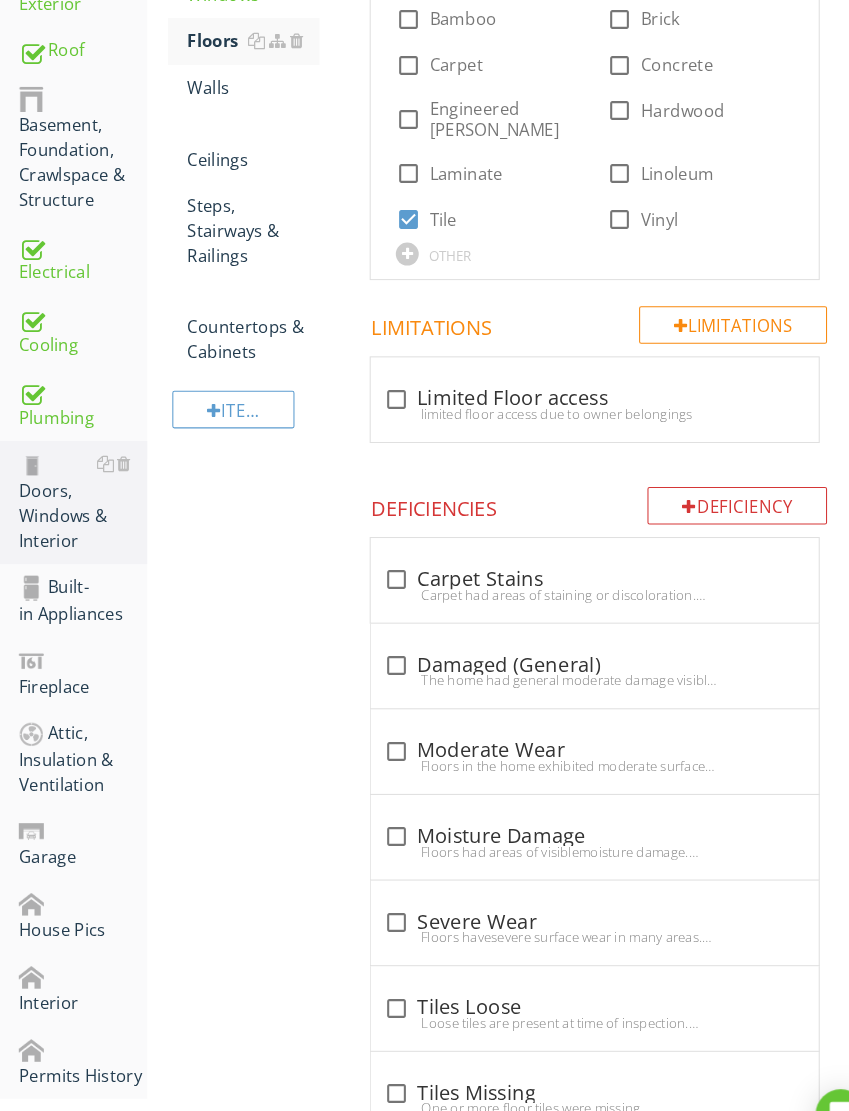 scroll, scrollTop: 525, scrollLeft: 0, axis: vertical 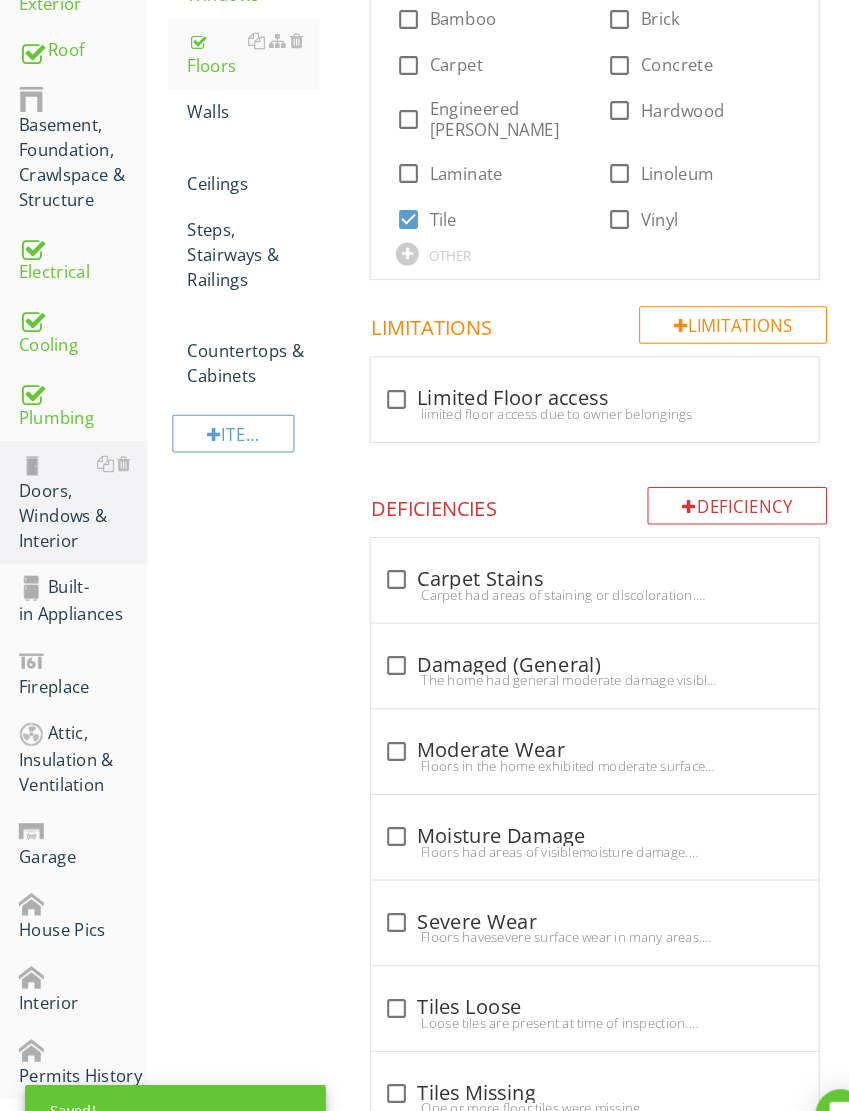 click at bounding box center (379, 382) 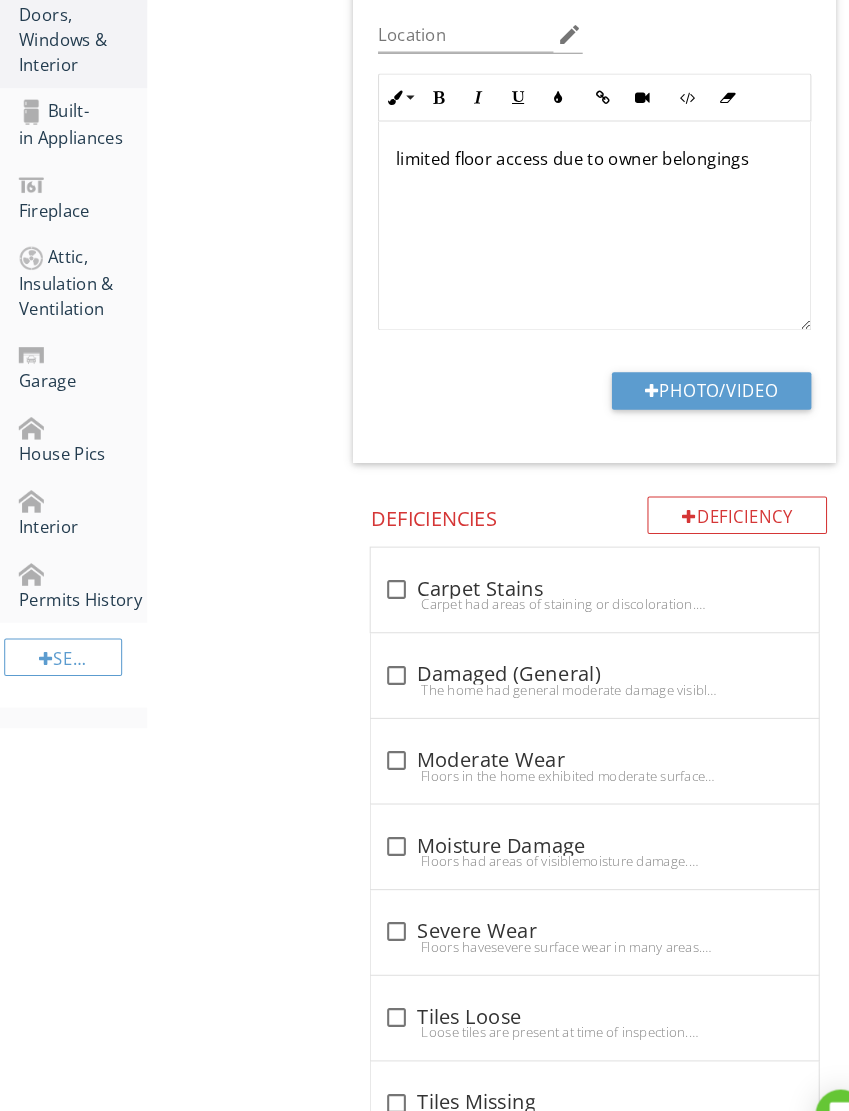 scroll, scrollTop: 981, scrollLeft: 0, axis: vertical 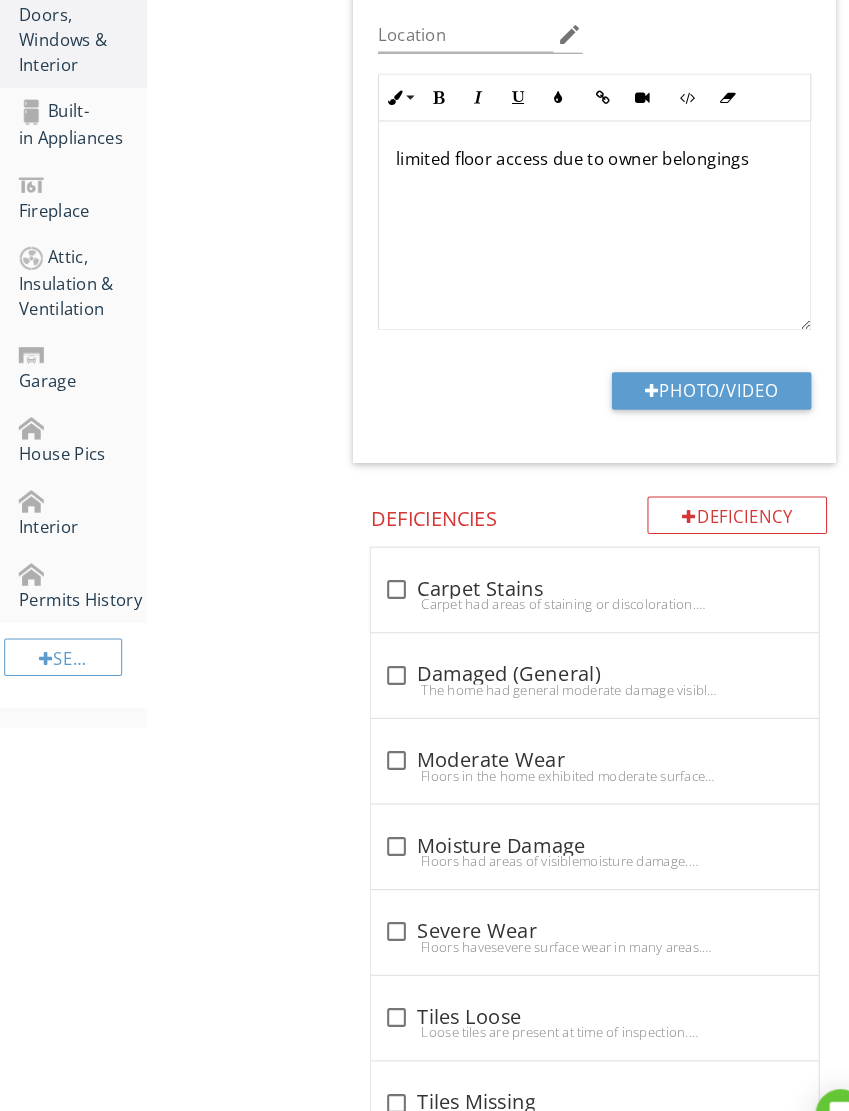 click on "The home had general moderate damage visible at the time of the inspection. Recommendservice by a qualified contractor." at bounding box center [569, 660] 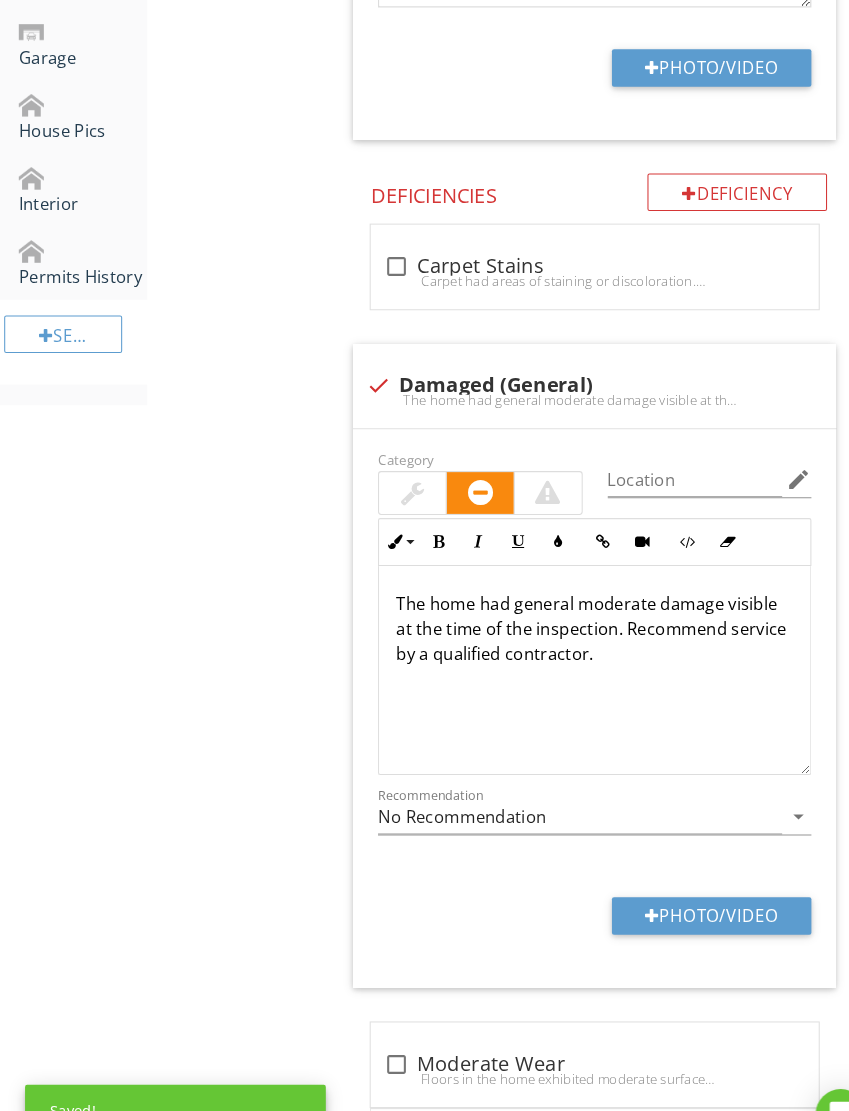 scroll, scrollTop: 1291, scrollLeft: 0, axis: vertical 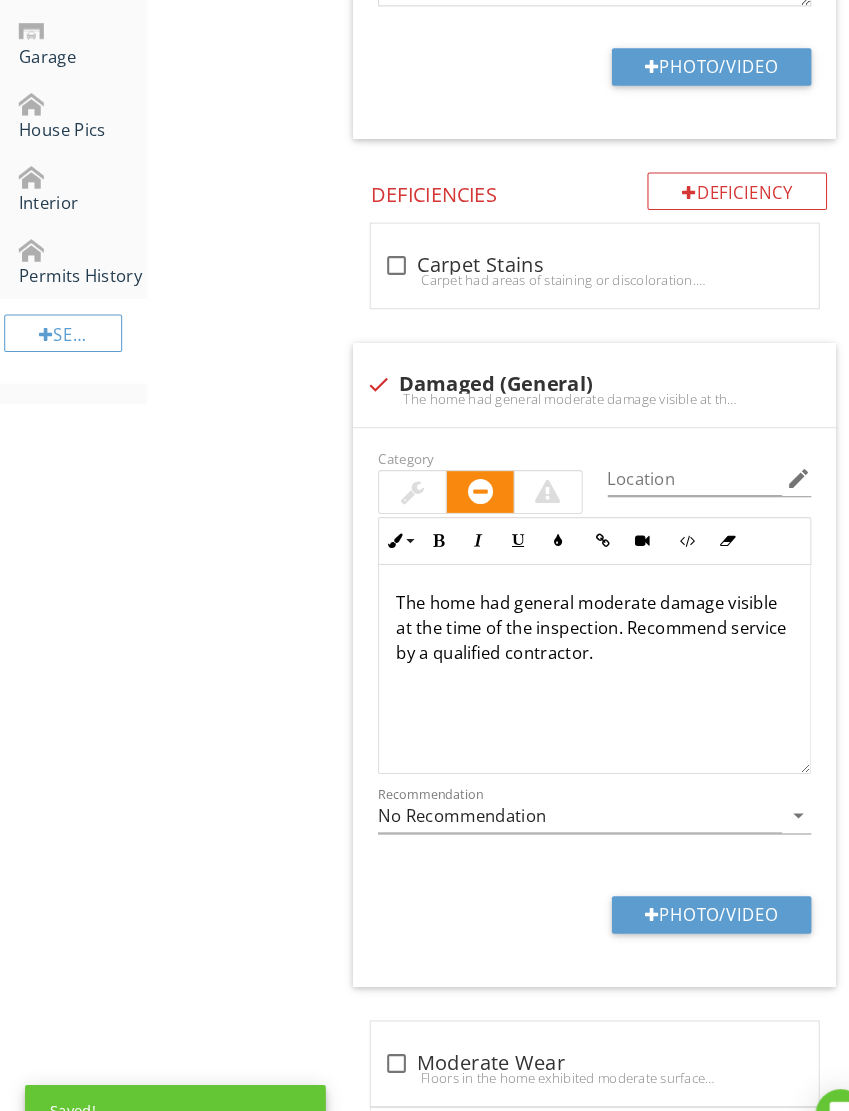 click at bounding box center (525, 471) 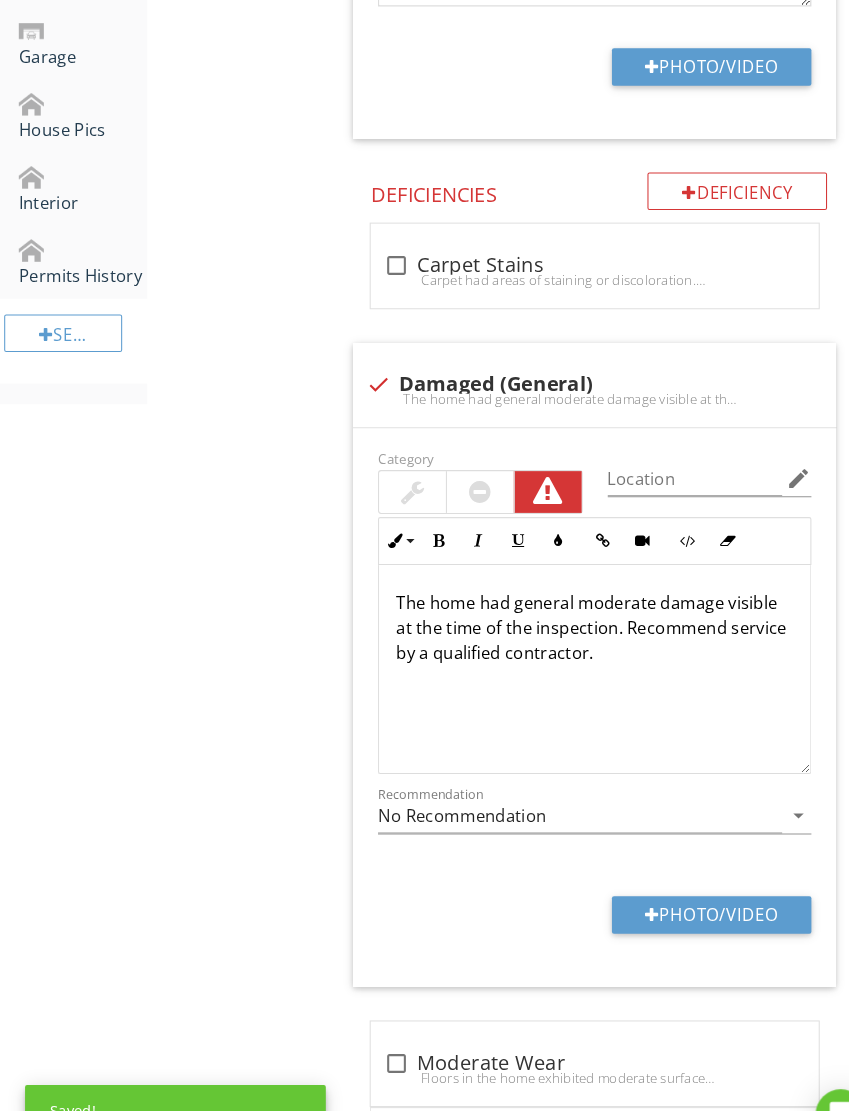 click on "Photo/Video" at bounding box center [681, 876] 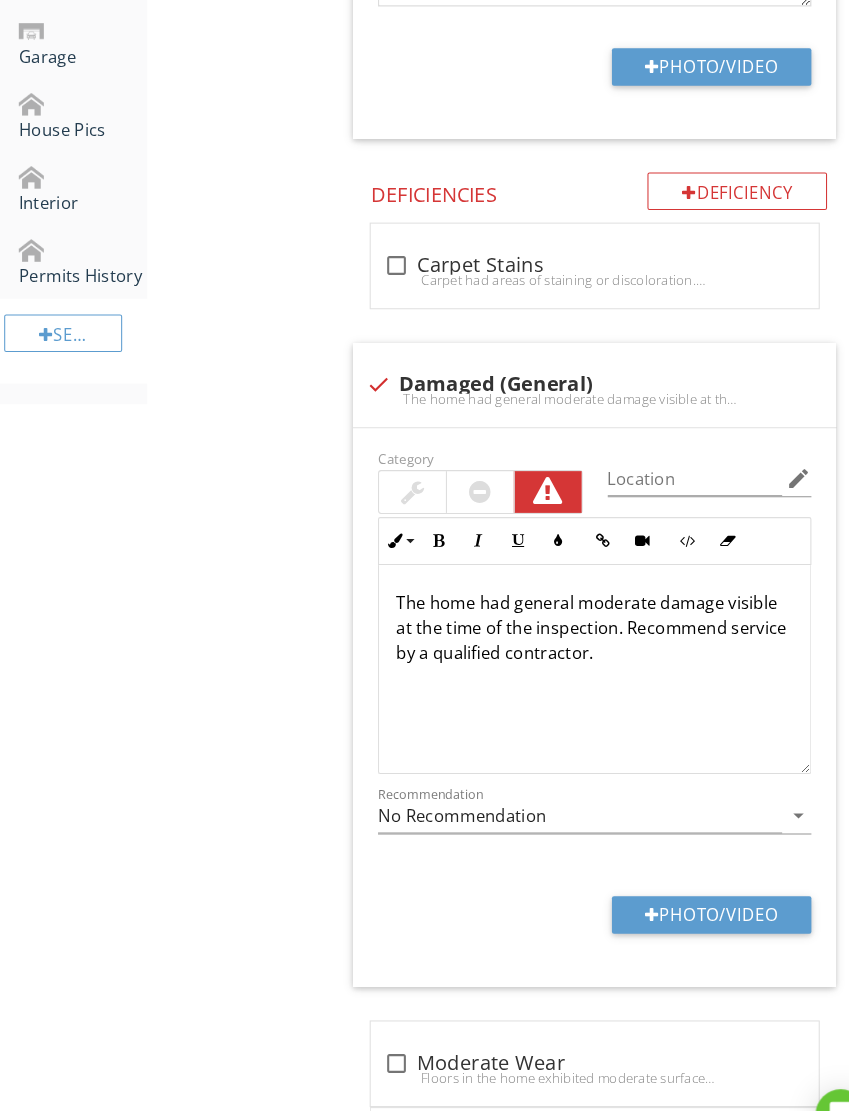 type on "C:\fakepath\IMG_2353.jpeg" 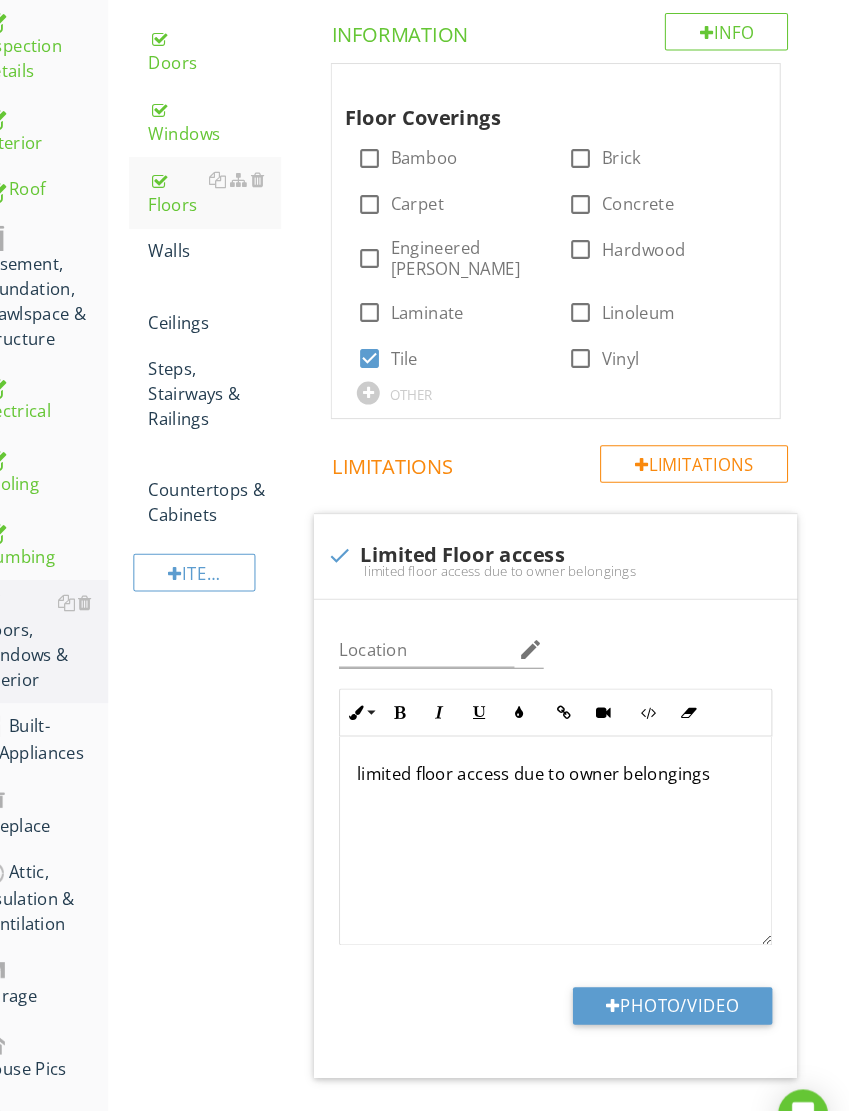 scroll, scrollTop: 392, scrollLeft: 1, axis: both 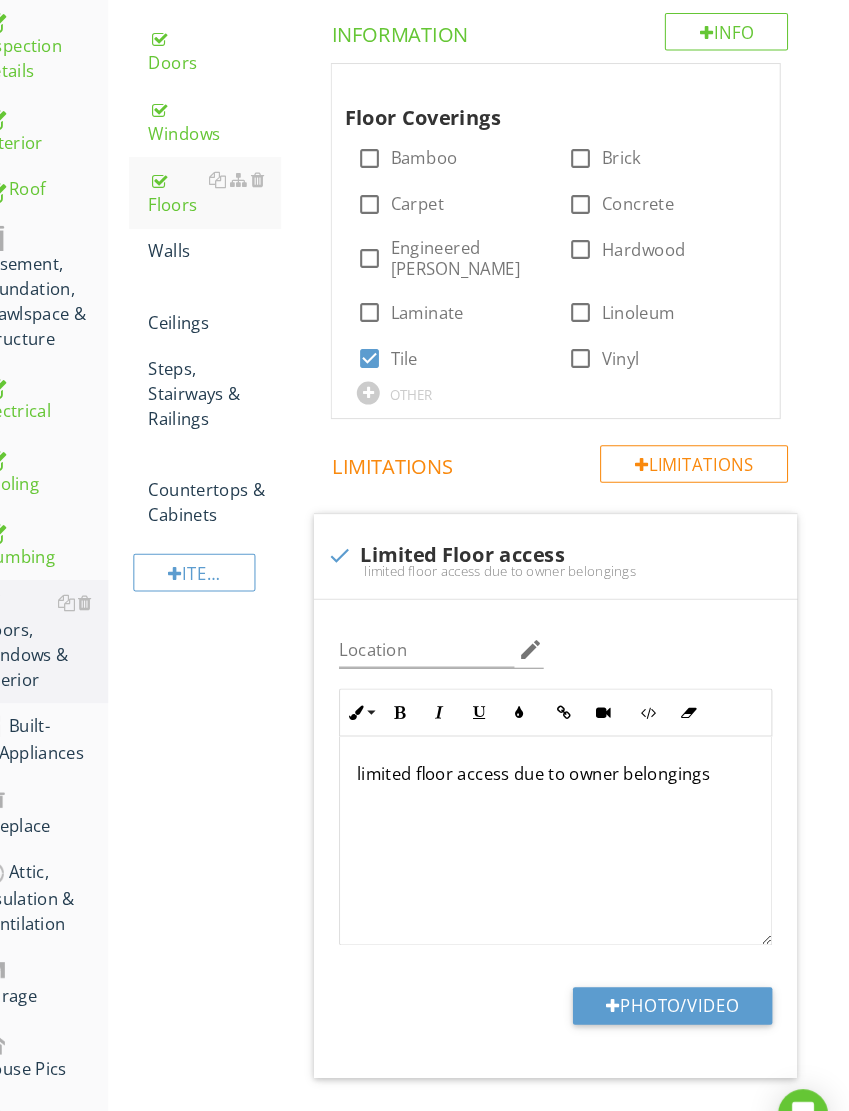 click at bounding box center (0, 0) 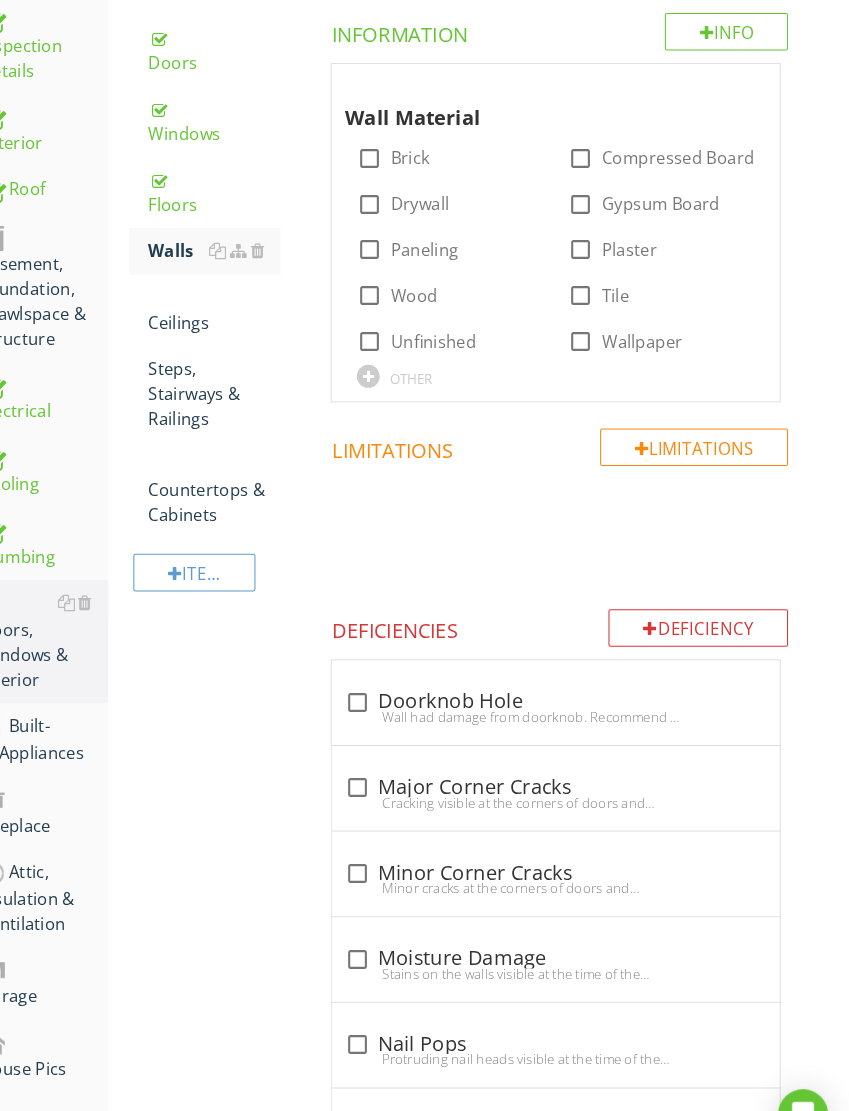 click at bounding box center (390, 195) 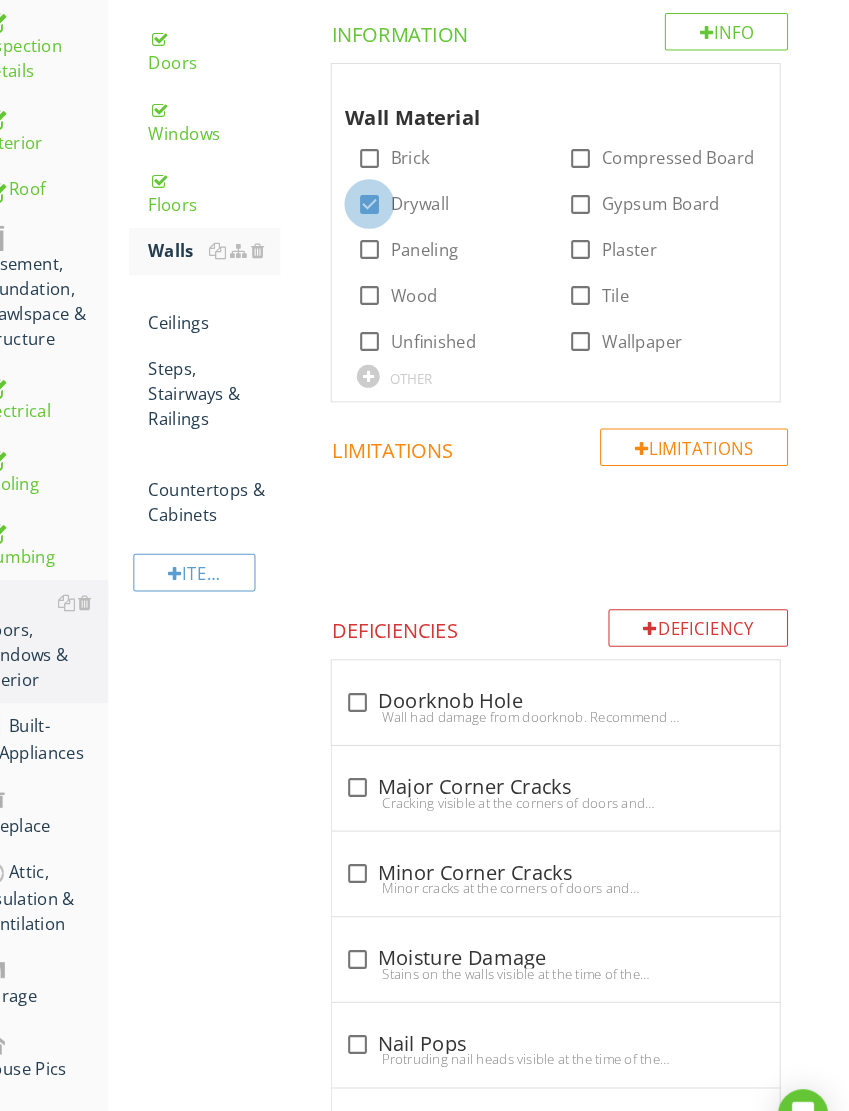 checkbox on "true" 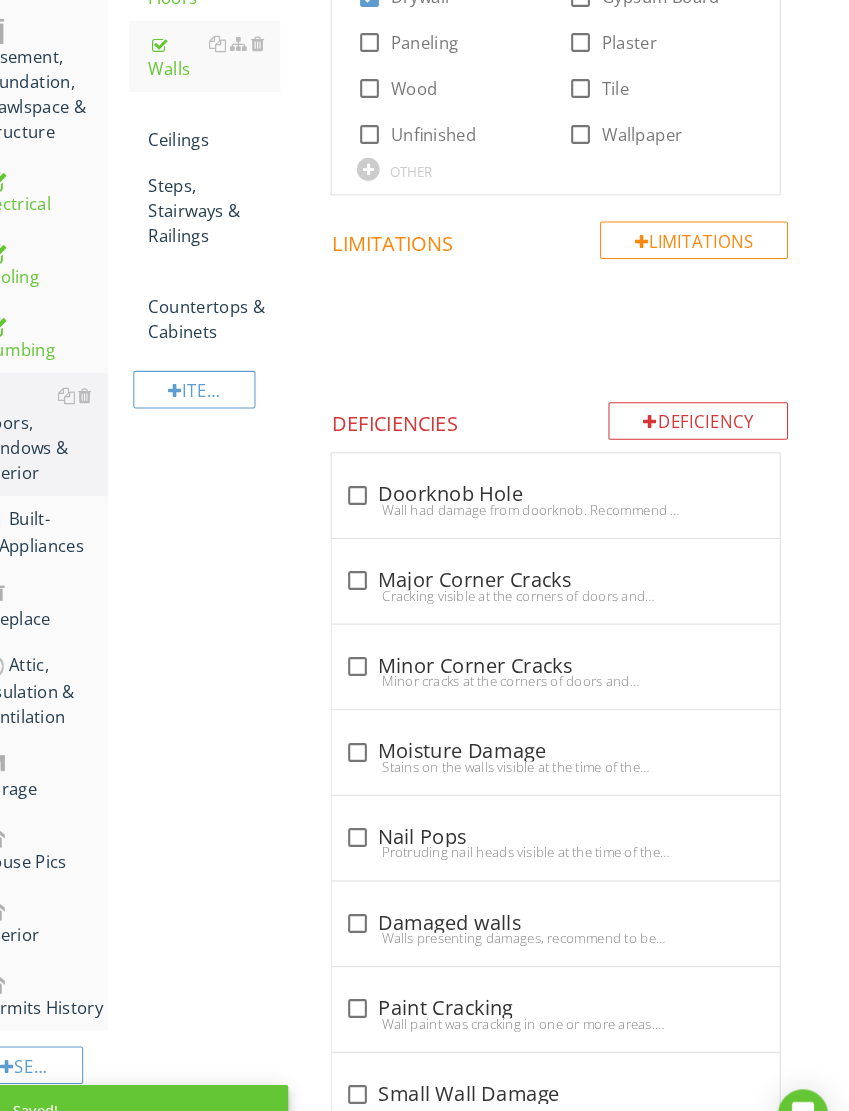 scroll, scrollTop: 722, scrollLeft: 1, axis: both 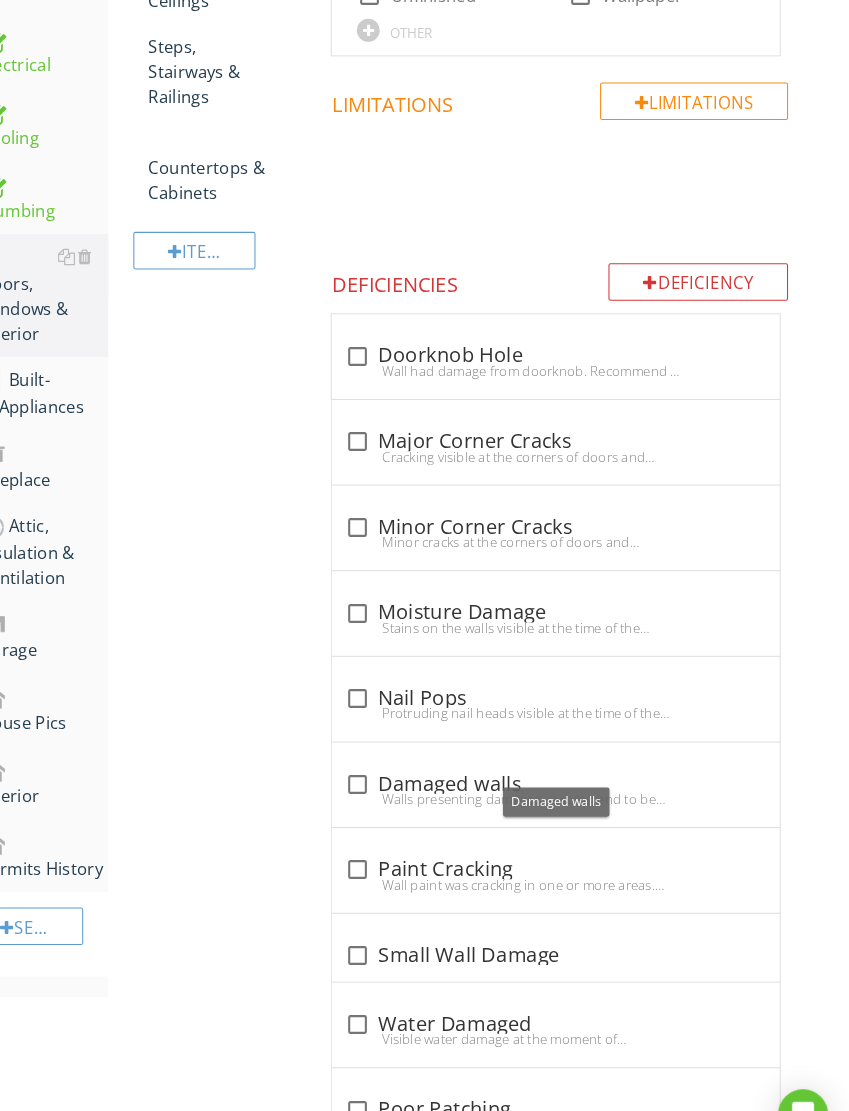 click at bounding box center (378, 751) 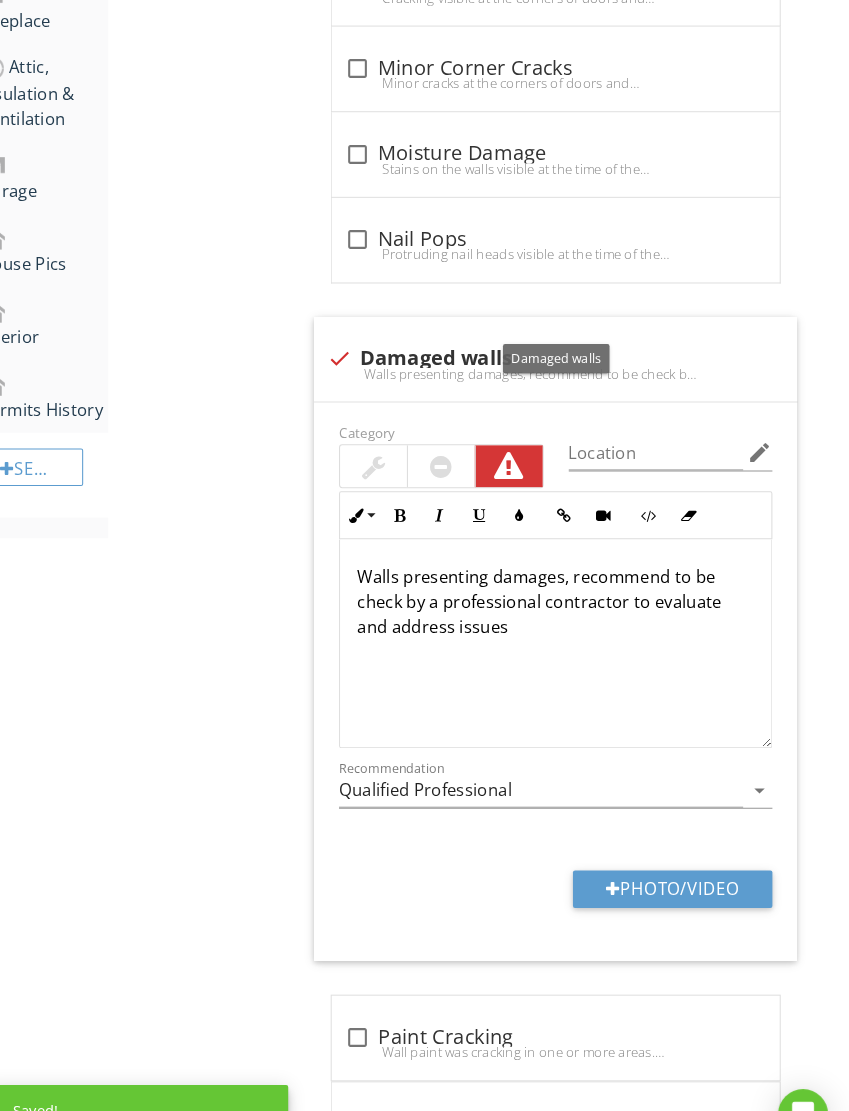 scroll, scrollTop: 1163, scrollLeft: 1, axis: both 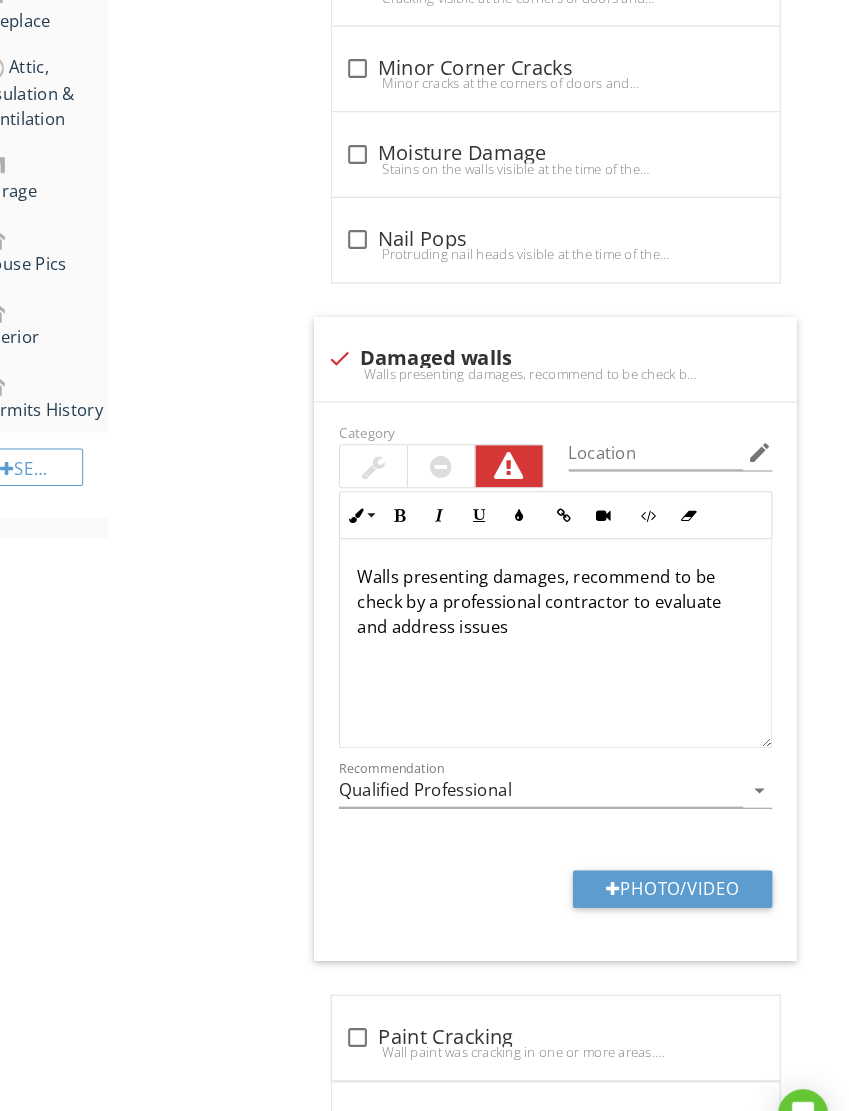 click on "Photo/Video" at bounding box center [680, 851] 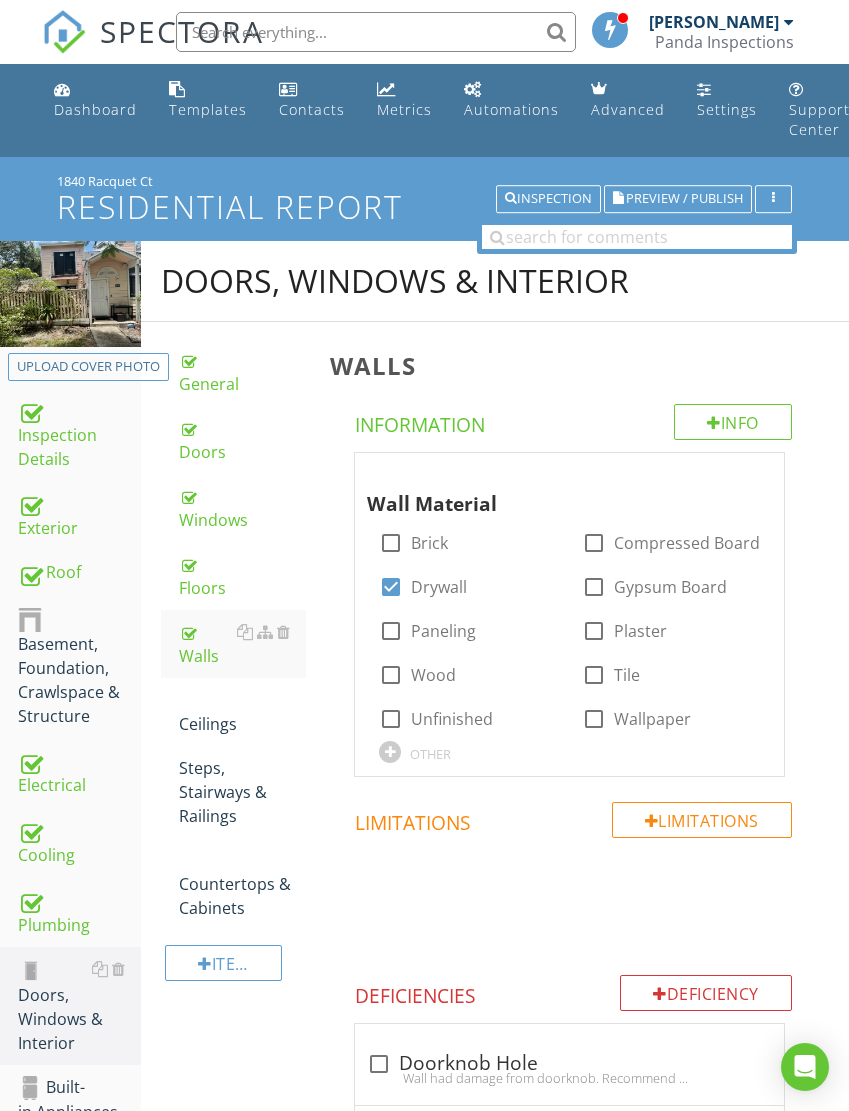 scroll, scrollTop: 228, scrollLeft: 37, axis: both 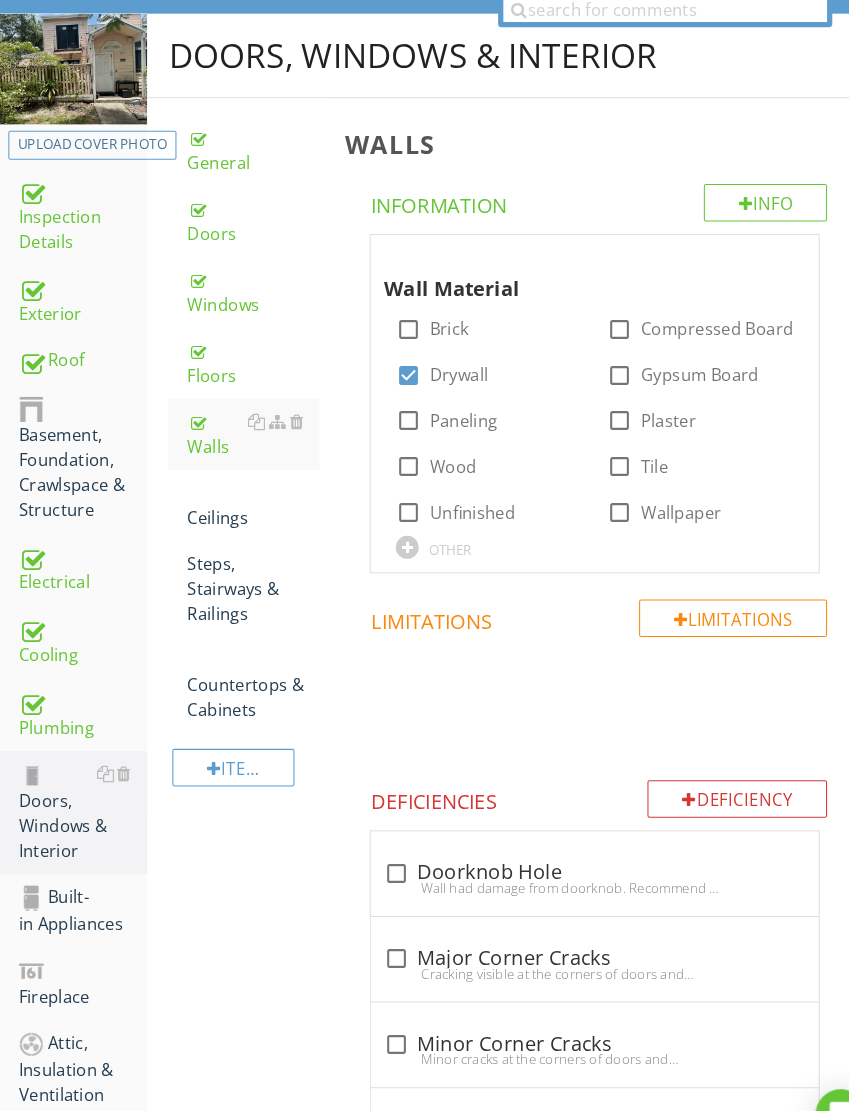 click at bounding box center (118, 390) 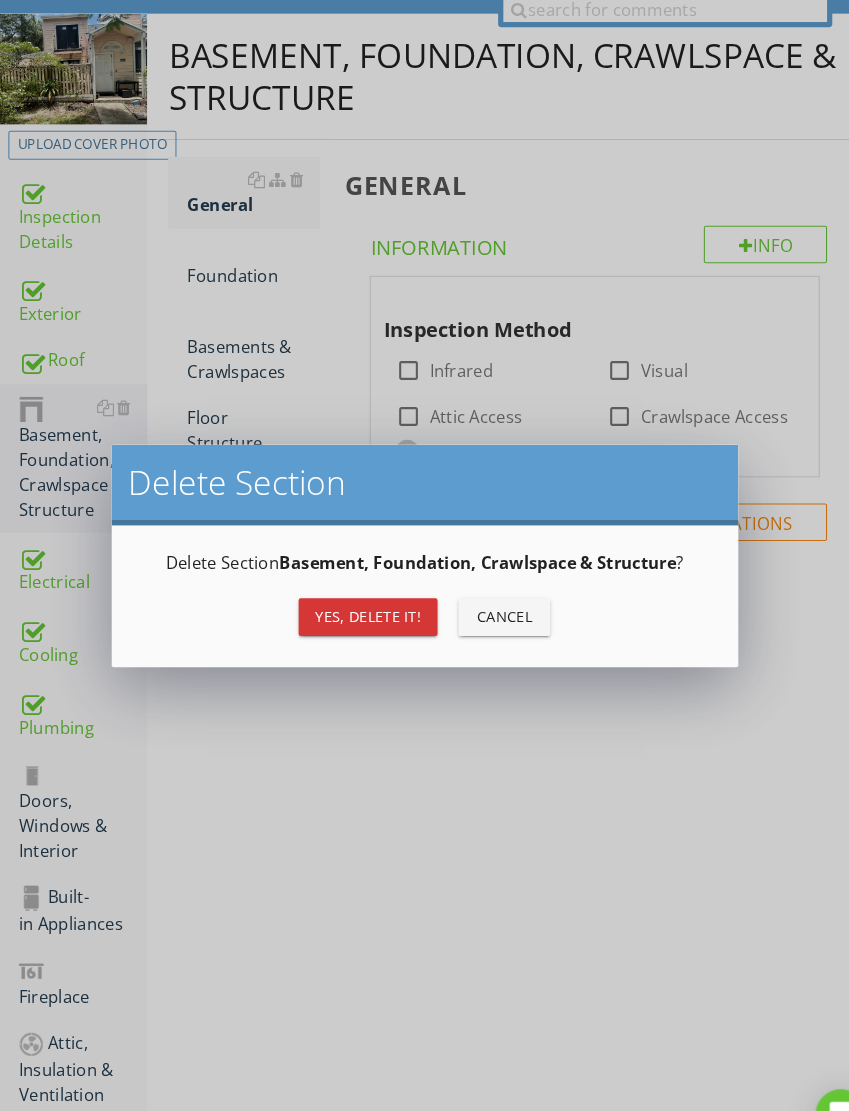 click on "Yes, Delete it!" at bounding box center (352, 591) 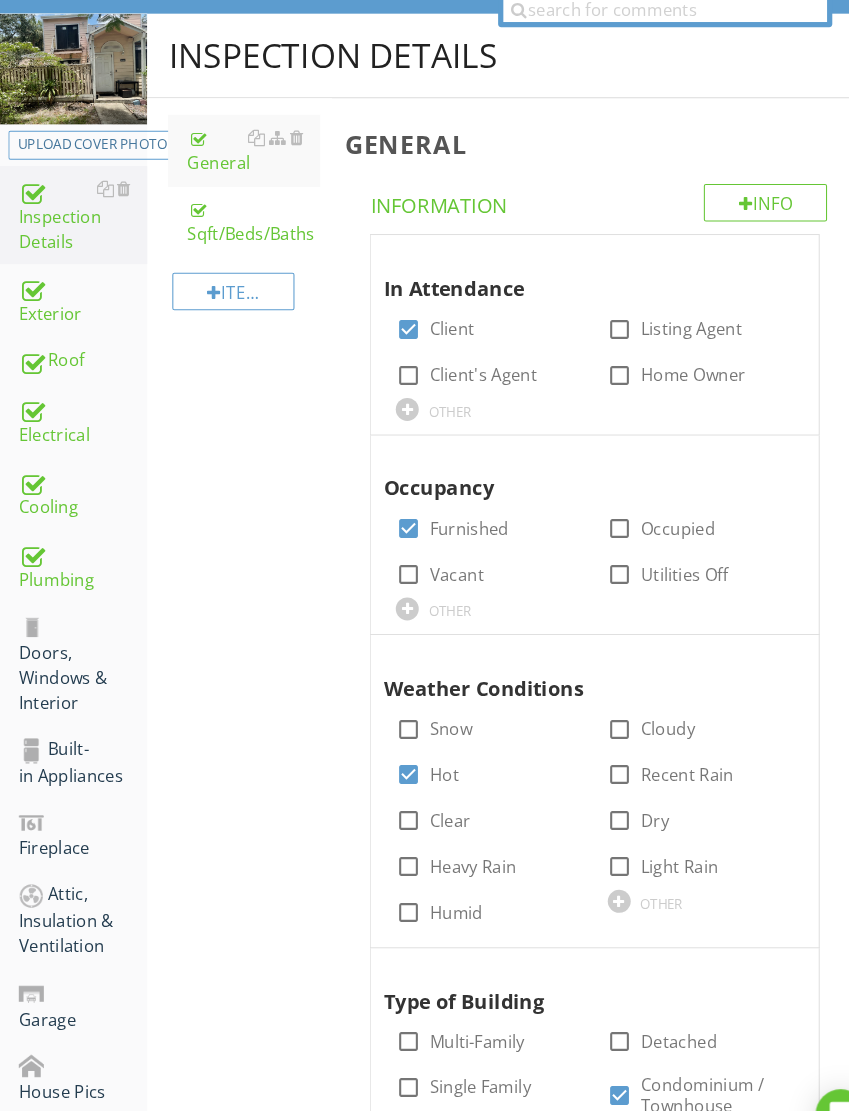 click on "Plumbing" at bounding box center [79, 542] 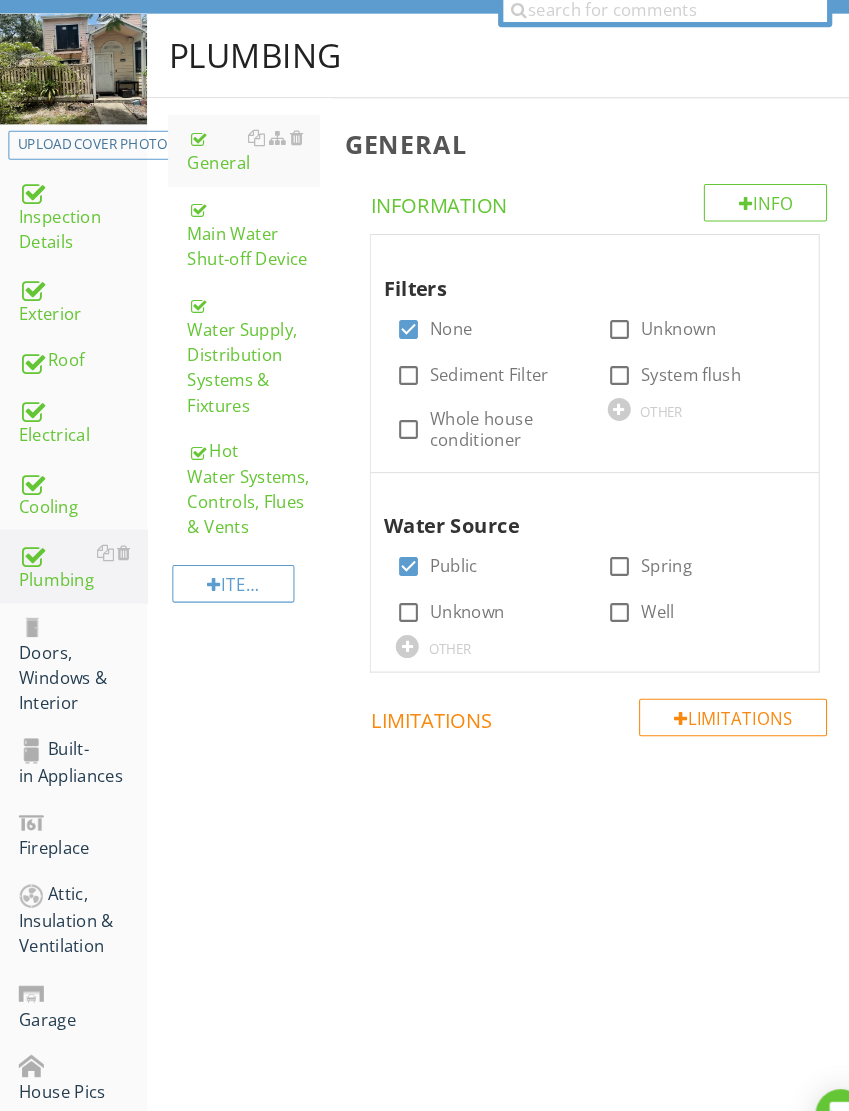 click on "Water Supply, Distribution Systems & Fixtures" at bounding box center (242, 340) 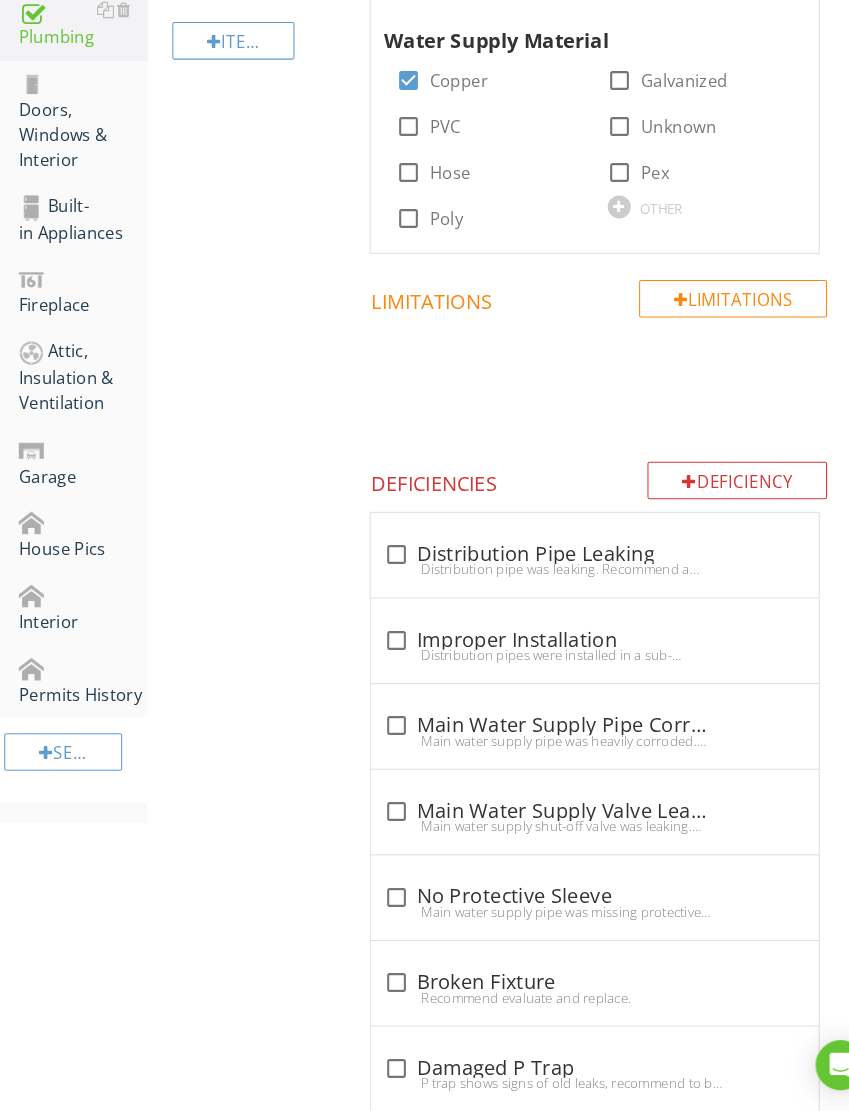 scroll, scrollTop: 782, scrollLeft: 0, axis: vertical 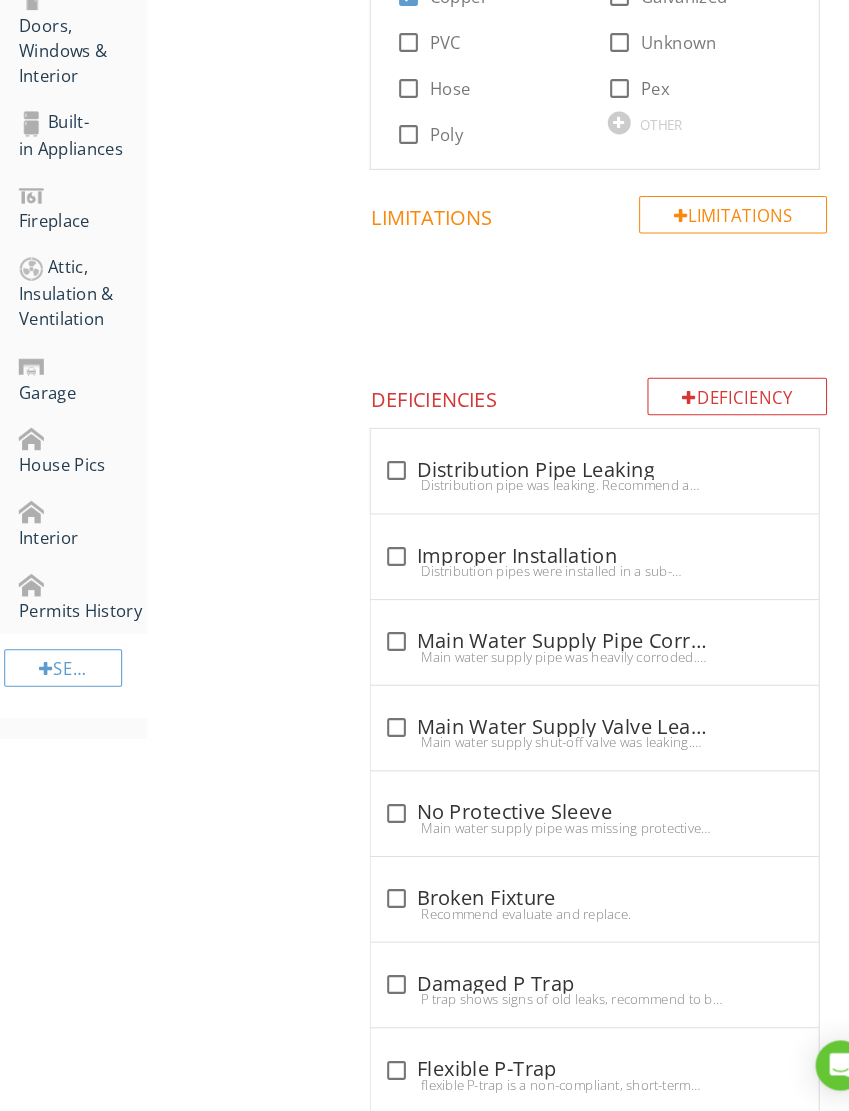 click on "Deficiency" at bounding box center (706, 426) 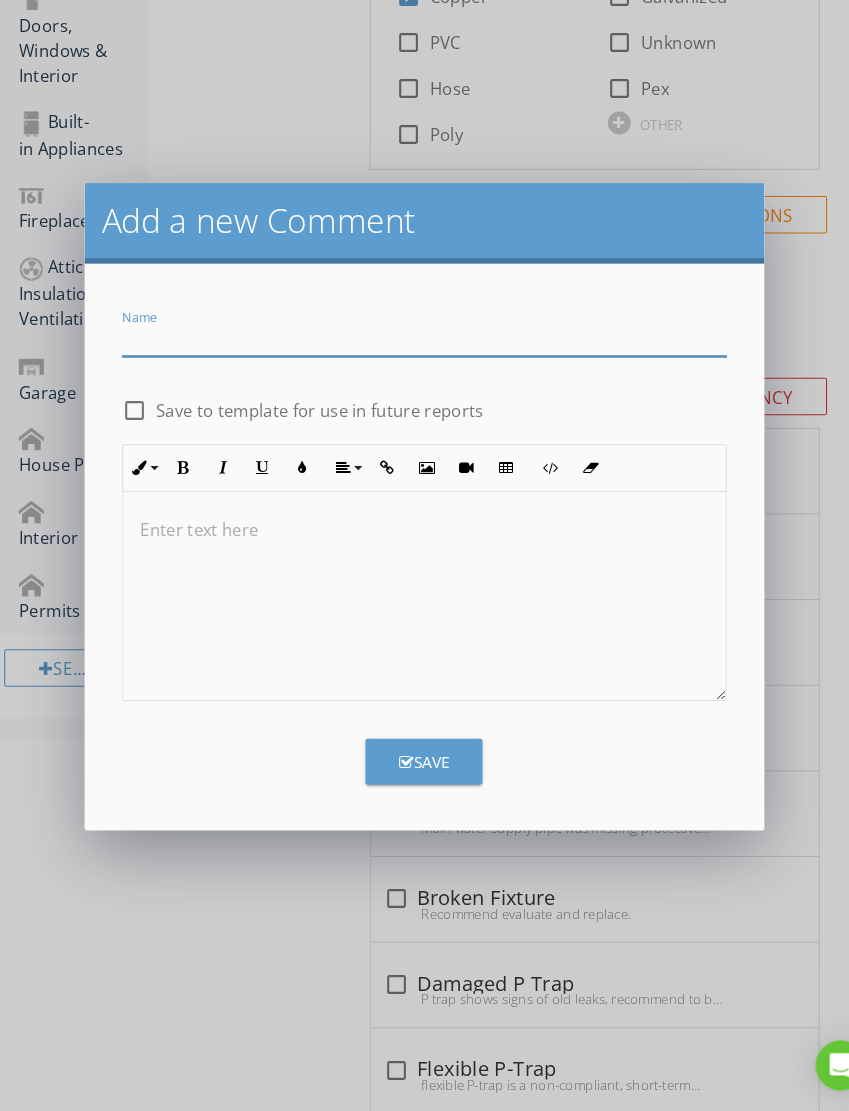 click at bounding box center [406, 371] 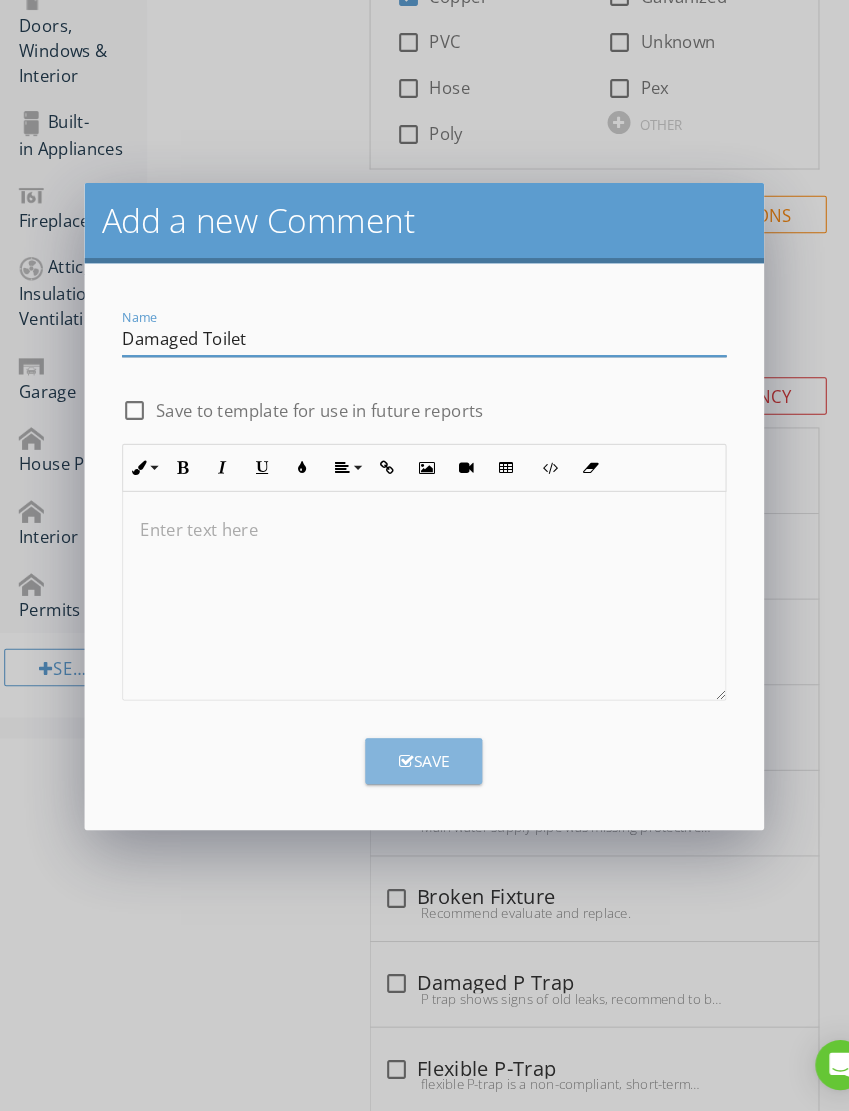 type on "Damaged Toilet" 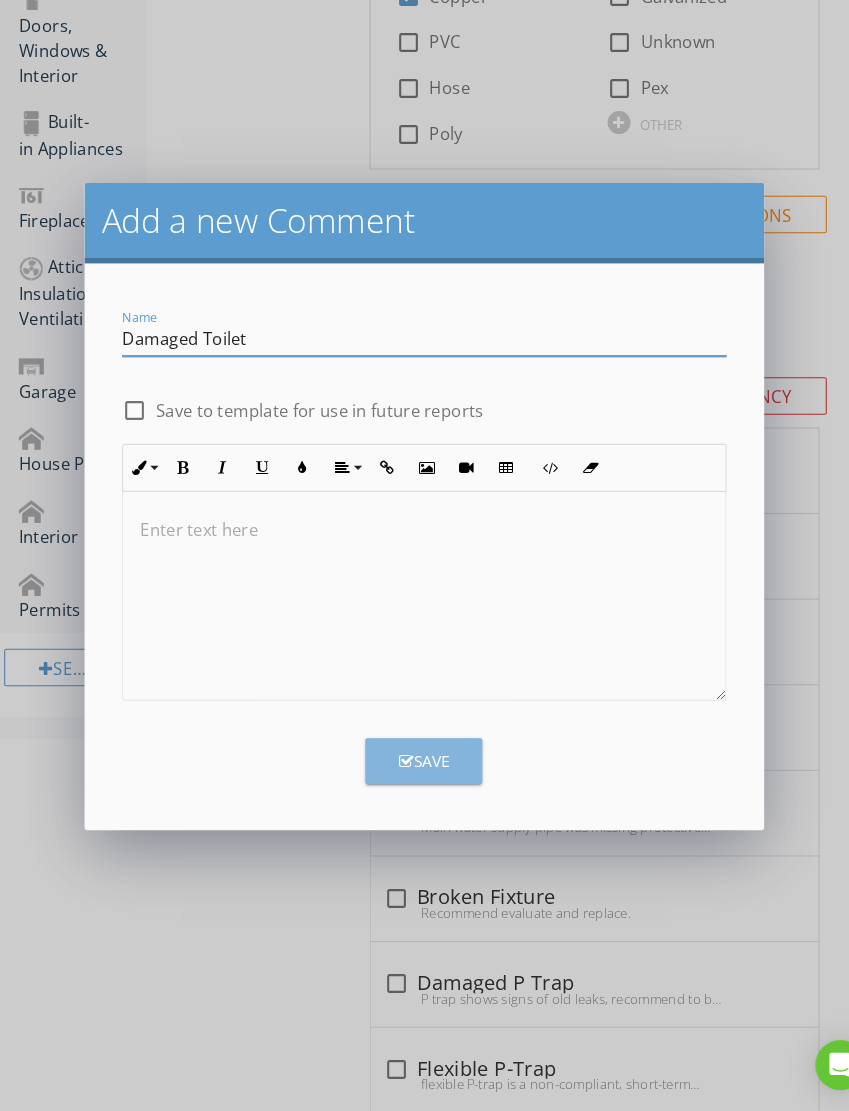 click on "Save" at bounding box center [406, 776] 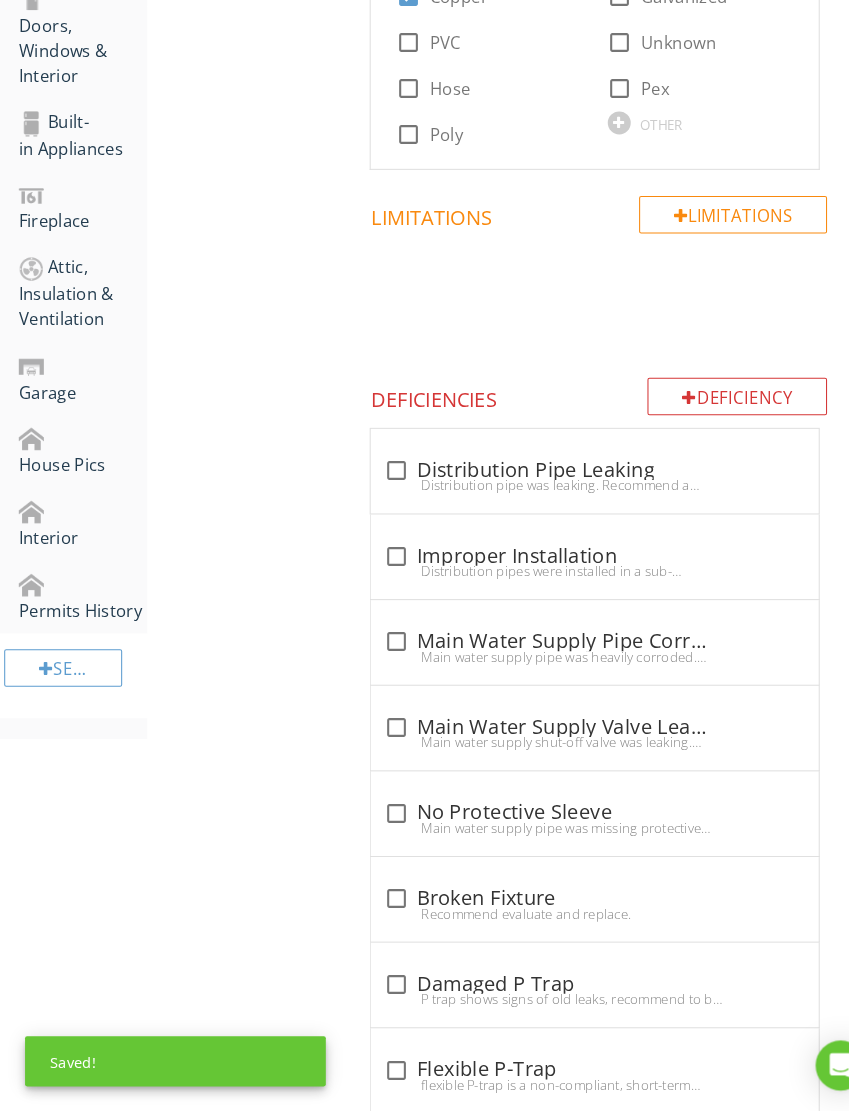 scroll, scrollTop: 1805, scrollLeft: 0, axis: vertical 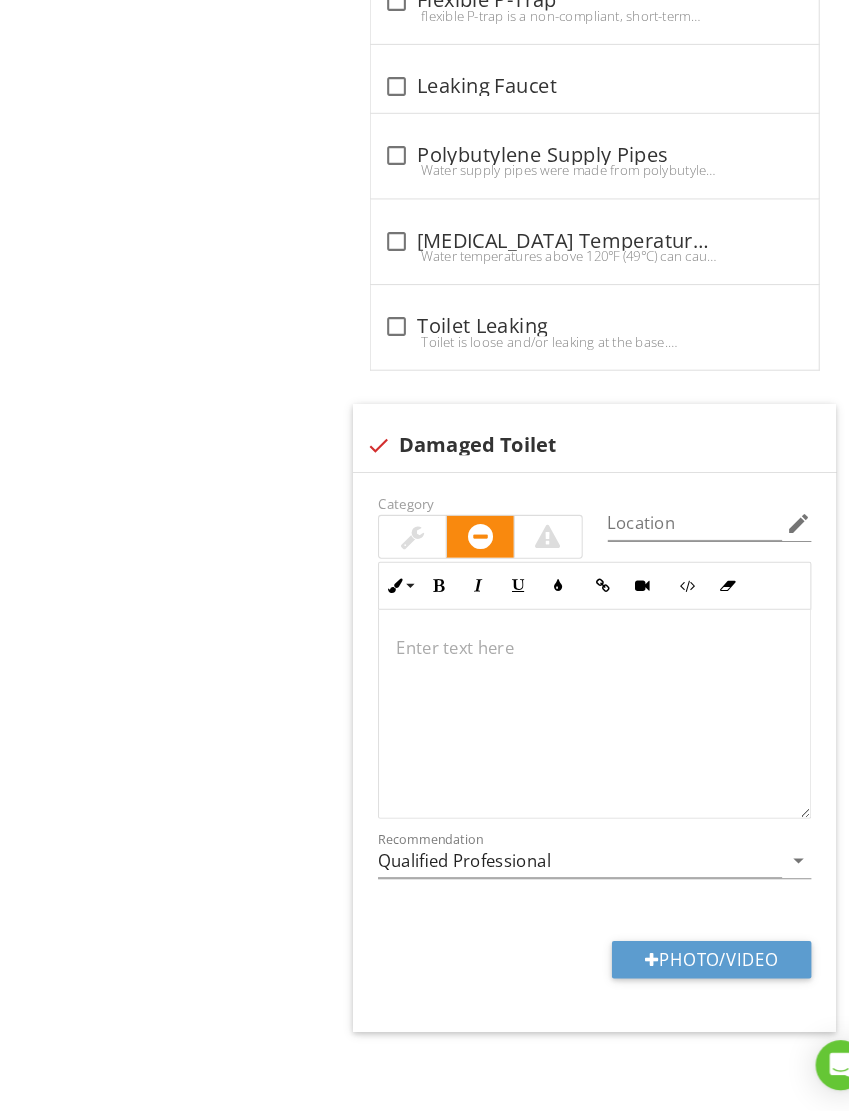 click on "Photo/Video" at bounding box center (681, 966) 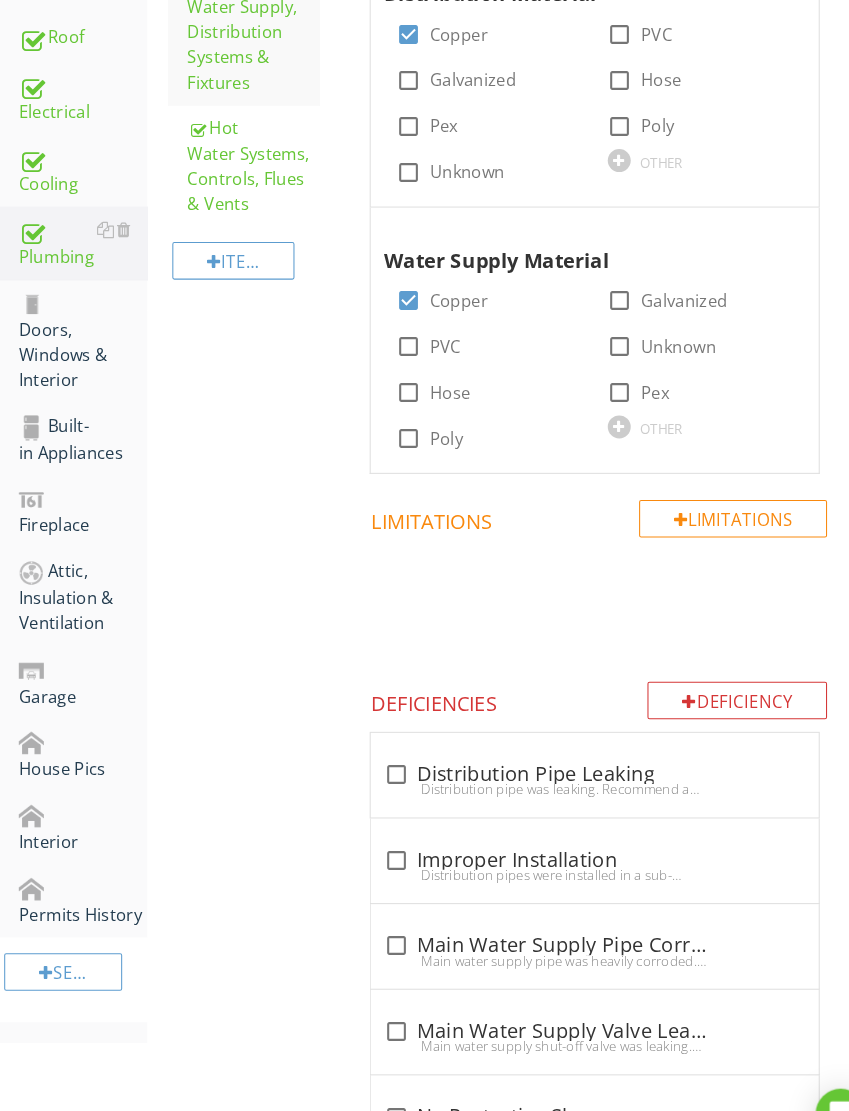 scroll, scrollTop: 500, scrollLeft: 0, axis: vertical 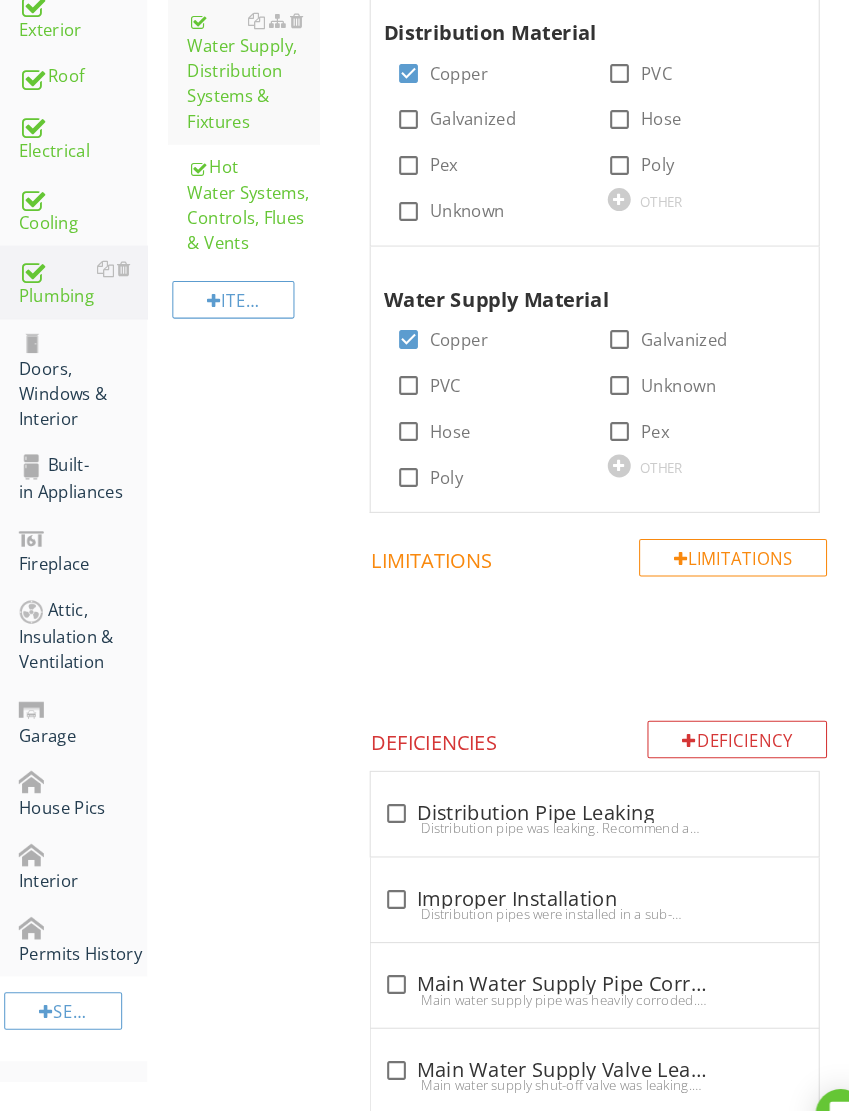 click on "Doors, Windows & Interior" at bounding box center (79, 364) 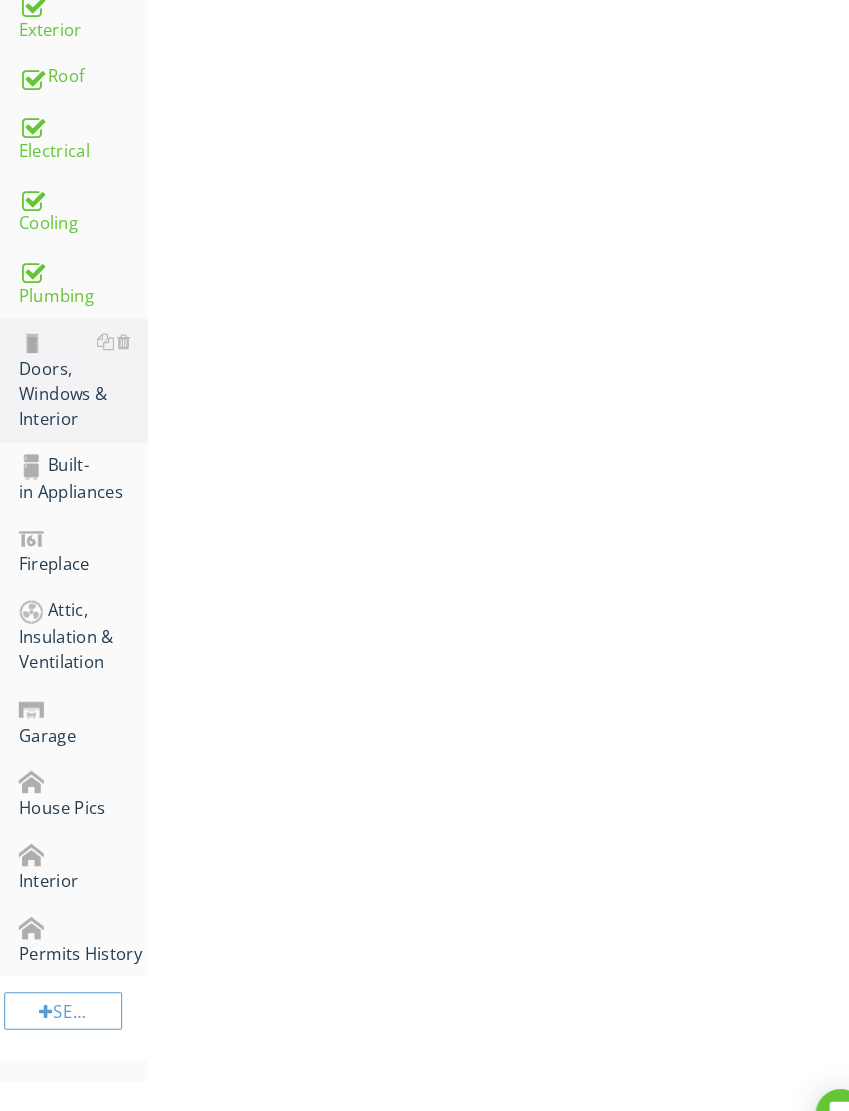 scroll, scrollTop: 400, scrollLeft: 0, axis: vertical 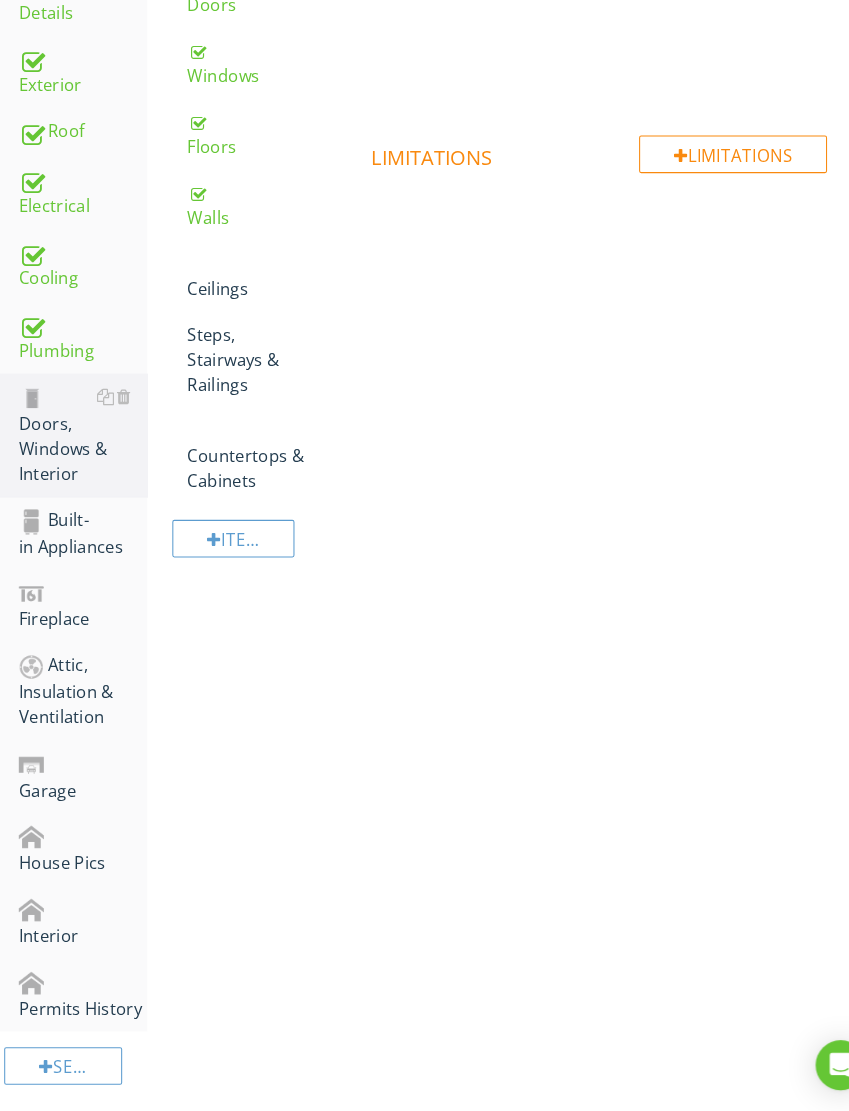 click at bounding box center (187, 233) 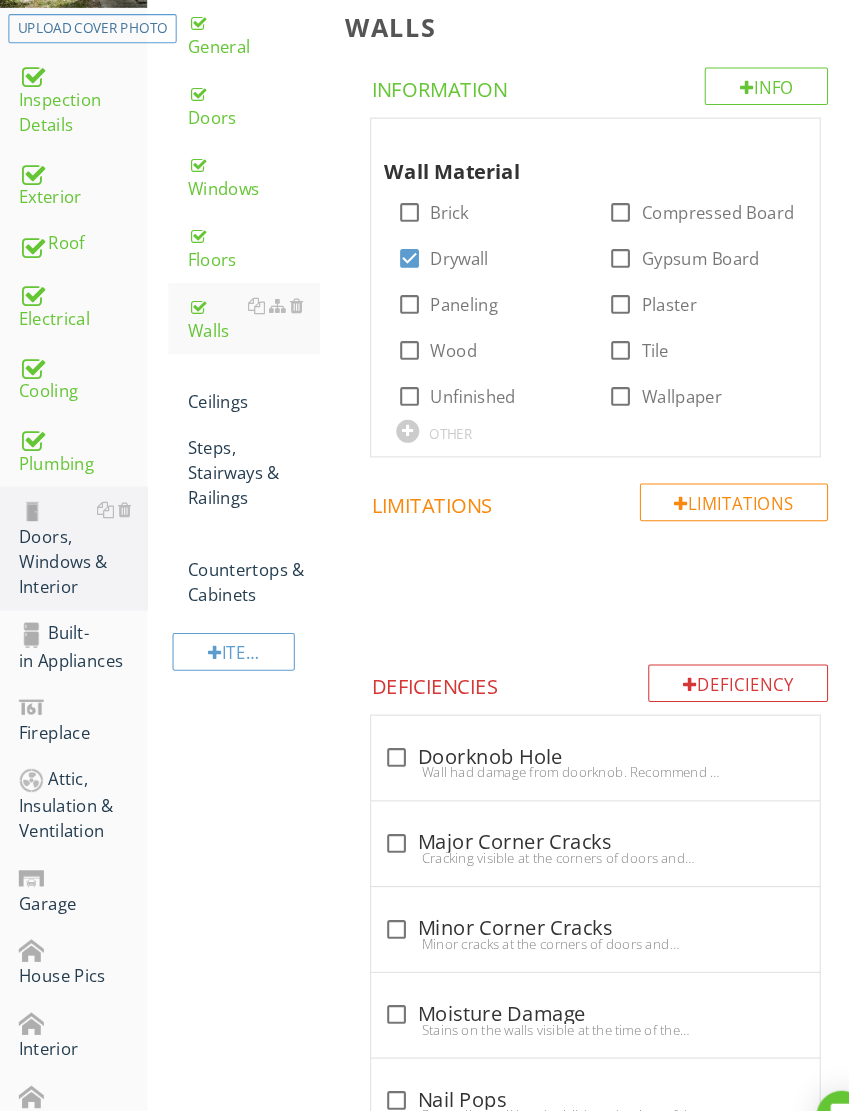 scroll, scrollTop: 314, scrollLeft: 0, axis: vertical 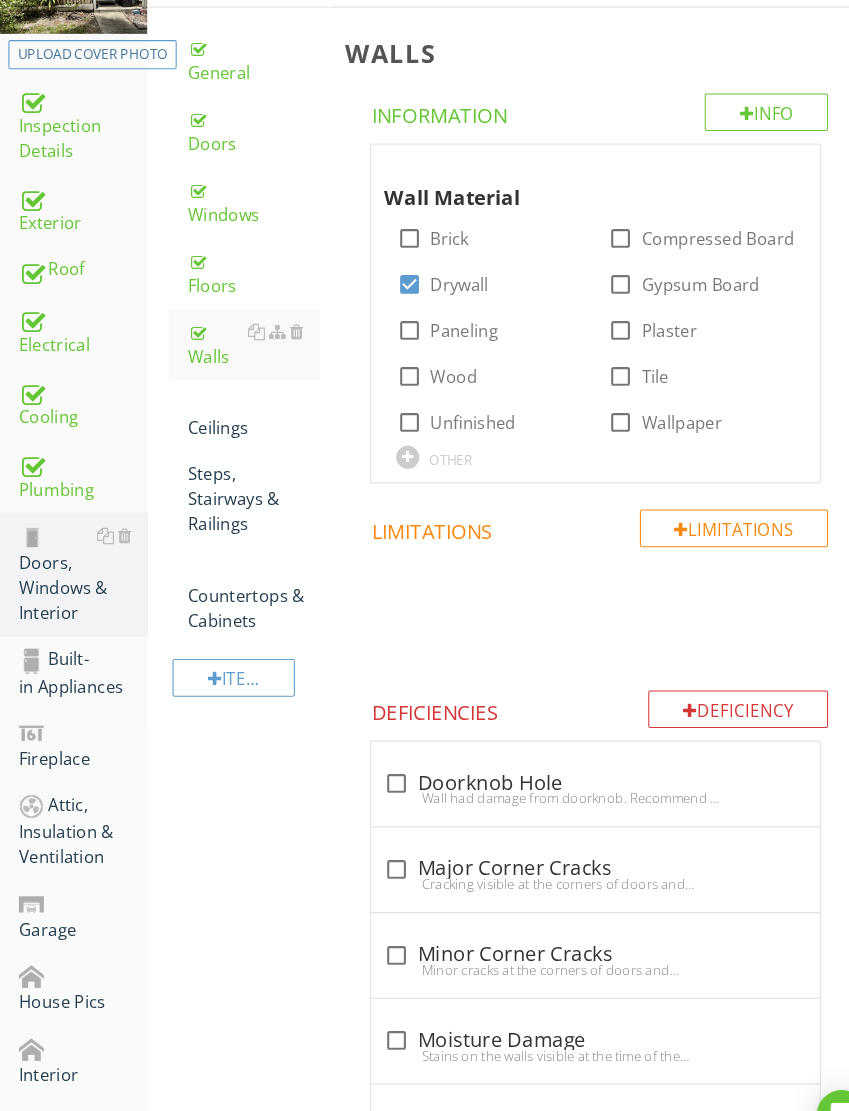 click on "Ceilings" at bounding box center [242, 398] 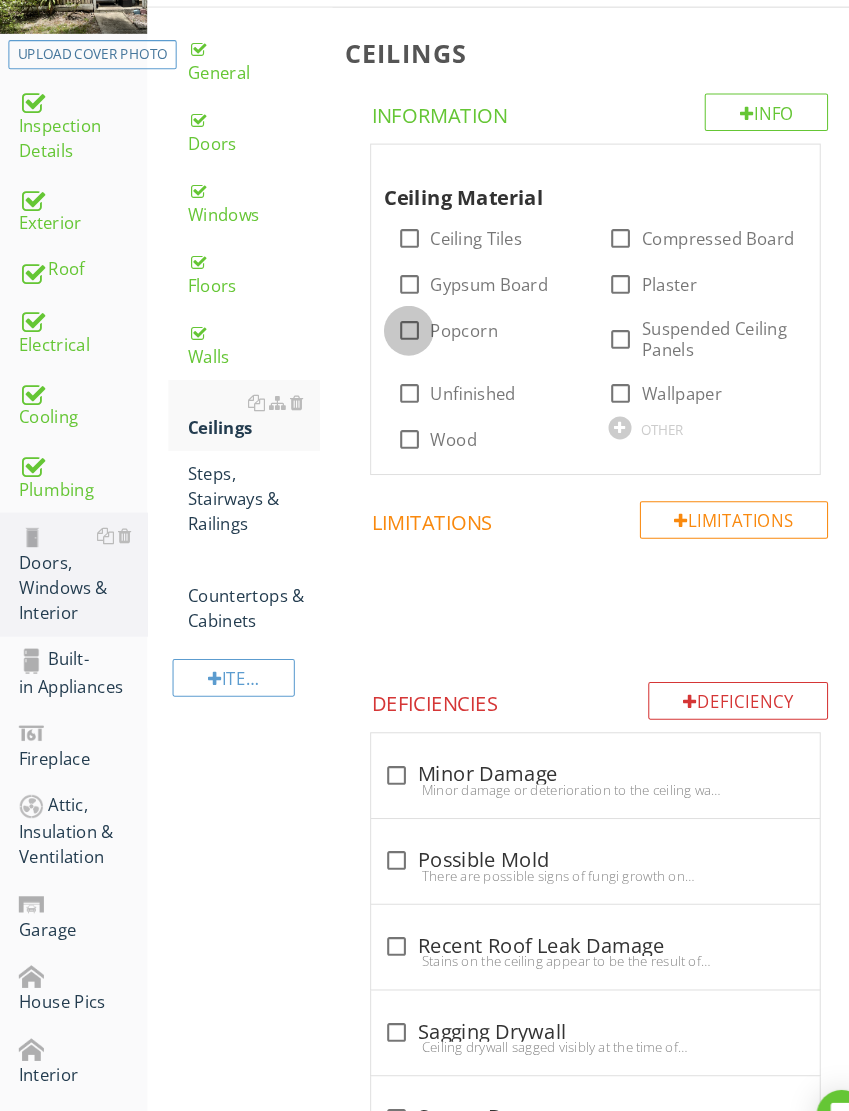 click at bounding box center [391, 317] 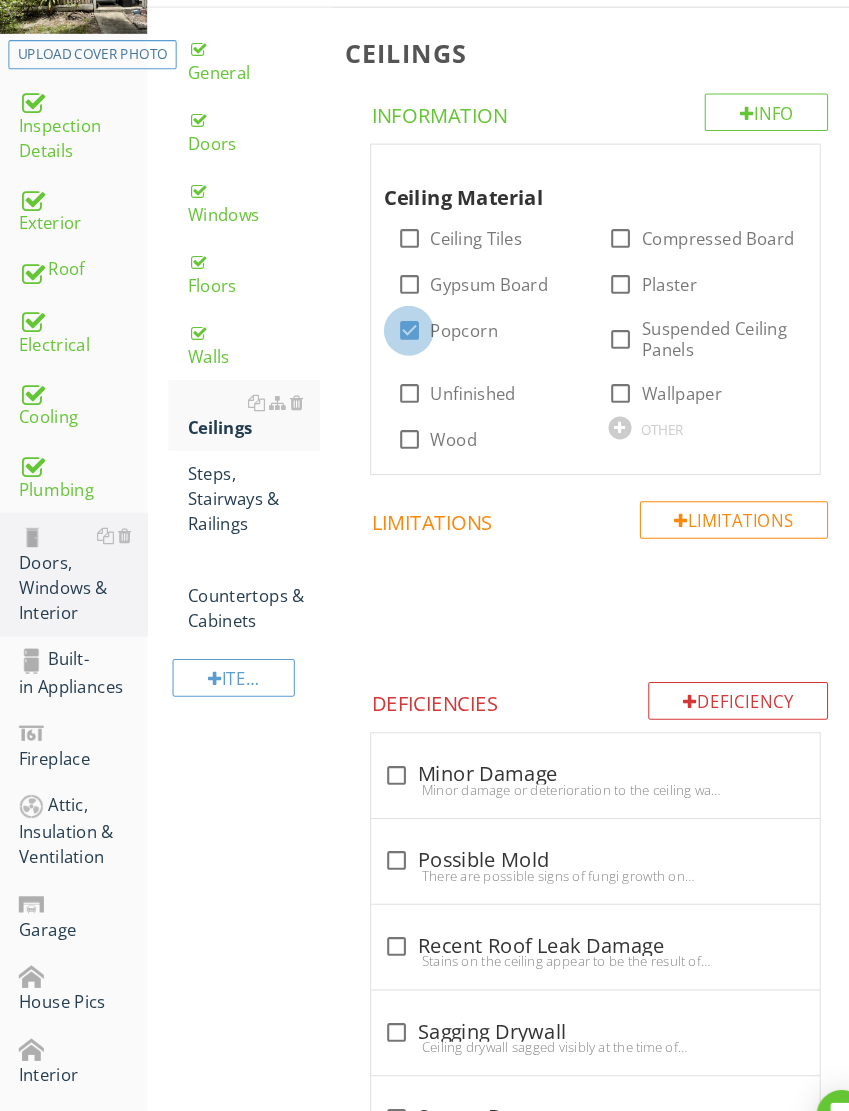 checkbox on "true" 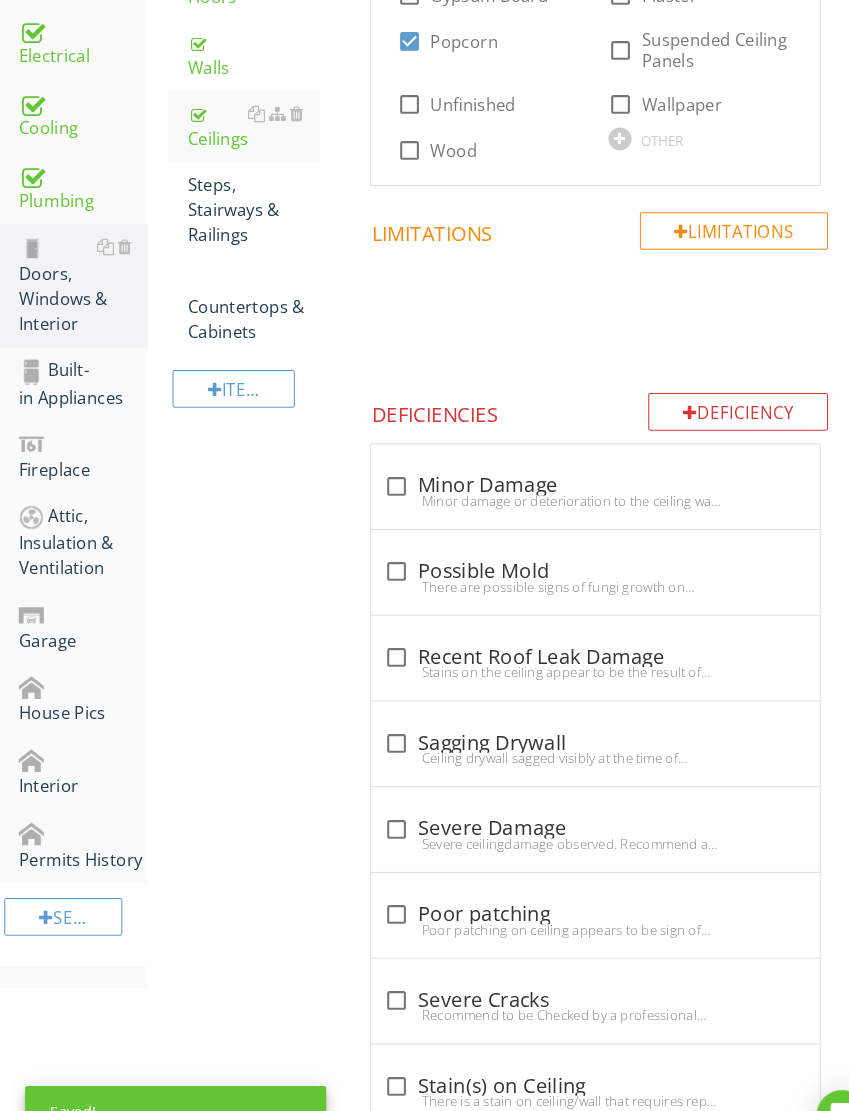 scroll, scrollTop: 591, scrollLeft: 0, axis: vertical 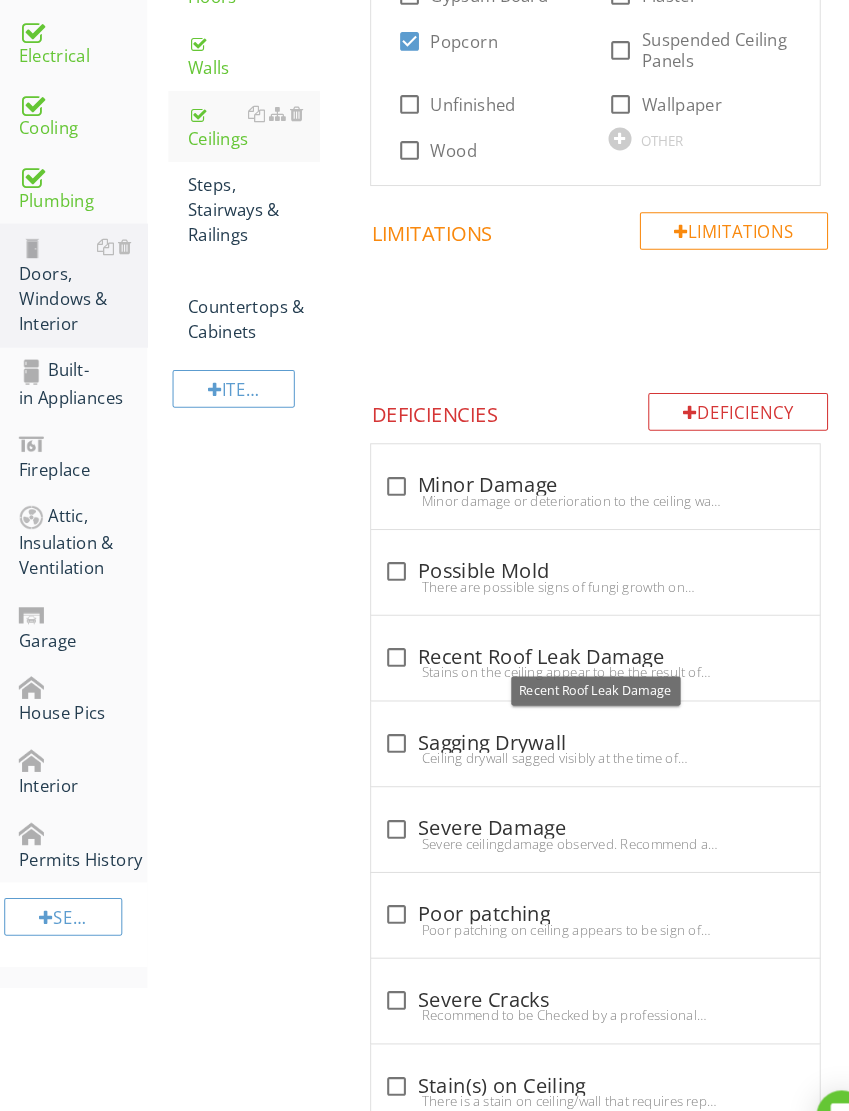 click at bounding box center [379, 629] 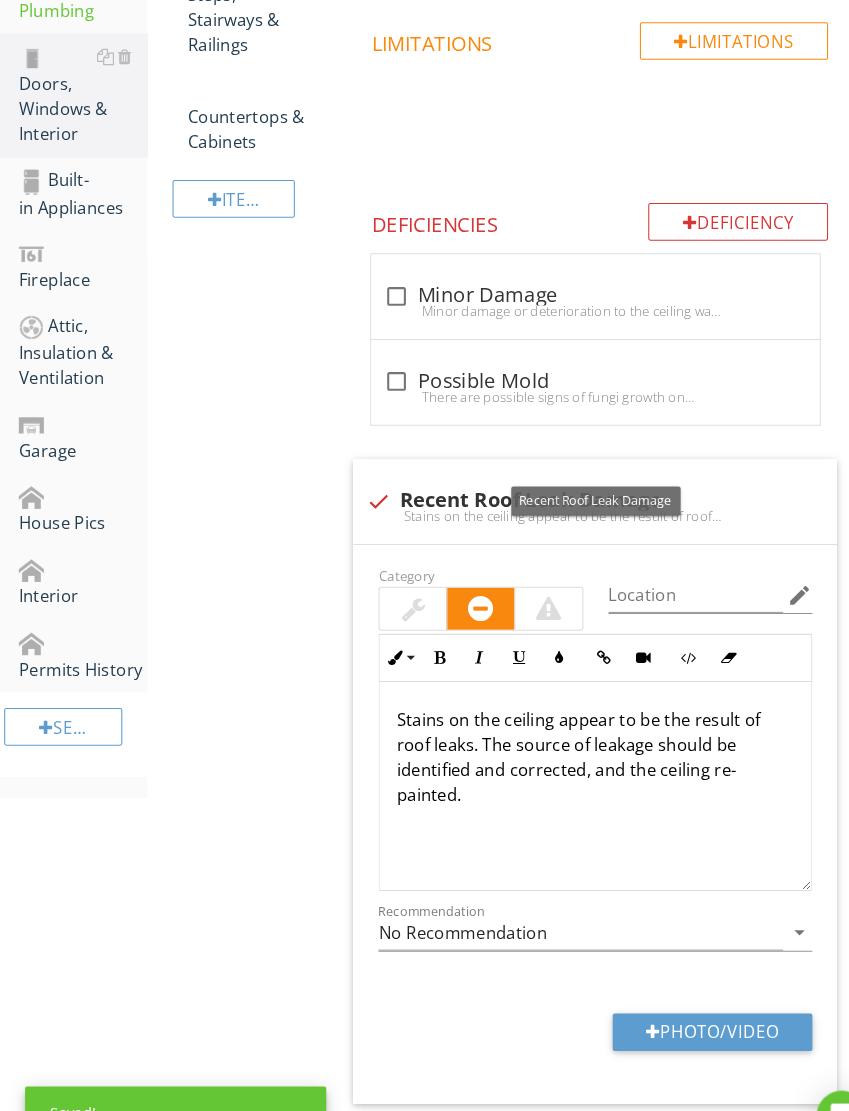 scroll, scrollTop: 773, scrollLeft: 0, axis: vertical 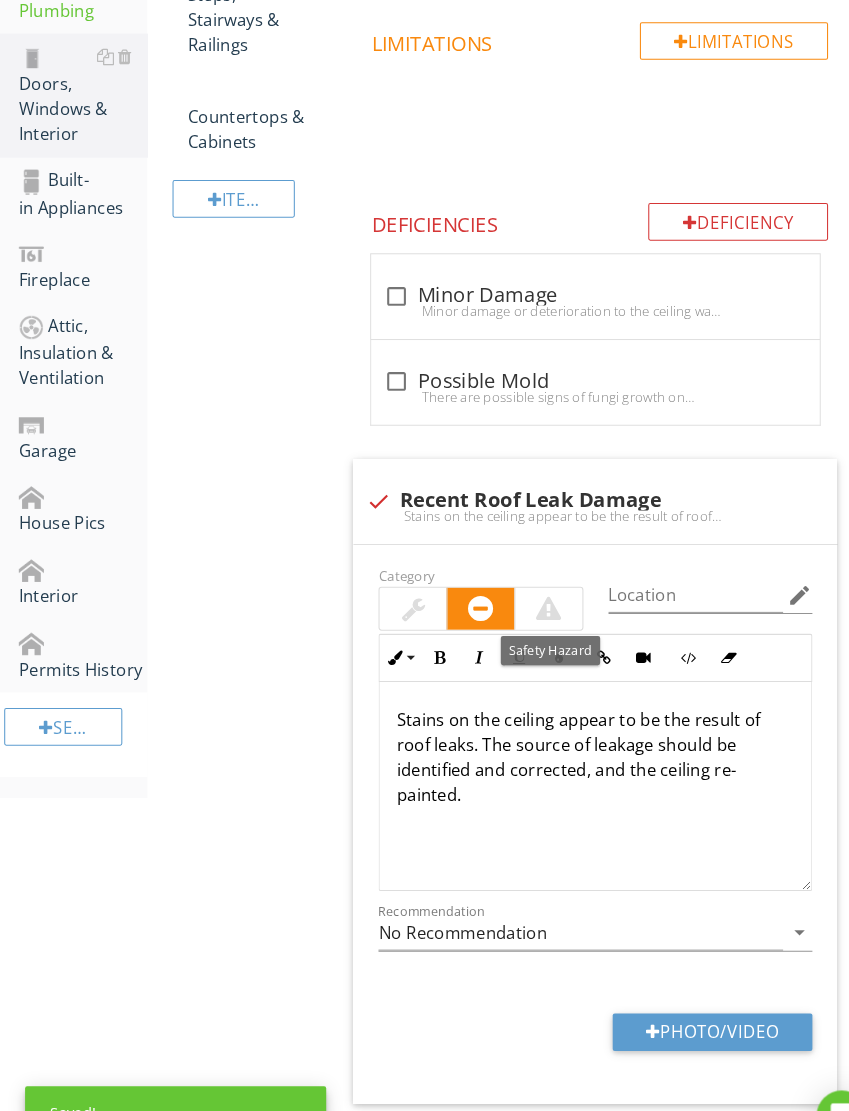 click at bounding box center [525, 582] 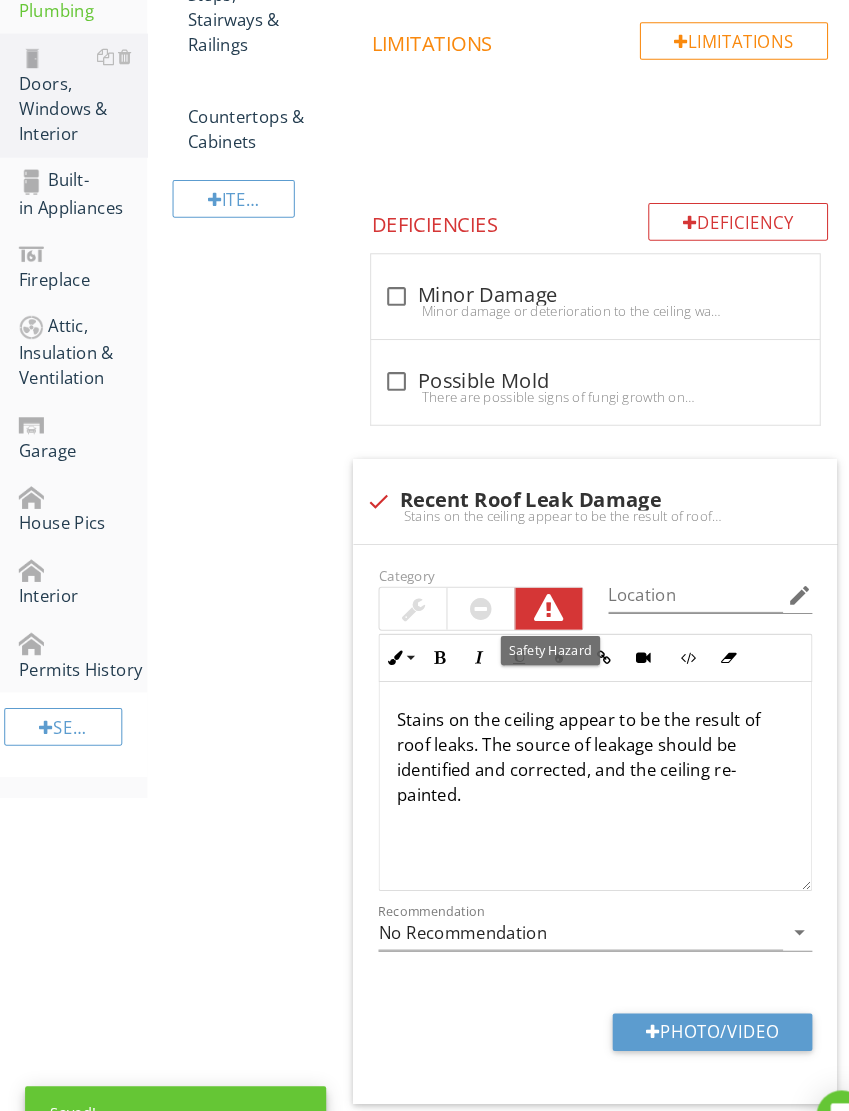 click on "Photo/Video" at bounding box center [681, 987] 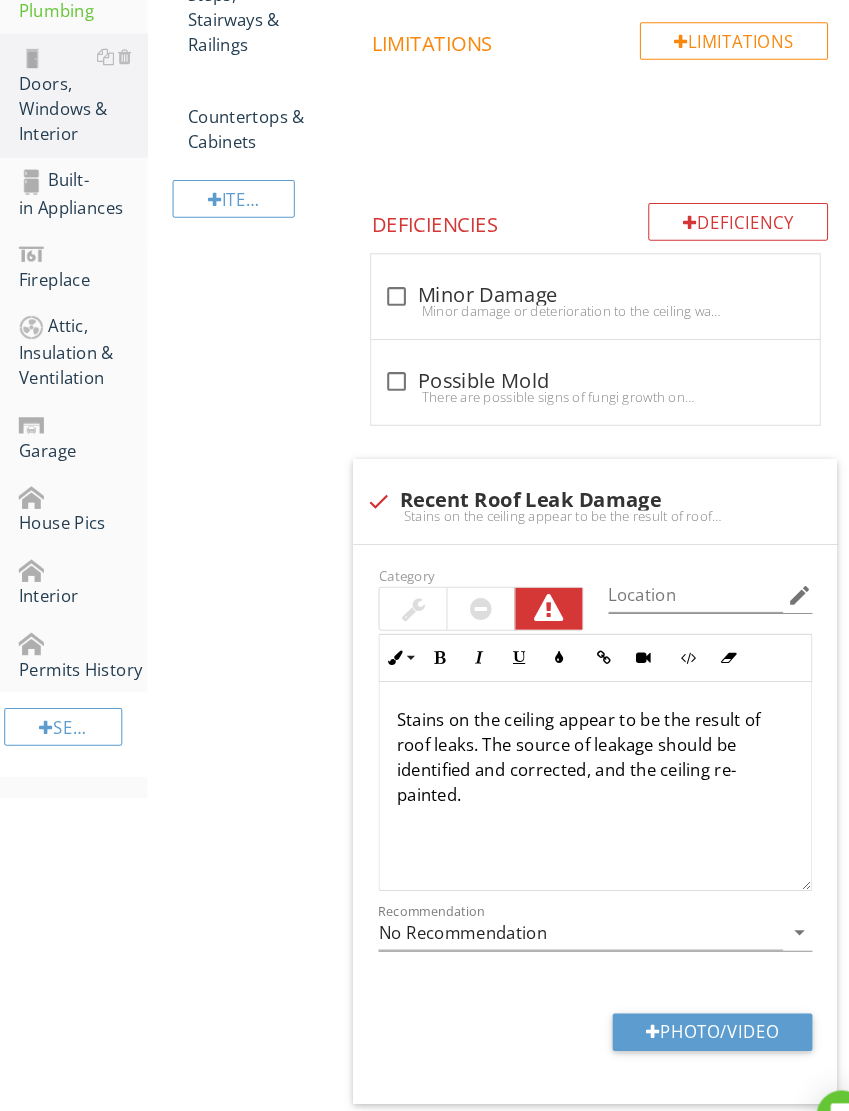 type on "C:\fakepath\IMG_2345.jpeg" 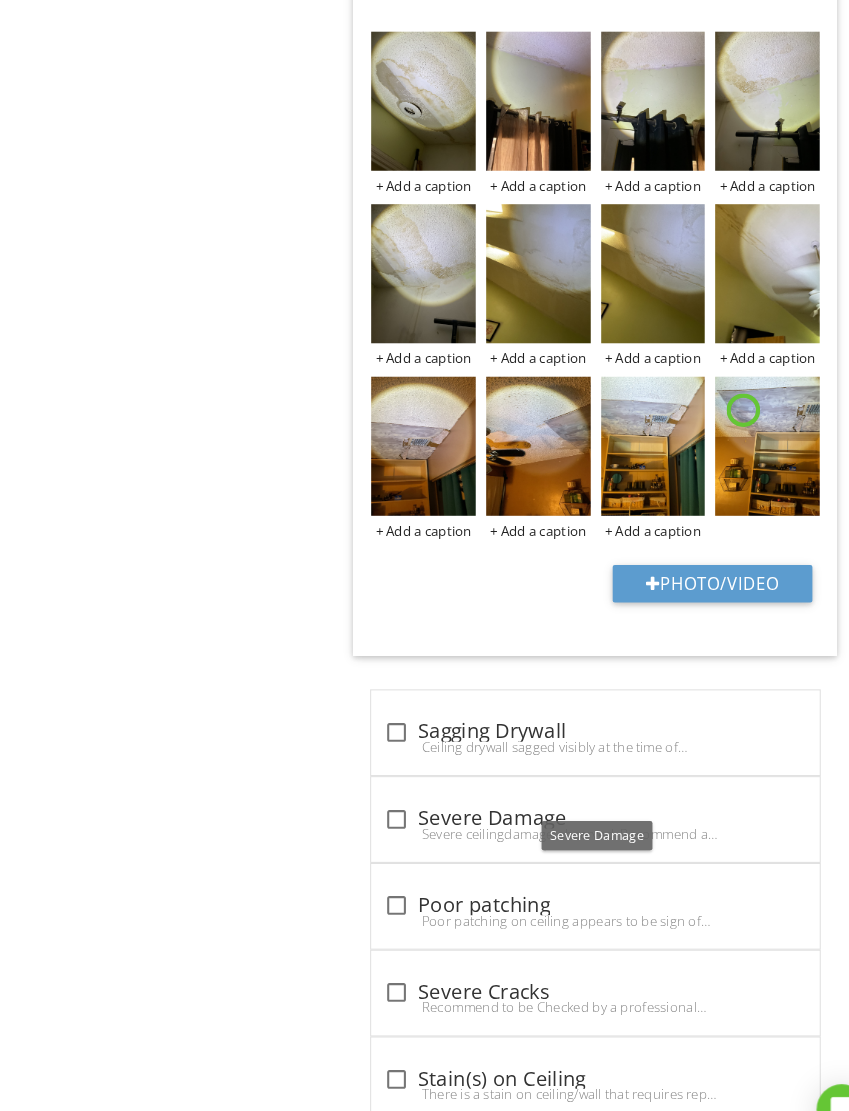 scroll, scrollTop: 1690, scrollLeft: 0, axis: vertical 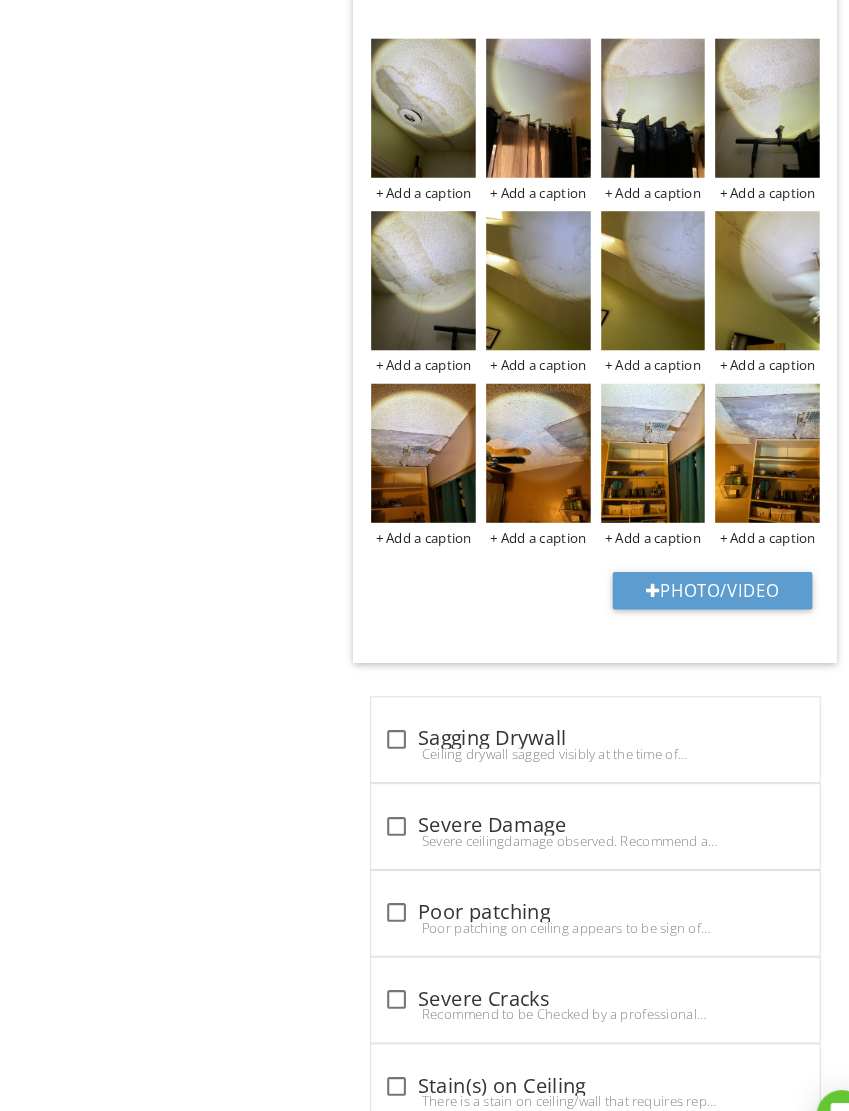 click on "Poor patching on ceiling appears to be sign of old repairs, recommend fix and repaint" at bounding box center [569, 887] 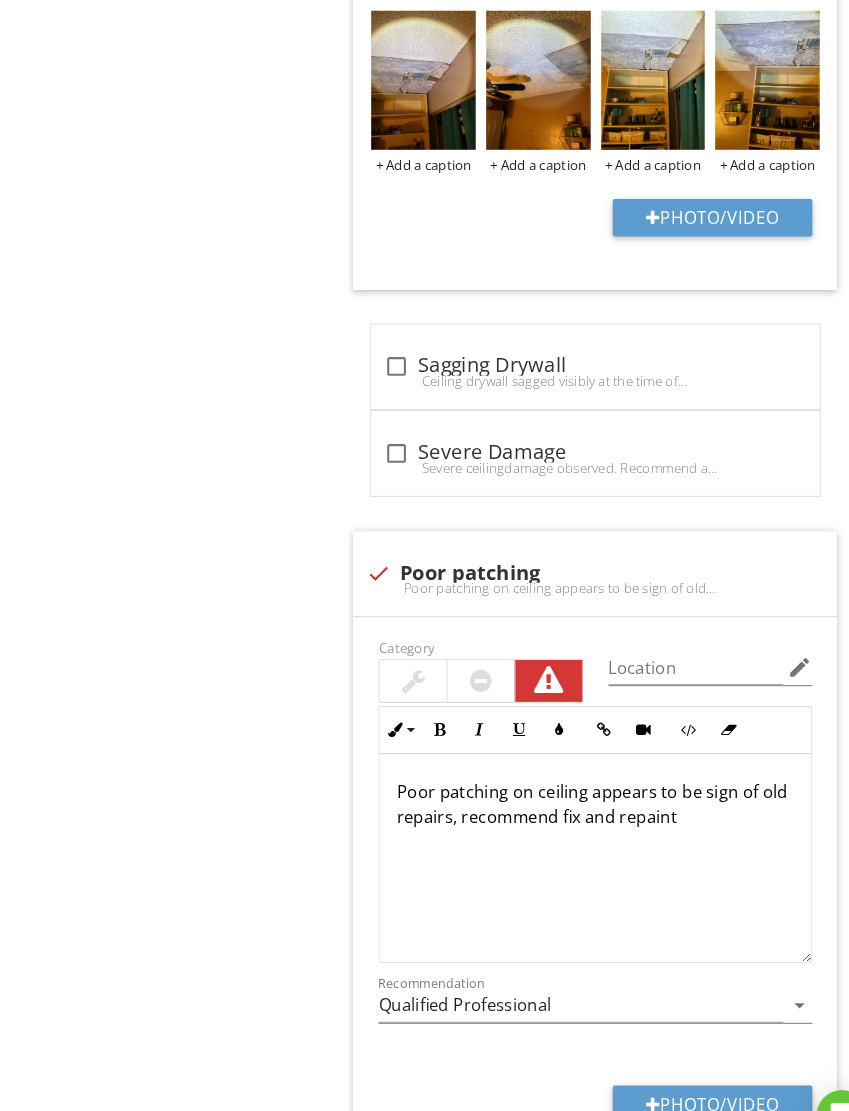 scroll, scrollTop: 2046, scrollLeft: 0, axis: vertical 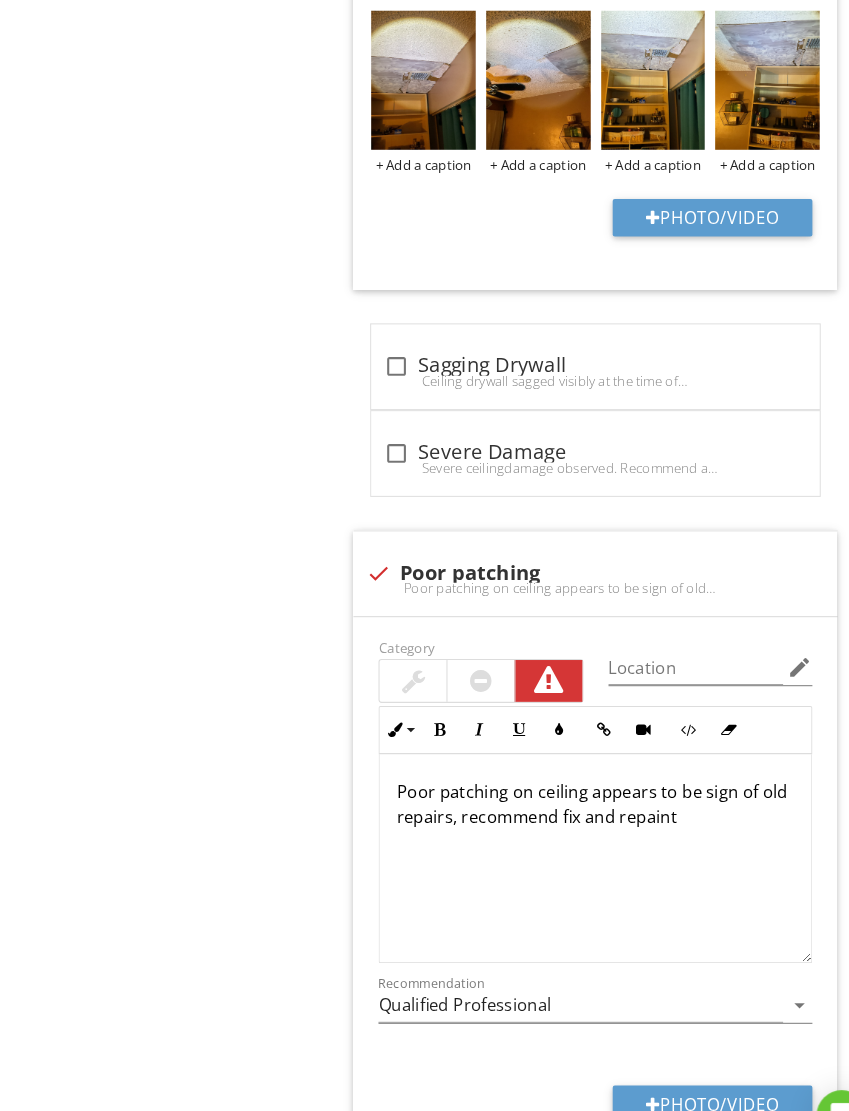 click on "Photo/Video" at bounding box center (681, 1057) 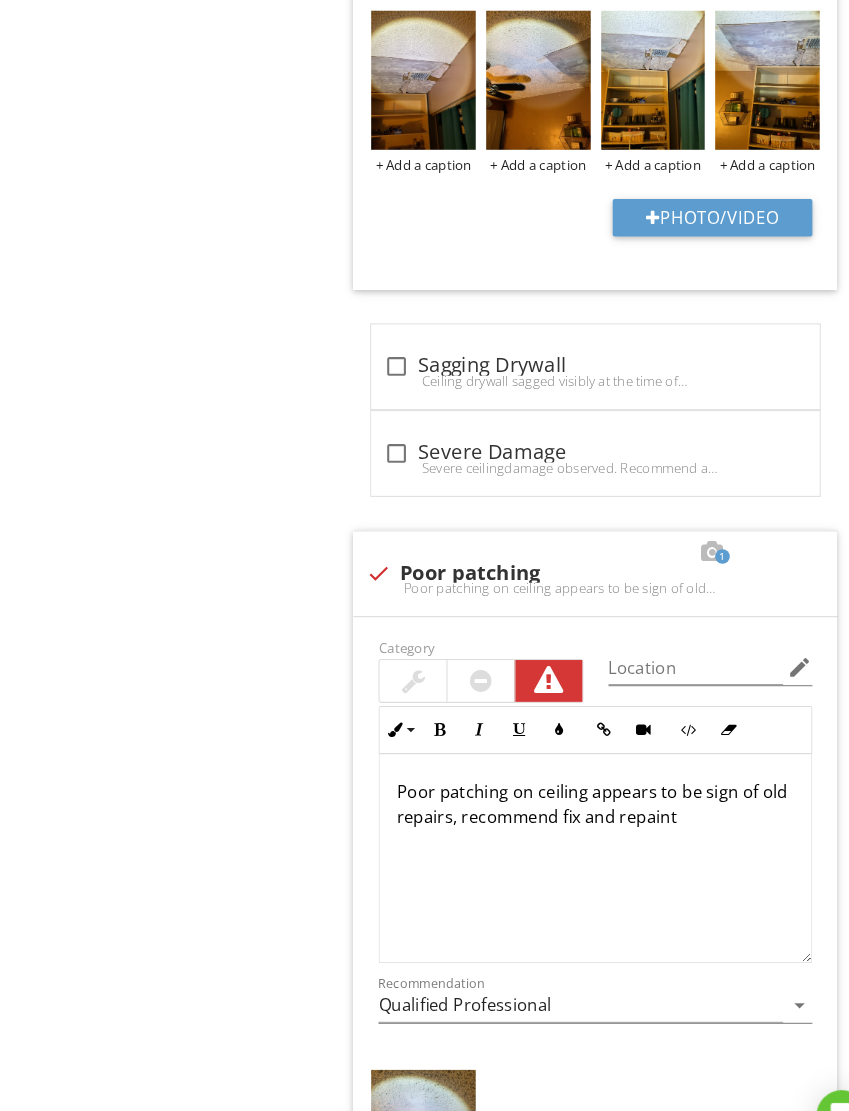 click at bounding box center [405, 1090] 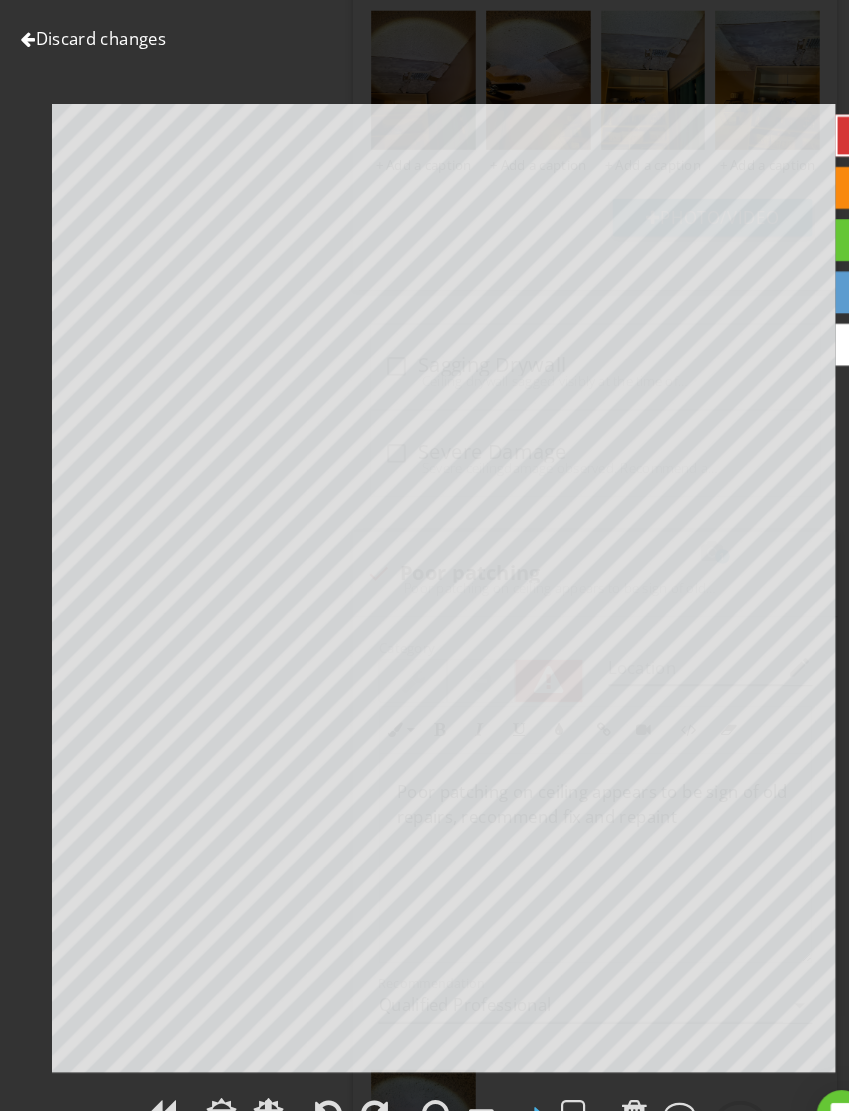 click at bounding box center (708, 1081) 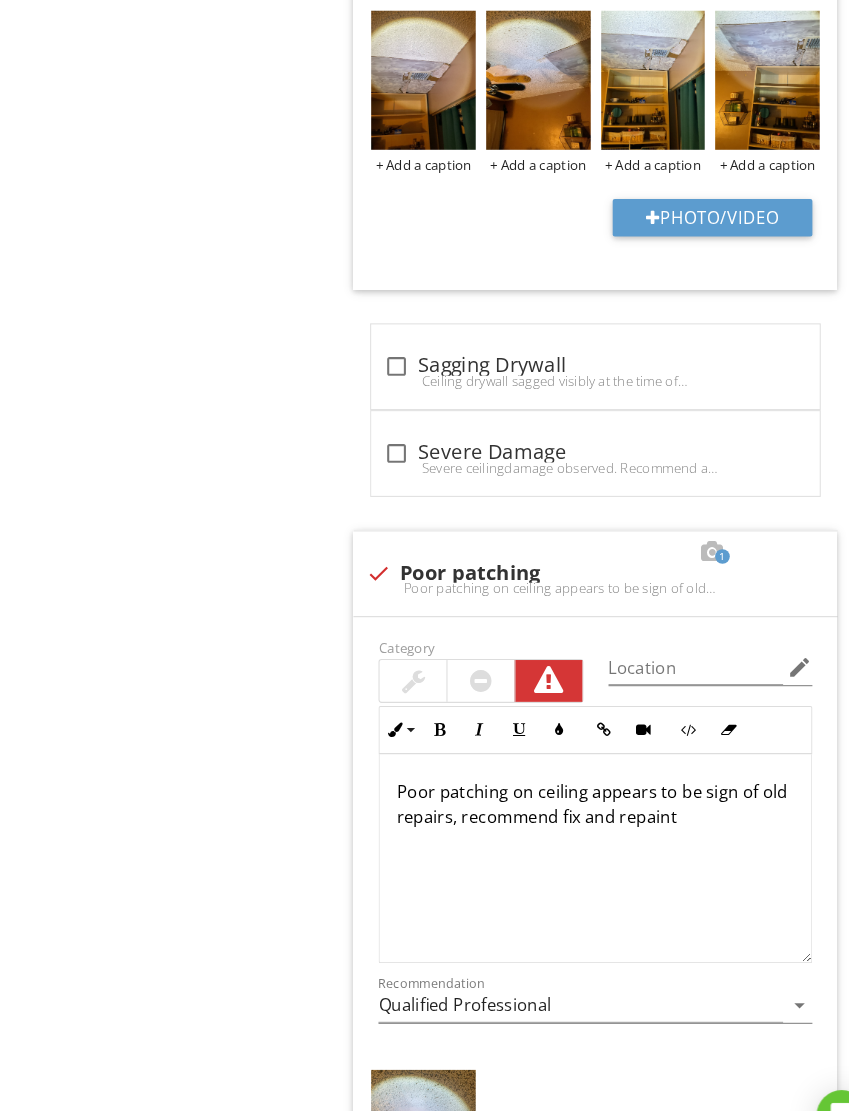 scroll, scrollTop: 2000, scrollLeft: 0, axis: vertical 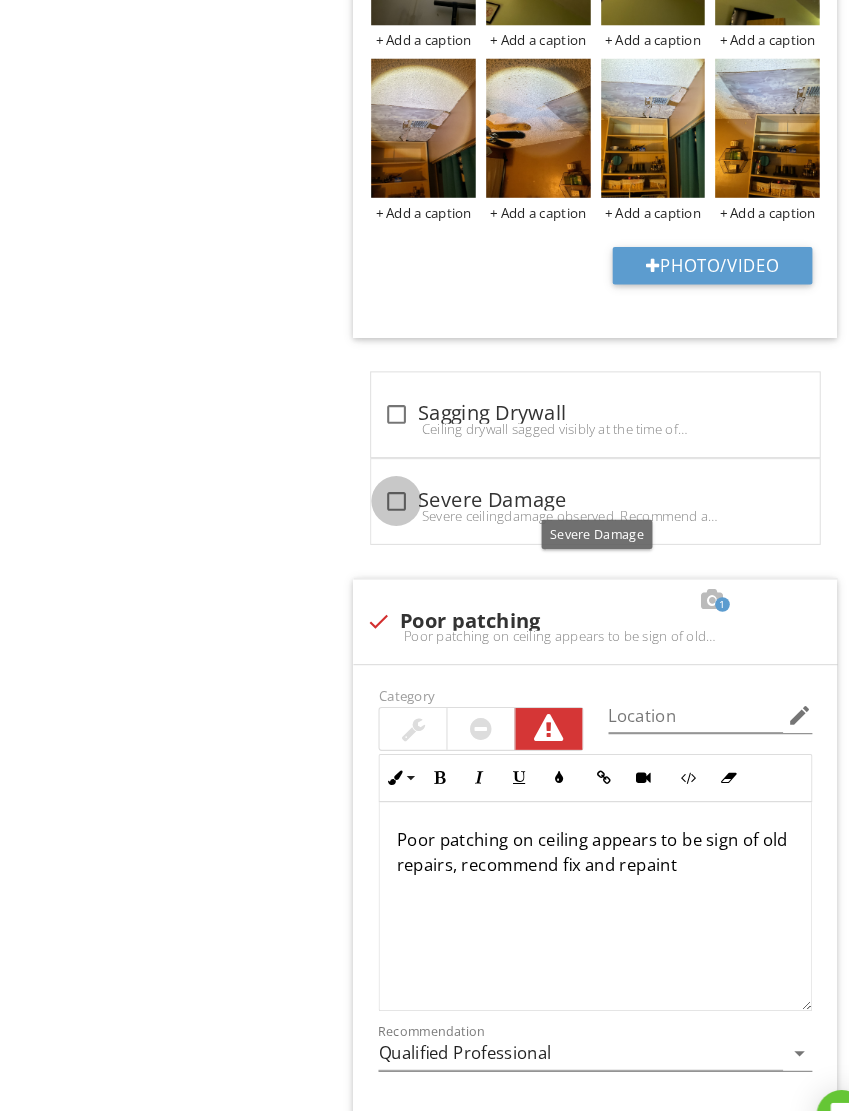 click at bounding box center (379, 480) 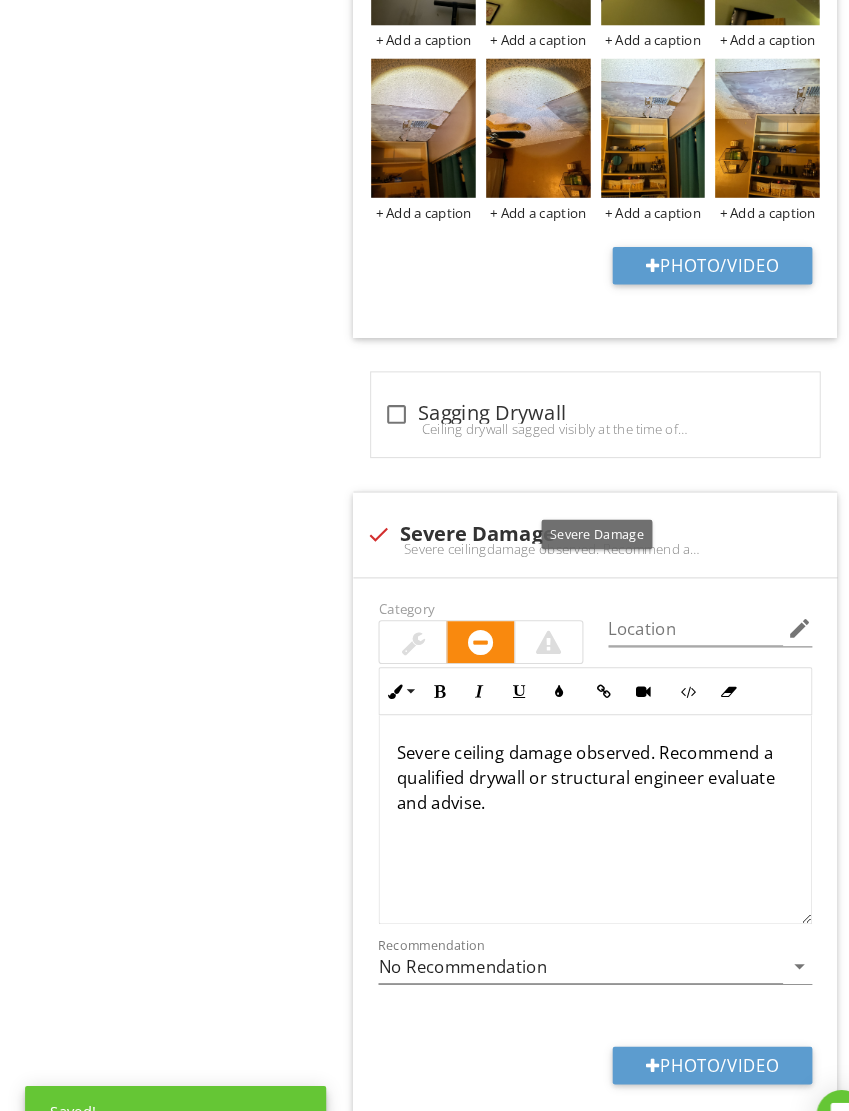 click on "Photo/Video" at bounding box center (681, 1020) 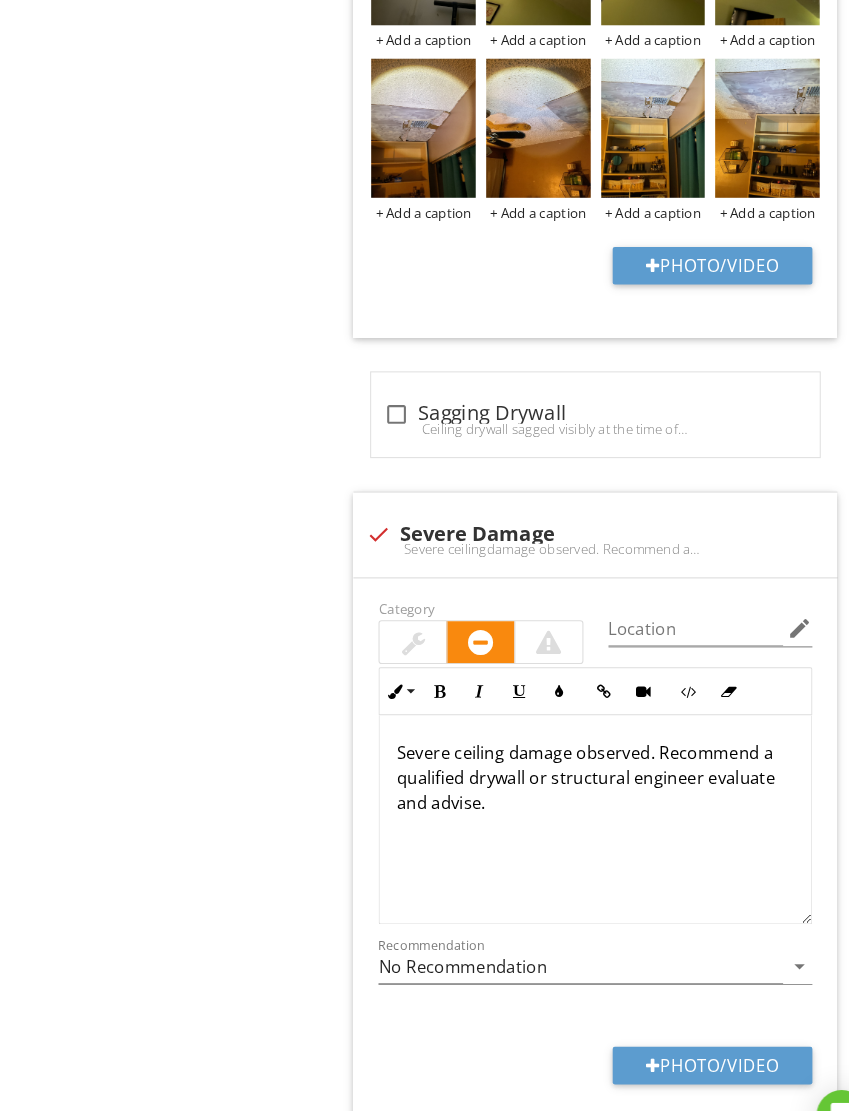 click at bounding box center (362, 512) 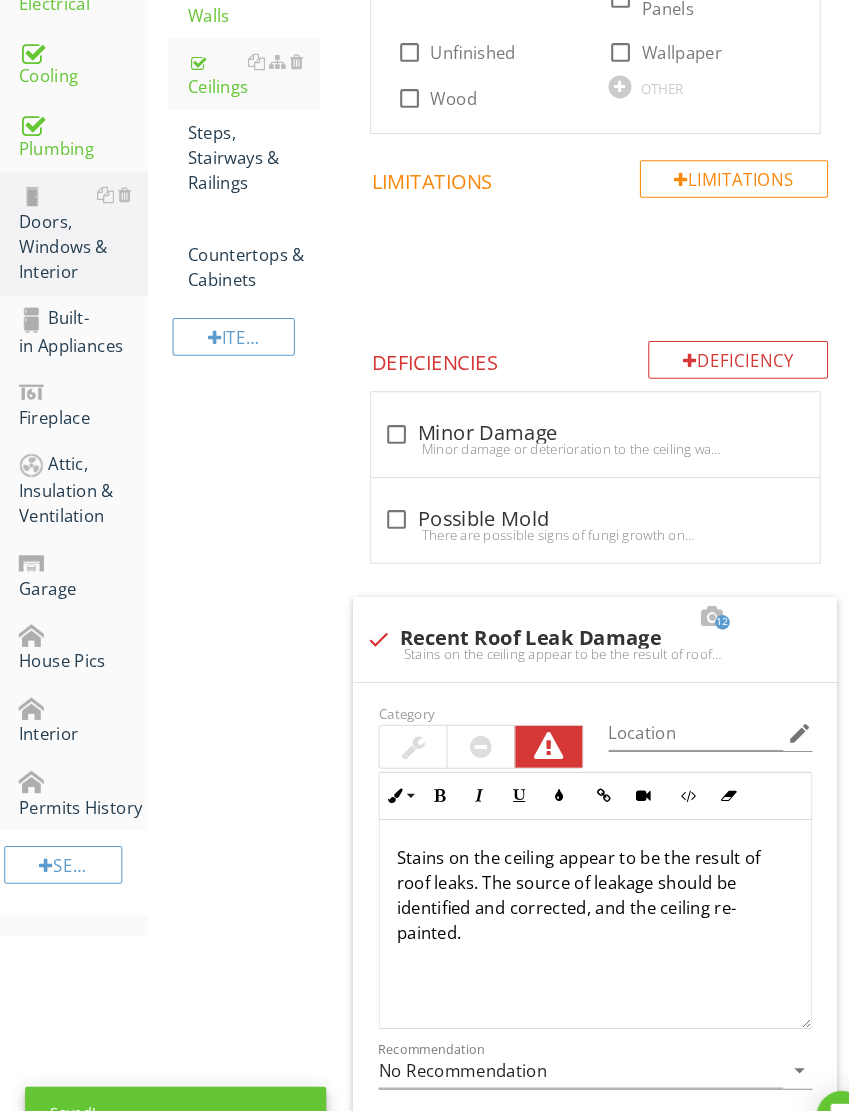 scroll, scrollTop: 637, scrollLeft: 0, axis: vertical 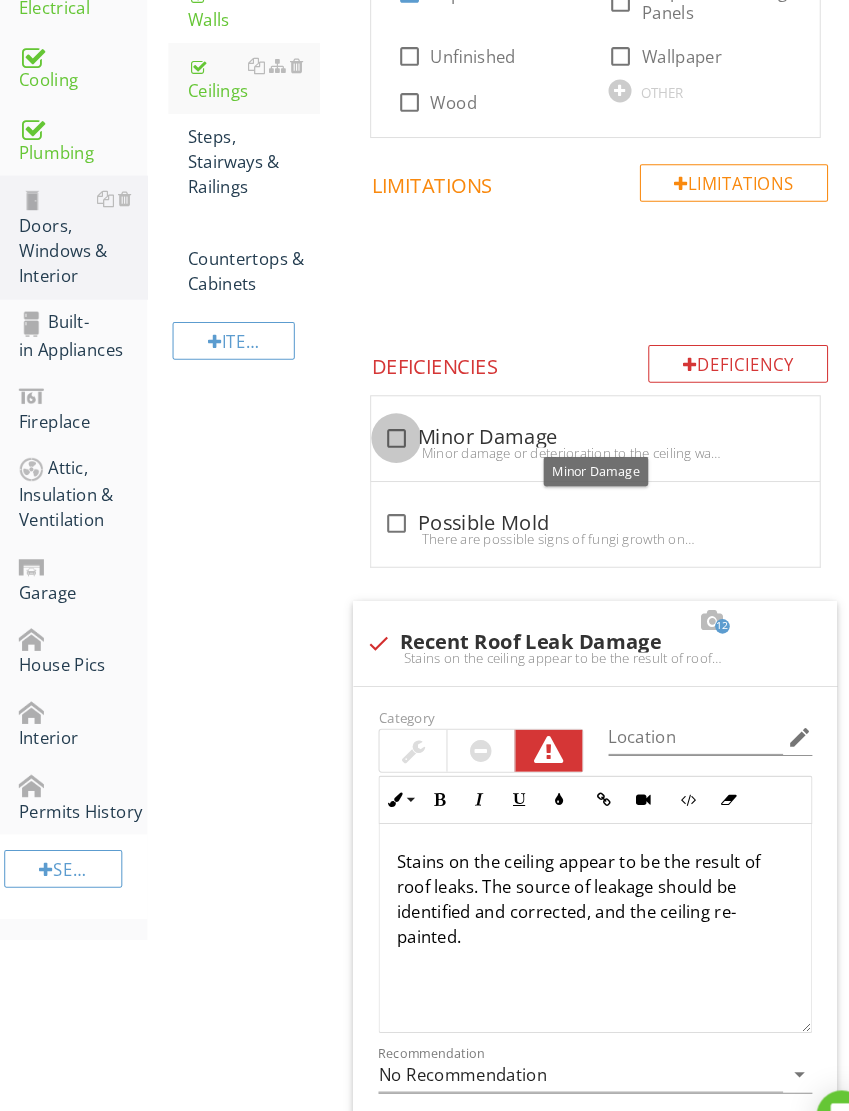 click at bounding box center [379, 419] 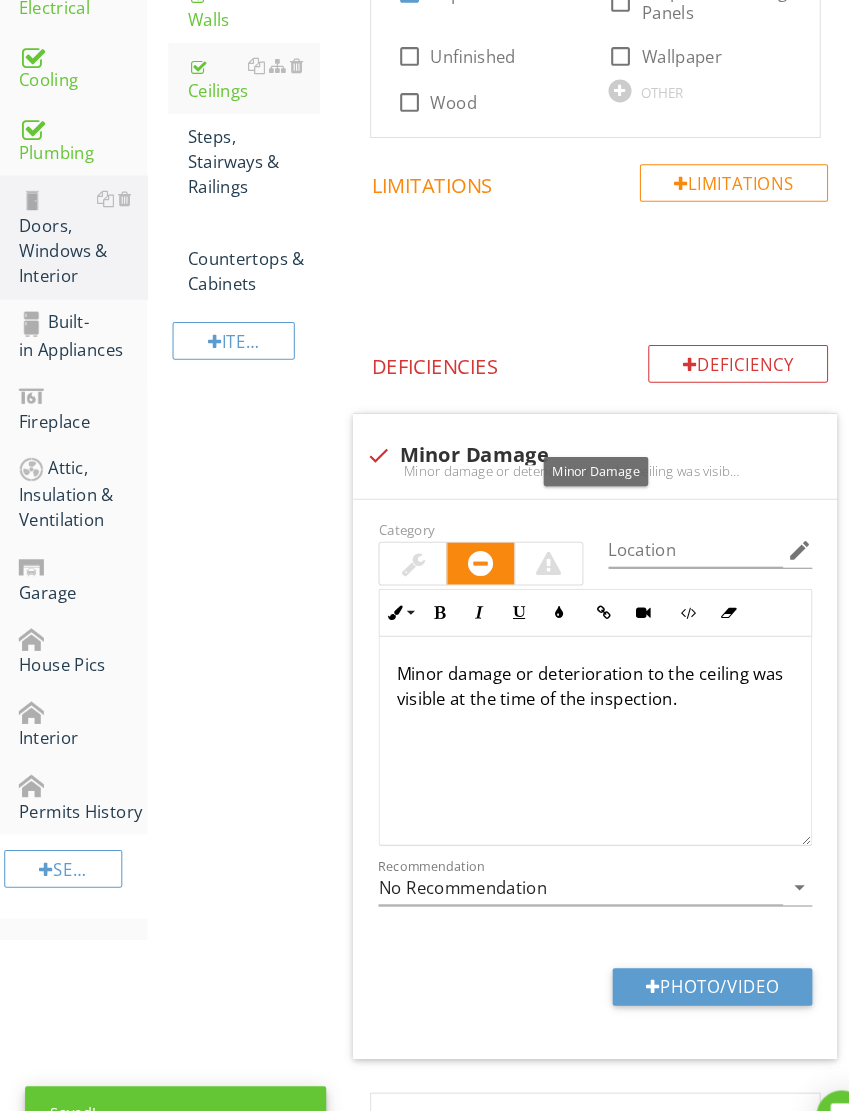 scroll, scrollTop: 1, scrollLeft: 0, axis: vertical 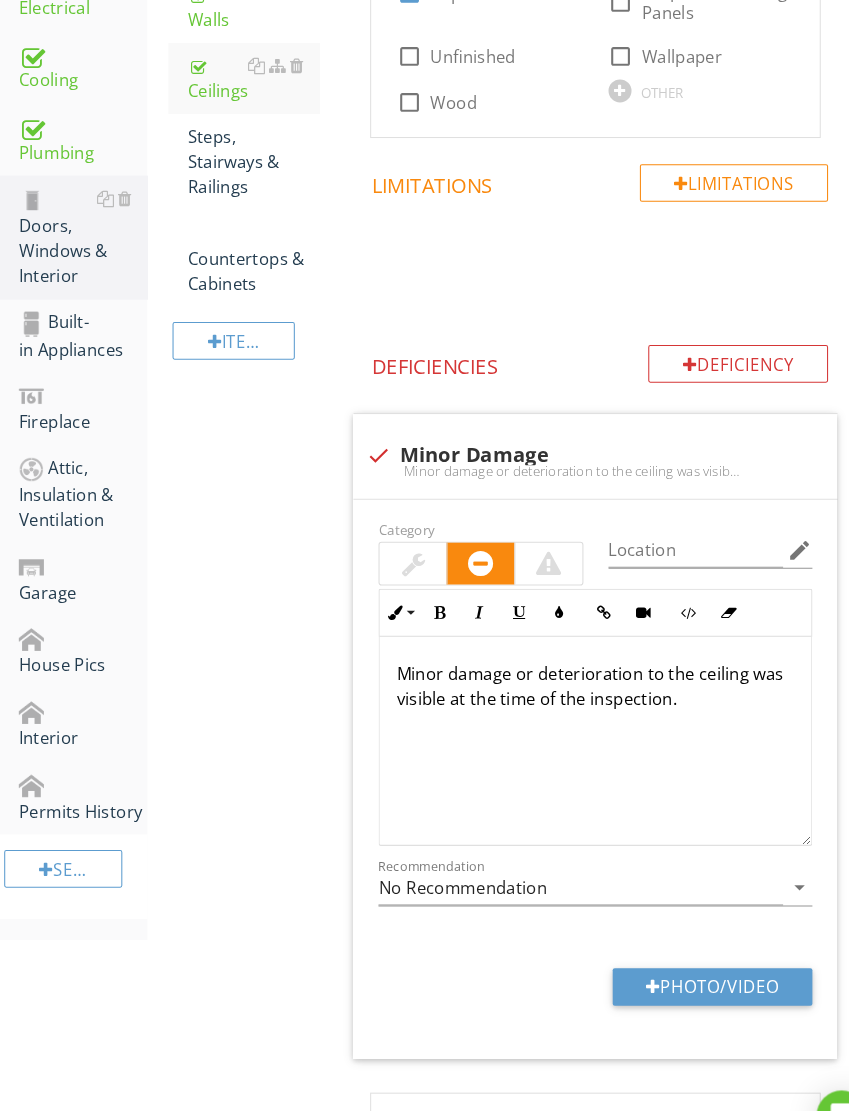 click at bounding box center (525, 539) 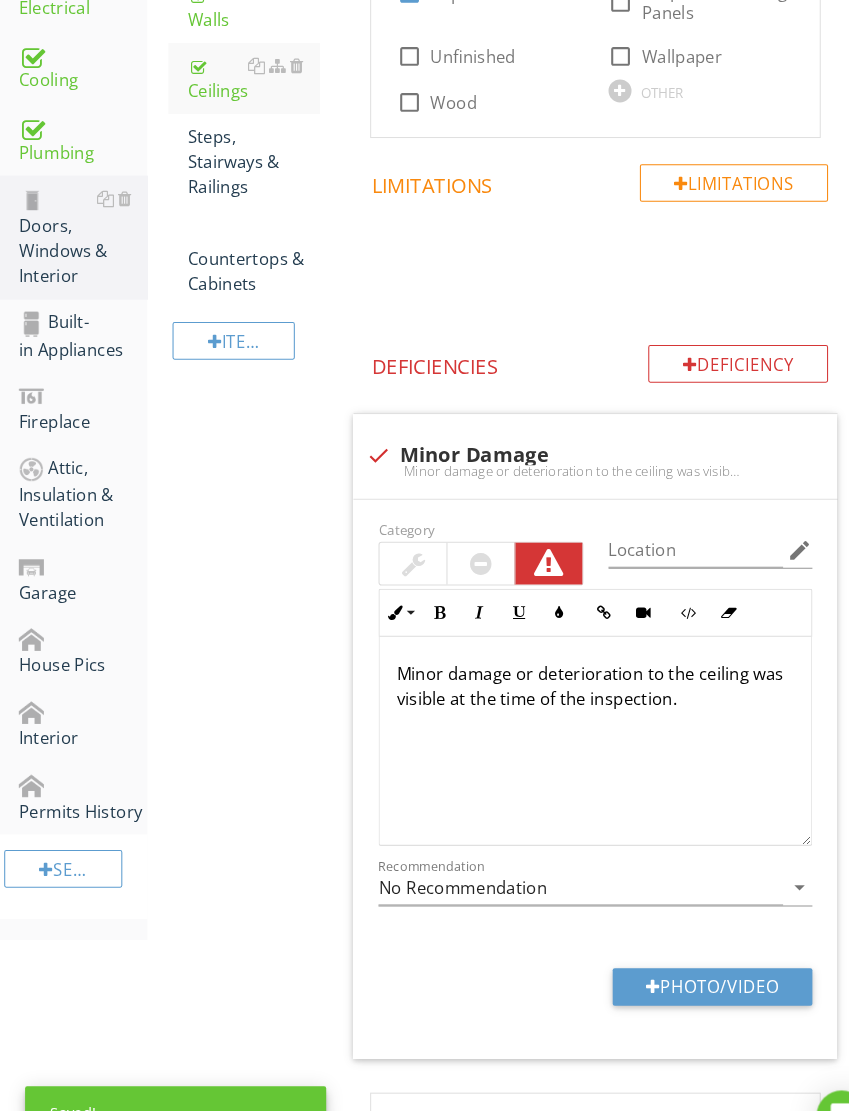 click on "Photo/Video" at bounding box center (681, 944) 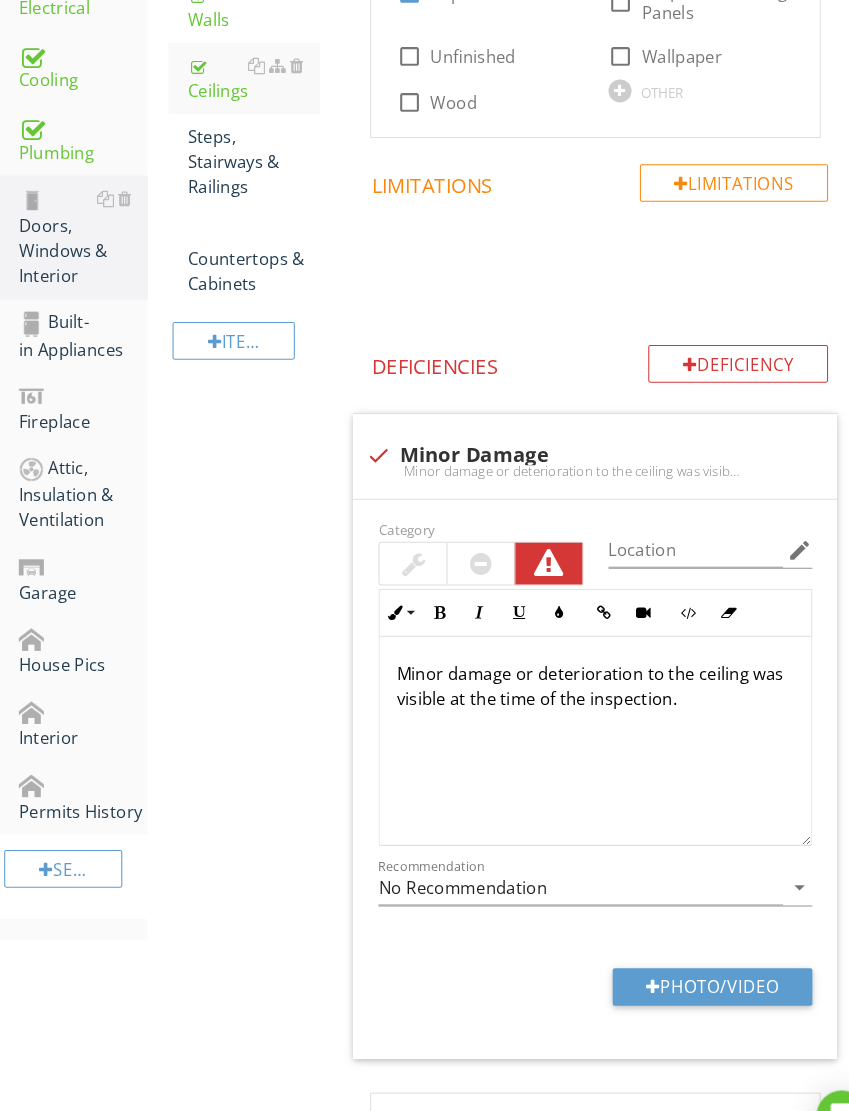 type on "C:\fakepath\IMG_2379.jpeg" 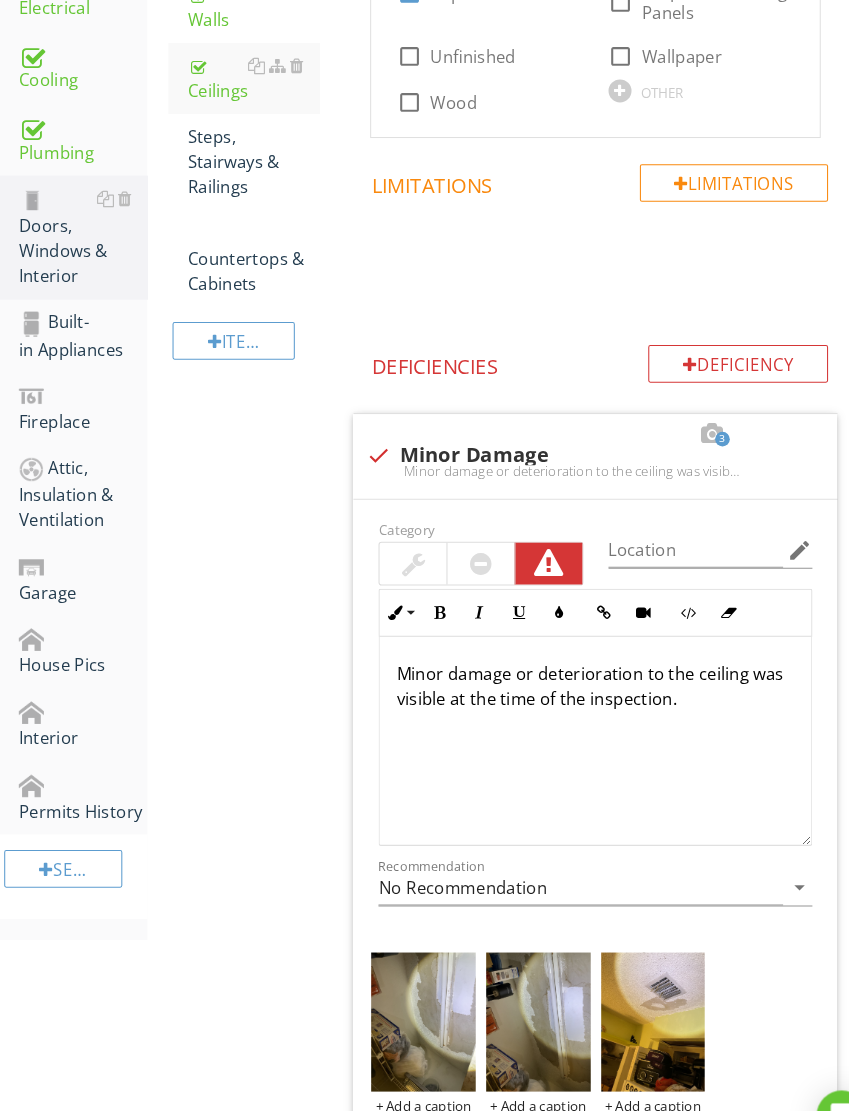 click on "Steps, Stairways & Railings" at bounding box center (242, 155) 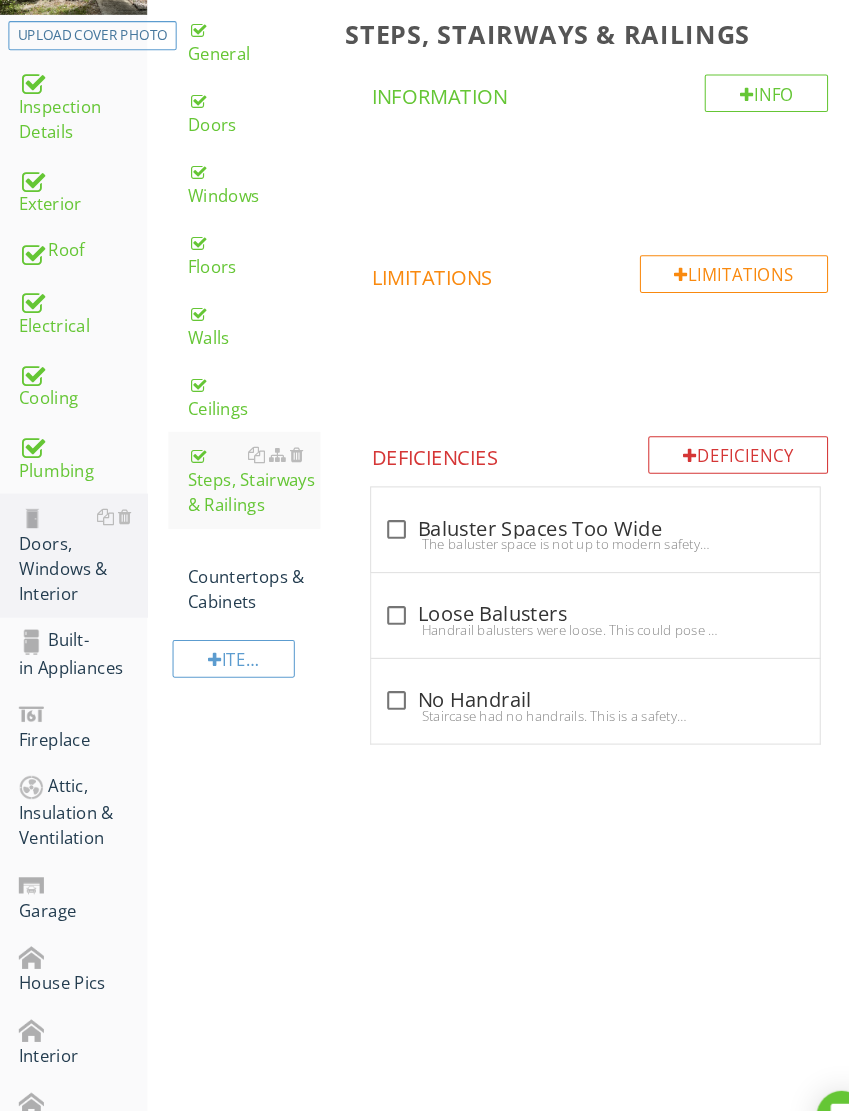 scroll, scrollTop: 336, scrollLeft: 0, axis: vertical 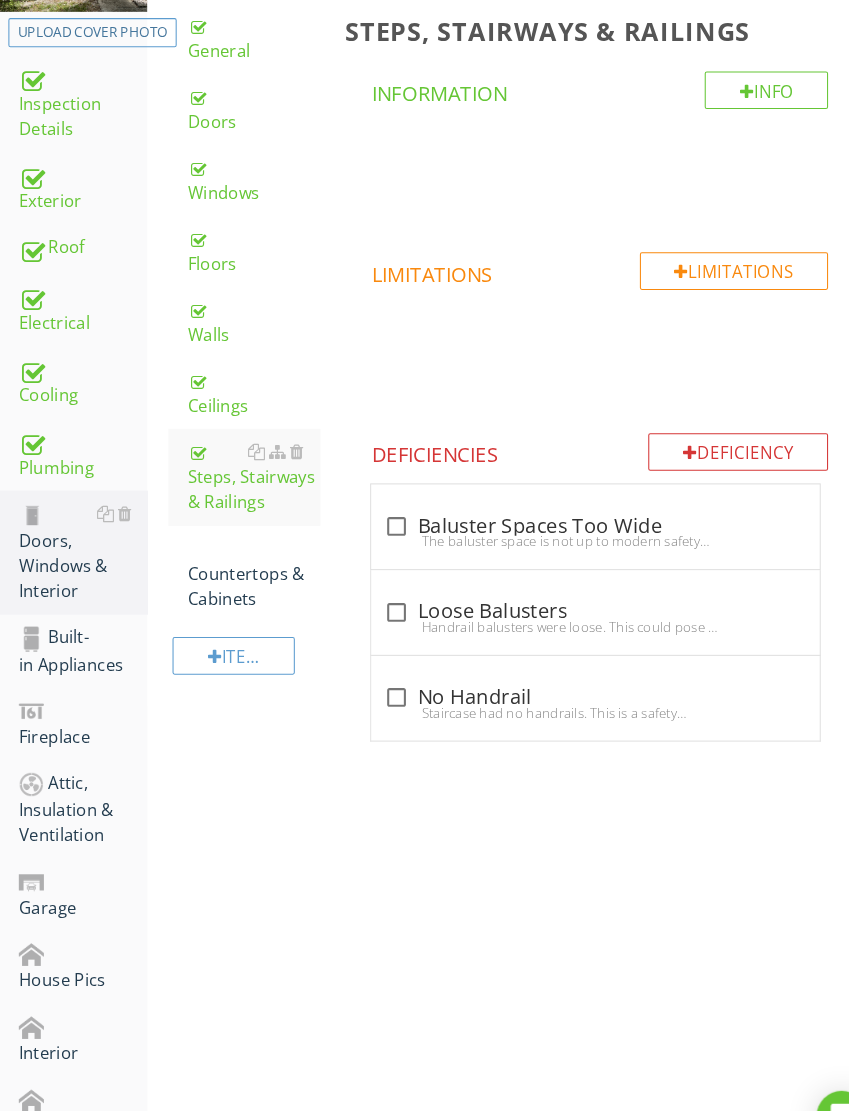 click on "Deficiency" at bounding box center (706, 432) 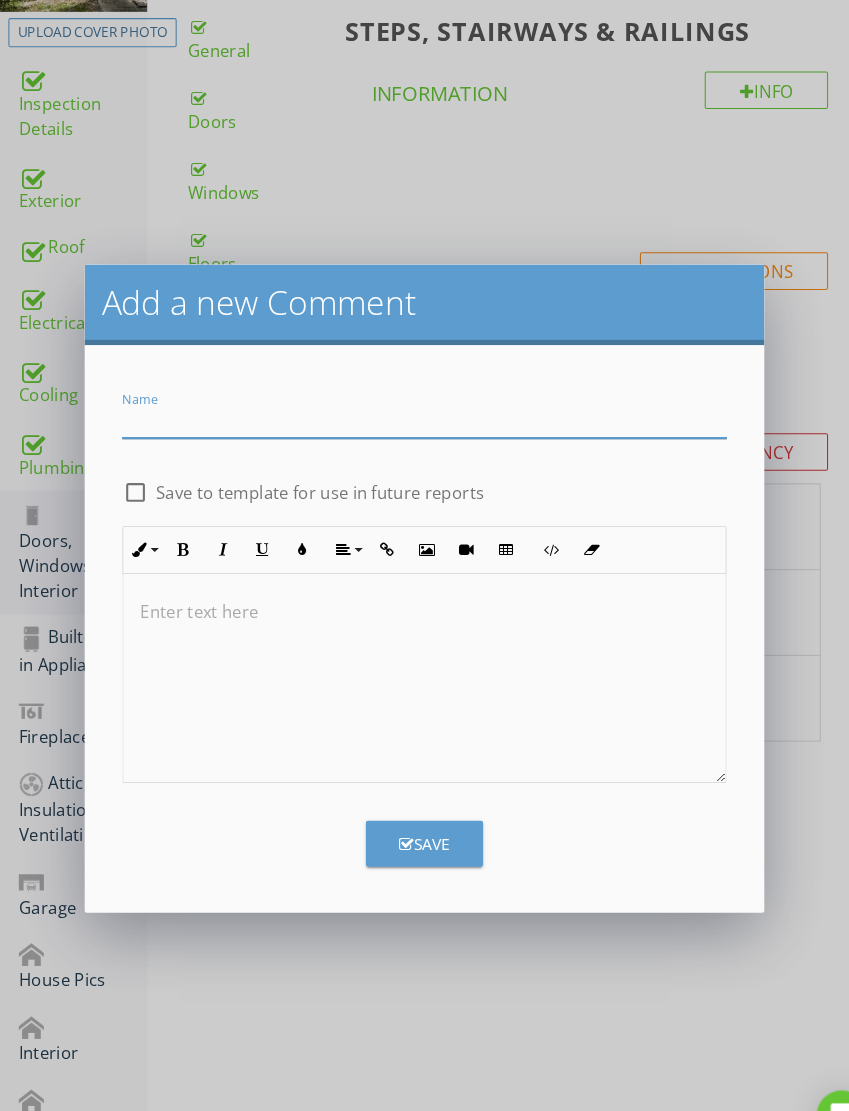 click at bounding box center (406, 402) 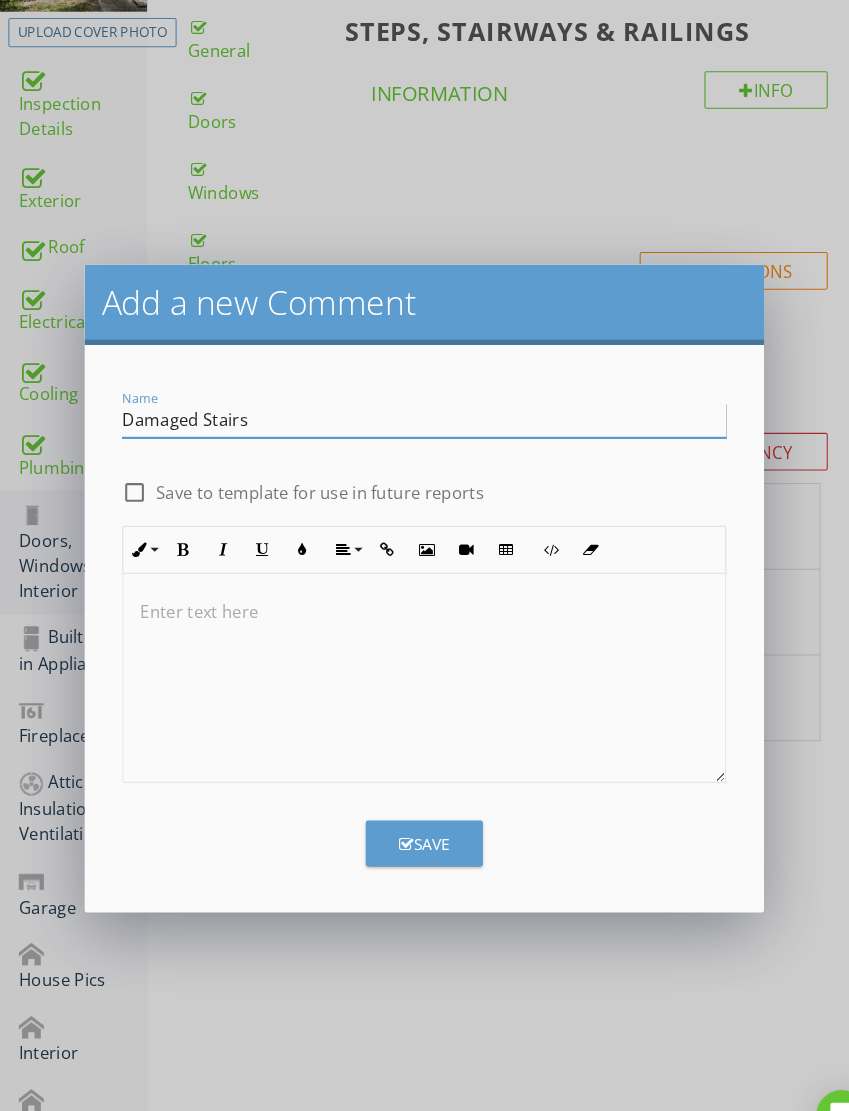 type on "Damaged Stairs" 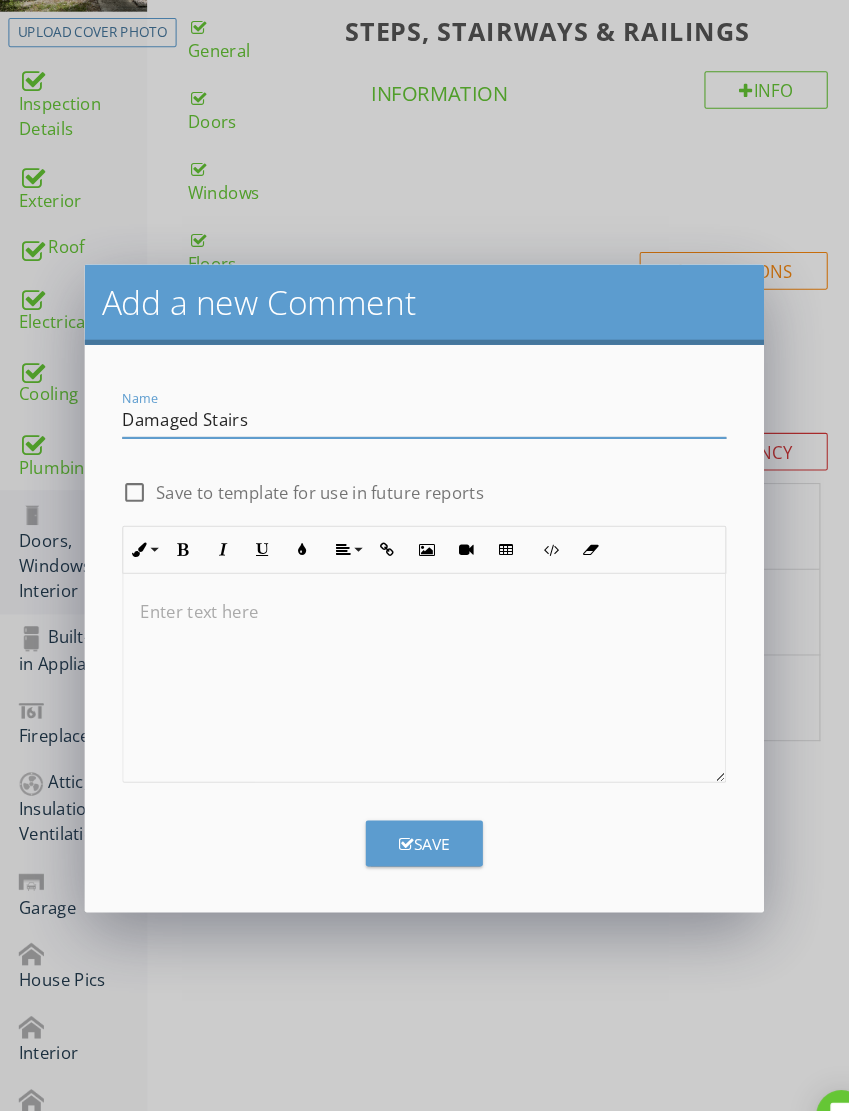click on "Save" at bounding box center (406, 799) 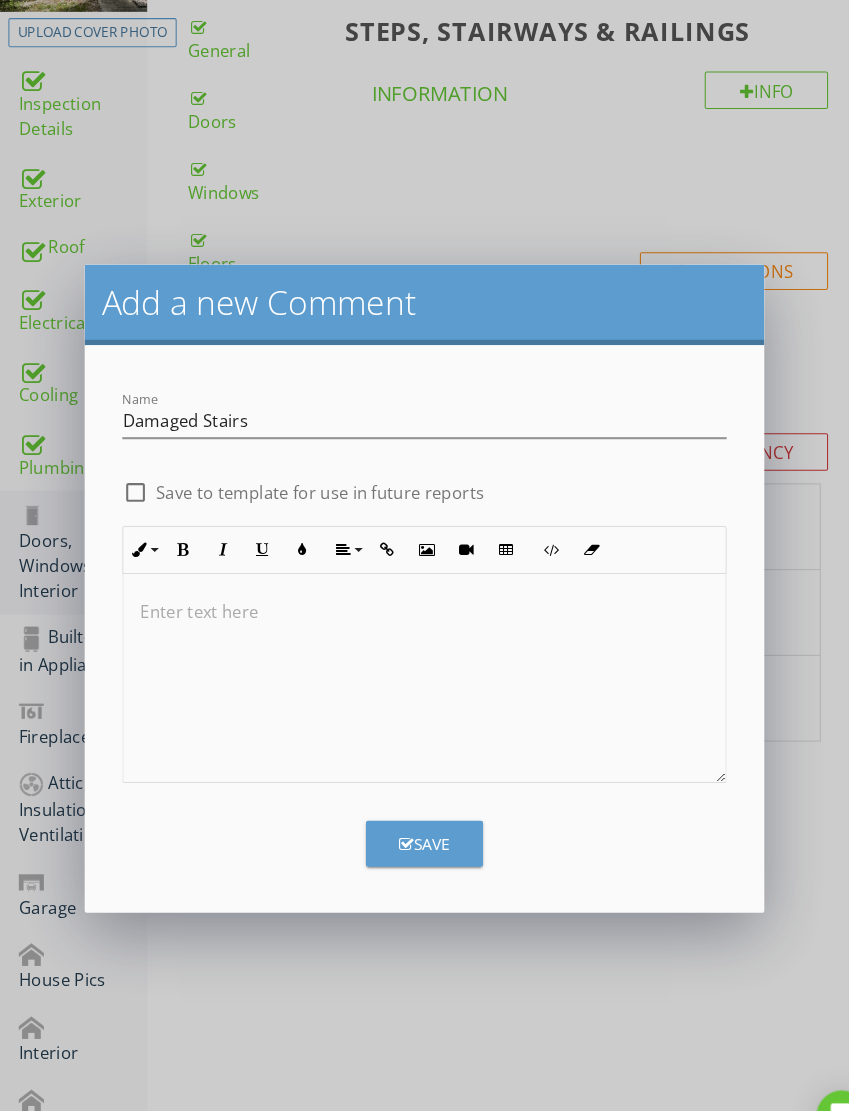 click on "Save" at bounding box center (406, 807) 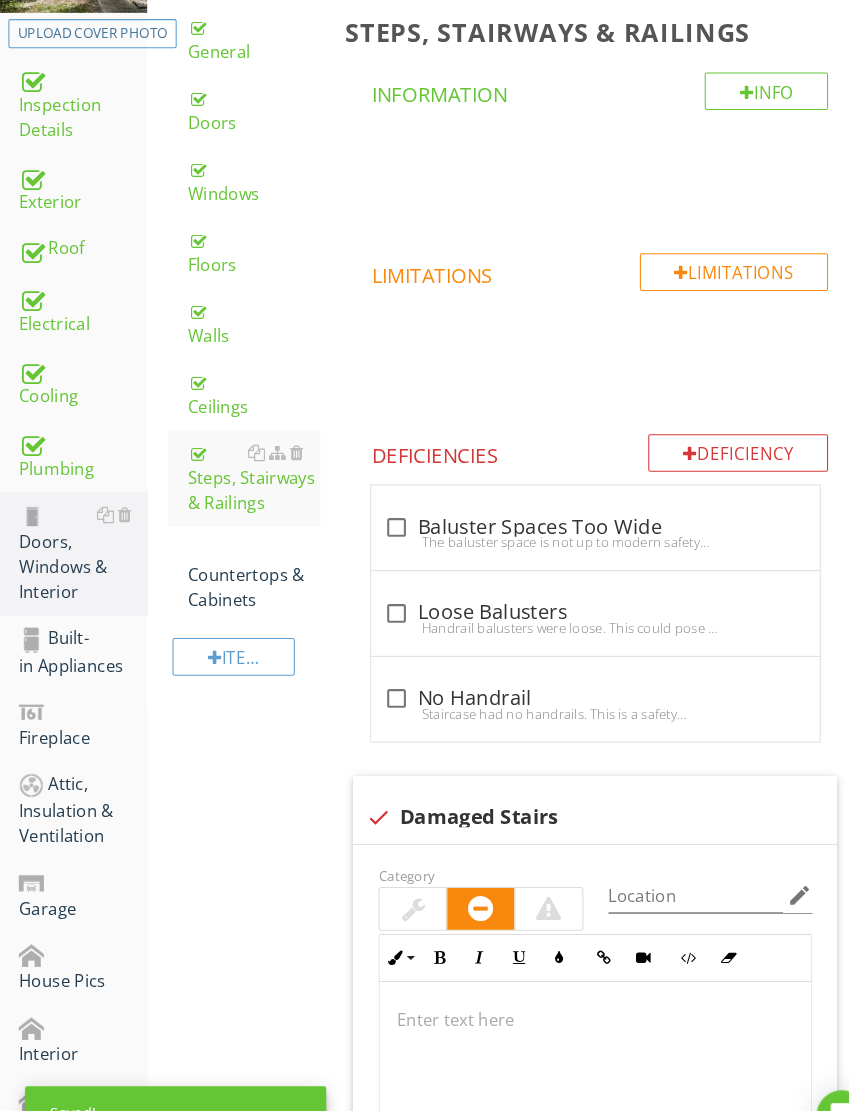 scroll, scrollTop: 631, scrollLeft: 0, axis: vertical 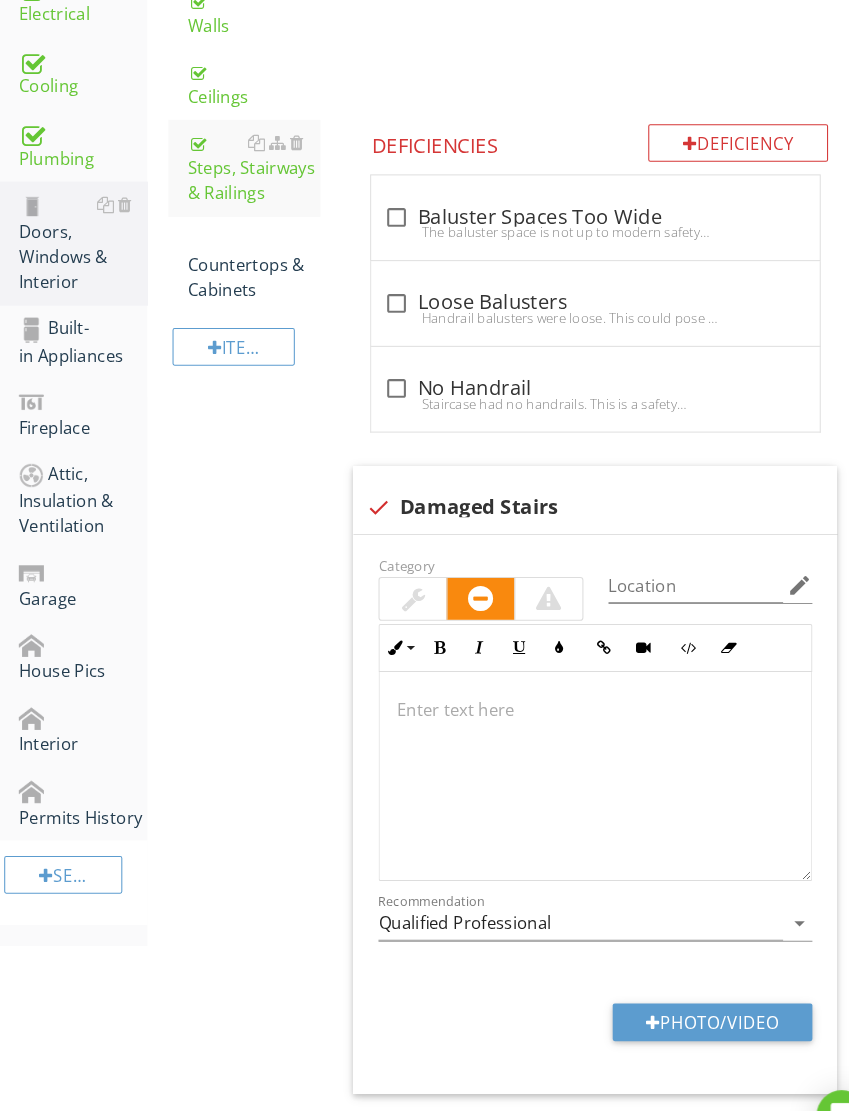 click on "Photo/Video" at bounding box center [681, 978] 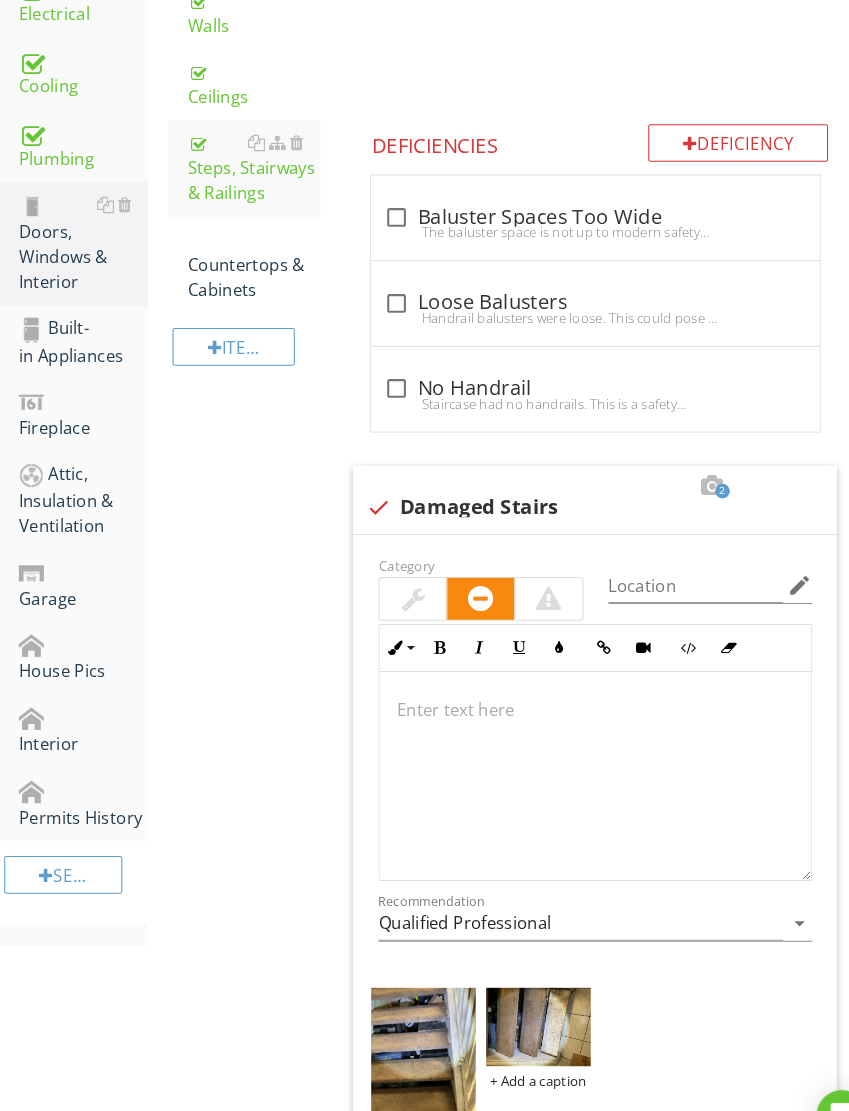 click on "Countertops & Cabinets" at bounding box center (242, 253) 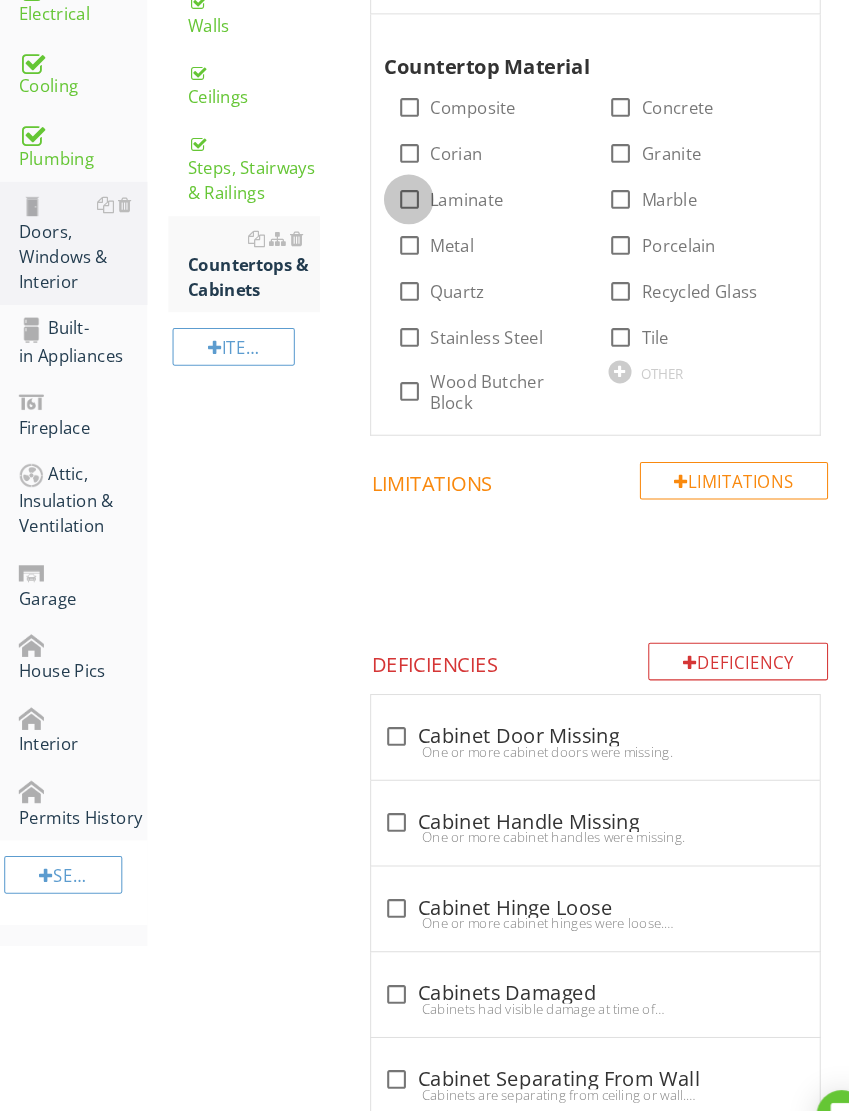click at bounding box center (391, 191) 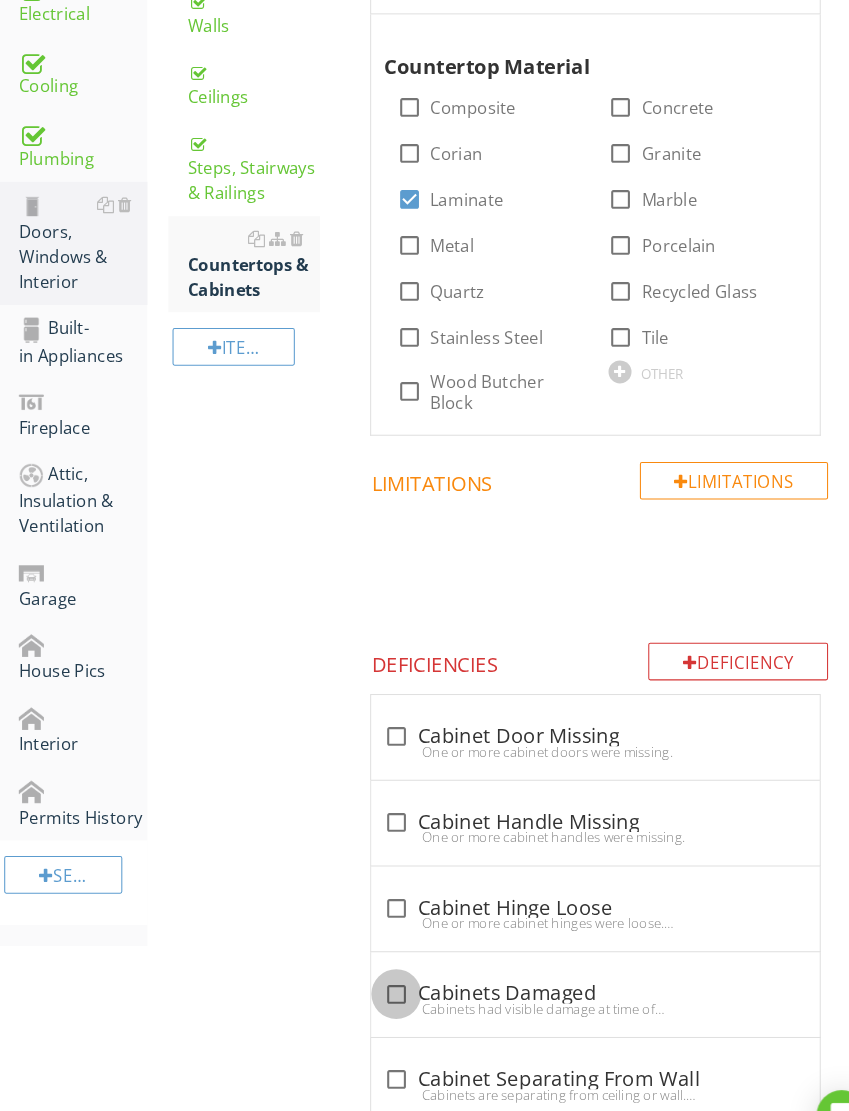 click at bounding box center [379, 951] 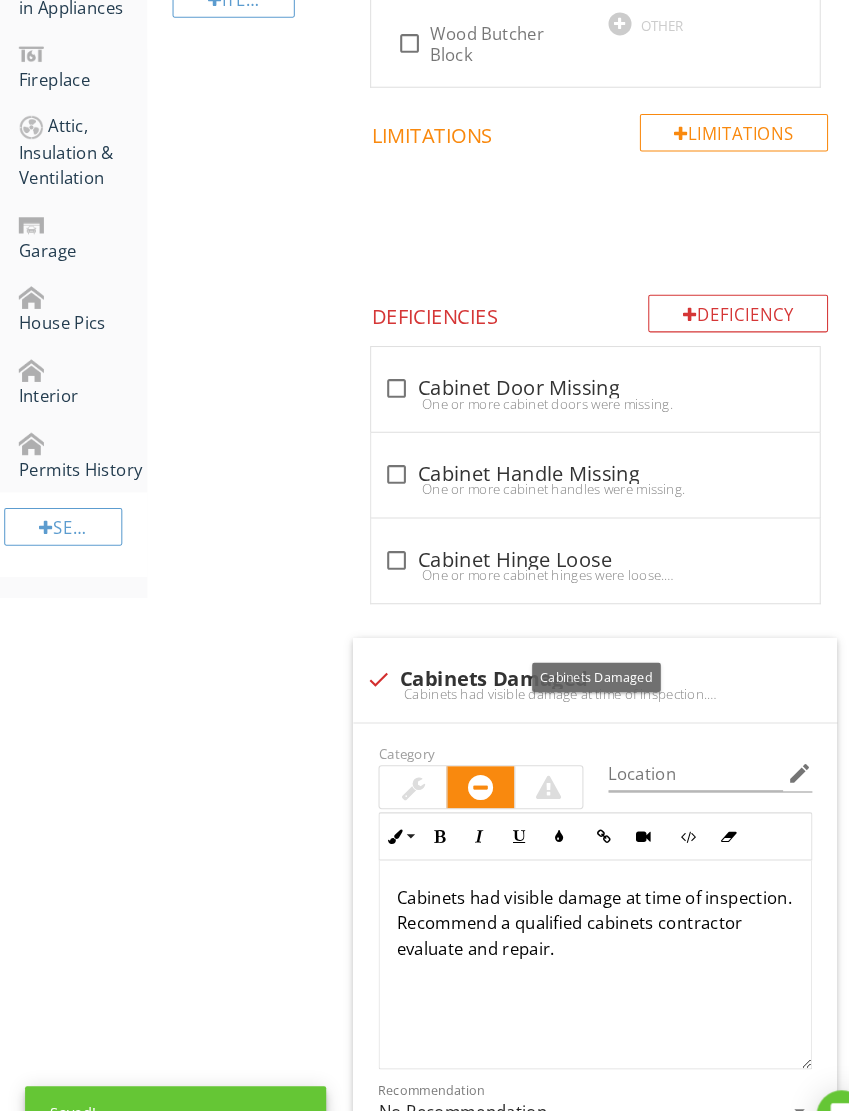 scroll, scrollTop: 1035, scrollLeft: 0, axis: vertical 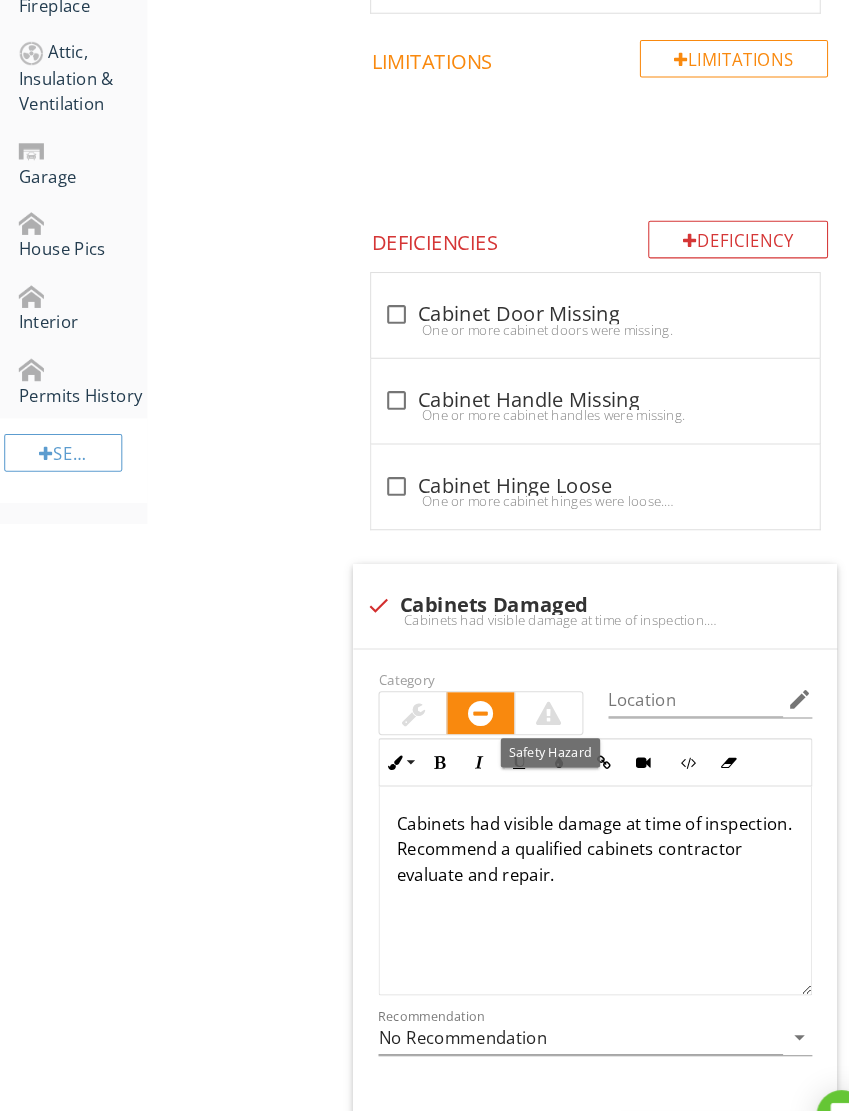 click at bounding box center (525, 682) 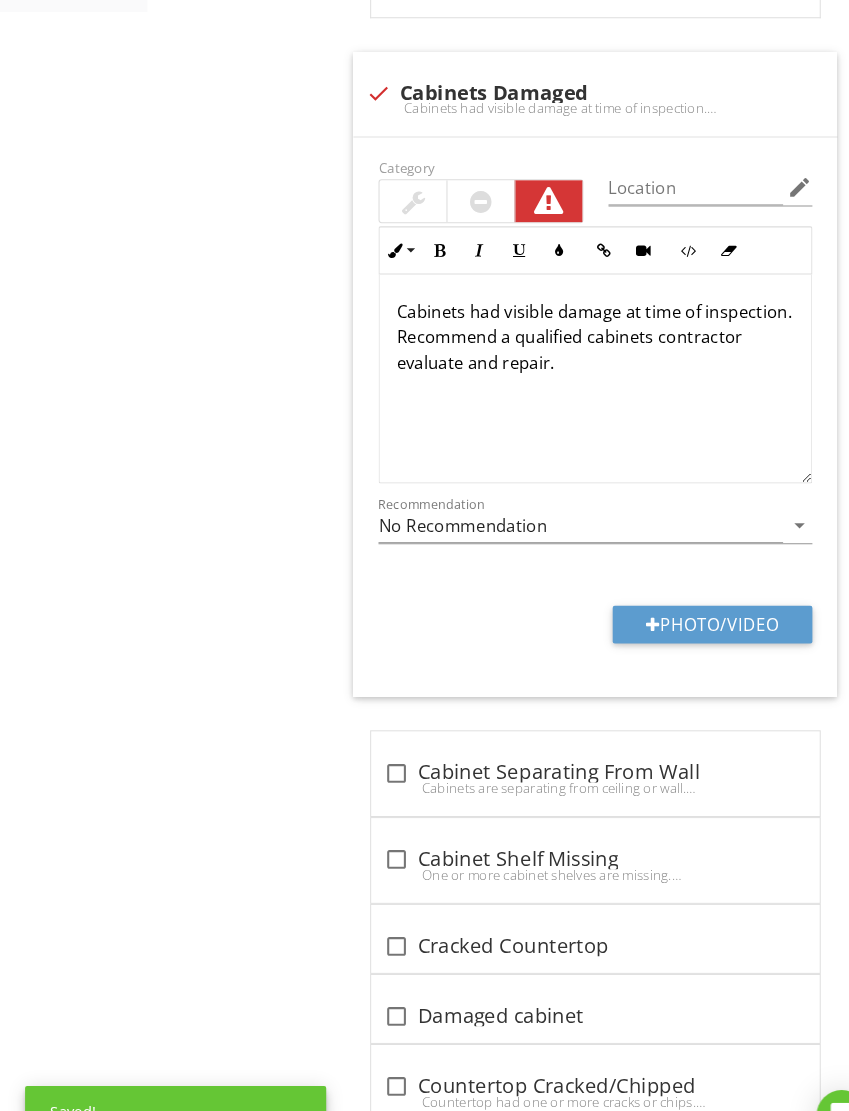 click on "Photo/Video" at bounding box center (681, 598) 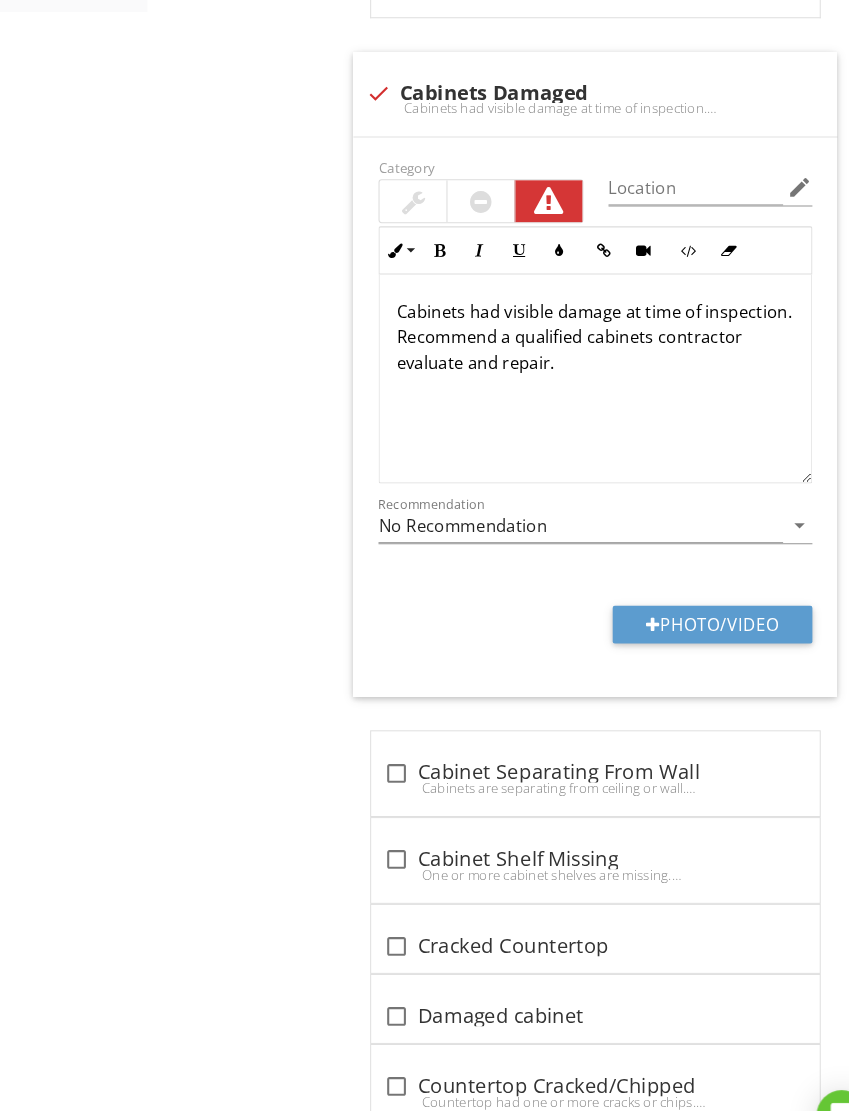 type on "C:\fakepath\IMG_2369.jpeg" 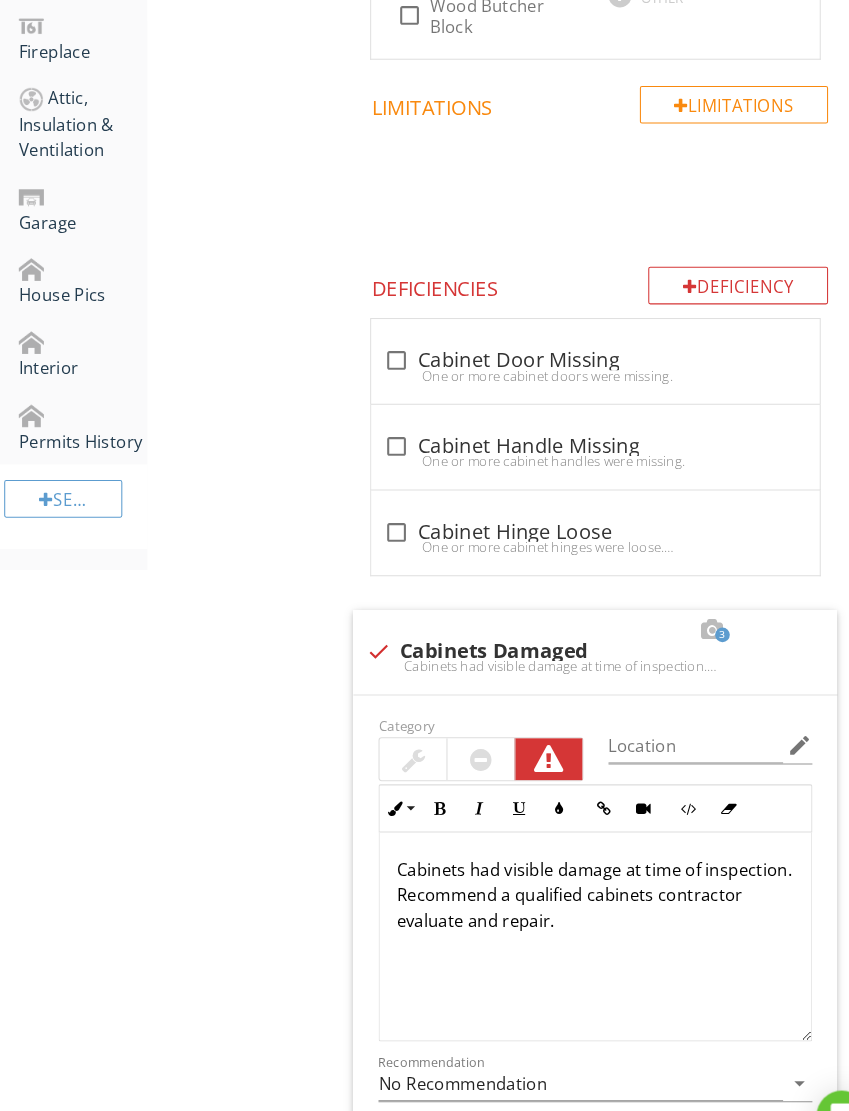 scroll, scrollTop: 990, scrollLeft: 0, axis: vertical 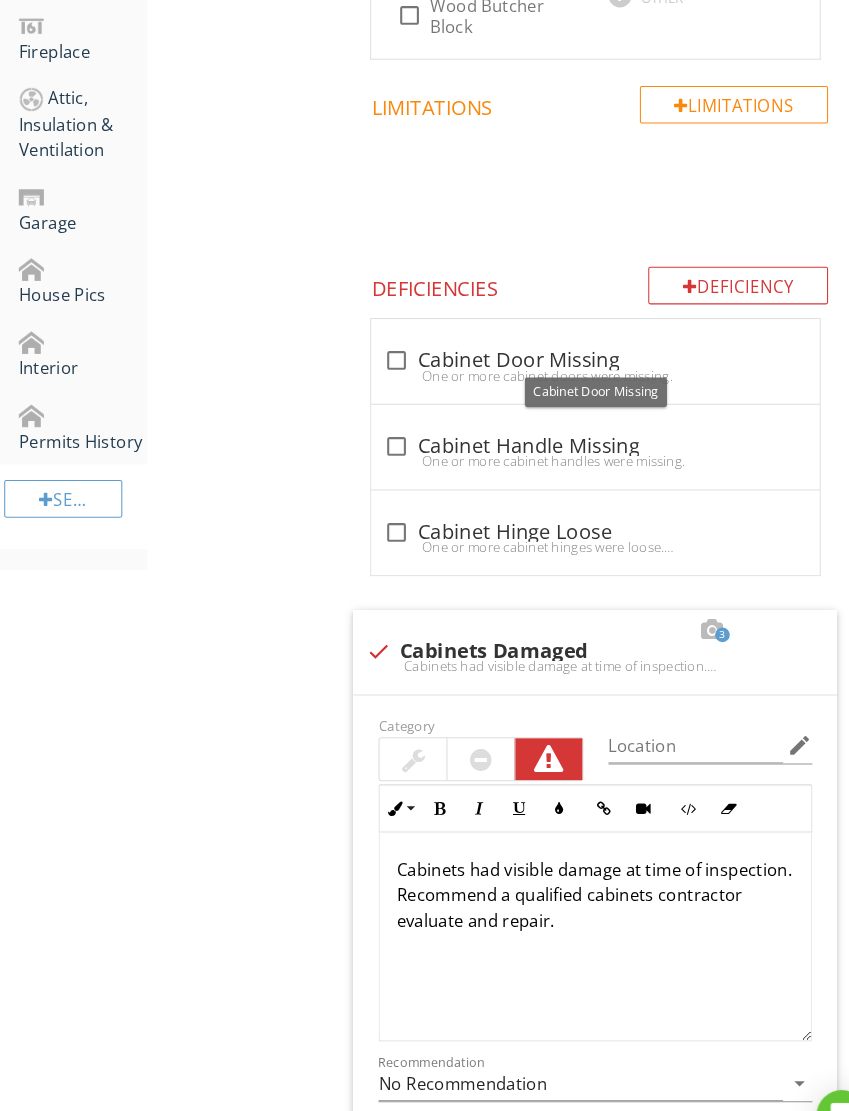 click on "check_box_outline_blank
Cabinet Door Missing" at bounding box center (569, 346) 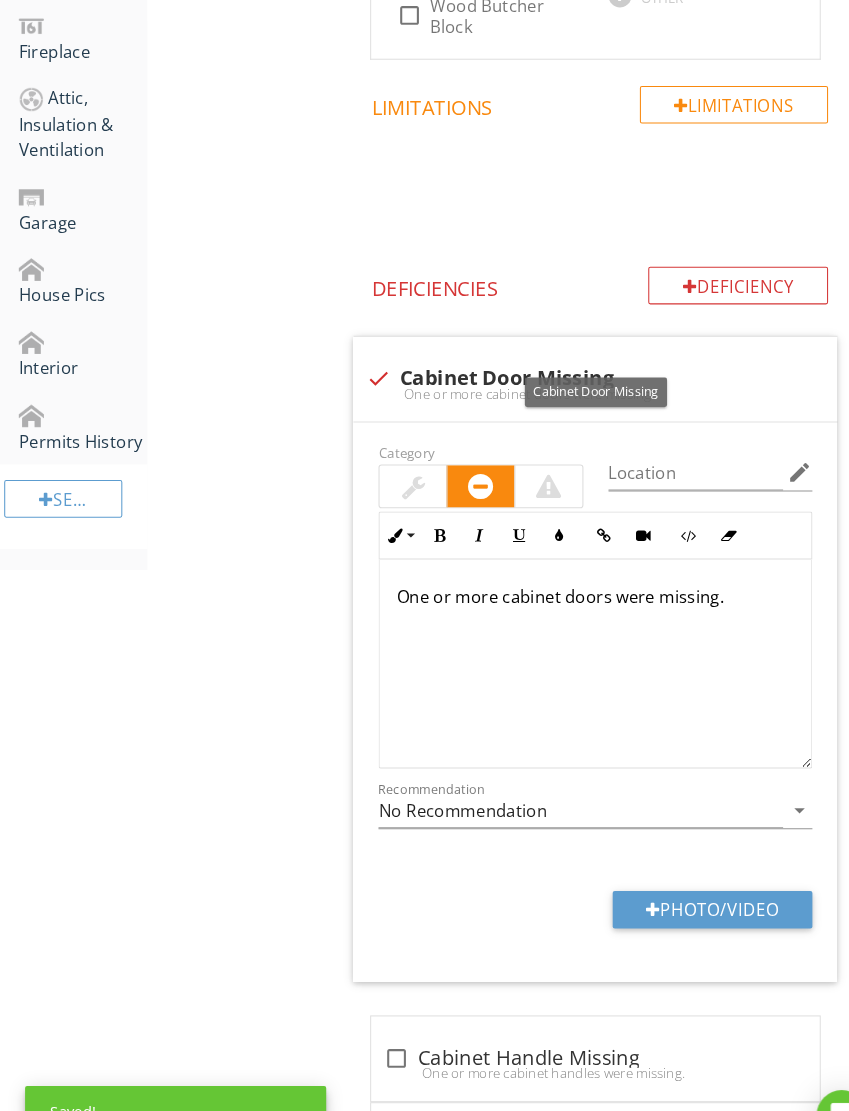 click on "Photo/Video" at bounding box center (681, 871) 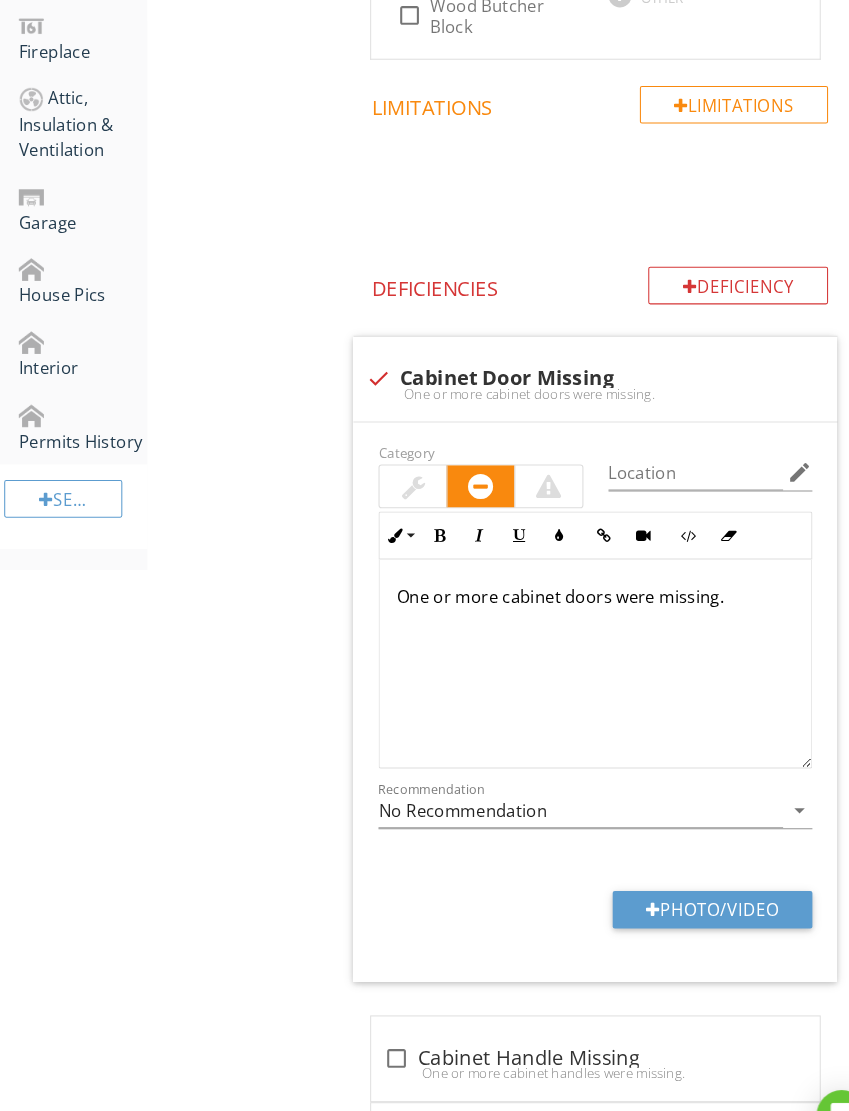 type on "C:\fakepath\IMG_2370.jpeg" 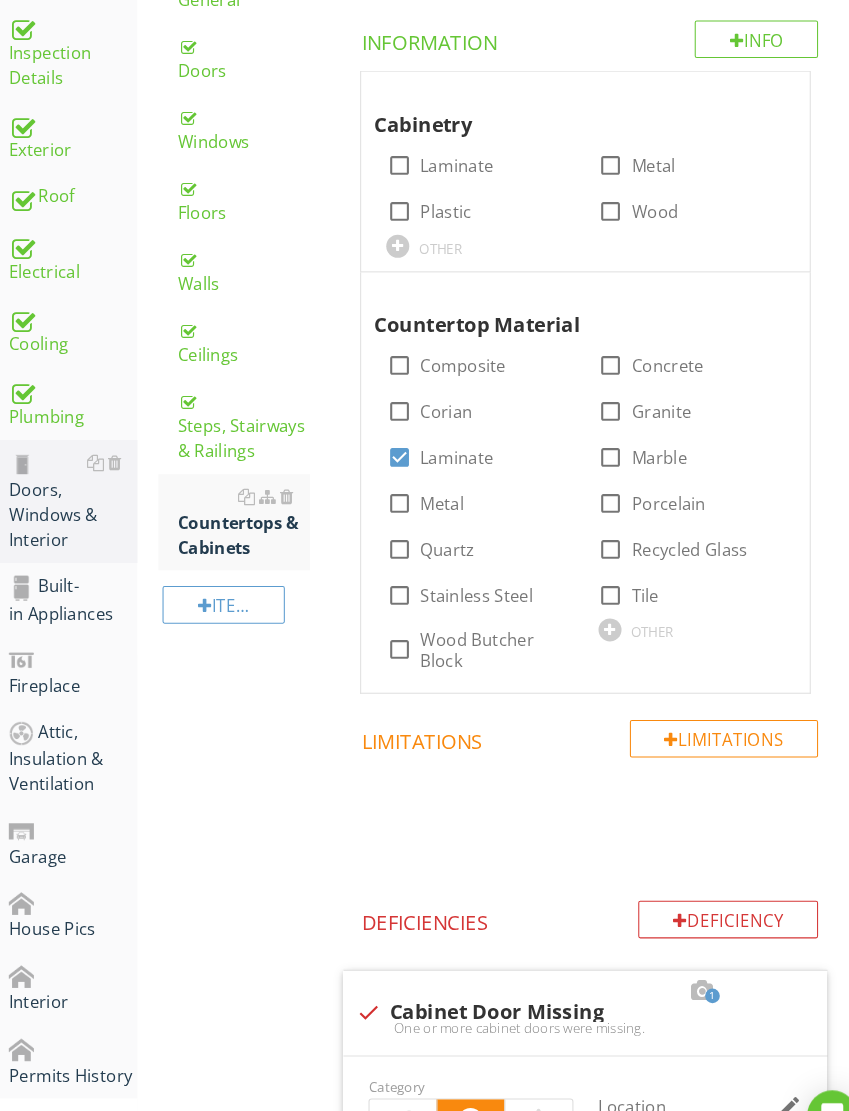 scroll, scrollTop: 384, scrollLeft: 0, axis: vertical 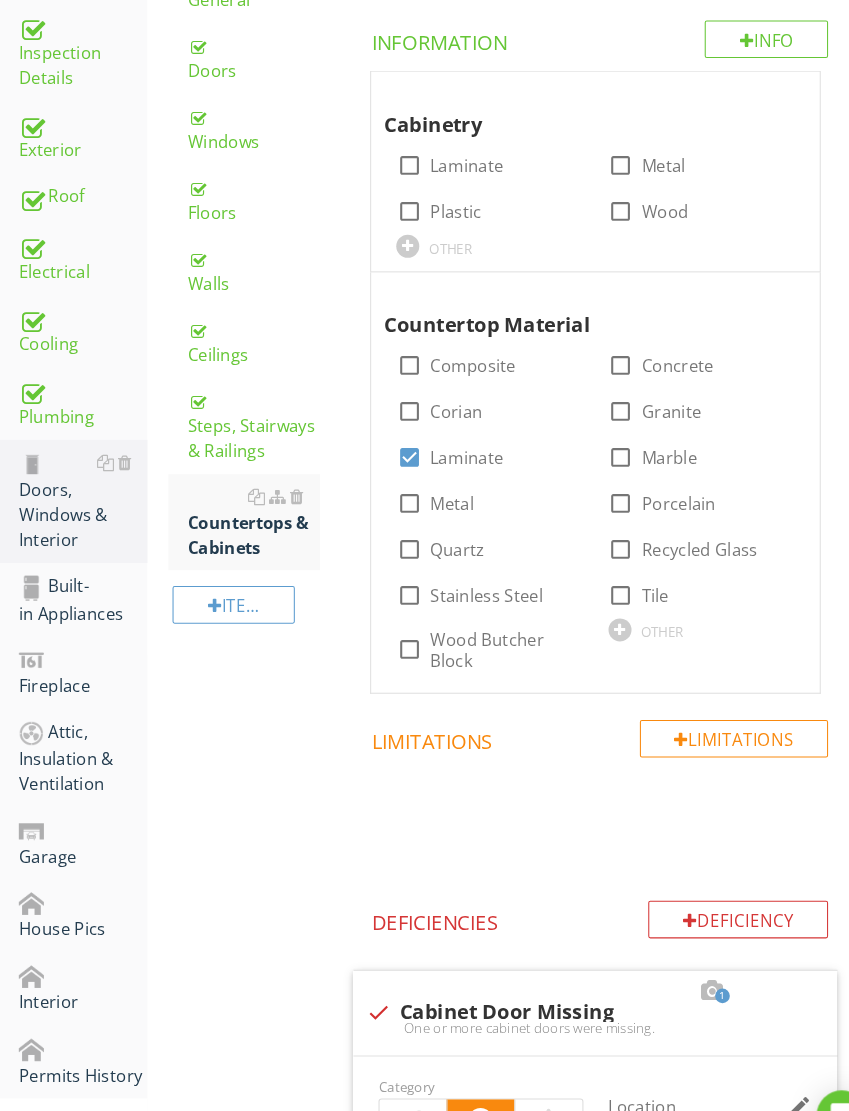click at bounding box center (594, 167) 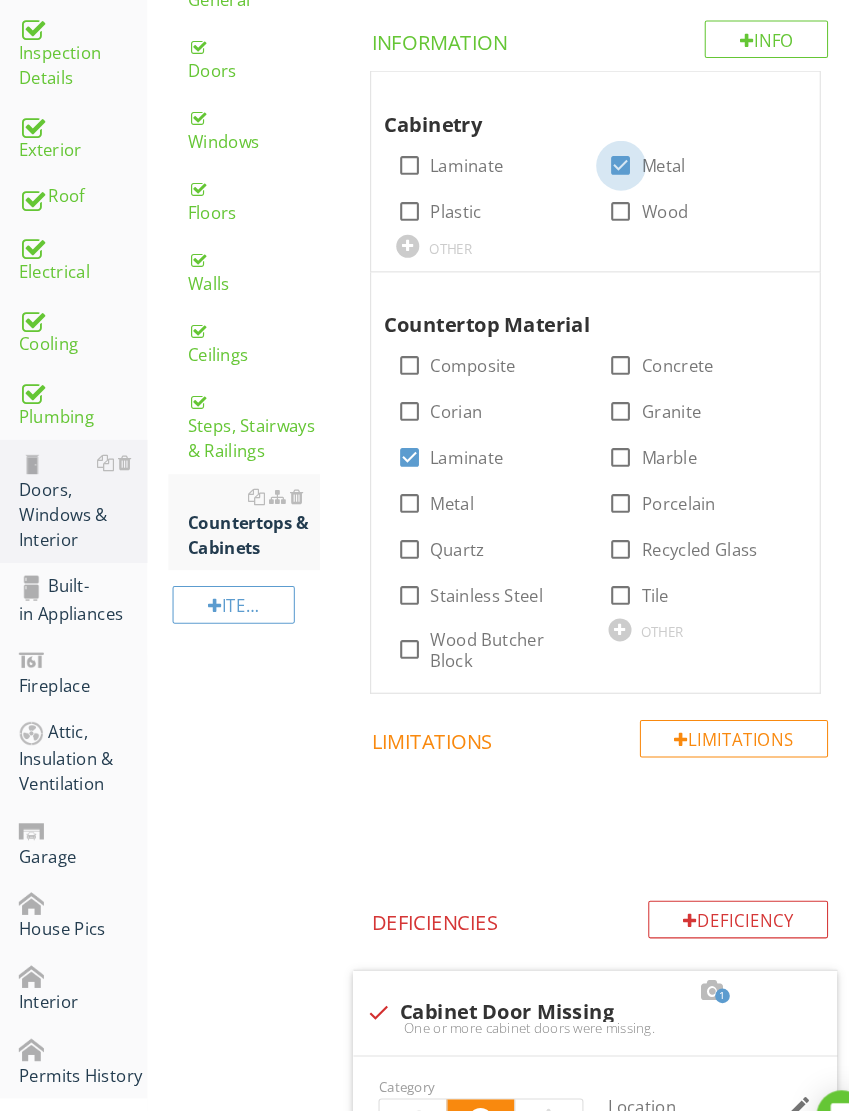 click at bounding box center (594, 203) 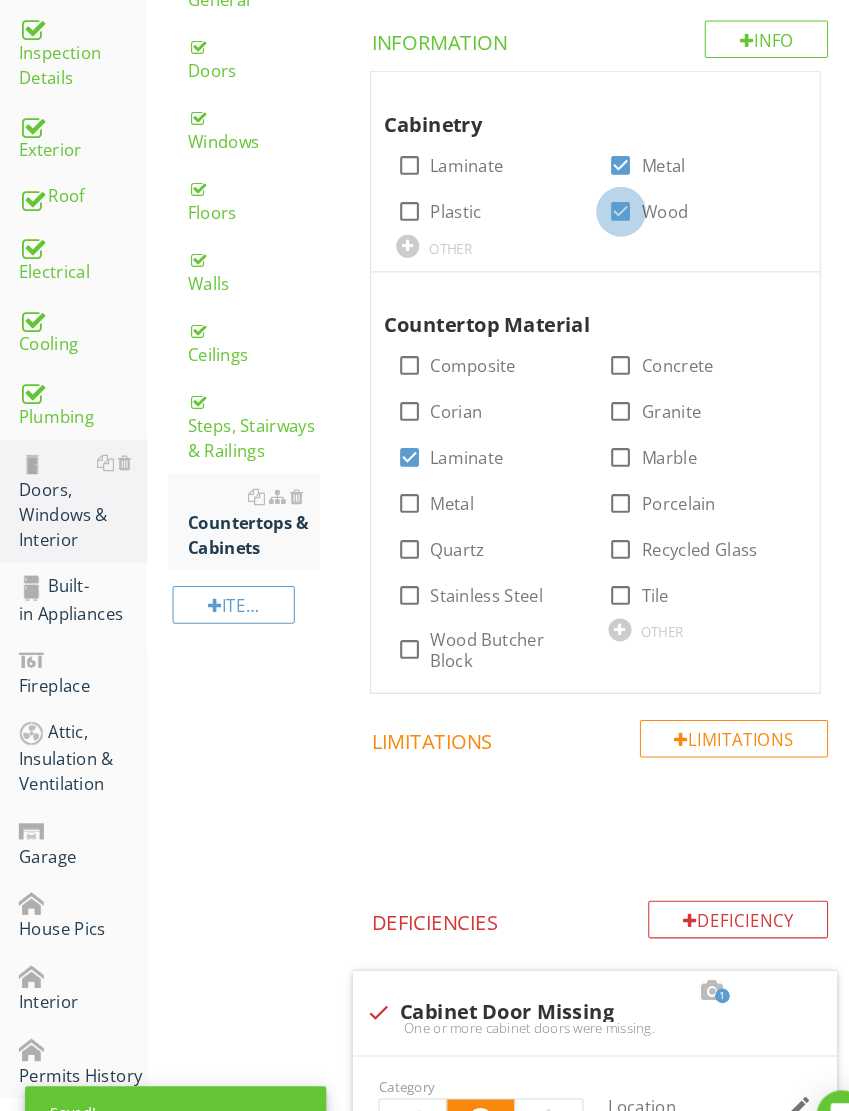 checkbox on "true" 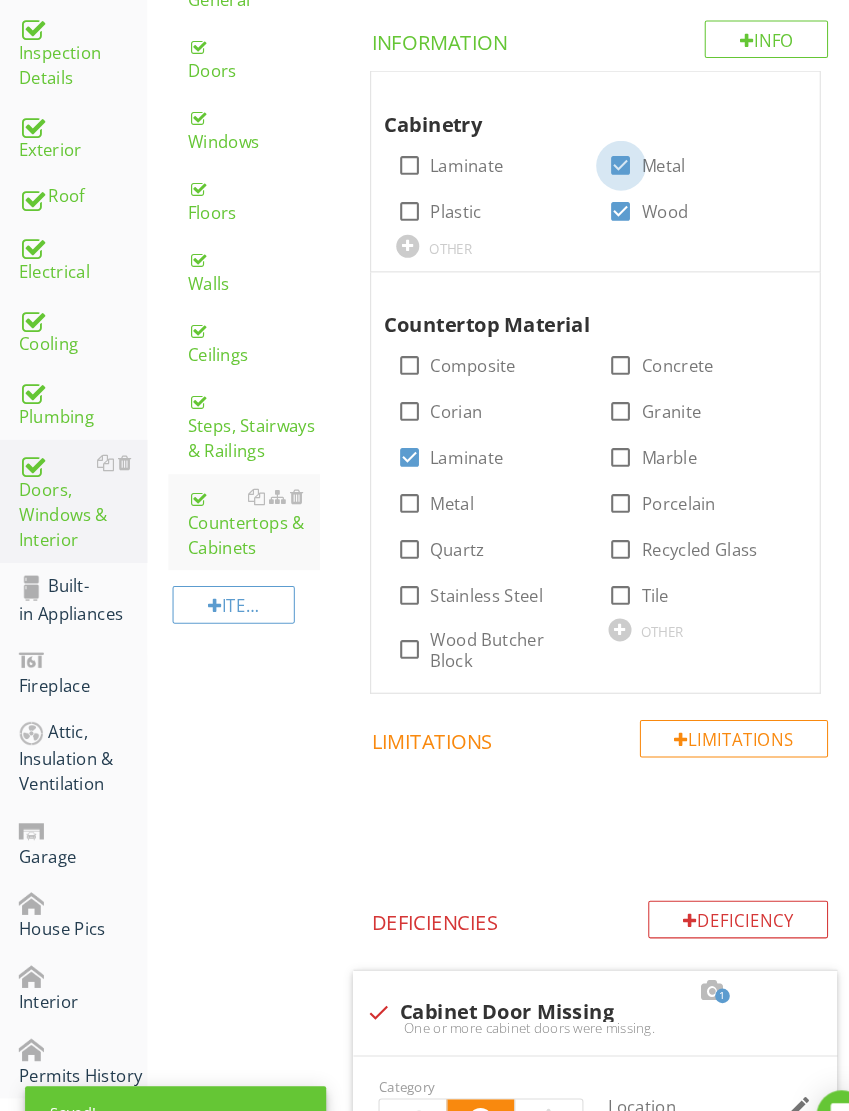 click at bounding box center (594, 159) 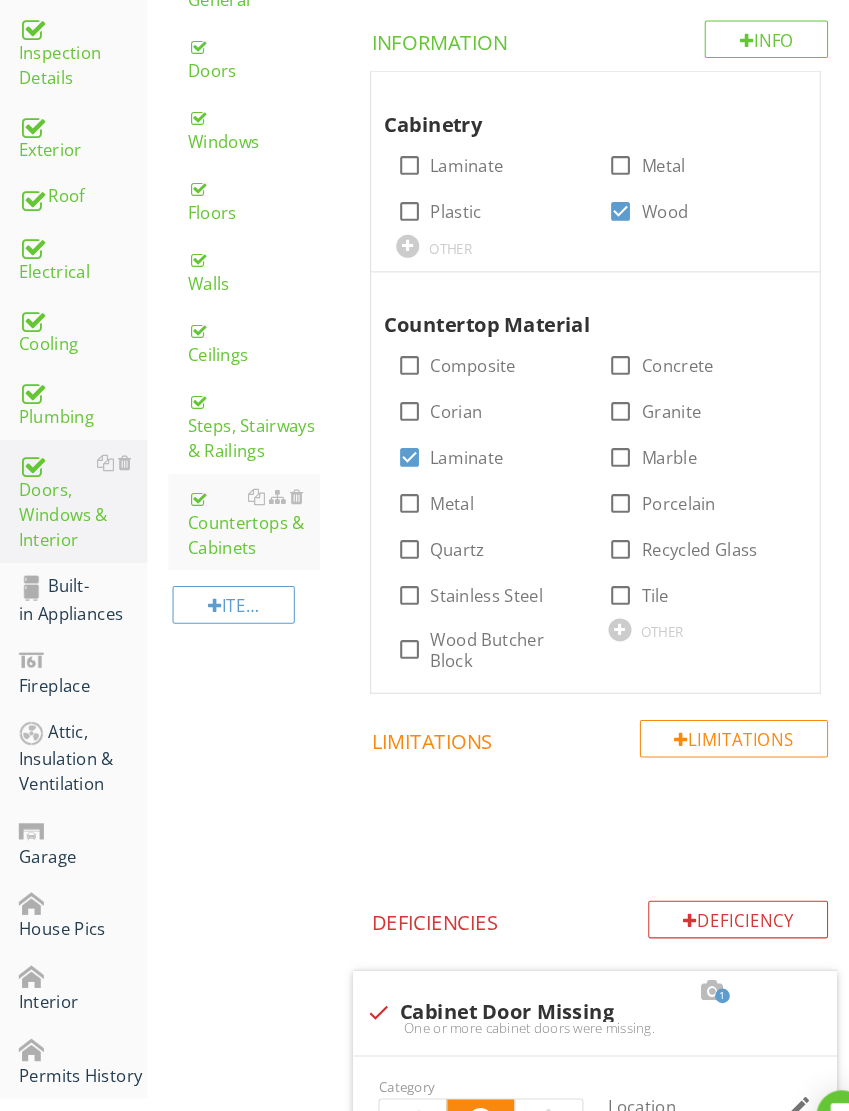 click on "Built-in Appliances" at bounding box center [79, 574] 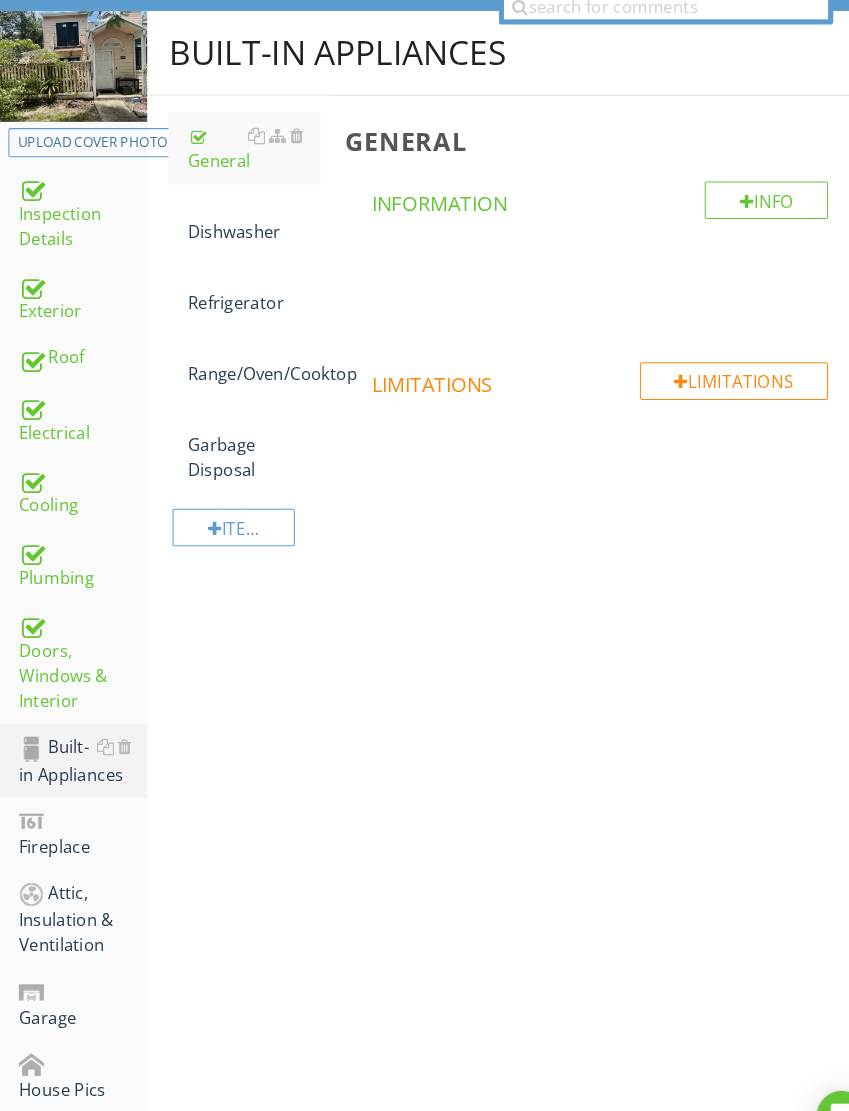 scroll, scrollTop: 214, scrollLeft: 0, axis: vertical 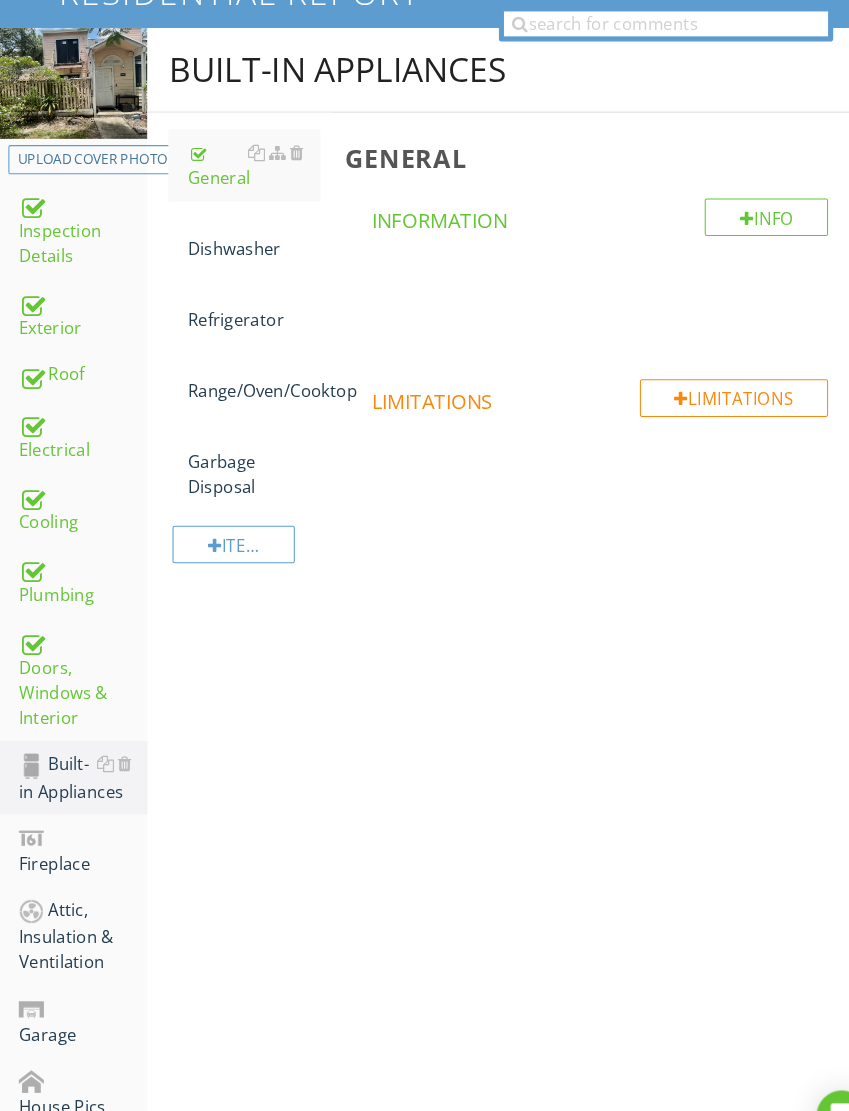 click on "Dishwasher" at bounding box center (242, 226) 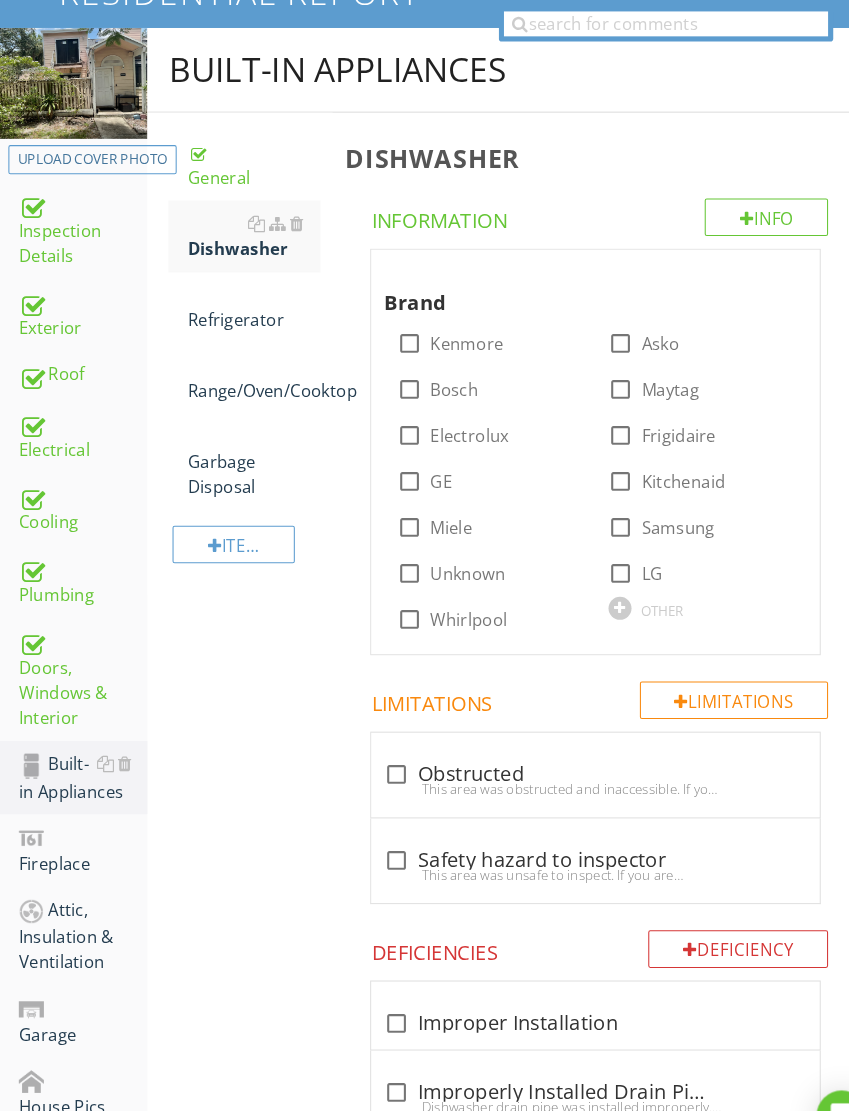 scroll, scrollTop: 0, scrollLeft: 0, axis: both 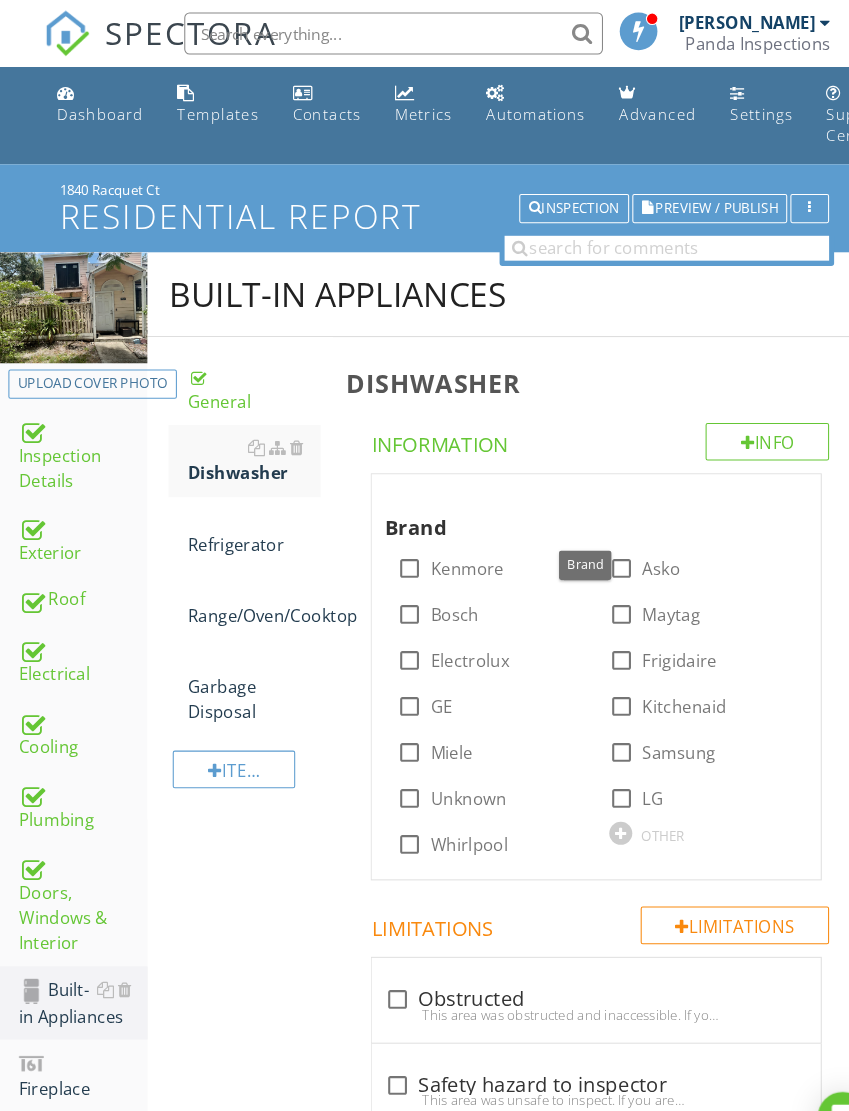 click at bounding box center (283, 428) 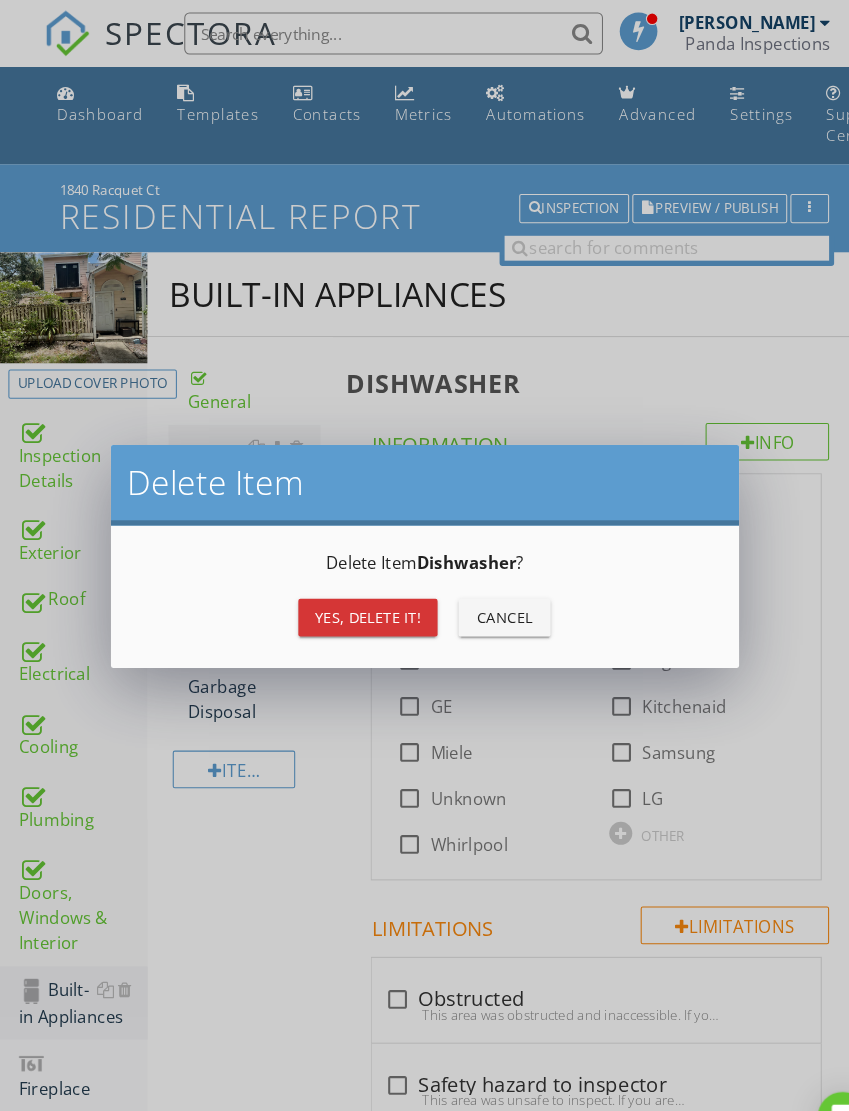 click on "Yes, Delete it!" at bounding box center [351, 589] 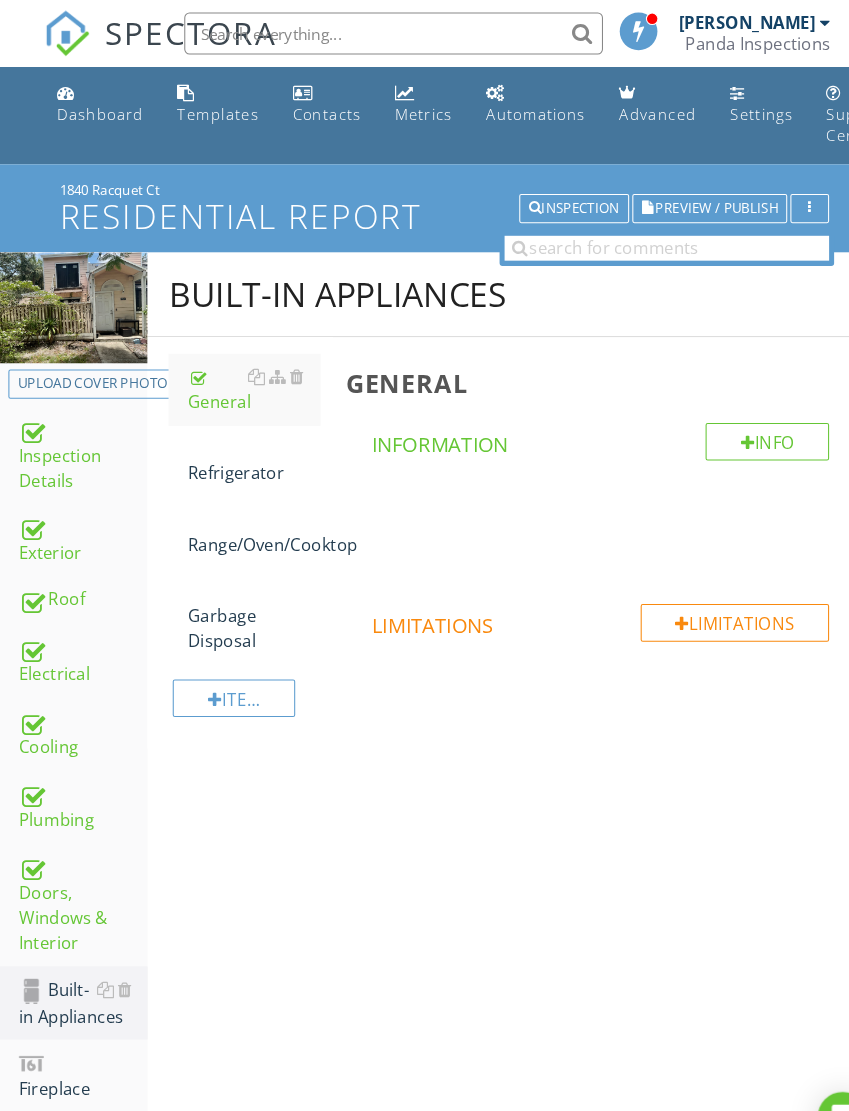 click on "Refrigerator" at bounding box center [242, 440] 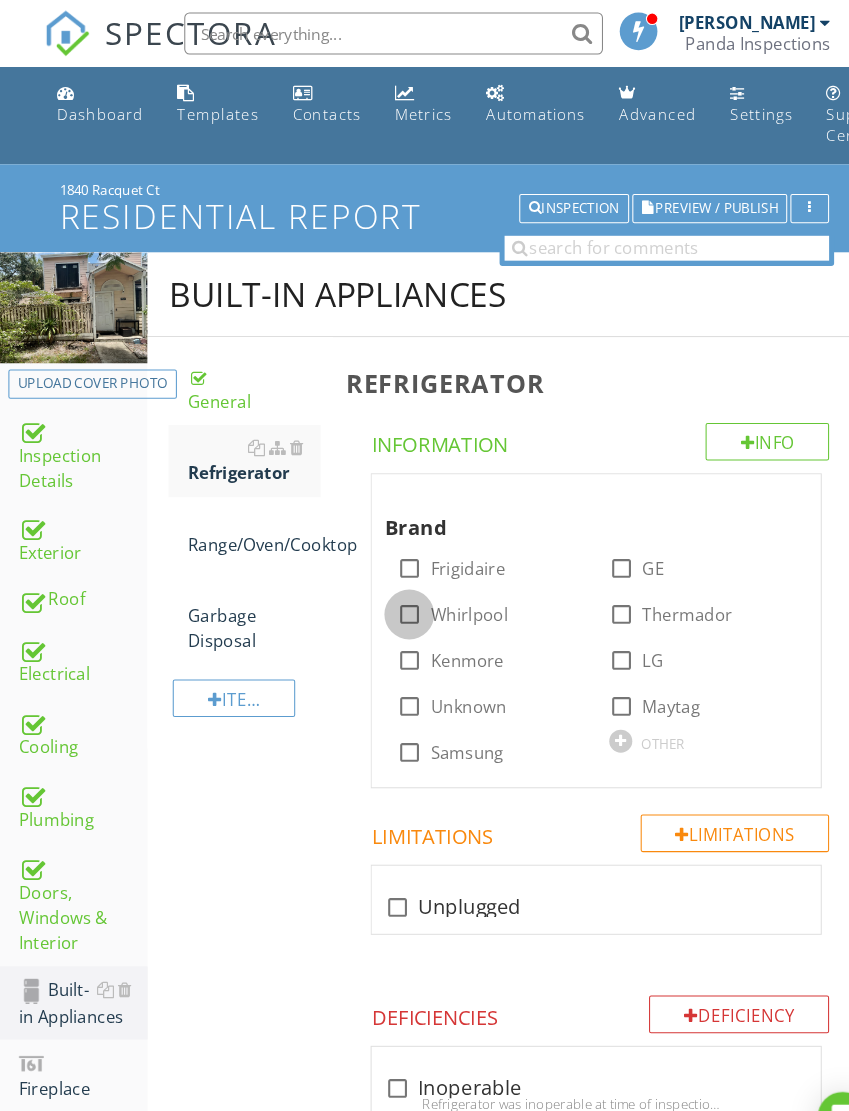 click at bounding box center [391, 587] 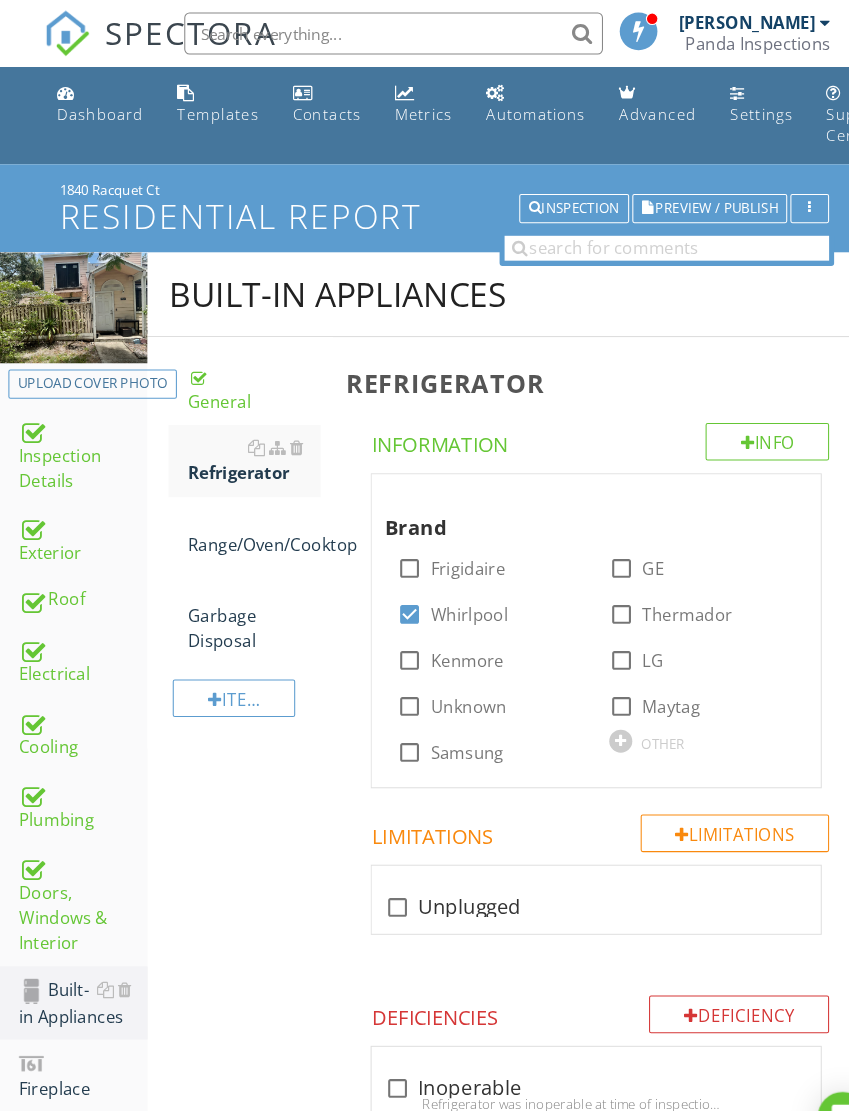 click on "Range/Oven/Cooktop" at bounding box center (242, 508) 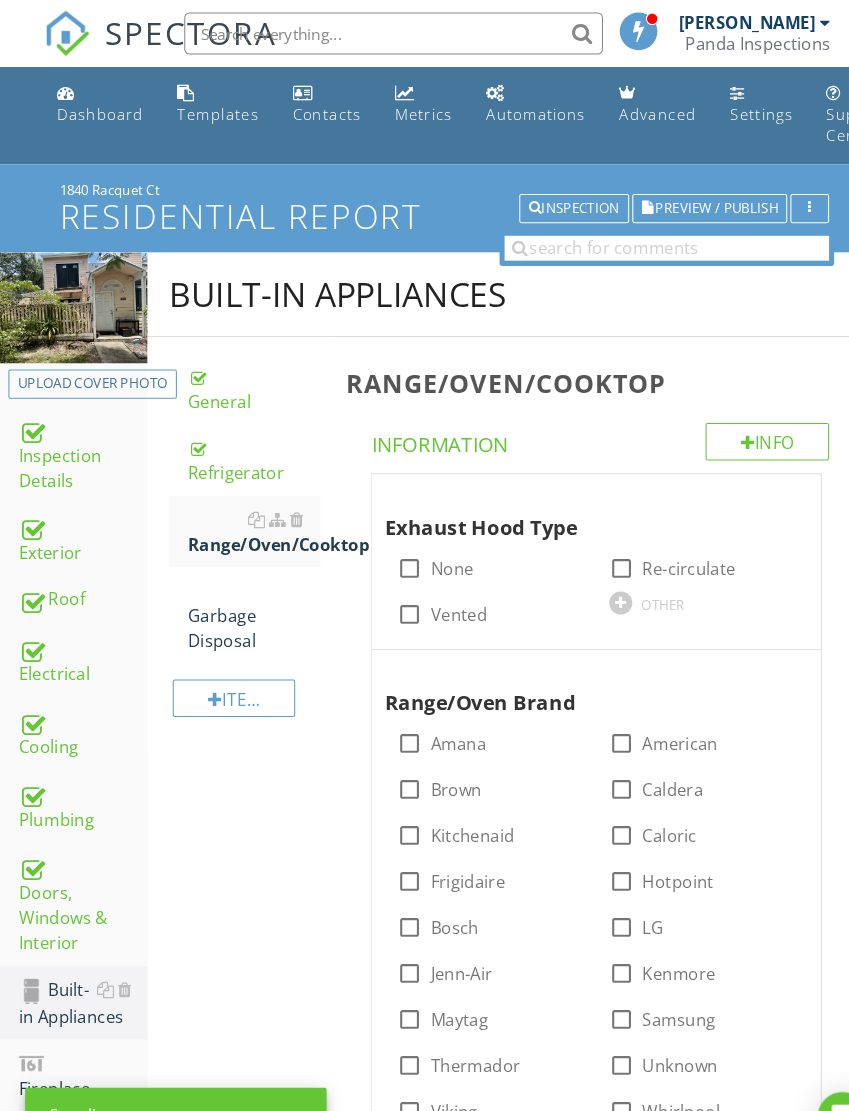 click at bounding box center [594, 543] 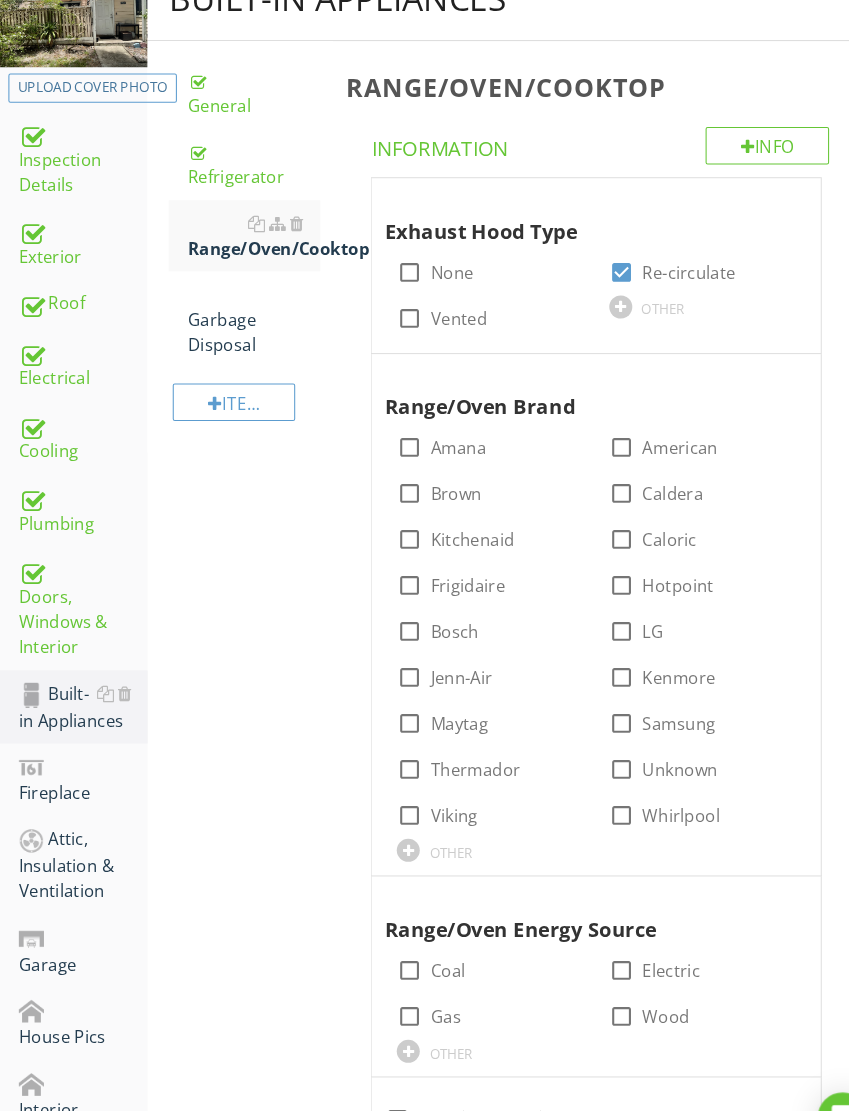 scroll, scrollTop: 283, scrollLeft: 0, axis: vertical 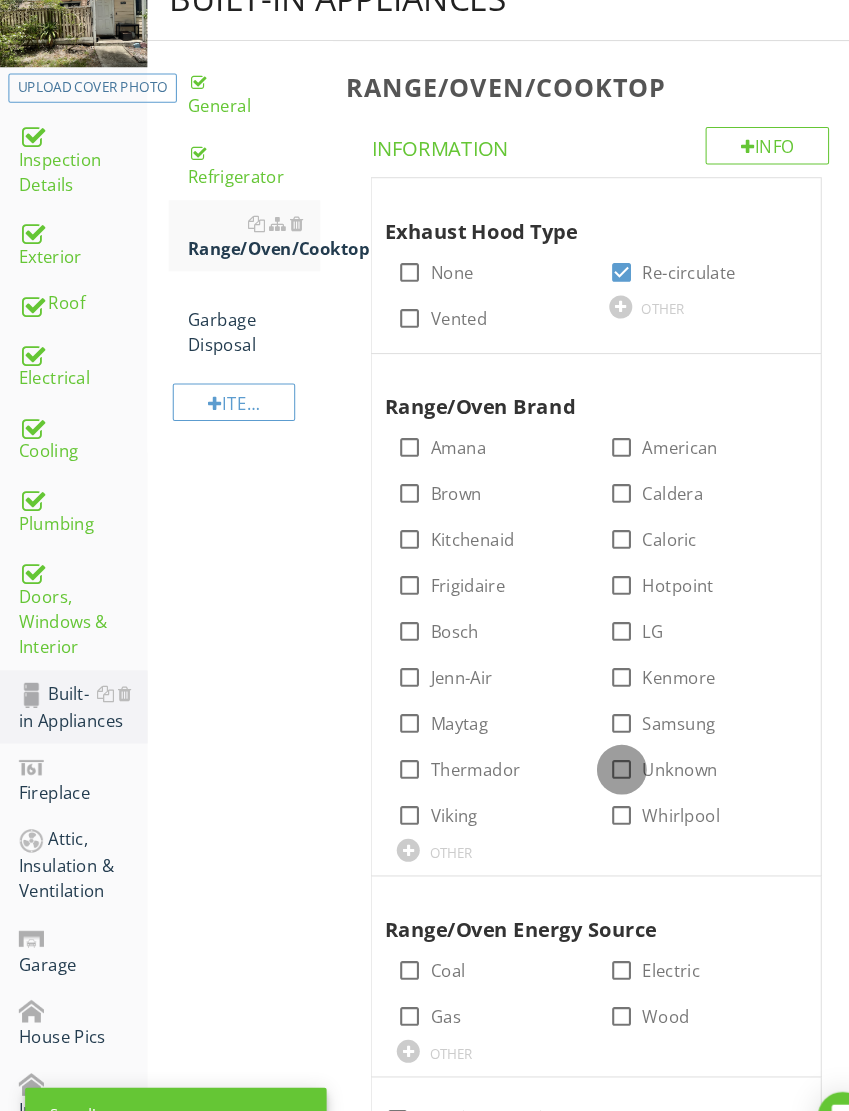 click at bounding box center (594, 735) 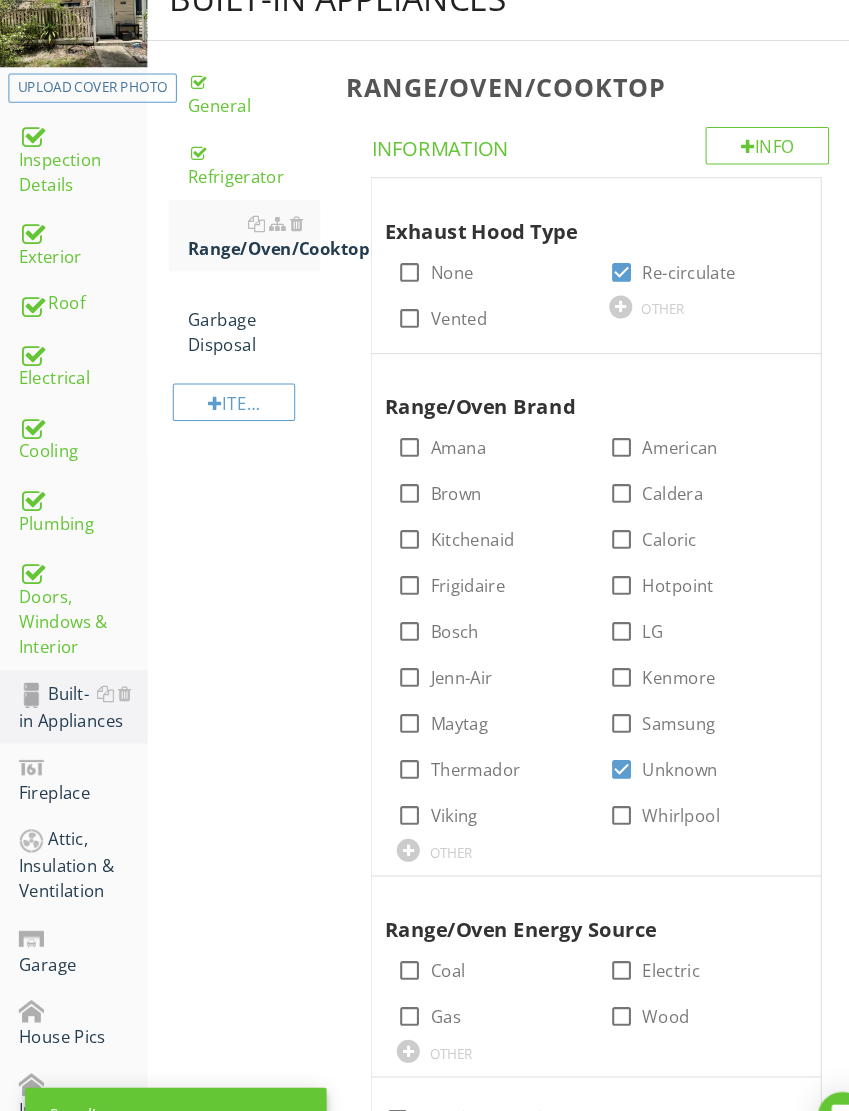 click at bounding box center [594, 927] 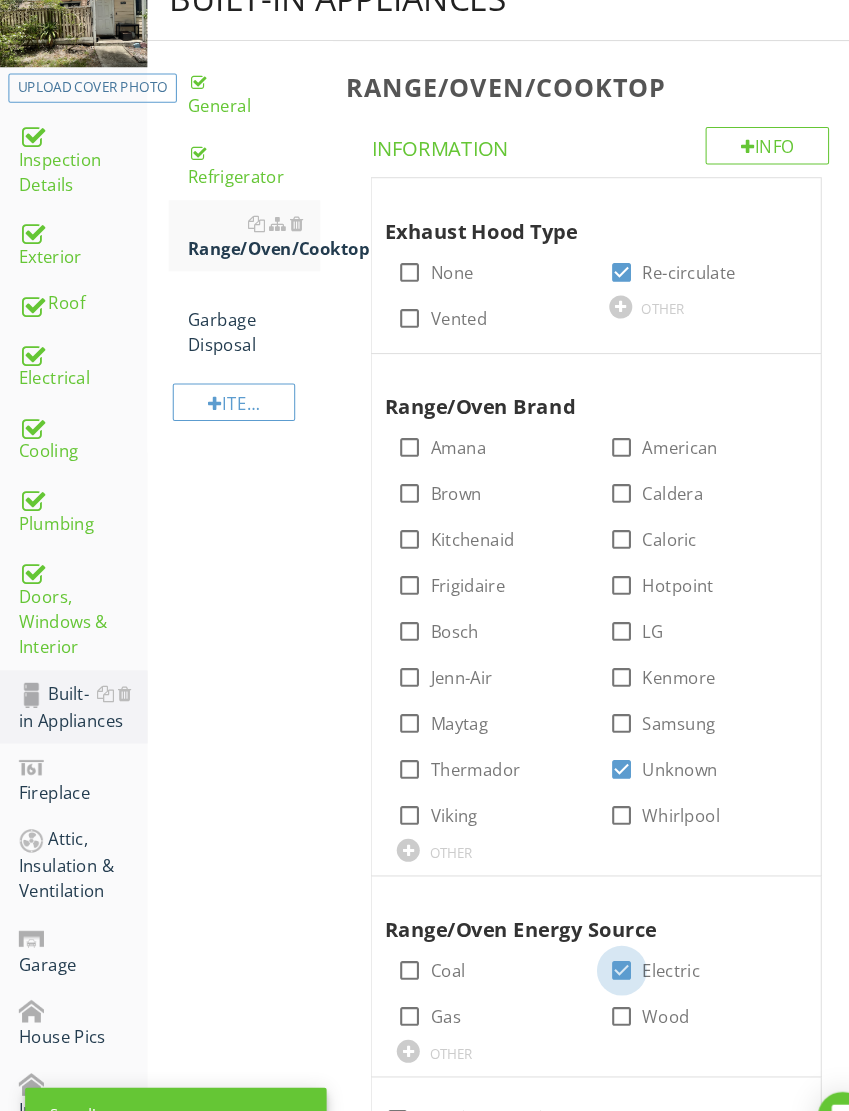 checkbox on "true" 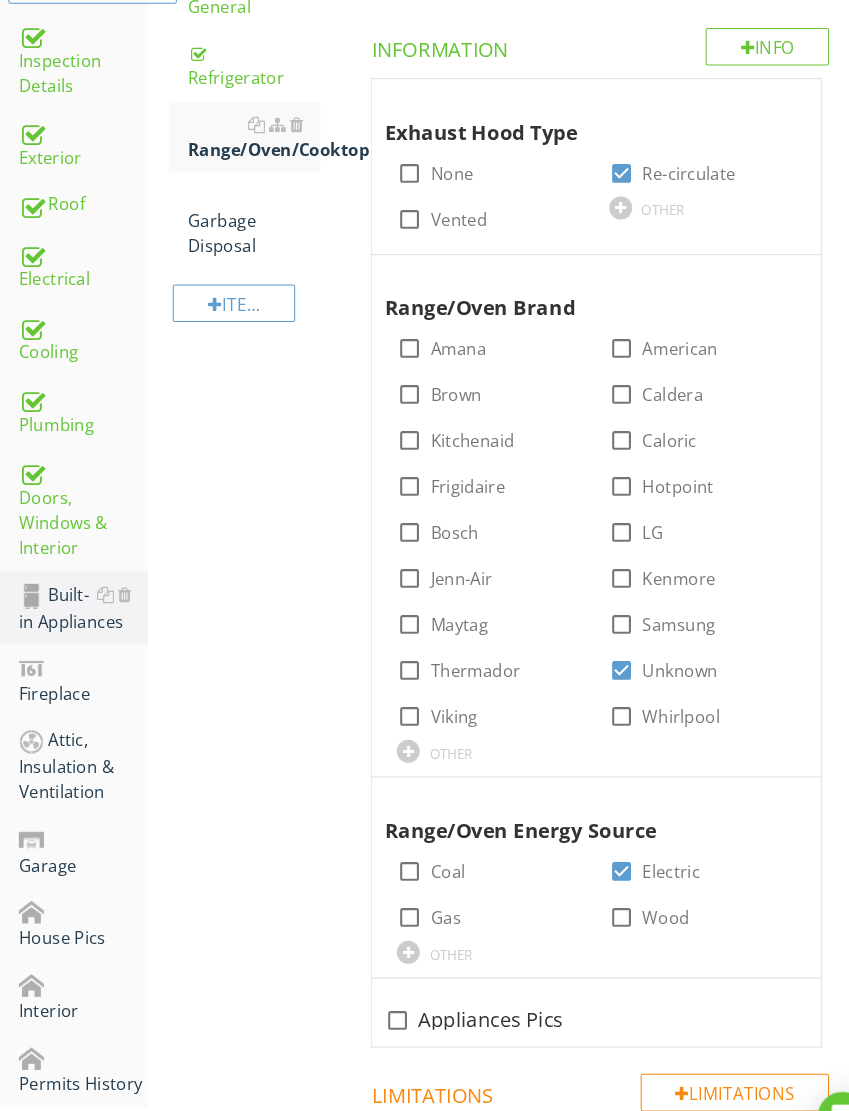 scroll, scrollTop: 514, scrollLeft: 0, axis: vertical 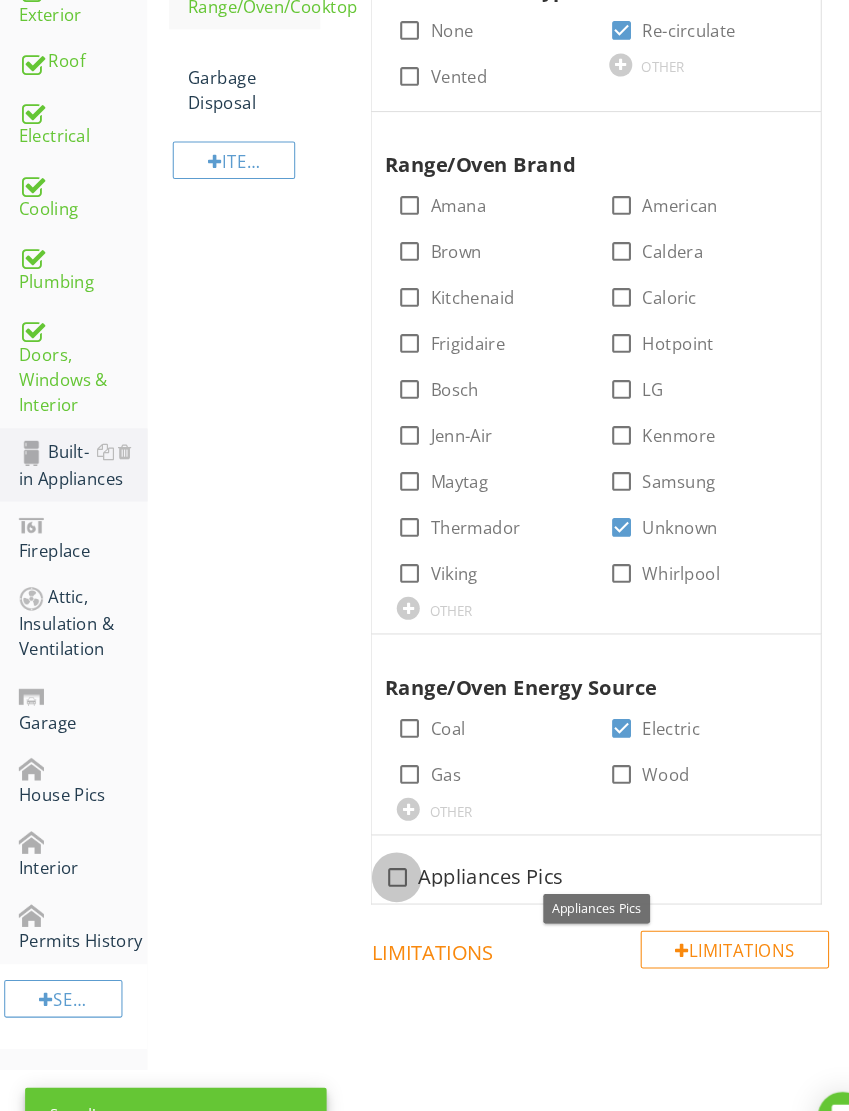 click at bounding box center (379, 838) 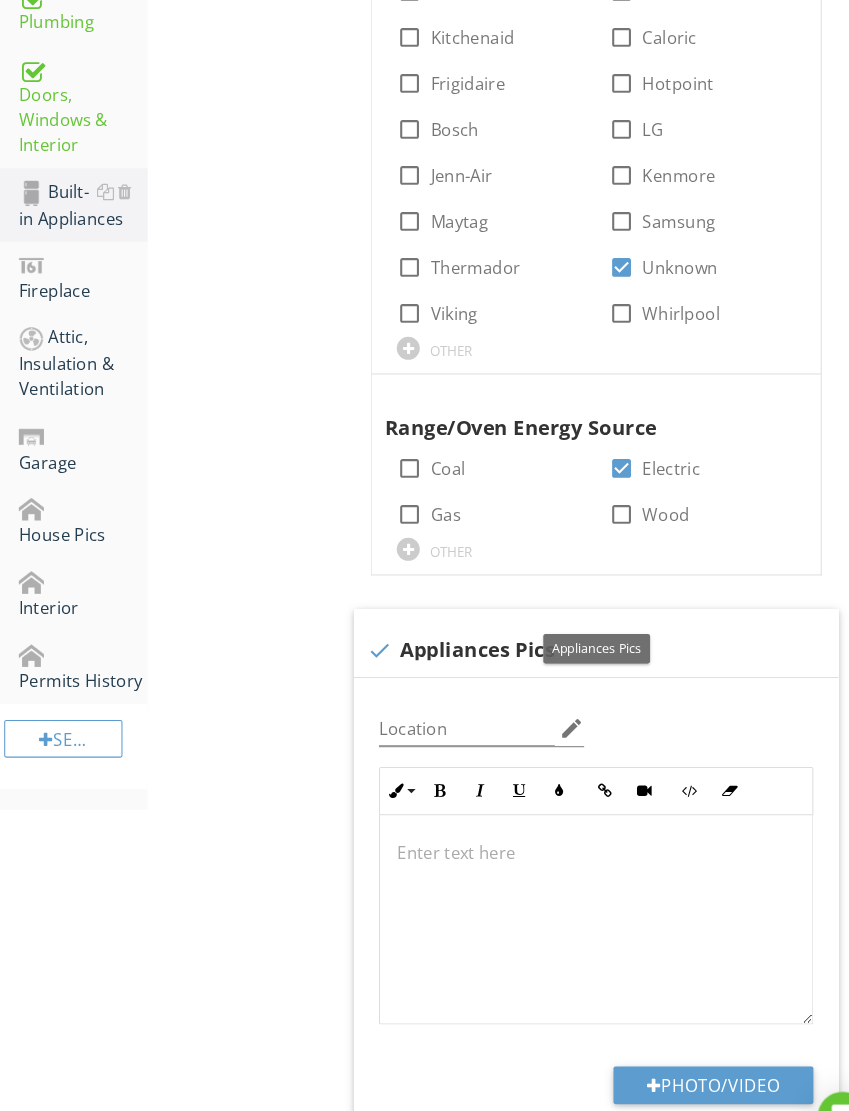 scroll, scrollTop: 762, scrollLeft: 0, axis: vertical 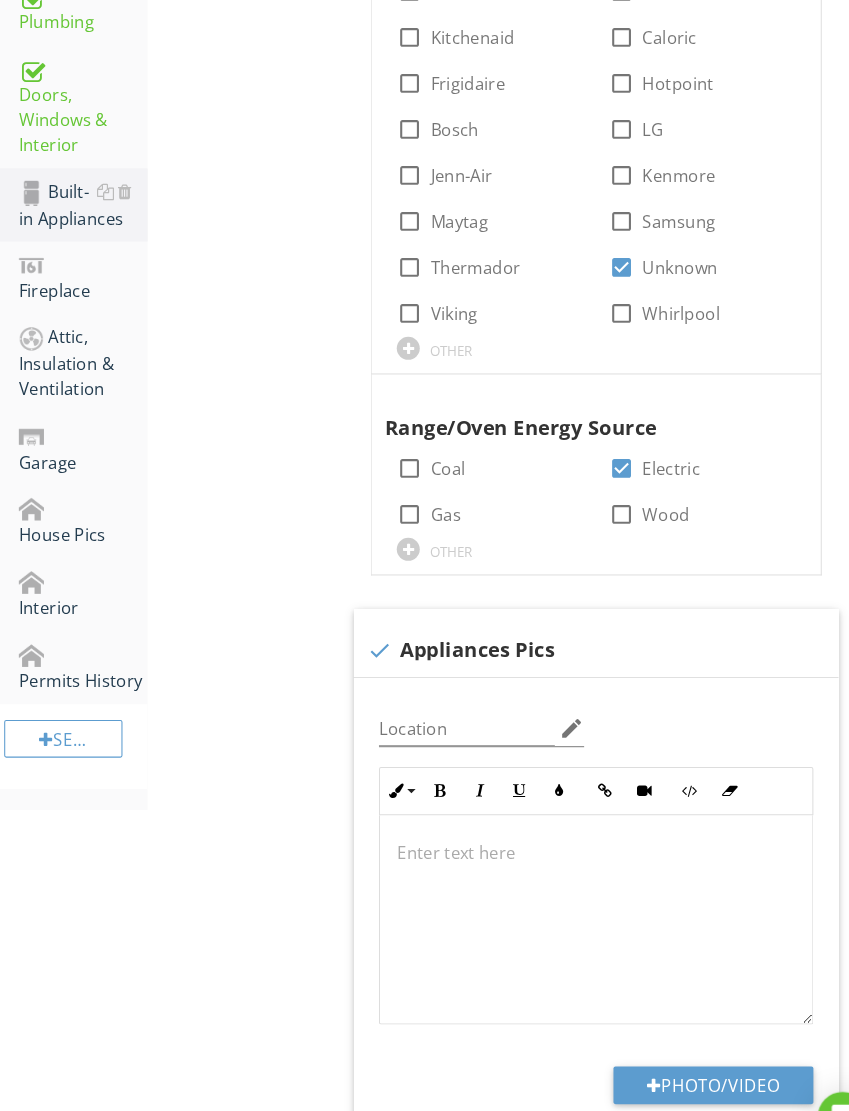 click on "Photo/Video" at bounding box center [681, 1037] 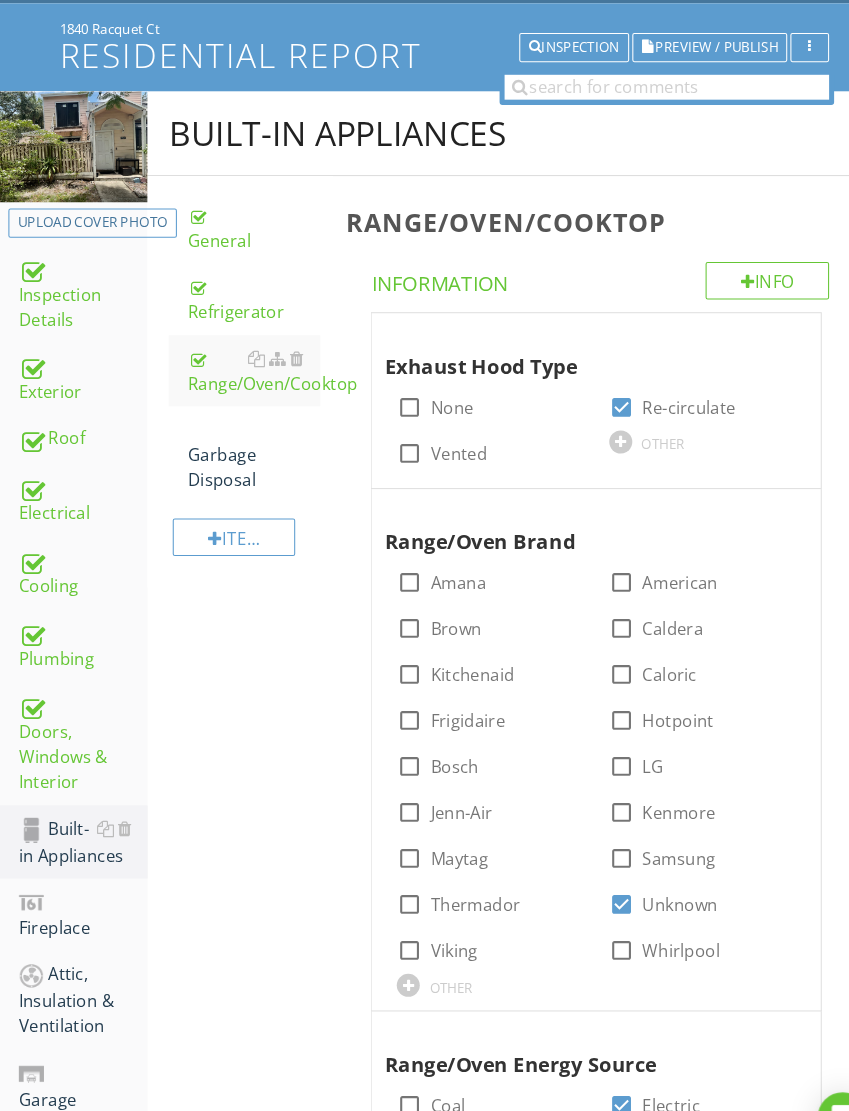 scroll, scrollTop: 154, scrollLeft: 0, axis: vertical 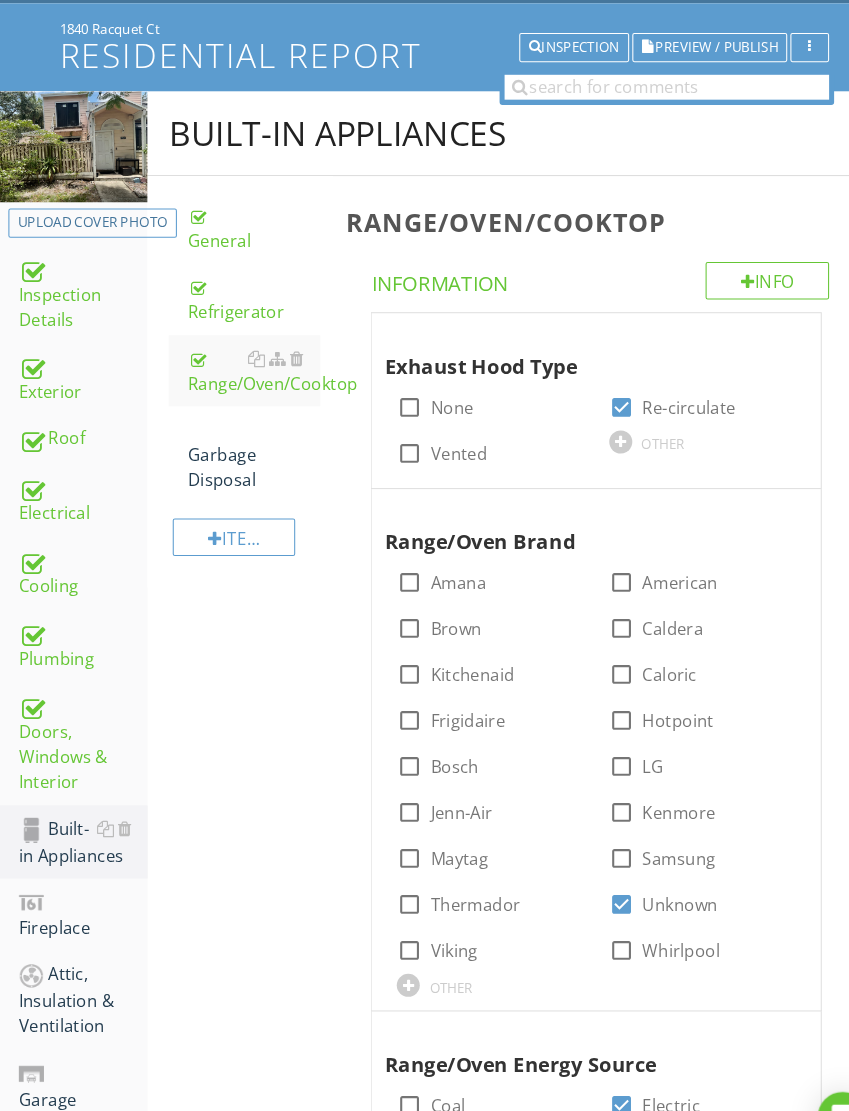 click on "Garbage Disposal" at bounding box center (242, 434) 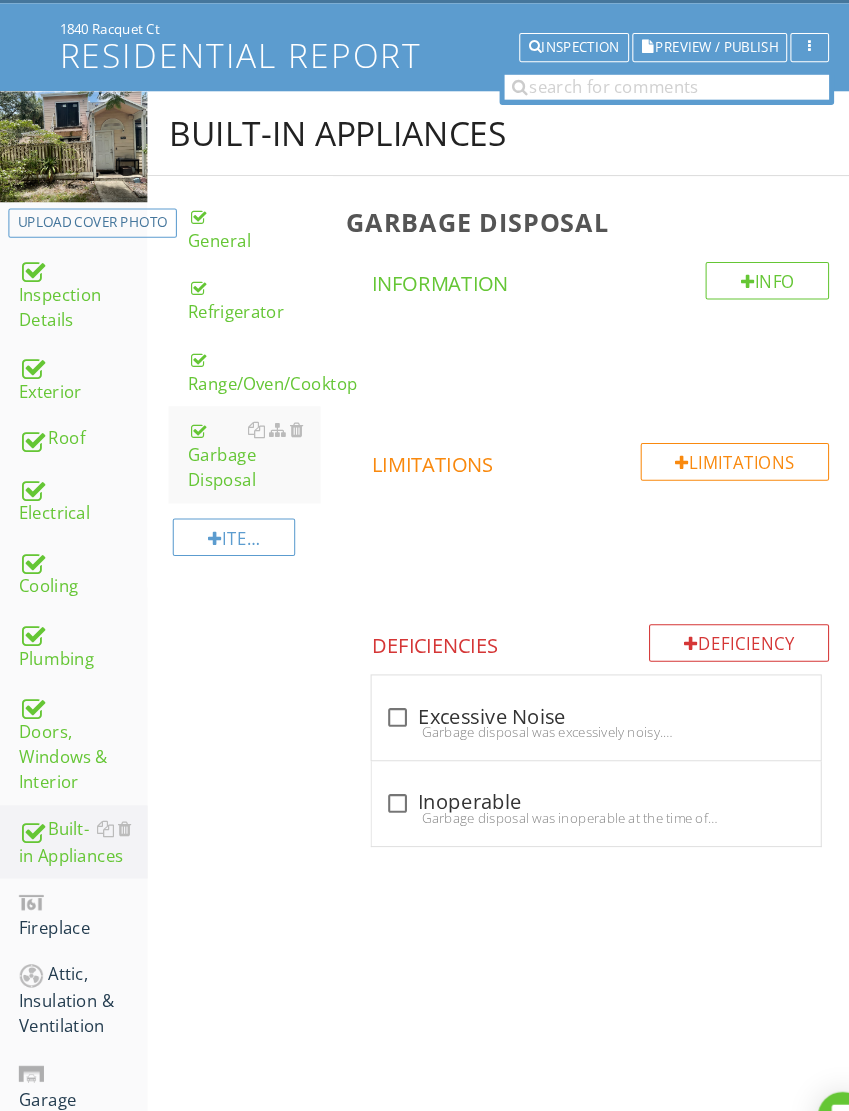click on "Inspection Details" at bounding box center (79, 280) 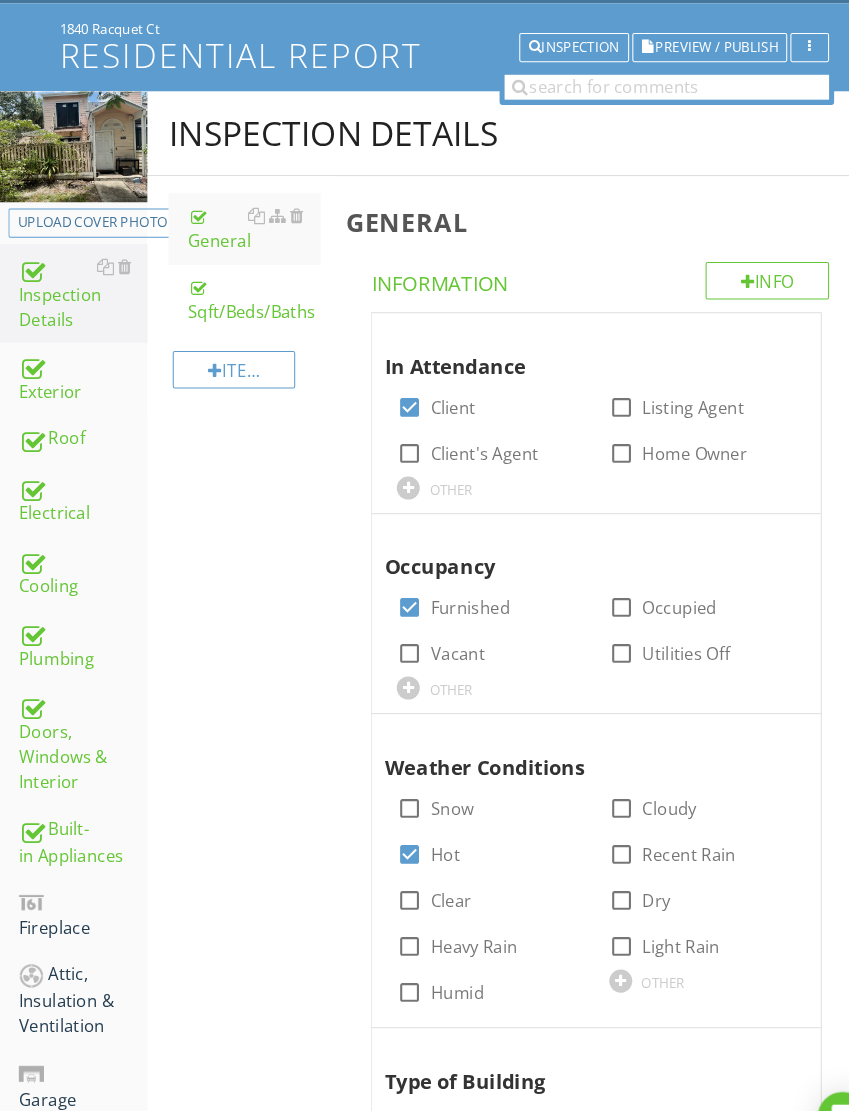 click on "Doors, Windows & Interior" at bounding box center [79, 710] 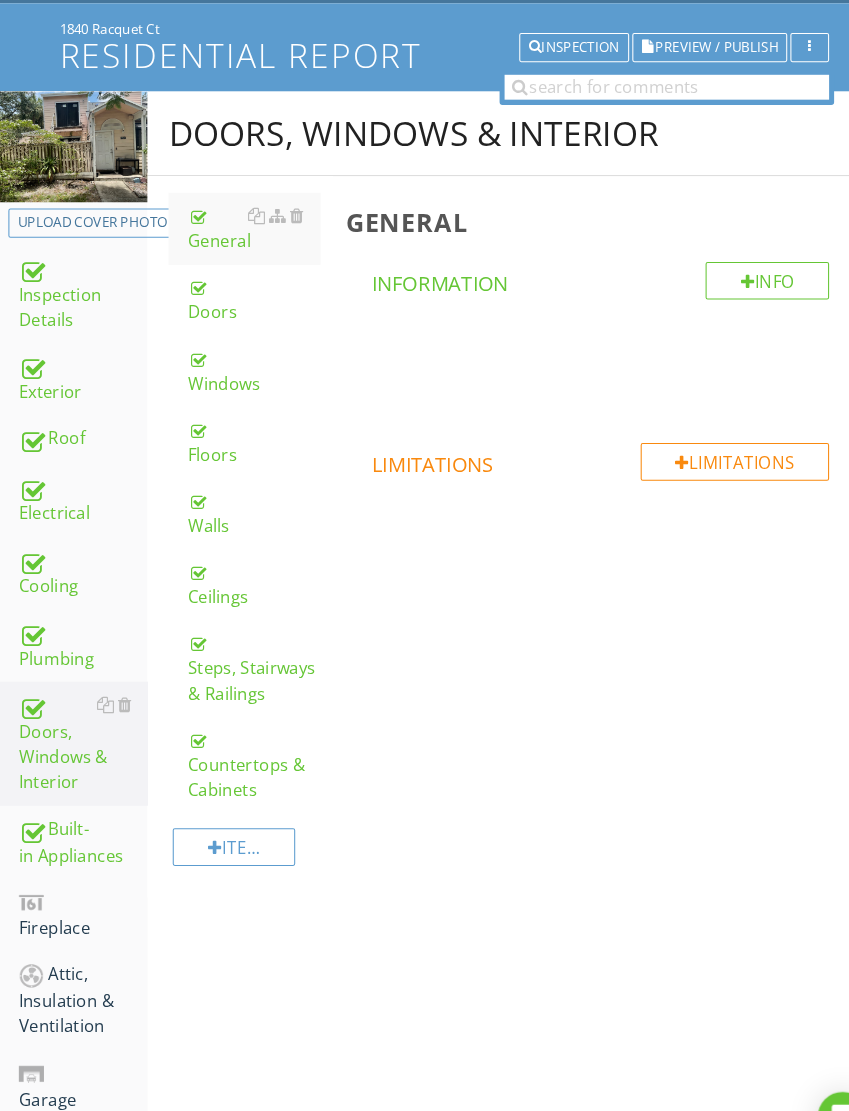 click on "Info" at bounding box center (733, 268) 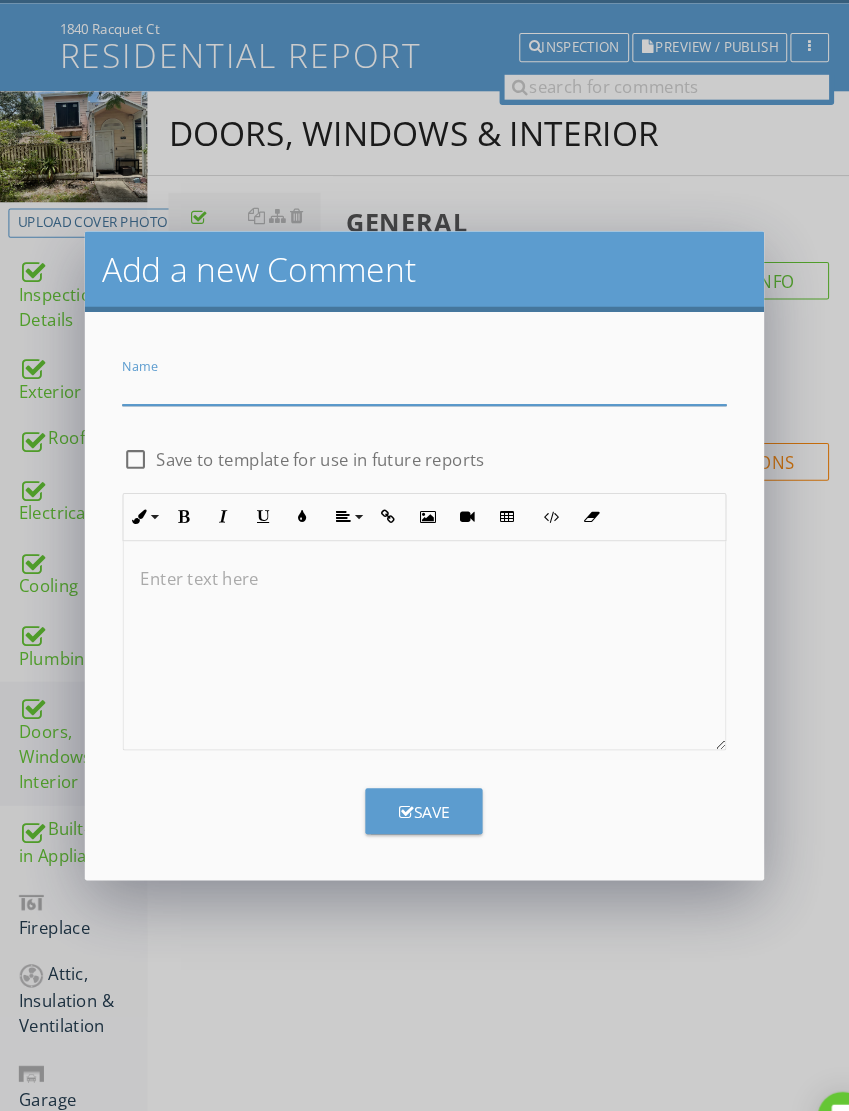 click at bounding box center [405, 370] 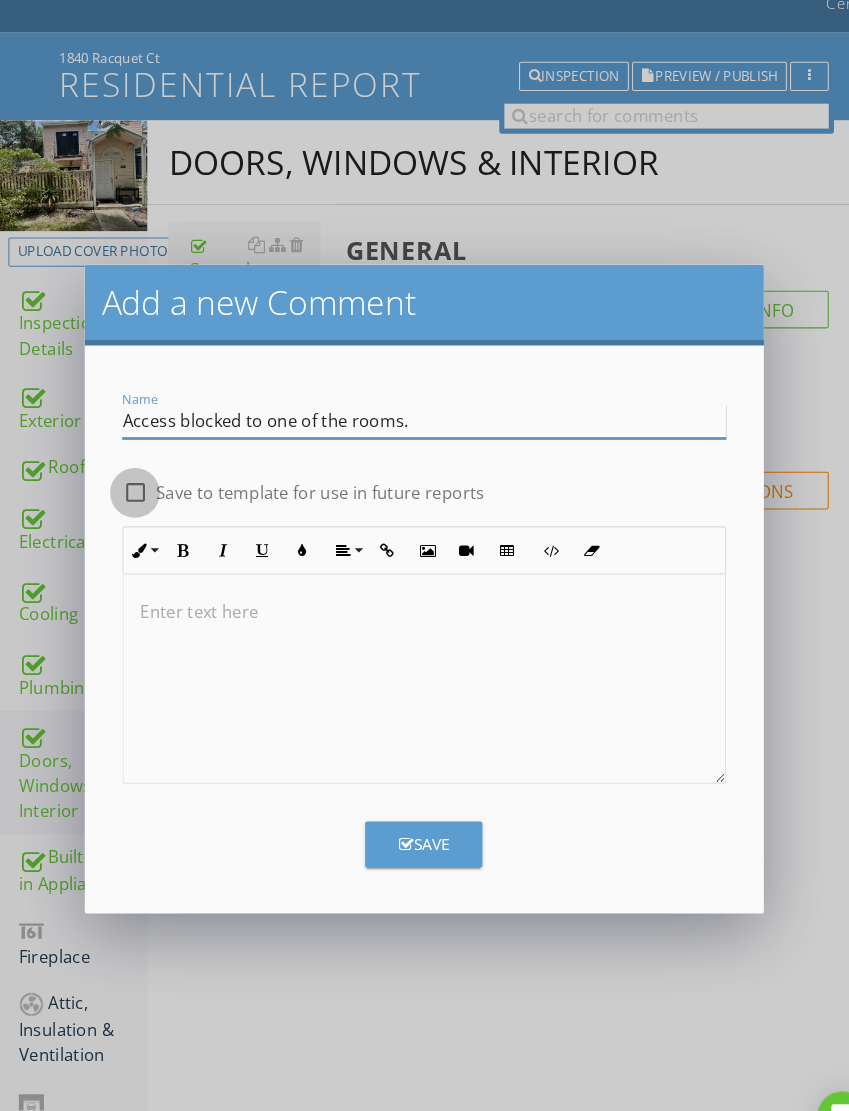 type on "Access blocked to one of the rooms." 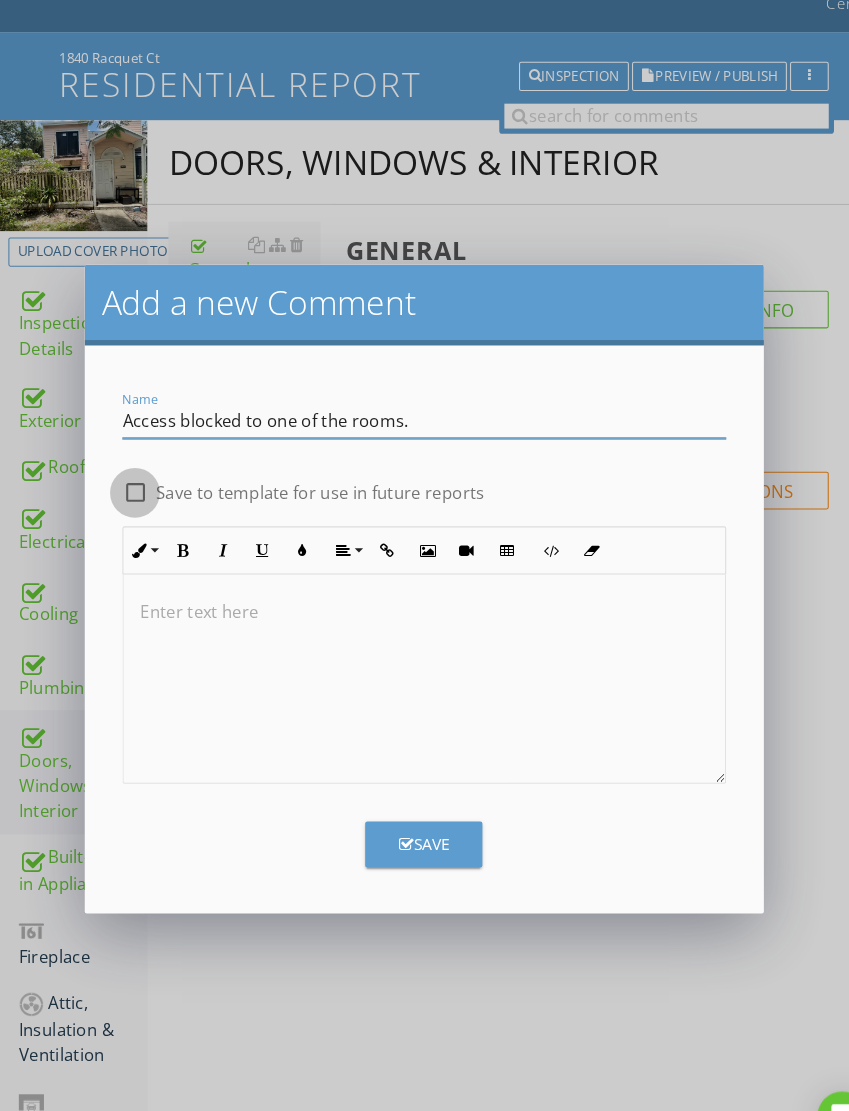 click at bounding box center [129, 471] 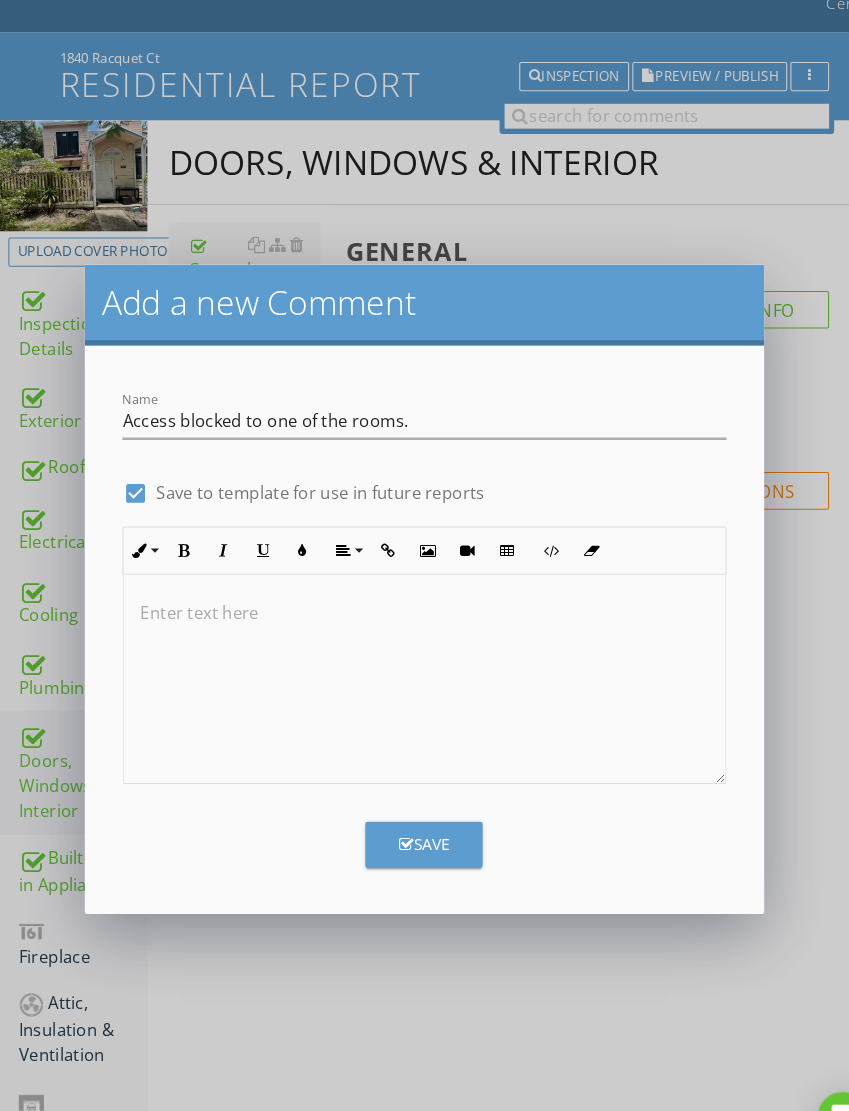 click on "Save" at bounding box center (405, 807) 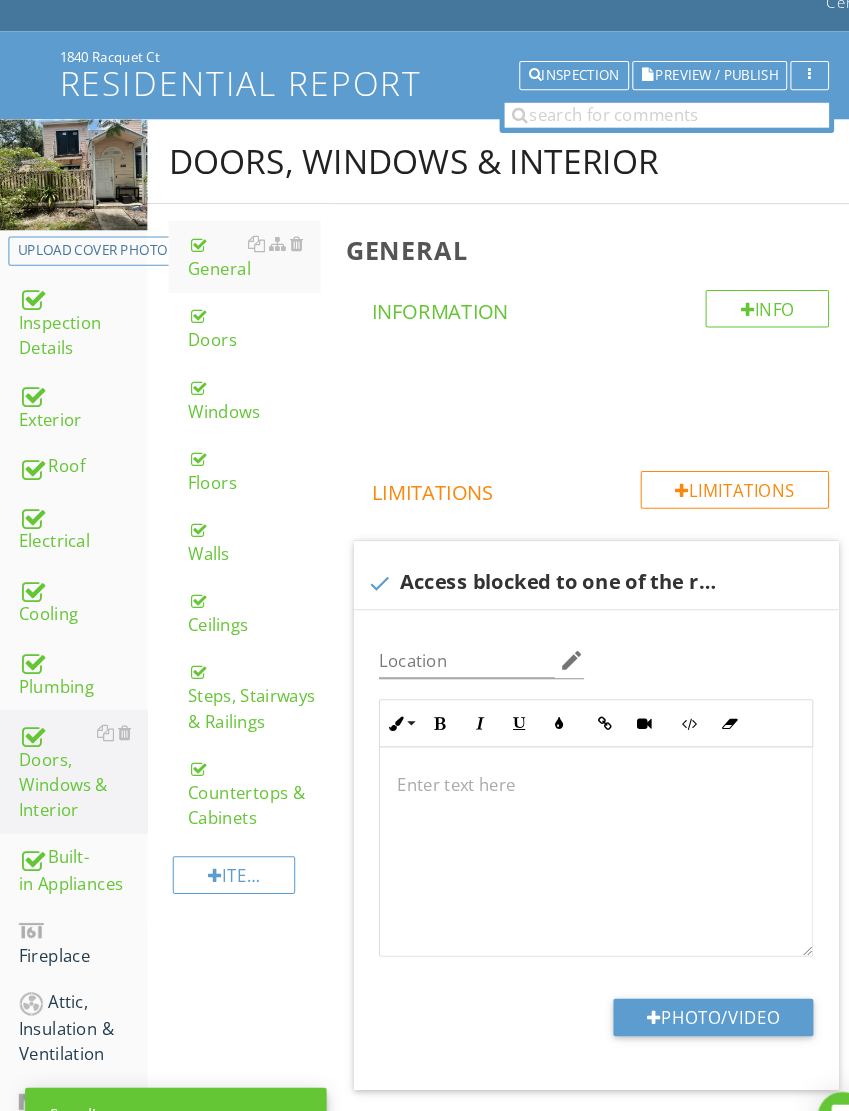 scroll, scrollTop: 385, scrollLeft: 0, axis: vertical 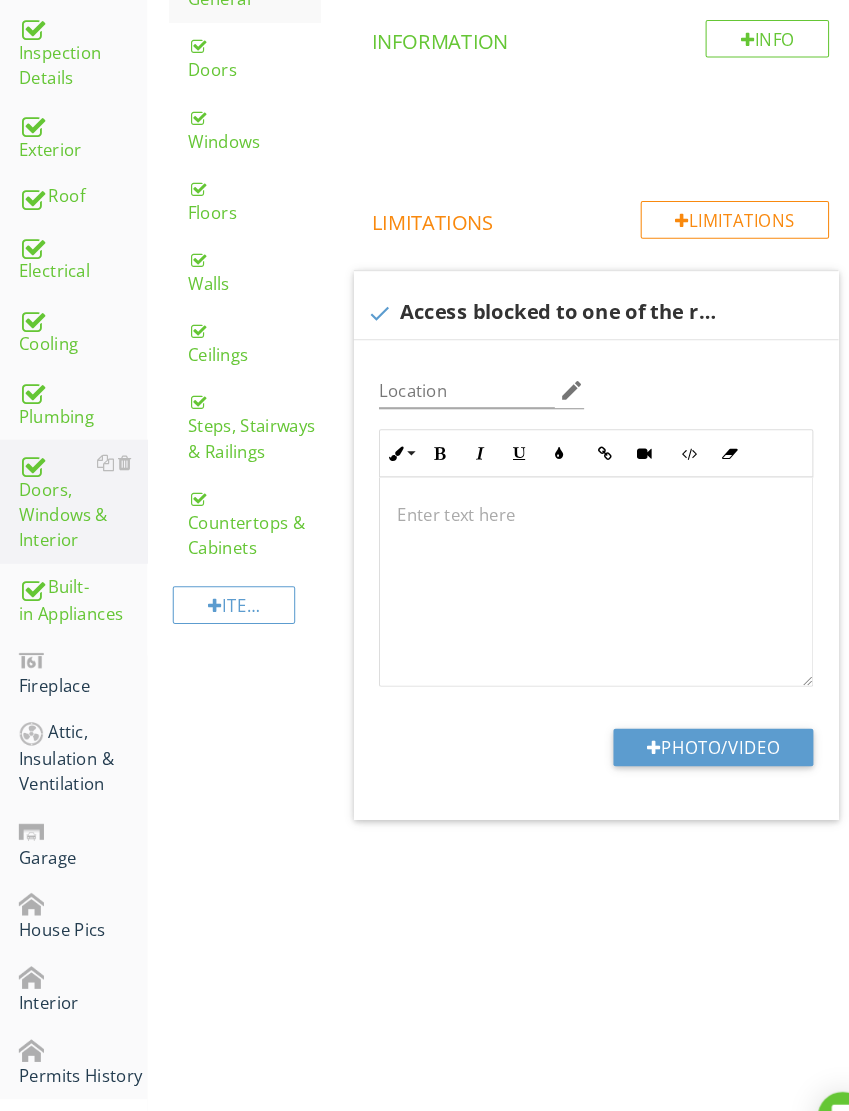 click at bounding box center [118, 630] 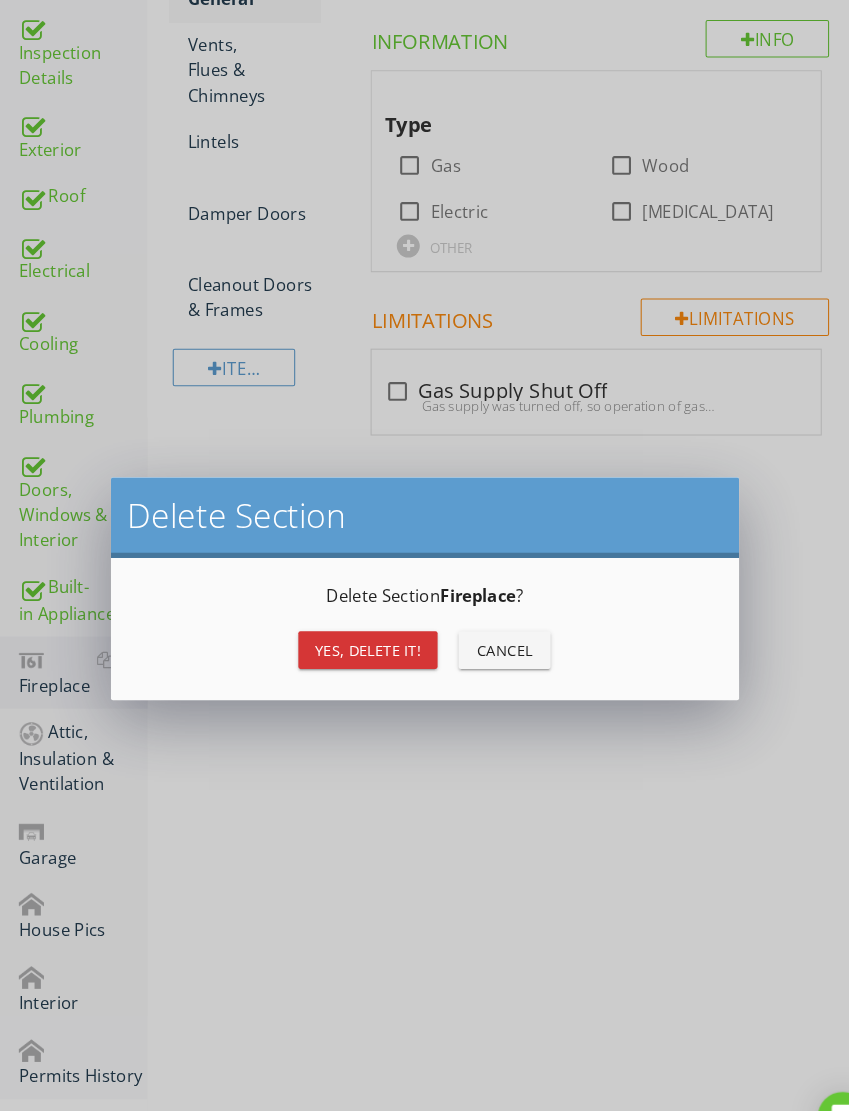 click on "Yes, Delete it!" at bounding box center (351, 621) 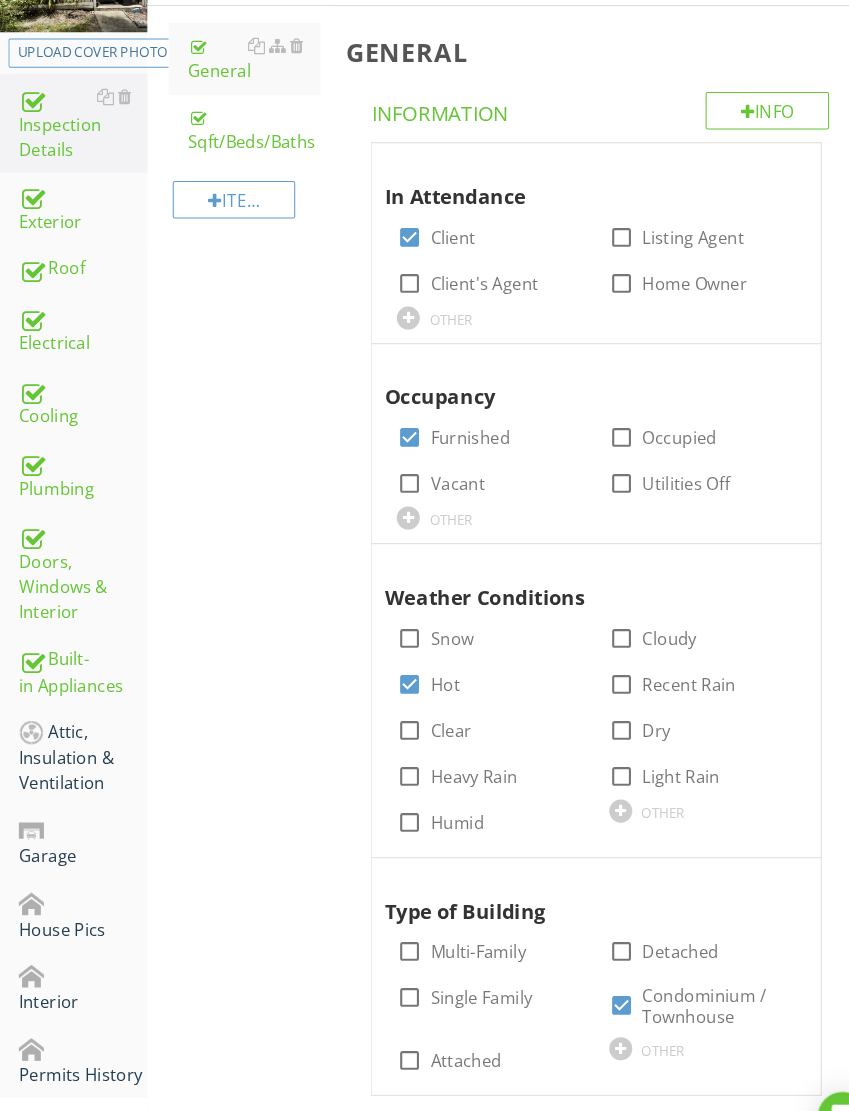click on "Attic, Insulation & Ventilation" at bounding box center [79, 724] 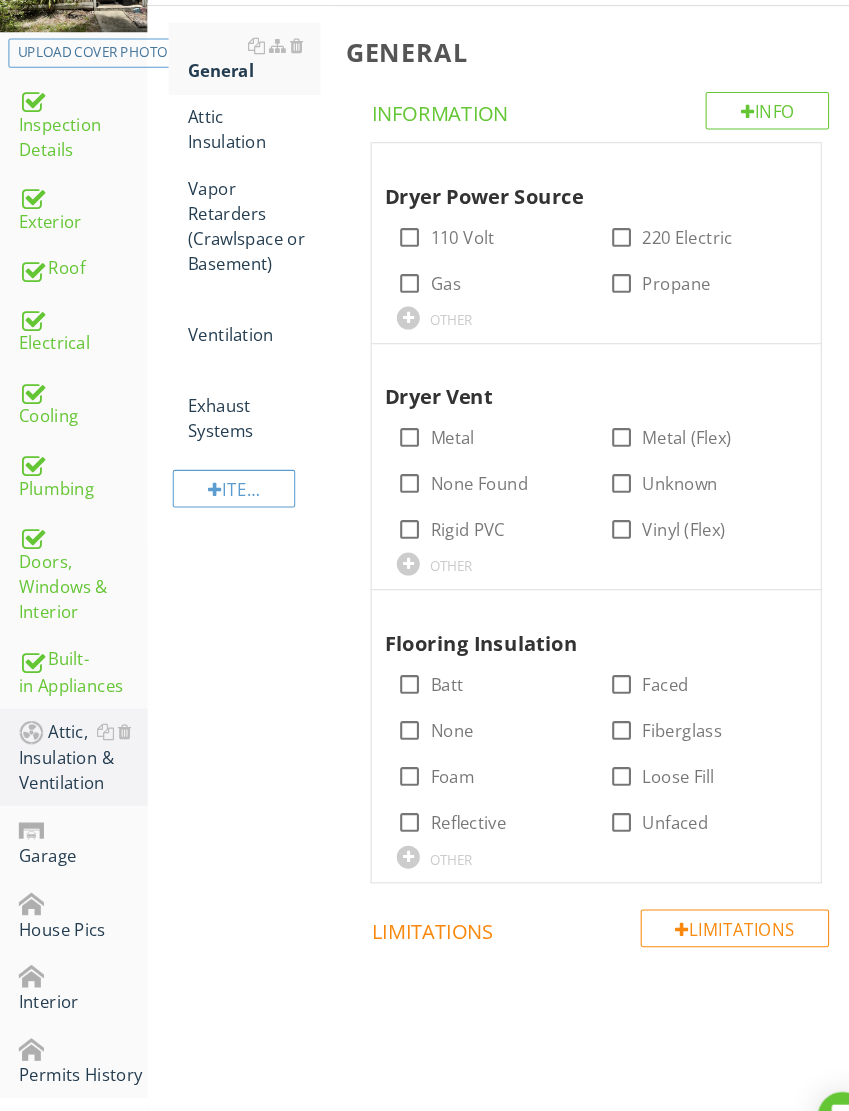 scroll, scrollTop: 315, scrollLeft: 0, axis: vertical 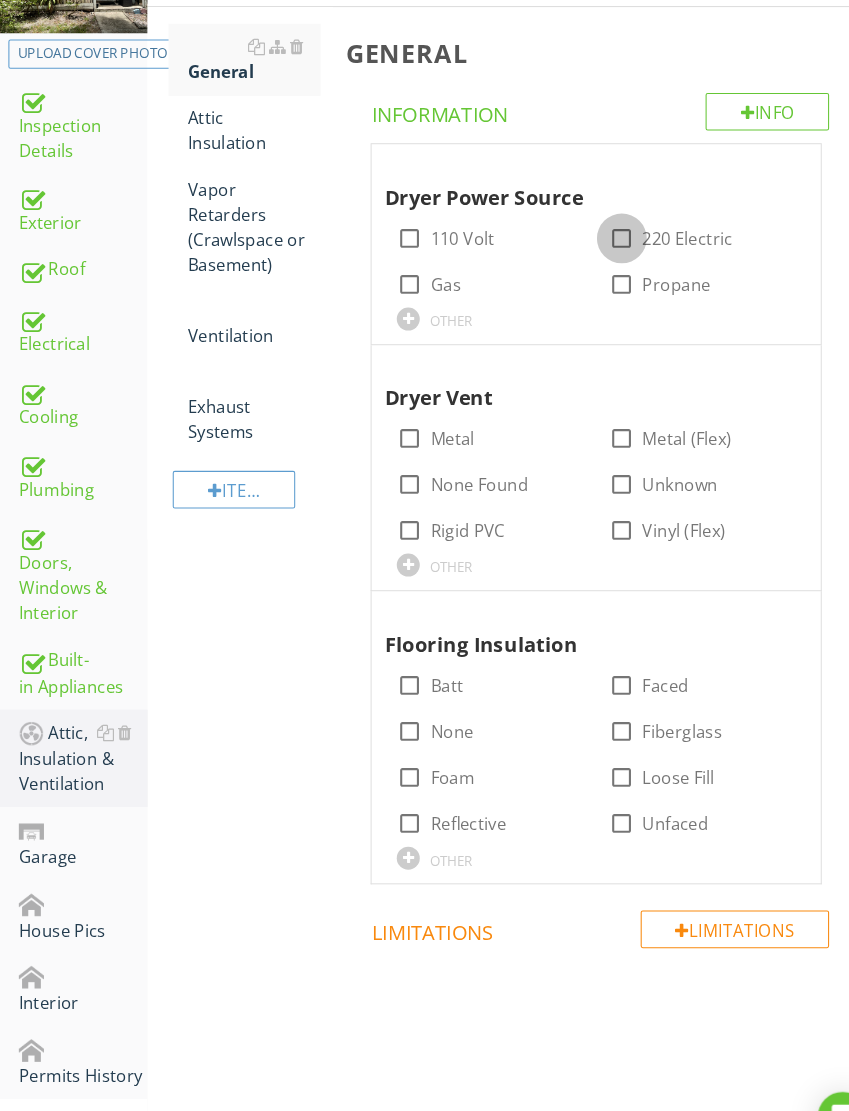 click at bounding box center [594, 228] 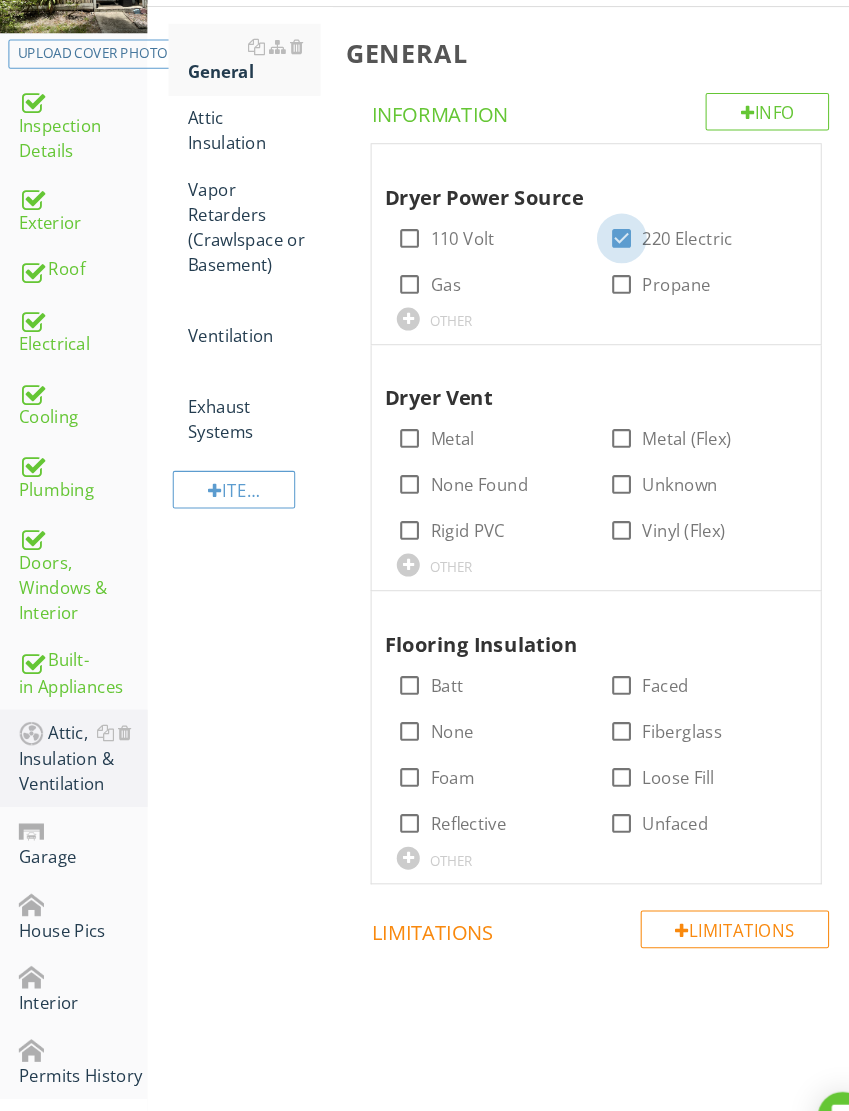 checkbox on "true" 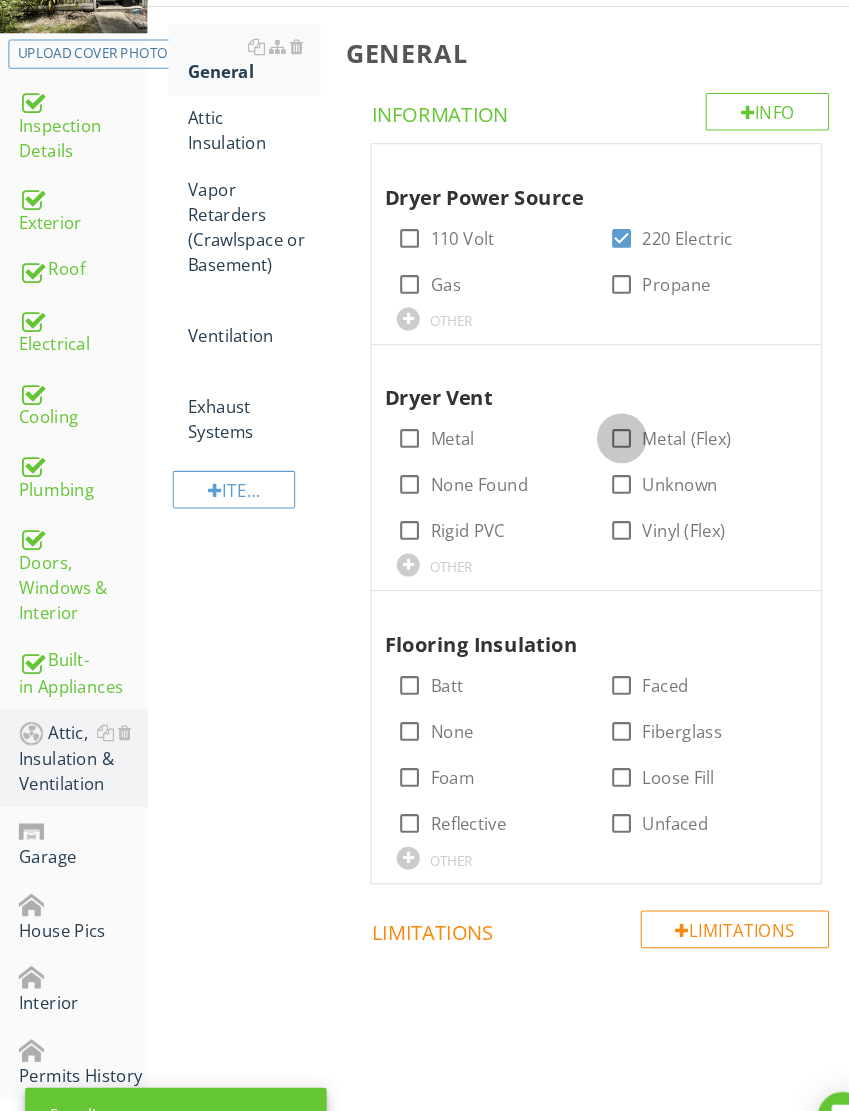 click at bounding box center (594, 419) 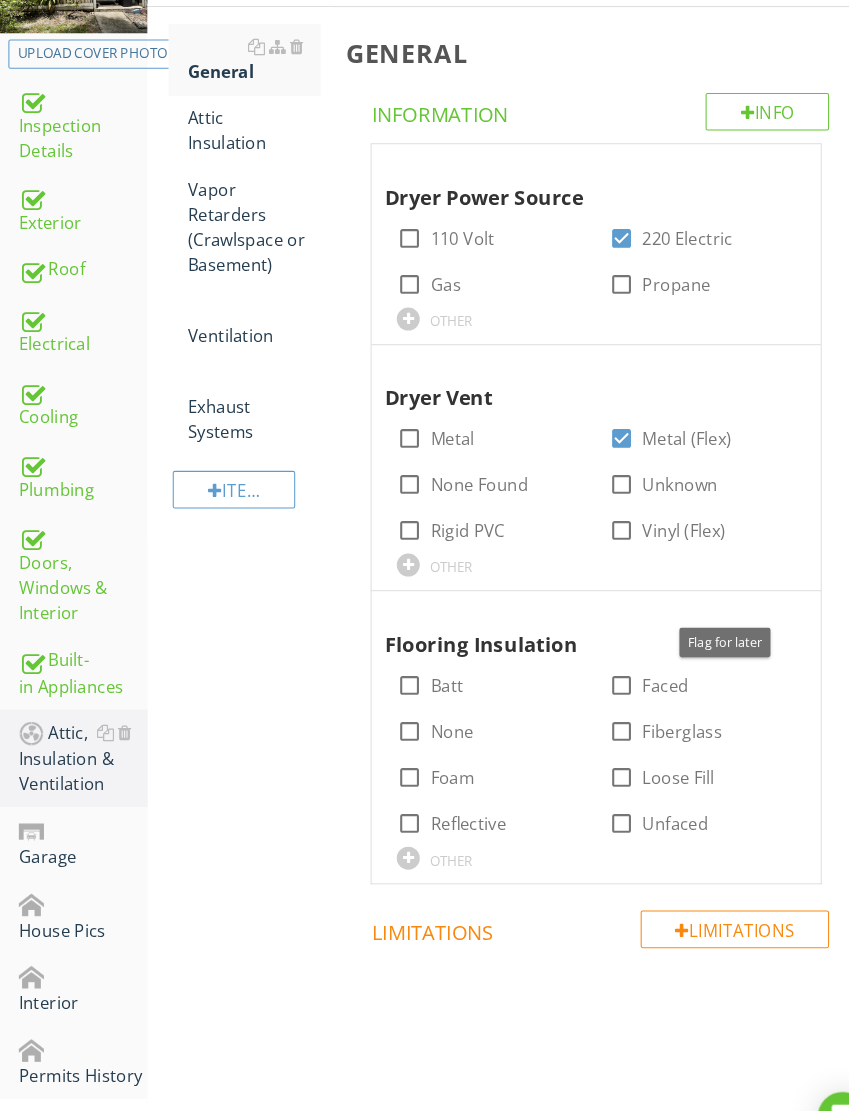 click at bounding box center [720, 584] 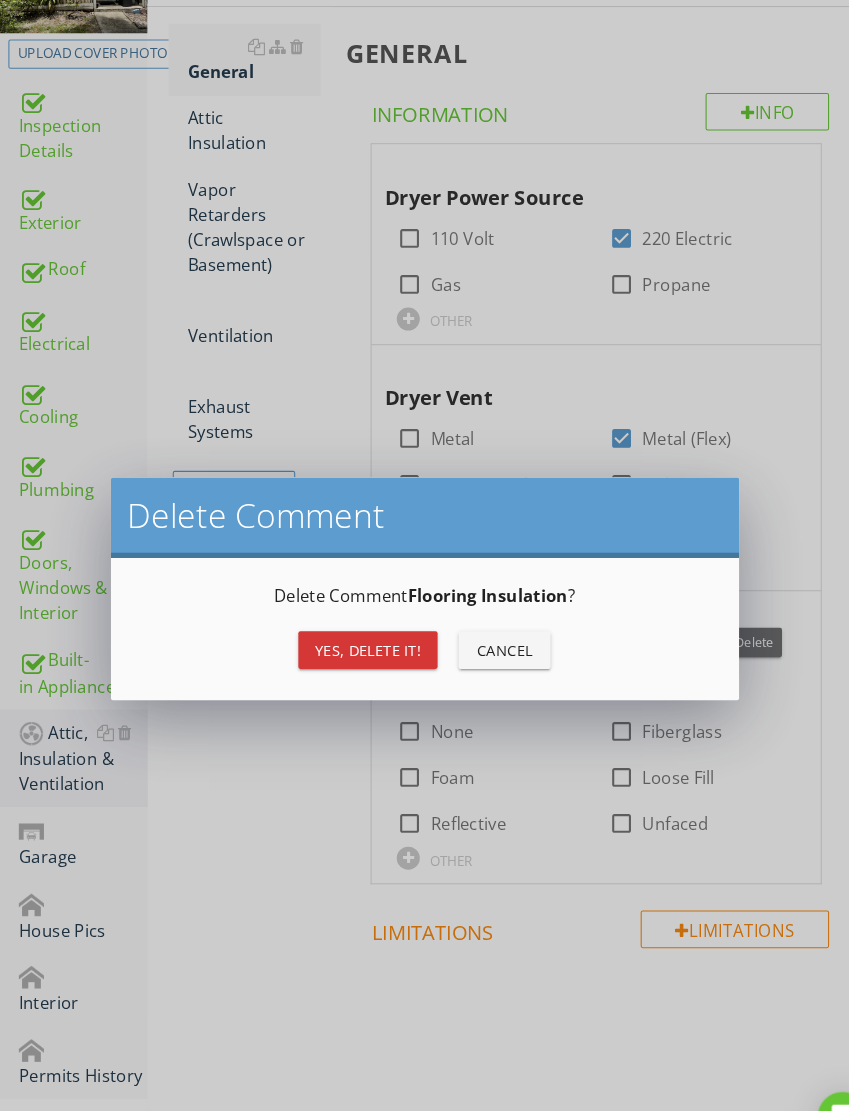 click on "Yes, Delete it!" at bounding box center (351, 621) 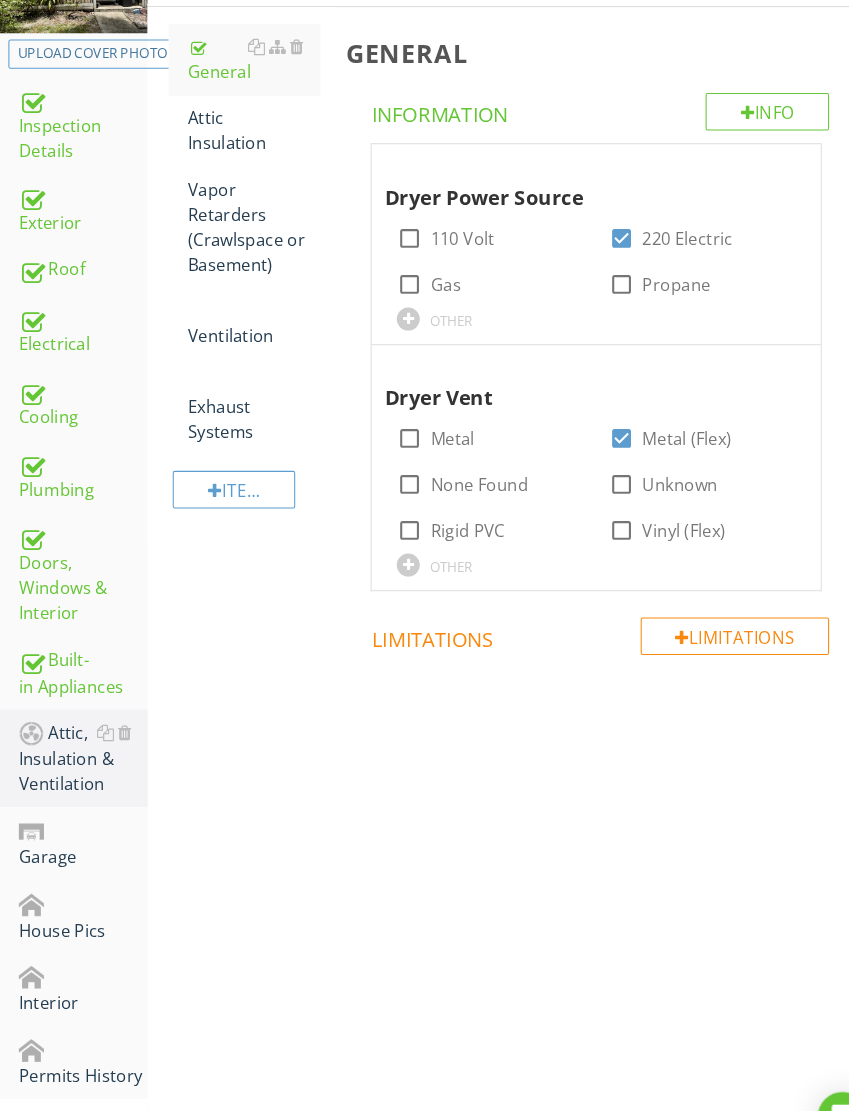 click on "Attic Insulation" at bounding box center [242, 125] 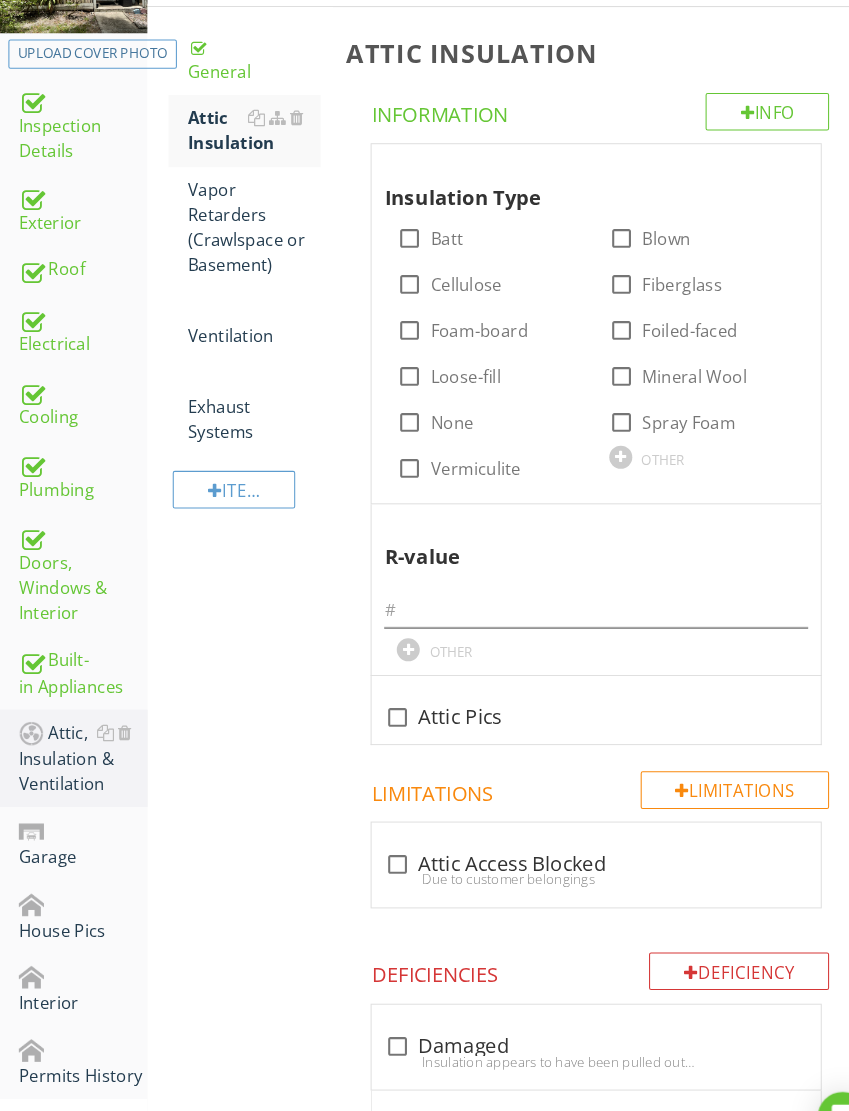 click on "check_box_outline_blank
Attic Access Blocked
Due to customer belongings" at bounding box center (569, 826) 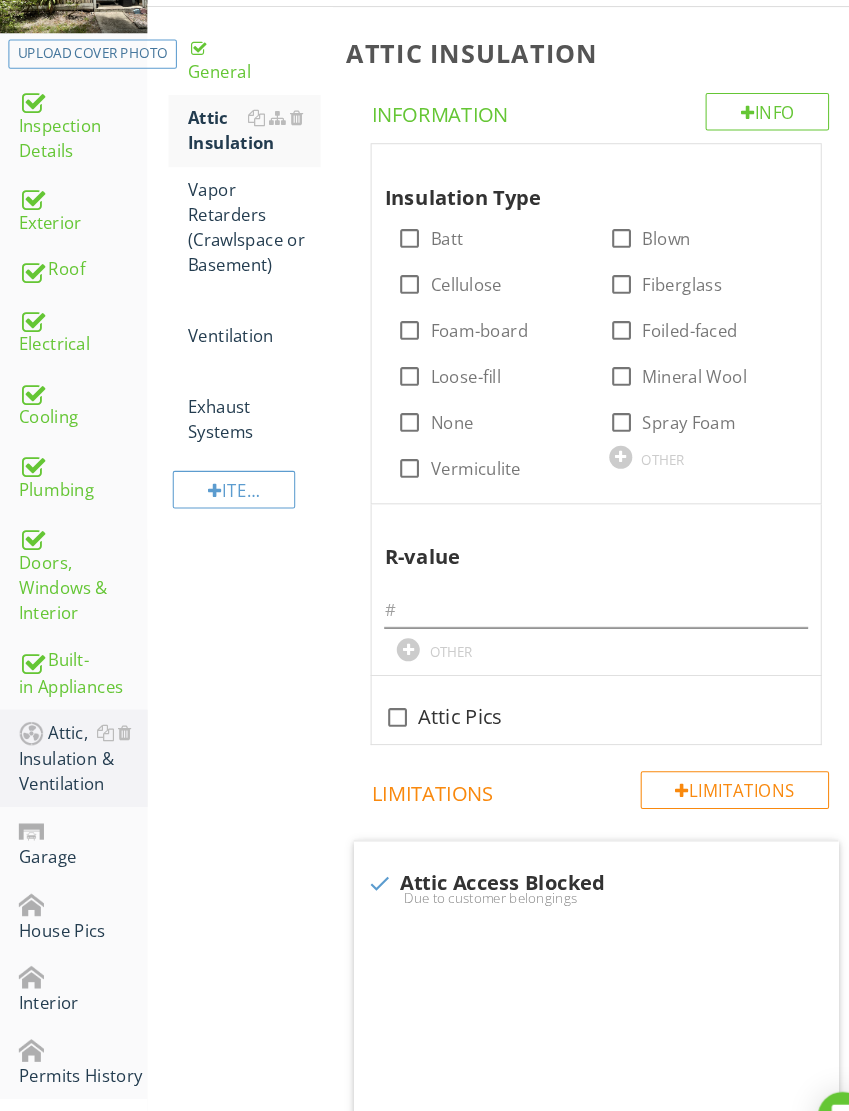 scroll, scrollTop: 316, scrollLeft: 0, axis: vertical 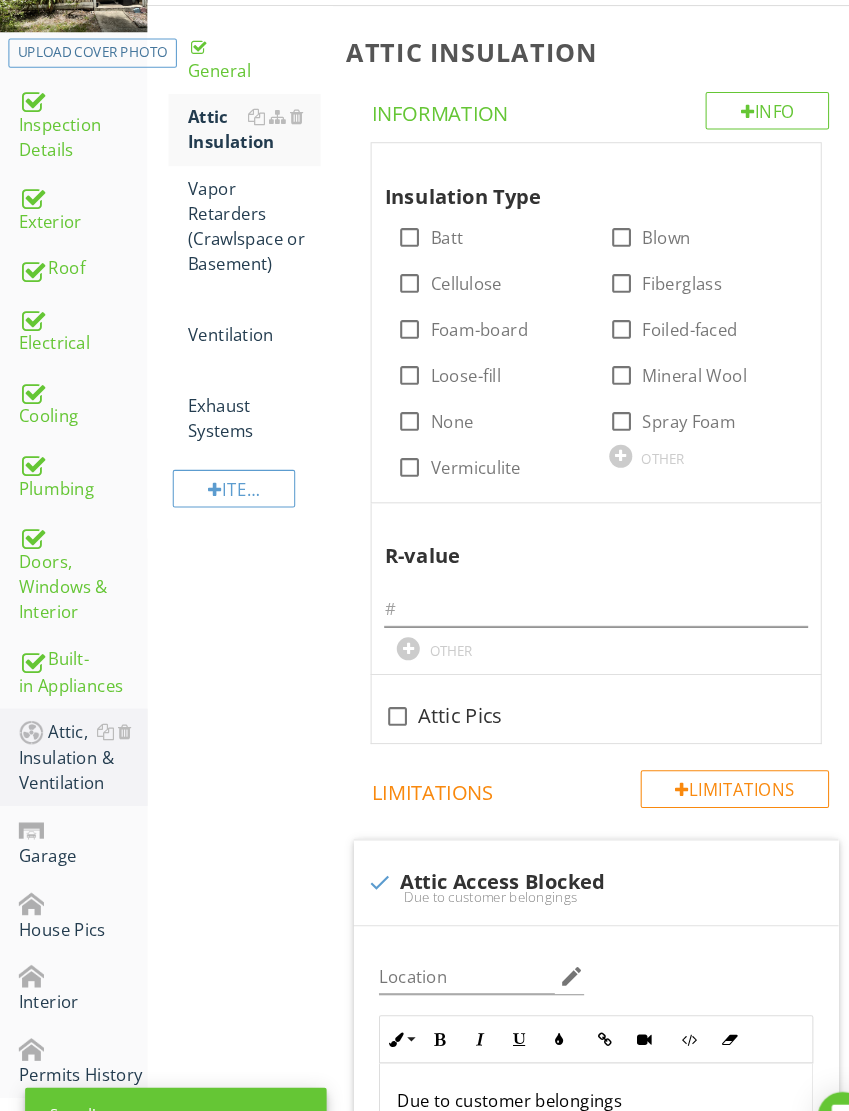 click at bounding box center [720, 156] 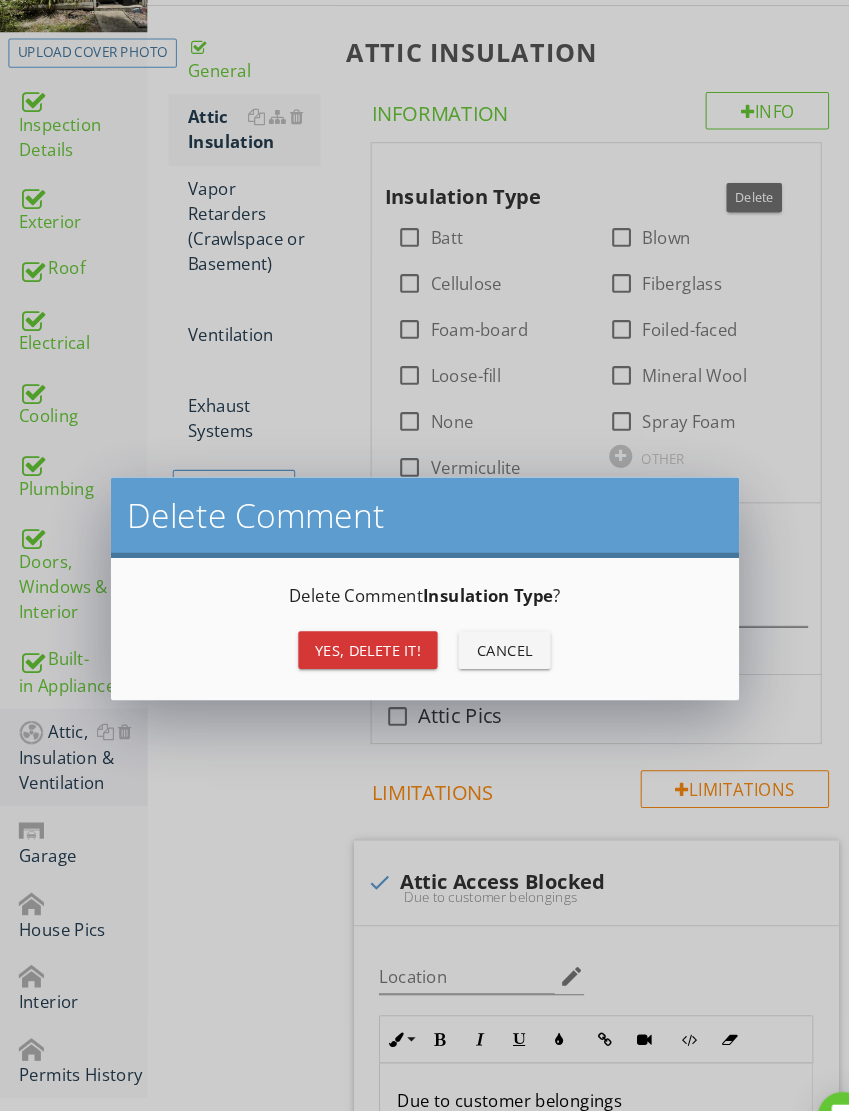 click on "Yes, Delete it!" at bounding box center (351, 621) 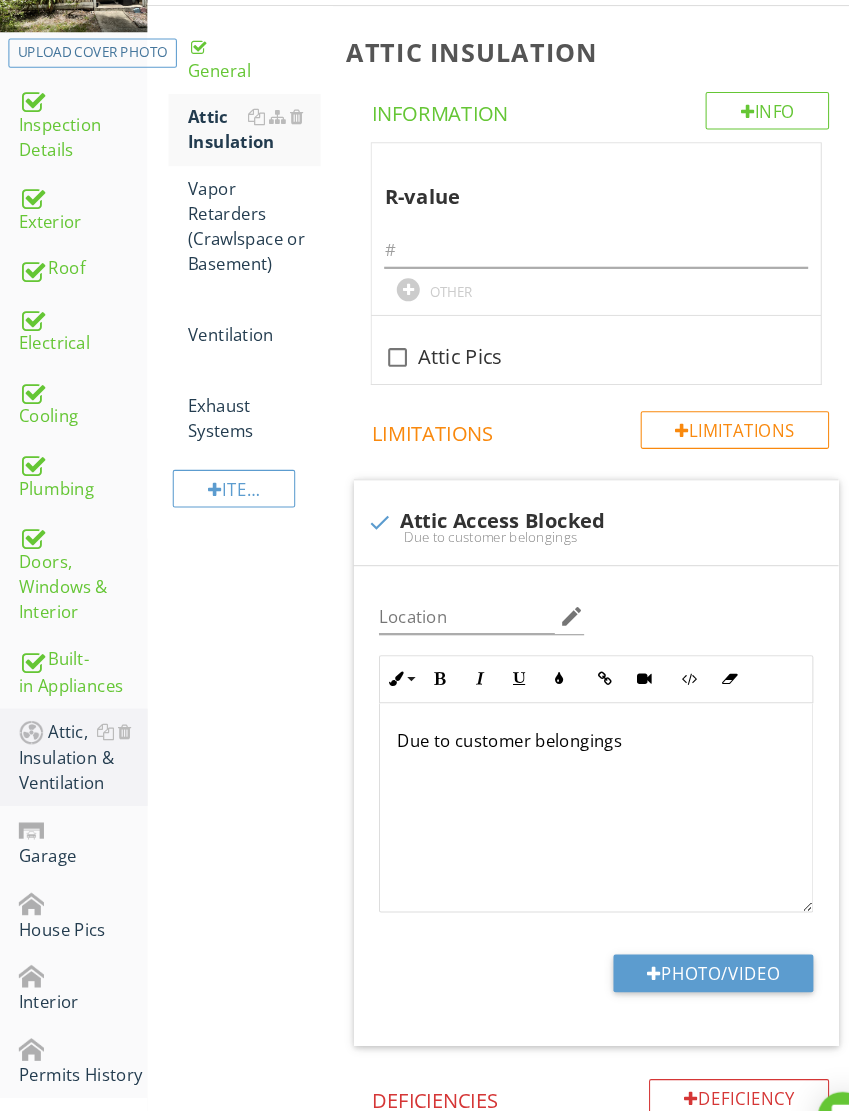 click at bounding box center [720, 156] 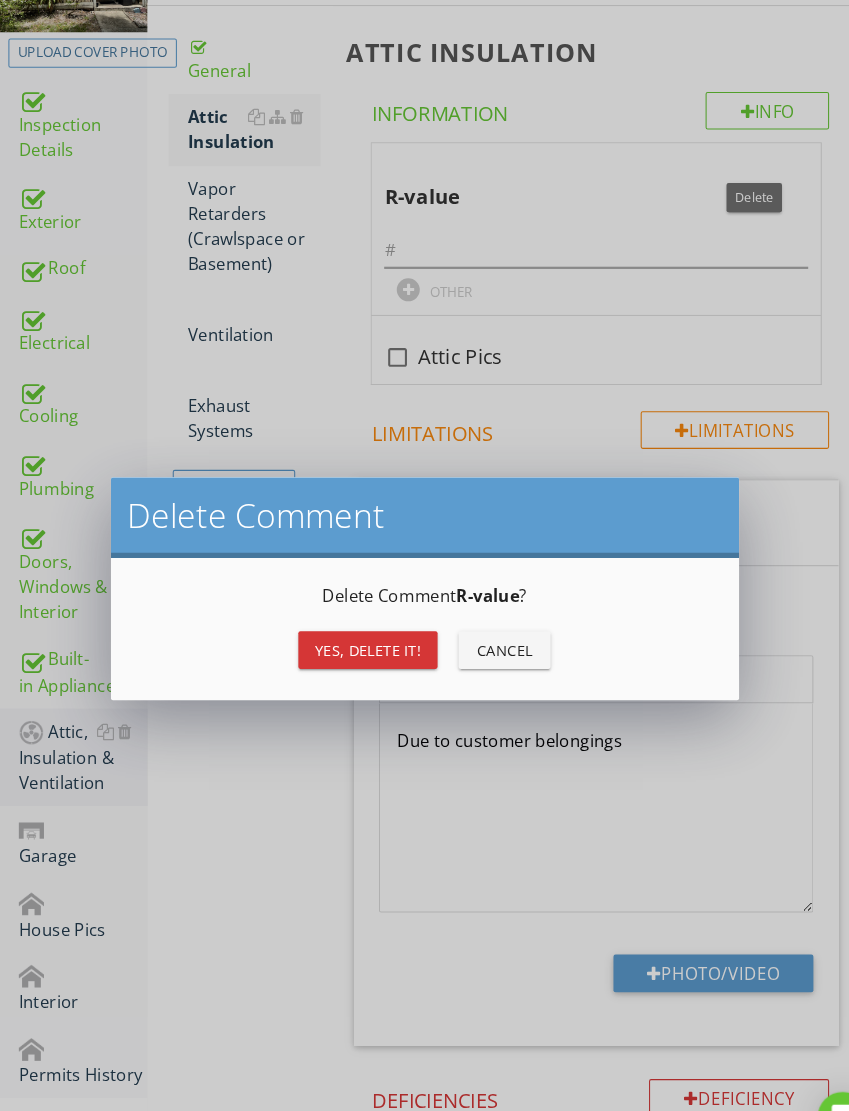 click on "Yes, Delete it!" at bounding box center [351, 621] 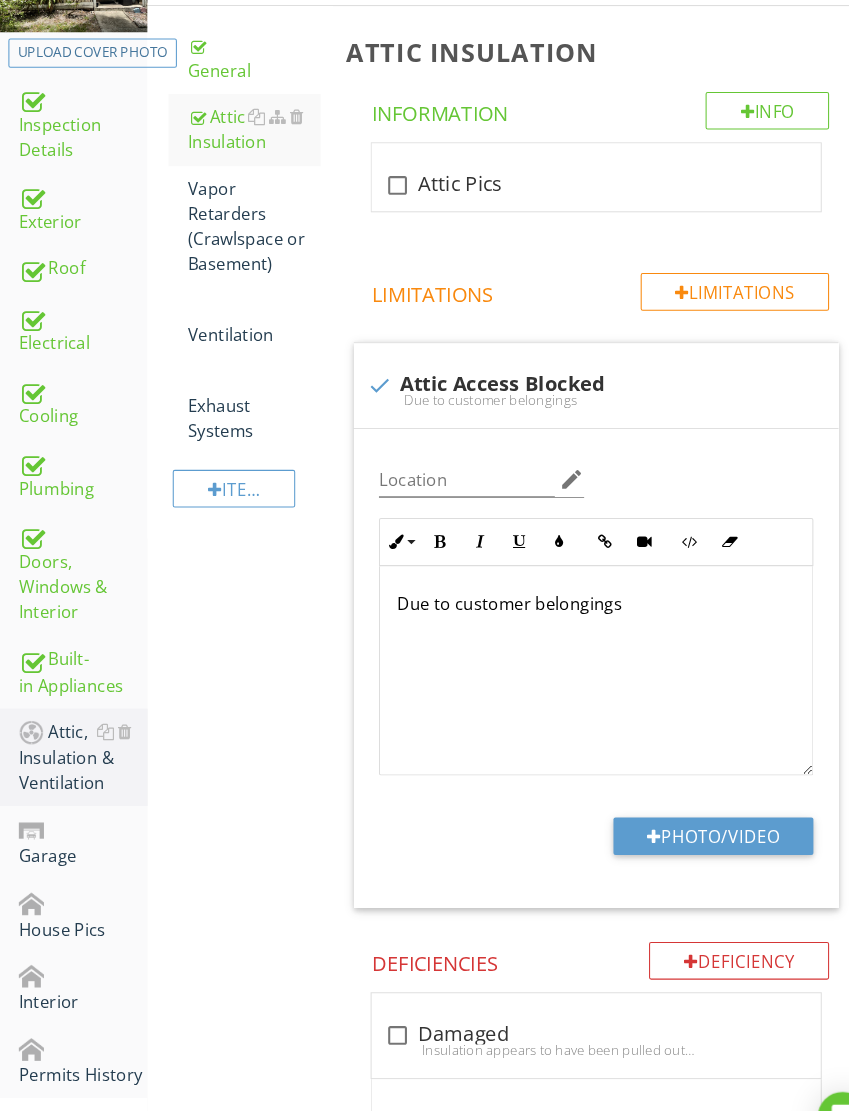 click on "Vapor Retarders (Crawlspace or Basement)" at bounding box center [242, 216] 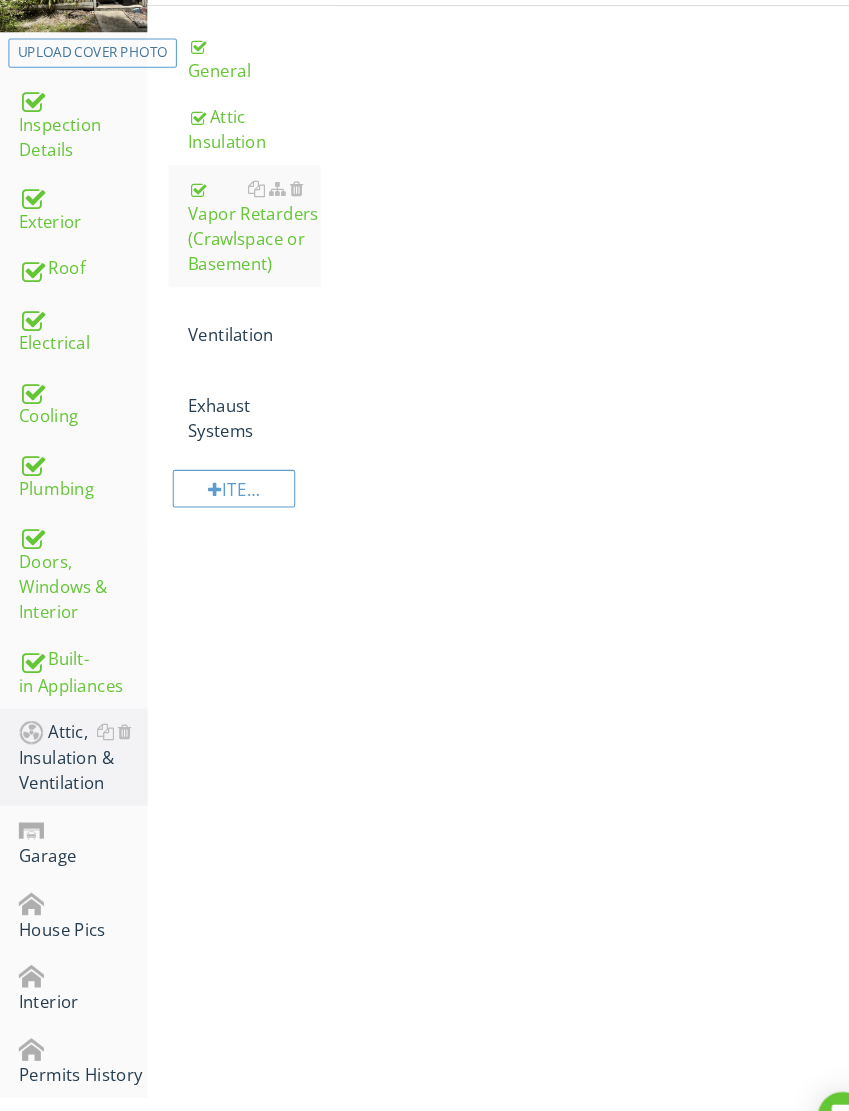 scroll, scrollTop: 315, scrollLeft: 0, axis: vertical 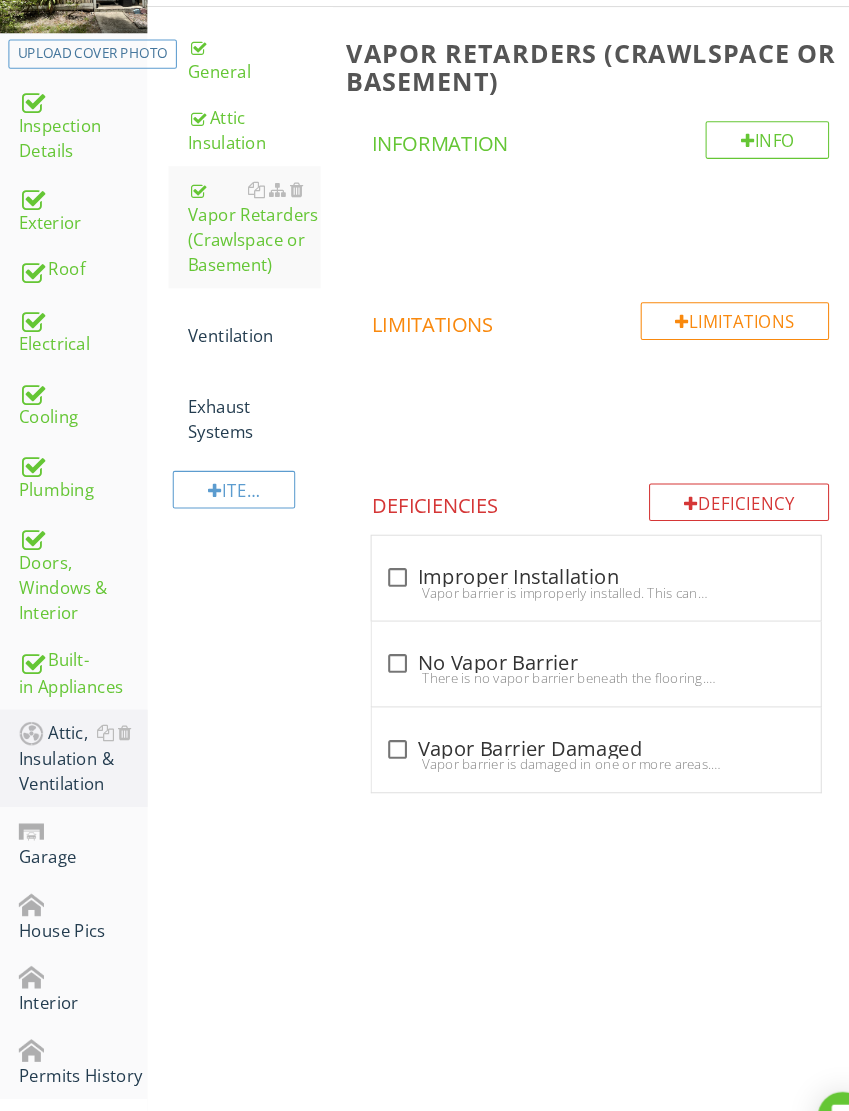 click on "Ventilation" at bounding box center [242, 309] 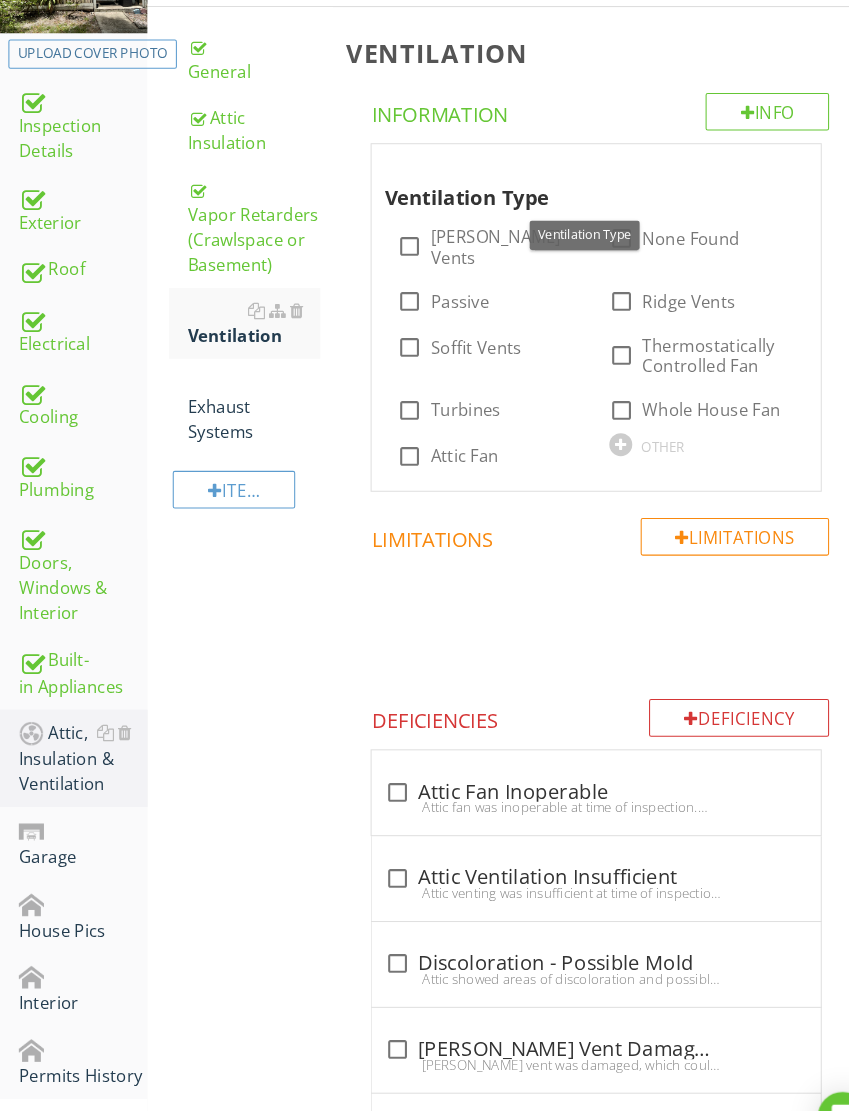 click at bounding box center [283, 297] 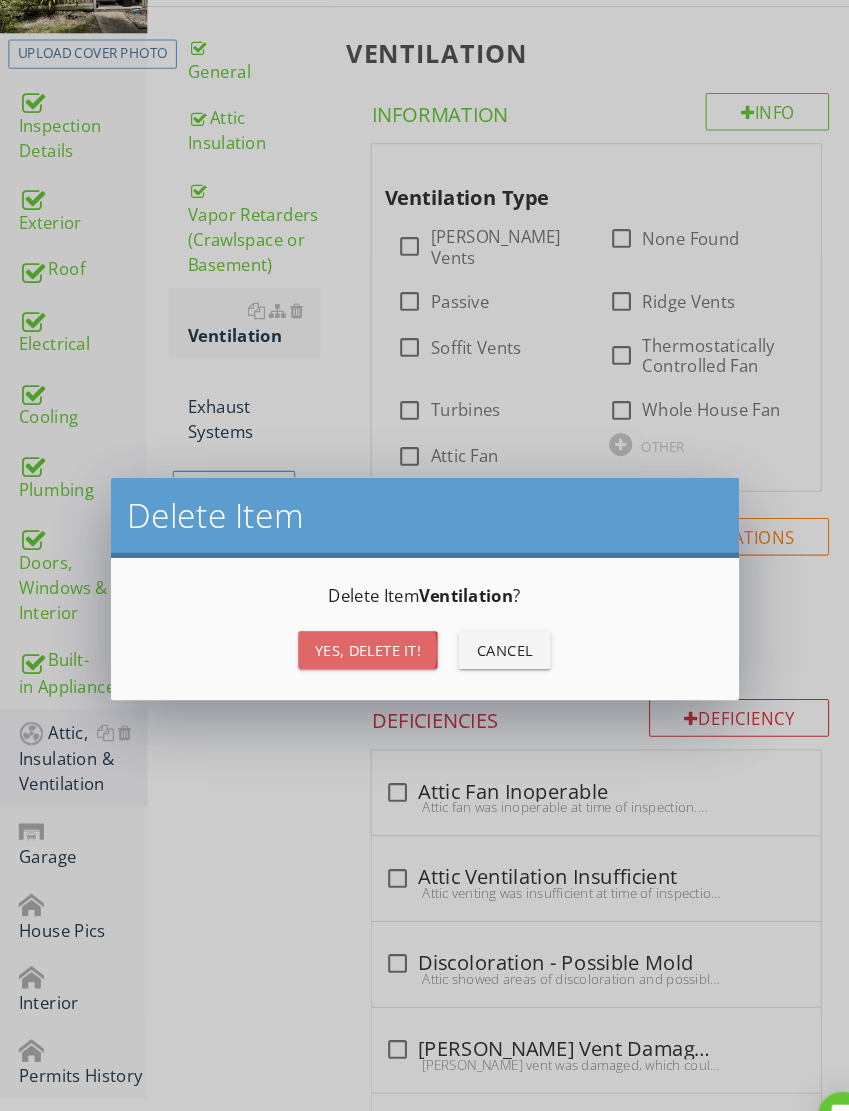 click on "Yes, Delete it!" at bounding box center [351, 621] 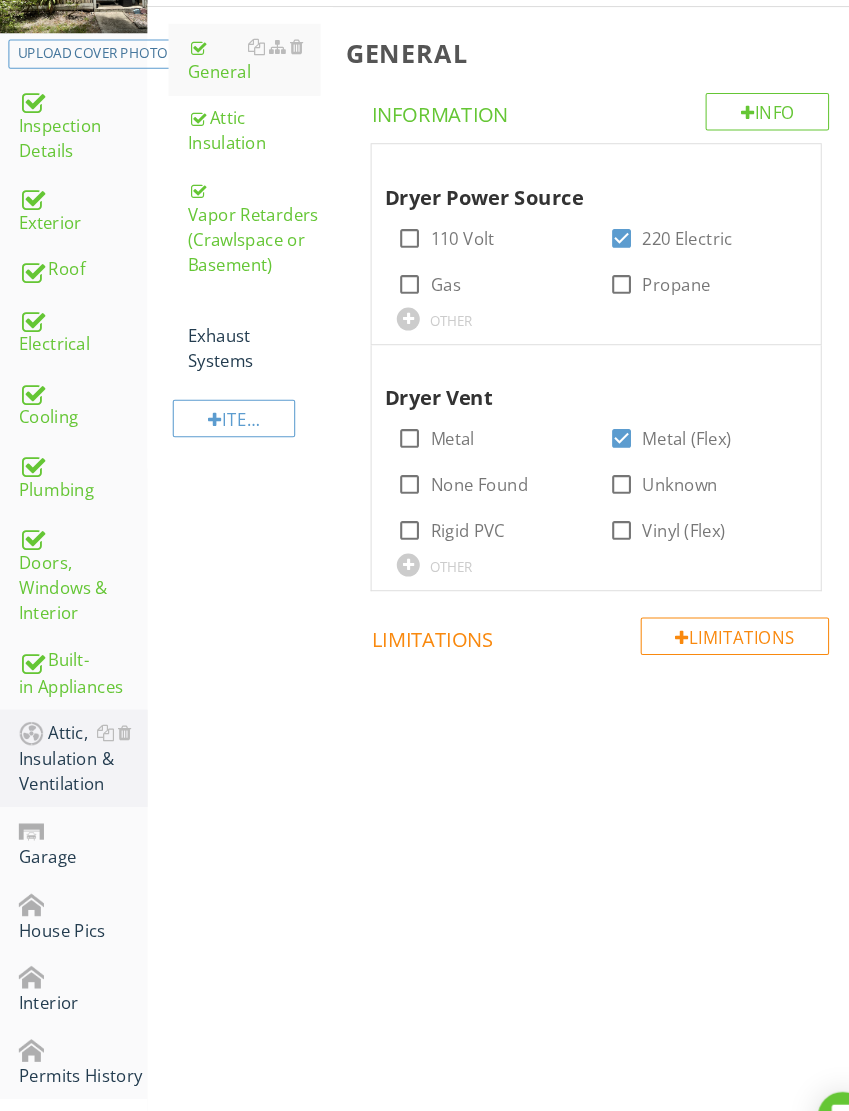 click on "Exhaust Systems" at bounding box center [242, 321] 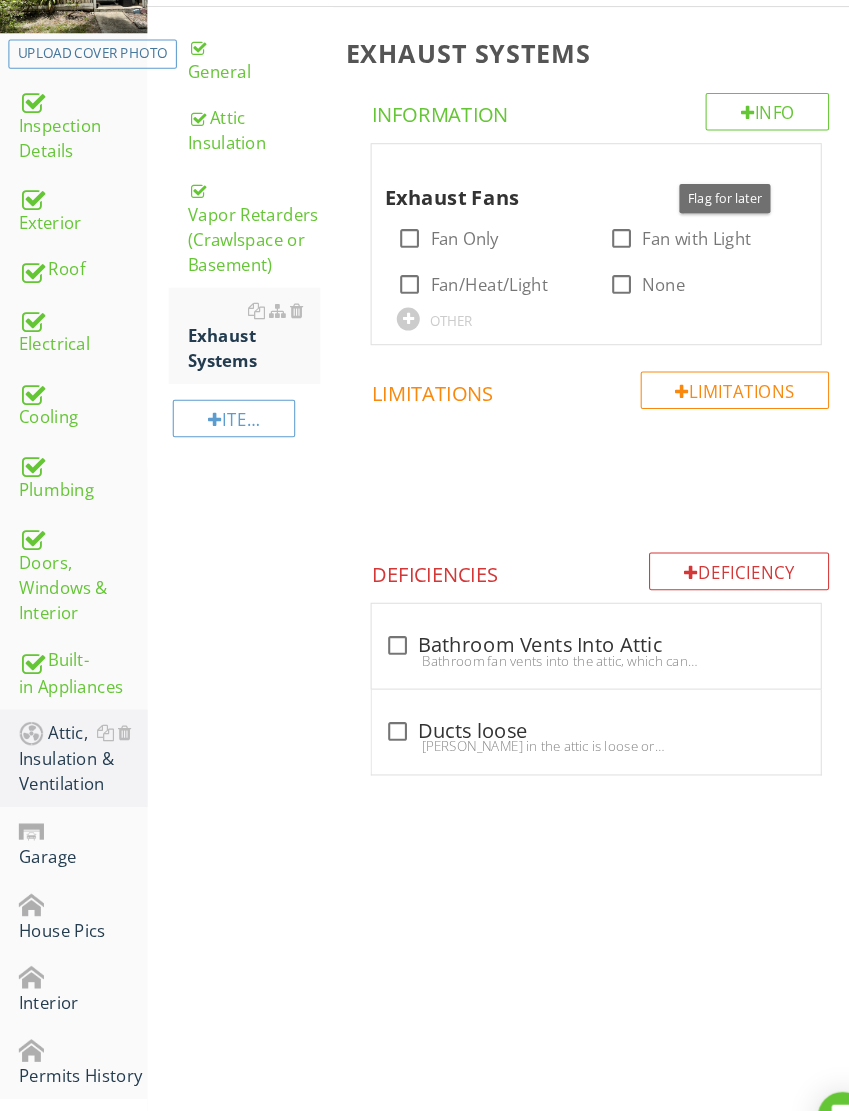 click at bounding box center (265, 297) 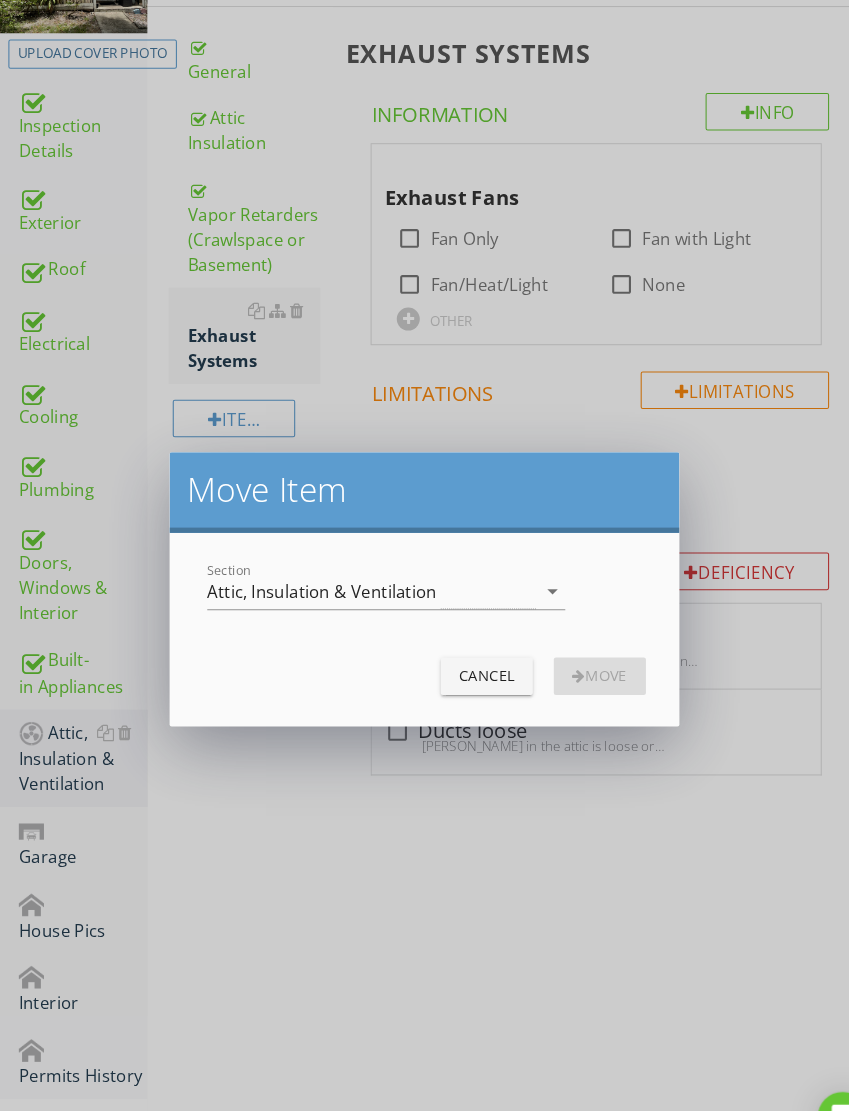 click on "Cancel" at bounding box center [465, 645] 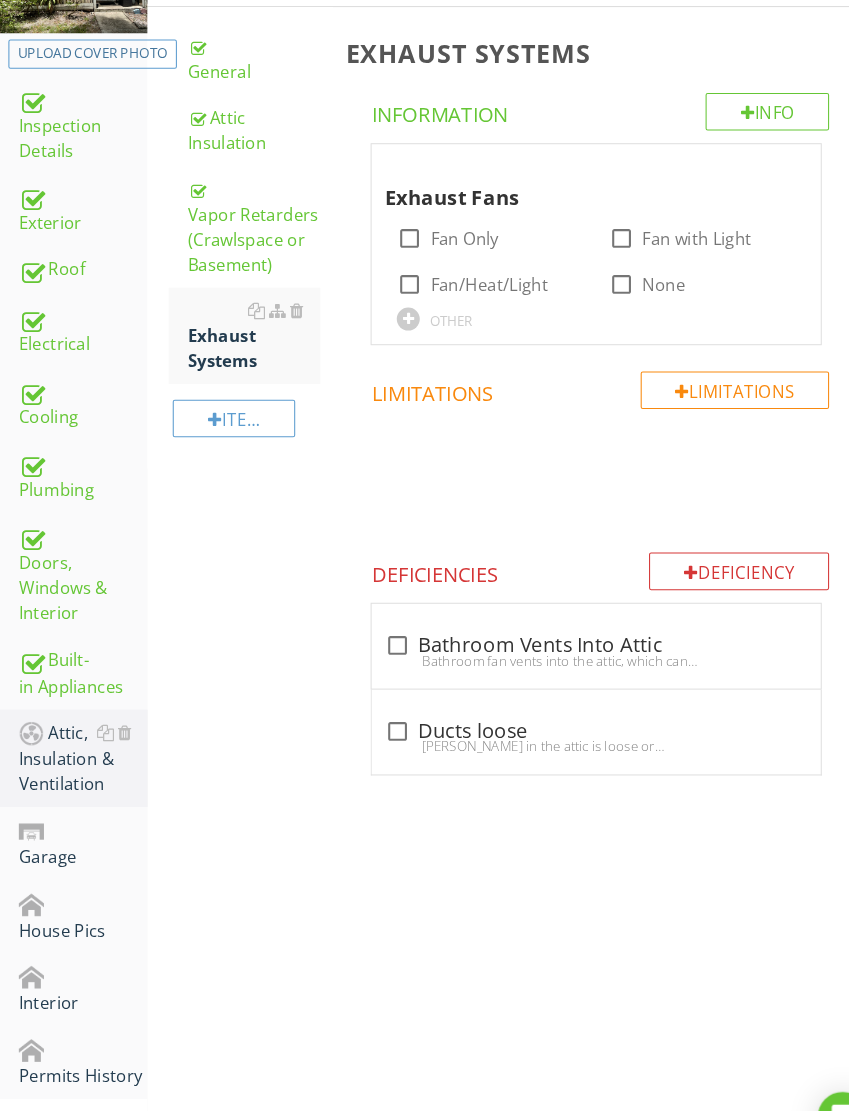 click at bounding box center [283, 297] 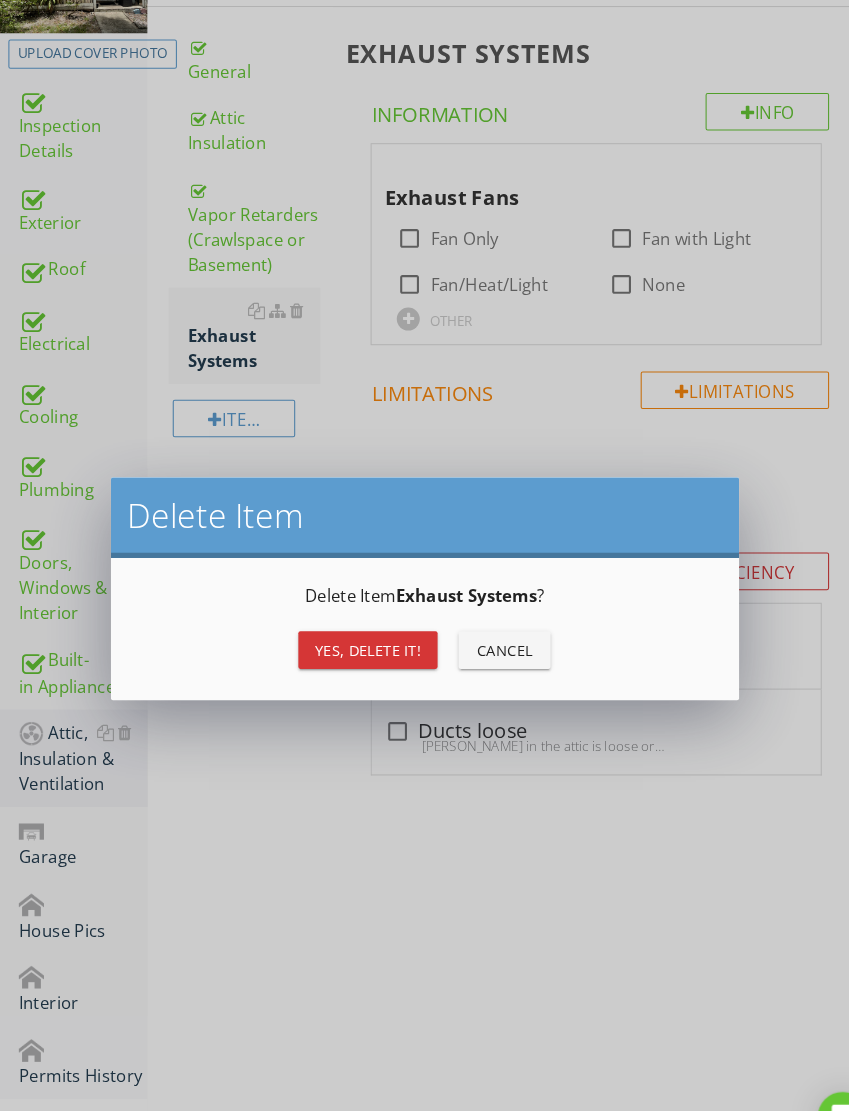 click on "Yes, Delete it!" at bounding box center [351, 621] 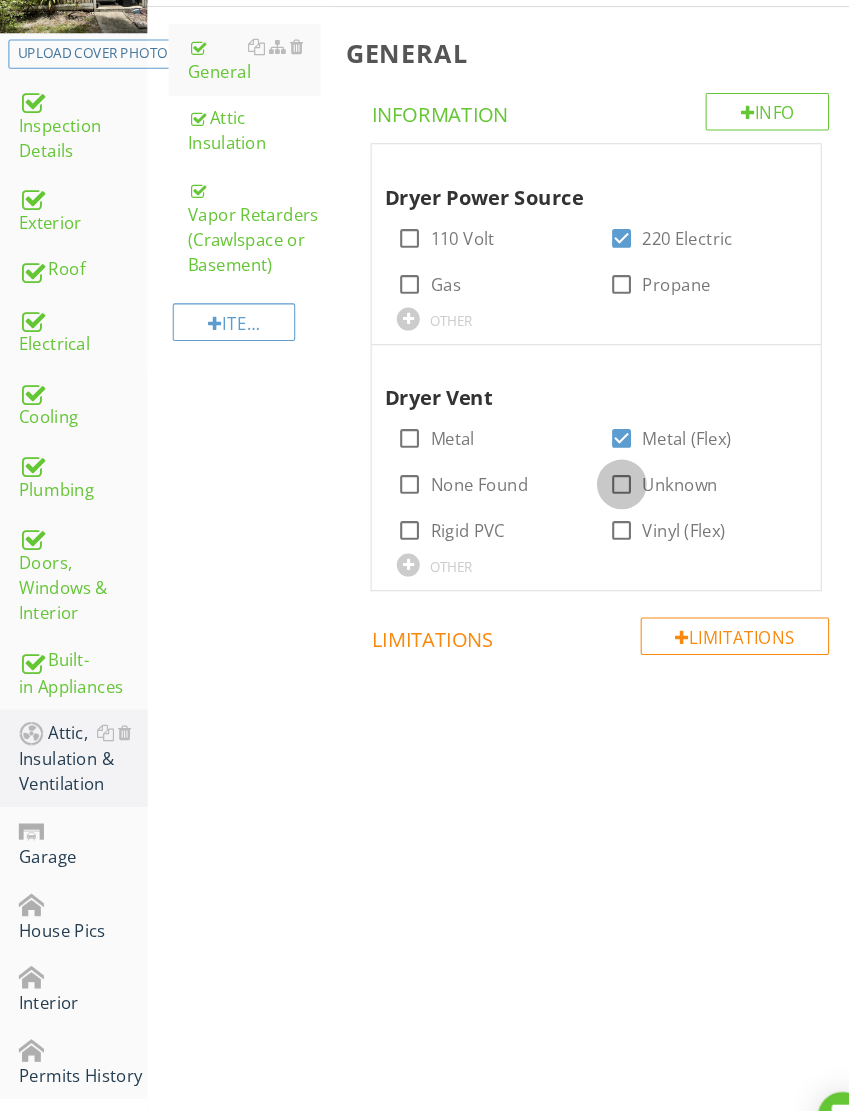 click at bounding box center (594, 463) 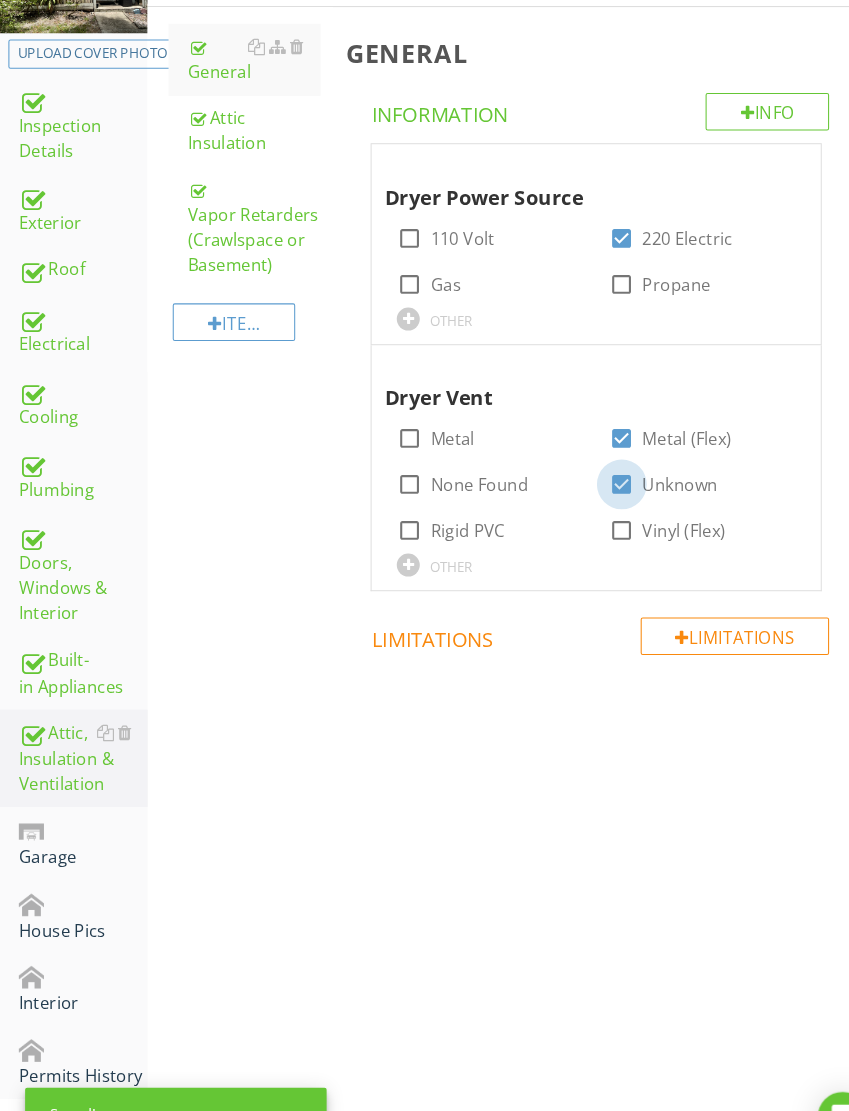click at bounding box center (594, 463) 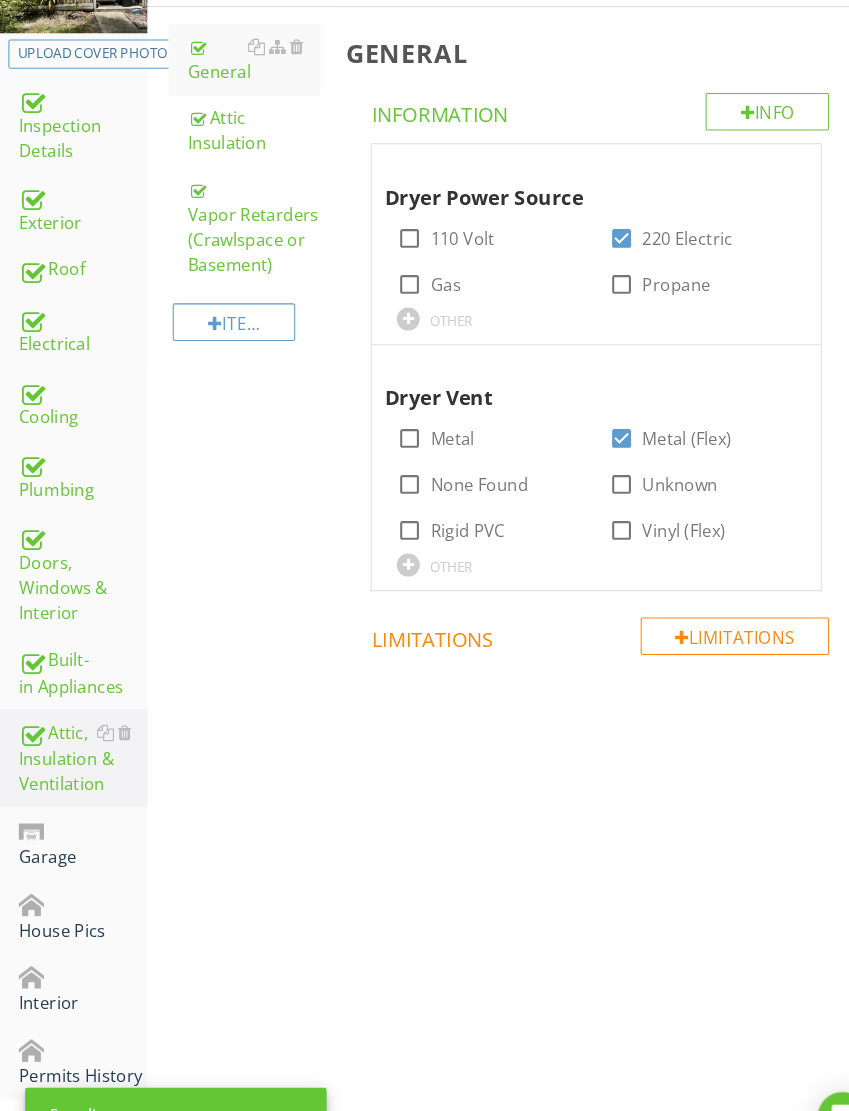 click at bounding box center [30, 795] 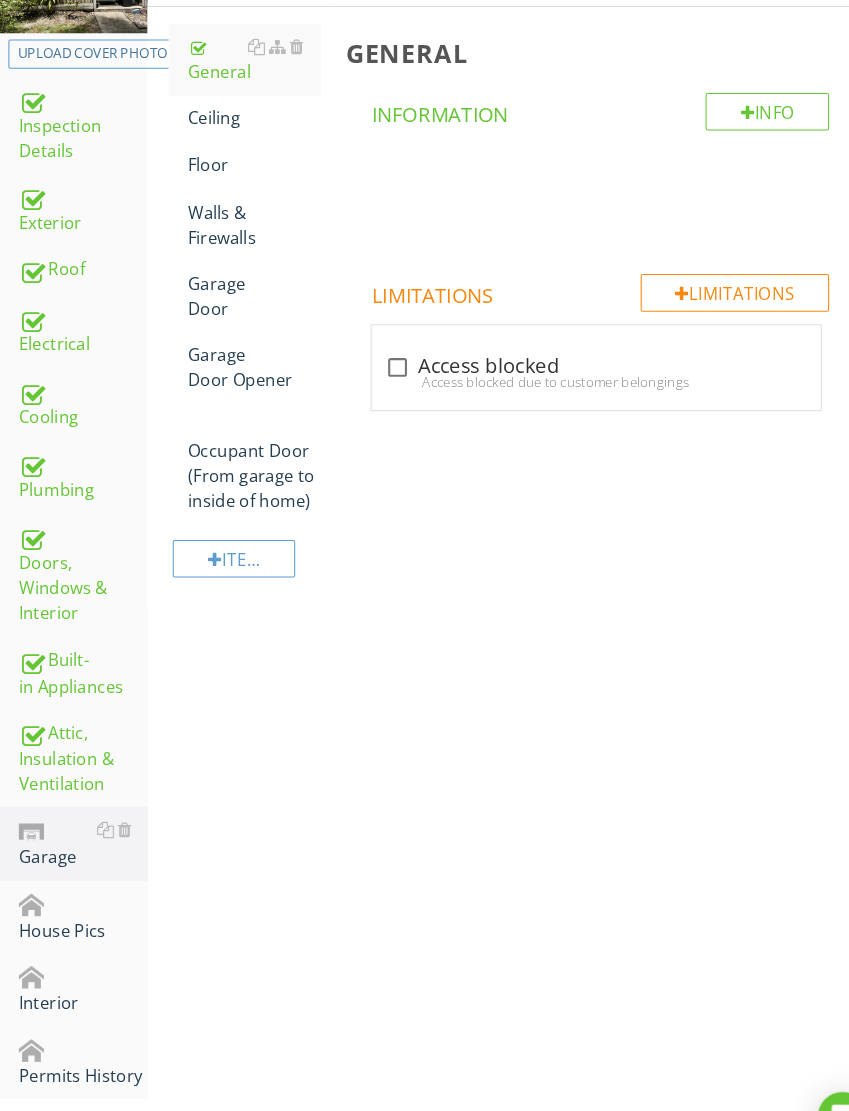 click at bounding box center [118, 793] 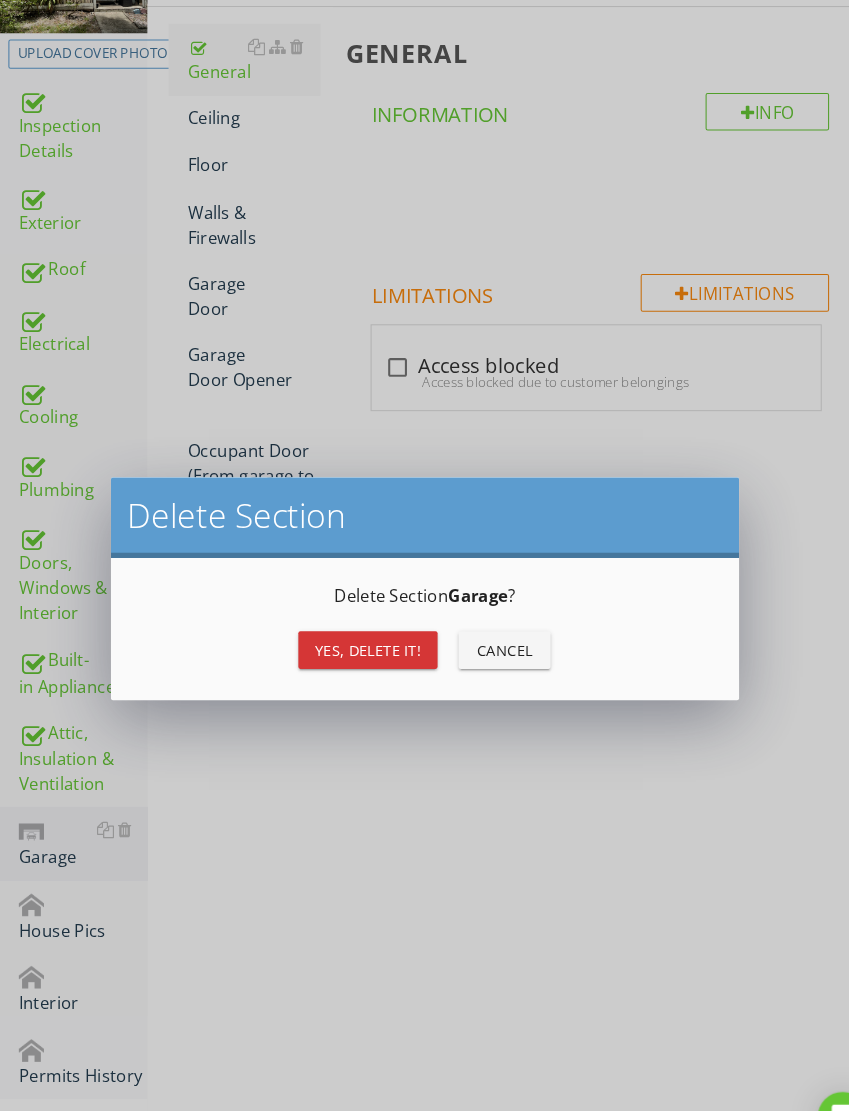 click on "Yes, Delete it!" at bounding box center (351, 621) 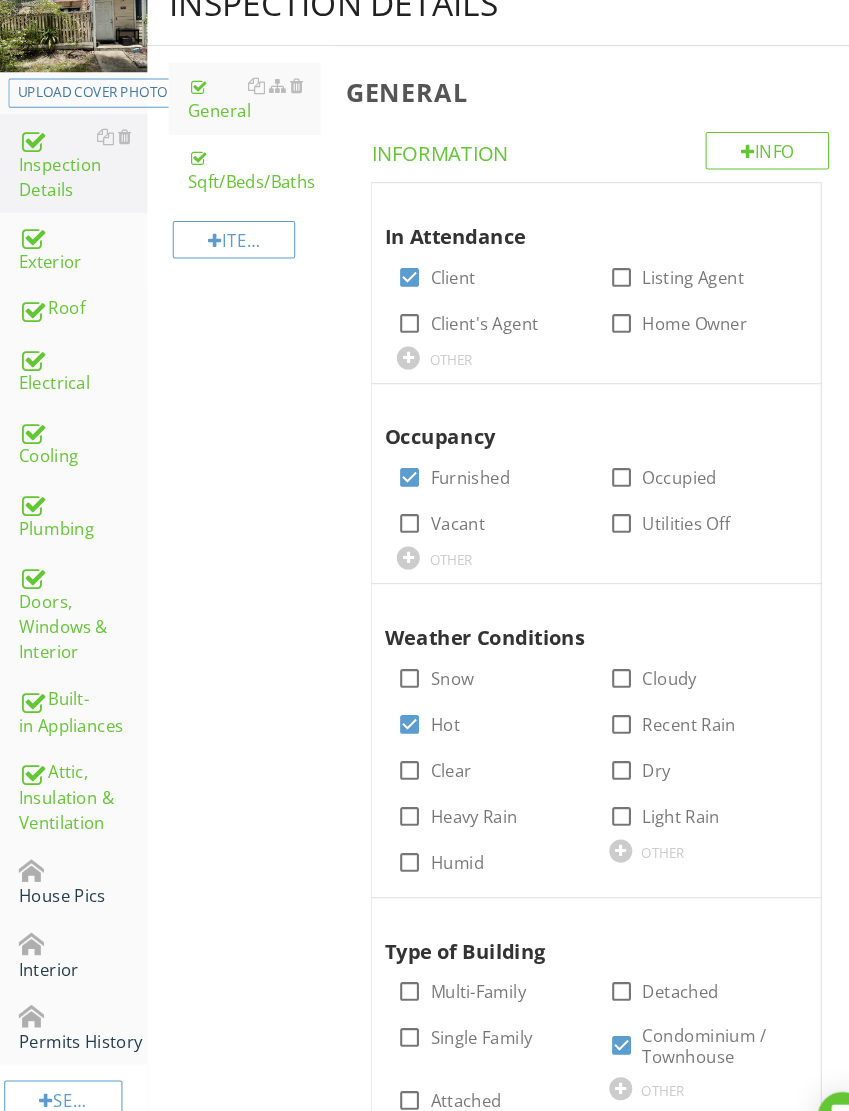scroll, scrollTop: 277, scrollLeft: 0, axis: vertical 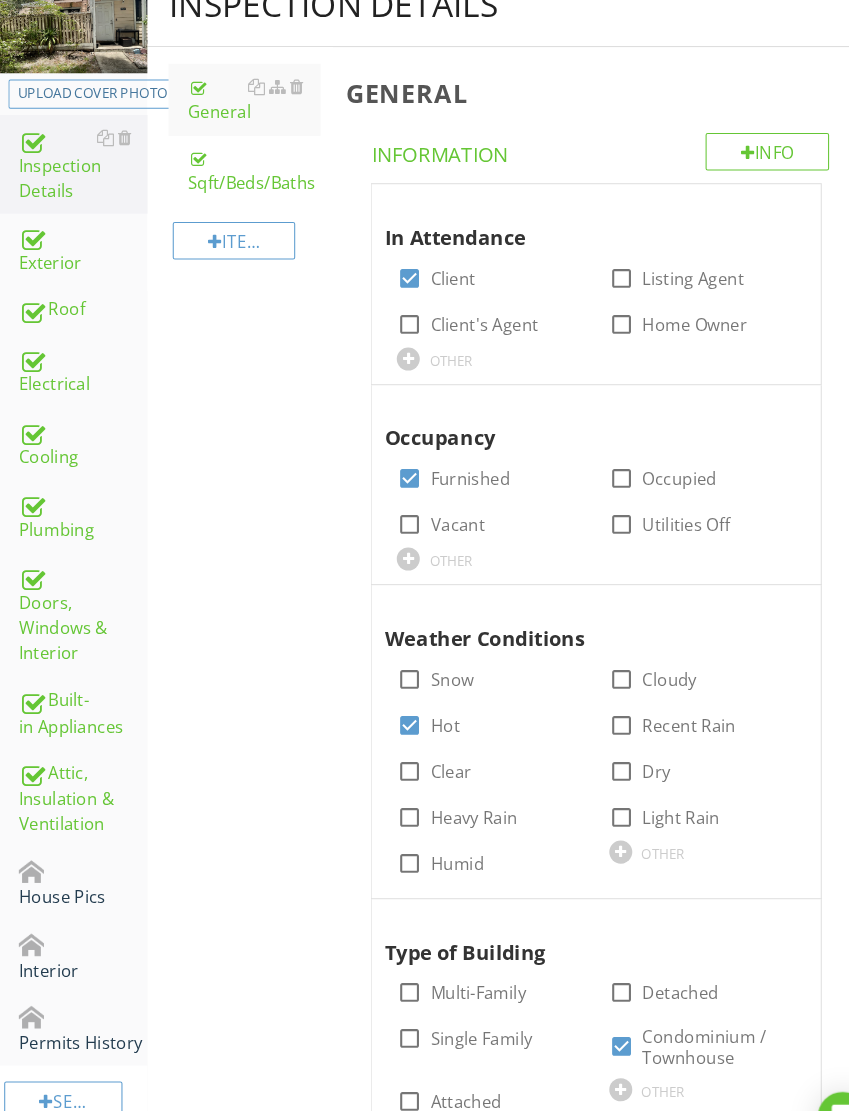 click on "House Pics" at bounding box center [79, 844] 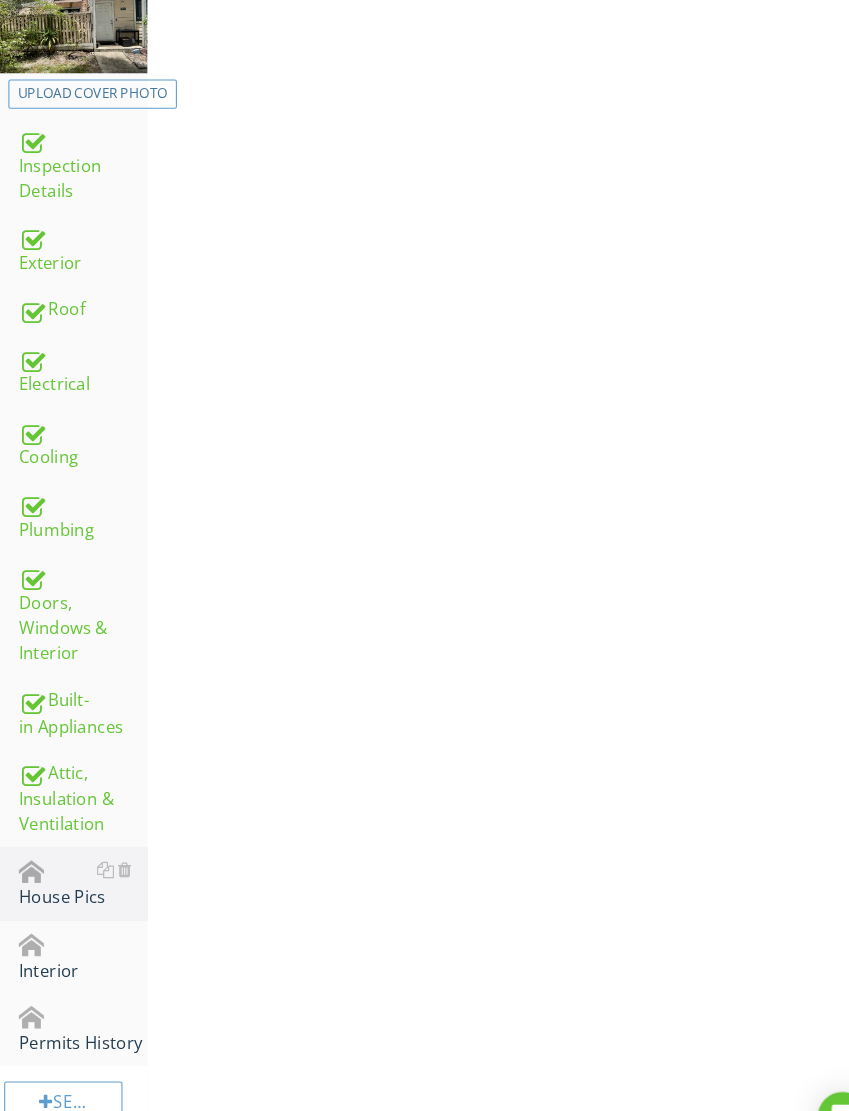 scroll, scrollTop: 246, scrollLeft: 0, axis: vertical 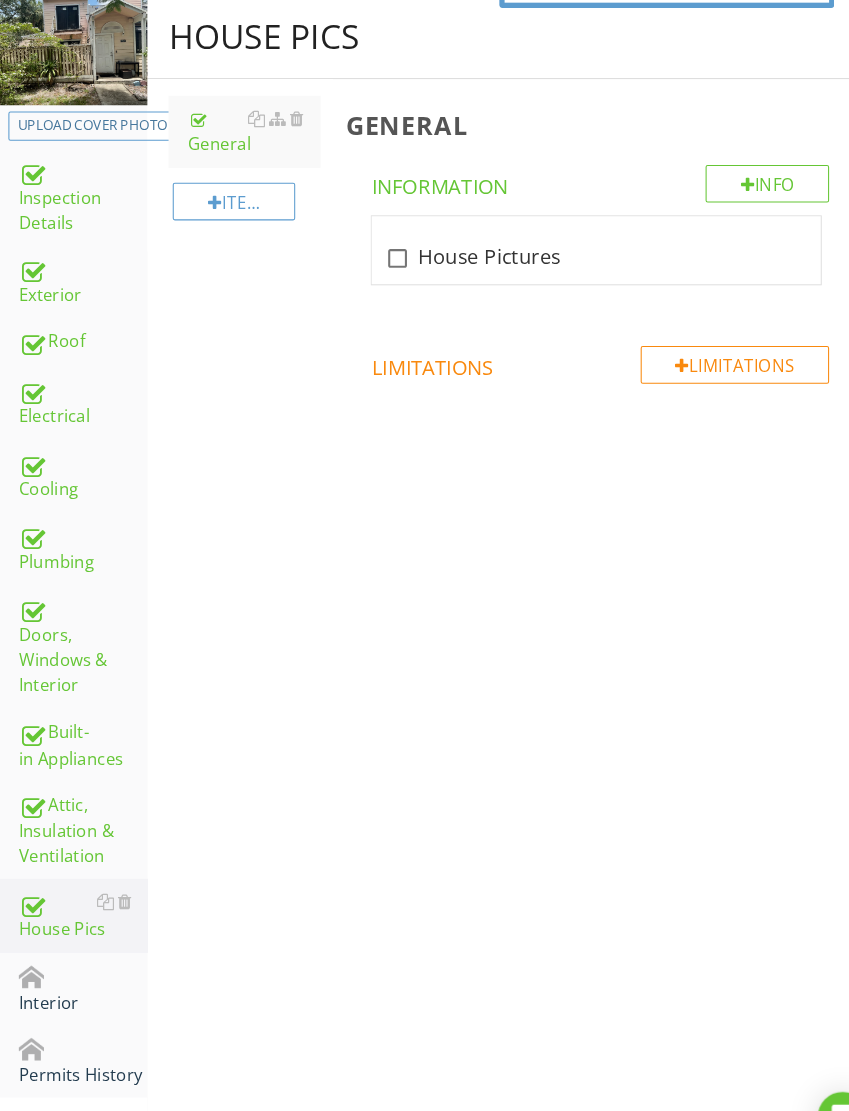click on "check_box_outline_blank
House Pictures" at bounding box center (569, 239) 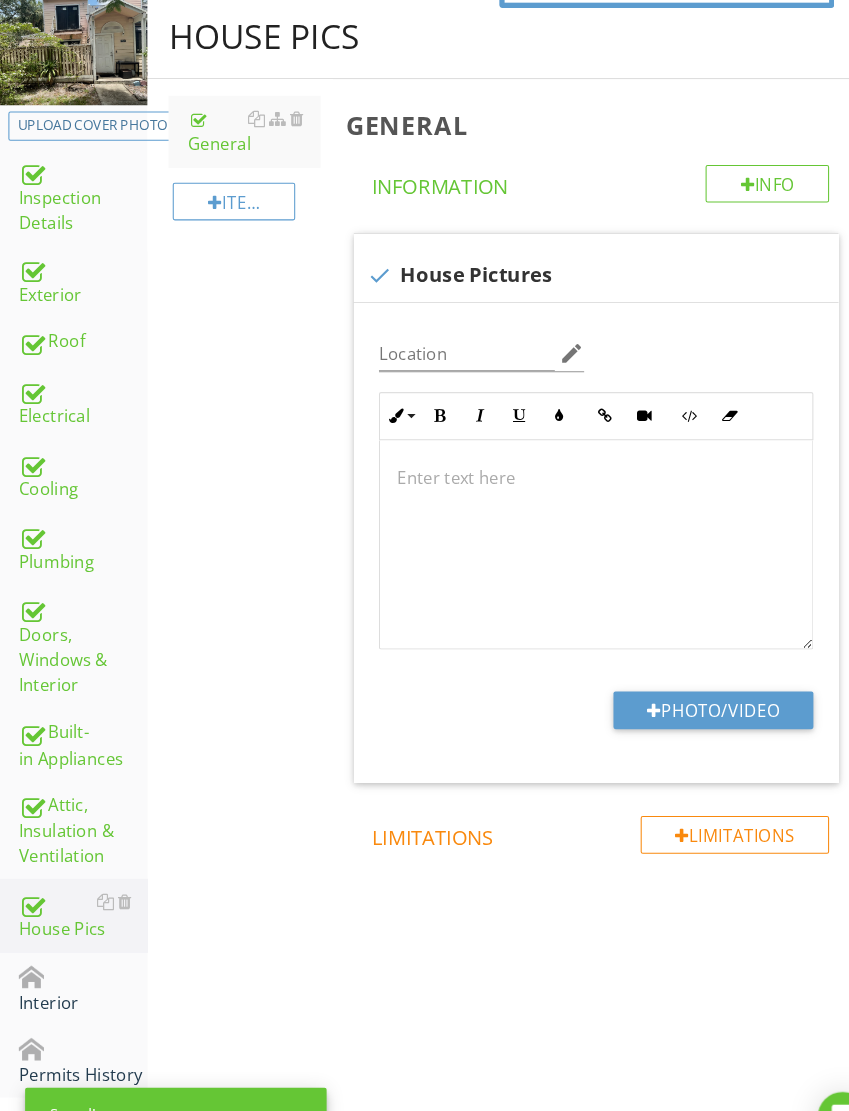 click on "Photo/Video" at bounding box center [681, 679] 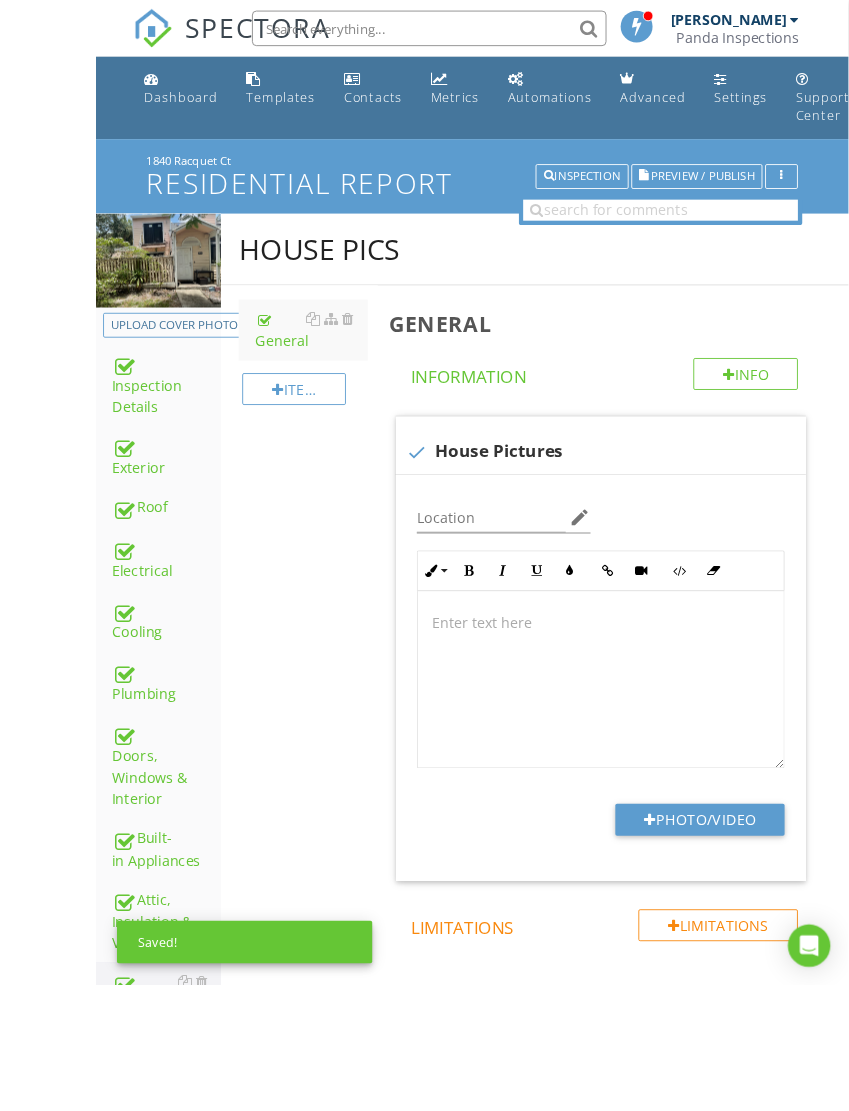 scroll, scrollTop: 194, scrollLeft: 0, axis: vertical 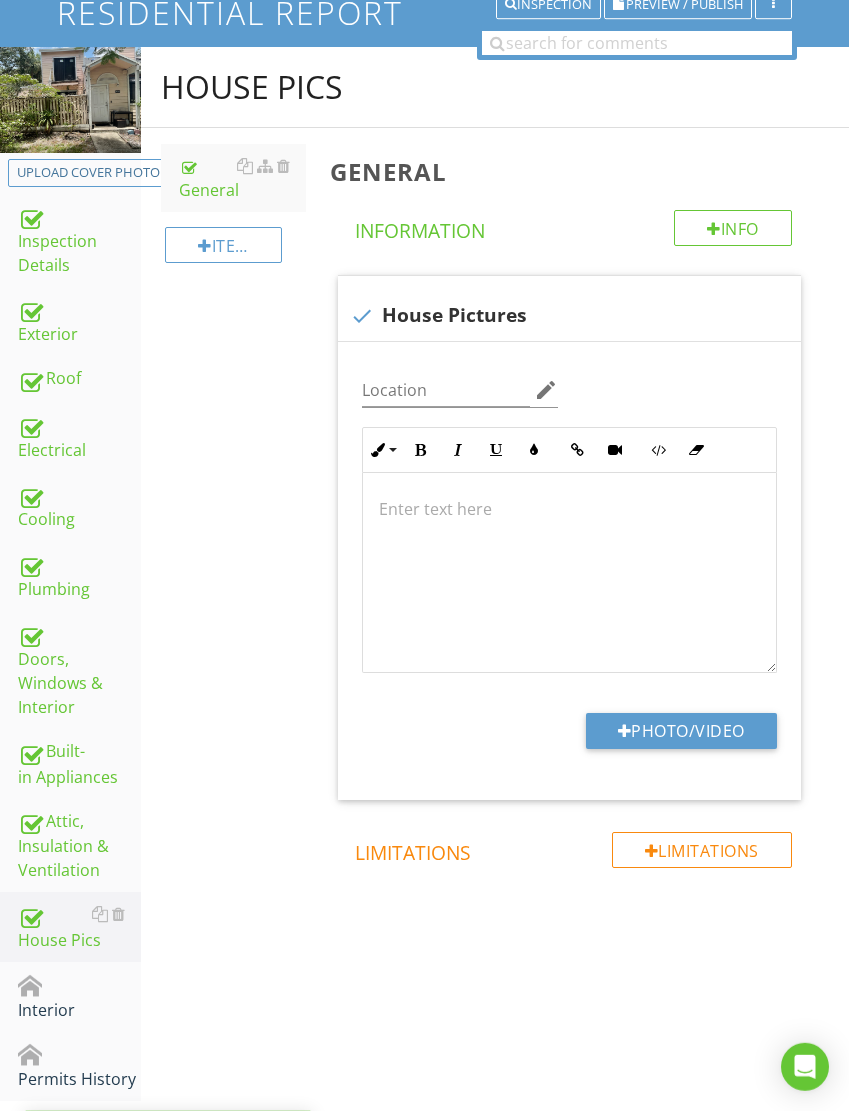 click on "Photo/Video" at bounding box center [681, 731] 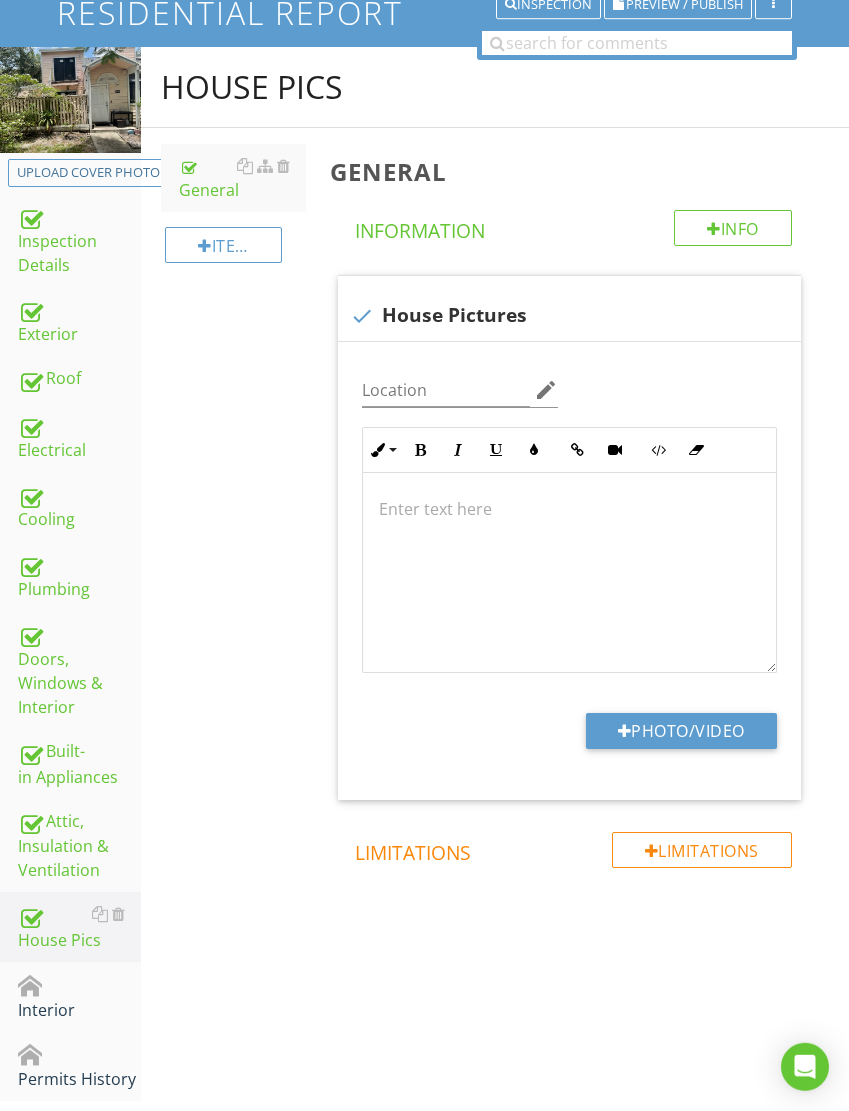 type on "C:\fakepath\IMG_2273.jpeg" 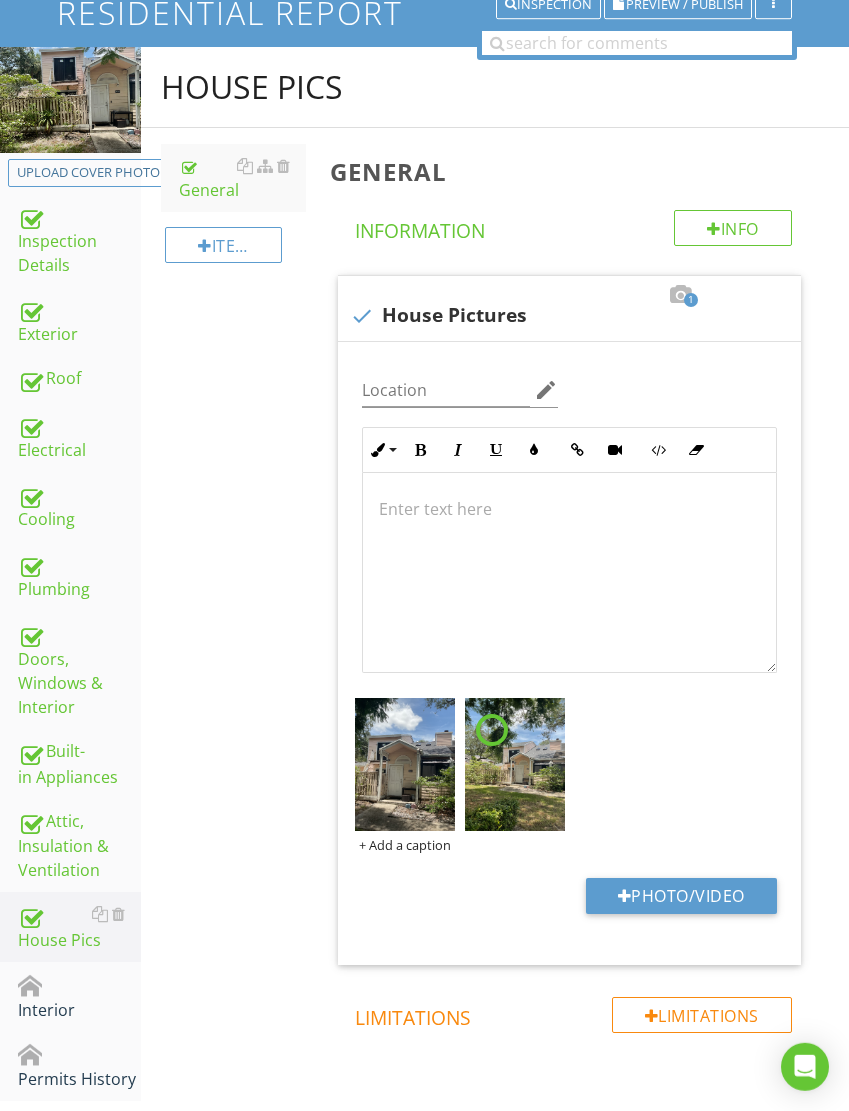 click at bounding box center [118, 984] 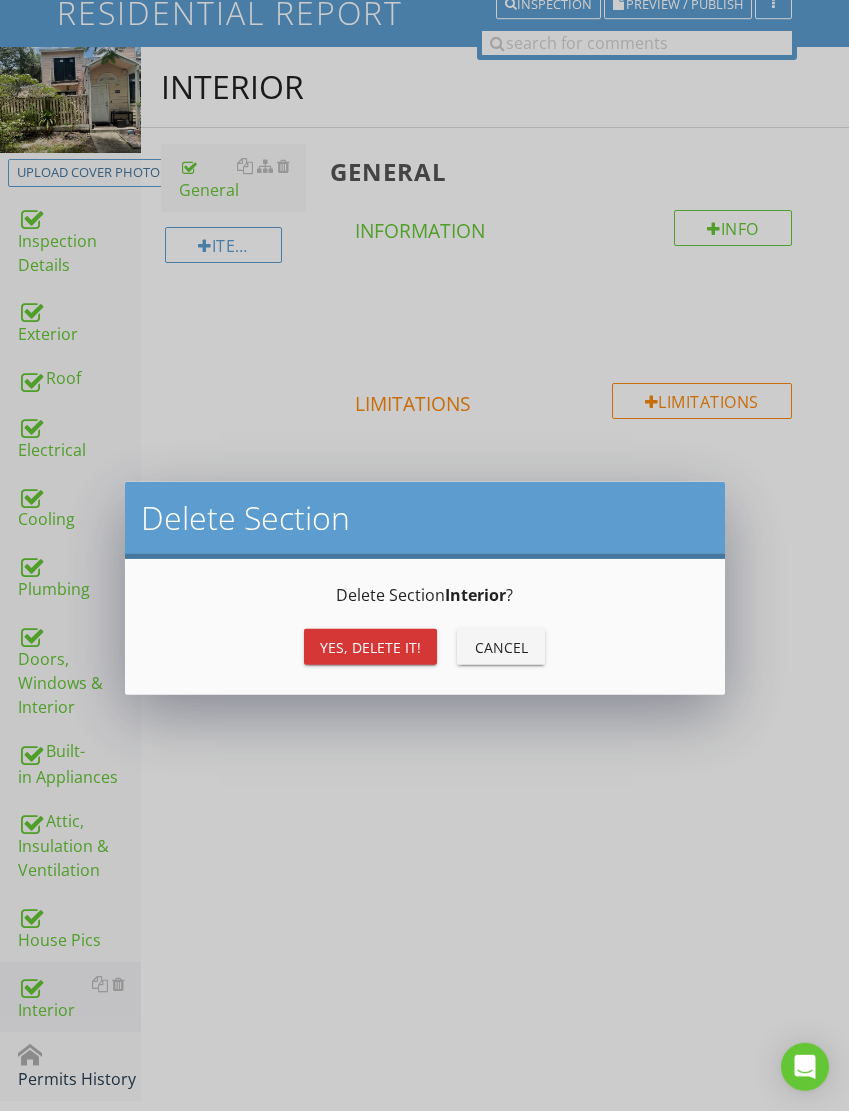 click on "Yes, Delete it!" at bounding box center [370, 647] 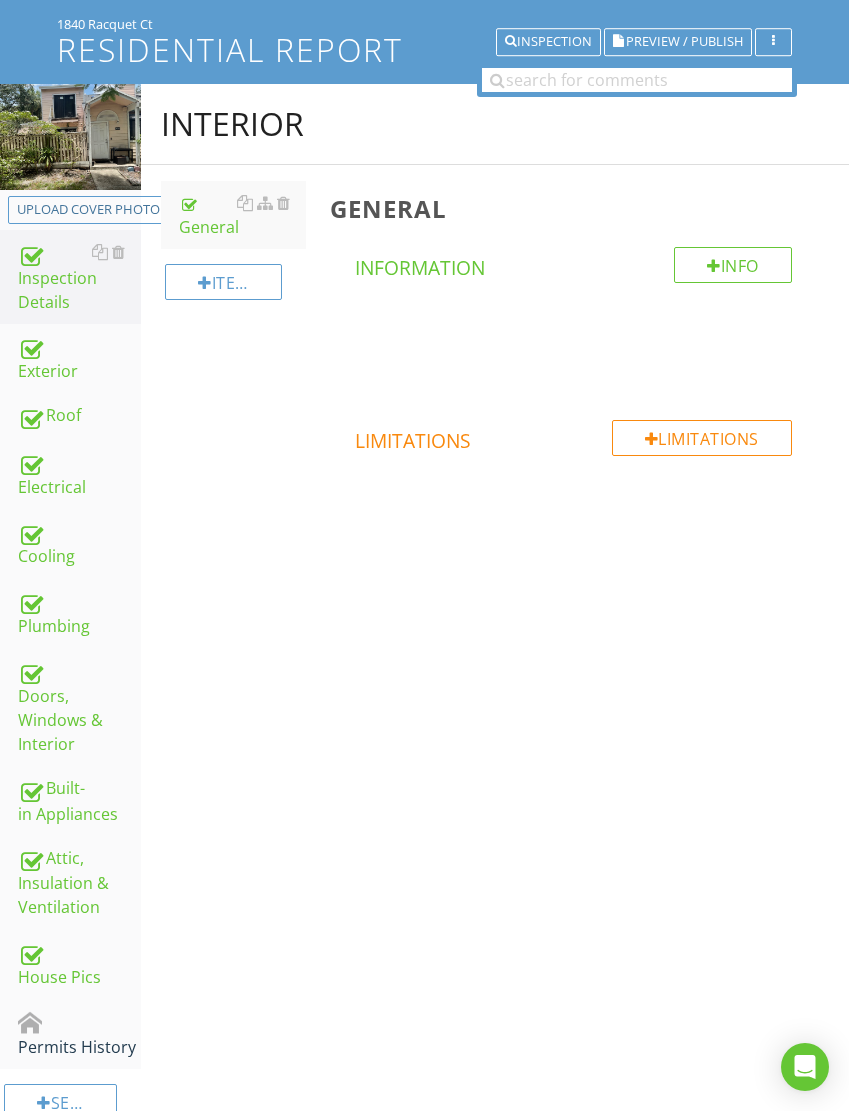 scroll, scrollTop: 156, scrollLeft: 0, axis: vertical 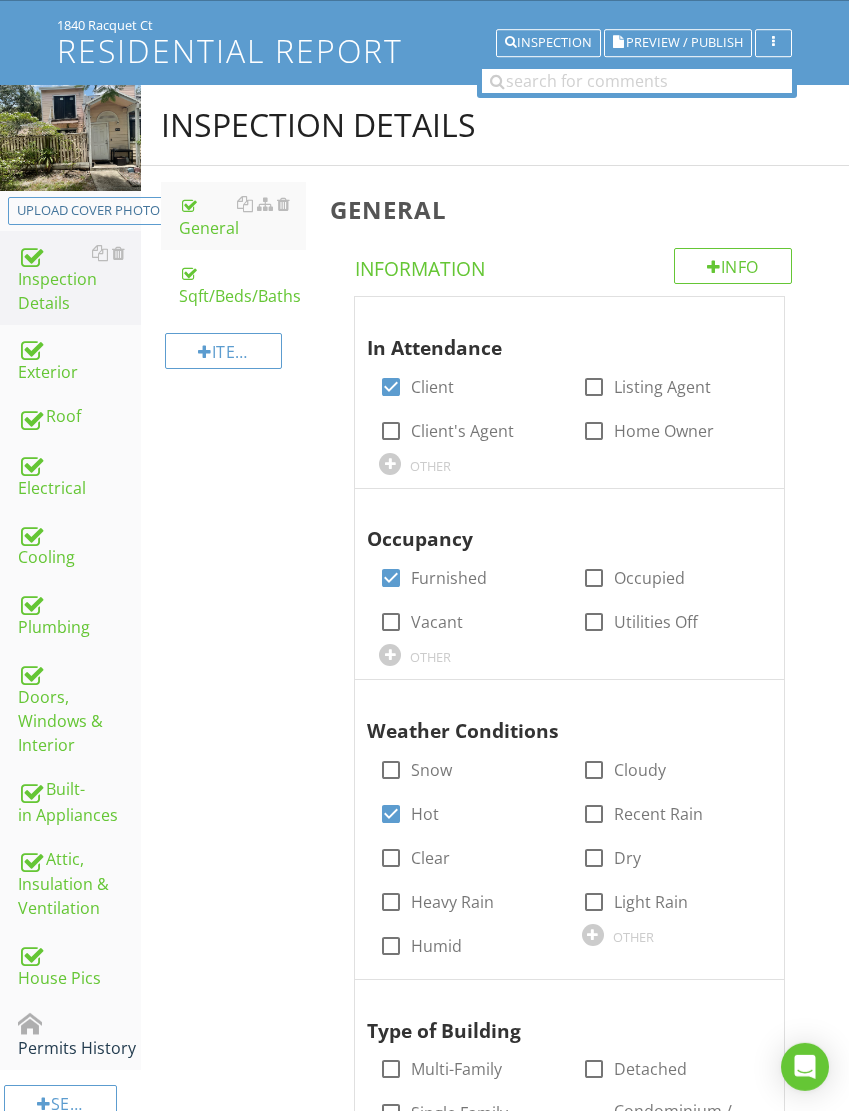 click on "Permits History" at bounding box center [79, 1035] 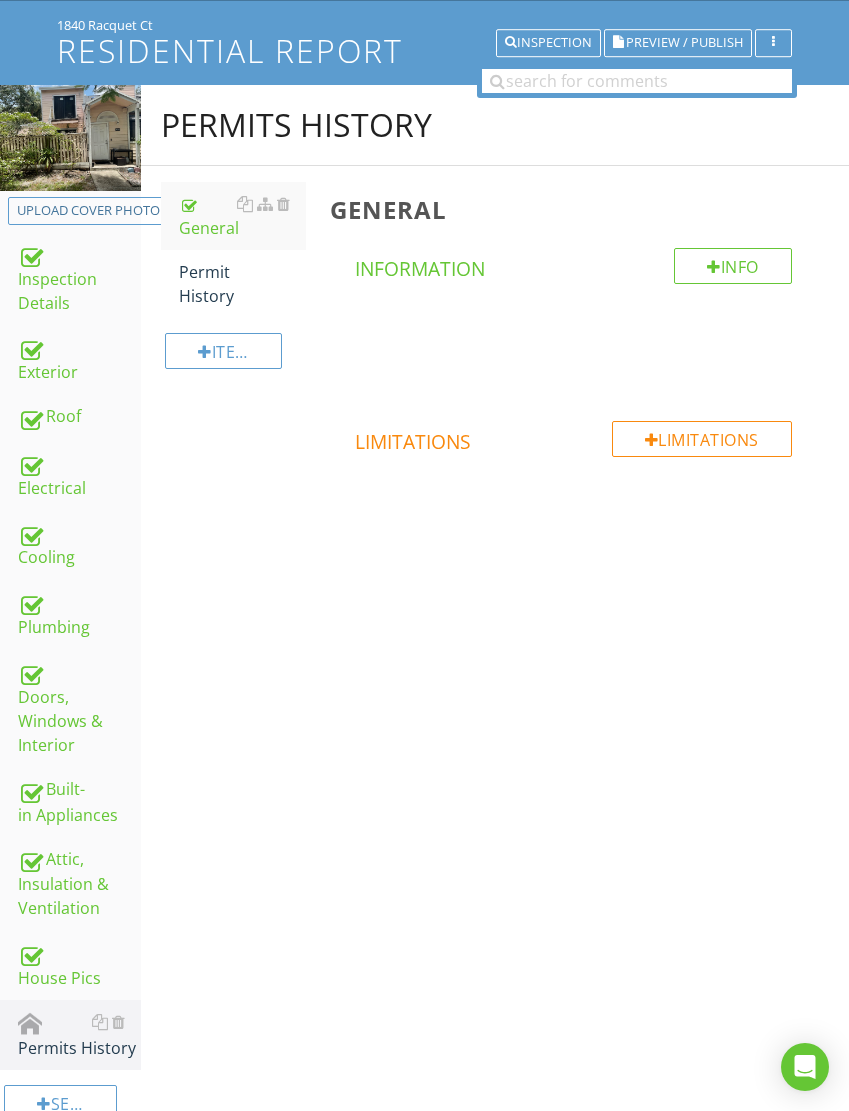 scroll, scrollTop: 0, scrollLeft: 0, axis: both 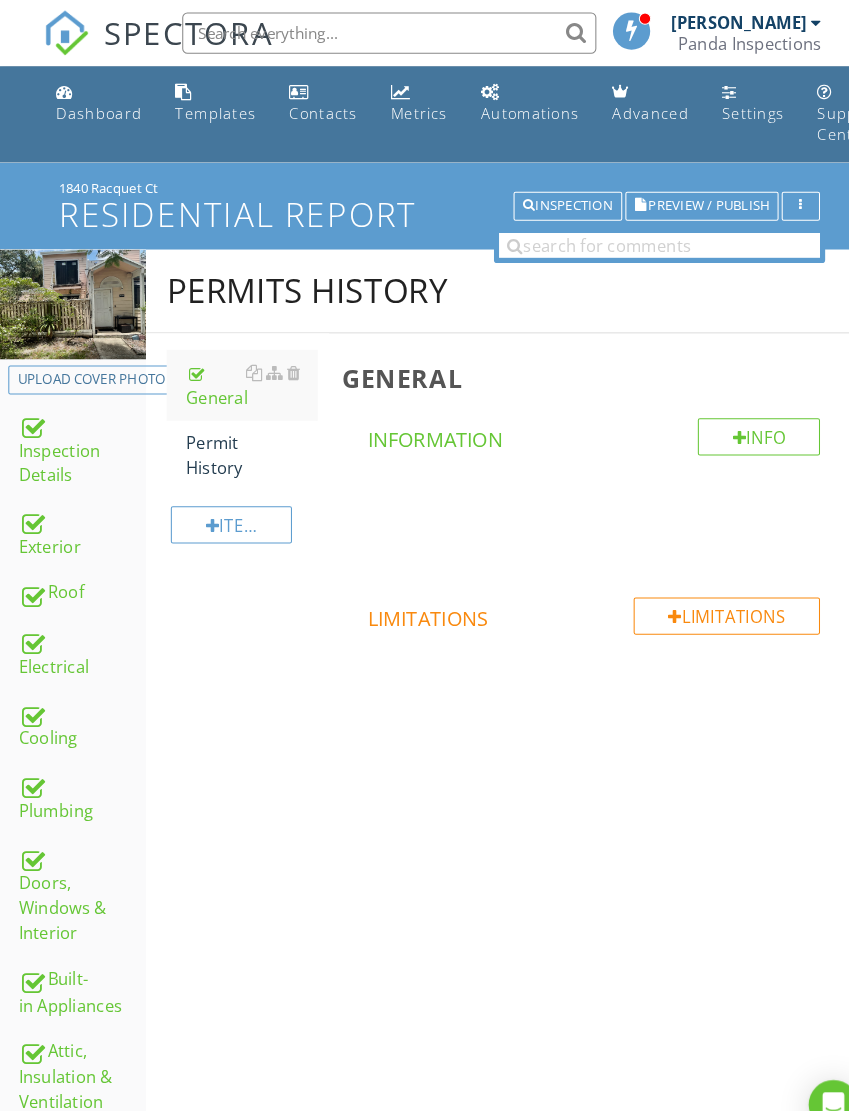click on "Permit History" at bounding box center (242, 440) 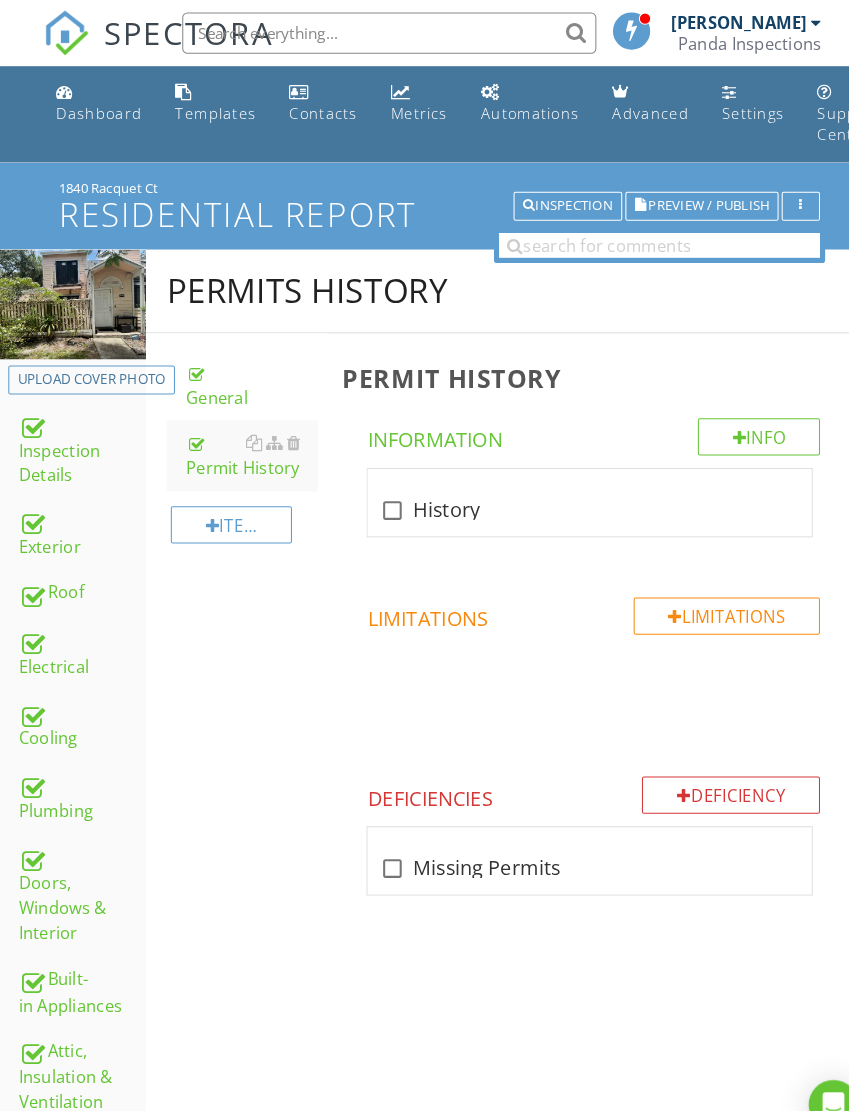 click at bounding box center (379, 493) 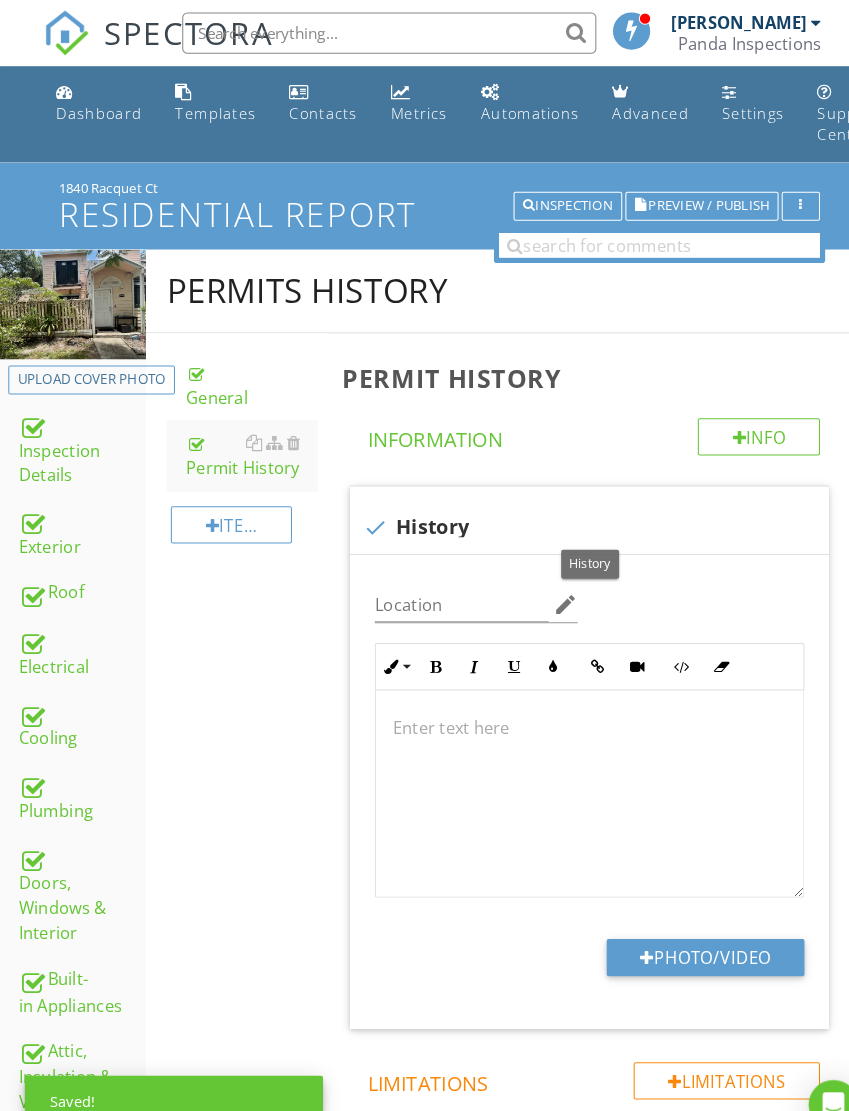 click at bounding box center (569, 767) 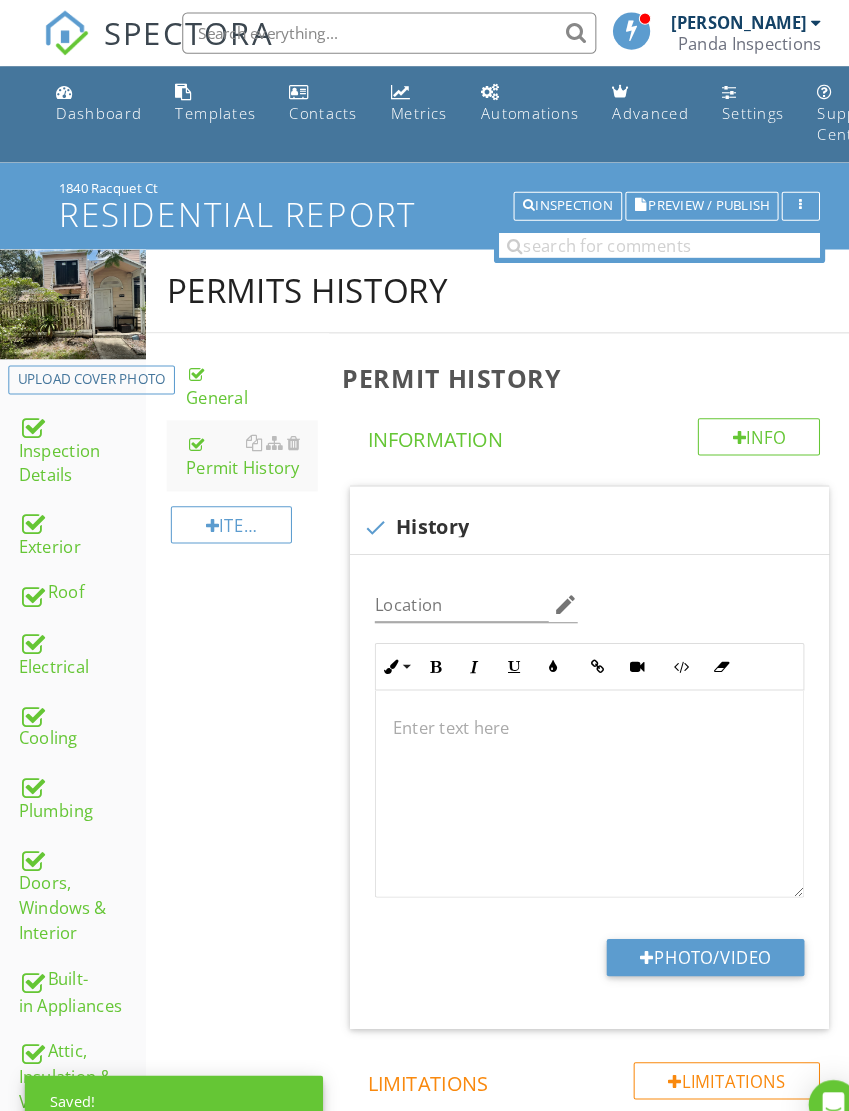 scroll, scrollTop: 23, scrollLeft: 1, axis: both 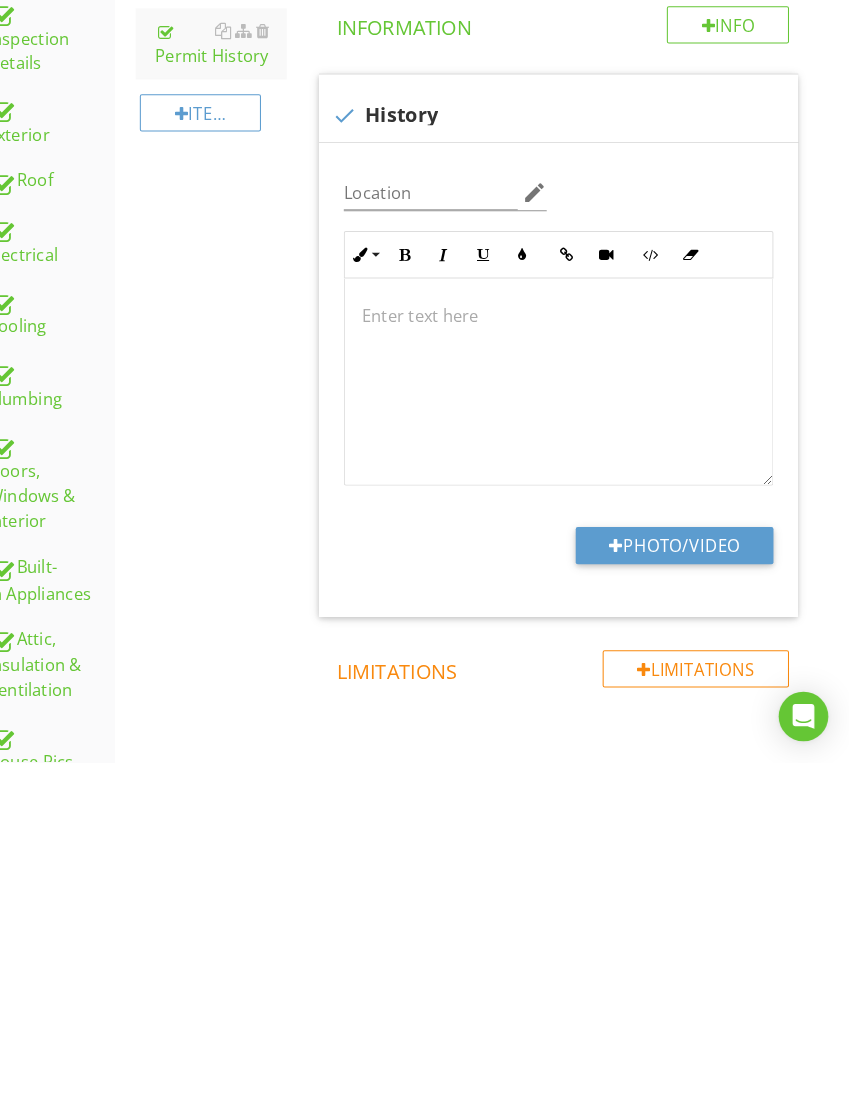 type 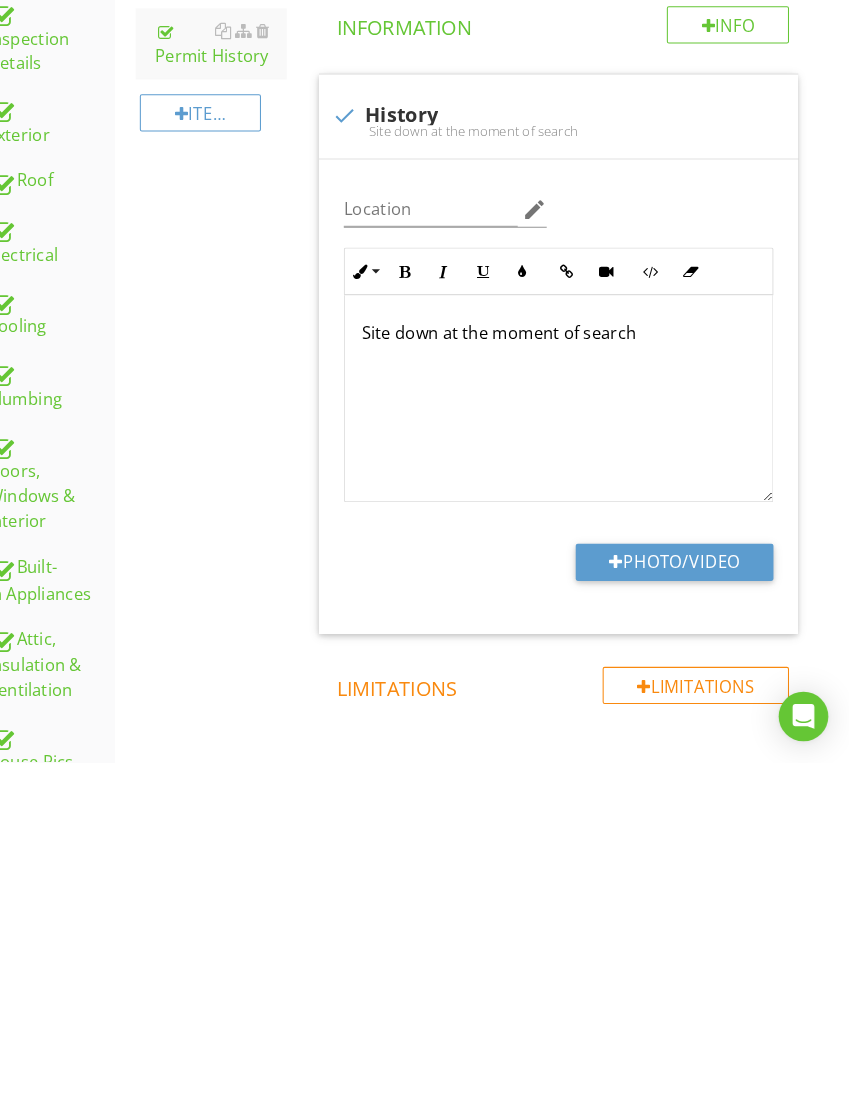 click on "Photo/Video" at bounding box center [680, 918] 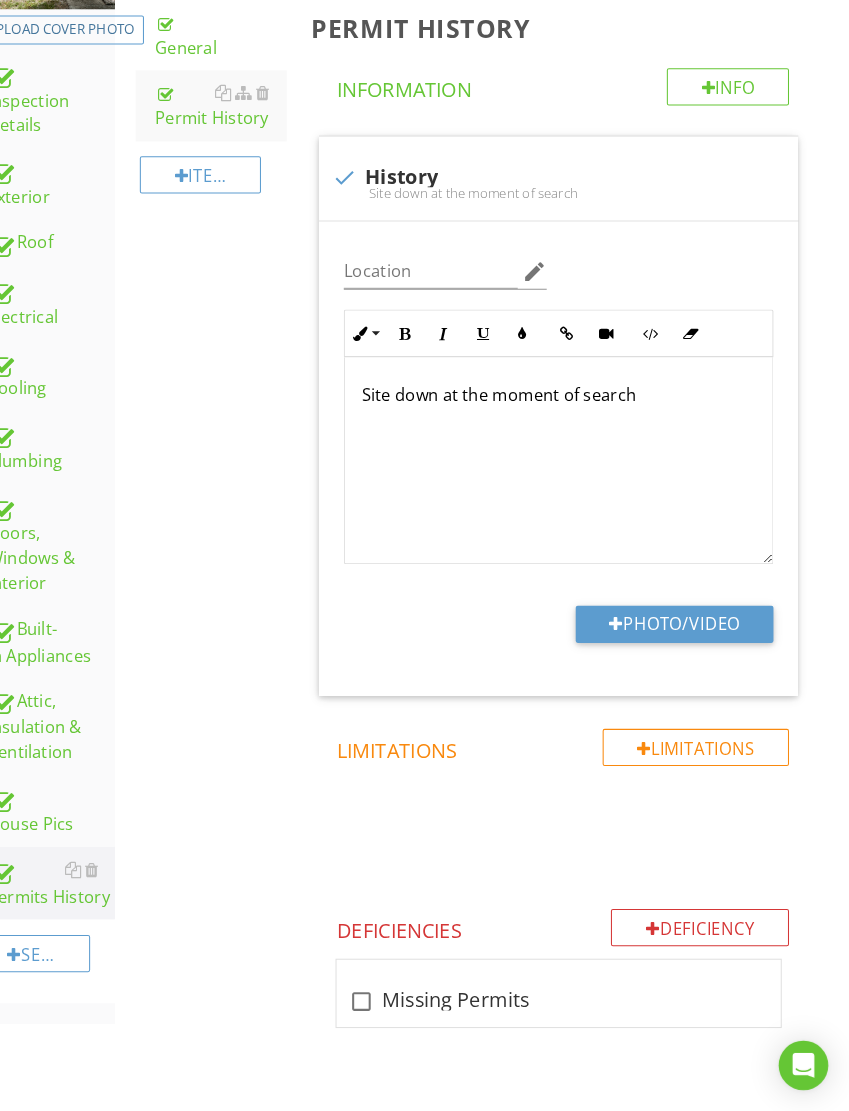 type on "C:\fakepath\IMG_2455.png" 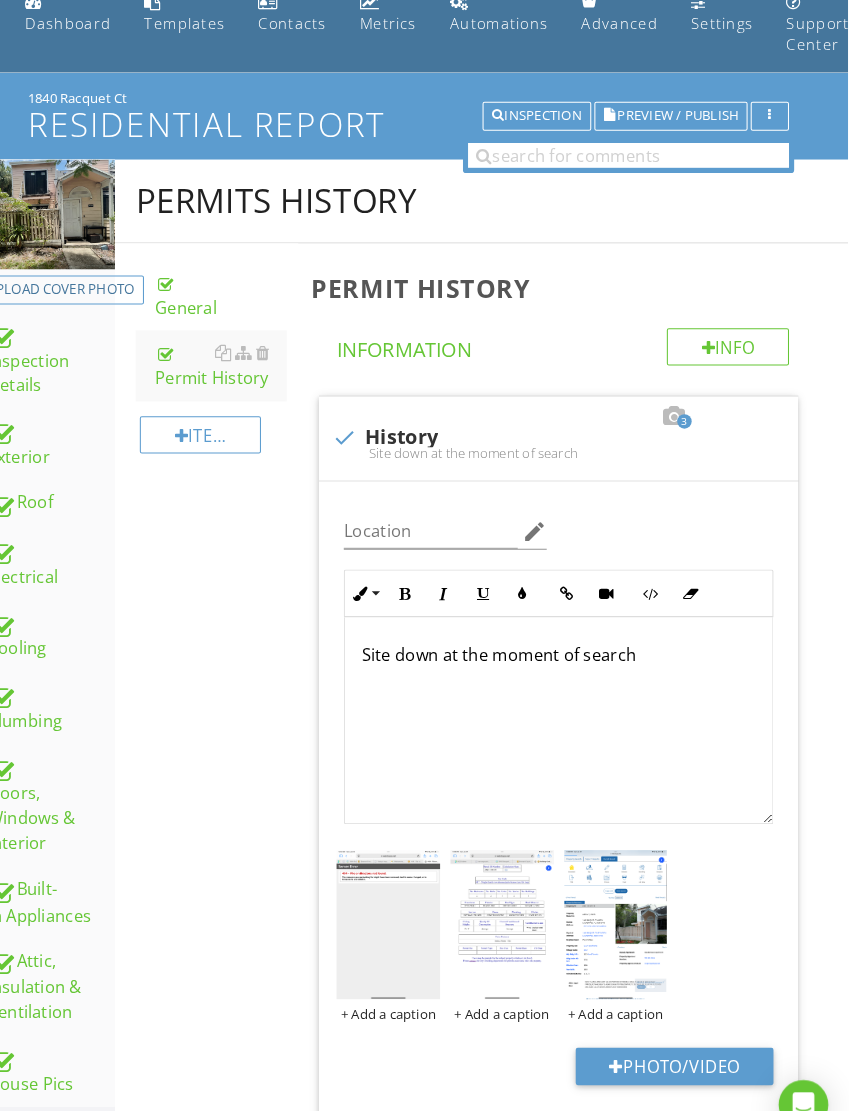 scroll, scrollTop: 0, scrollLeft: 1, axis: horizontal 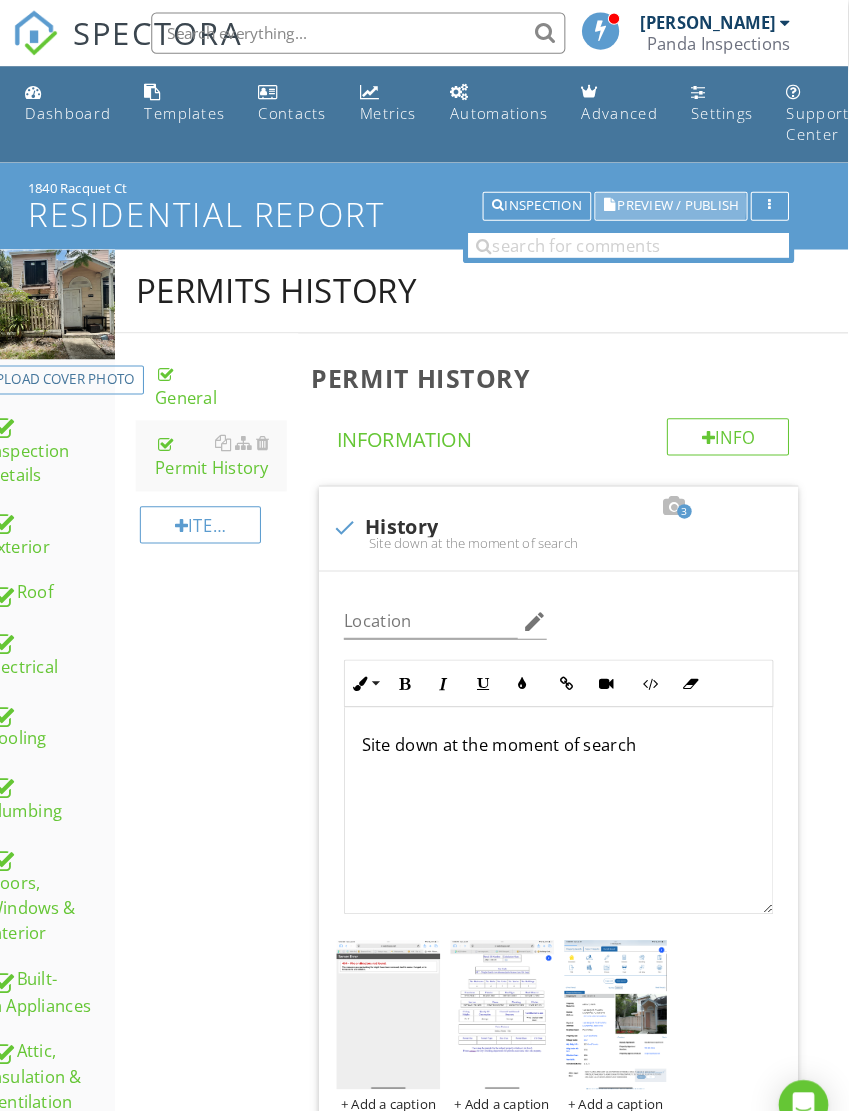 click on "Preview / Publish" at bounding box center (683, 199) 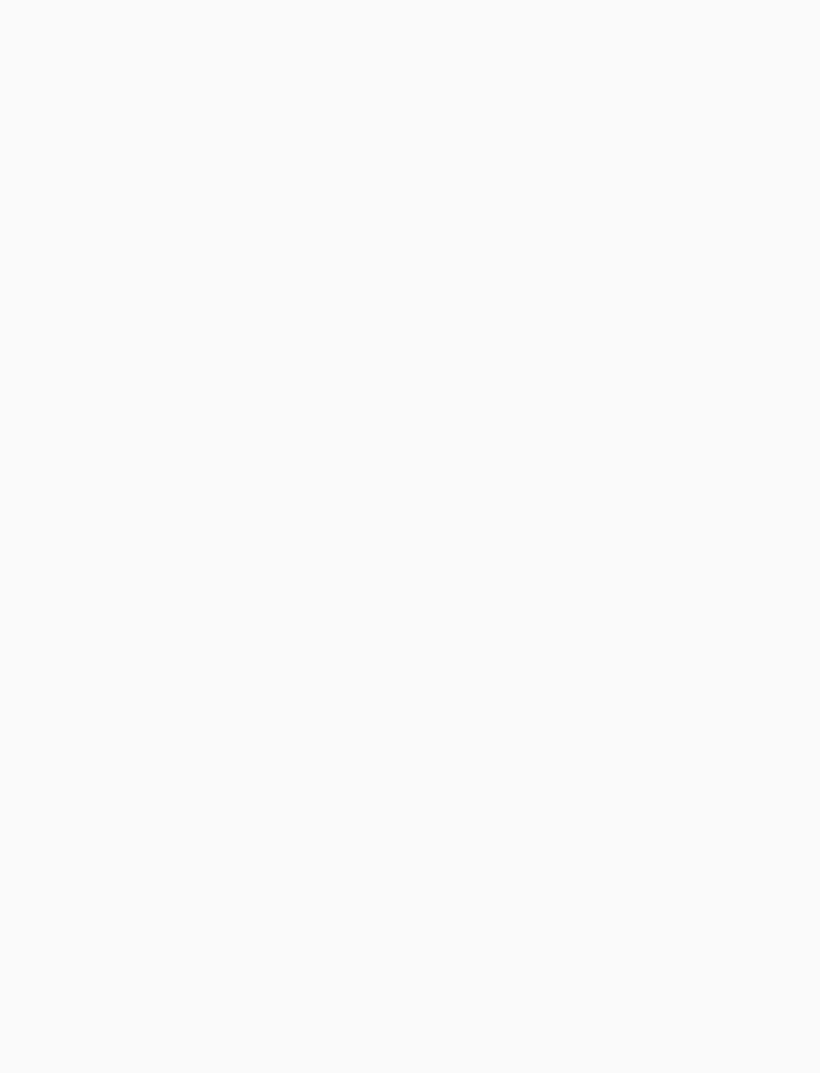scroll, scrollTop: 0, scrollLeft: 0, axis: both 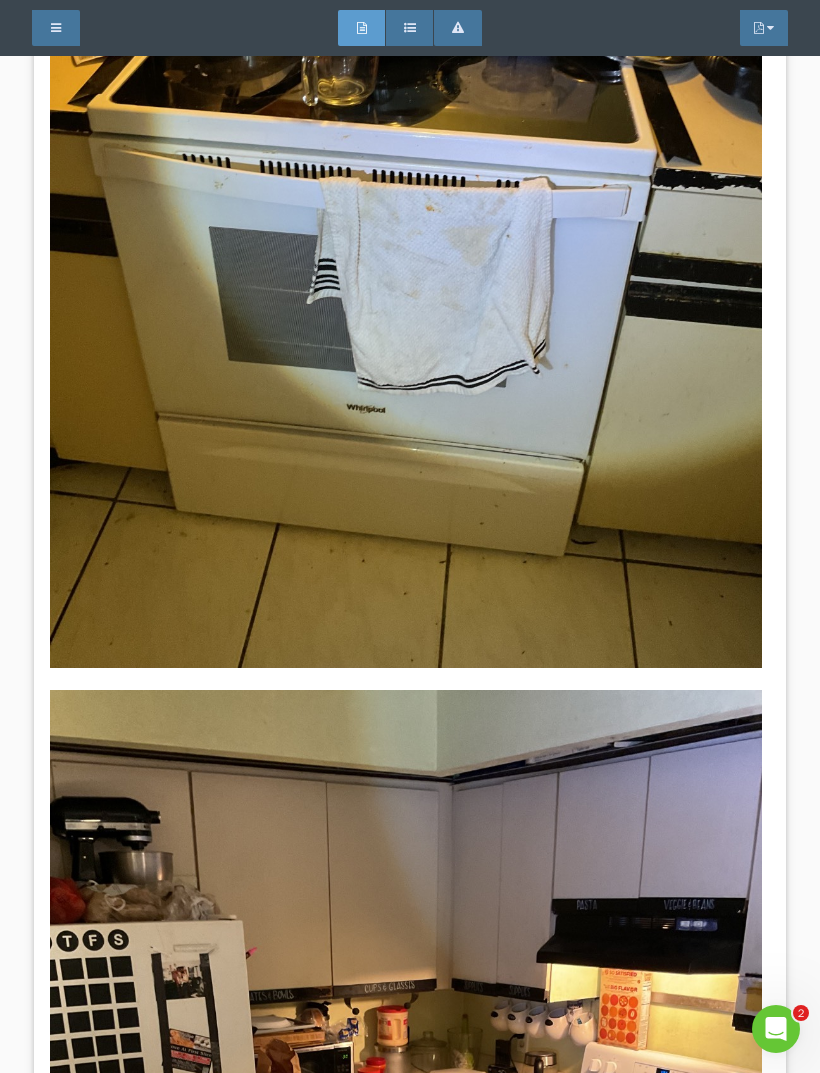 click on "Full Report     Summary     Safety Hazard     PDF" at bounding box center (410, 28) 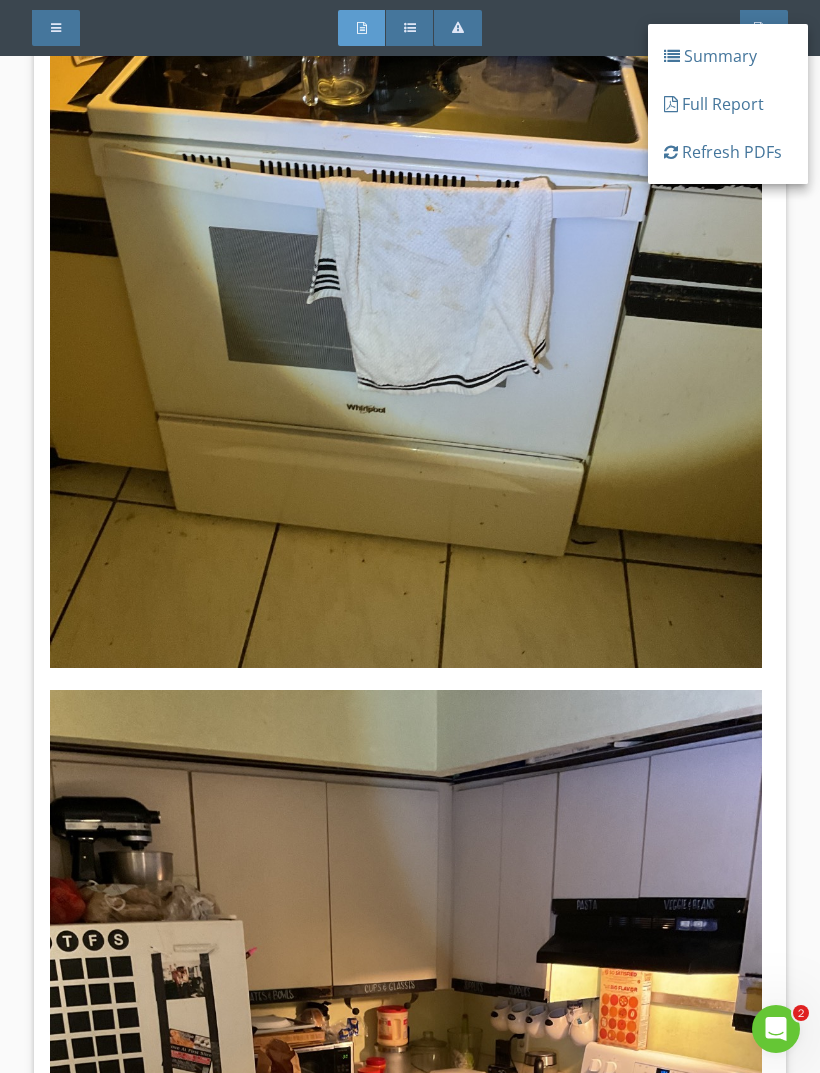 click on "Full Report" at bounding box center (728, 104) 